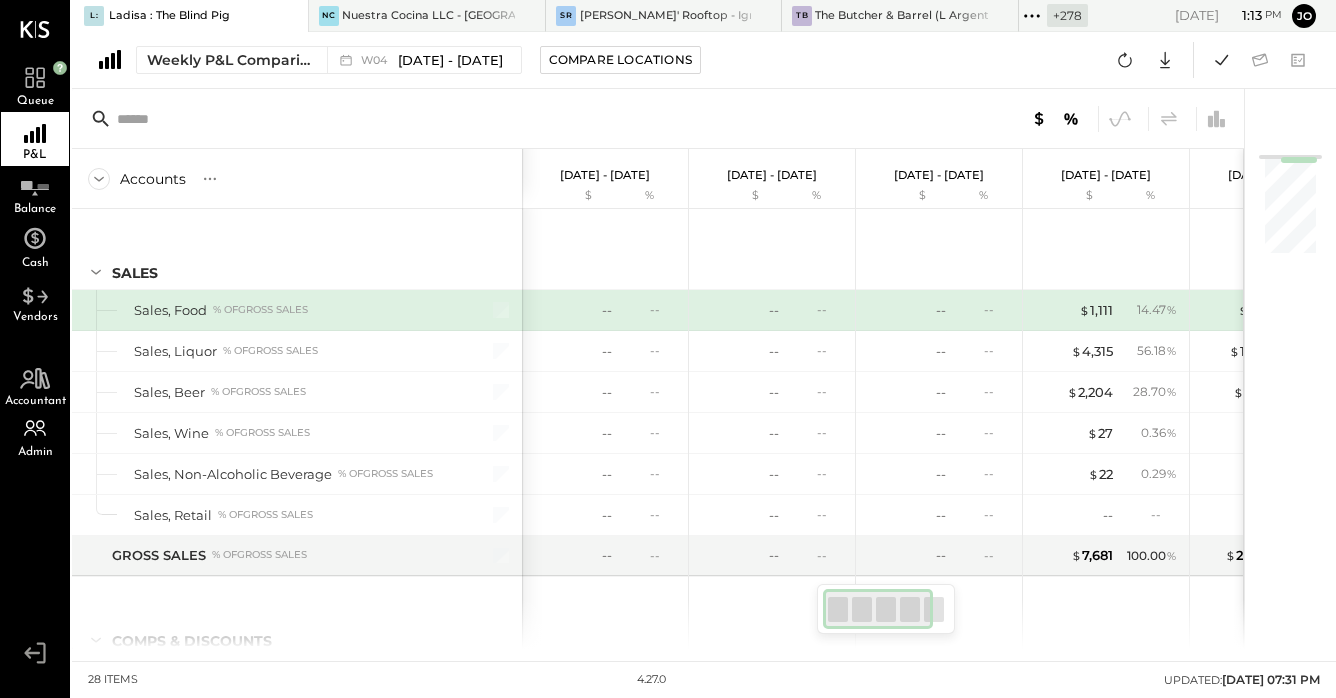 scroll, scrollTop: 0, scrollLeft: 0, axis: both 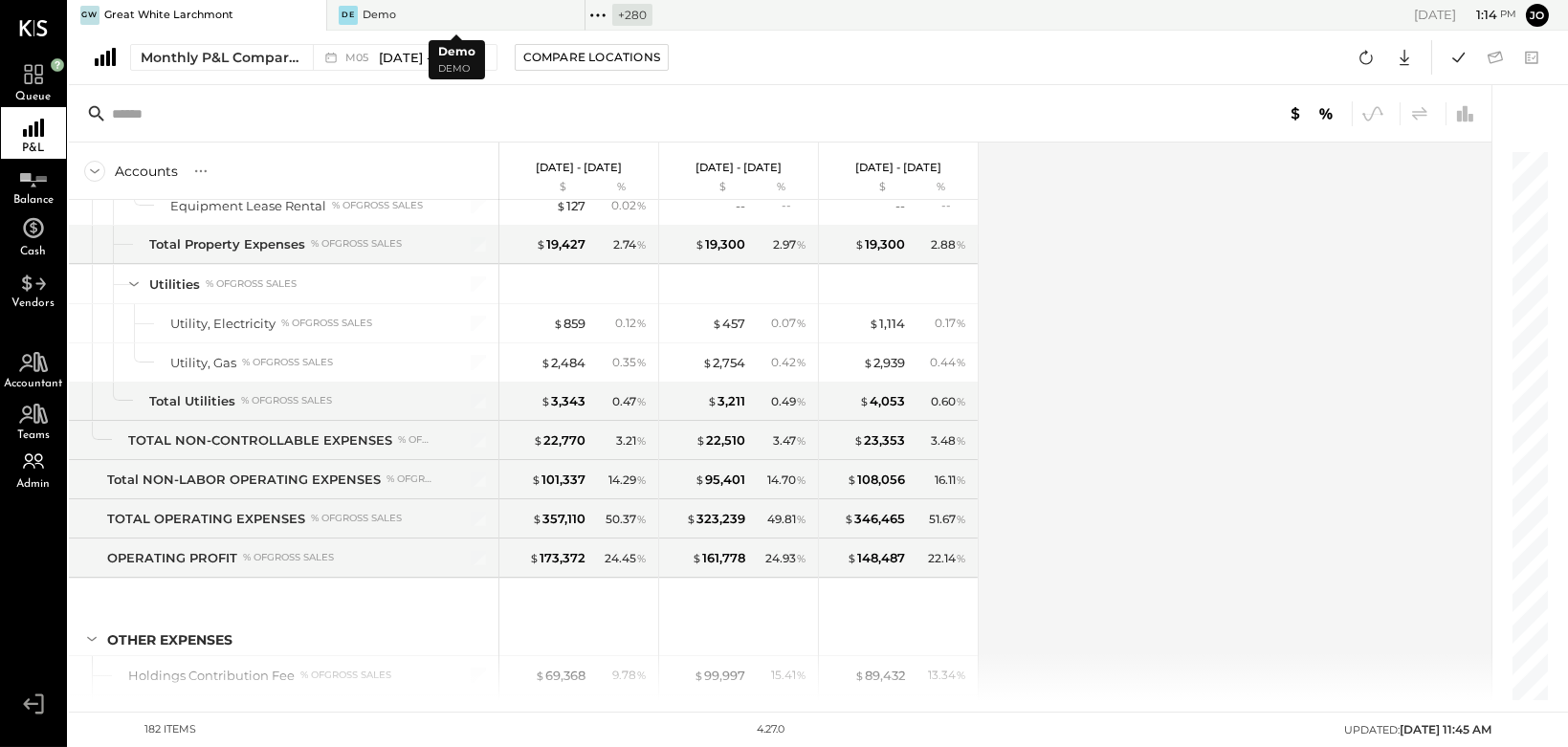 click on "+ 280 Pinned Locations  ( 2 ) Great White Larchmont Demo flintcreek Gran Blanco Zocalo 1500 West Capital LP Jimenez Square 2739 LLC Zoca Management Services Inc Zoca Roseville Inc. Zocalo- Central Kitchen (Commissary) Zócalo- Folsom Zócalo- Midtown (Zoca Inc.) Zócalo- University Village 3 Keys & Company 3 Keys & Company C&C Greenville Main, LLC C&C McDonough LLC N&N - Senoia & Corporate N&N Chattanooga, LLC N&N Greenville, LLC N&N Lexington, LLC N&N Louisville, LLC 40 Love Group  40 Love AZ  Paige Concept Ainsworth Hoboken Brandon’s Donuts Rebel Cafe (Bushwick Beer Garden) Allegria Restaurant & Catering Allegria Alpine Inn Alpine Inn Amara Amara Hudson Hospitality Ambra – San Paolo Hospitality Hudson Club (55th Street Hospitality LLC) Made in New York Pizza West Village White Horse Tavern Arnon Inc Anaviv Sailing Goat Arrow's group Arrows Test Location Verge Company Arts Table Ashland Hill Margo's The Golden Bull B.T.'s B. T.'s Fried Chicken  B. T.'s Smokehouse Bar Monette Bar Monette Burgette BCM Cru" at bounding box center [753, 15] 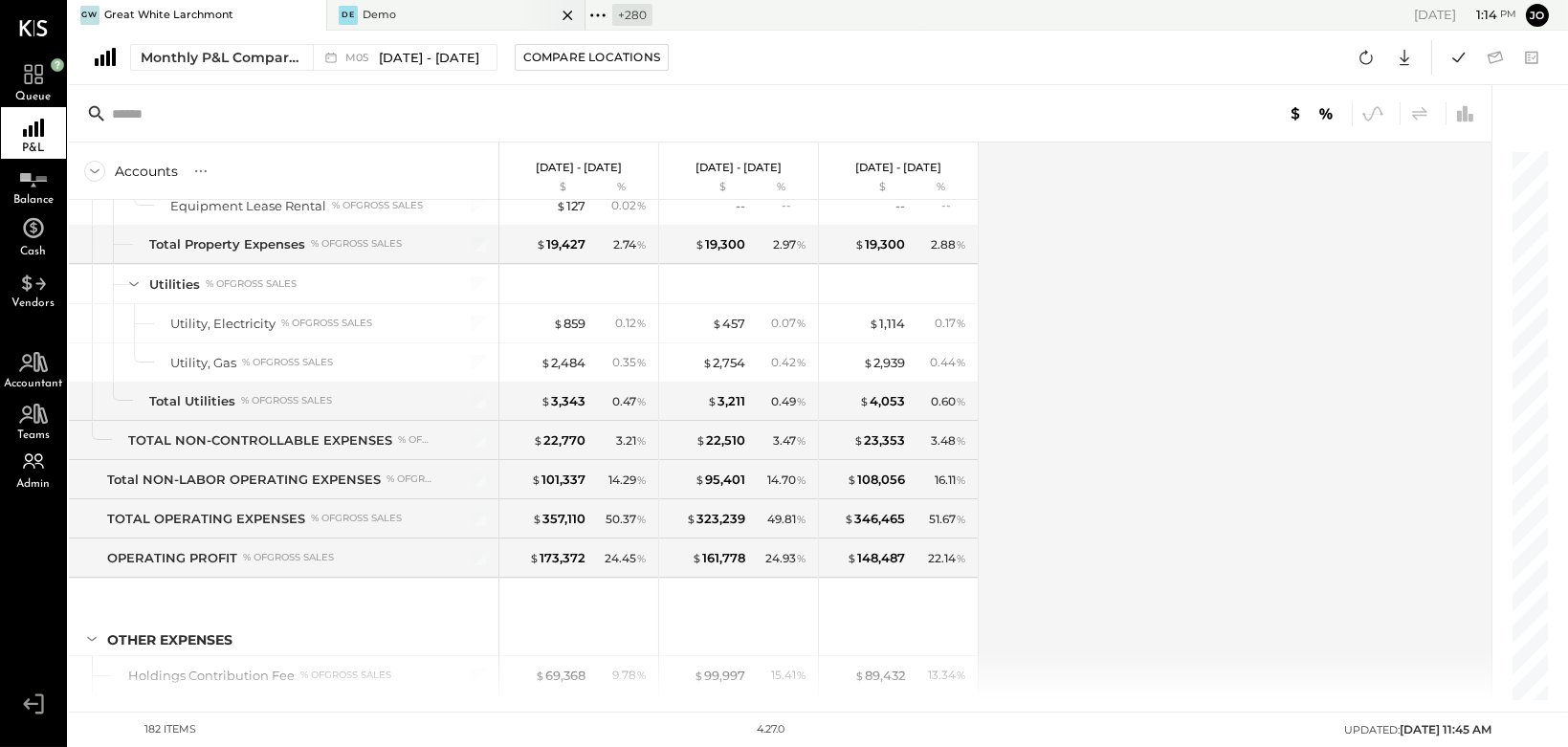 click 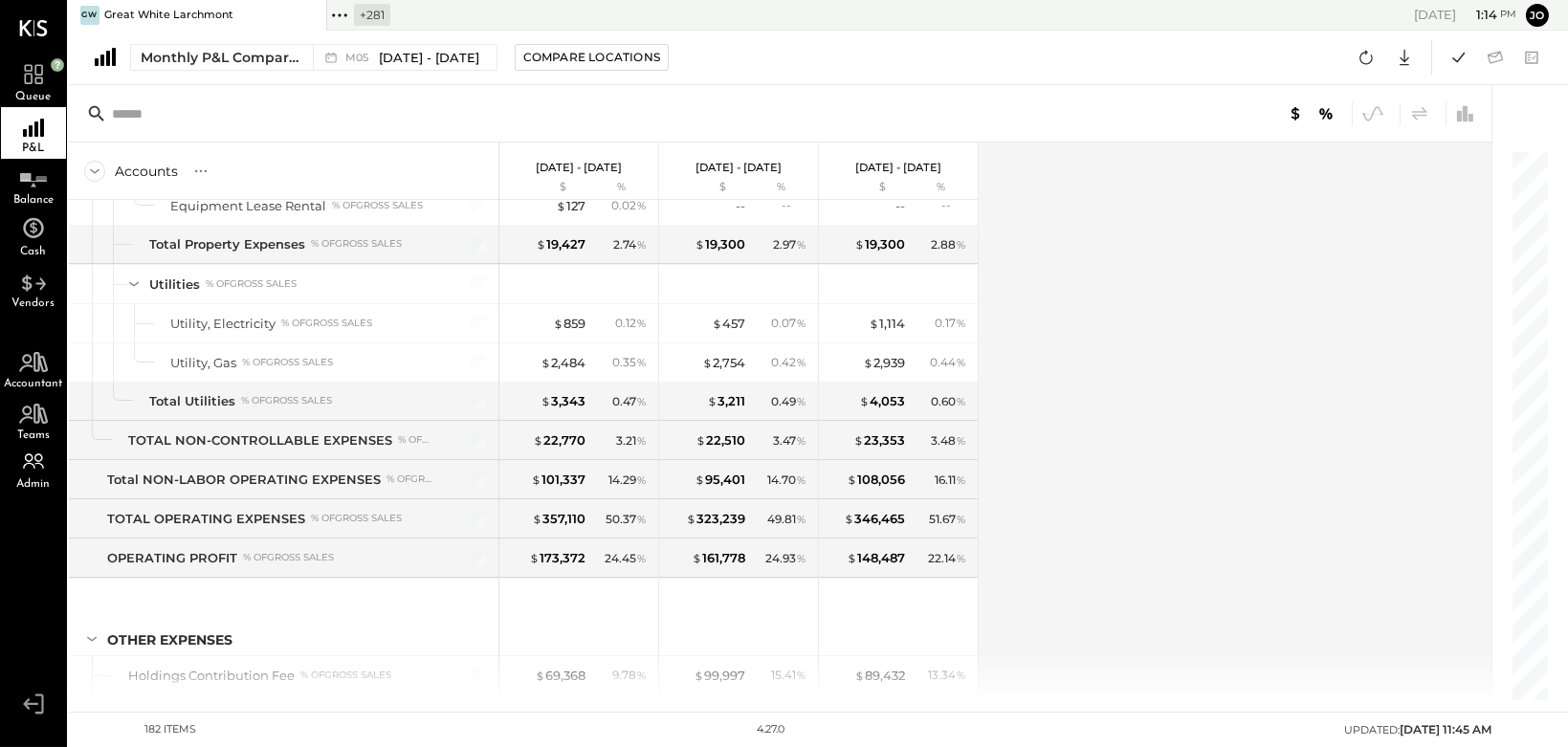 click 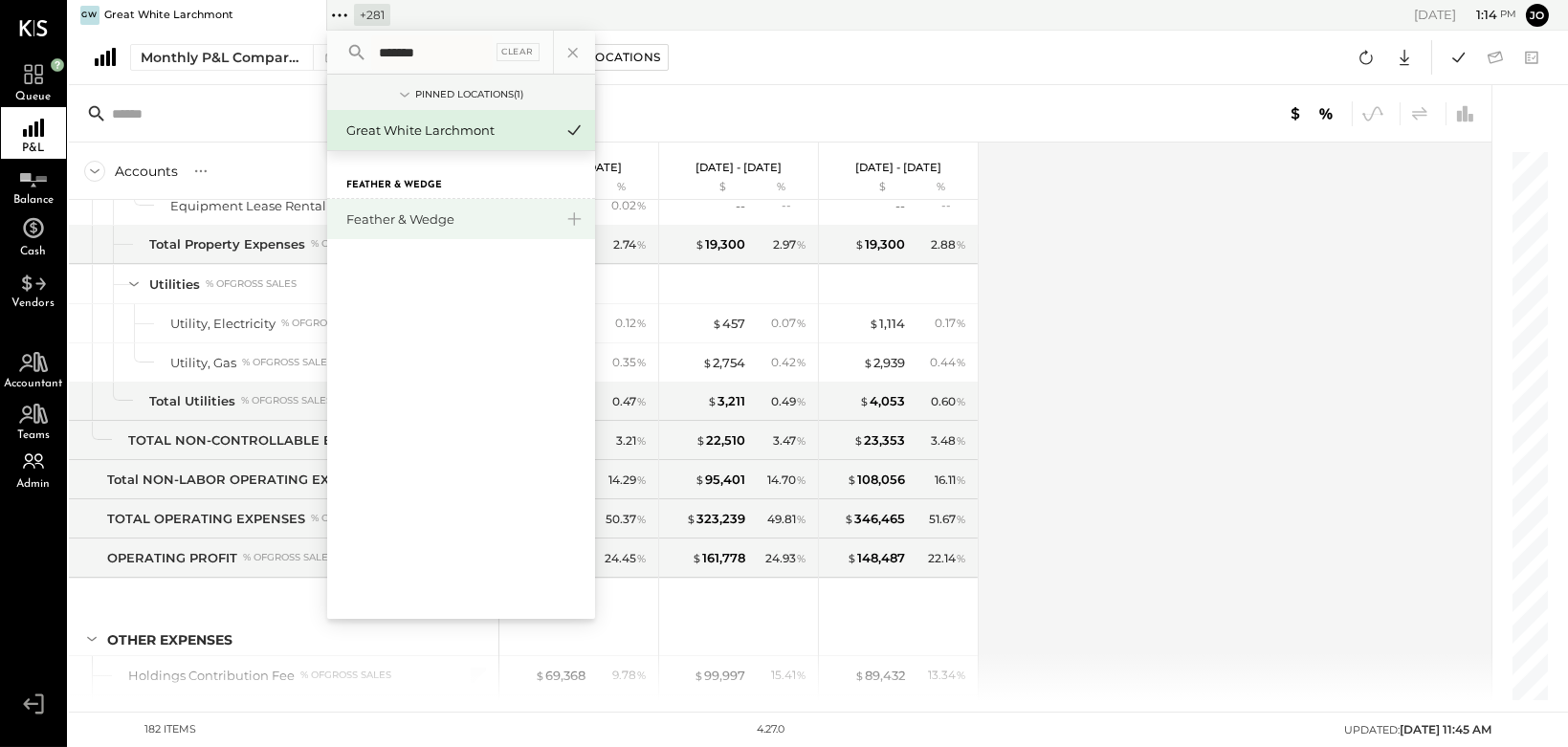 type on "*******" 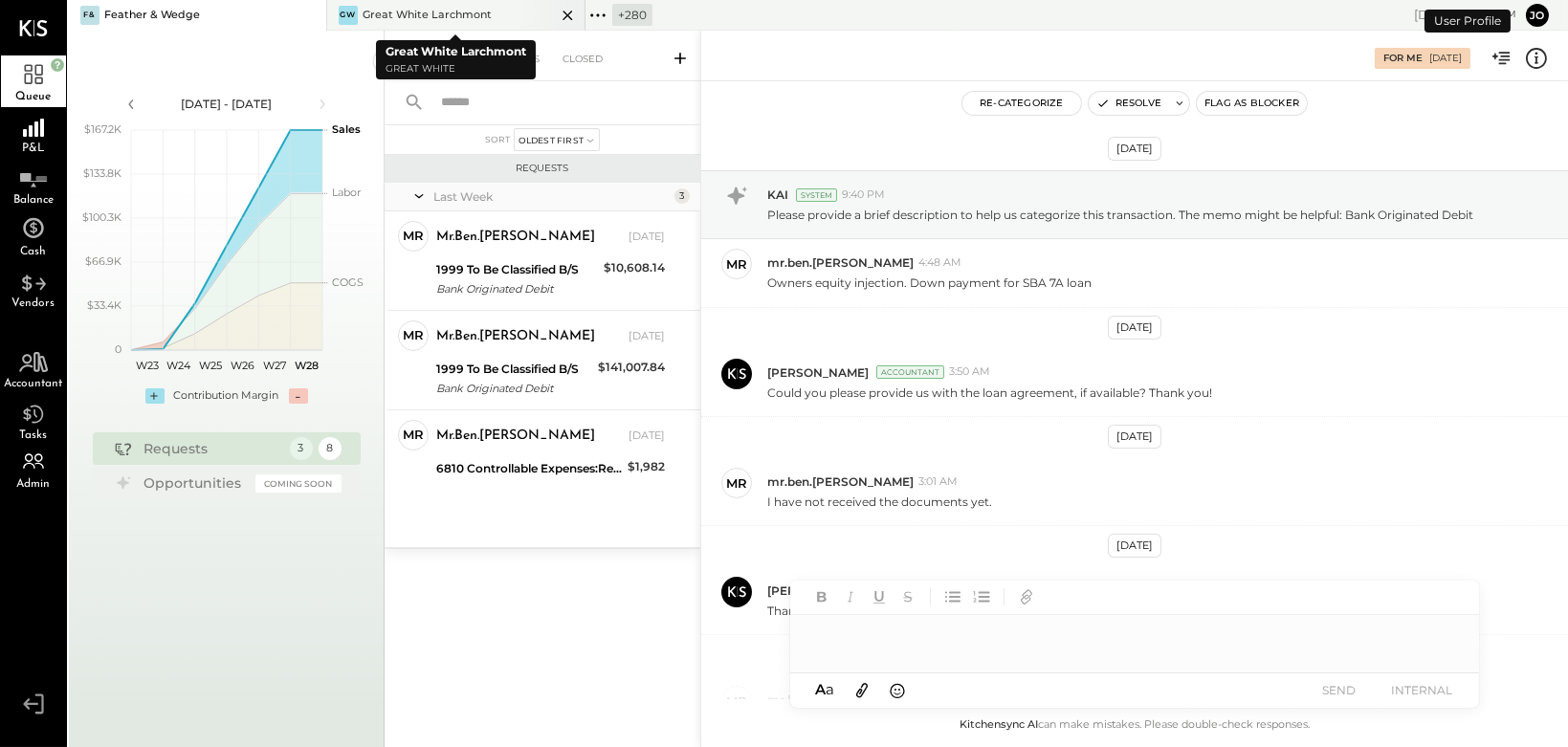 scroll, scrollTop: 186, scrollLeft: 0, axis: vertical 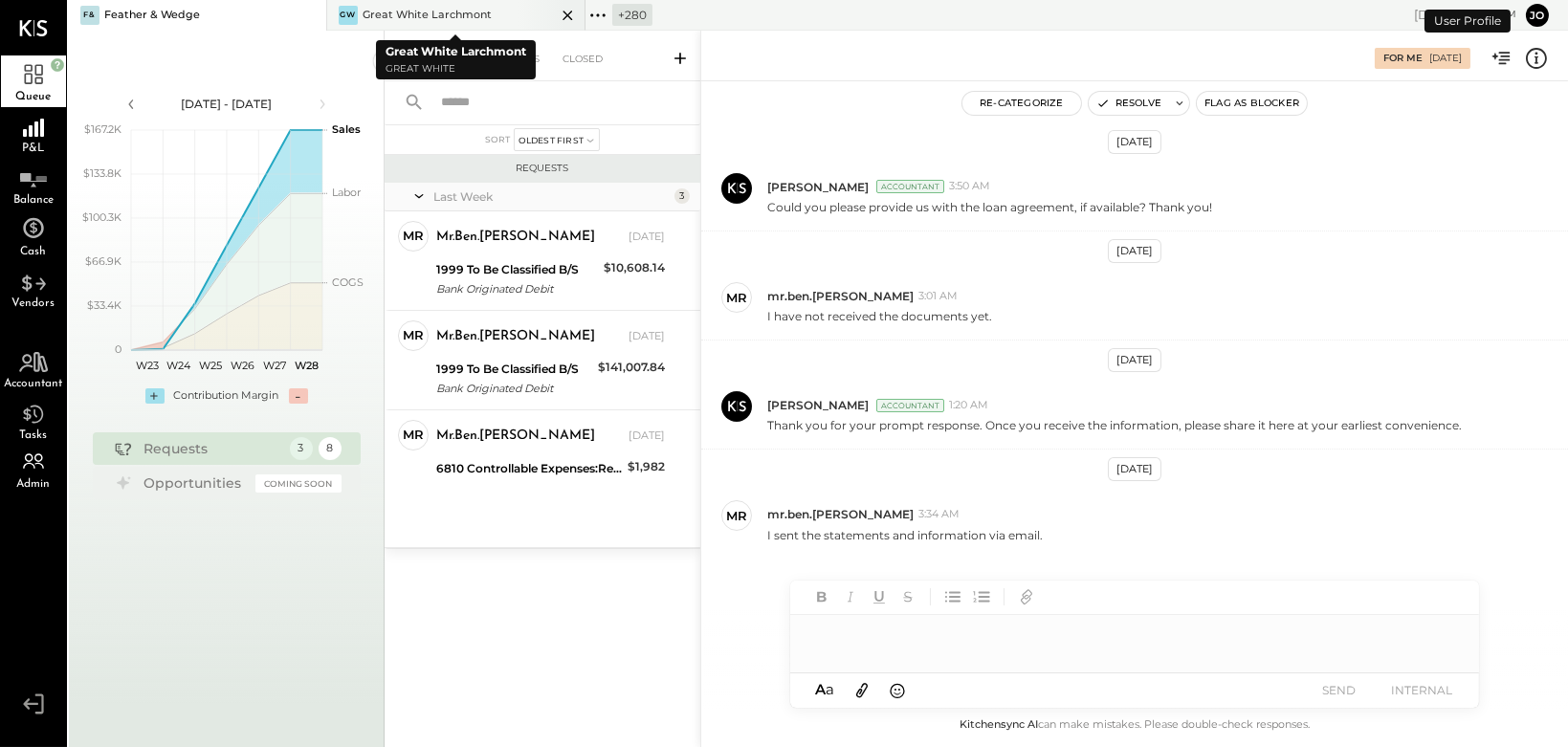 click 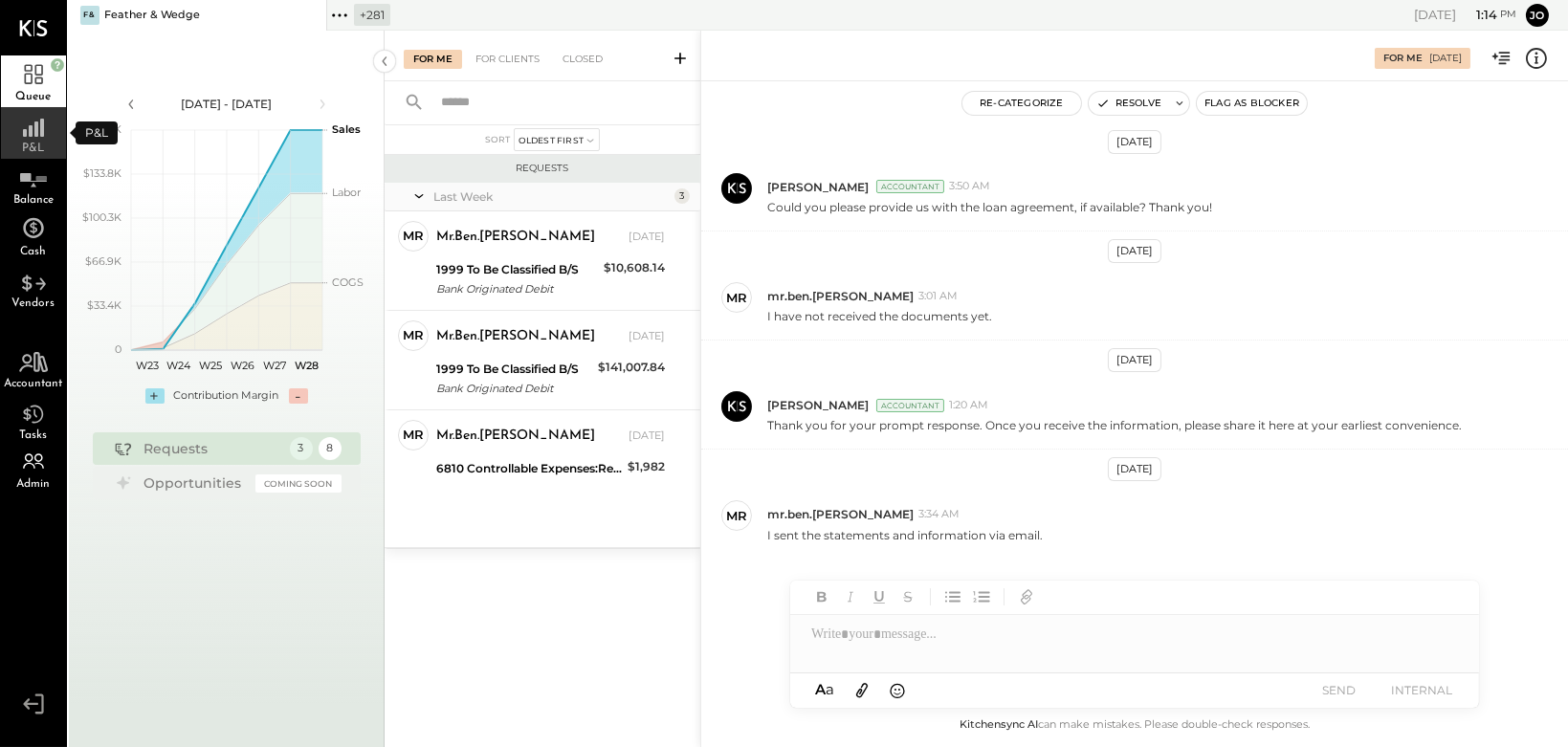 click 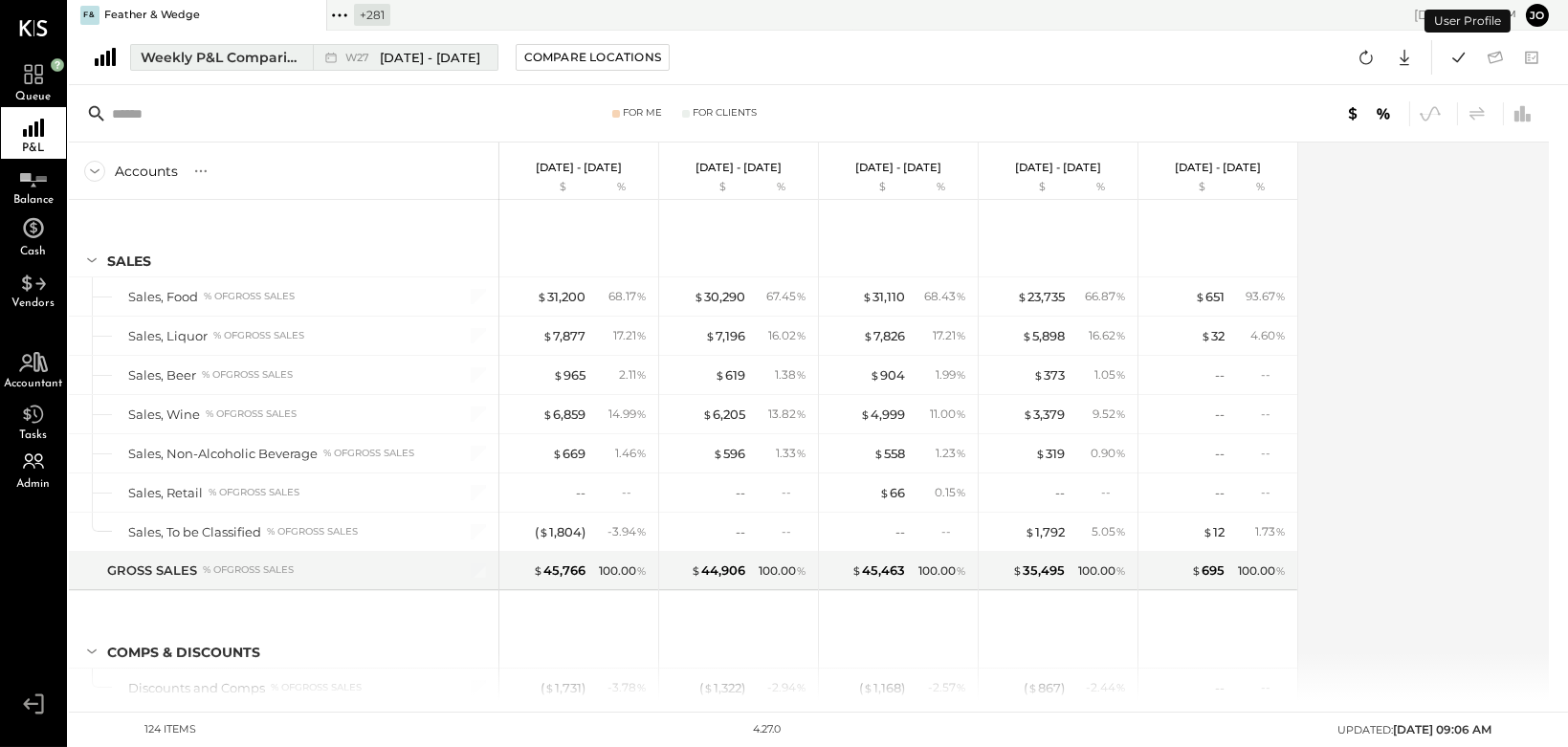 click on "Weekly P&L Comparison" at bounding box center (221, 57) 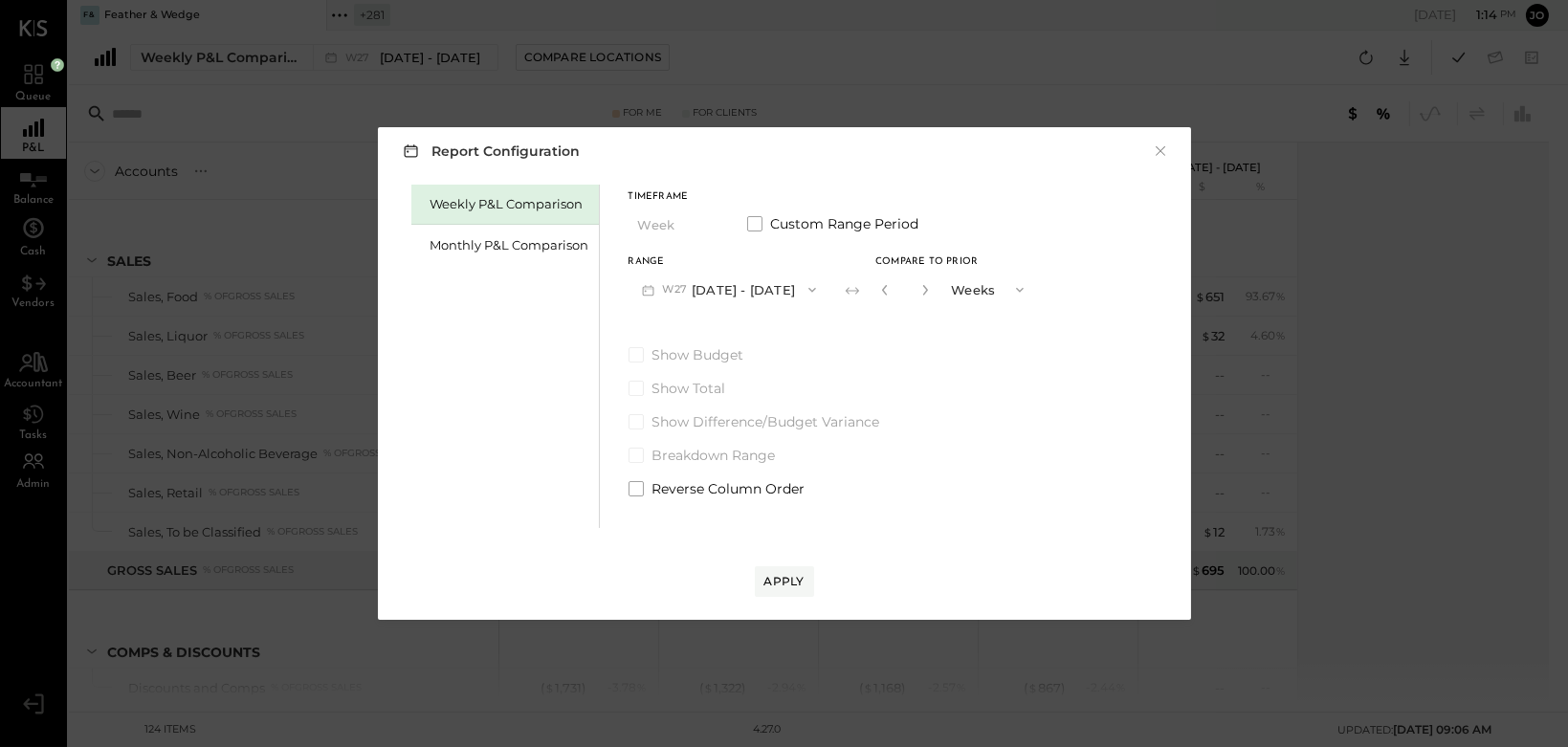 type 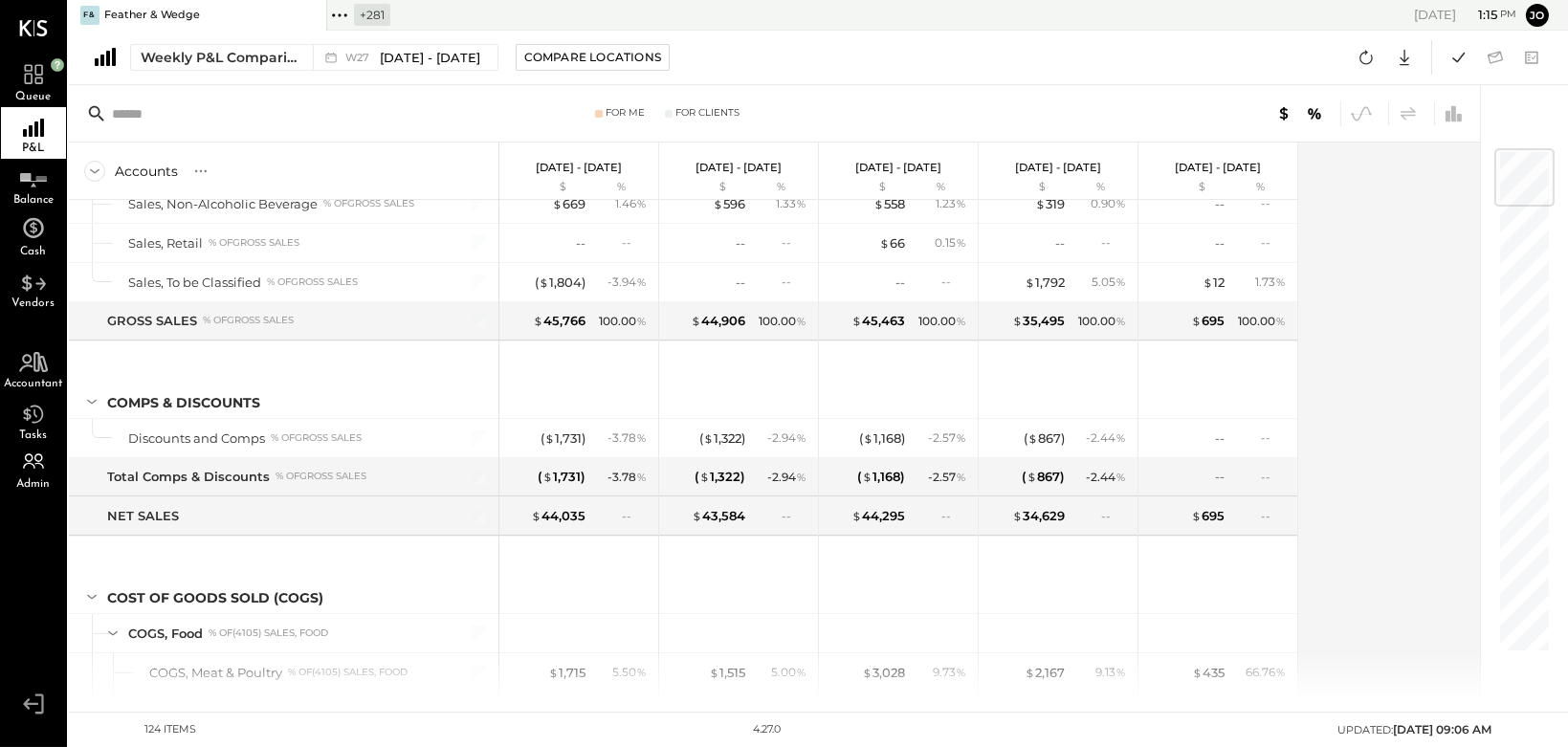 scroll, scrollTop: 0, scrollLeft: 0, axis: both 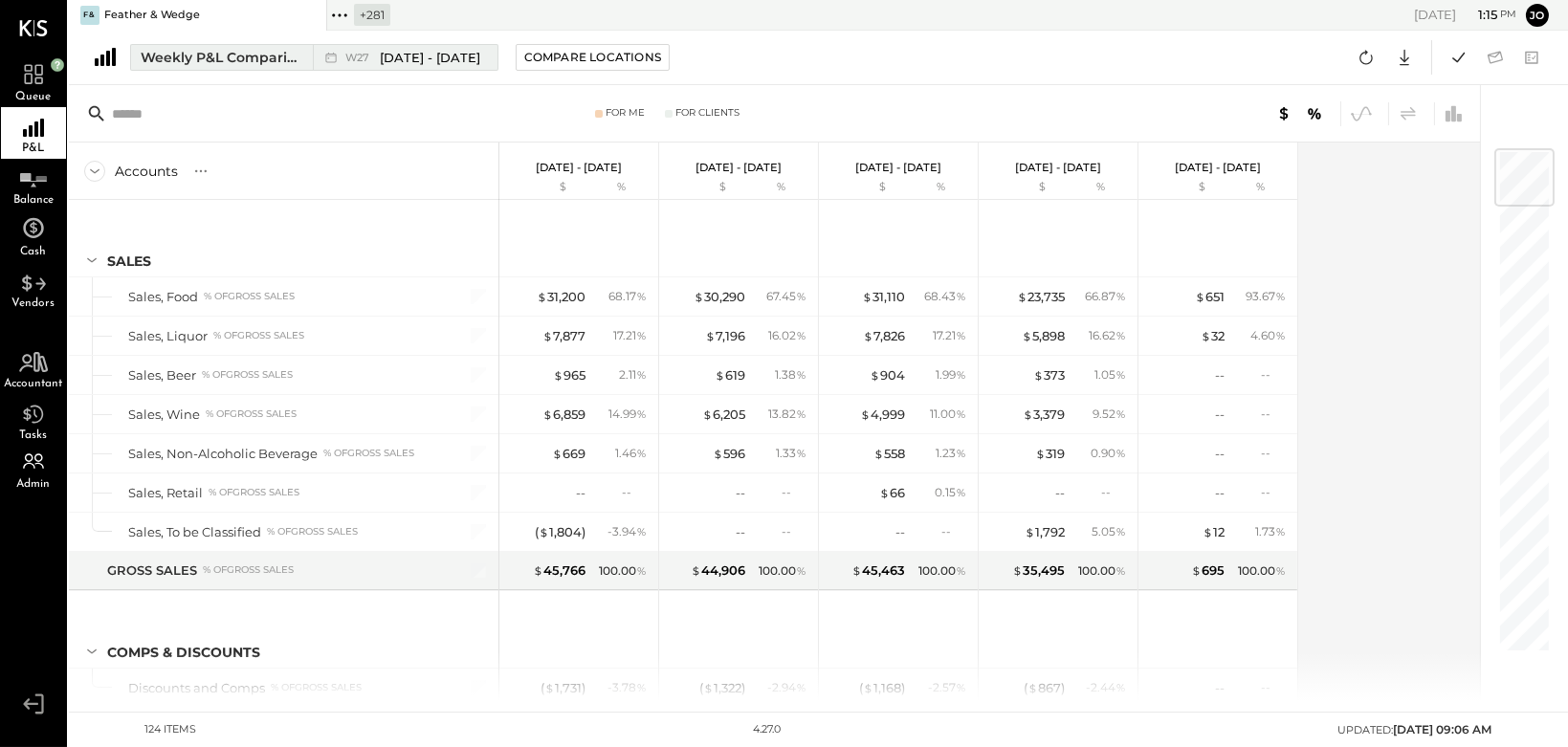 click on "Weekly P&L Comparison" at bounding box center (221, 57) 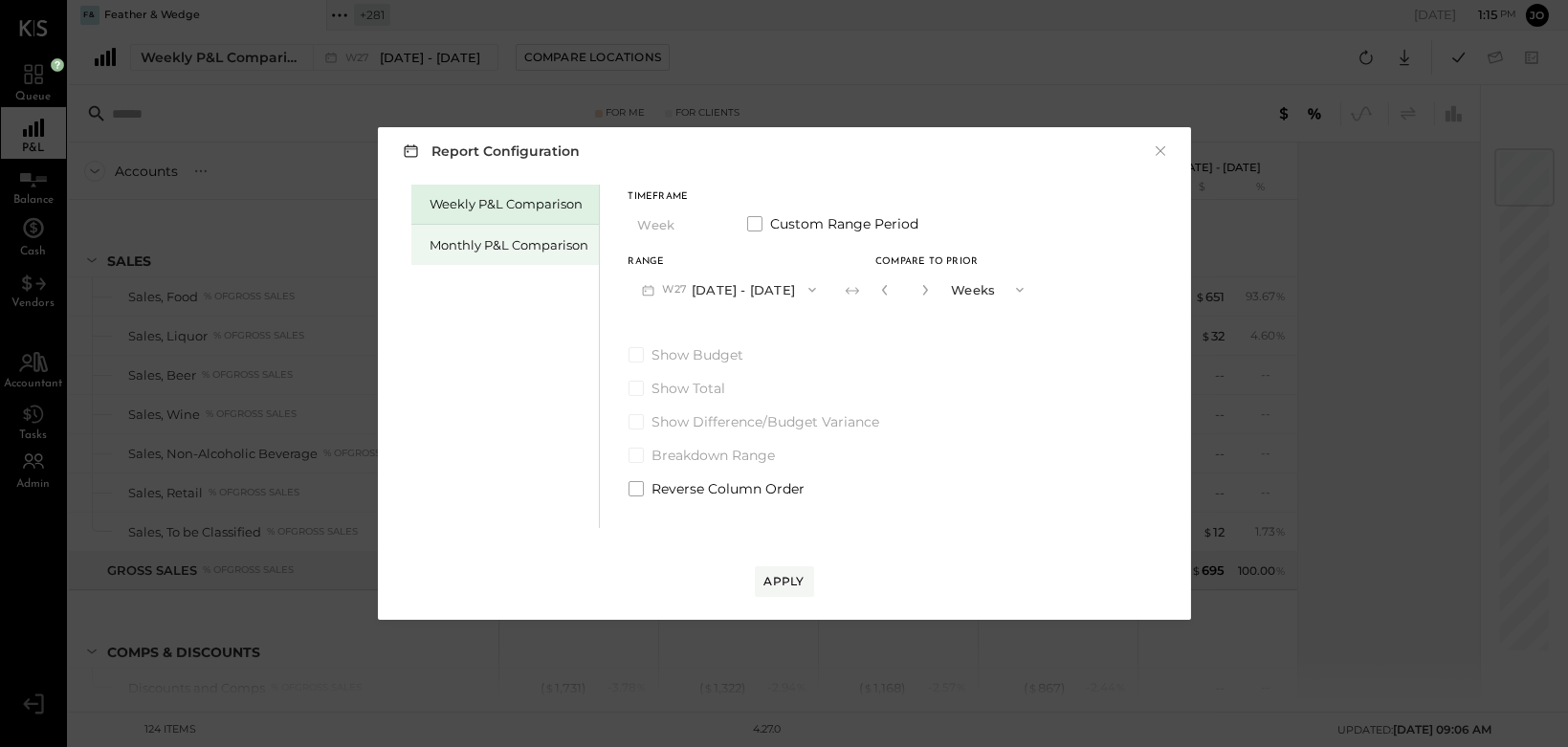 click on "Monthly P&L Comparison" at bounding box center [505, 245] 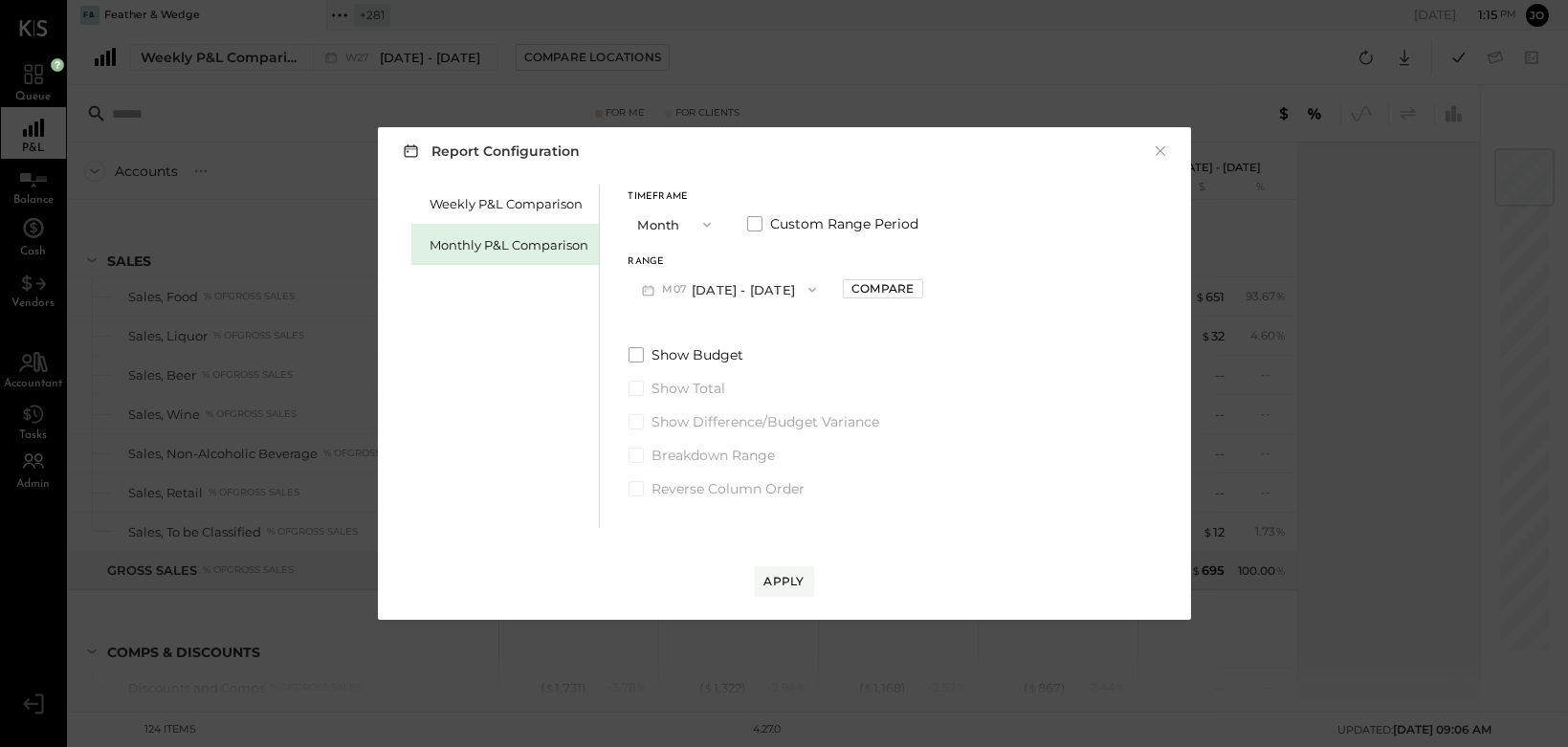 click on "M07 [DATE] - [DATE]" at bounding box center (729, 289) 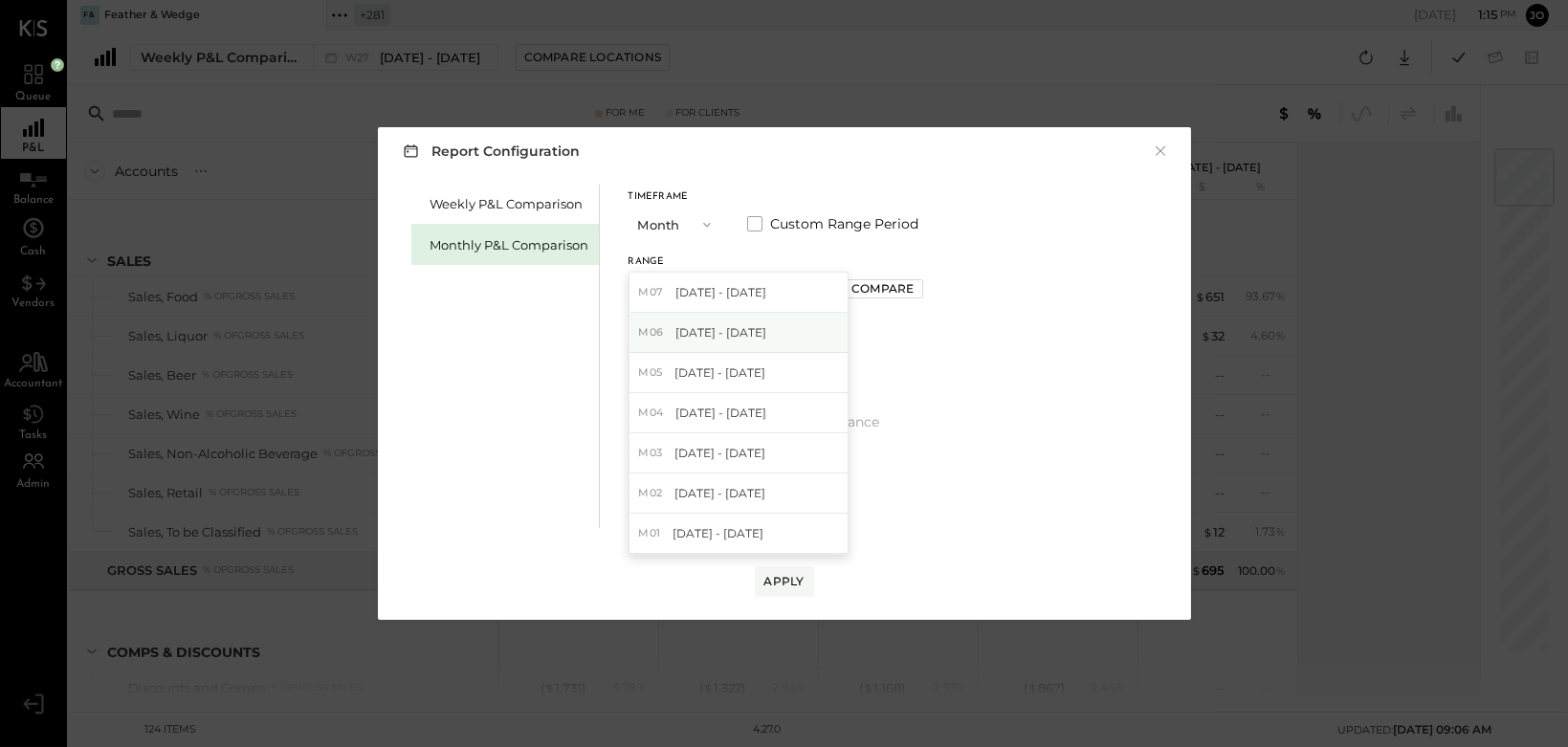 click on "[DATE] - [DATE]" at bounding box center [720, 332] 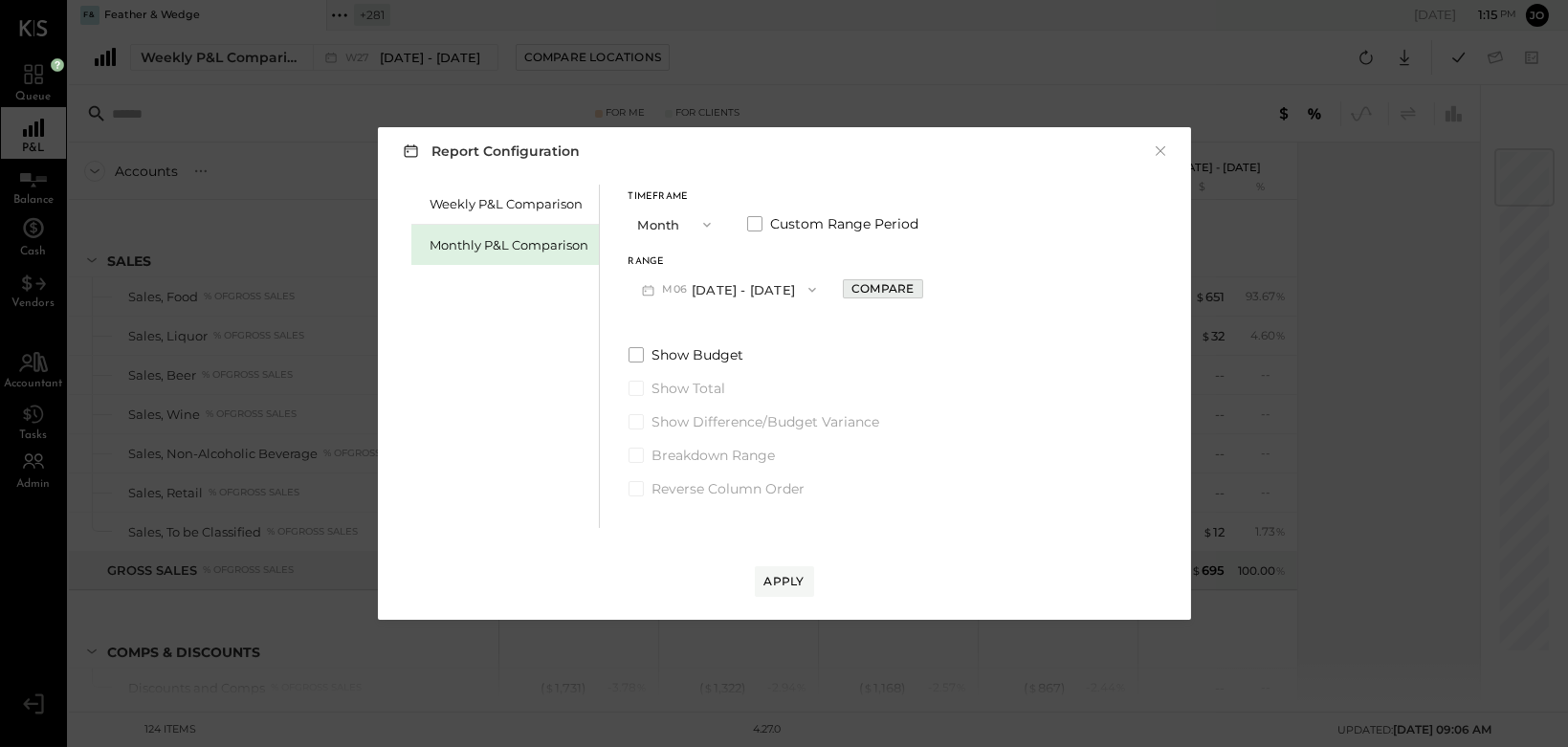 click on "Compare" at bounding box center [882, 288] 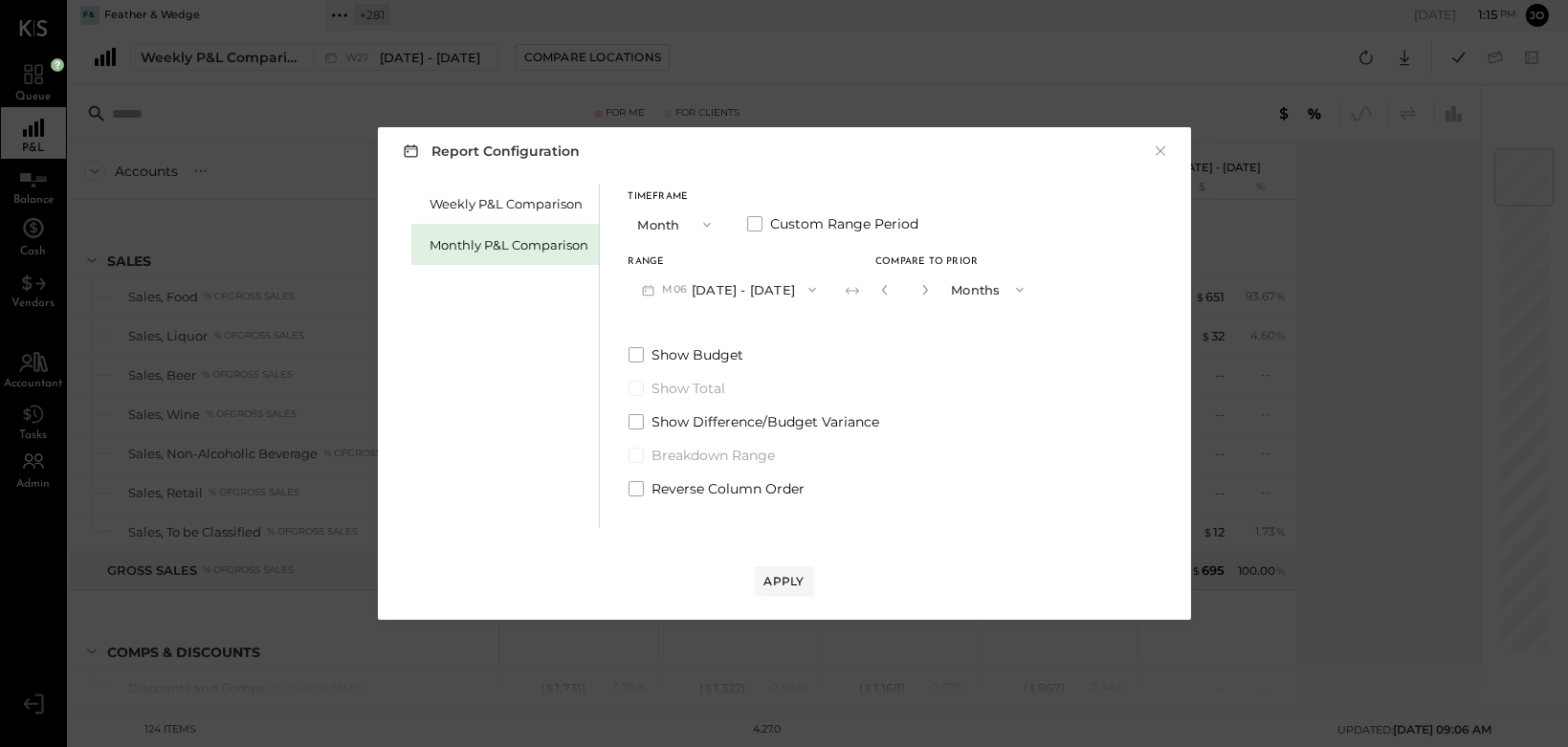 click at bounding box center [925, 290] 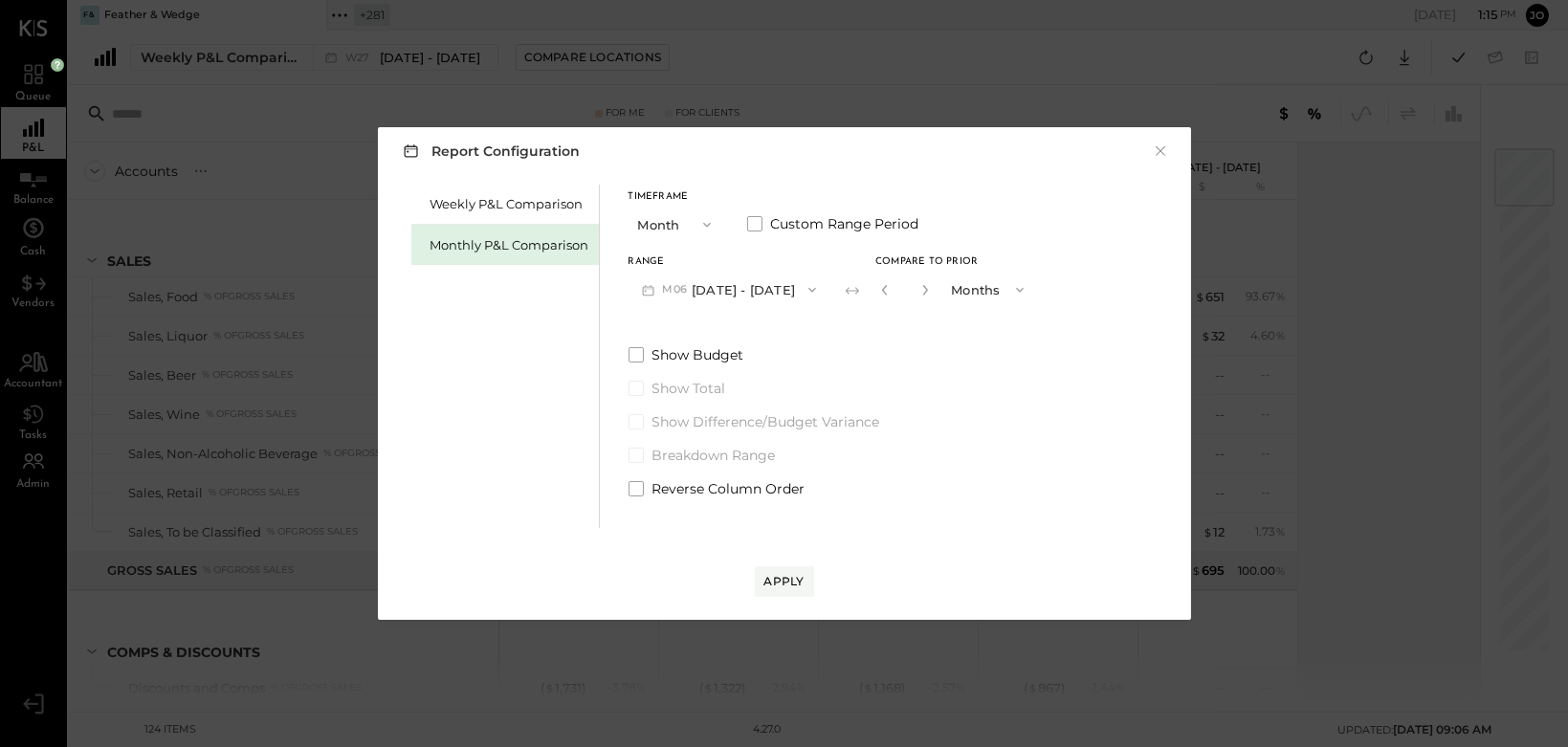 click at bounding box center (925, 290) 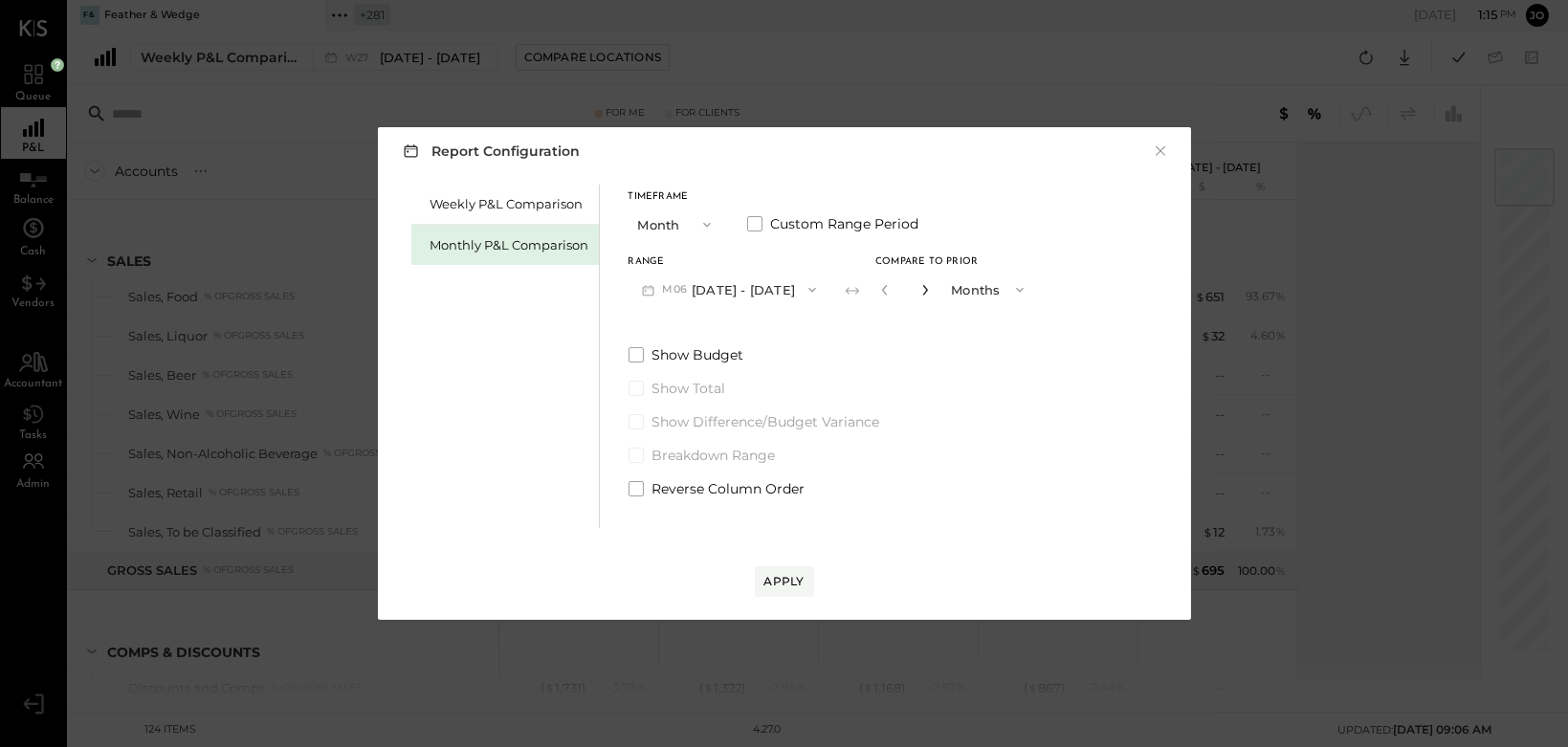 click 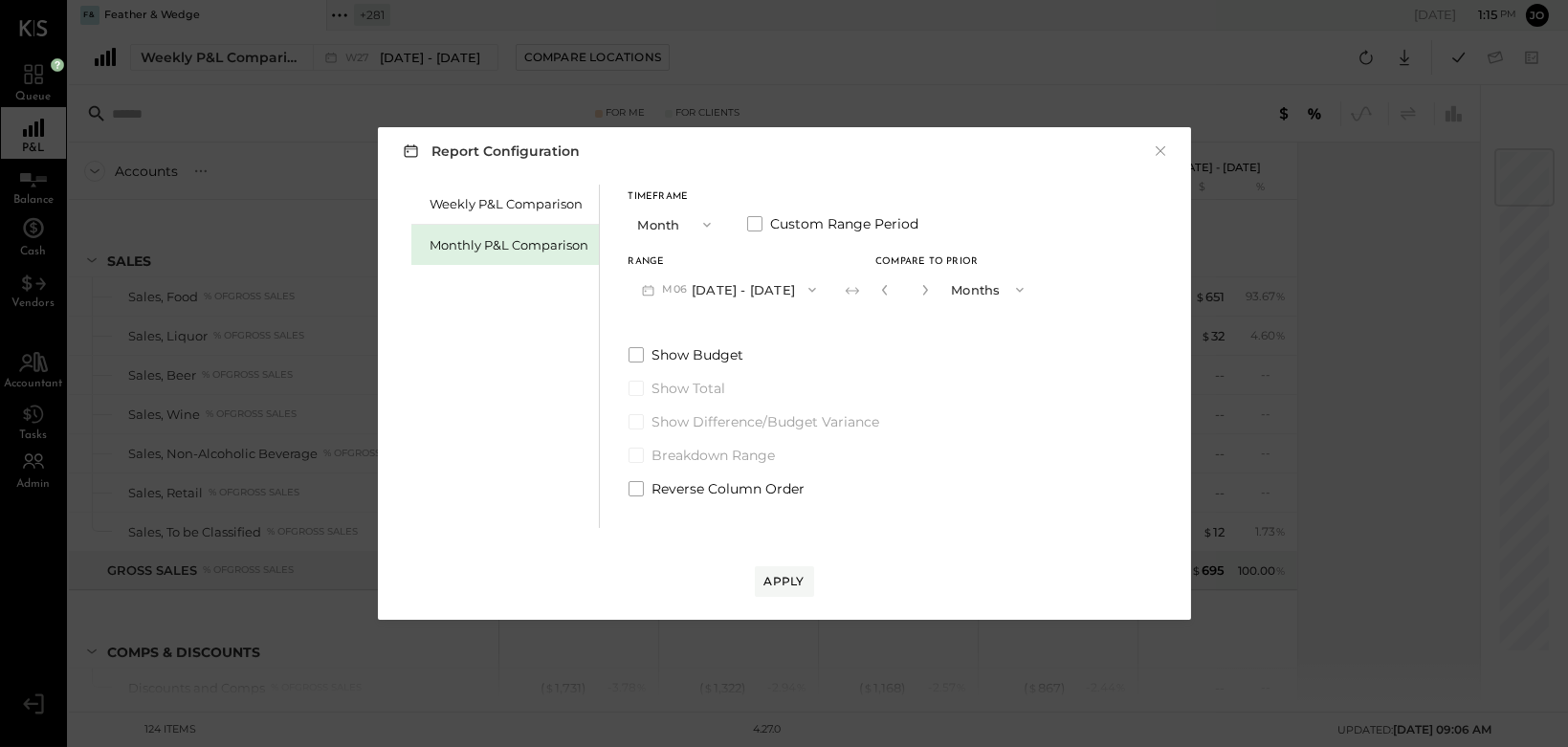 click on "*" at bounding box center (905, 289) 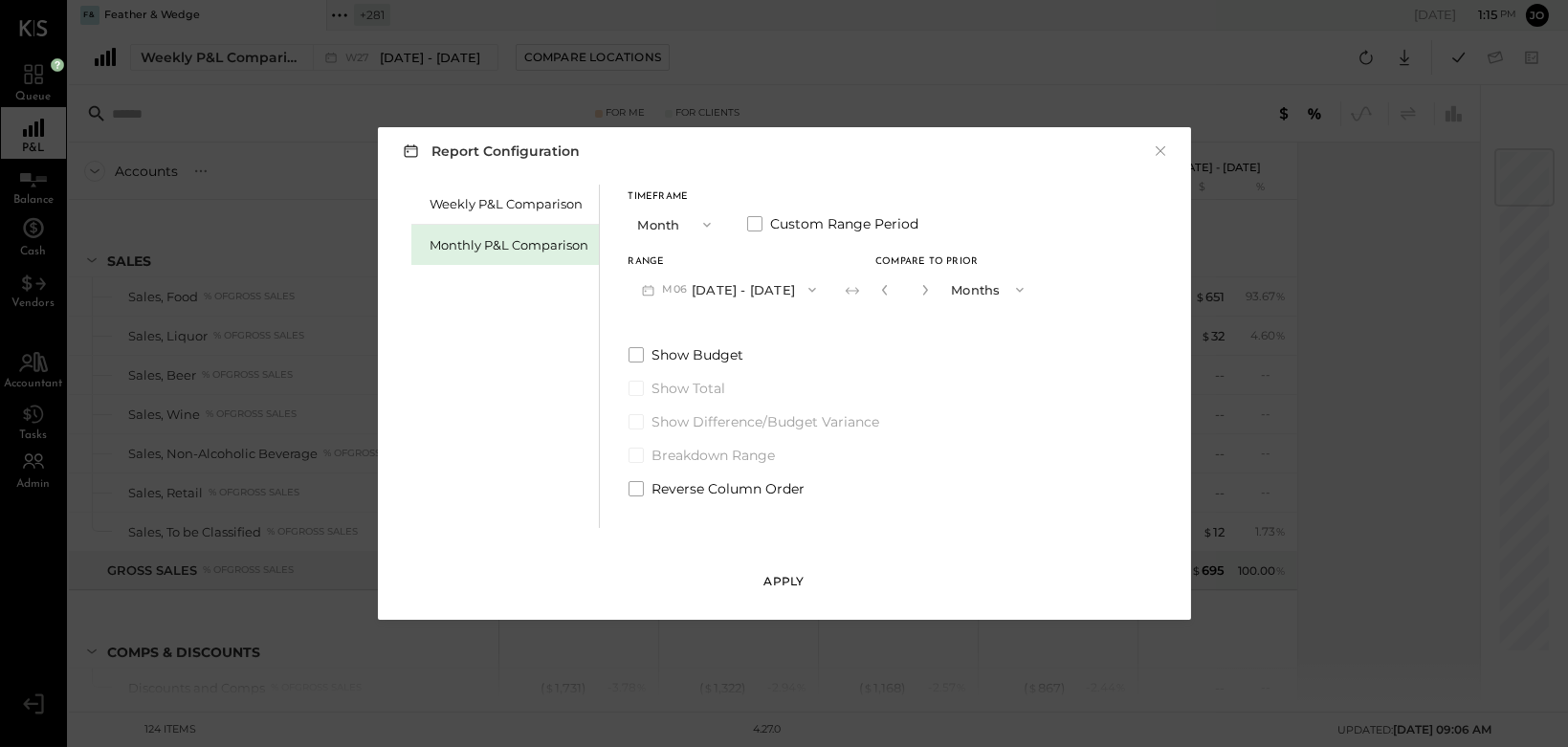 click on "Apply" at bounding box center (784, 581) 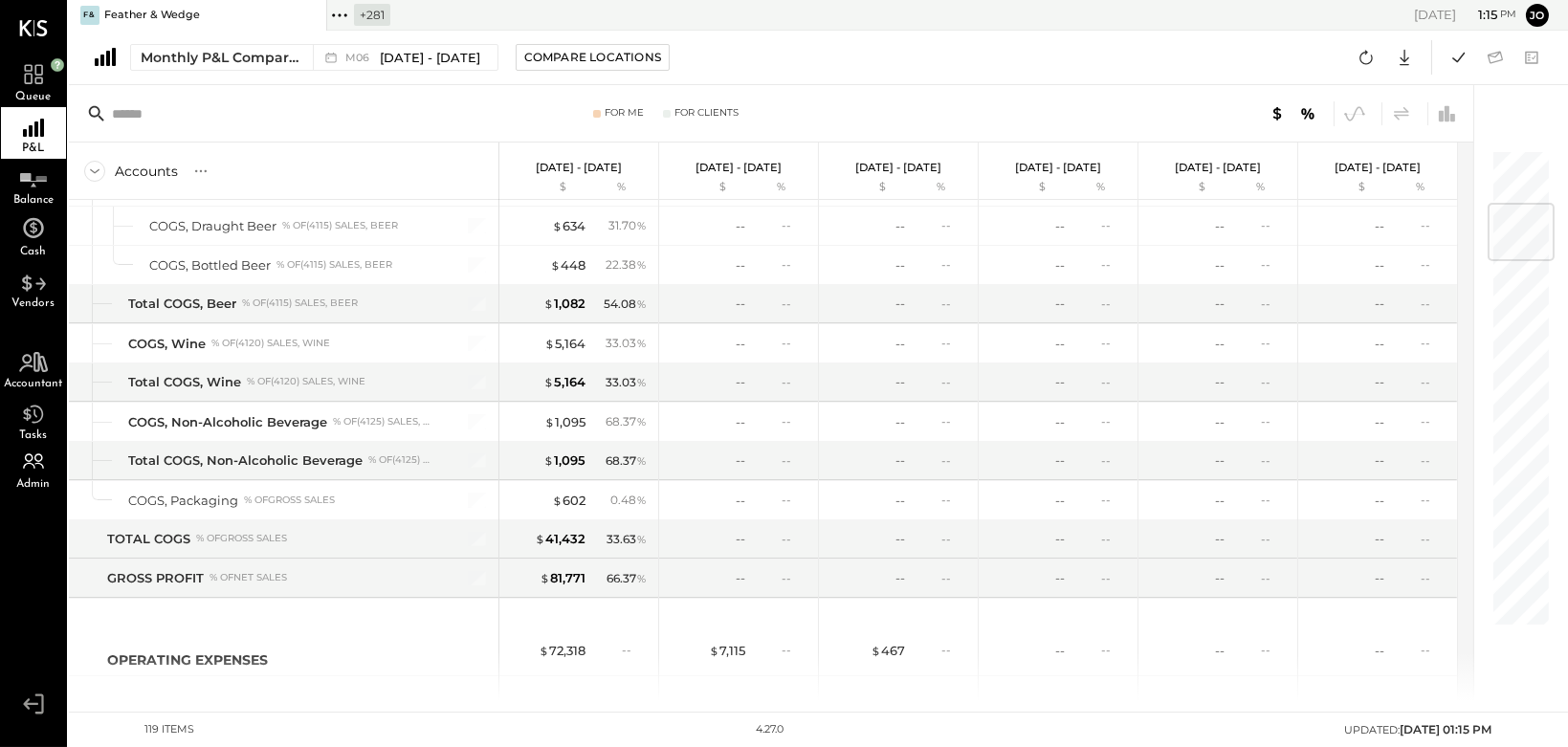 scroll, scrollTop: 0, scrollLeft: 0, axis: both 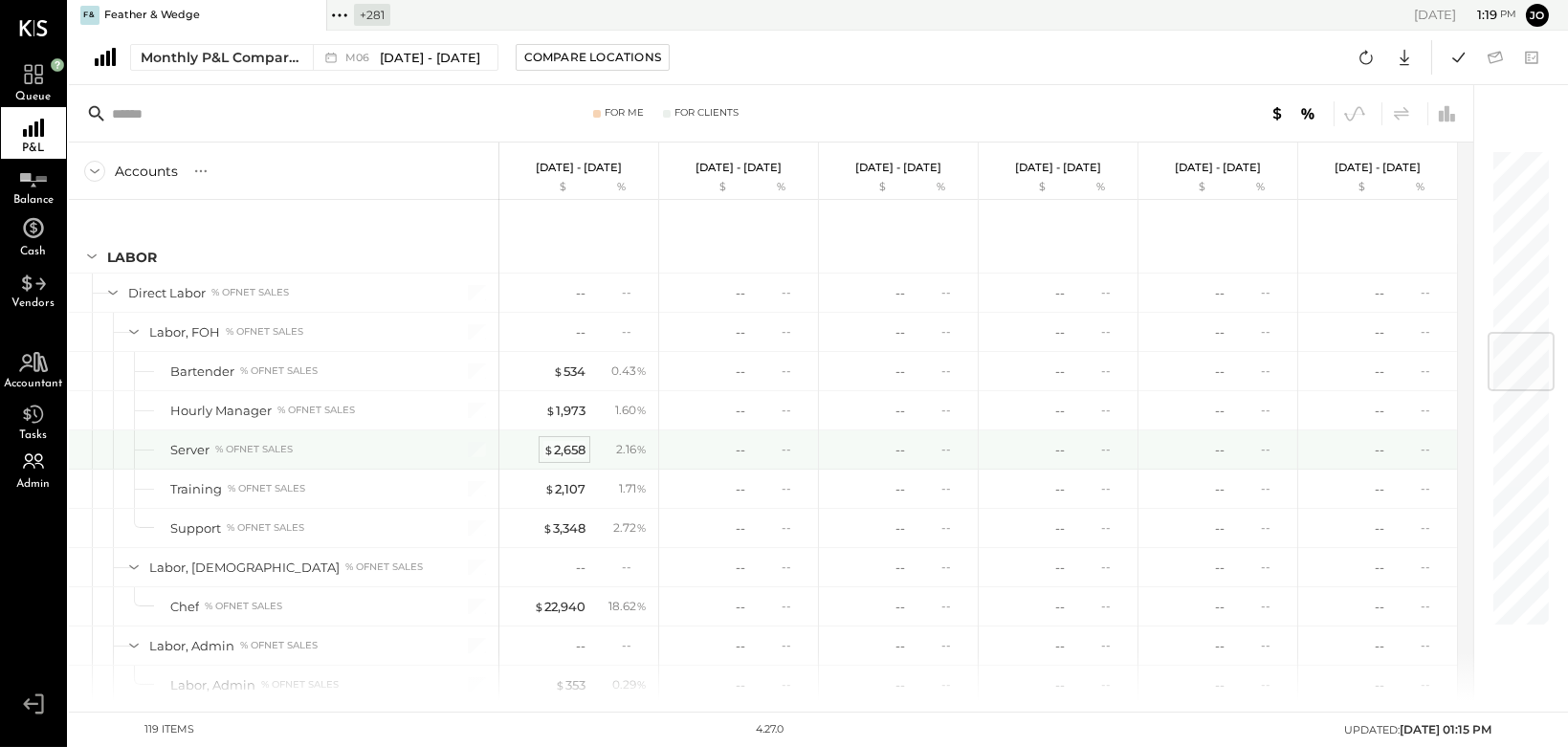 click on "$ 2,658" at bounding box center [564, 450] 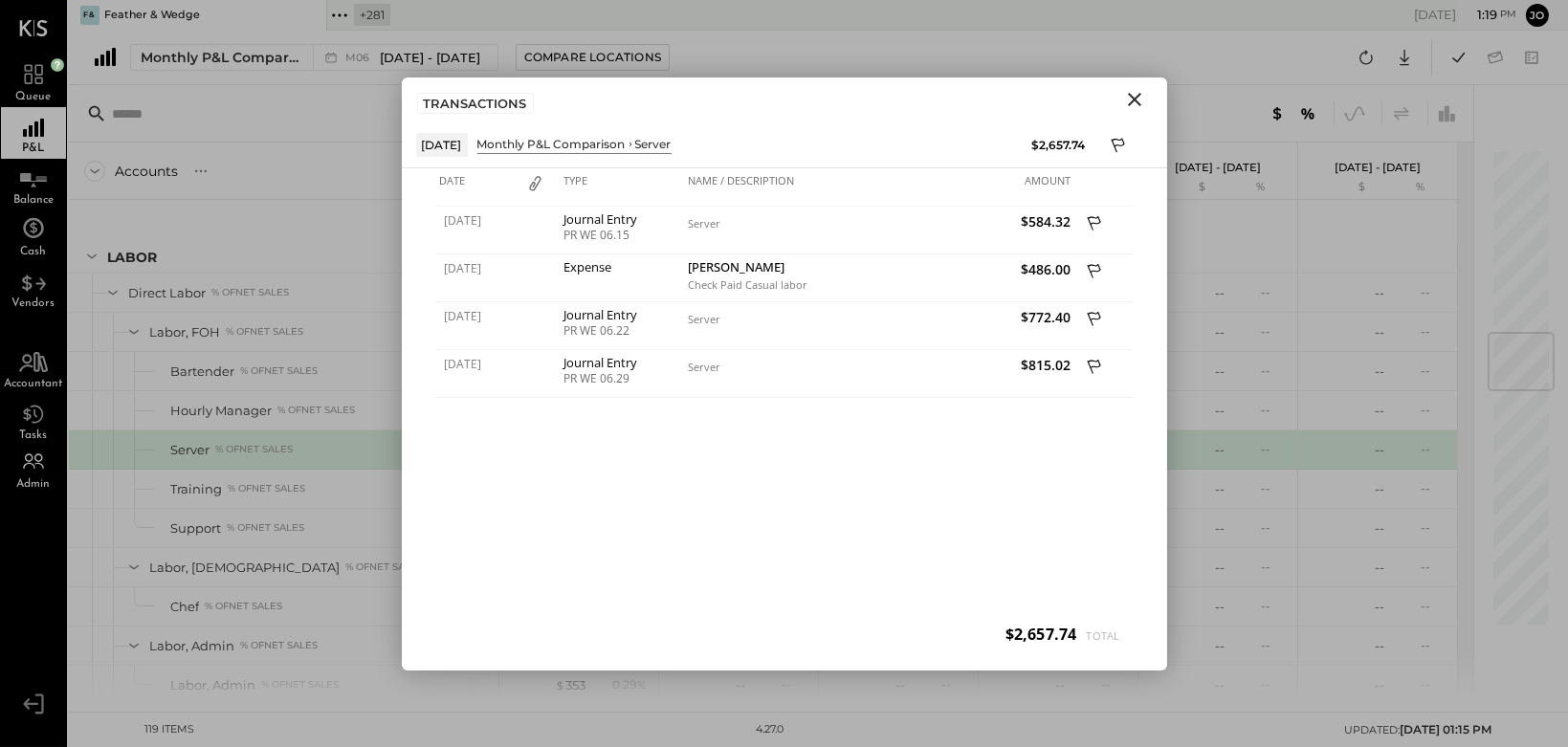 click 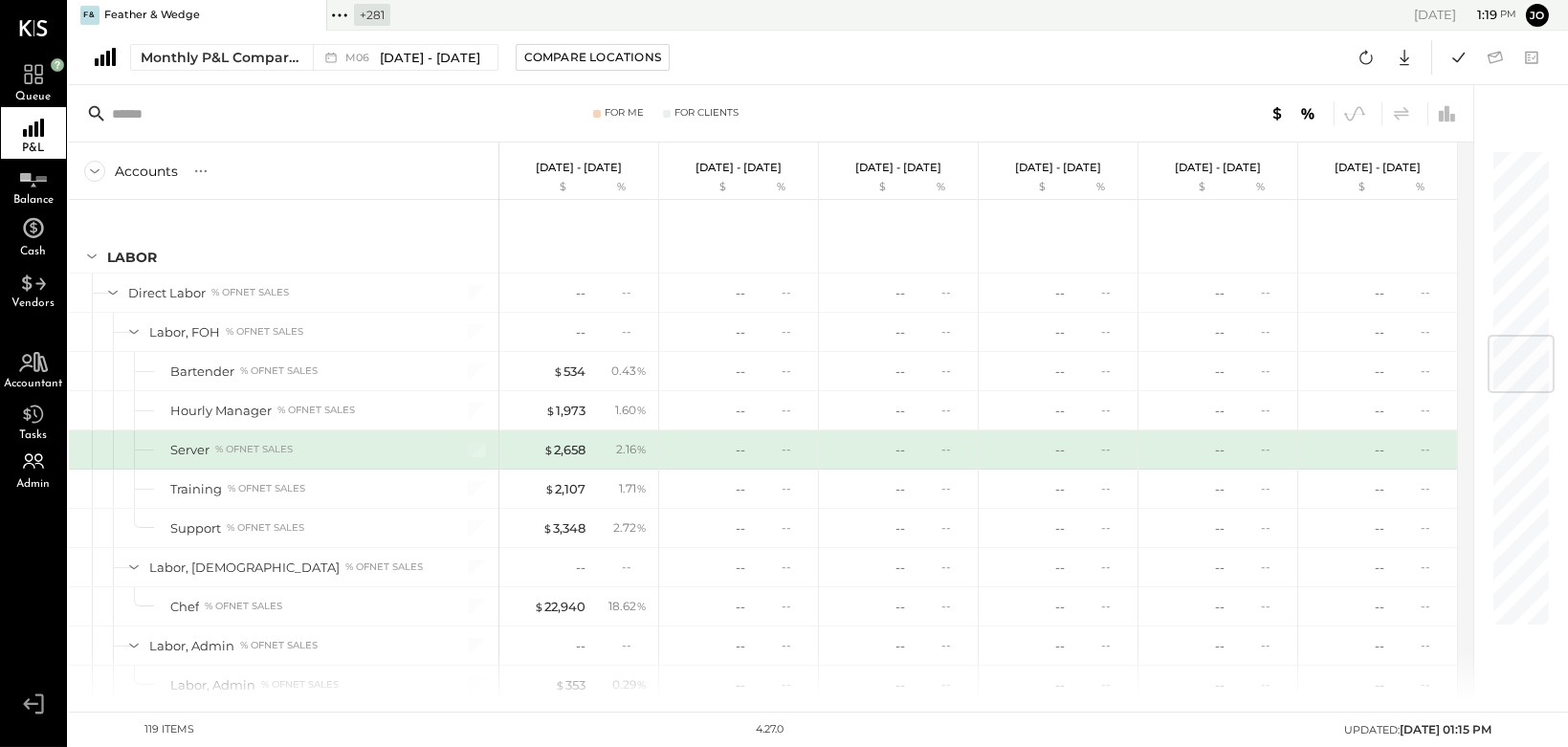 scroll, scrollTop: 1865, scrollLeft: 0, axis: vertical 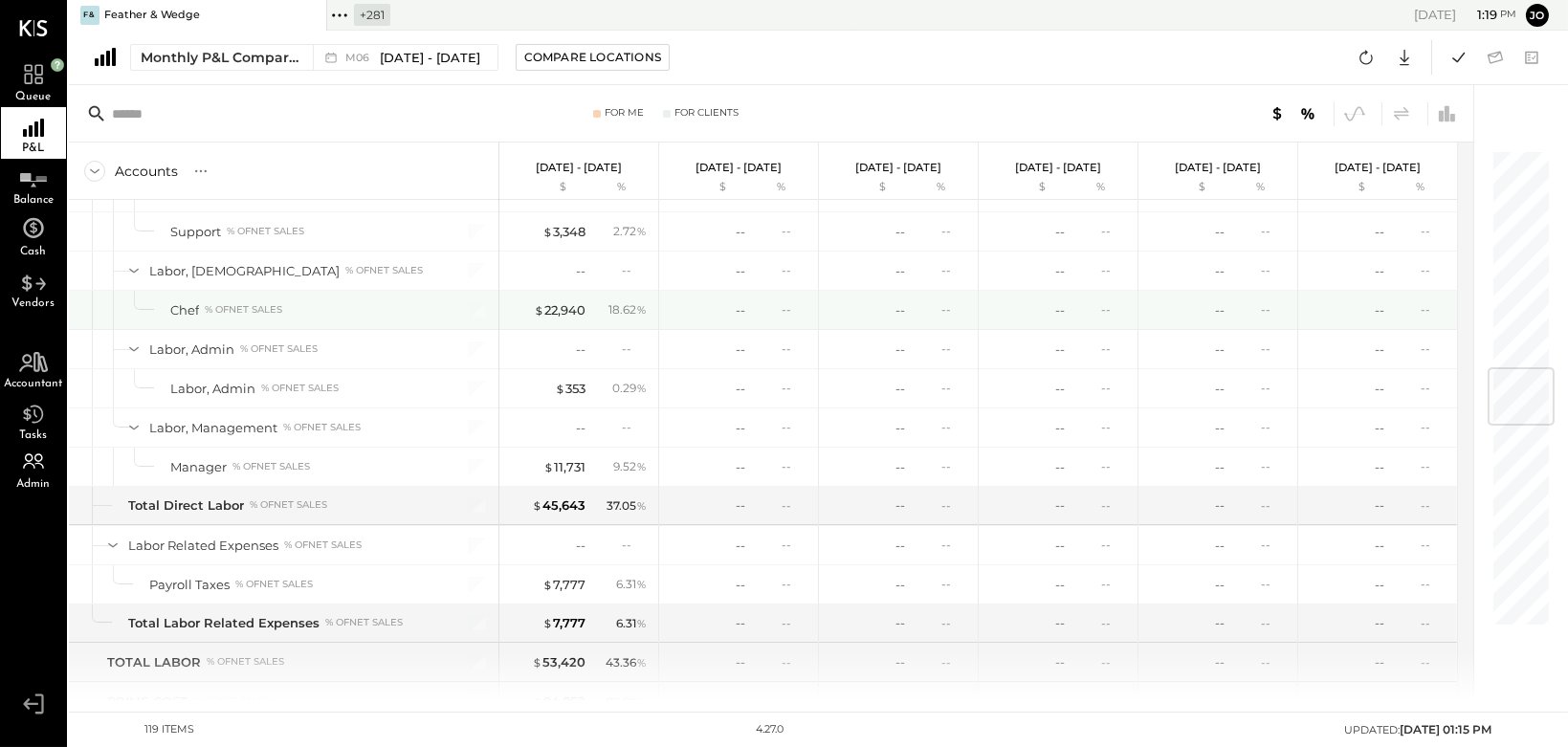 click on "$ 22,940 18.62 %" at bounding box center (581, 310) 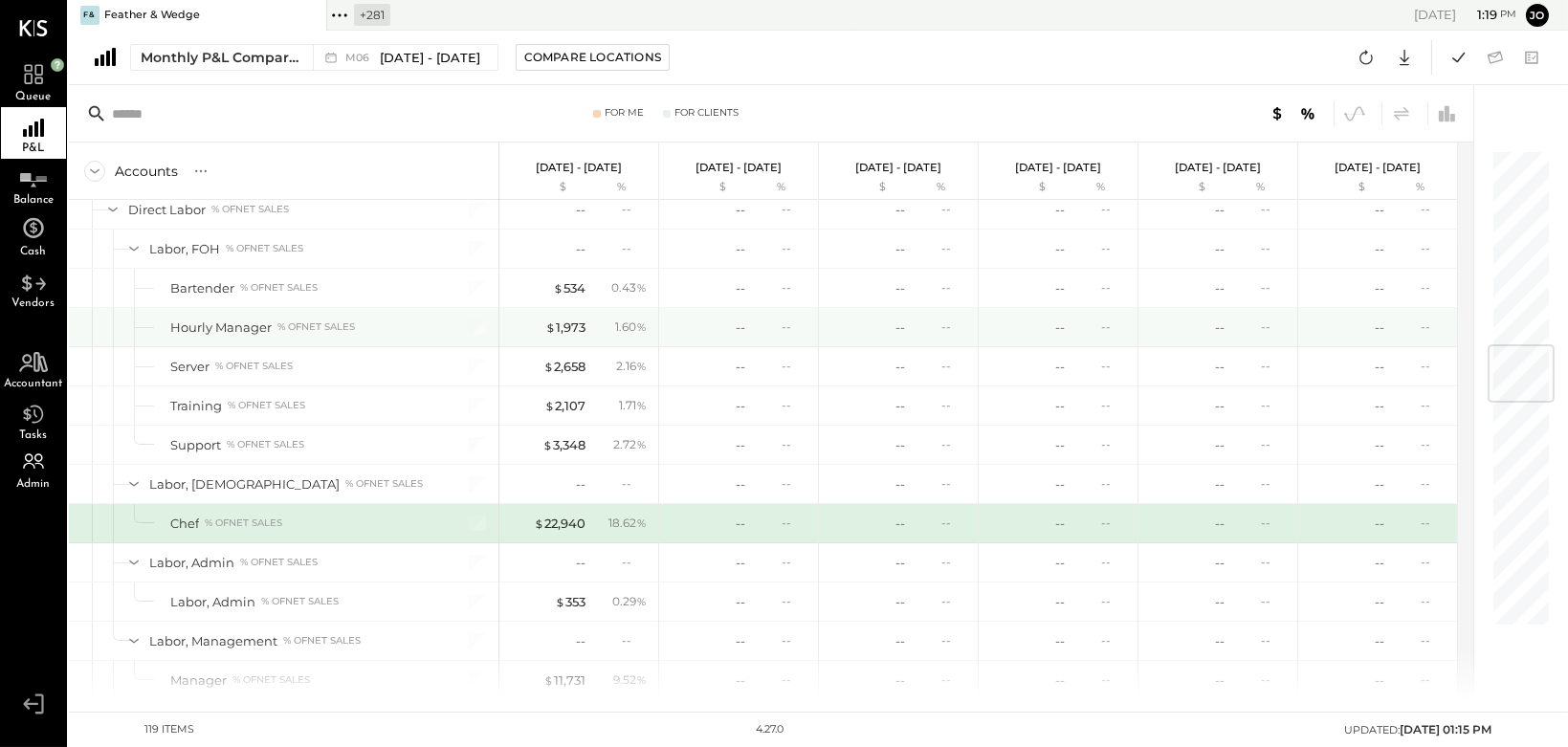 scroll, scrollTop: 1610, scrollLeft: 0, axis: vertical 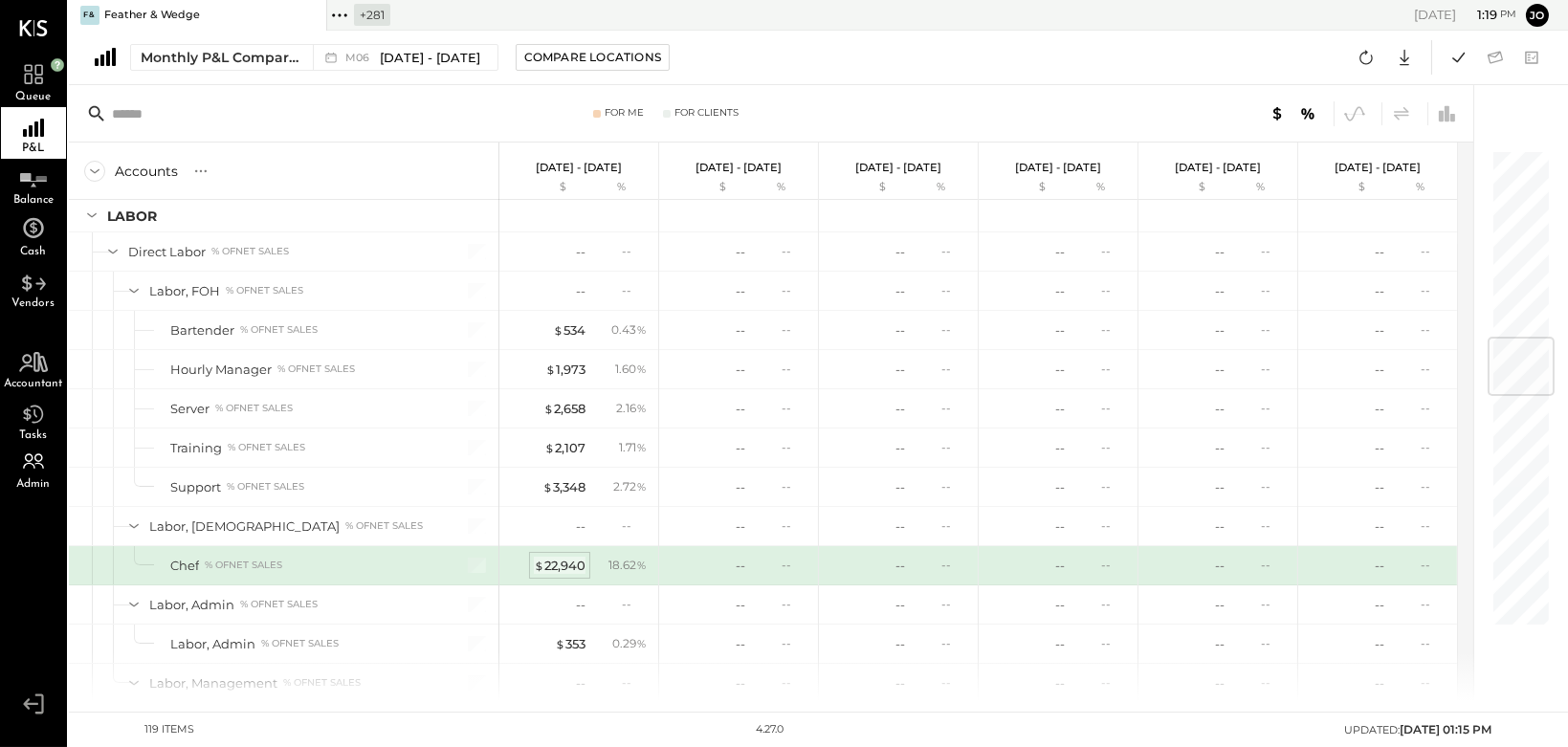 click on "$ 22,940" at bounding box center (560, 565) 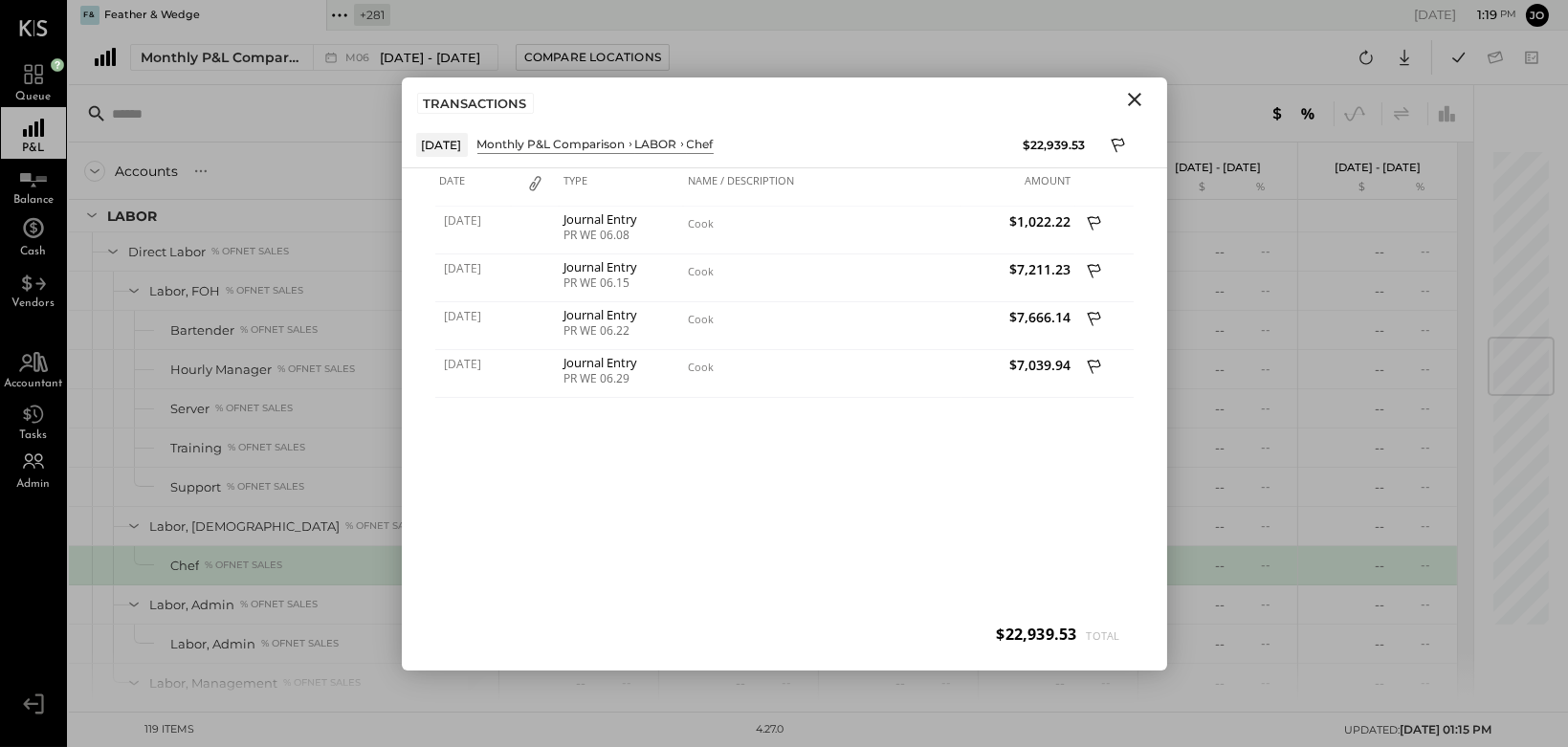 click 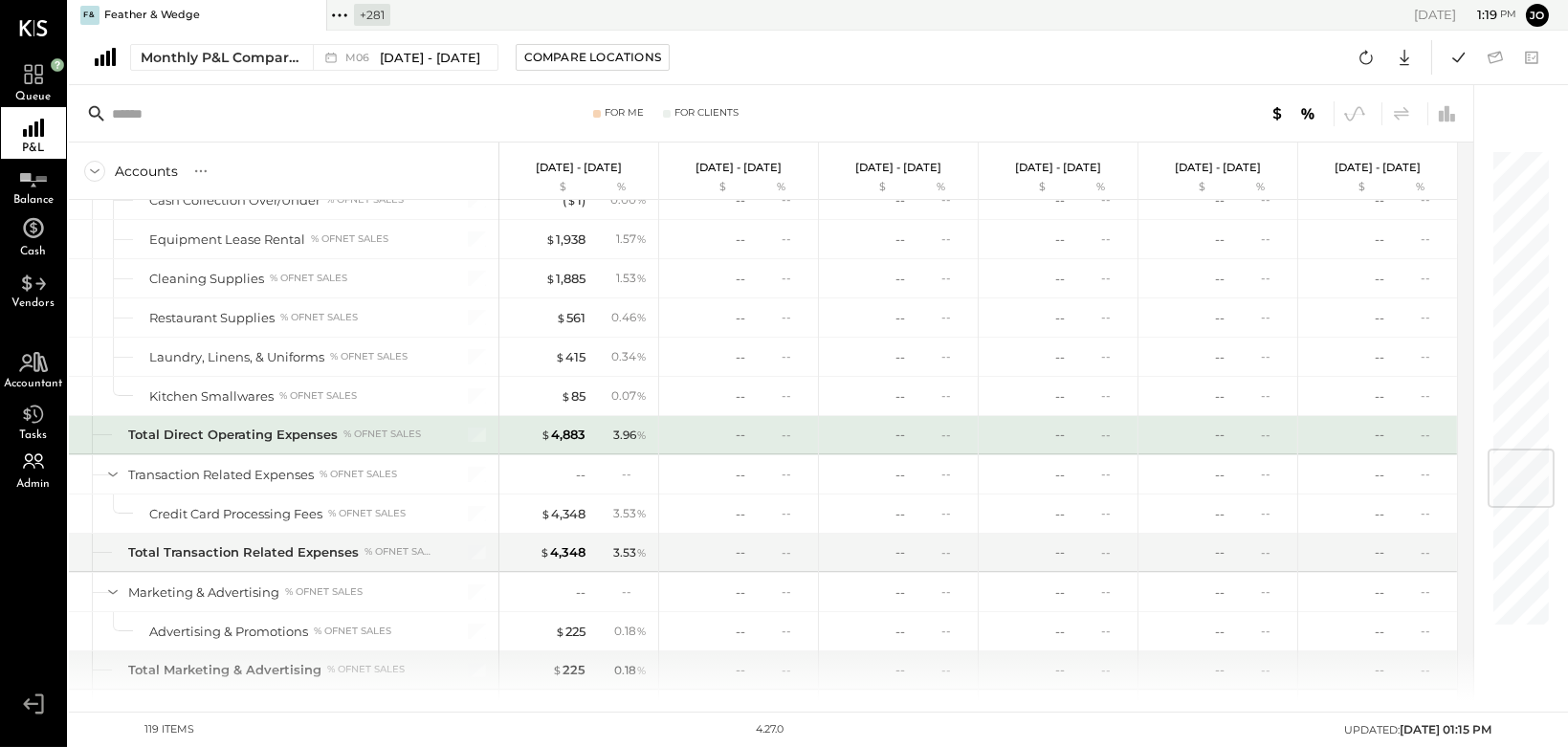 scroll, scrollTop: 2694, scrollLeft: 0, axis: vertical 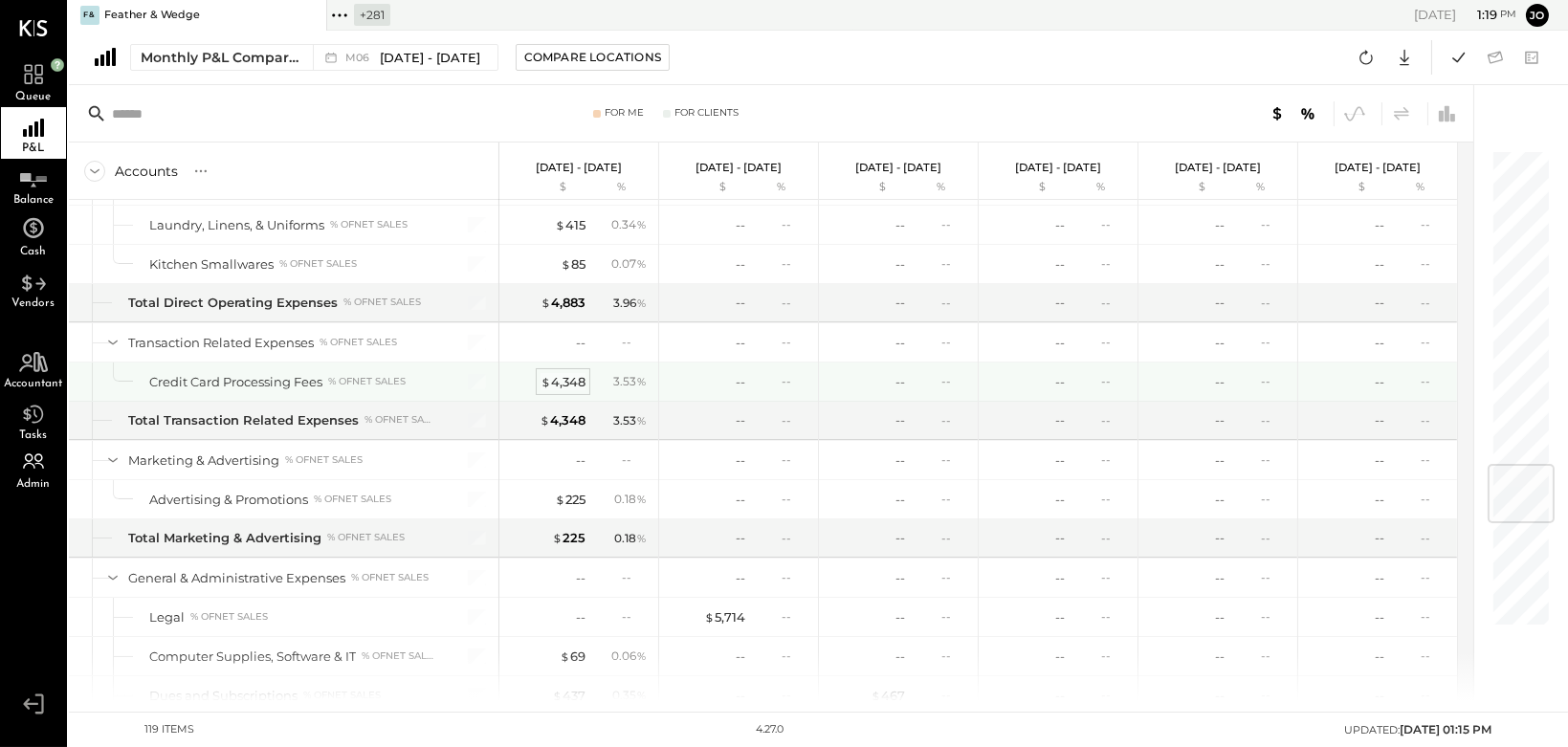 click on "$ 4,348" at bounding box center [563, 382] 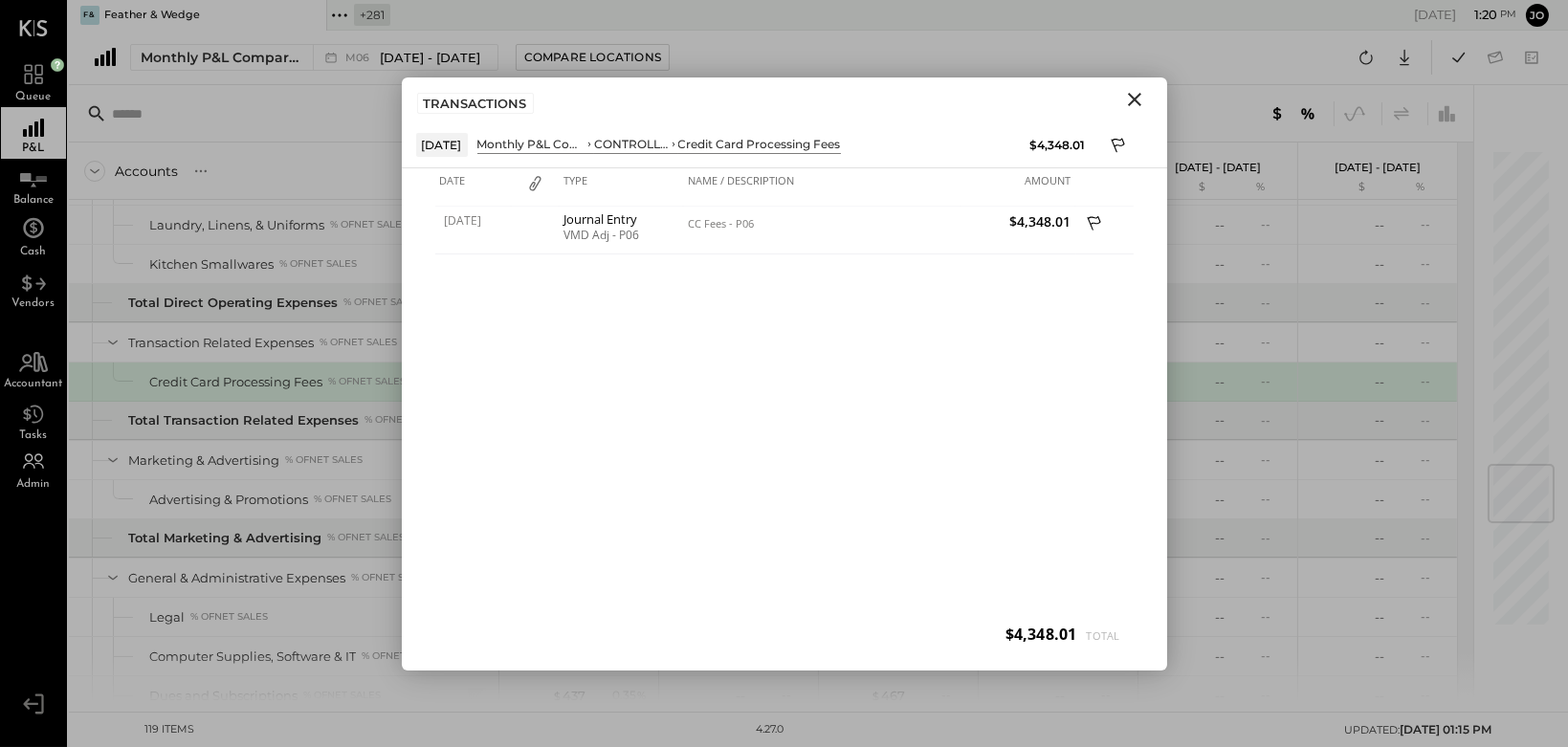 click on "TRANSACTIONS" at bounding box center (784, 99) 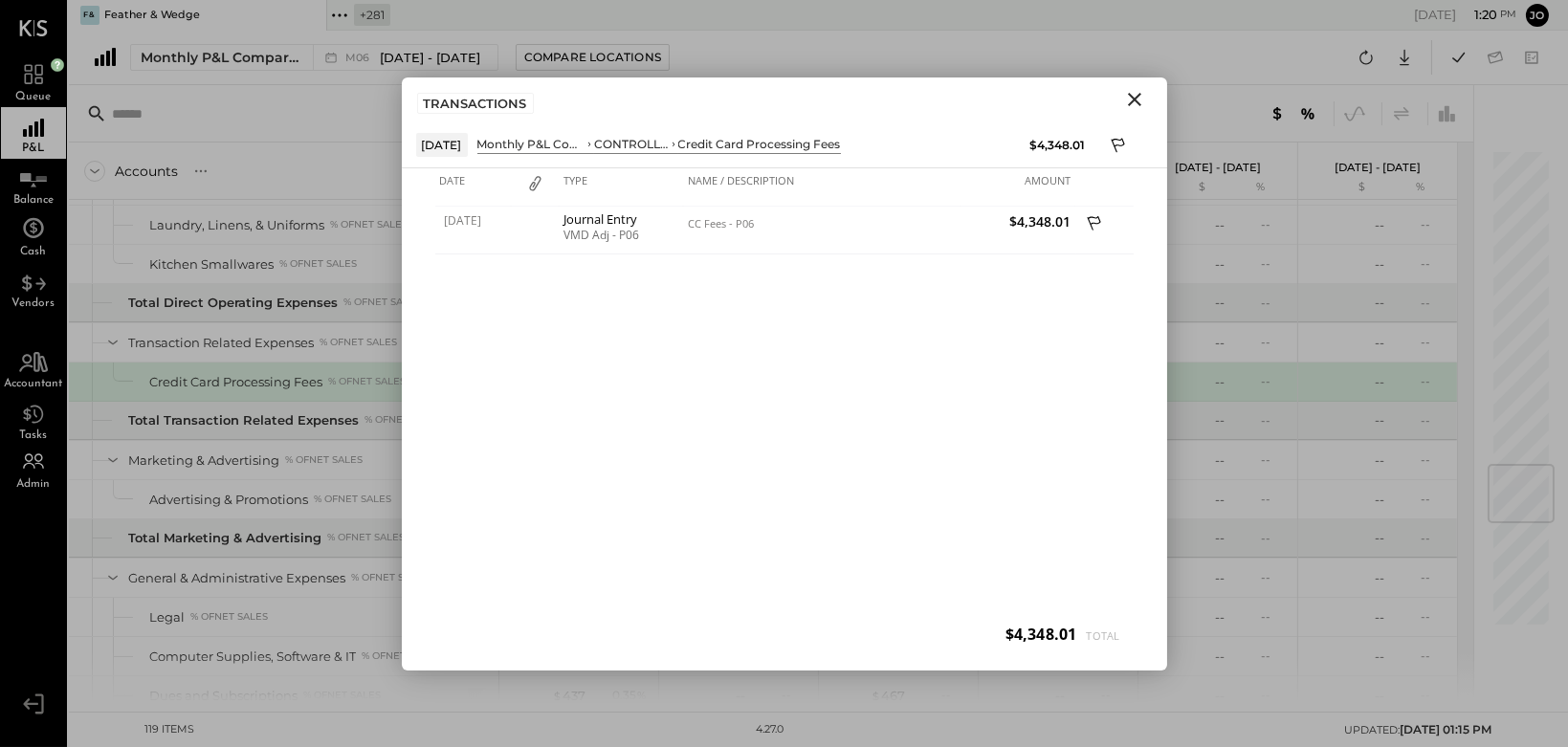 click 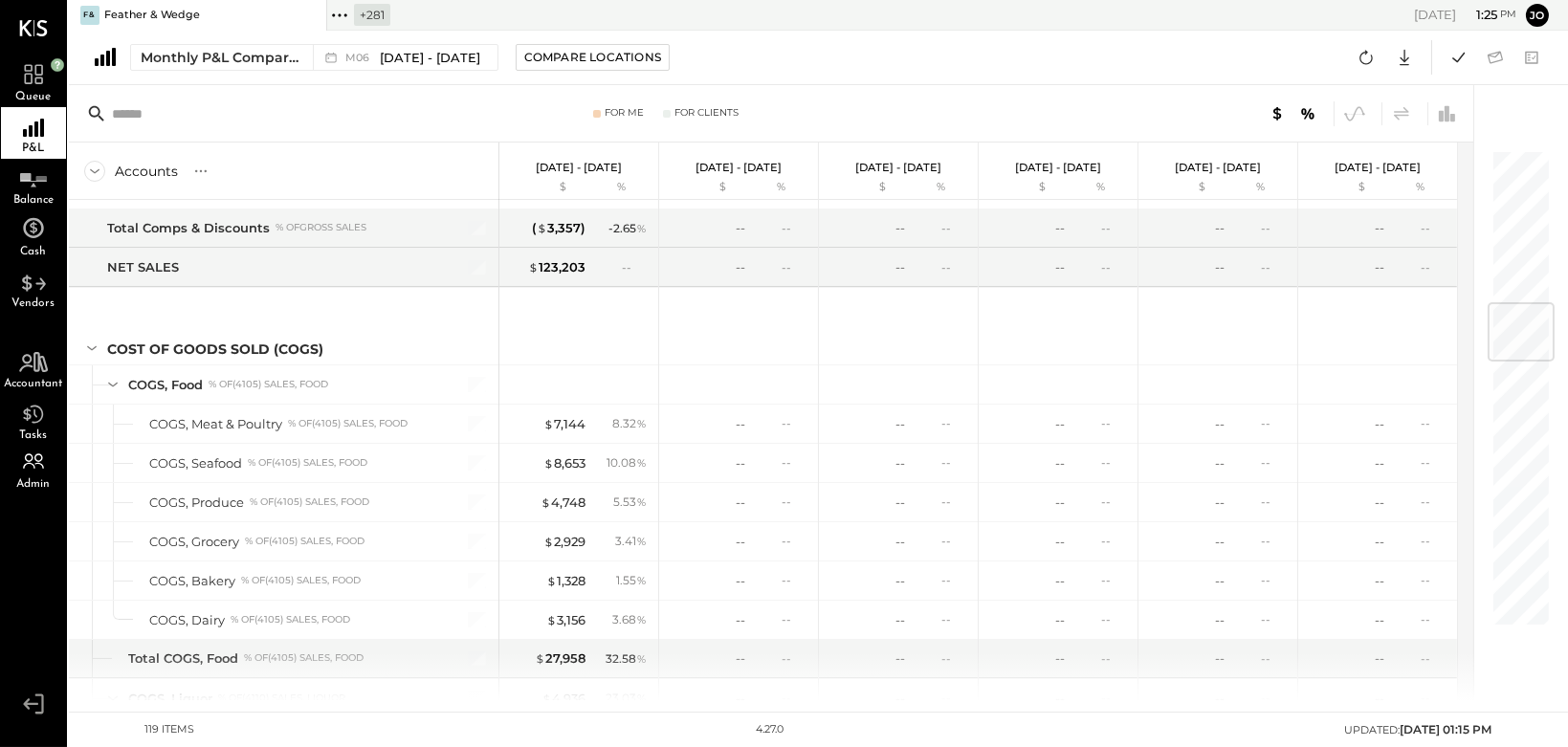 scroll, scrollTop: 0, scrollLeft: 0, axis: both 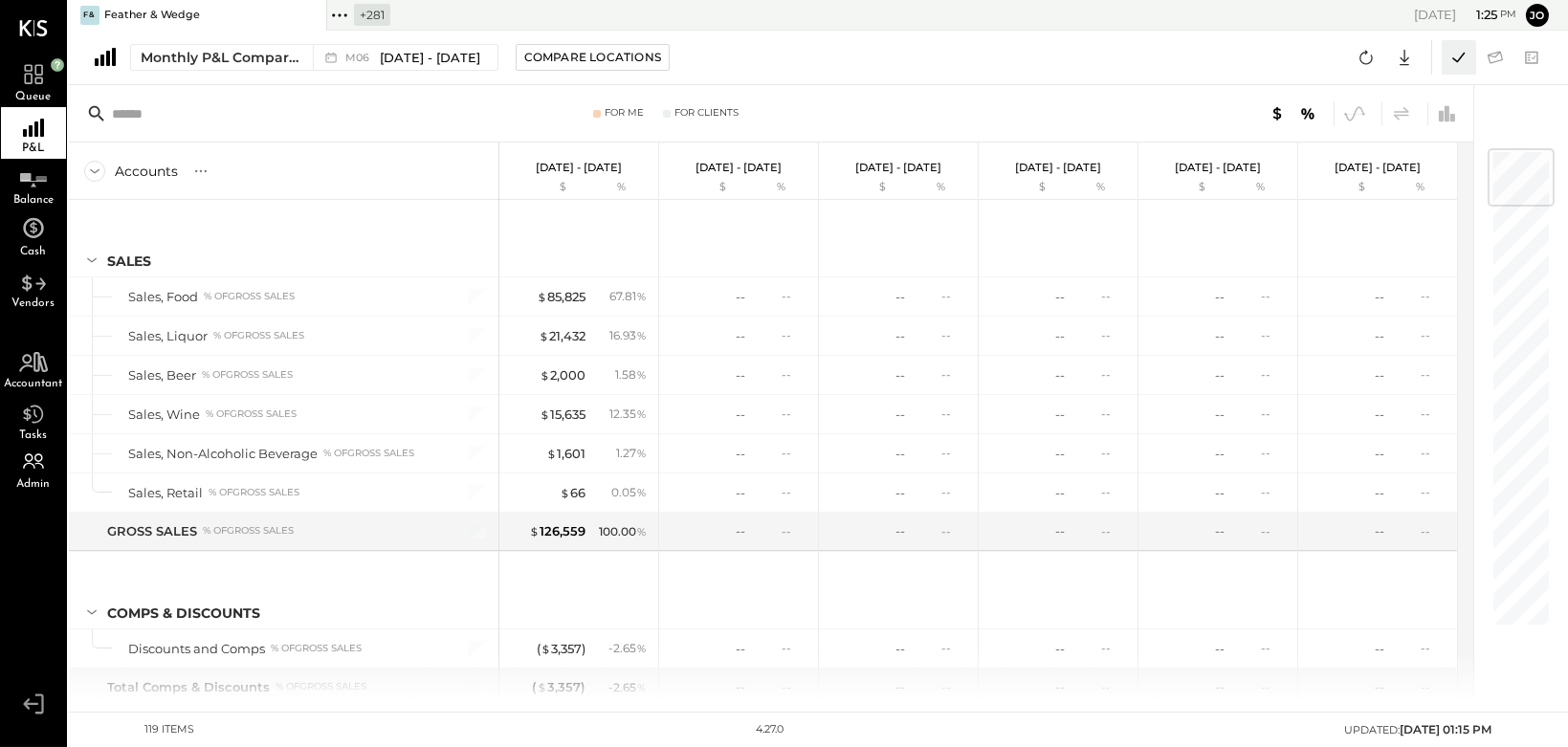 click at bounding box center (1459, 57) 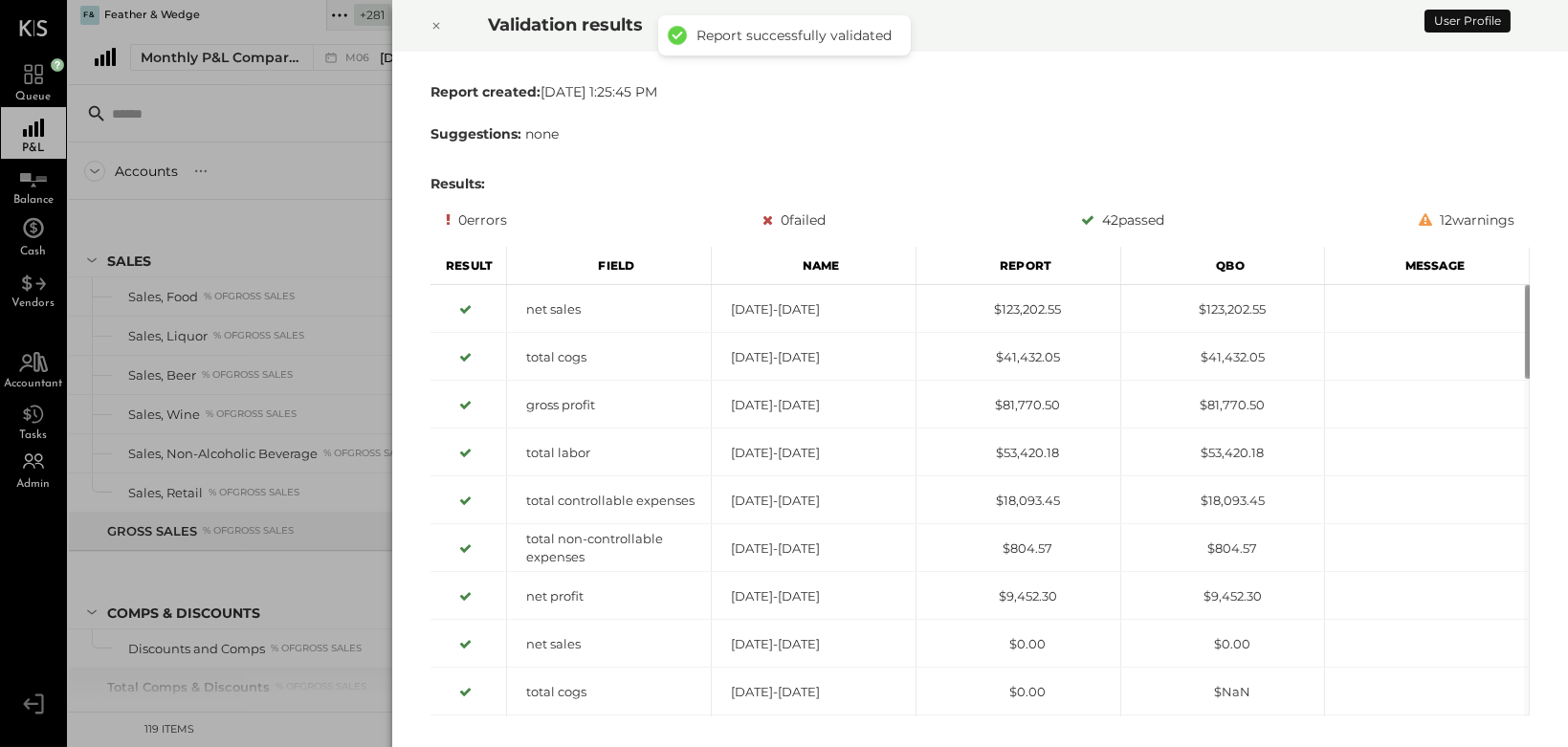 scroll, scrollTop: 2601, scrollLeft: 0, axis: vertical 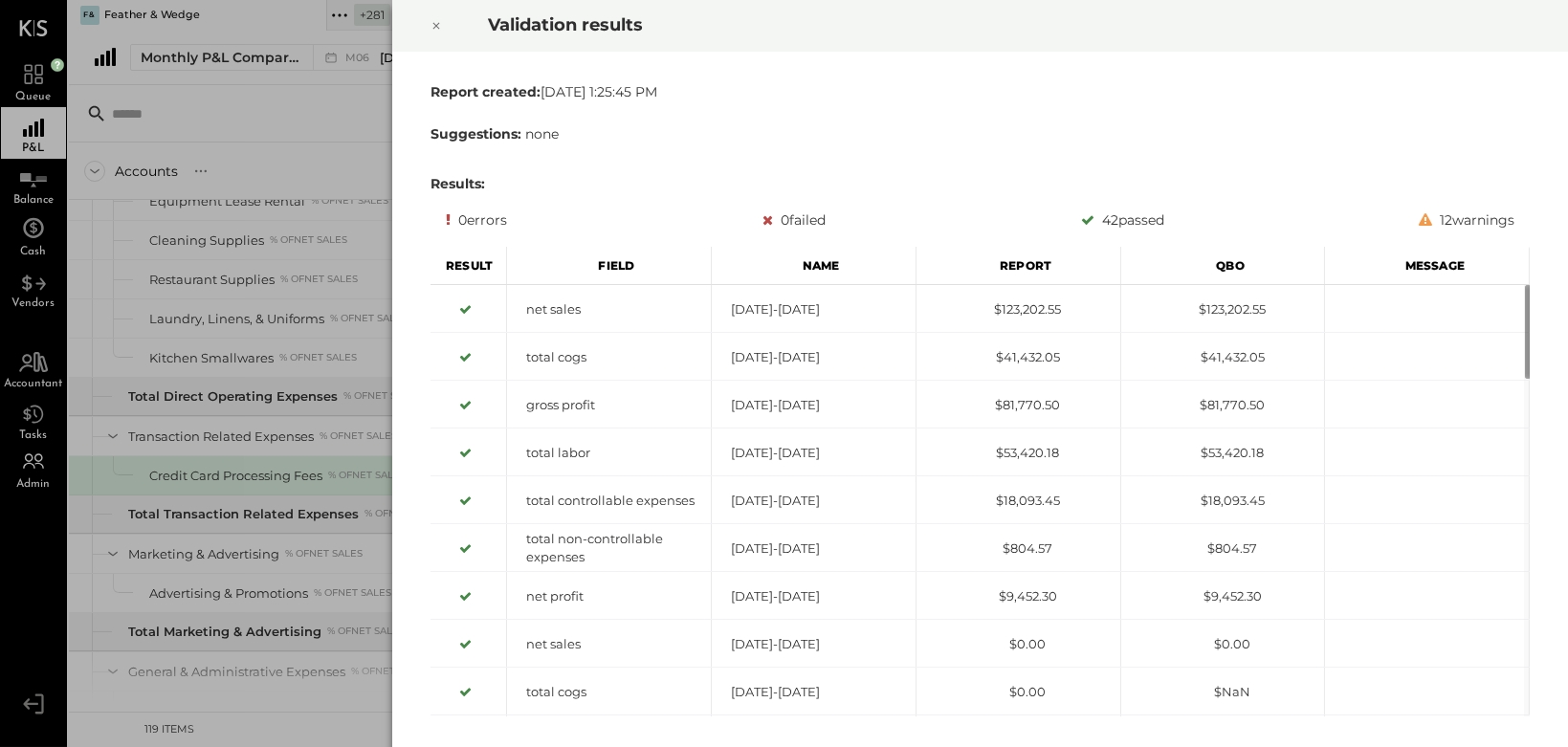 click at bounding box center (436, 26) 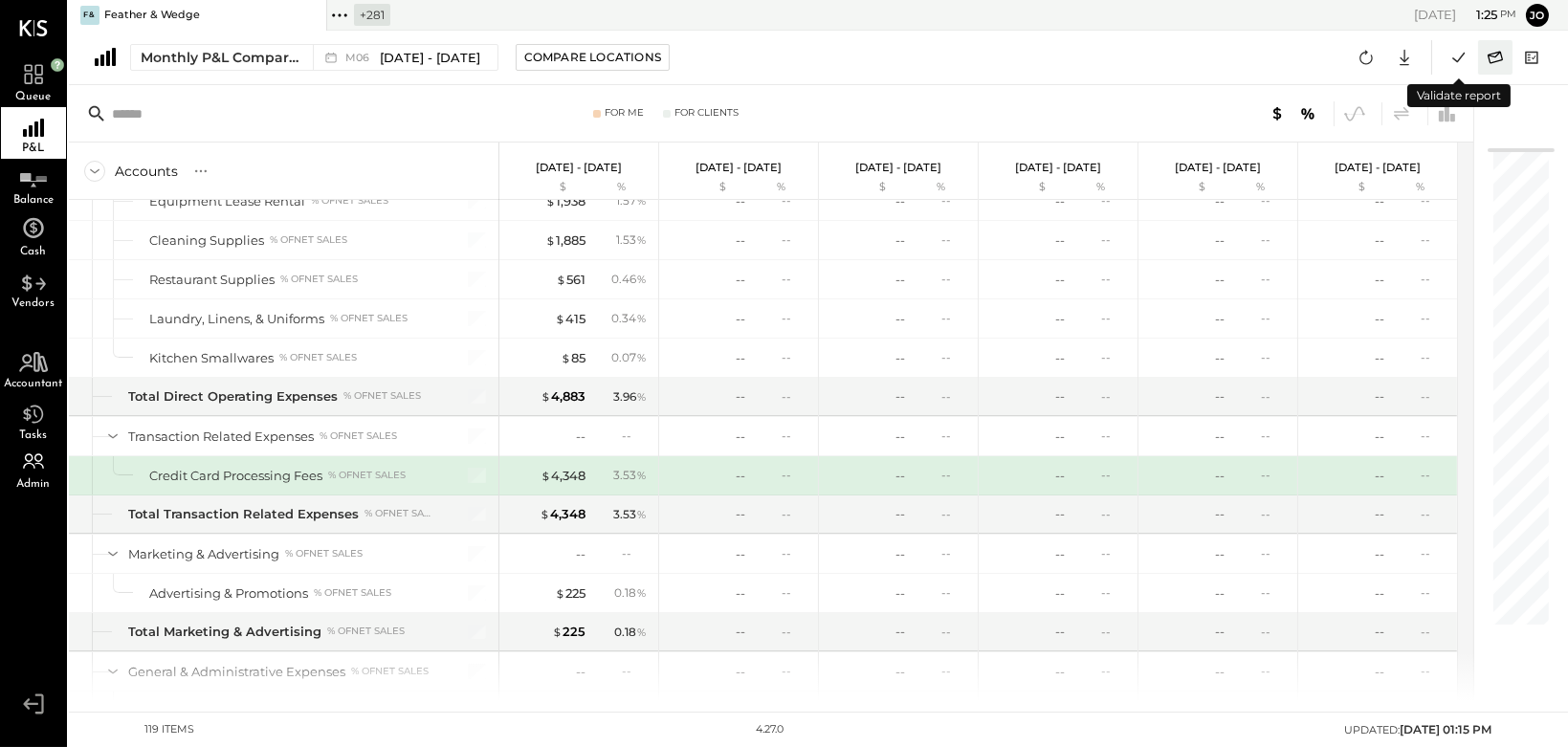 click 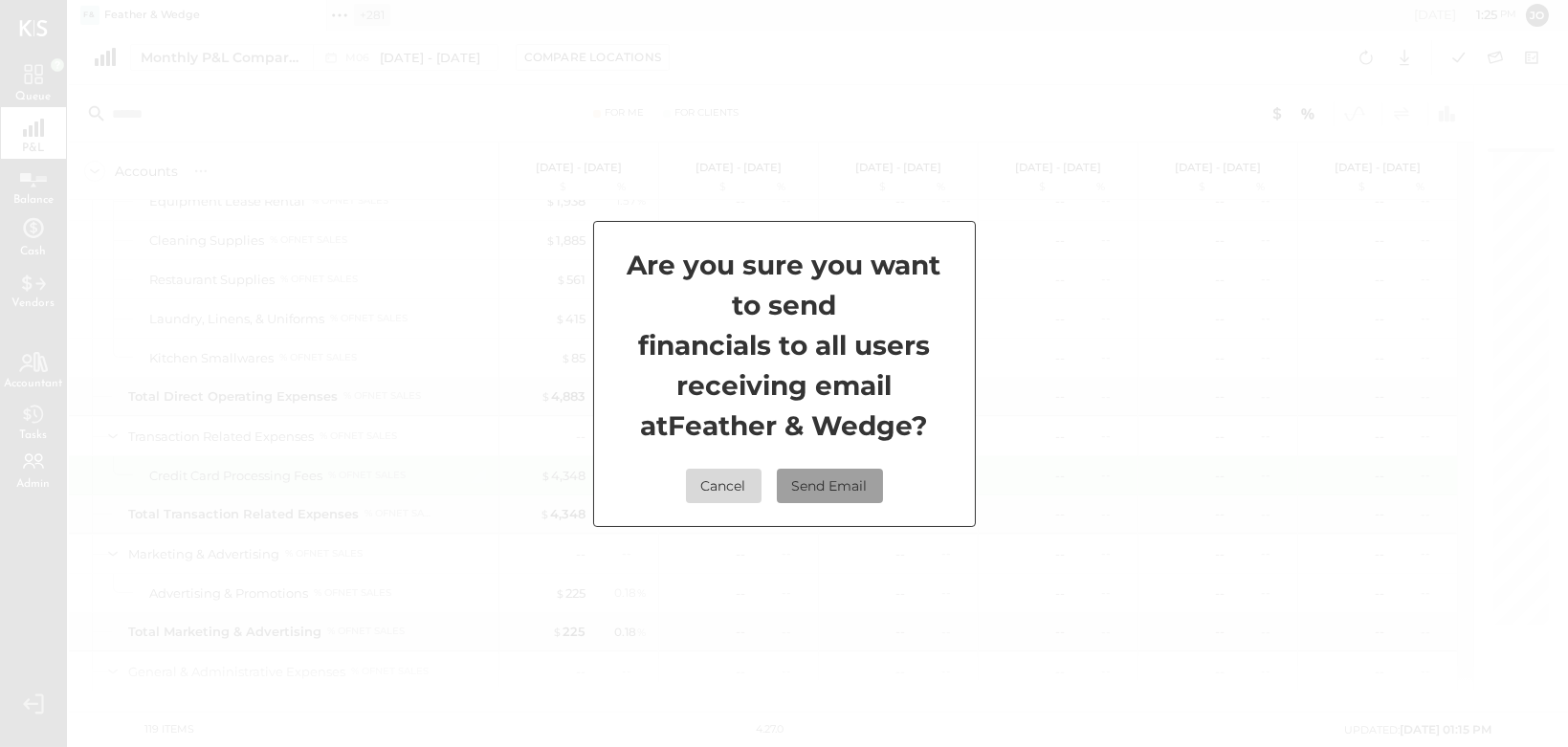 click on "Send Email" at bounding box center (829, 486) 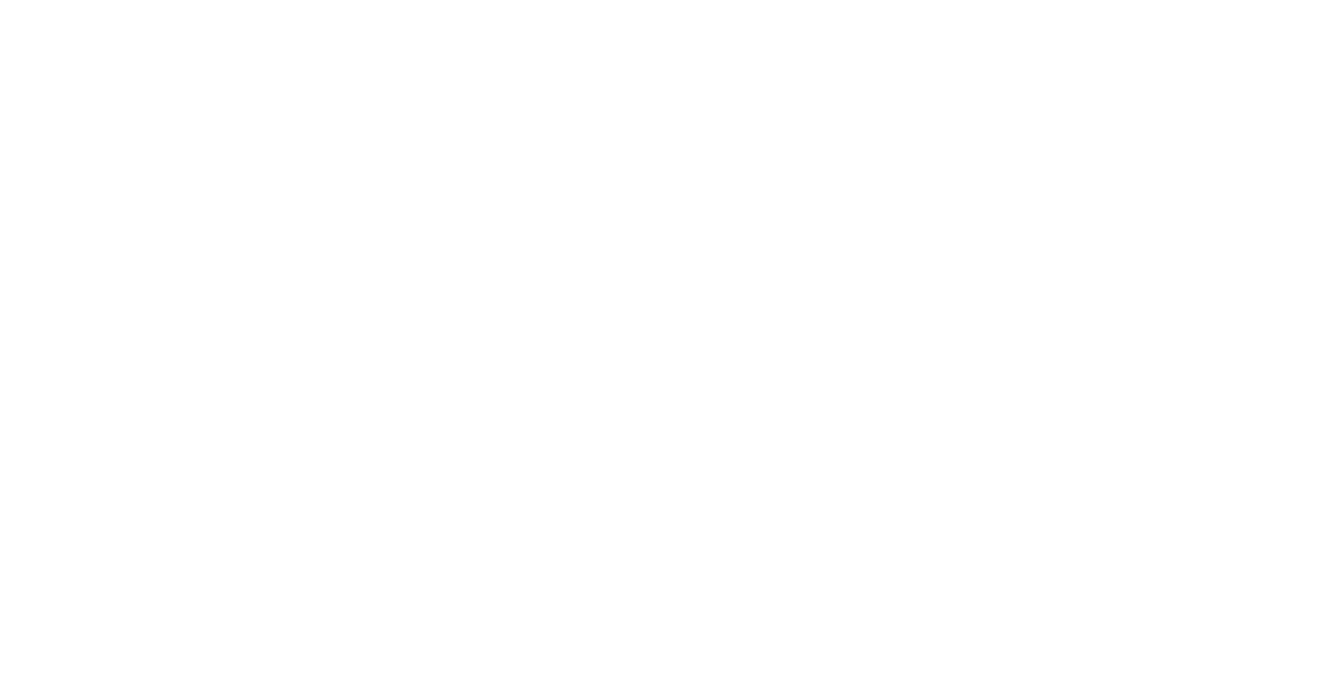 scroll, scrollTop: 0, scrollLeft: 0, axis: both 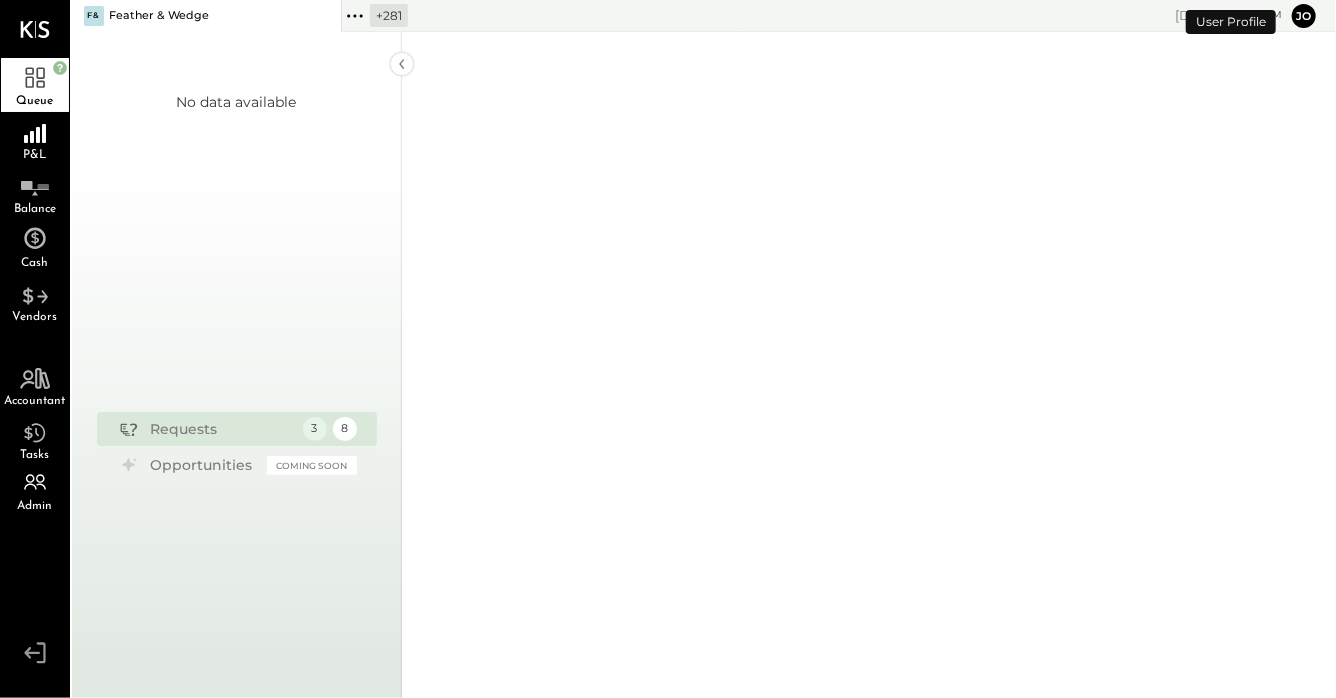 click 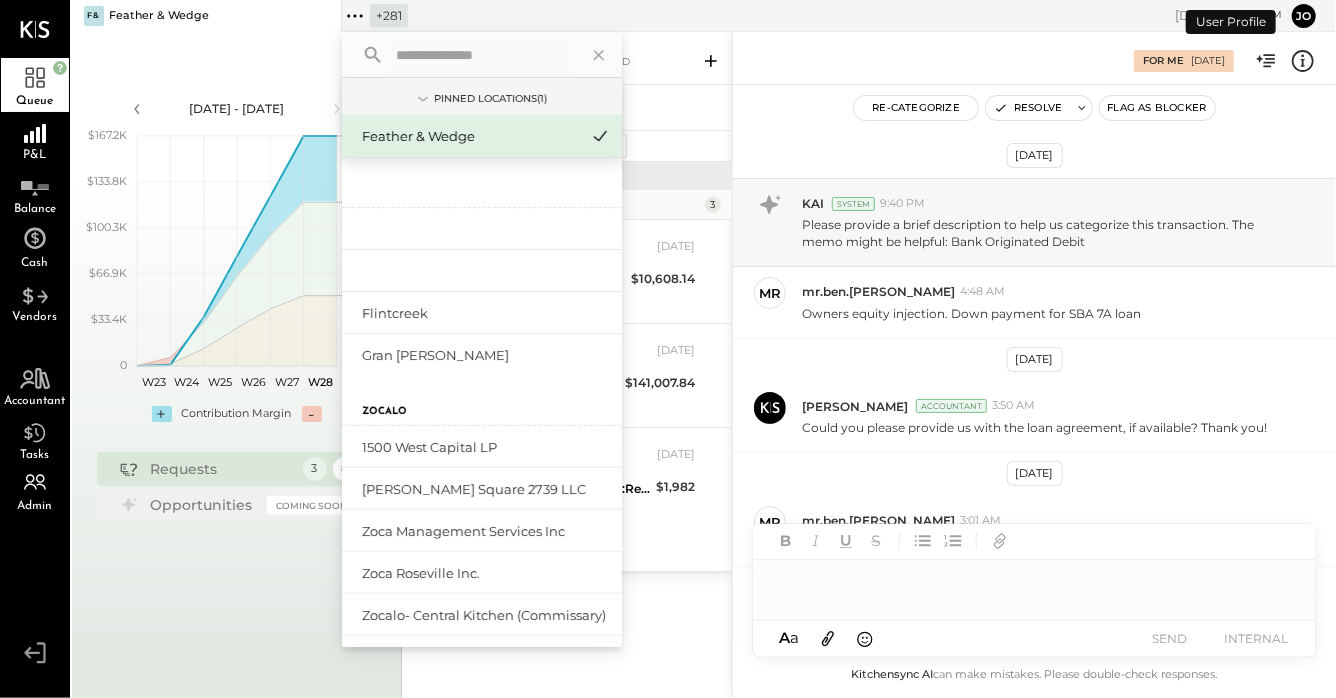 scroll, scrollTop: 312, scrollLeft: 0, axis: vertical 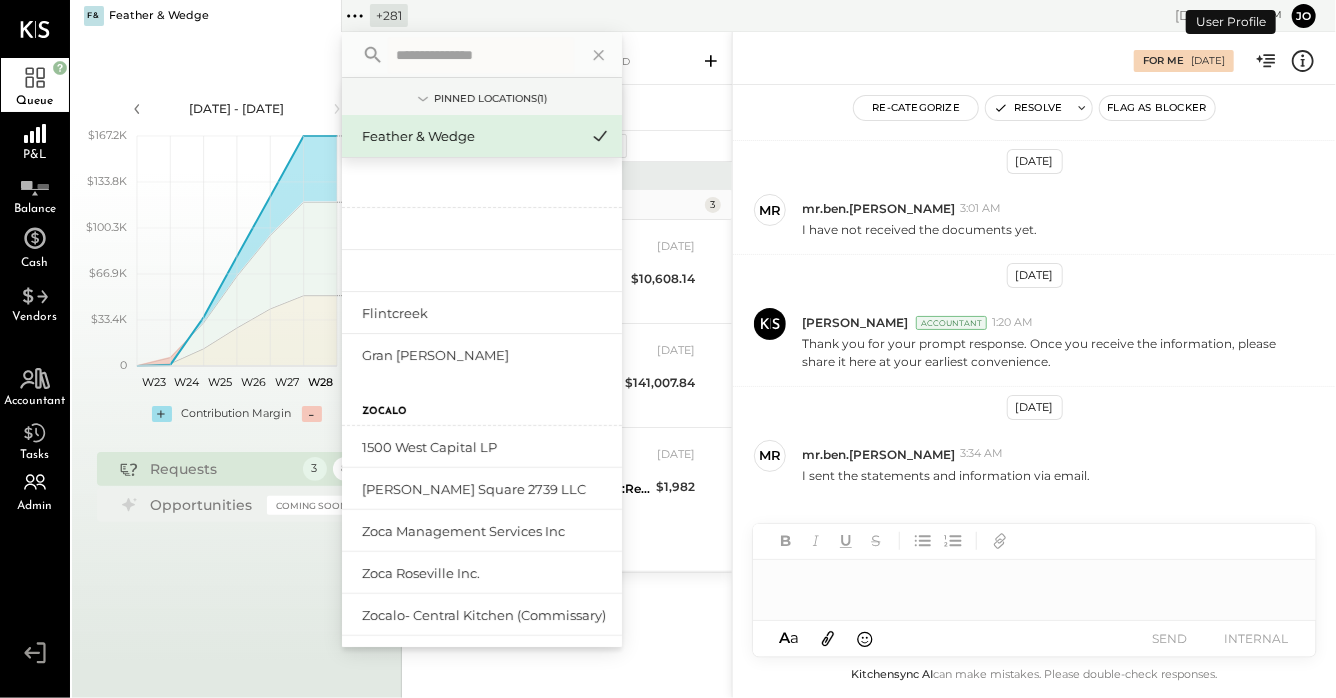 click 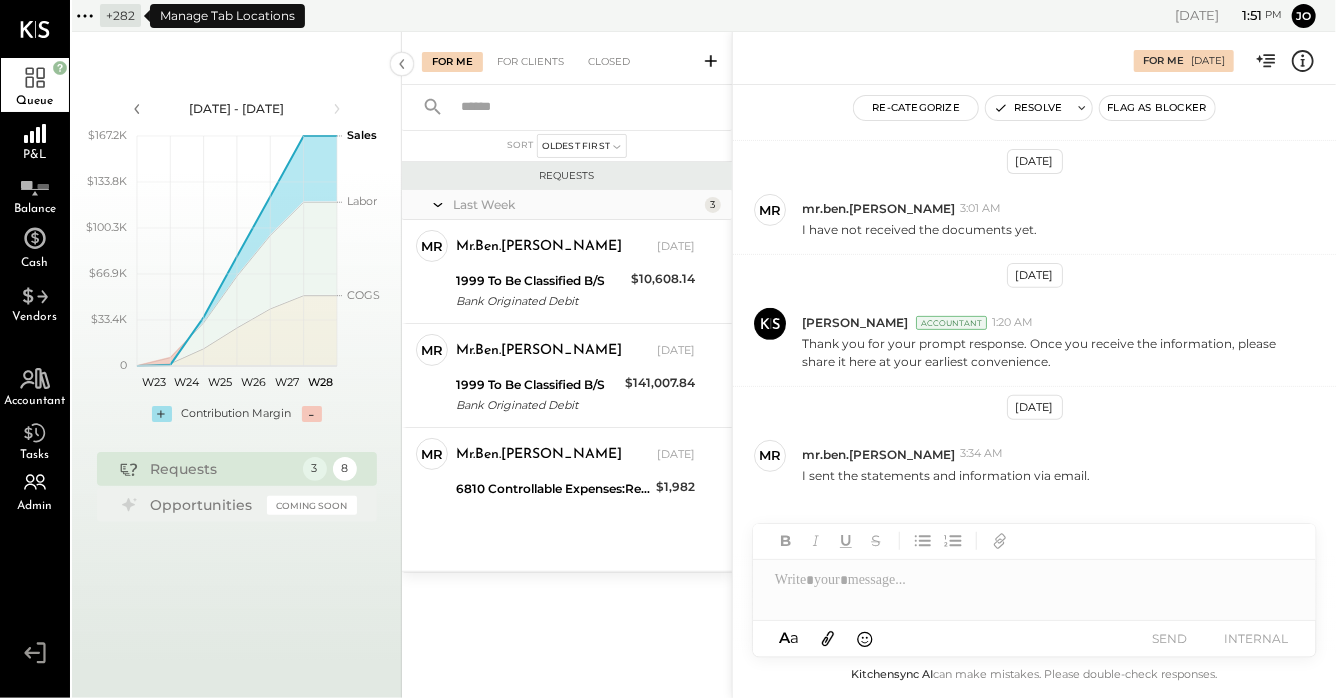 click on "+ 282" at bounding box center [120, 15] 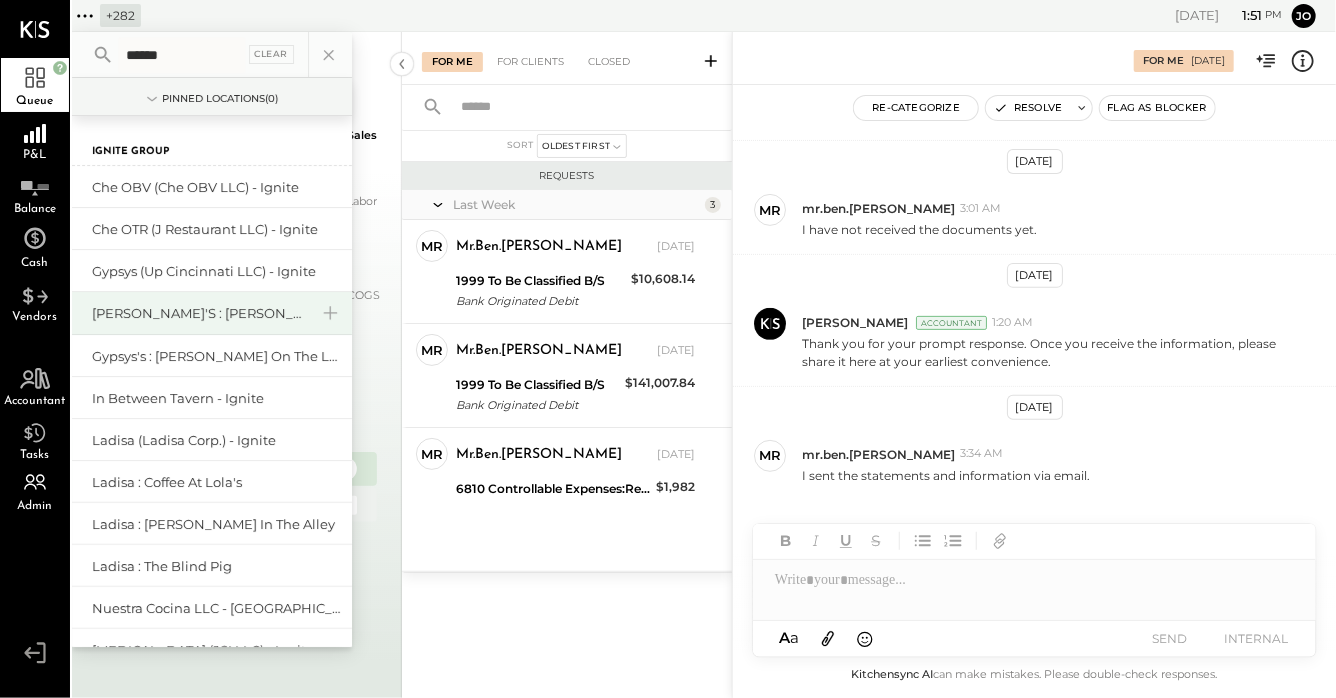scroll, scrollTop: 122, scrollLeft: 0, axis: vertical 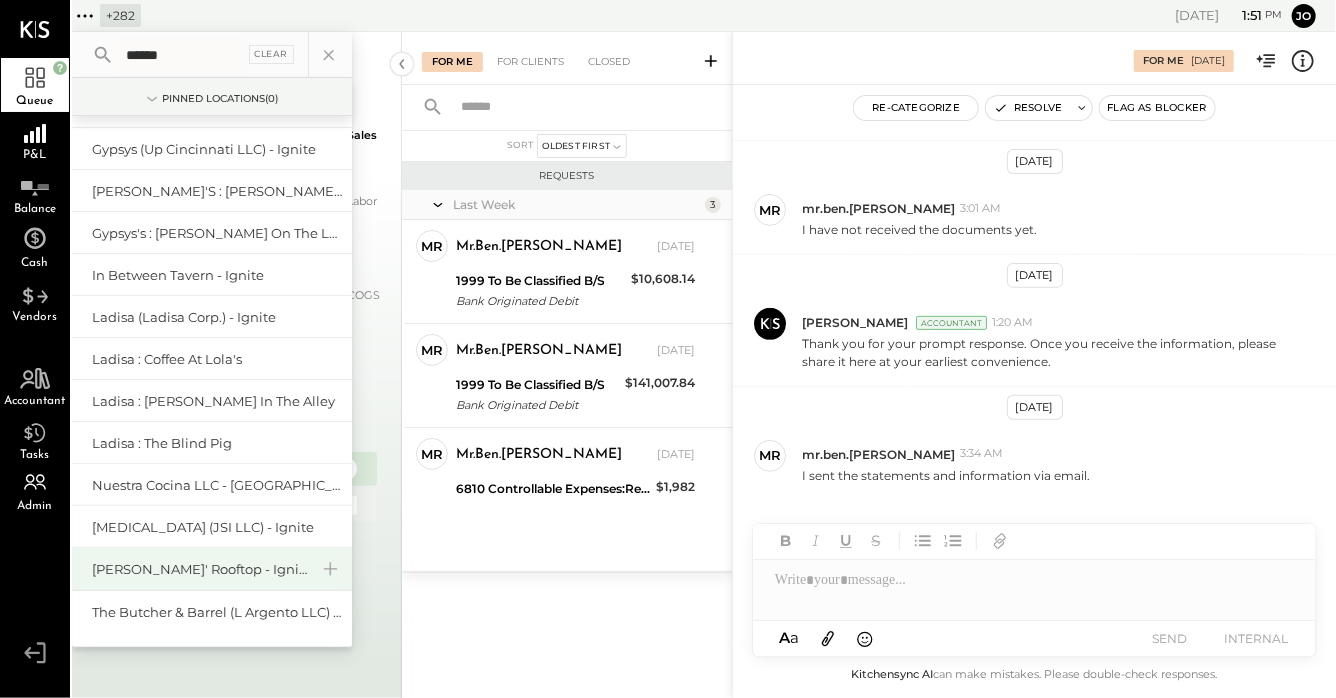 type on "******" 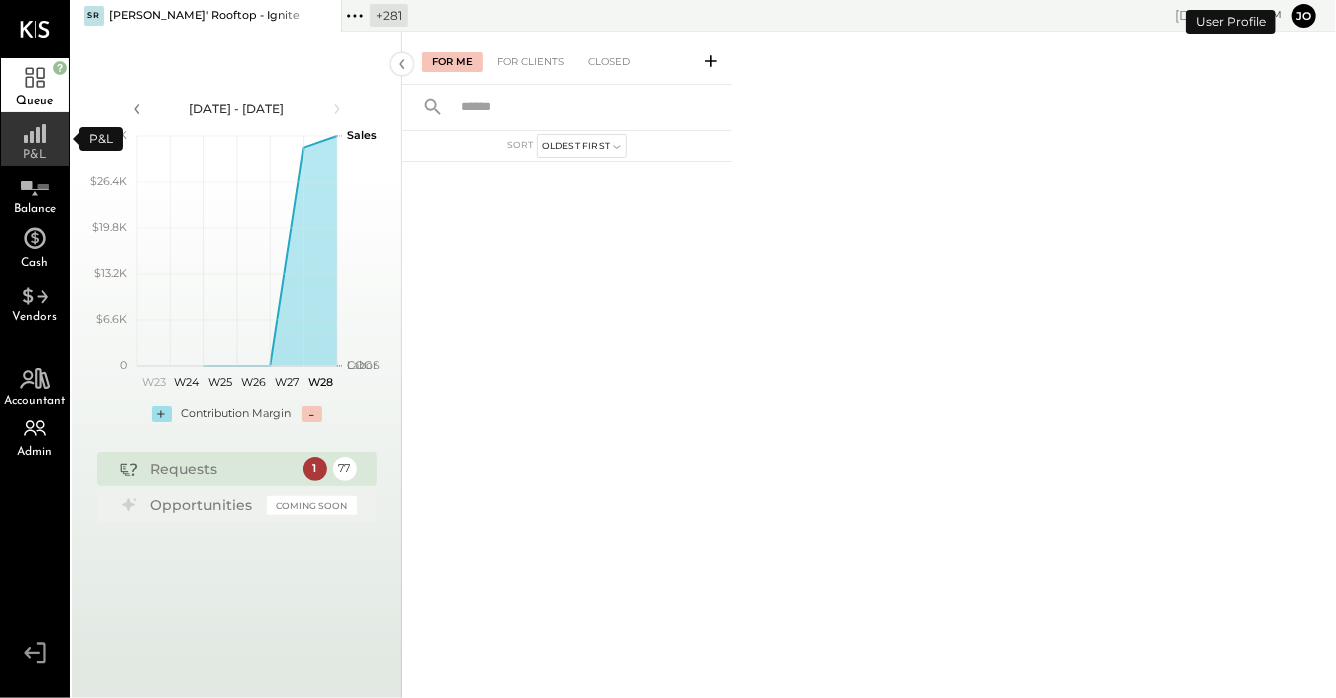 click on "P&L" at bounding box center (35, 155) 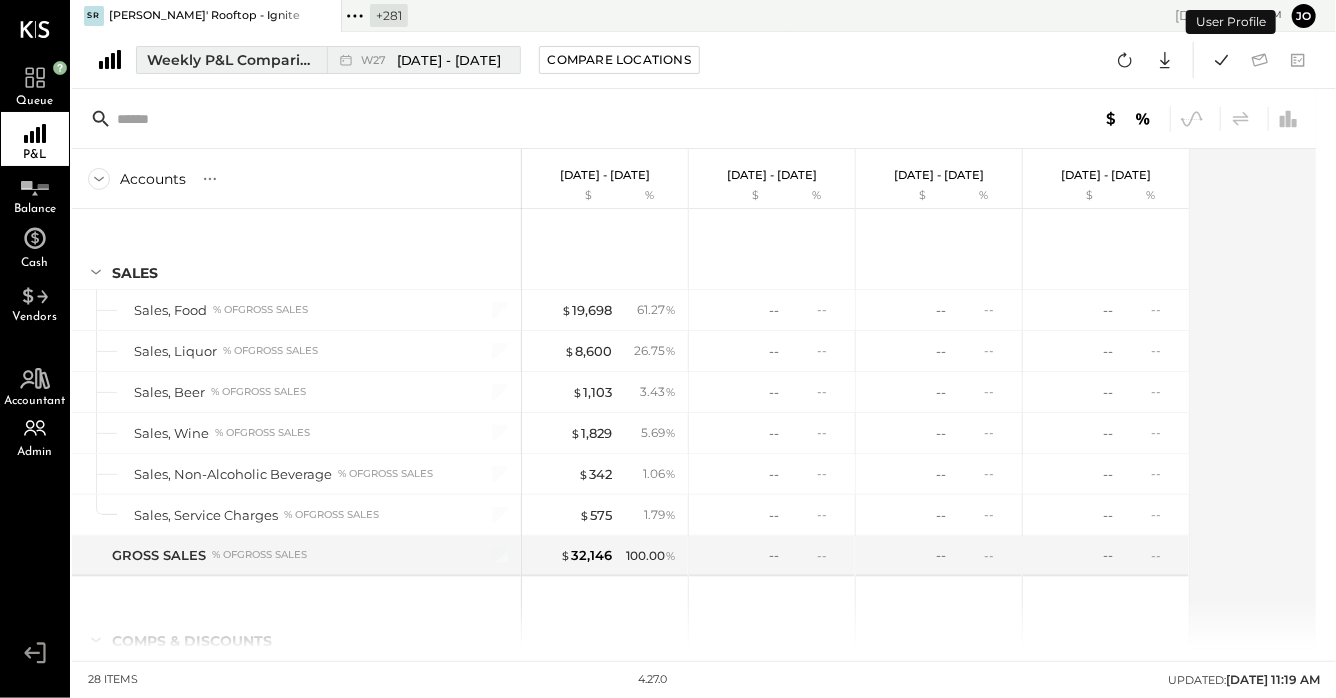 click on "Weekly P&L Comparison" at bounding box center (231, 60) 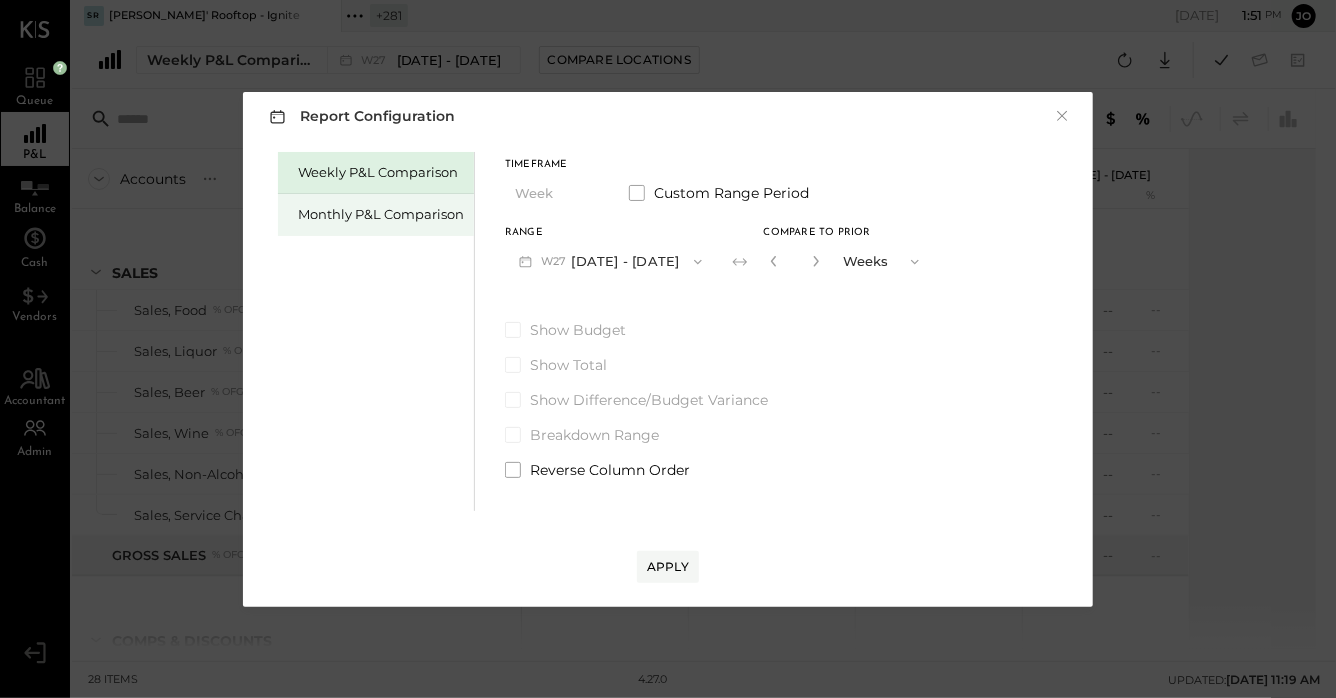 click on "Monthly P&L Comparison" at bounding box center (381, 214) 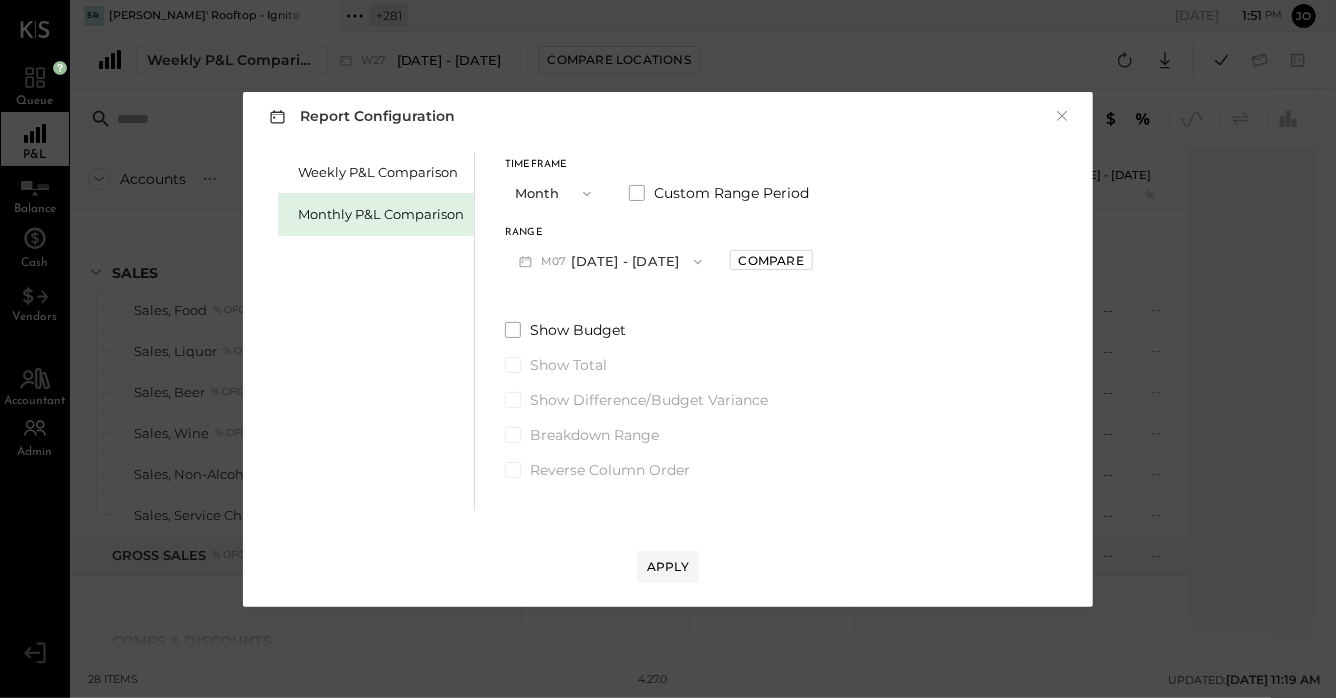 click on "M07 [DATE] - [DATE]" at bounding box center [610, 261] 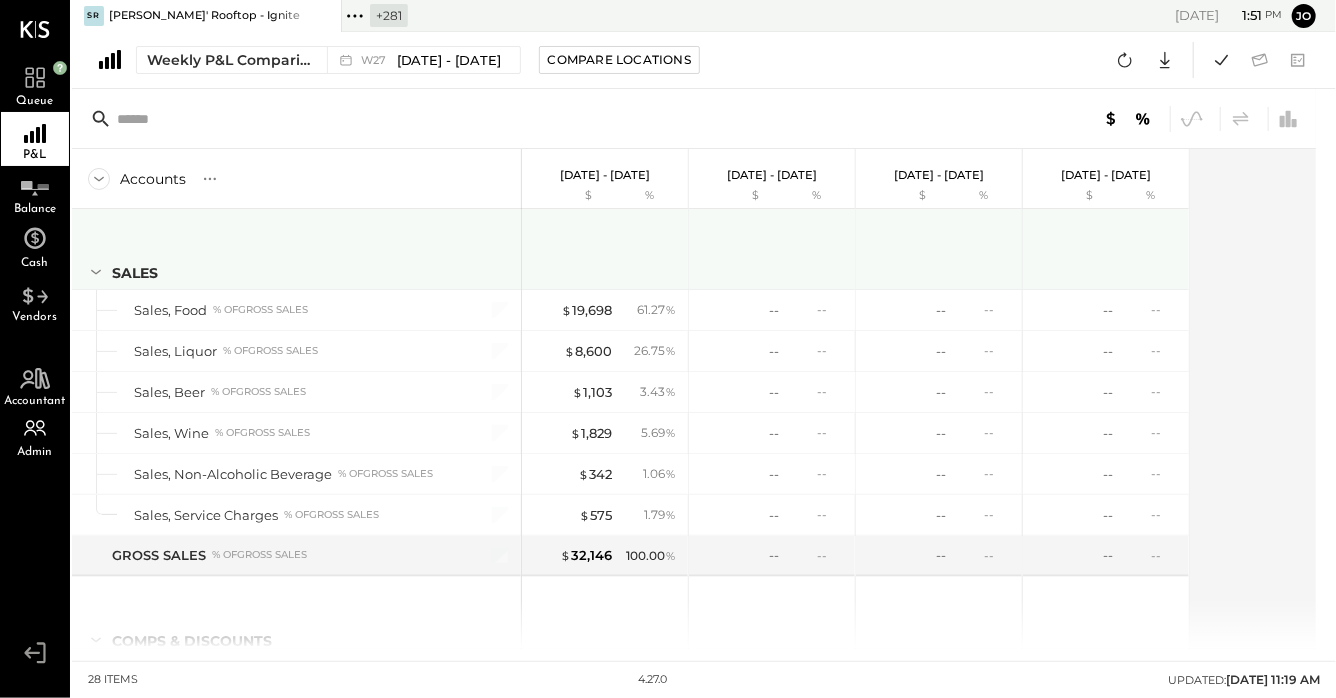 type 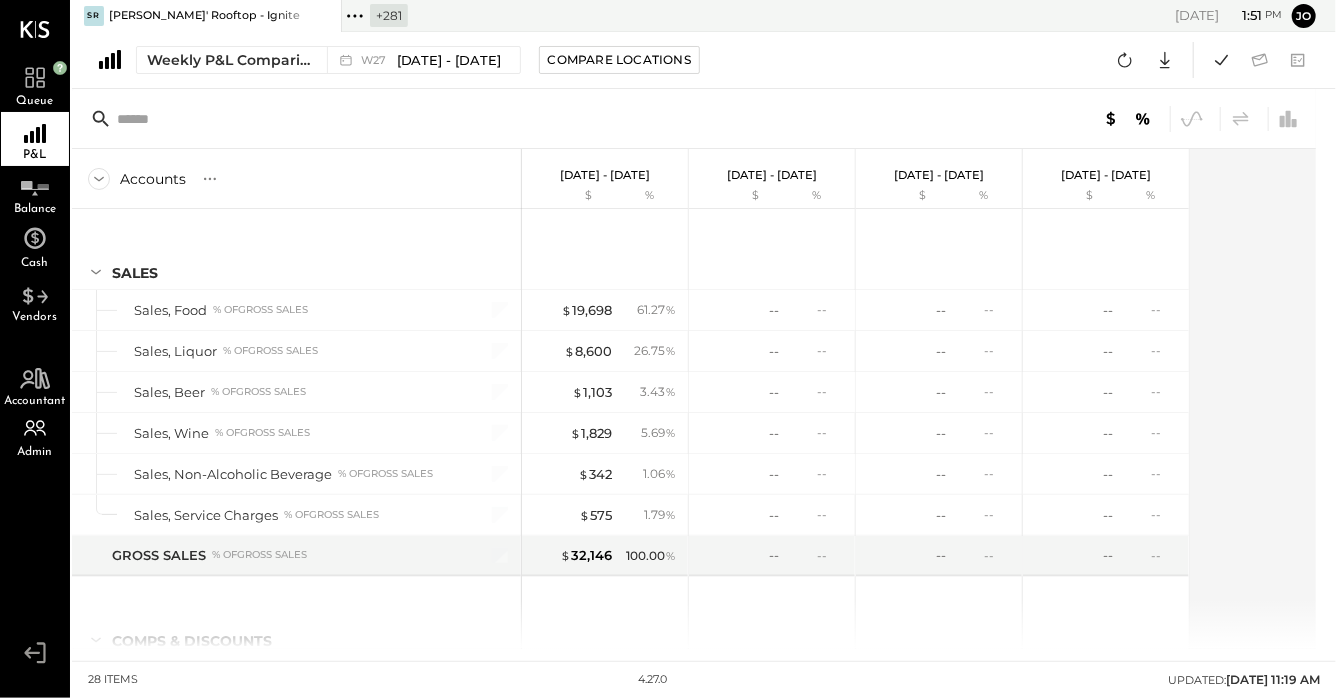 click on "+ 281 Pinned Locations  ( 1 ) Shires' Rooftop - Ignite flintcreek Gran Blanco Zocalo 1500 West Capital LP Jimenez Square 2739 LLC Zoca Management Services Inc Zoca Roseville Inc. Zocalo- Central Kitchen (Commissary) Zócalo- Folsom Zócalo- Midtown (Zoca Inc.) Zócalo- University Village 3 Keys & Company 3 Keys & Company C&C Greenville Main, LLC C&C McDonough LLC N&N - Senoia & Corporate N&N Chattanooga, LLC N&N Greenville, LLC N&N Lexington, LLC N&N Louisville, LLC 40 Love Group  40 Love AZ  Paige Concept Ainsworth Hoboken Brandon’s Donuts Rebel Cafe (Bushwick Beer Garden) Allegria Restaurant & Catering Allegria Alpine Inn Alpine Inn Amara Amara Hudson Hospitality Ambra – San Paolo Hospitality Hudson Club (55th Street Hospitality LLC) Made in New York Pizza West Village White Horse Tavern Arnon Inc Anaviv Sailing Goat Arrow's group Arrows Test Location Verge Company Arts Table Ashland Hill Margo's The Golden Bull B.T.'s B. T.'s Fried Chicken  B. T.'s Smokehouse Bar Monette Bar Monette Burgette BCM Moby's" at bounding box center (564, 16) 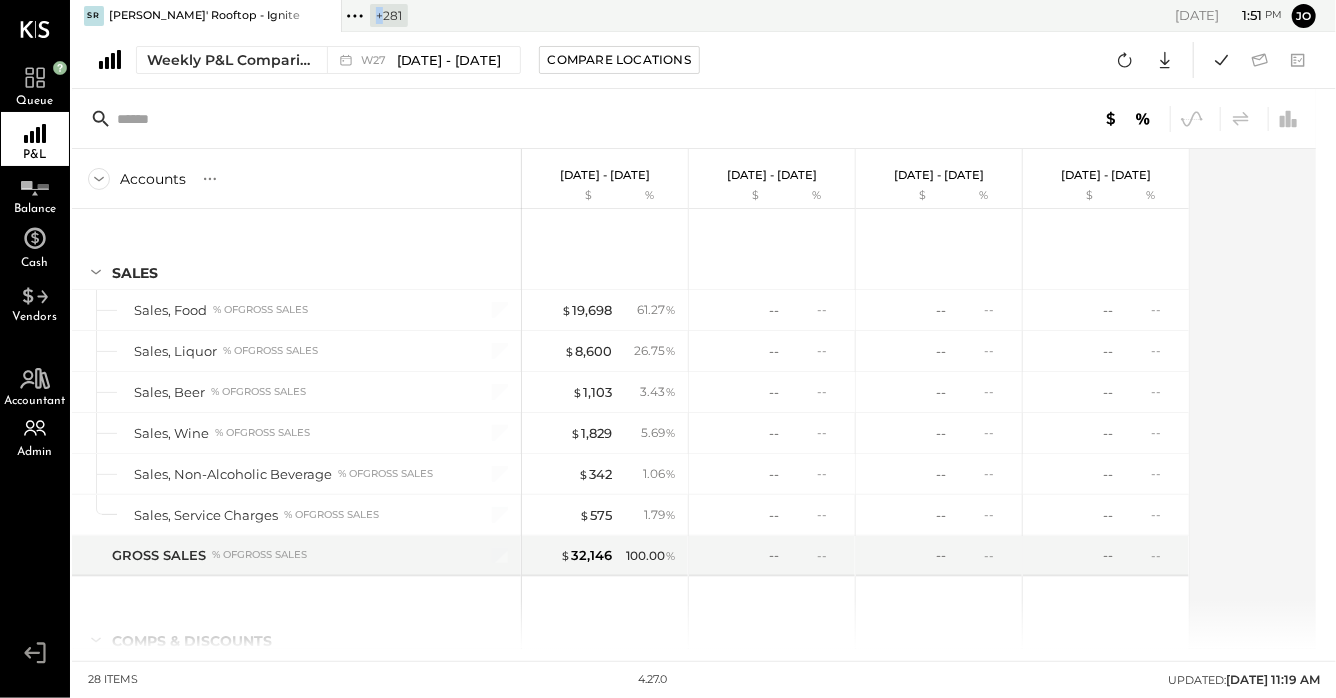 click on "+ 281 Pinned Locations  ( 1 ) Shires' Rooftop - Ignite flintcreek Gran Blanco Zocalo 1500 West Capital LP Jimenez Square 2739 LLC Zoca Management Services Inc Zoca Roseville Inc. Zocalo- Central Kitchen (Commissary) Zócalo- Folsom Zócalo- Midtown (Zoca Inc.) Zócalo- University Village 3 Keys & Company 3 Keys & Company C&C Greenville Main, LLC C&C McDonough LLC N&N - Senoia & Corporate N&N Chattanooga, LLC N&N Greenville, LLC N&N Lexington, LLC N&N Louisville, LLC 40 Love Group  40 Love AZ  Paige Concept Ainsworth Hoboken Brandon’s Donuts Rebel Cafe (Bushwick Beer Garden) Allegria Restaurant & Catering Allegria Alpine Inn Alpine Inn Amara Amara Hudson Hospitality Ambra – San Paolo Hospitality Hudson Club (55th Street Hospitality LLC) Made in New York Pizza West Village White Horse Tavern Arnon Inc Anaviv Sailing Goat Arrow's group Arrows Test Location Verge Company Arts Table Ashland Hill Margo's The Golden Bull B.T.'s B. T.'s Fried Chicken  B. T.'s Smokehouse Bar Monette Bar Monette Burgette BCM Moby's" at bounding box center (564, 16) 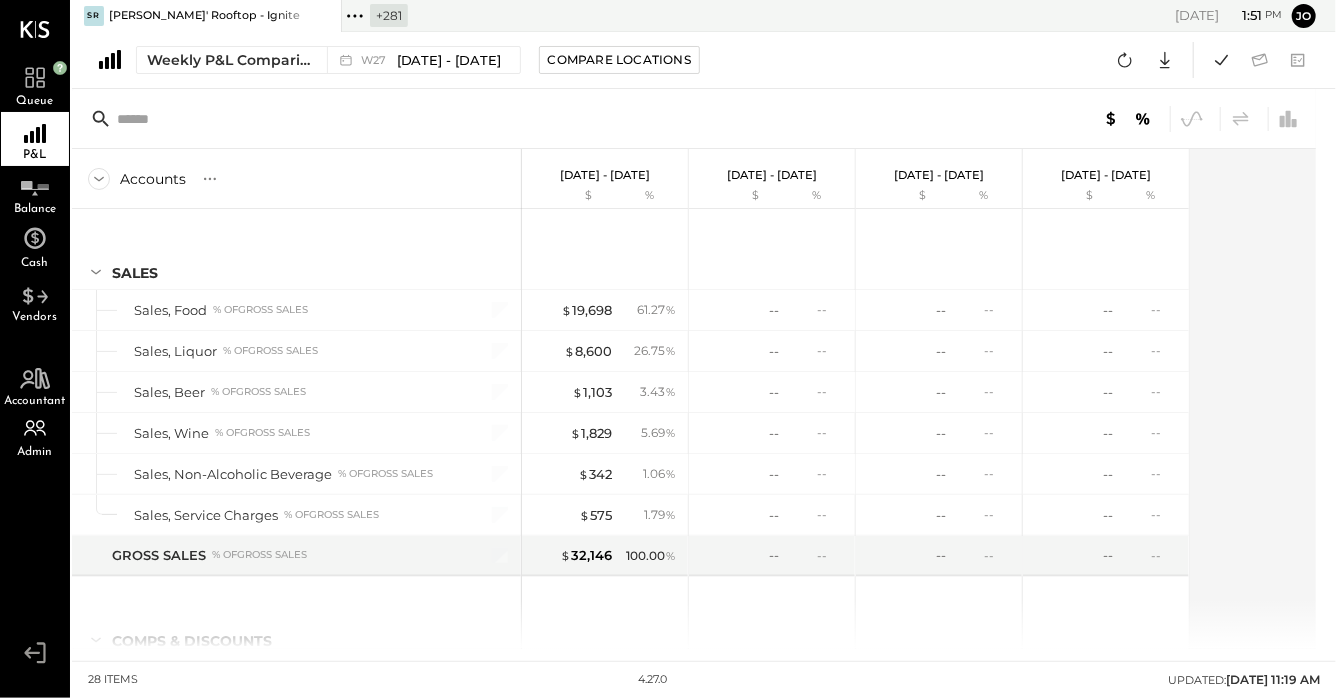click 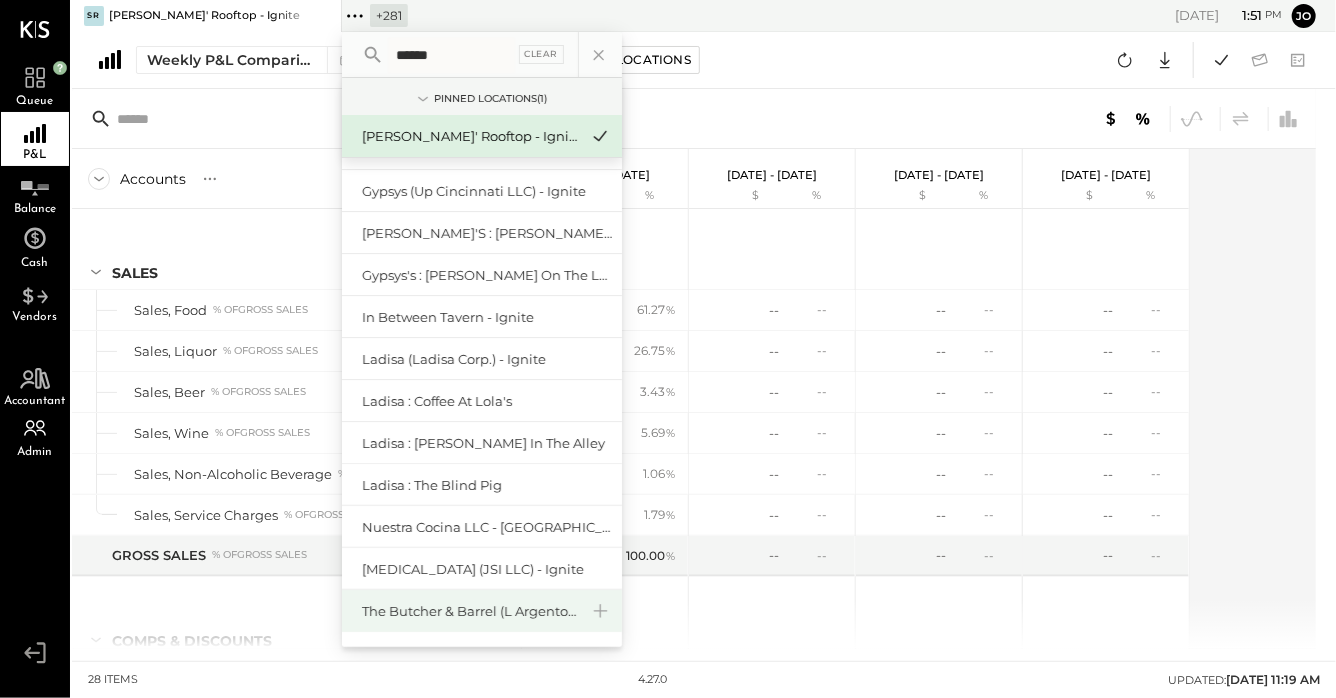 scroll, scrollTop: 121, scrollLeft: 0, axis: vertical 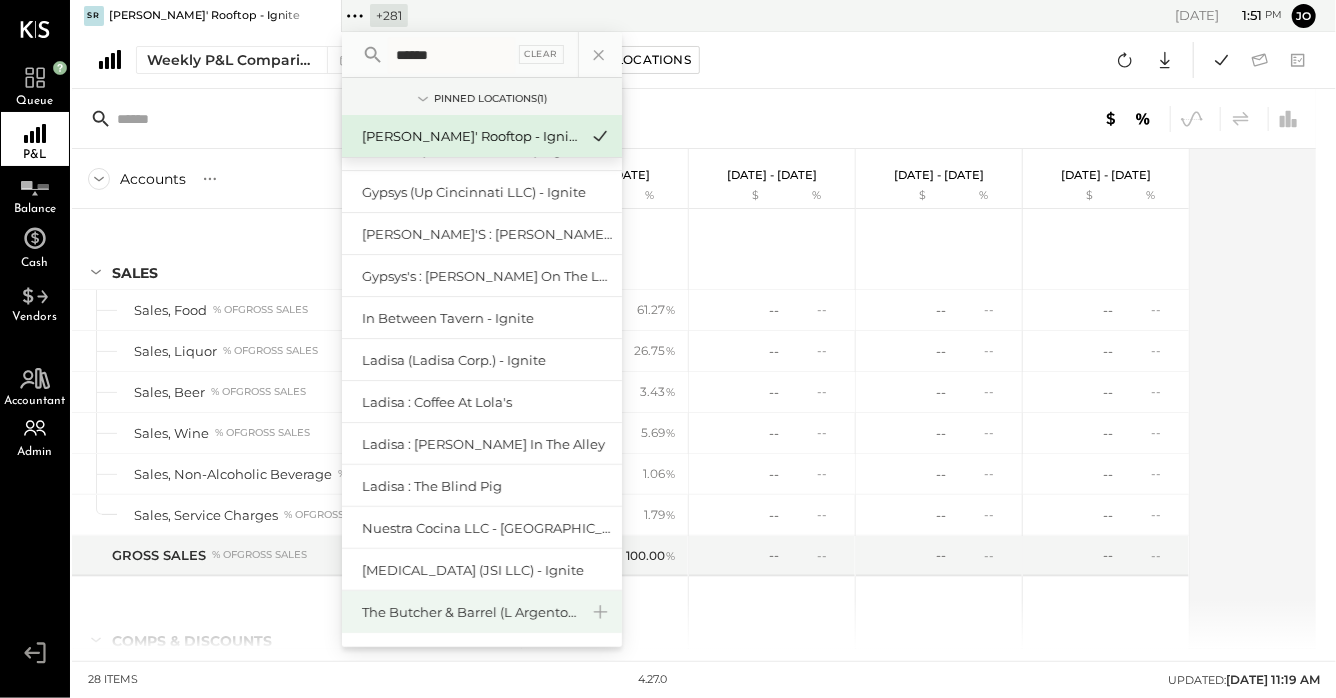 type on "******" 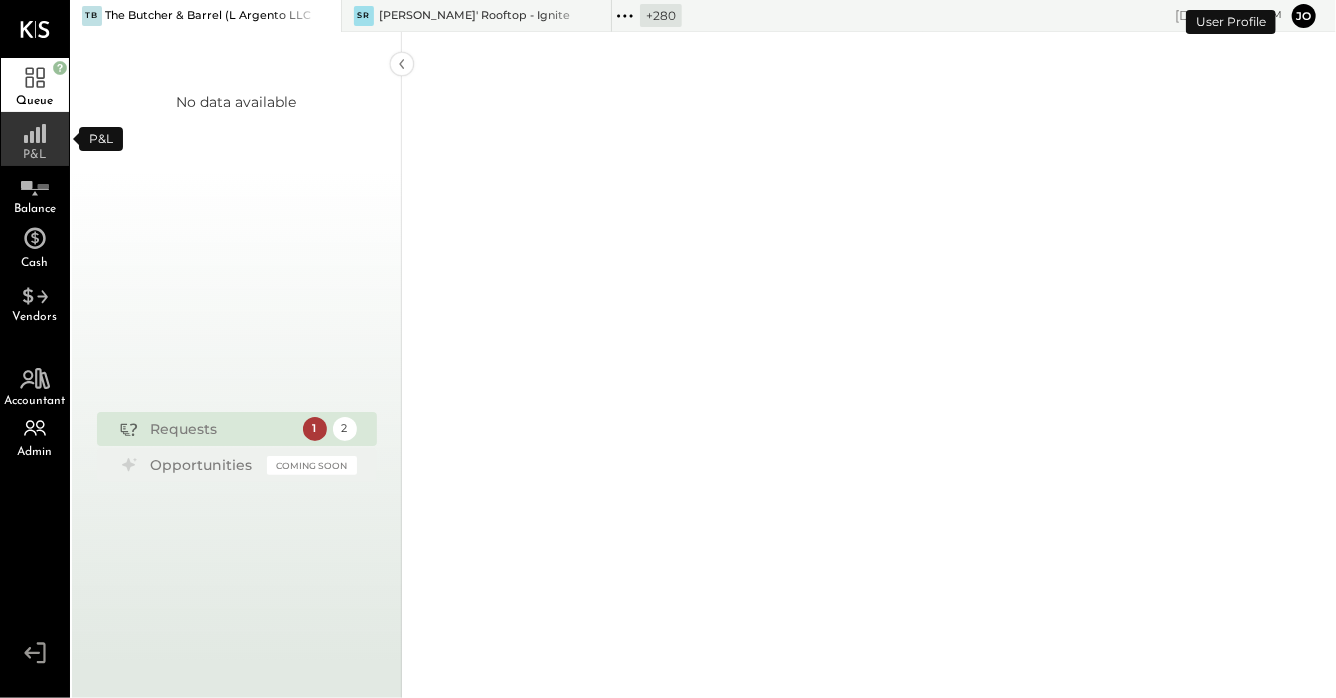 click on "P&L" at bounding box center [35, 139] 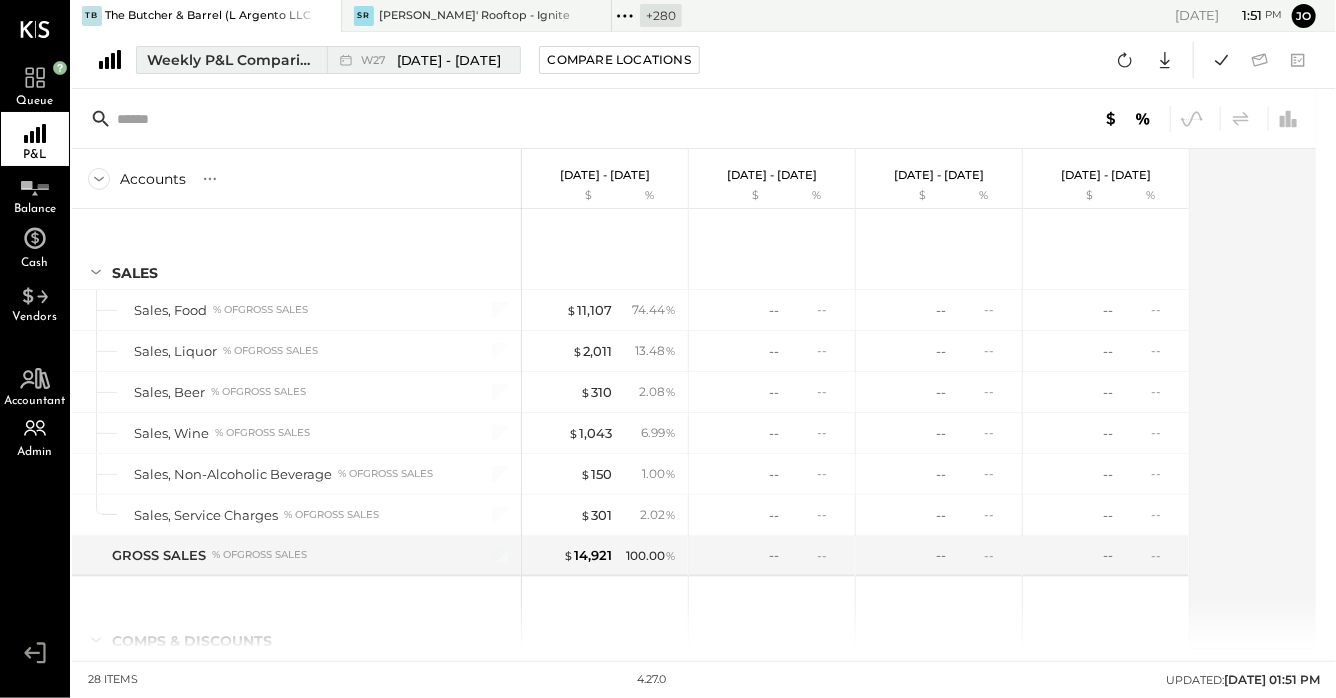 click on "Weekly P&L Comparison" at bounding box center [231, 60] 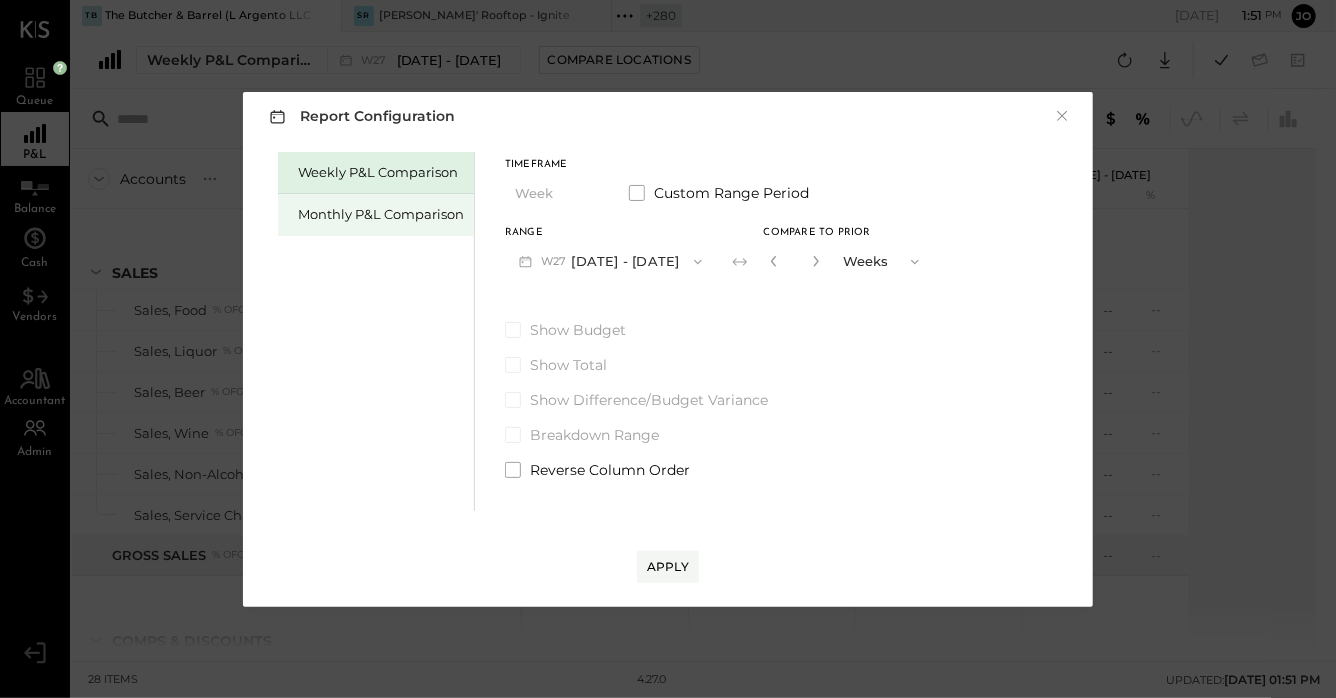 click on "Monthly P&L Comparison" at bounding box center (376, 215) 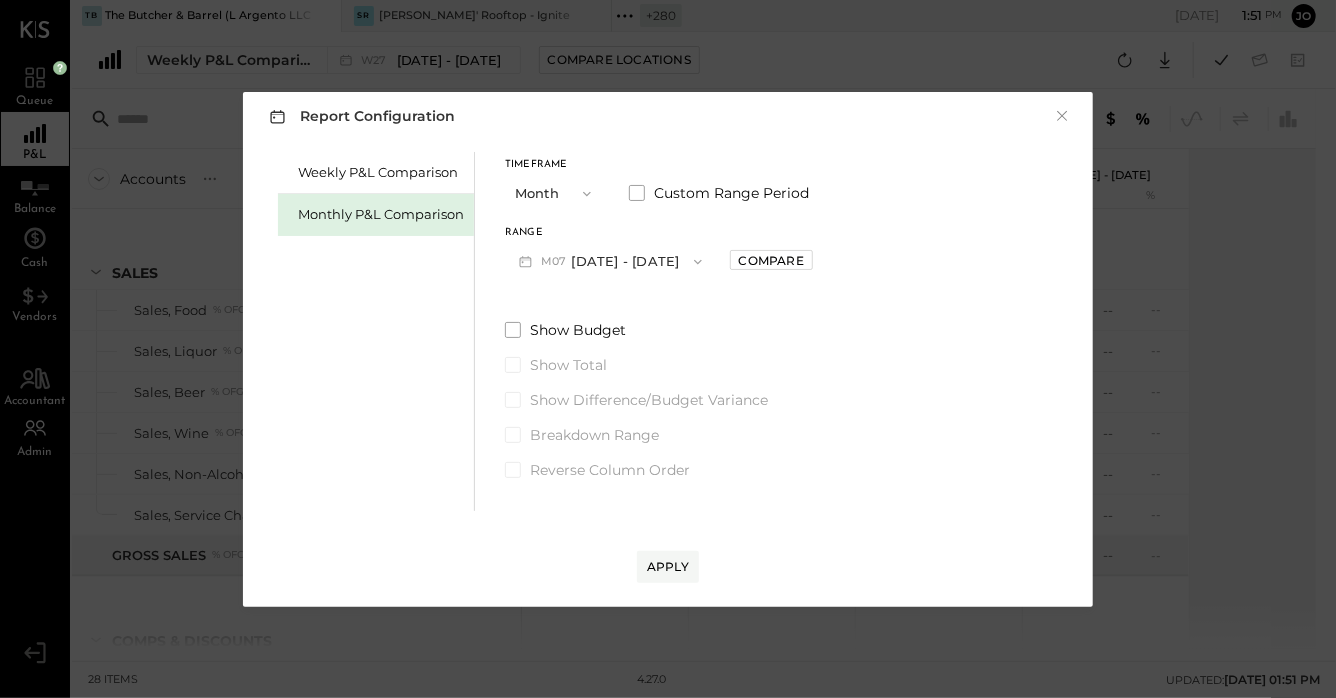click on "M07 [DATE] - [DATE]" at bounding box center (610, 261) 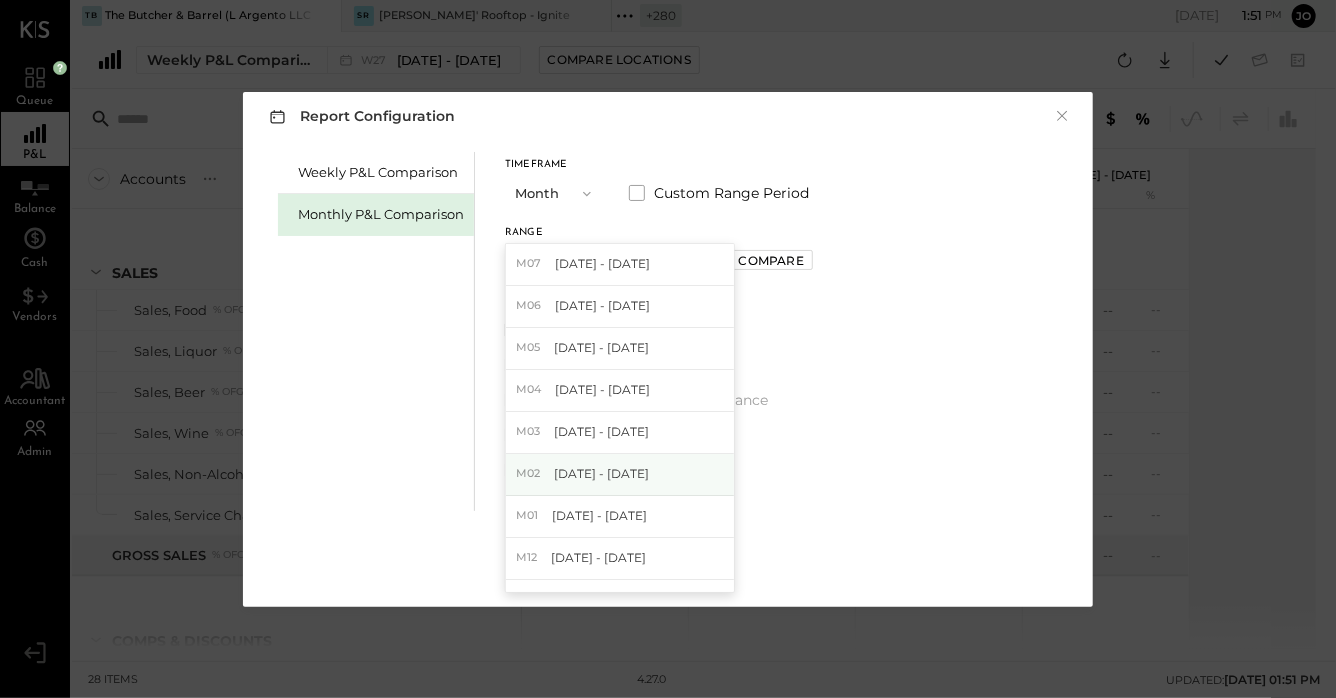 scroll, scrollTop: 1121, scrollLeft: 0, axis: vertical 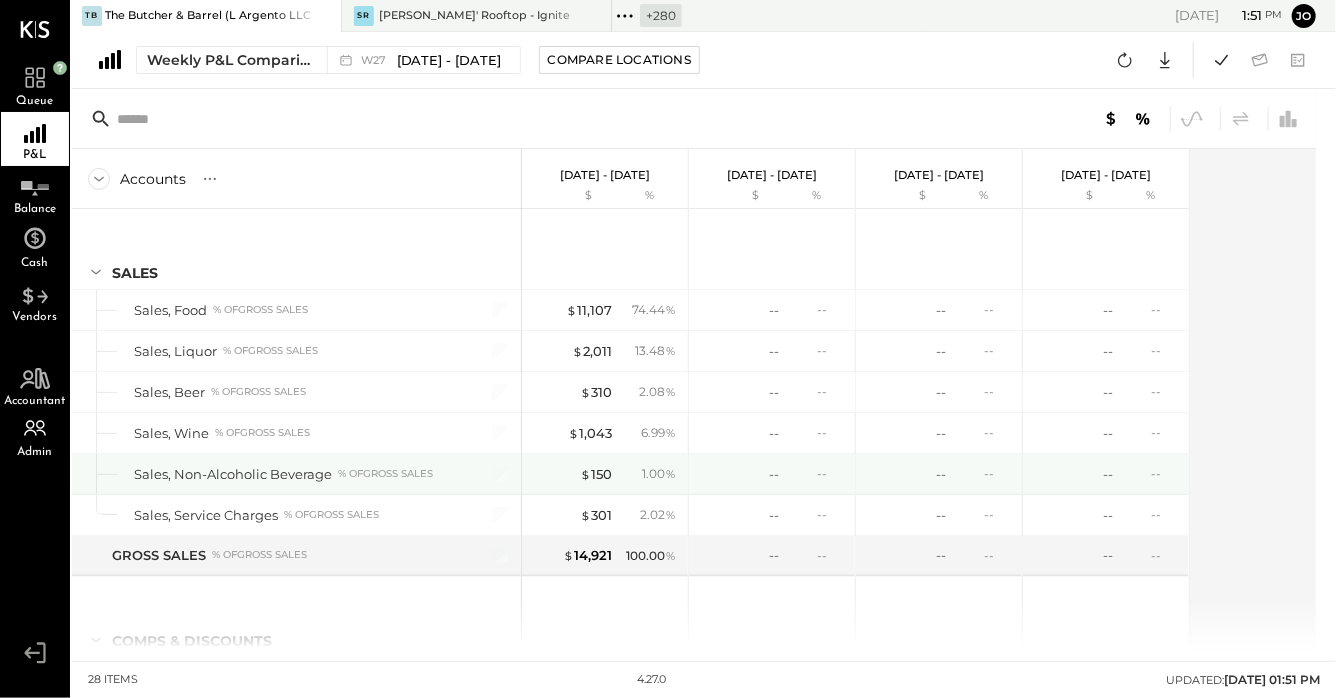type 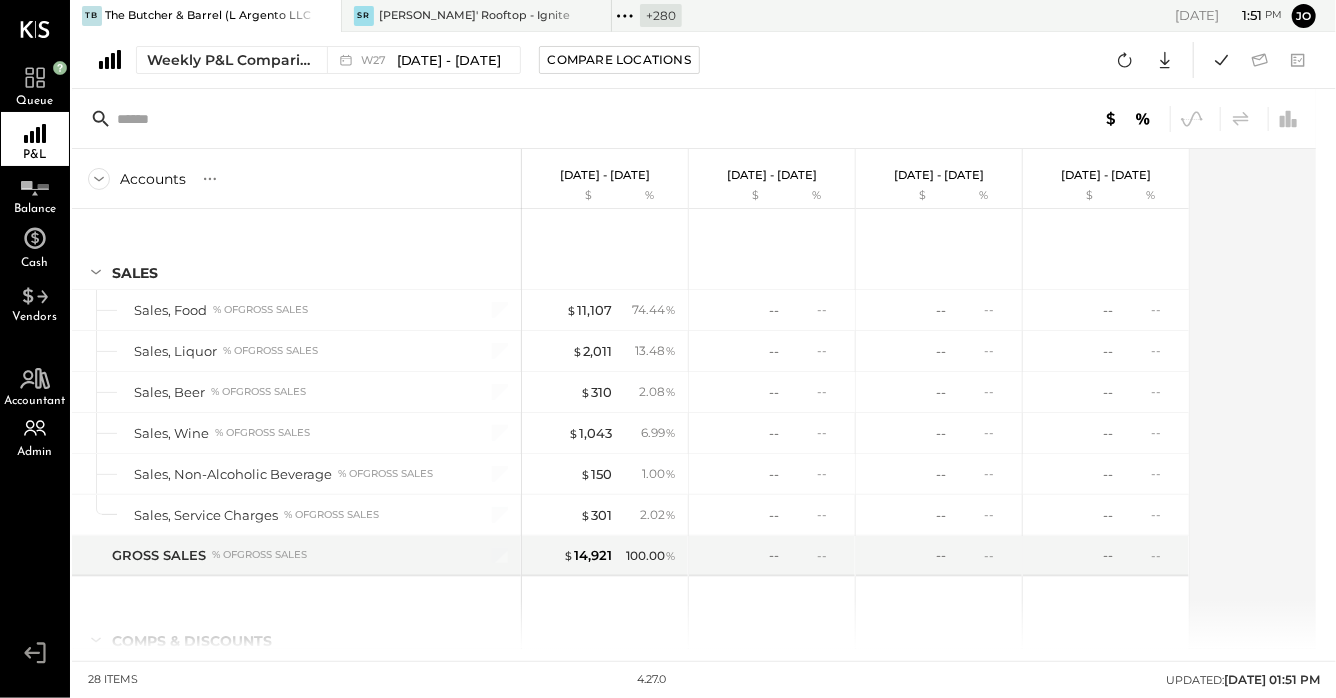 click 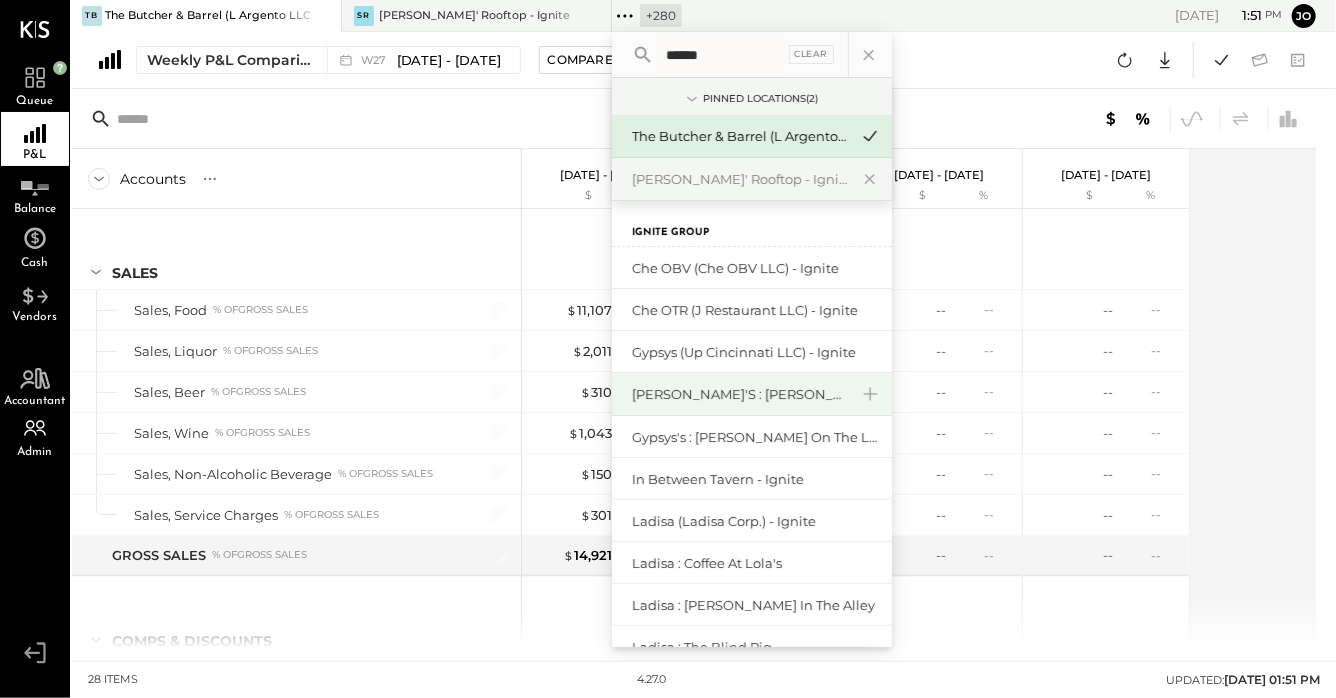 scroll, scrollTop: 0, scrollLeft: 0, axis: both 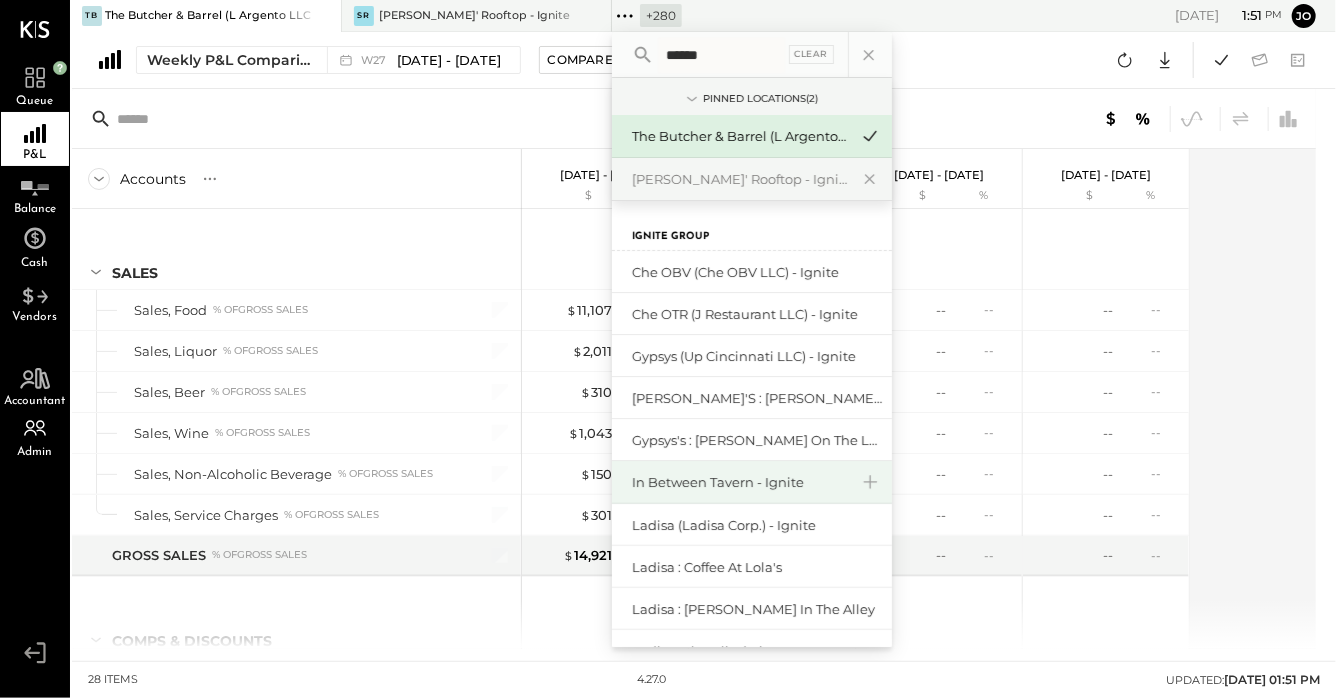 type on "******" 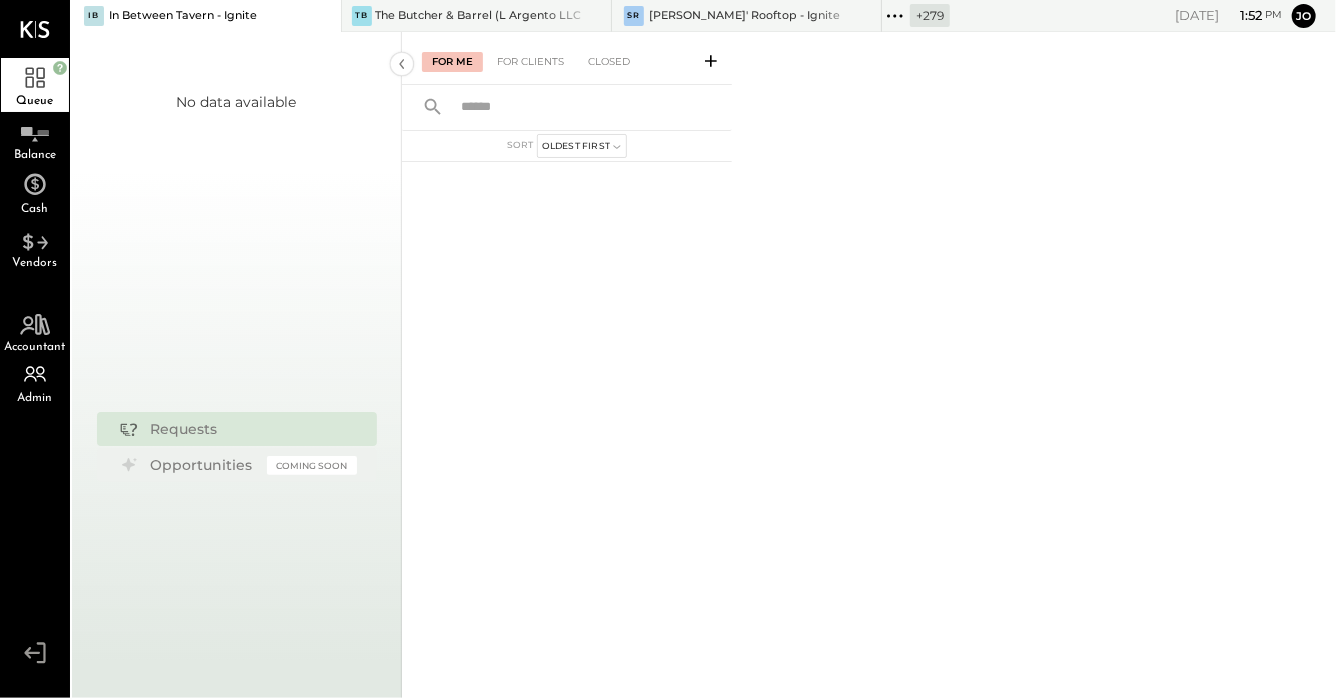 click 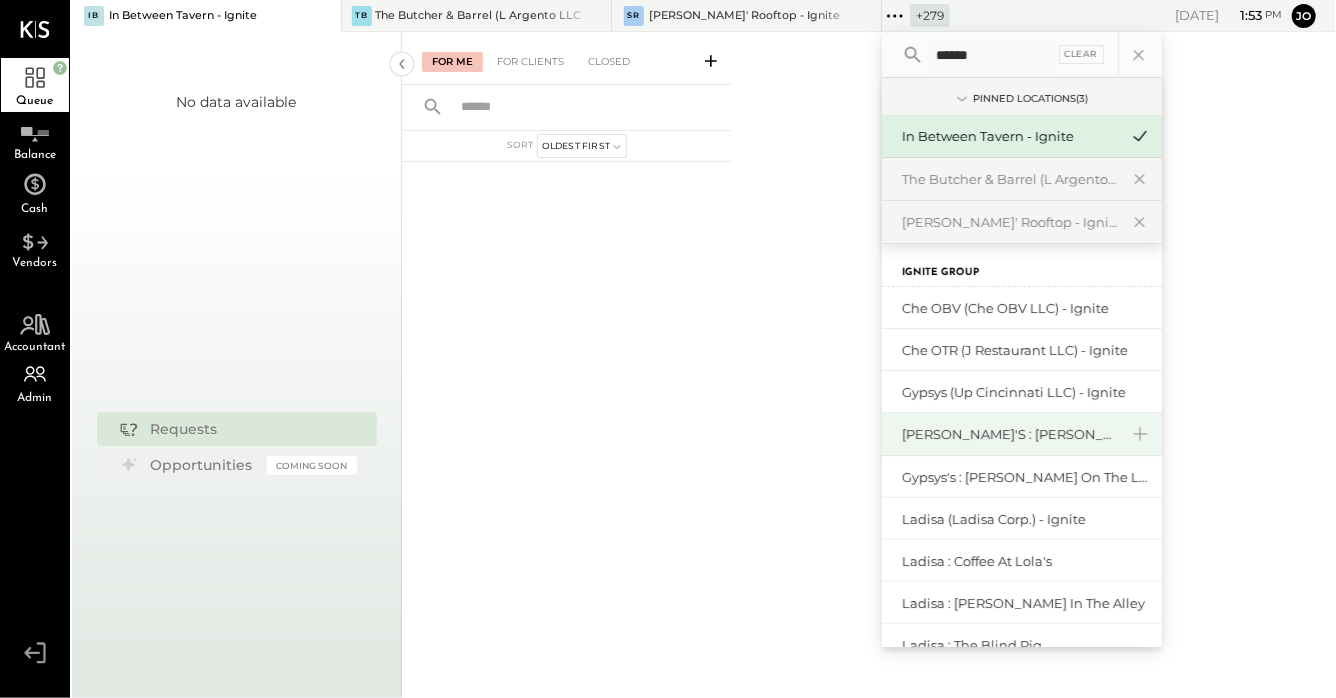 scroll, scrollTop: 0, scrollLeft: 0, axis: both 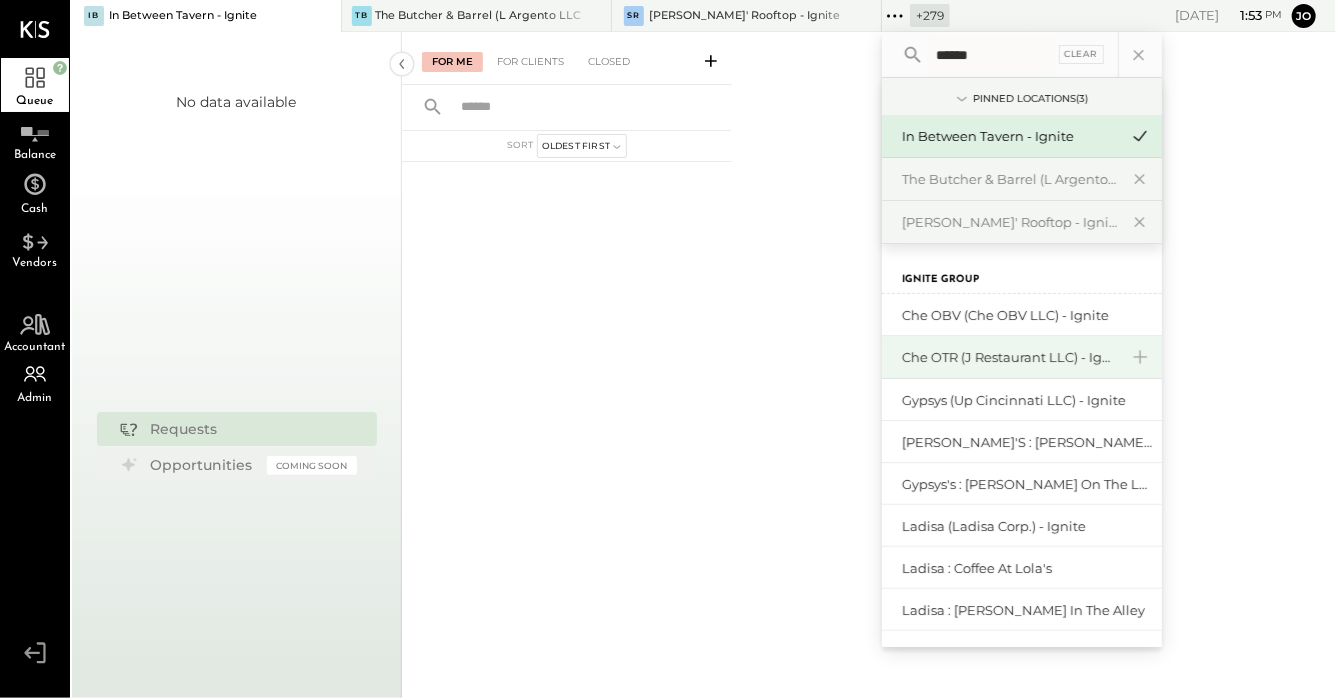 type on "******" 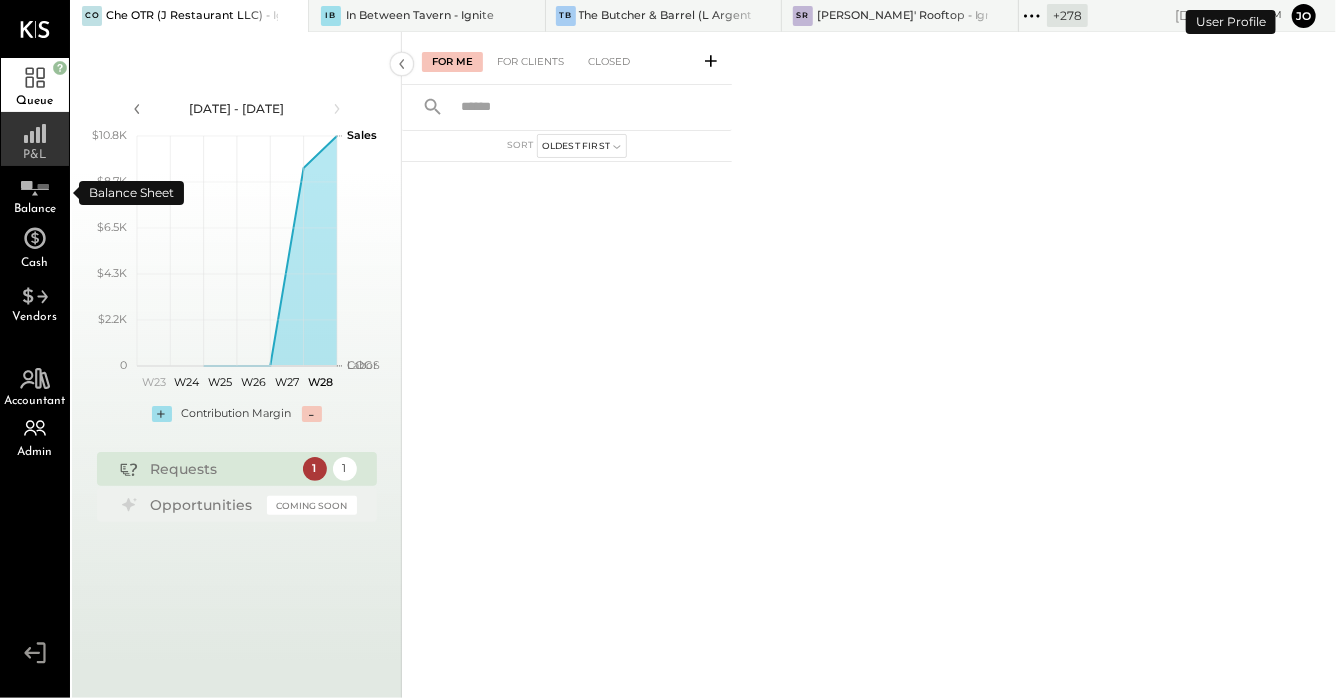 click on "P&L" at bounding box center (35, 155) 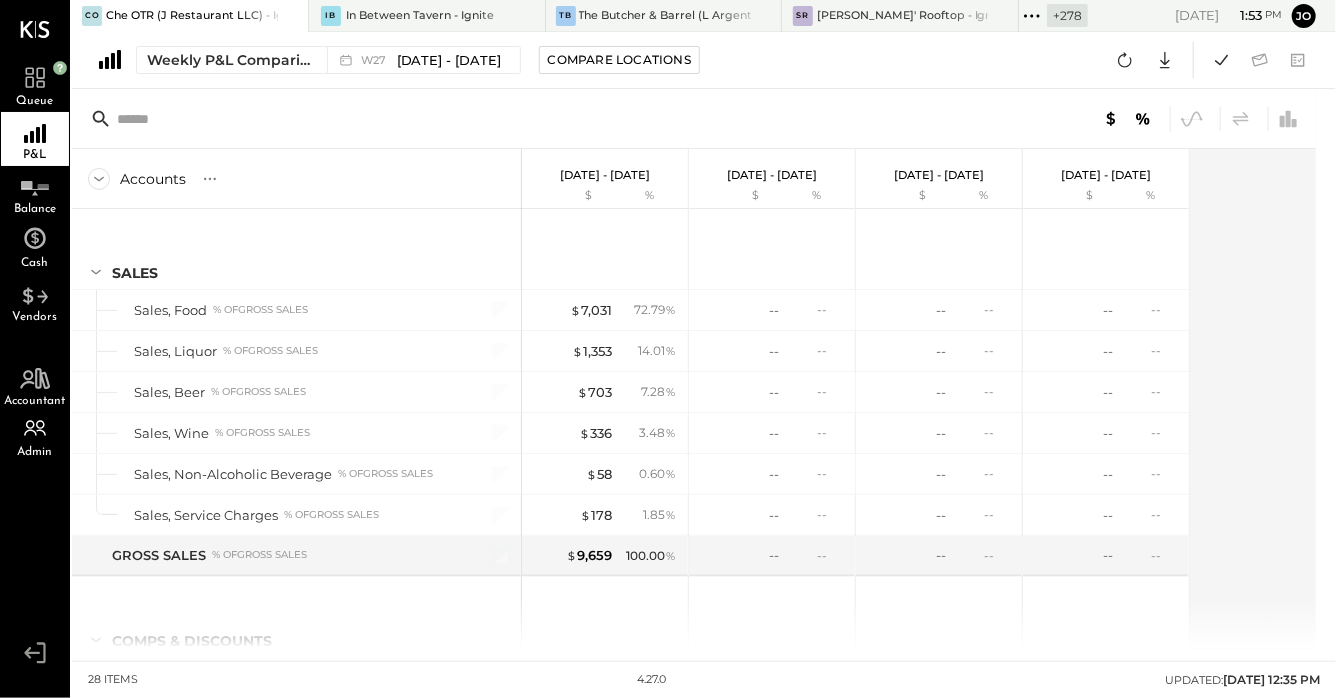 click 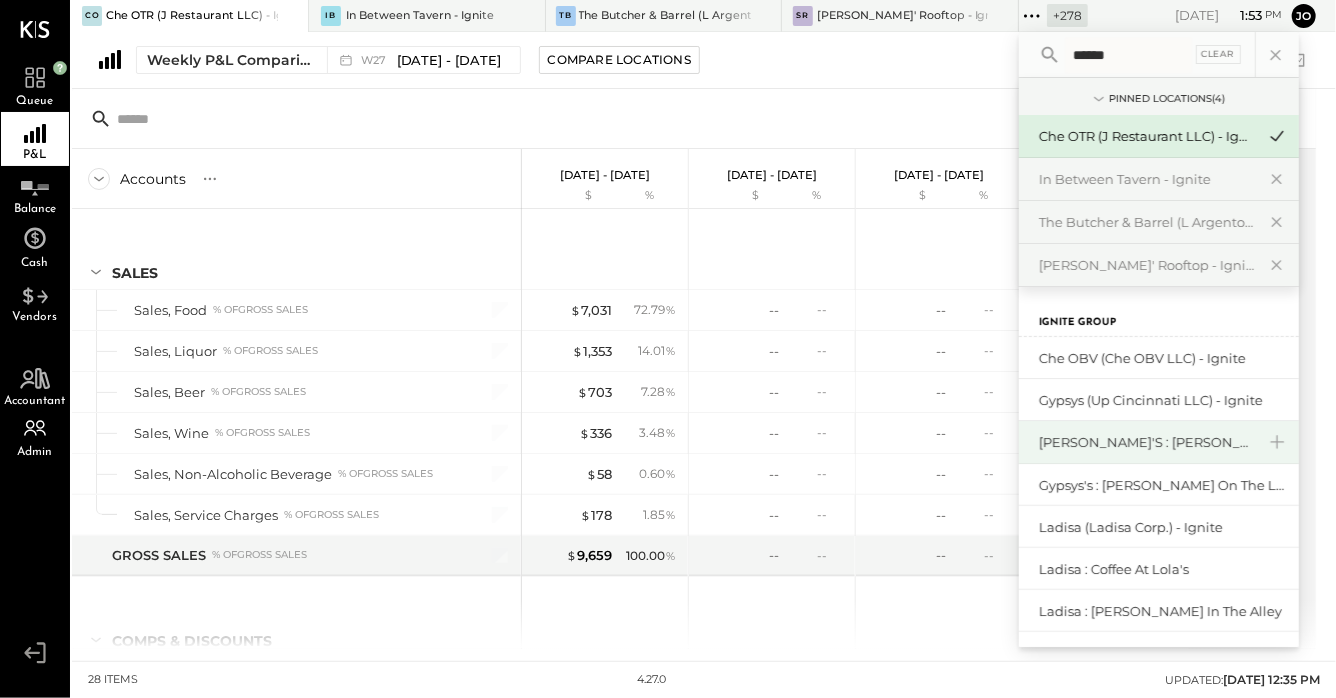 type on "******" 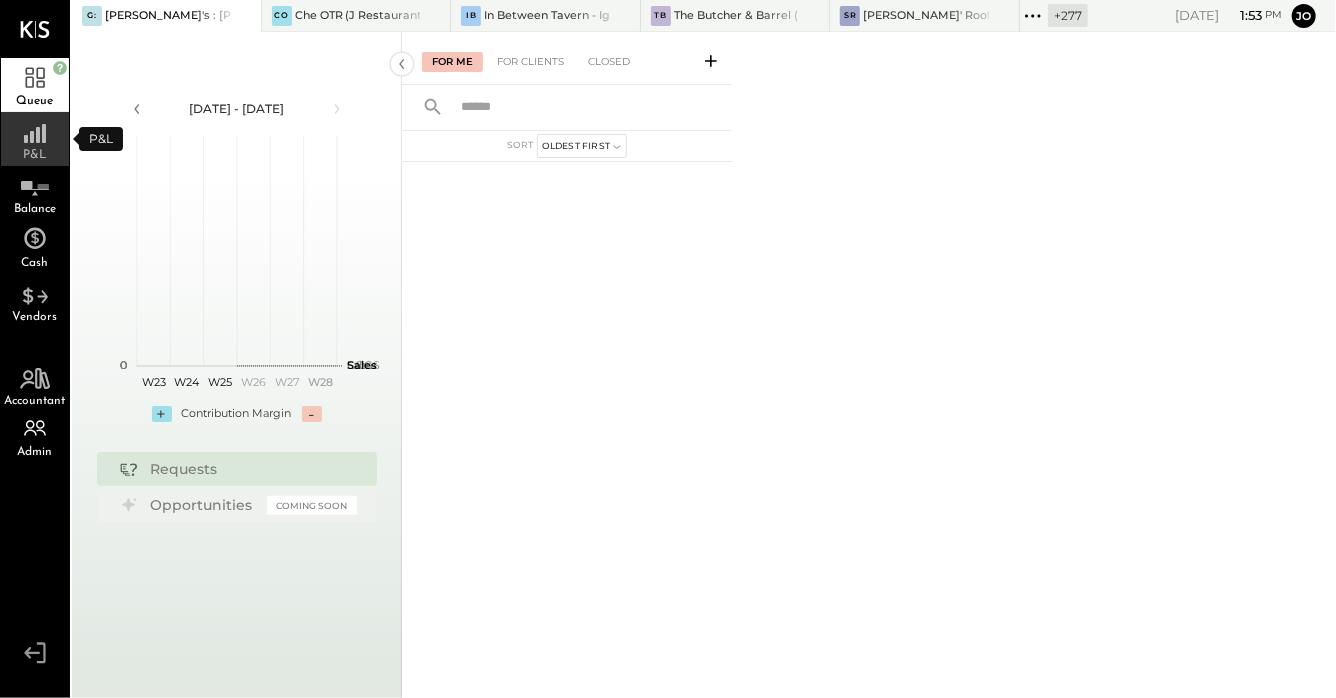 click on "P&L" at bounding box center (35, 155) 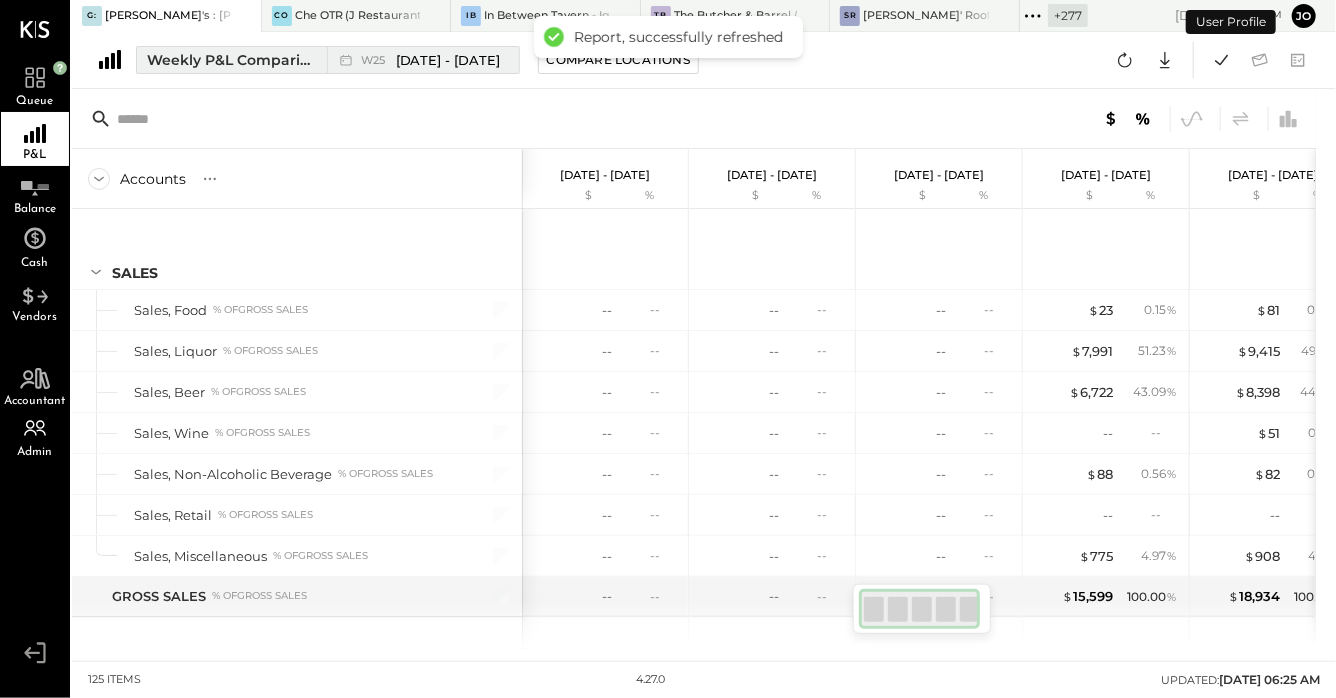 click 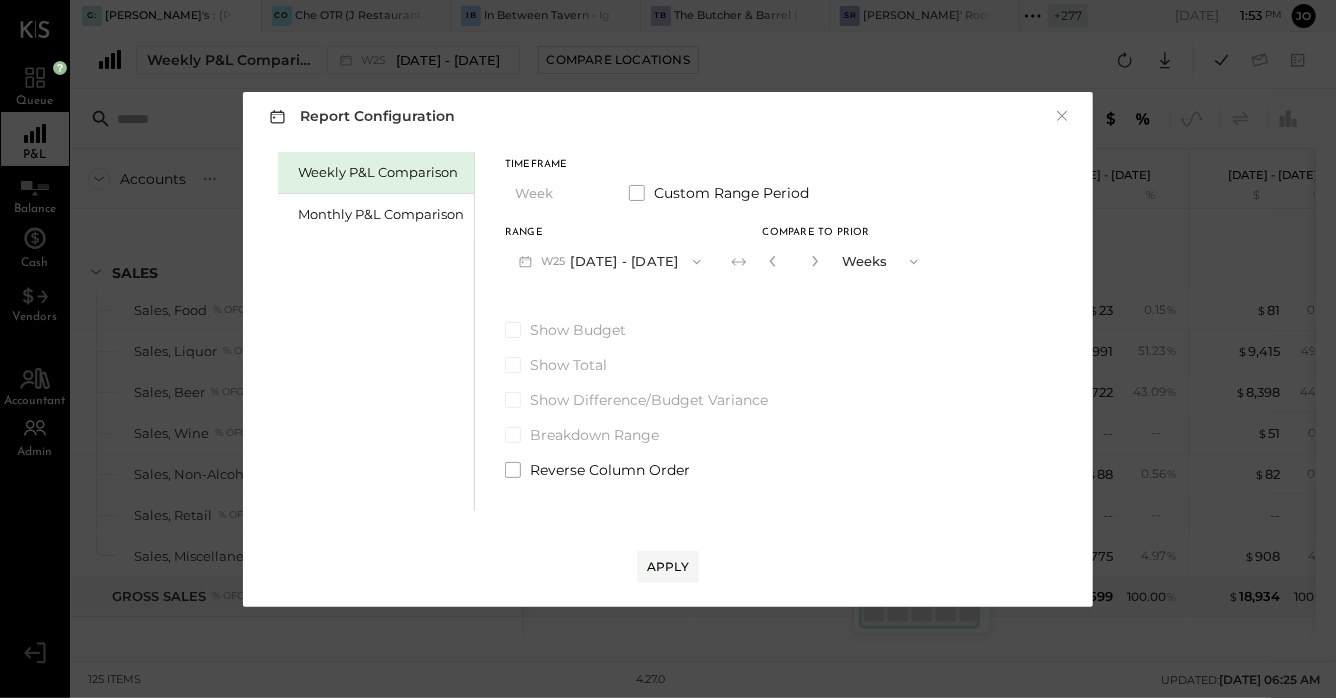 click on "W25 Jun 16 - 22, 2025" at bounding box center (610, 261) 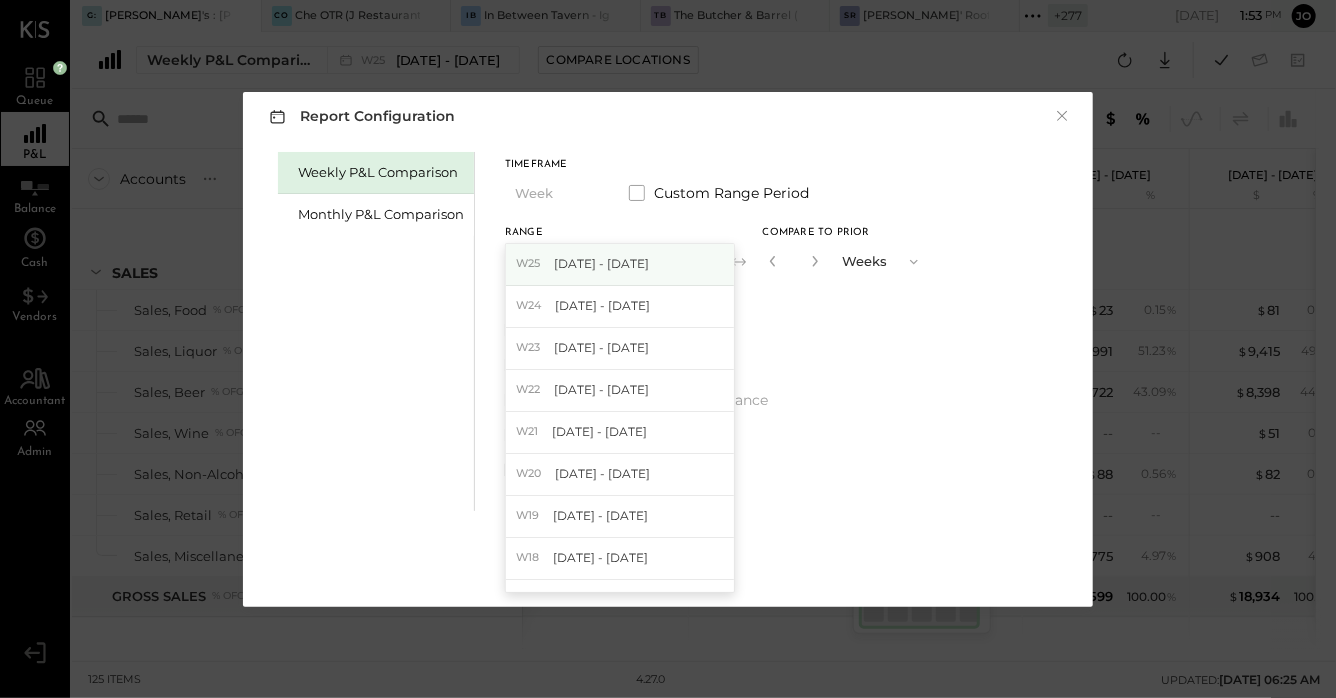 type 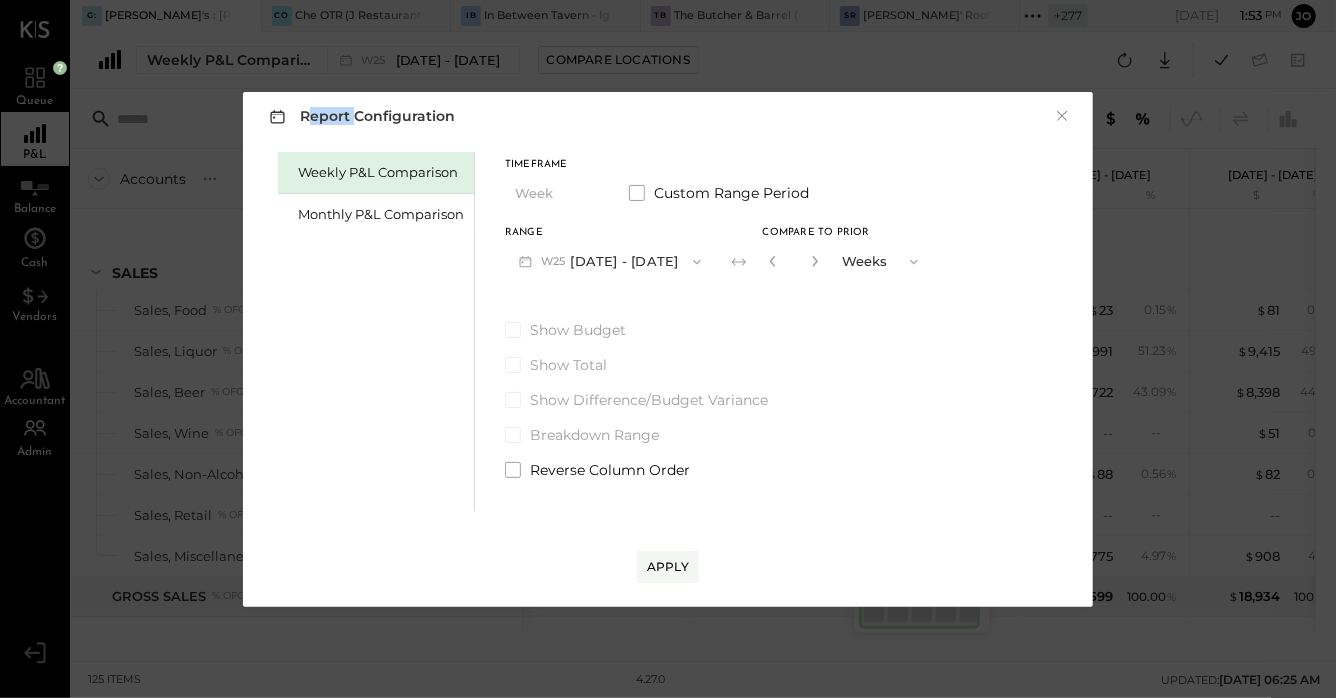 drag, startPoint x: 81, startPoint y: 4, endPoint x: 264, endPoint y: 76, distance: 196.65453 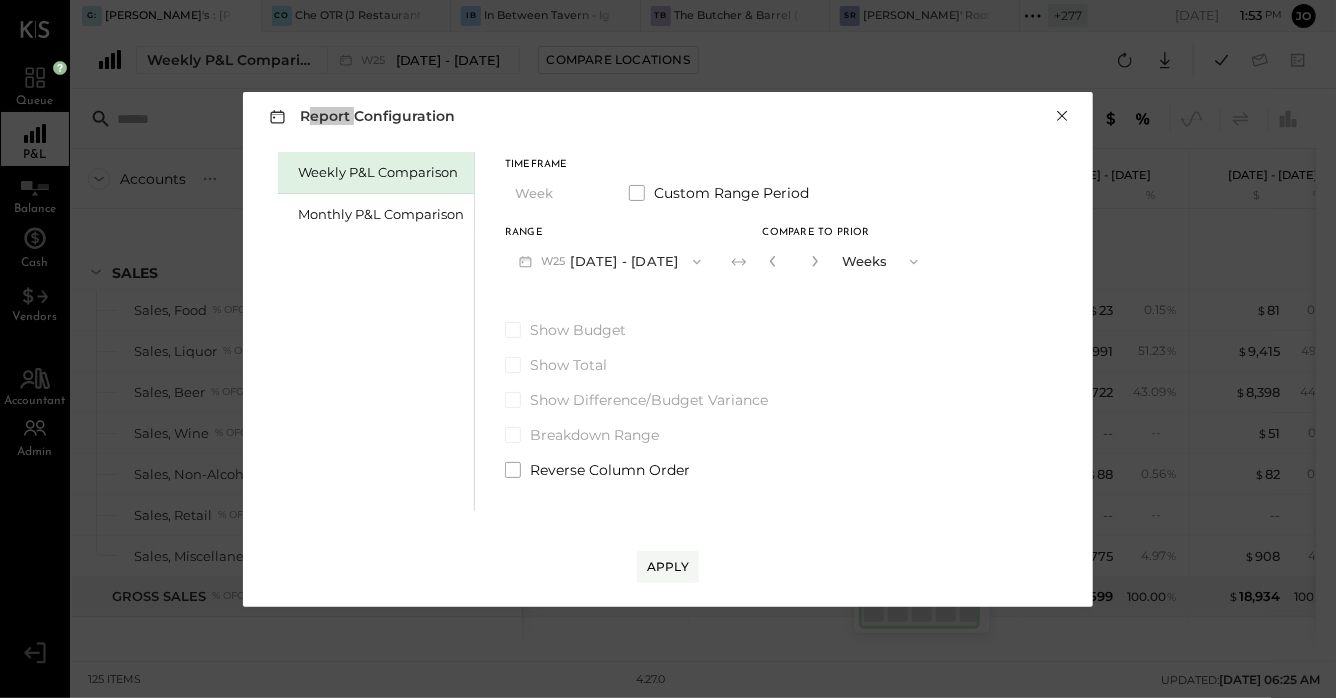 click on "×" at bounding box center [1062, 116] 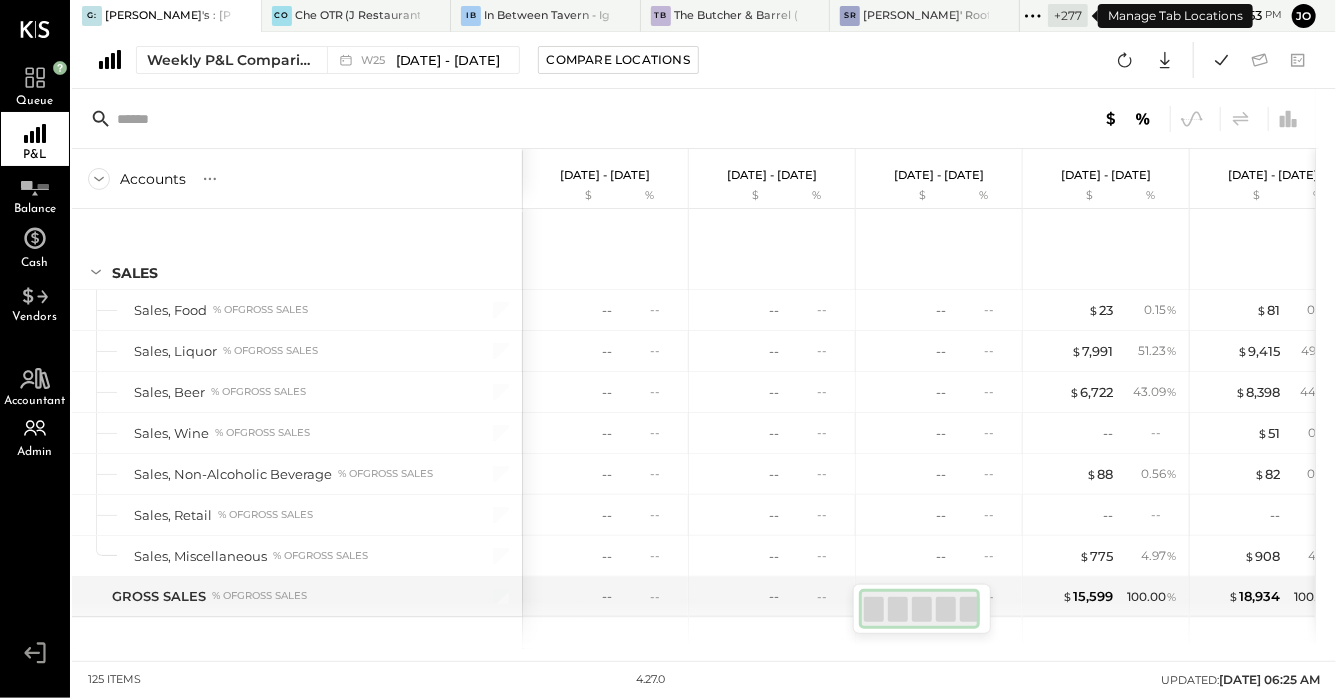 click on "+ 277" at bounding box center (1054, 16) 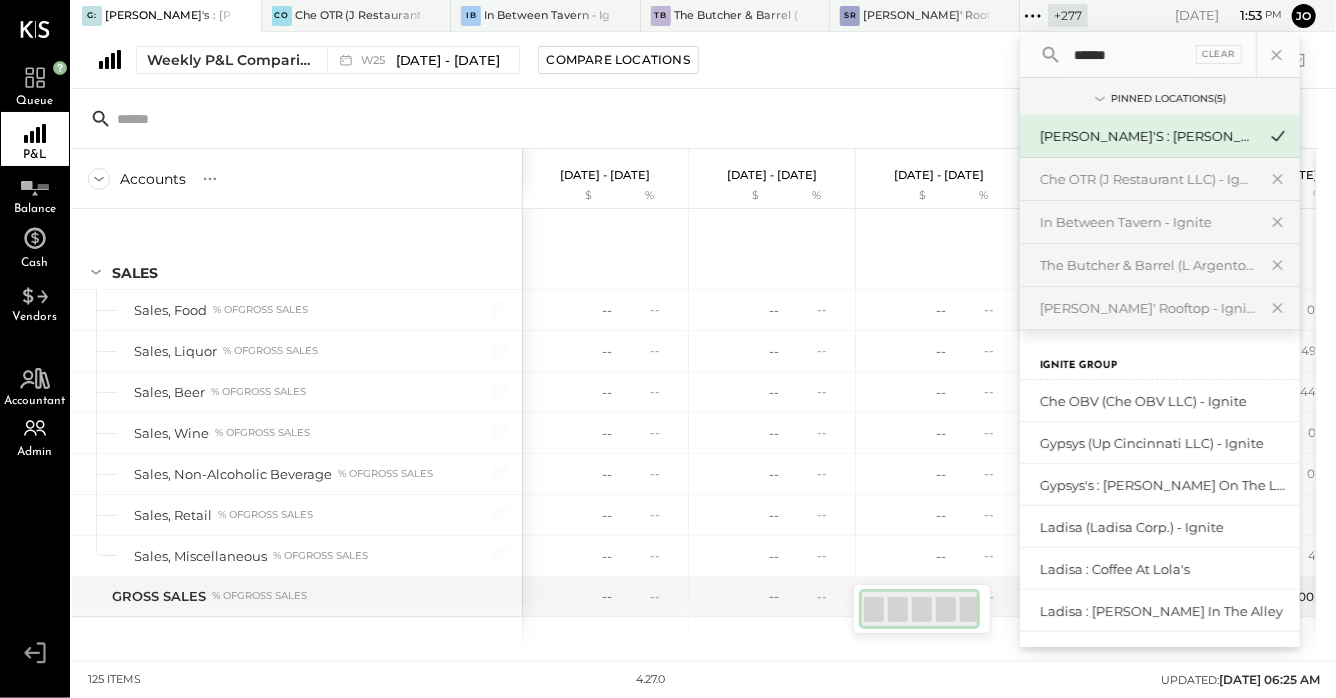 scroll, scrollTop: 27, scrollLeft: 0, axis: vertical 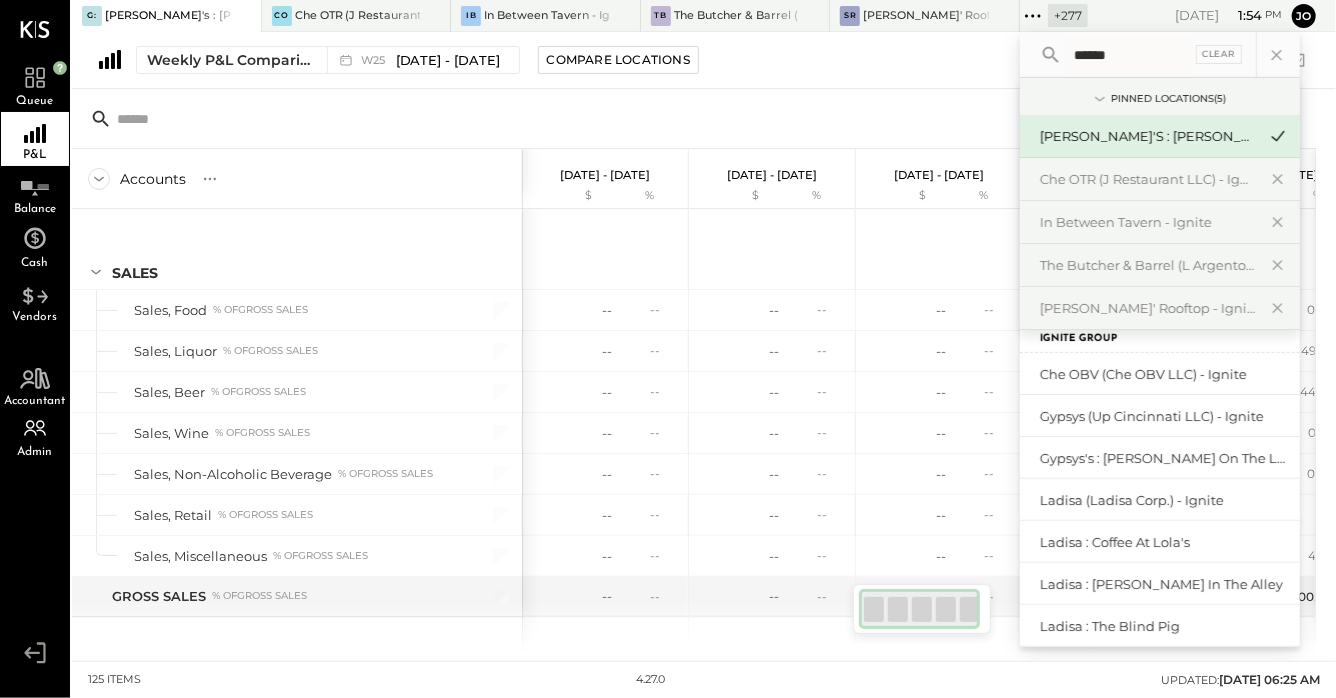 type on "******" 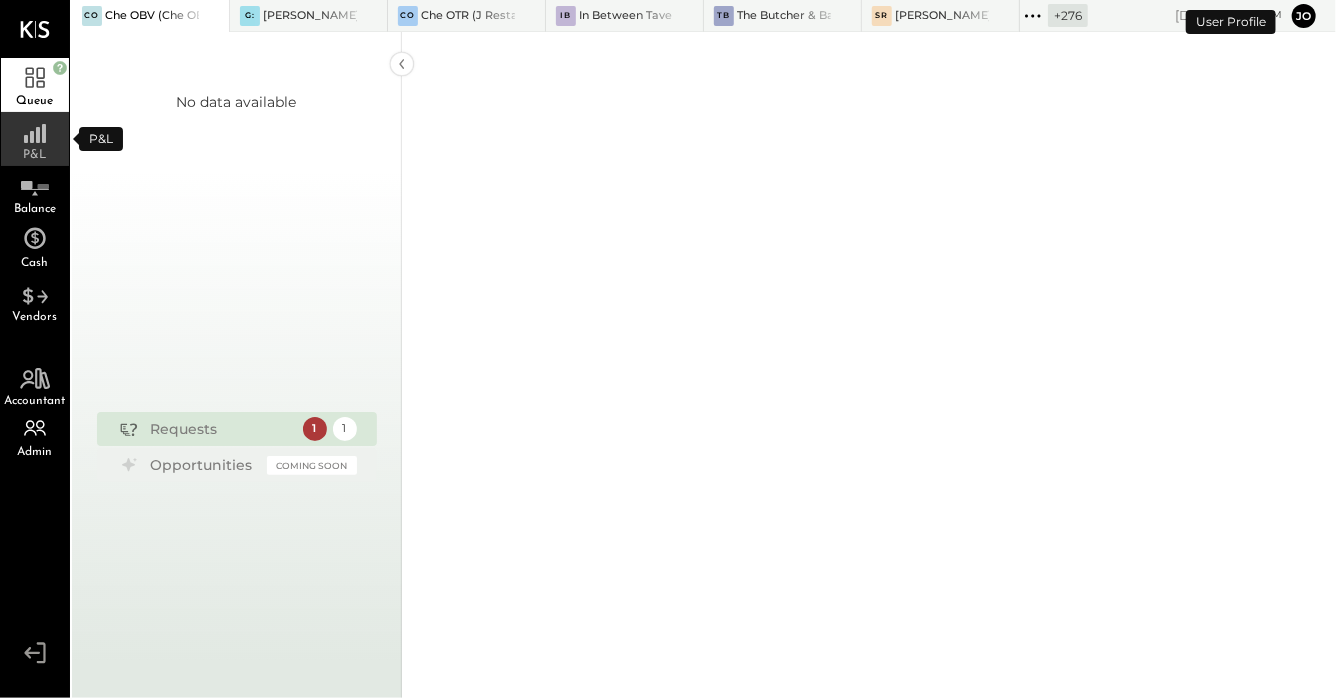 click on "P&L" at bounding box center [35, 139] 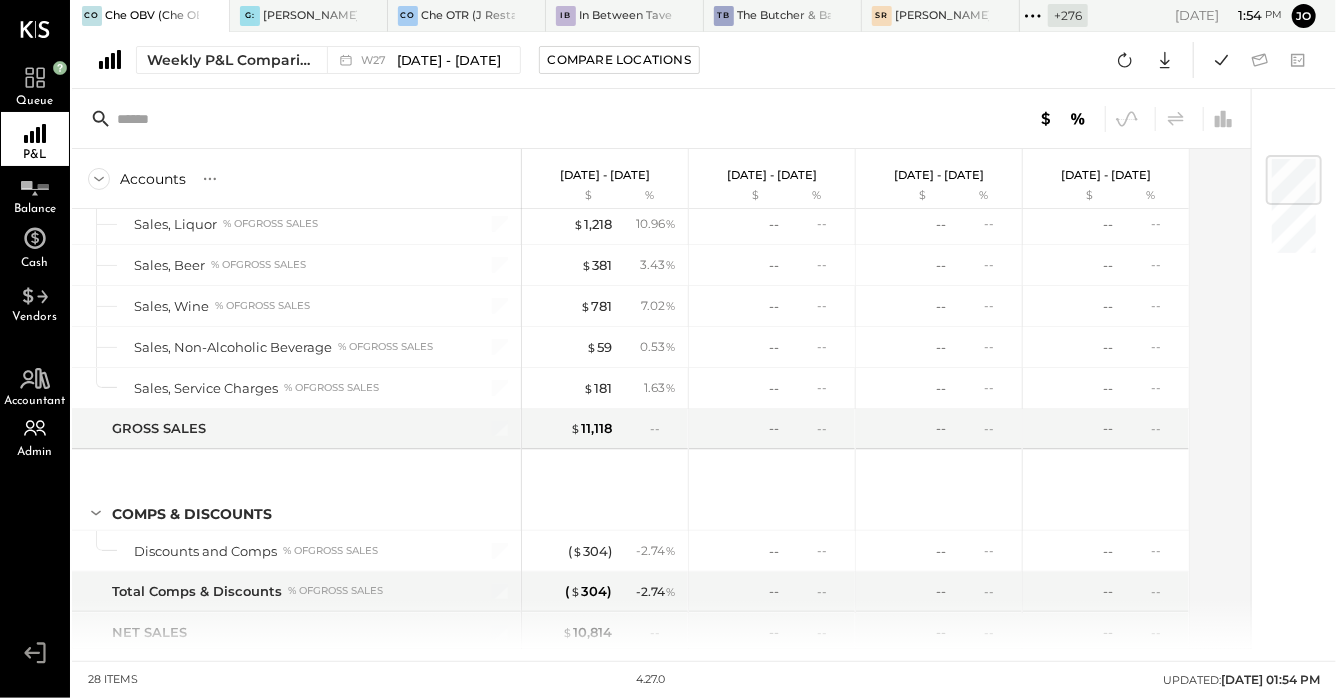 scroll, scrollTop: 0, scrollLeft: 0, axis: both 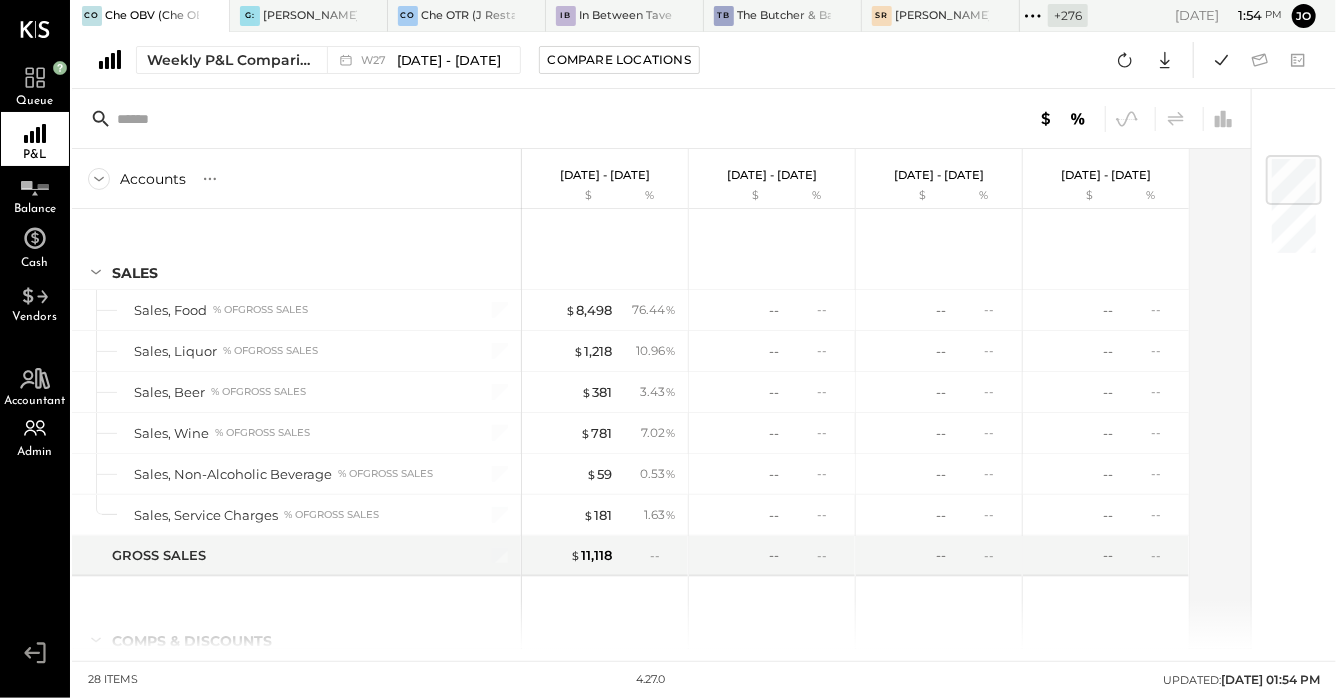 click 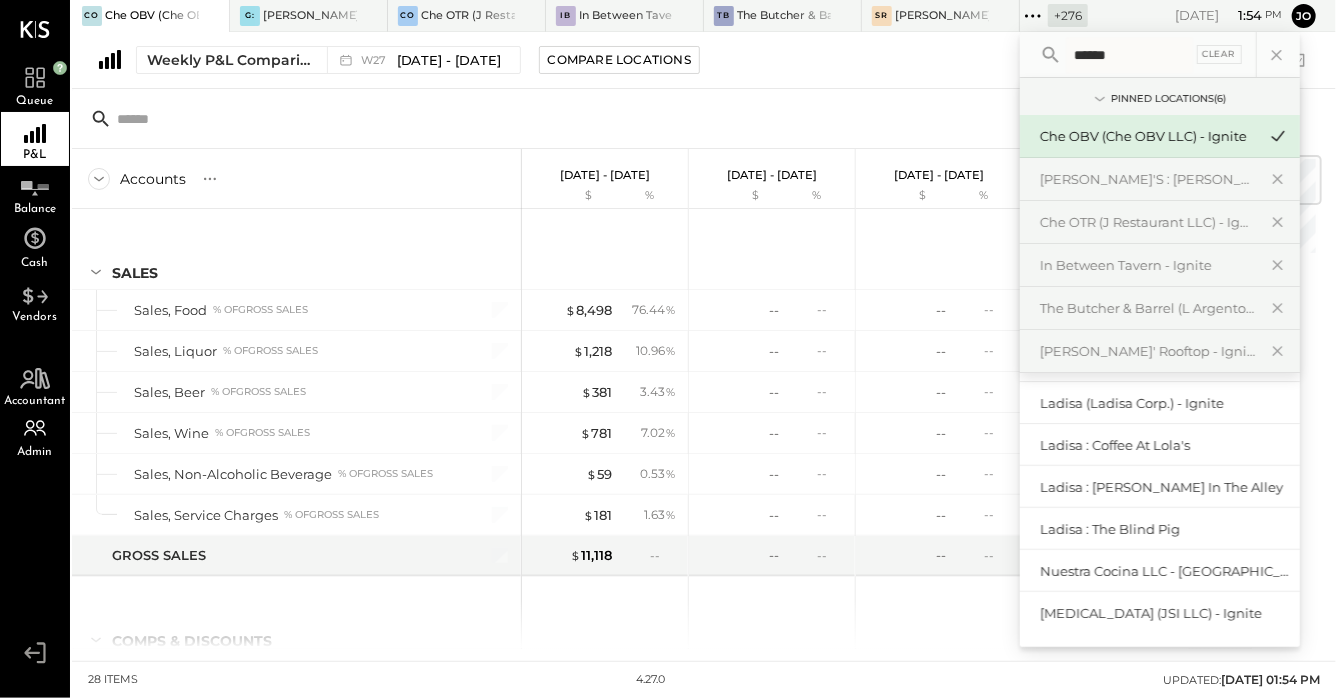scroll, scrollTop: 125, scrollLeft: 0, axis: vertical 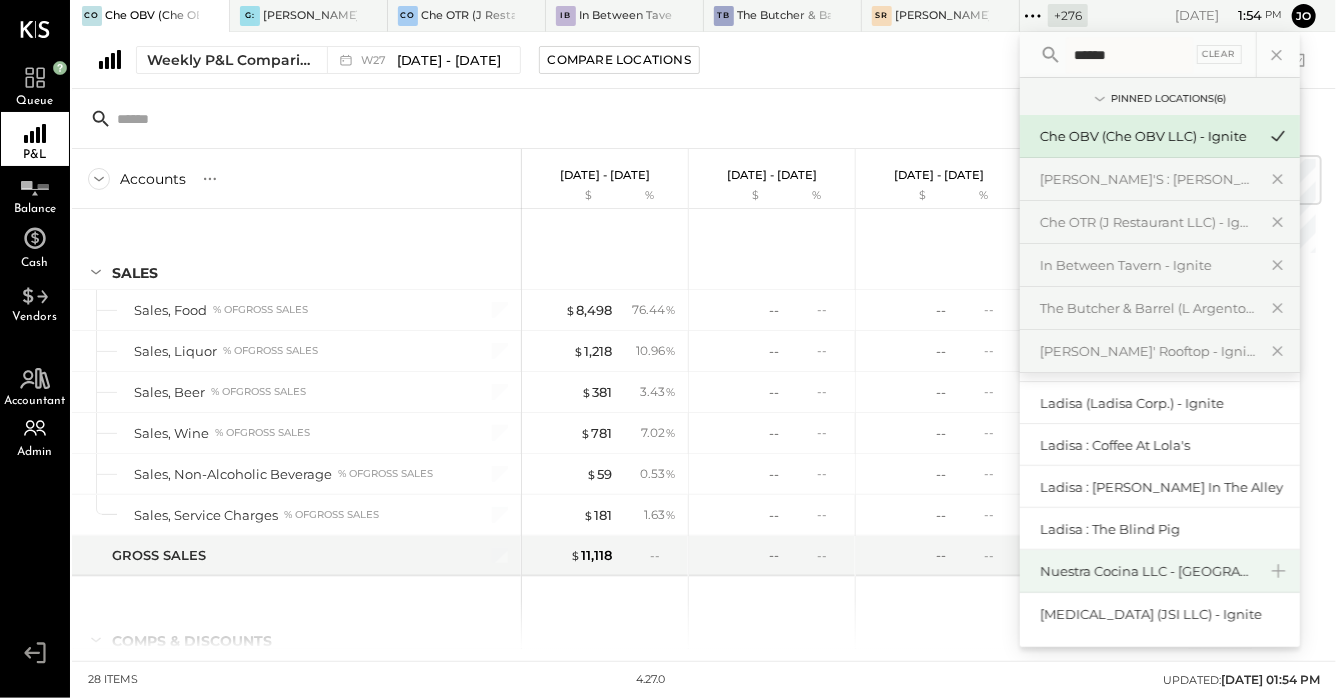 type on "******" 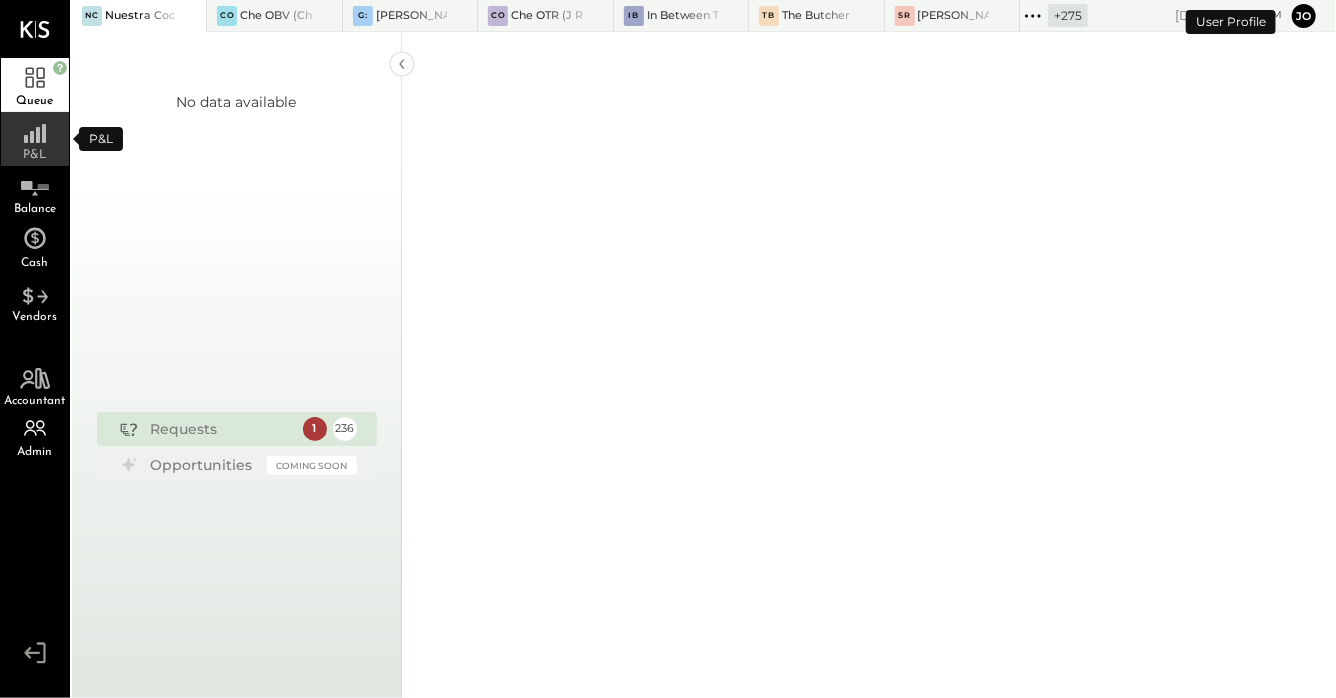 click on "P&L" at bounding box center (35, 155) 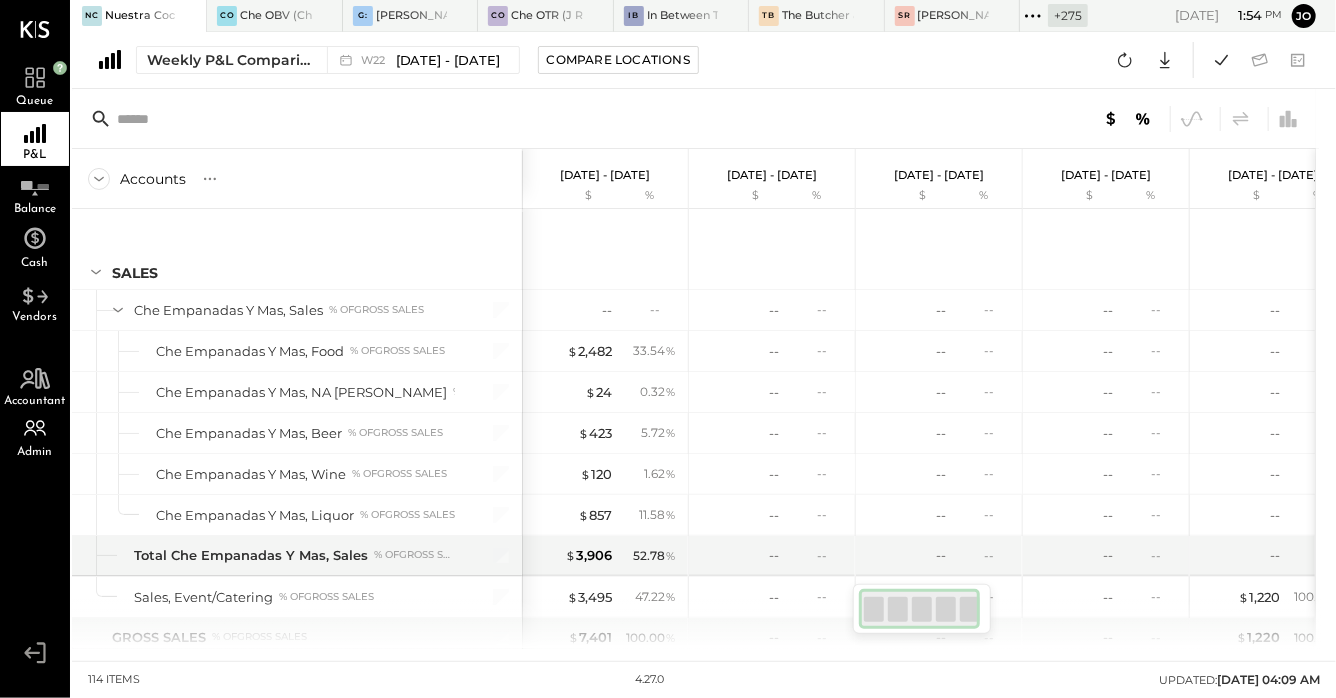 click on "Weekly P&L Comparison   W22 May 26 - Jun 1, 2025 Compare Locations" at bounding box center [395, 60] 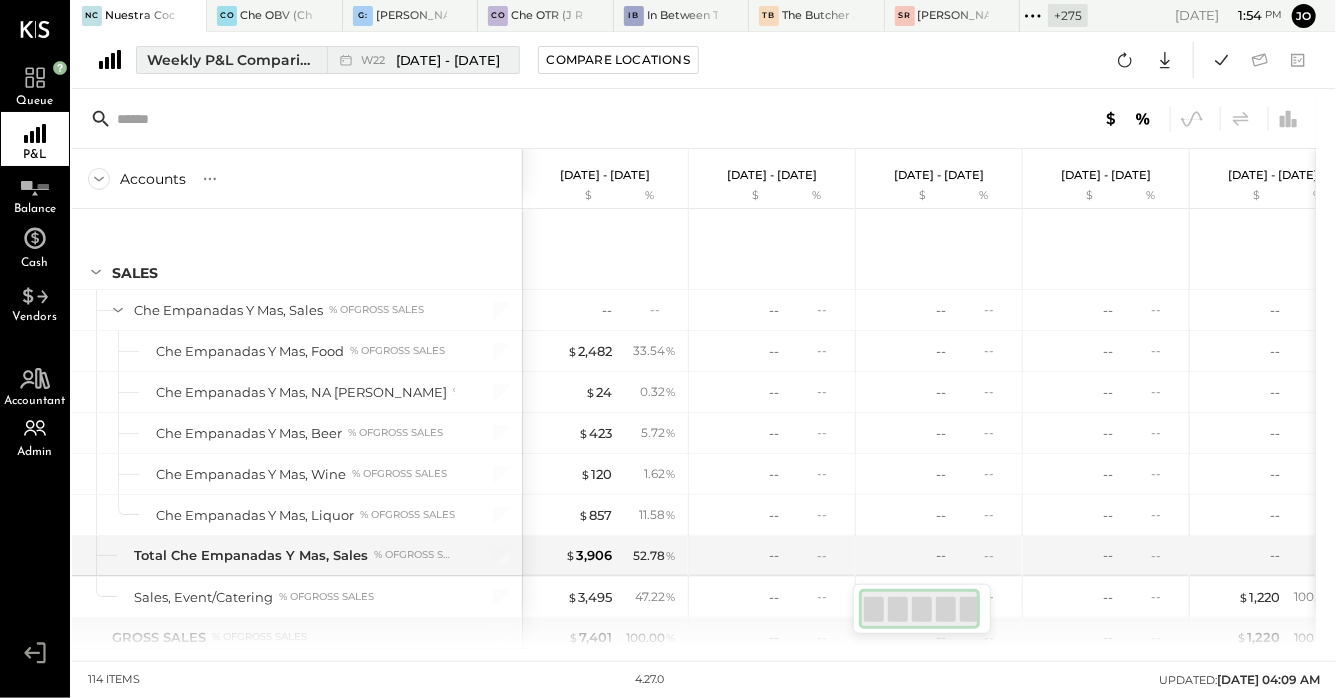 click on "W22 May 26 - Jun 1, 2025" at bounding box center [431, 60] 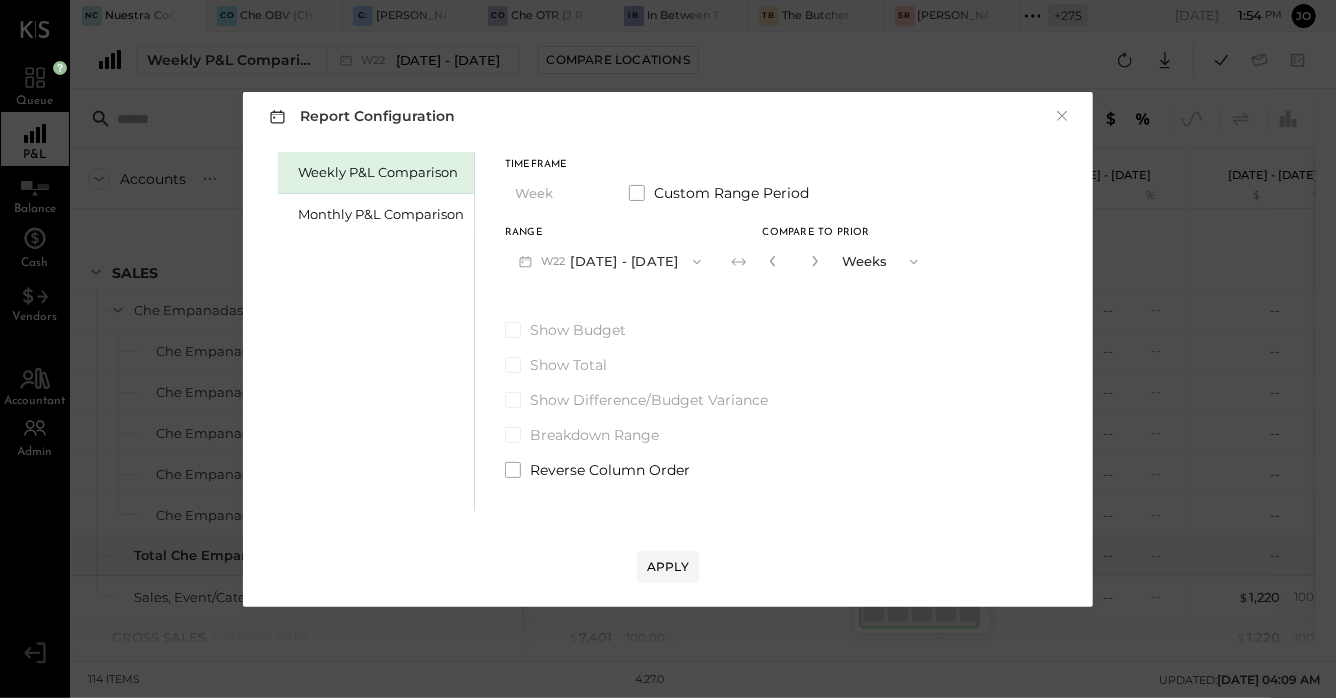 click on "W22 May 26 - Jun 1, 2025" at bounding box center [610, 261] 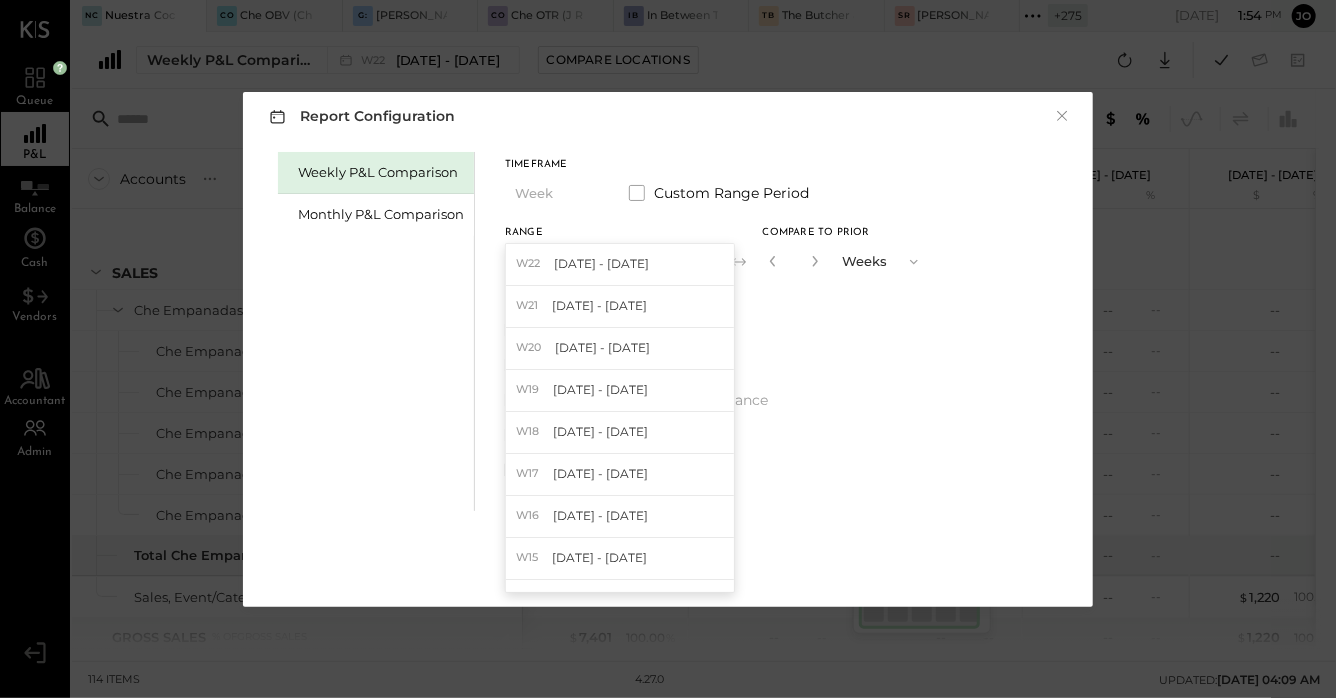 type 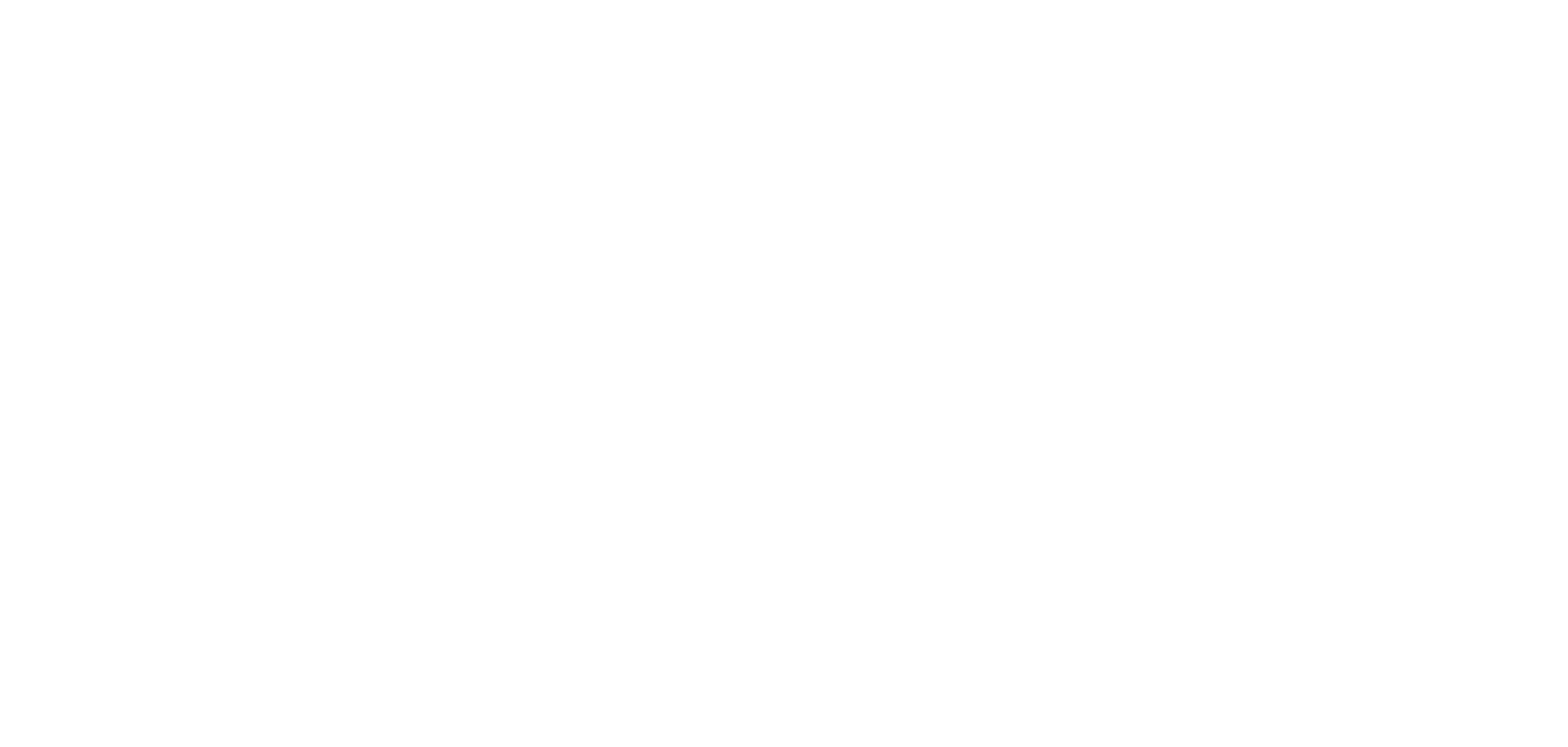 scroll, scrollTop: 0, scrollLeft: 0, axis: both 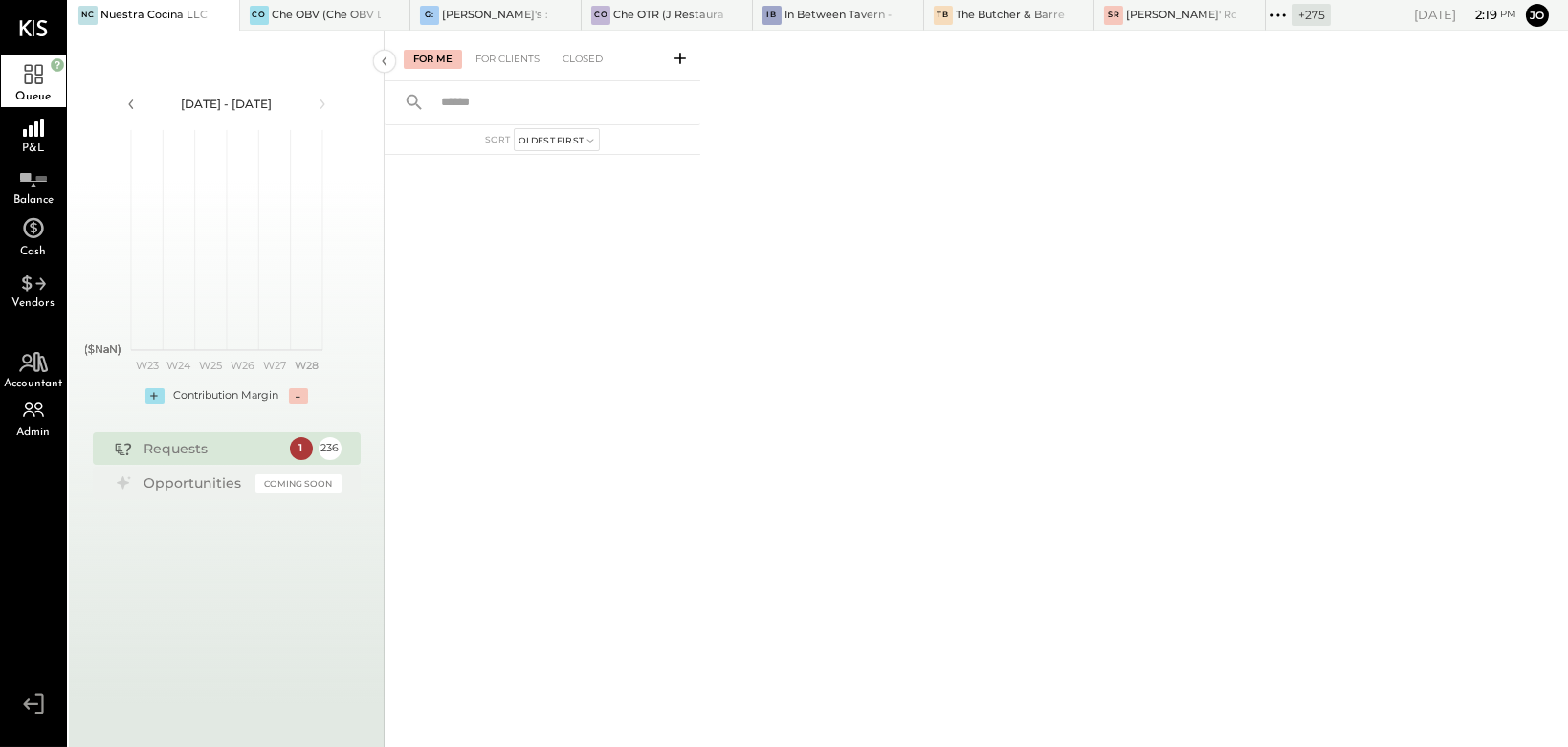 click 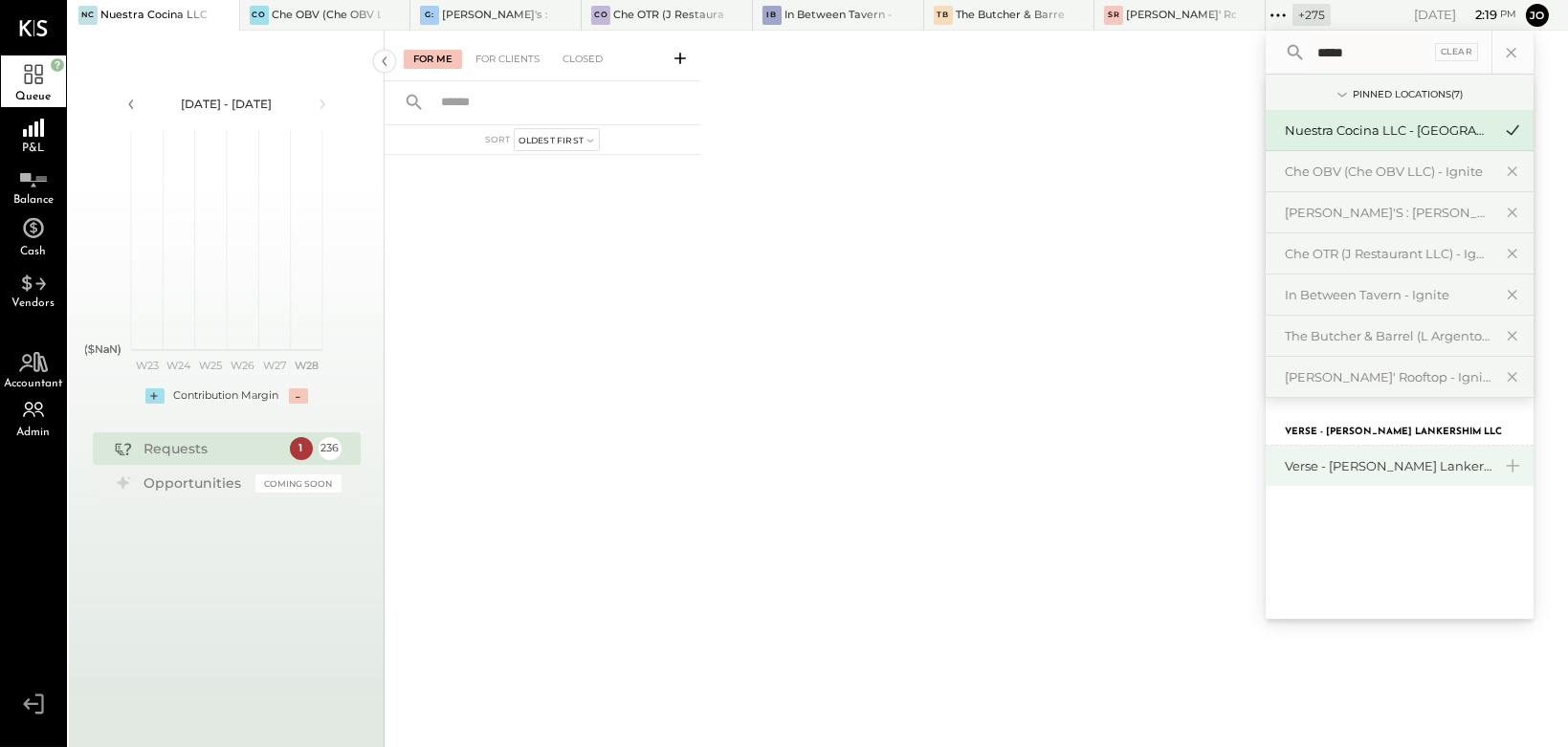 type on "*****" 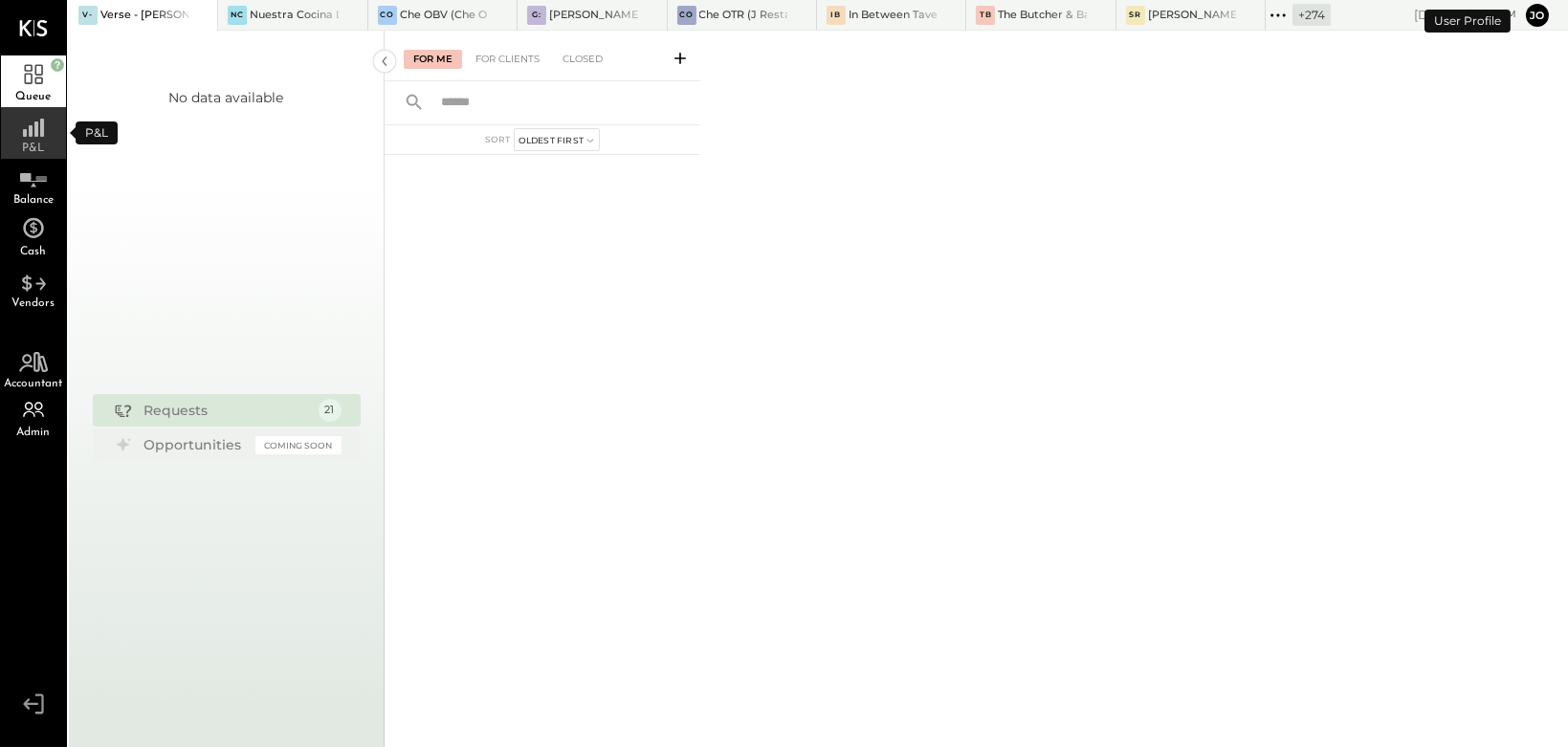 click 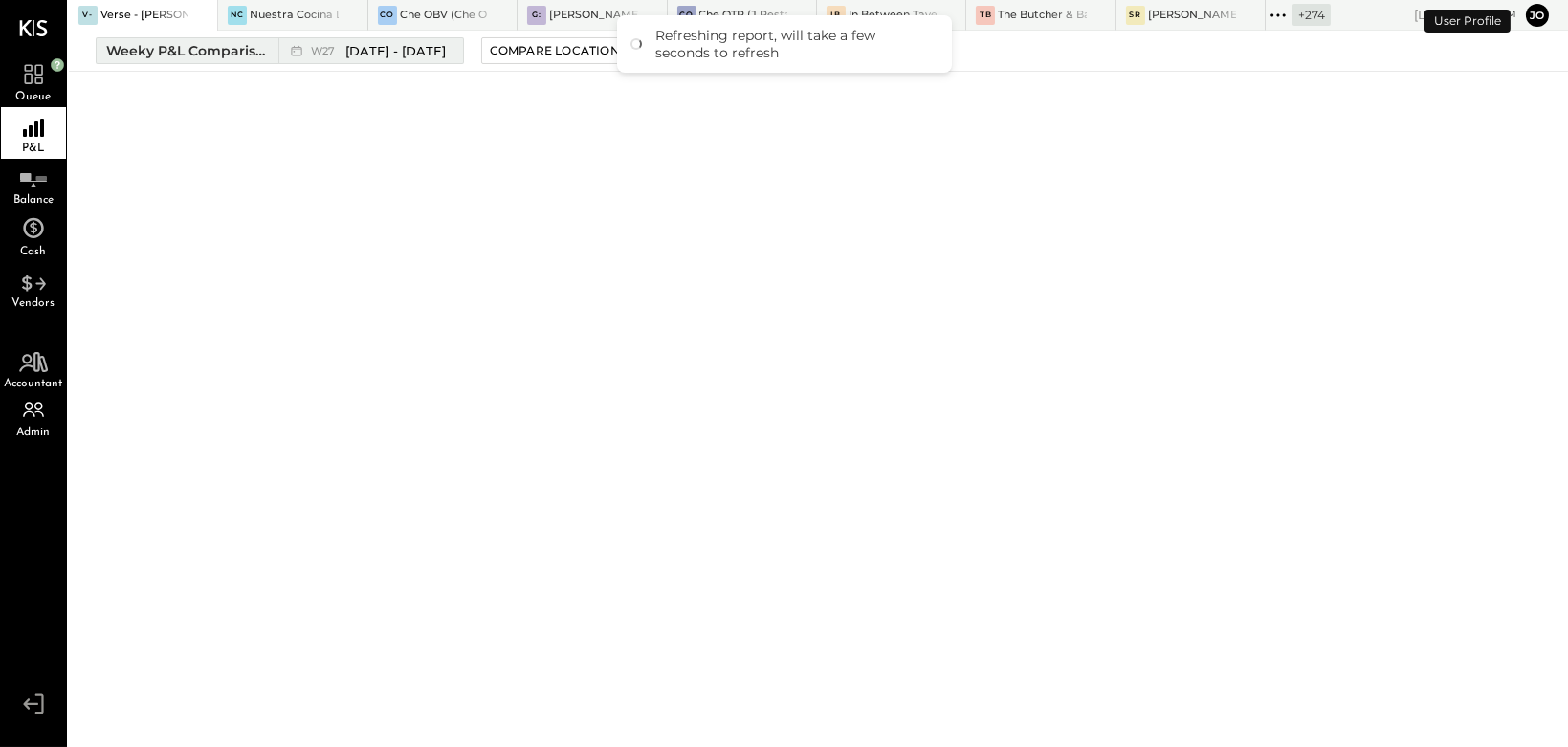 click on "Weeky P&L Comparison   W27 Jun 30 - Jul 6, 2025" at bounding box center (279, 51) 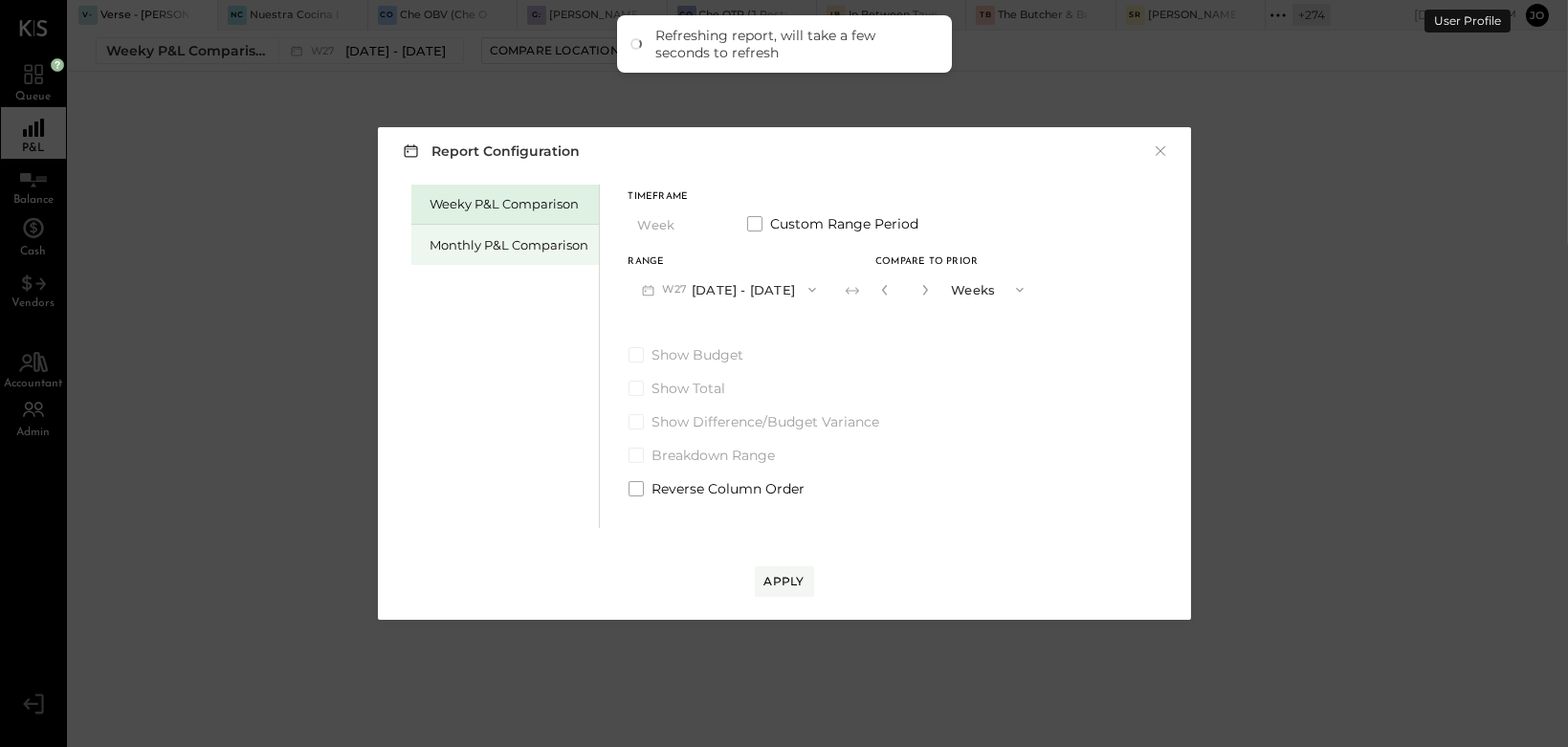 click on "Monthly P&L Comparison" at bounding box center (510, 245) 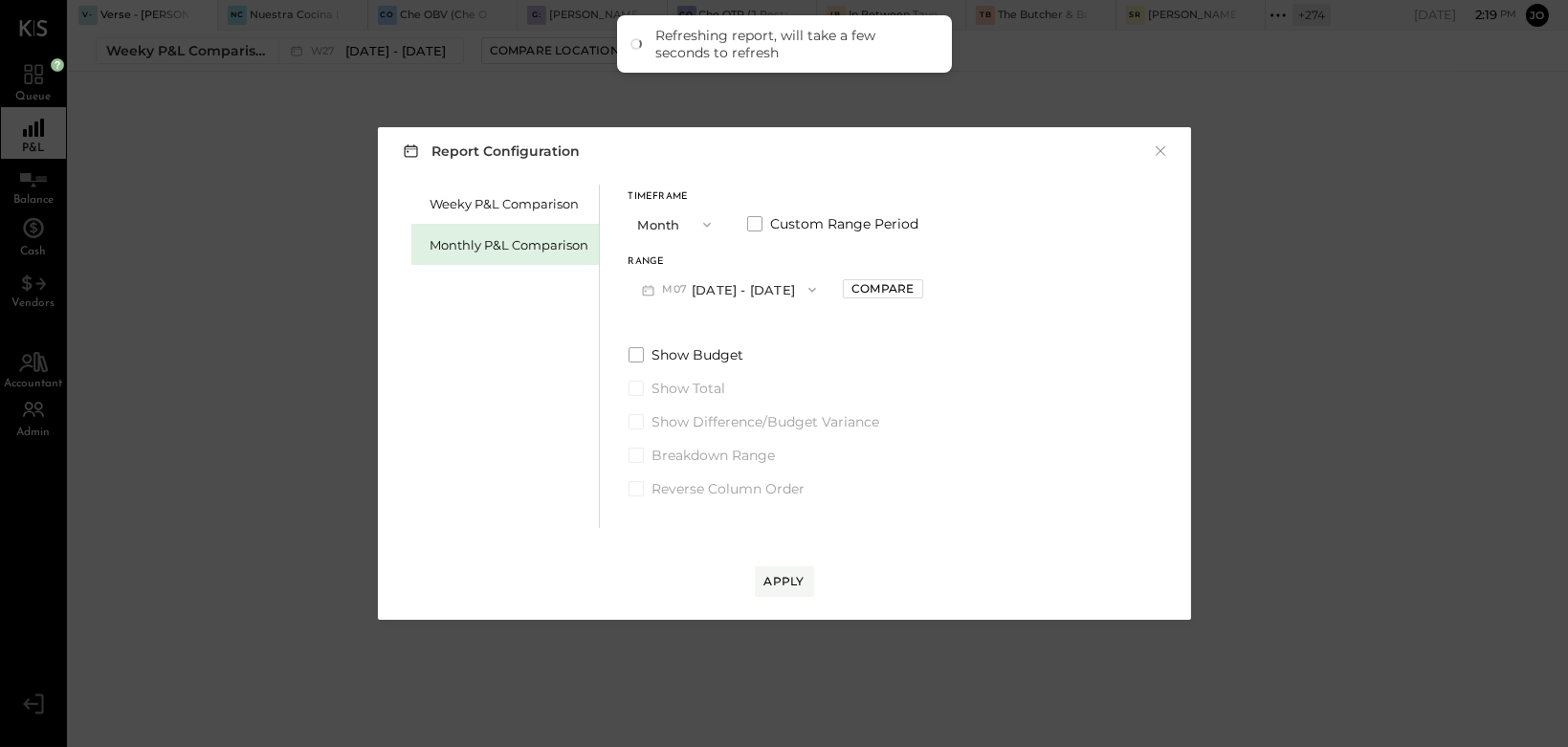 click on "M07 [DATE] - [DATE]" at bounding box center [729, 289] 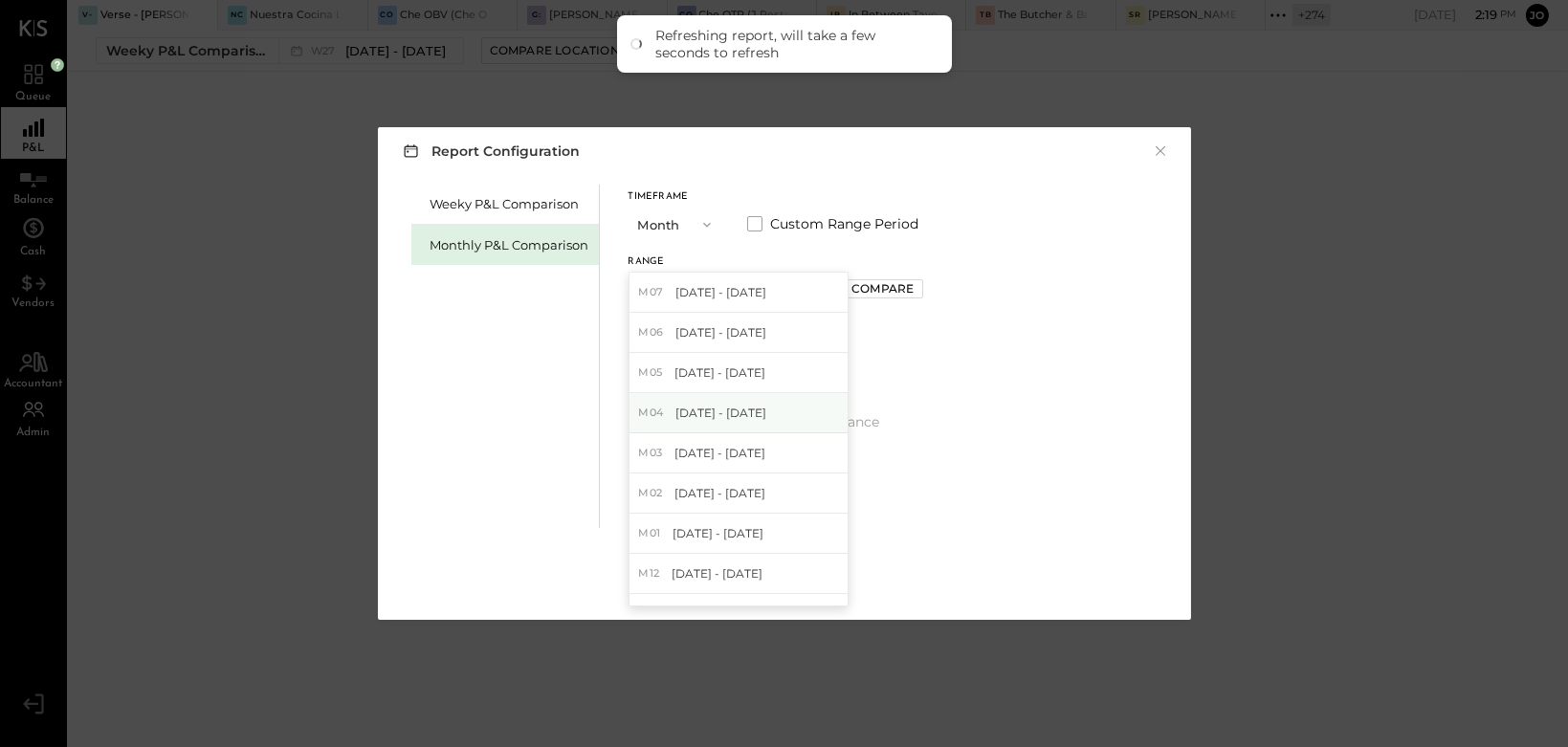 click on "M04   Apr 1 - 30, 2025" at bounding box center (739, 413) 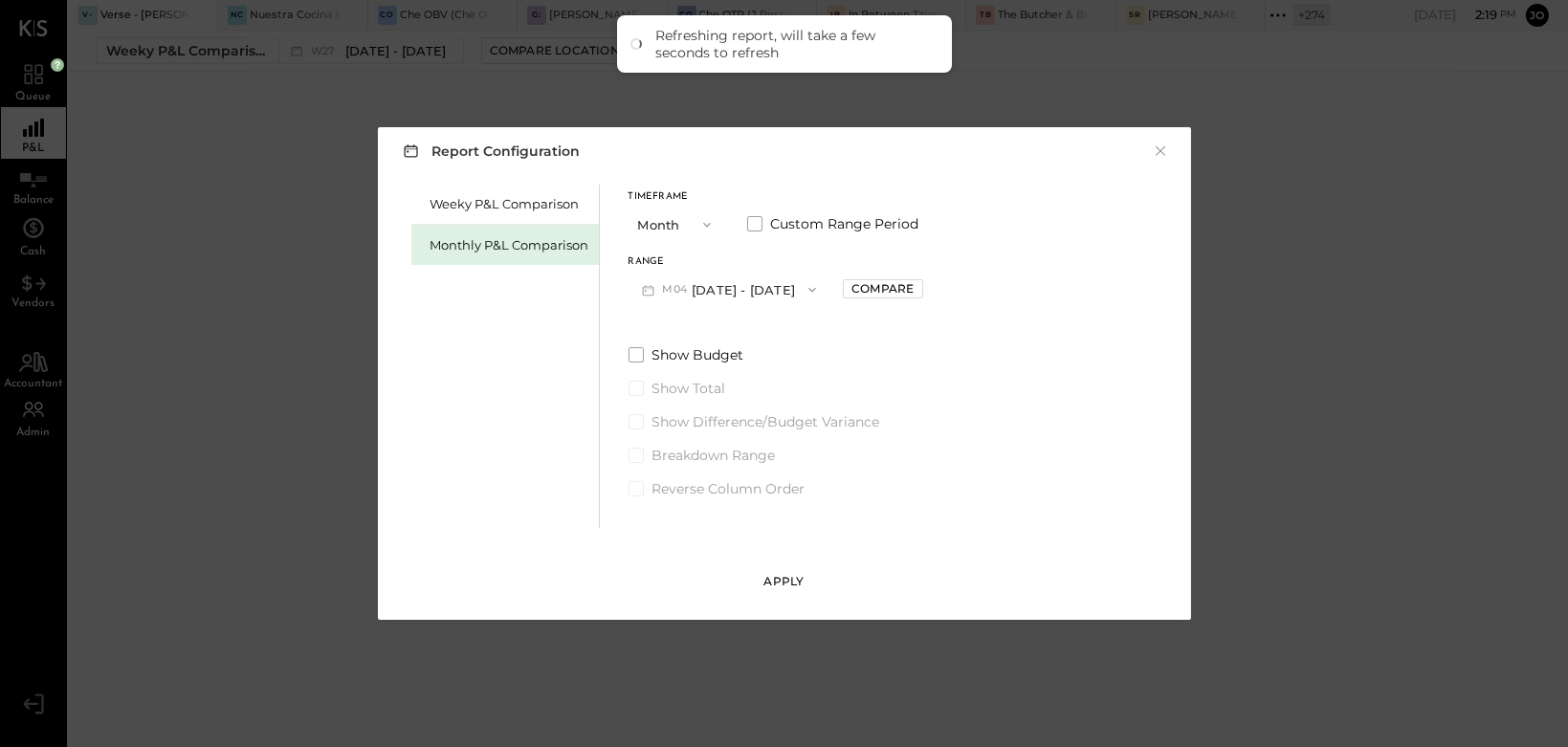 click on "Apply" at bounding box center [784, 581] 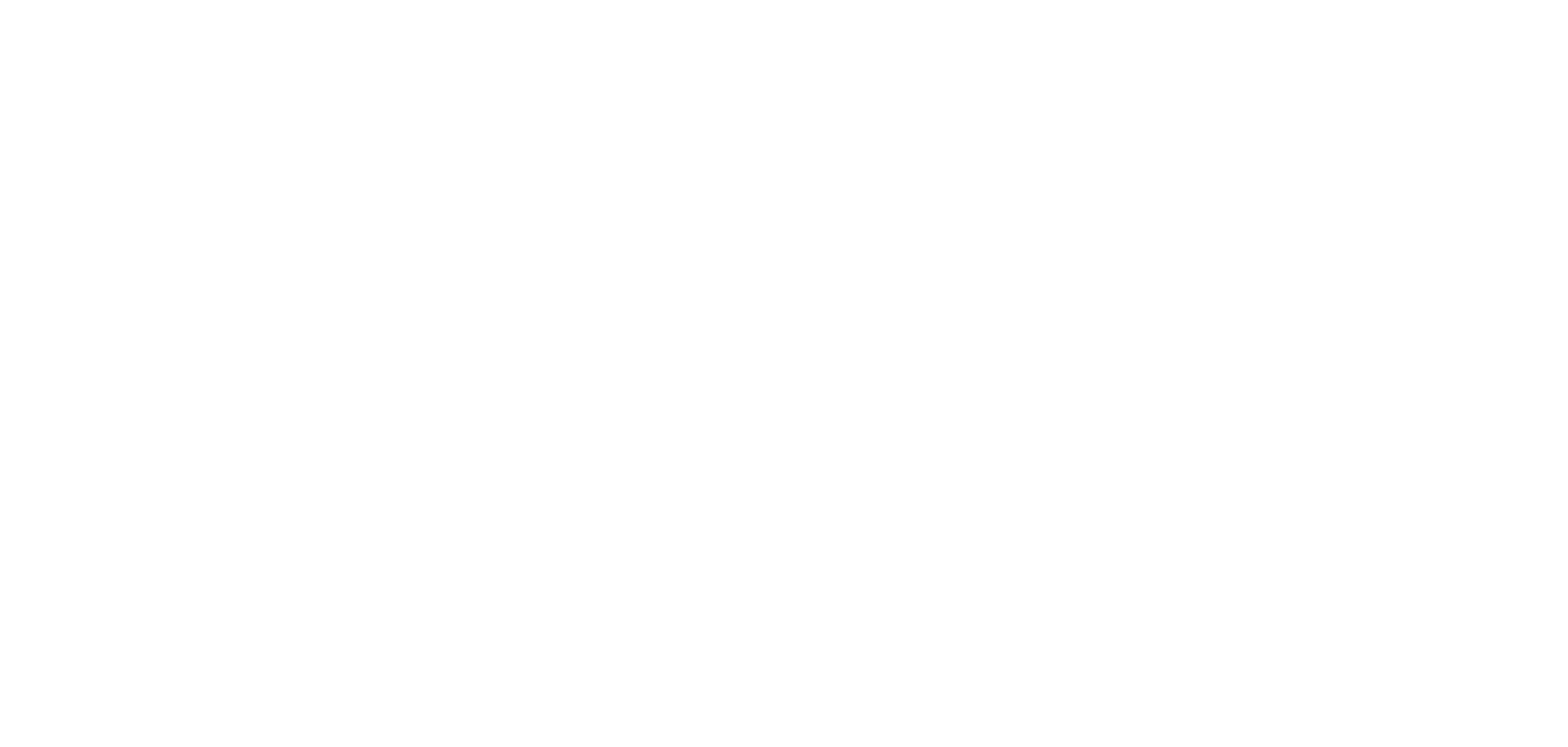 scroll, scrollTop: 0, scrollLeft: 0, axis: both 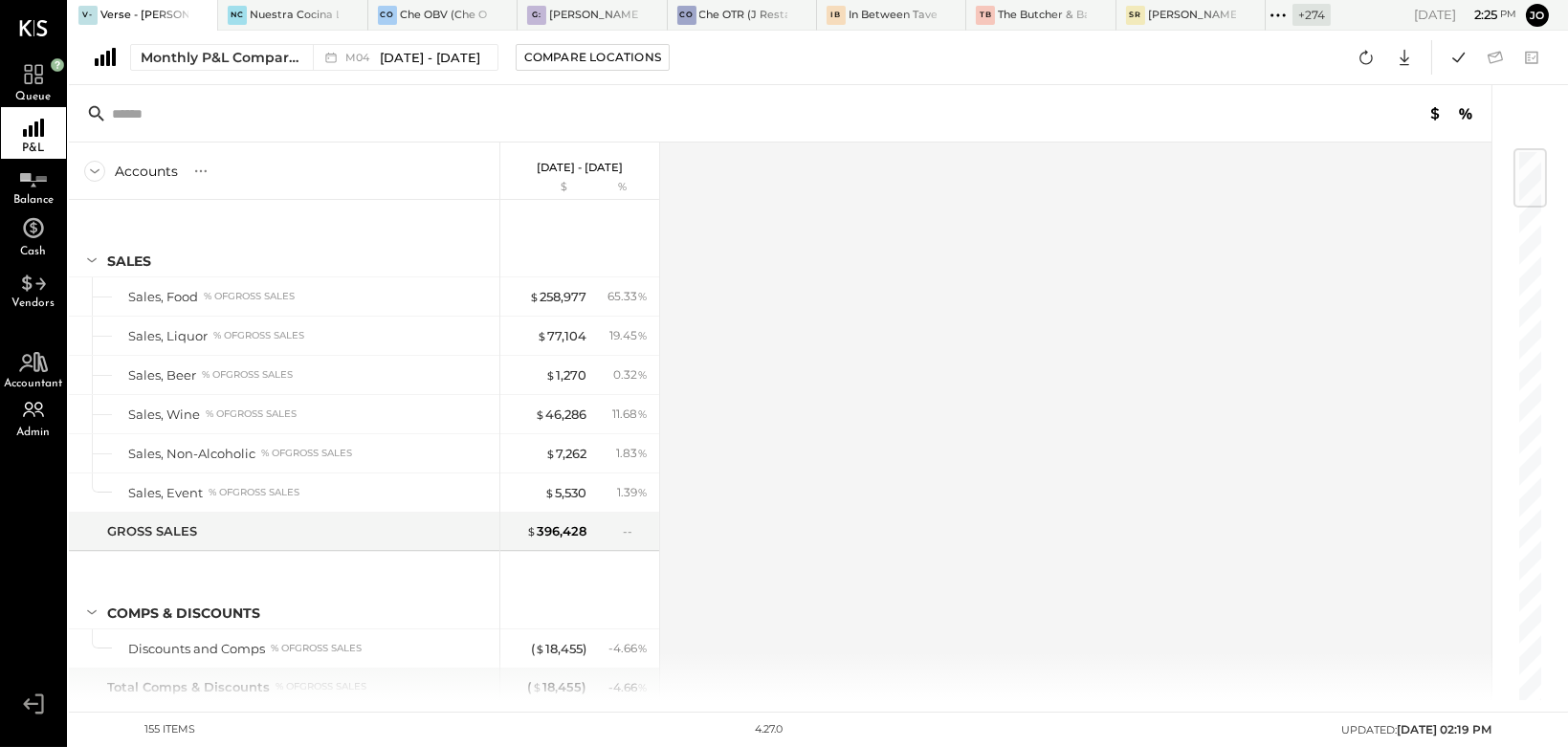 click 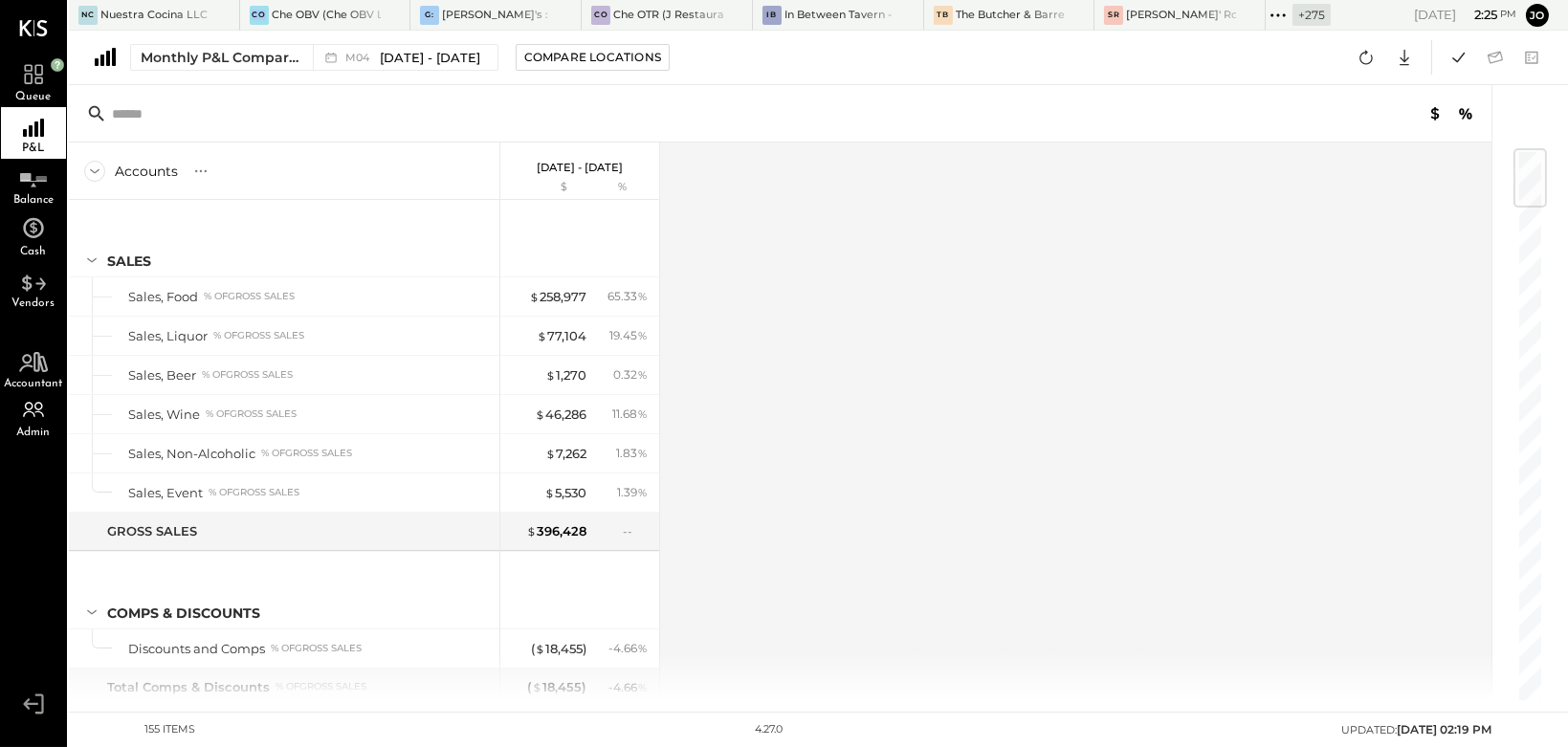 click 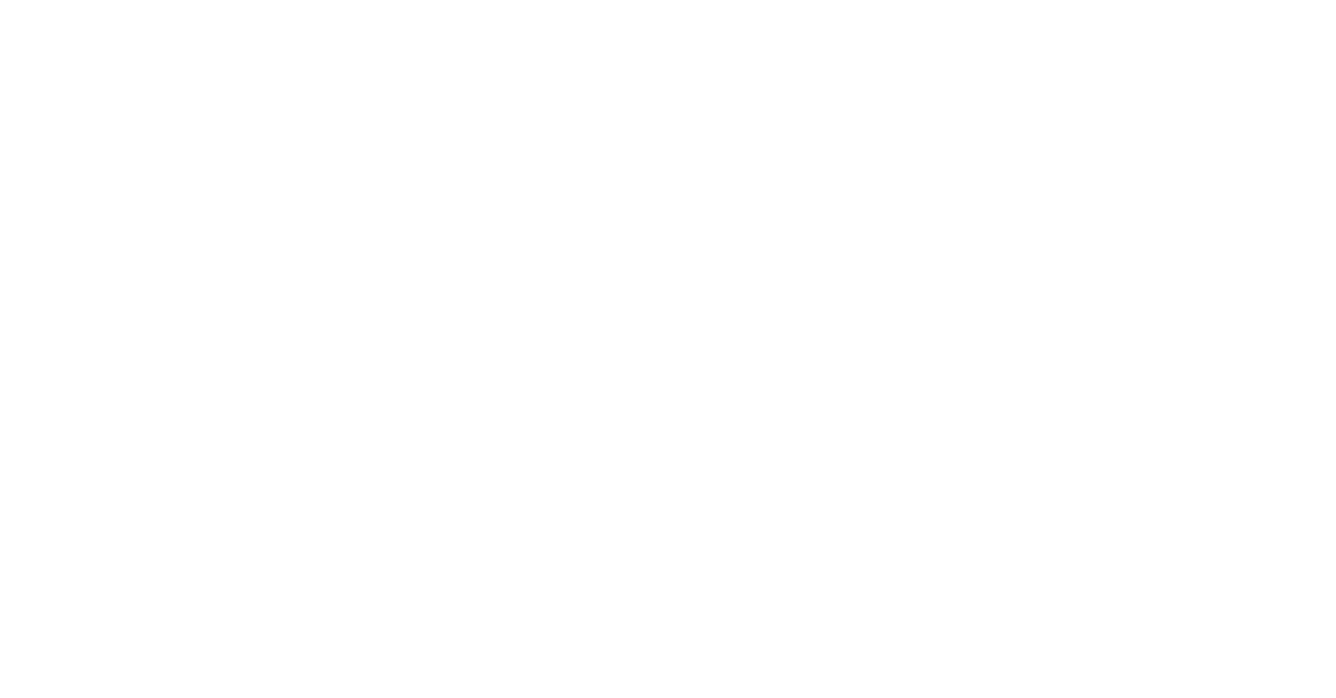 scroll, scrollTop: 0, scrollLeft: 0, axis: both 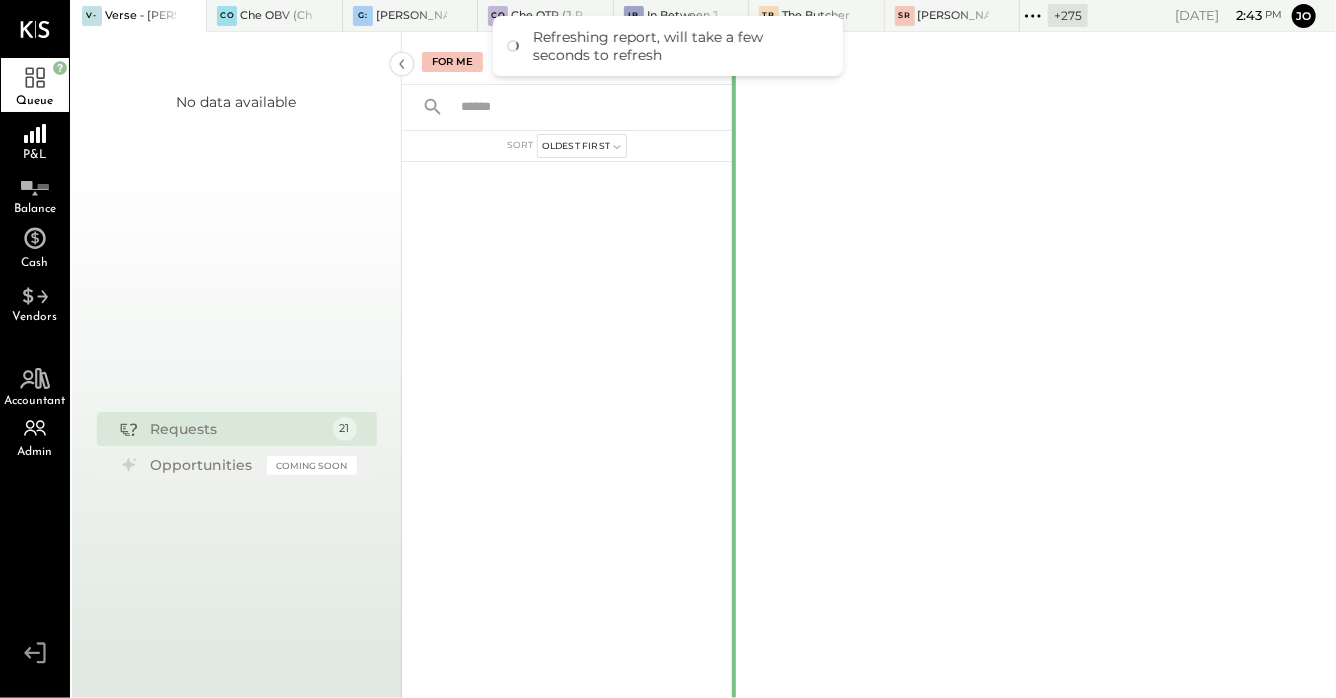 click at bounding box center [734, 698] 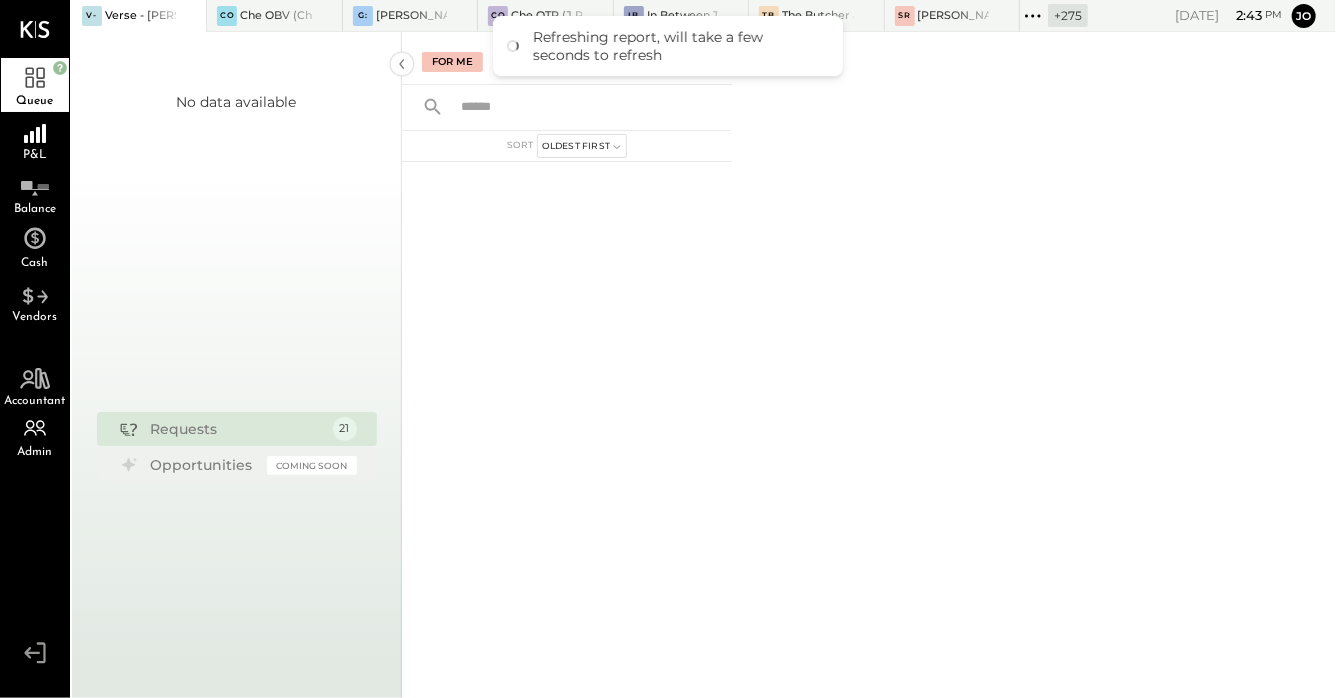 click on "No data available Requests 21 Opportunities   Coming Soon" at bounding box center (237, 381) 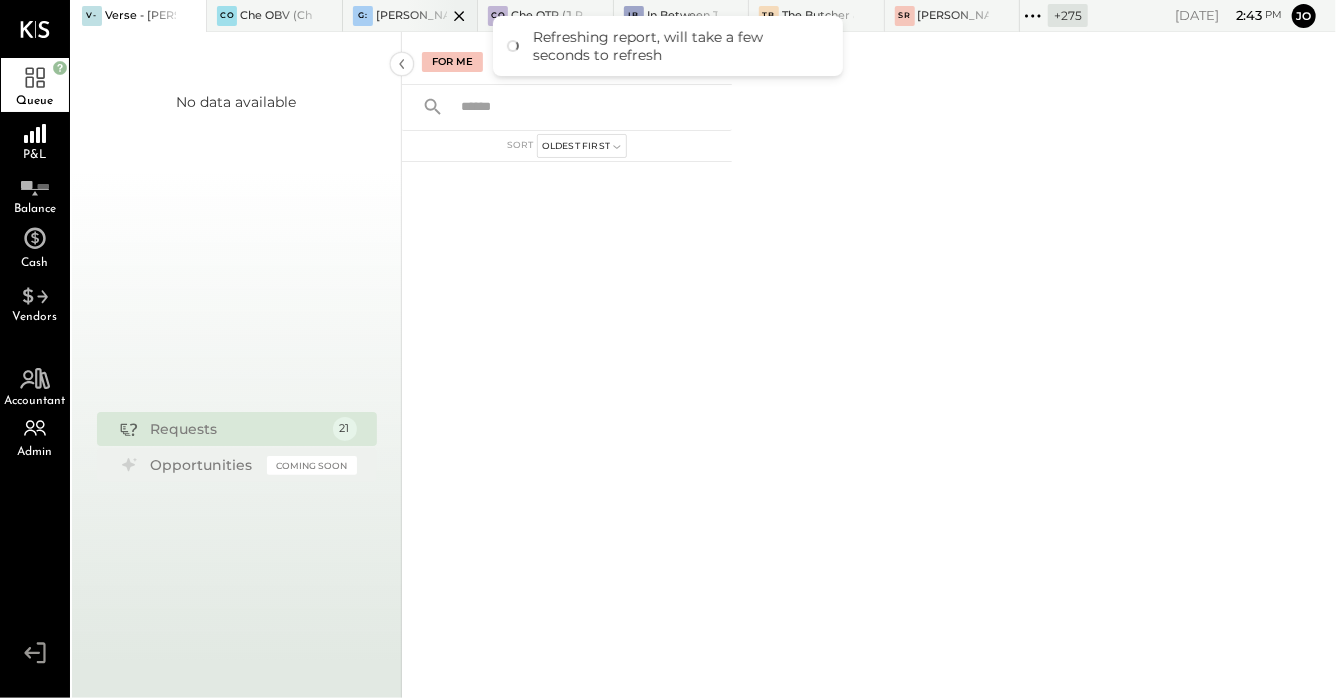 click on "G: Gypsys's : Gypsys's" at bounding box center [395, 16] 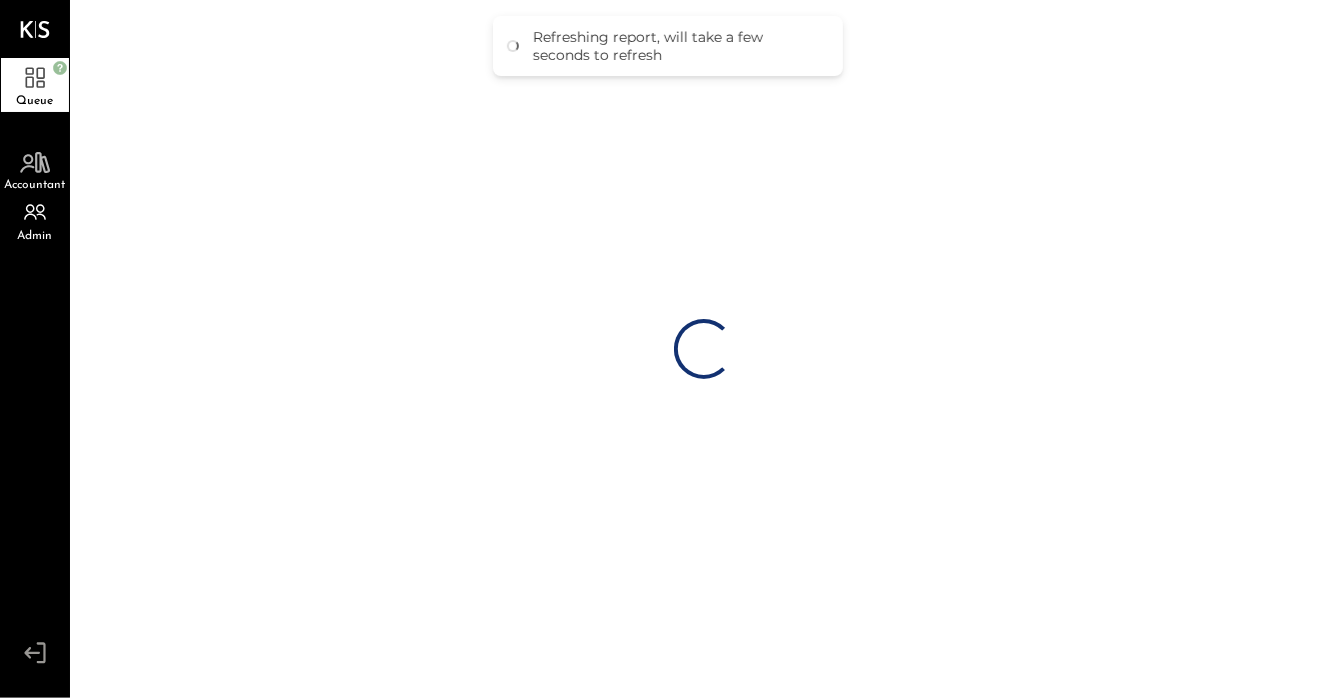 click on "Loading…" at bounding box center (704, 349) 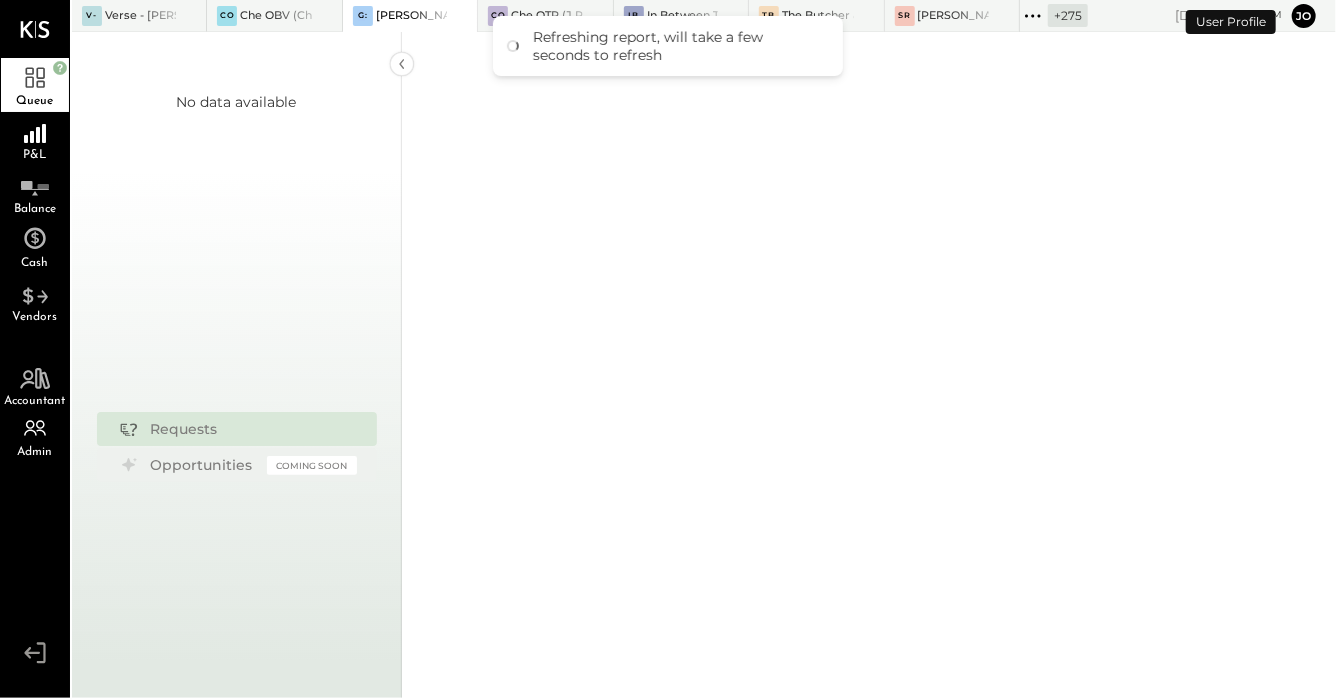 click 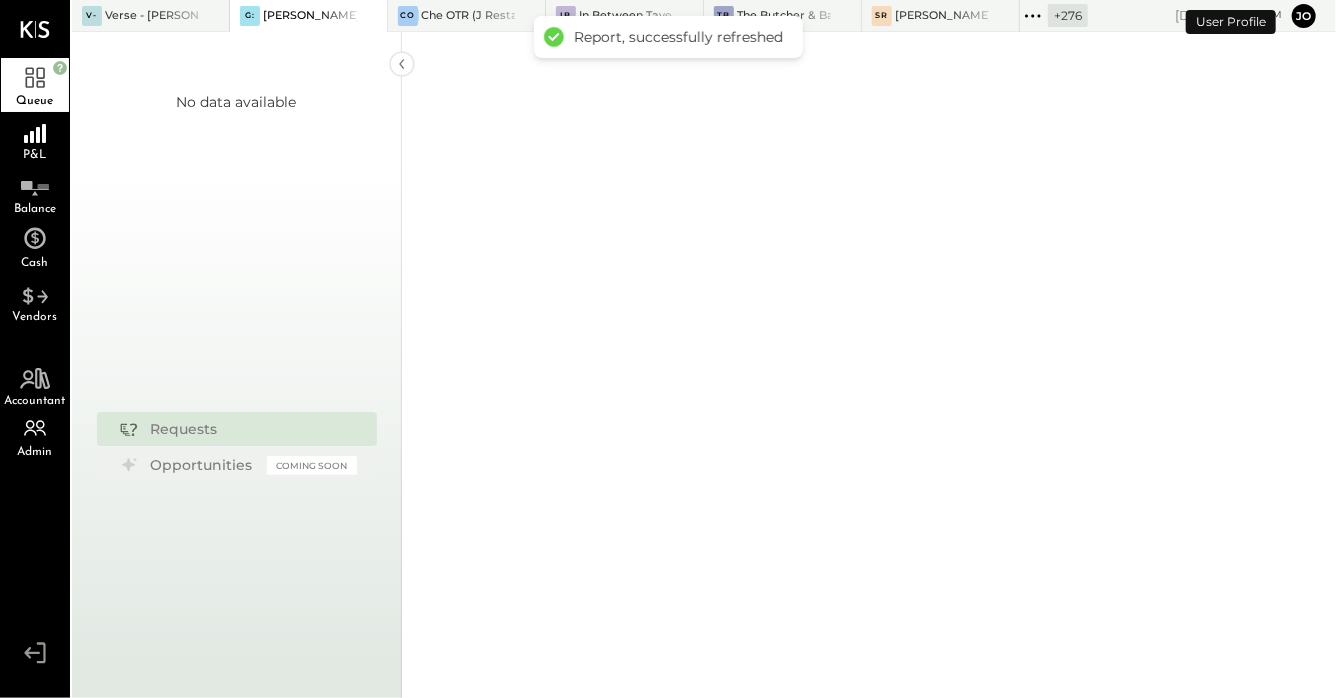 click at bounding box center [352, 16] 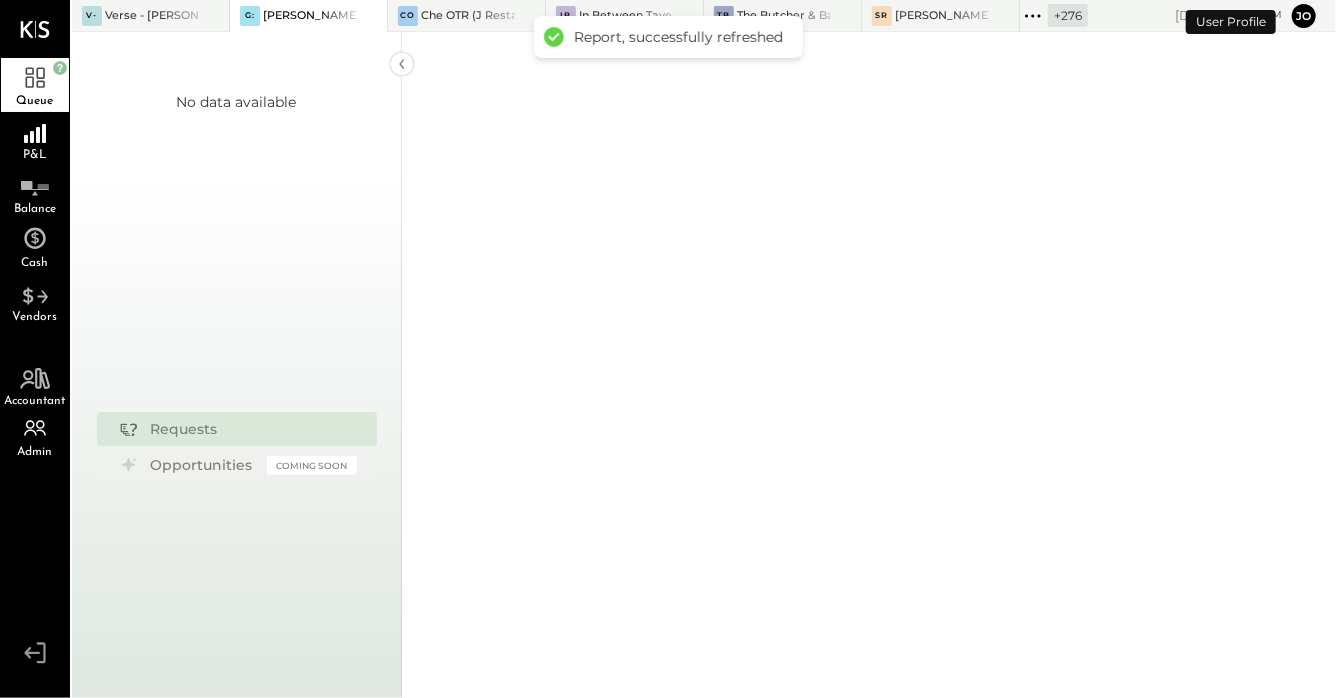 click 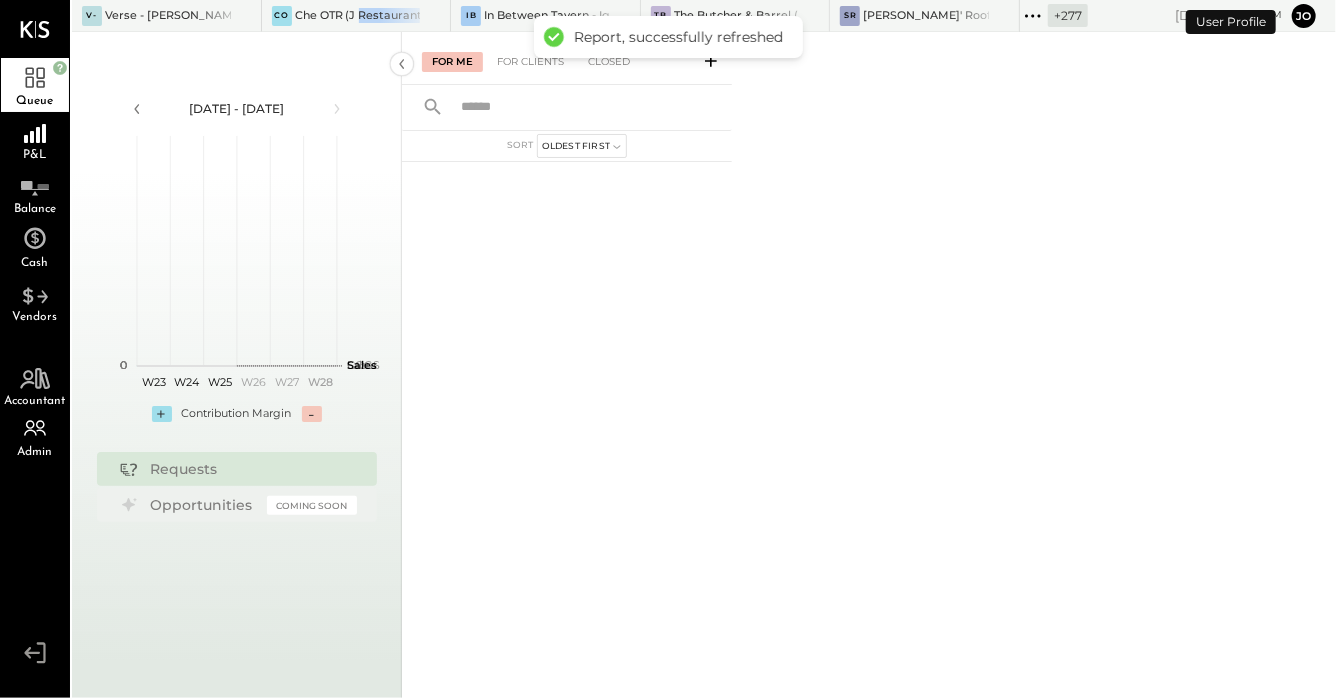 click on "Che OTR (J Restaurant LLC) - Ignite" at bounding box center [358, 16] 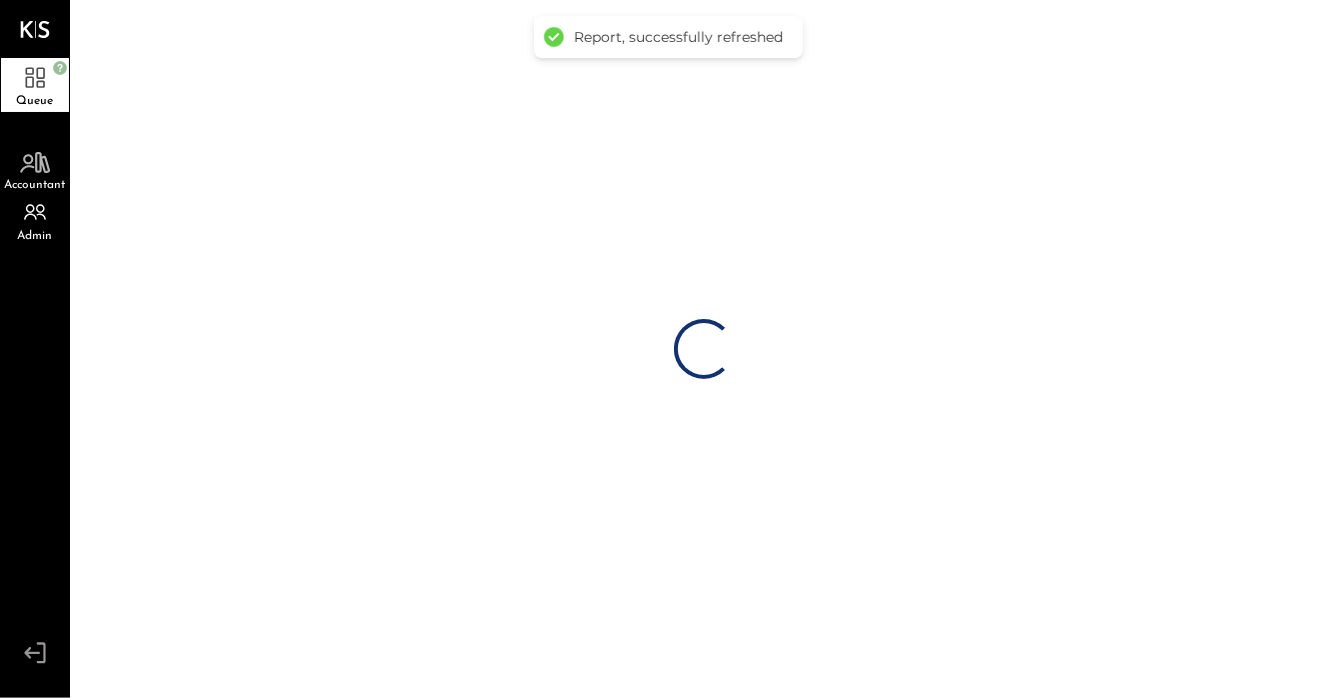 click on "Loading…" at bounding box center (704, 349) 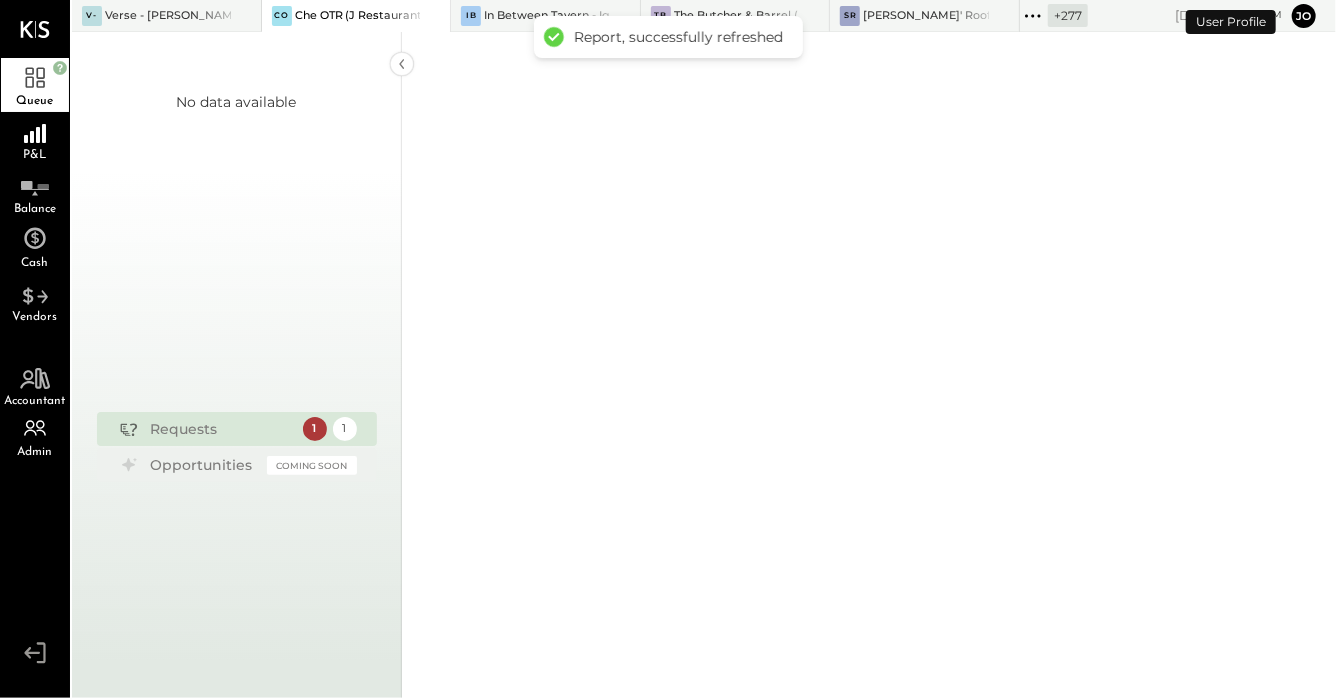 click 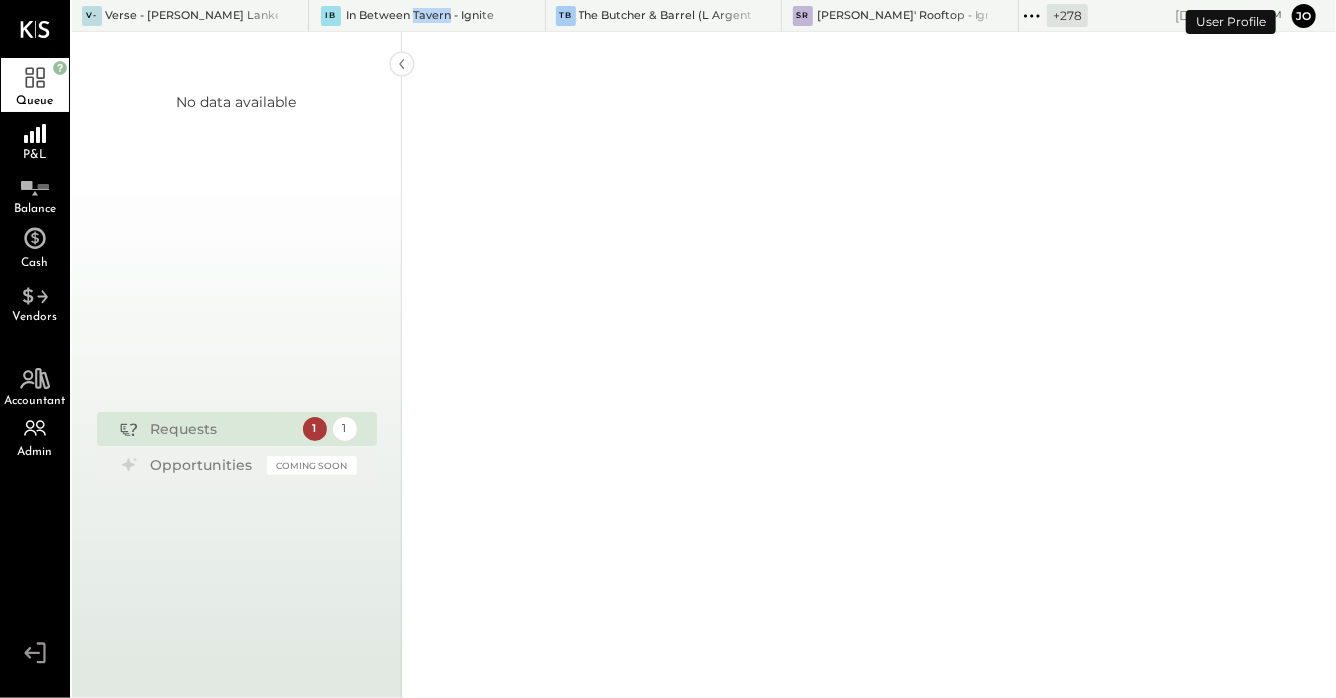 click on "In Between Tavern - Ignite" at bounding box center [420, 16] 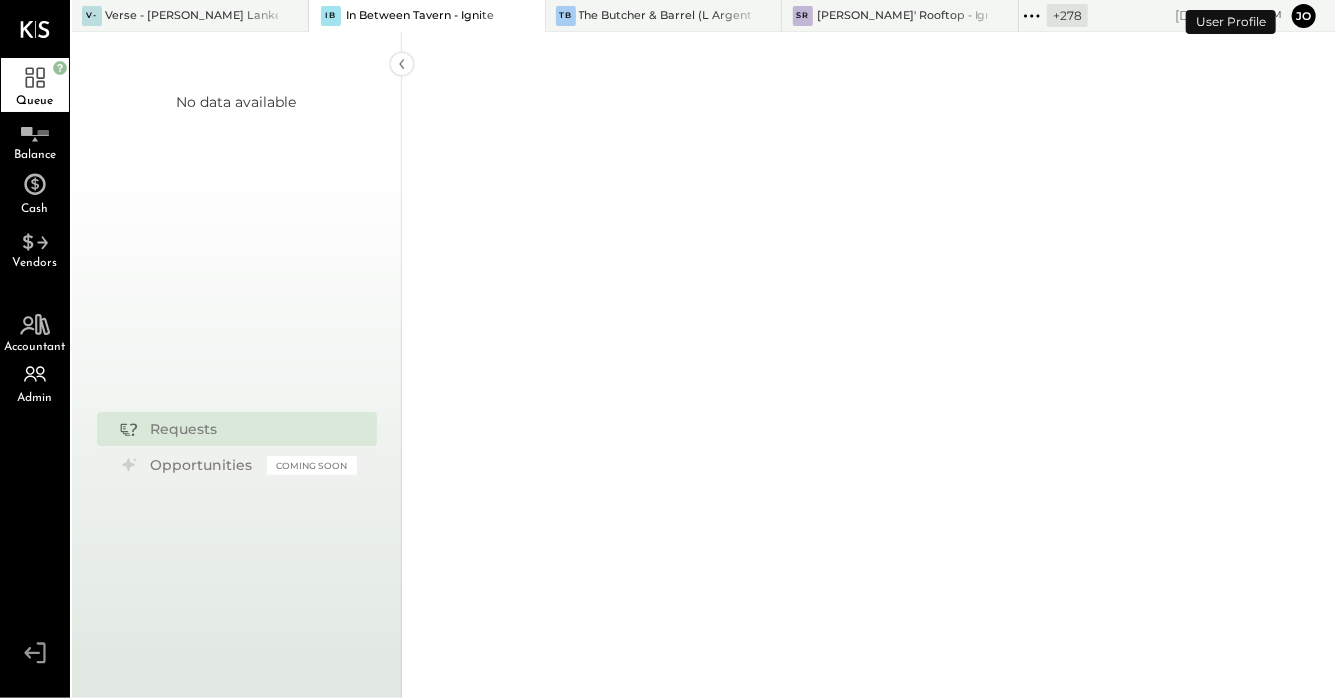 click at bounding box center (510, 16) 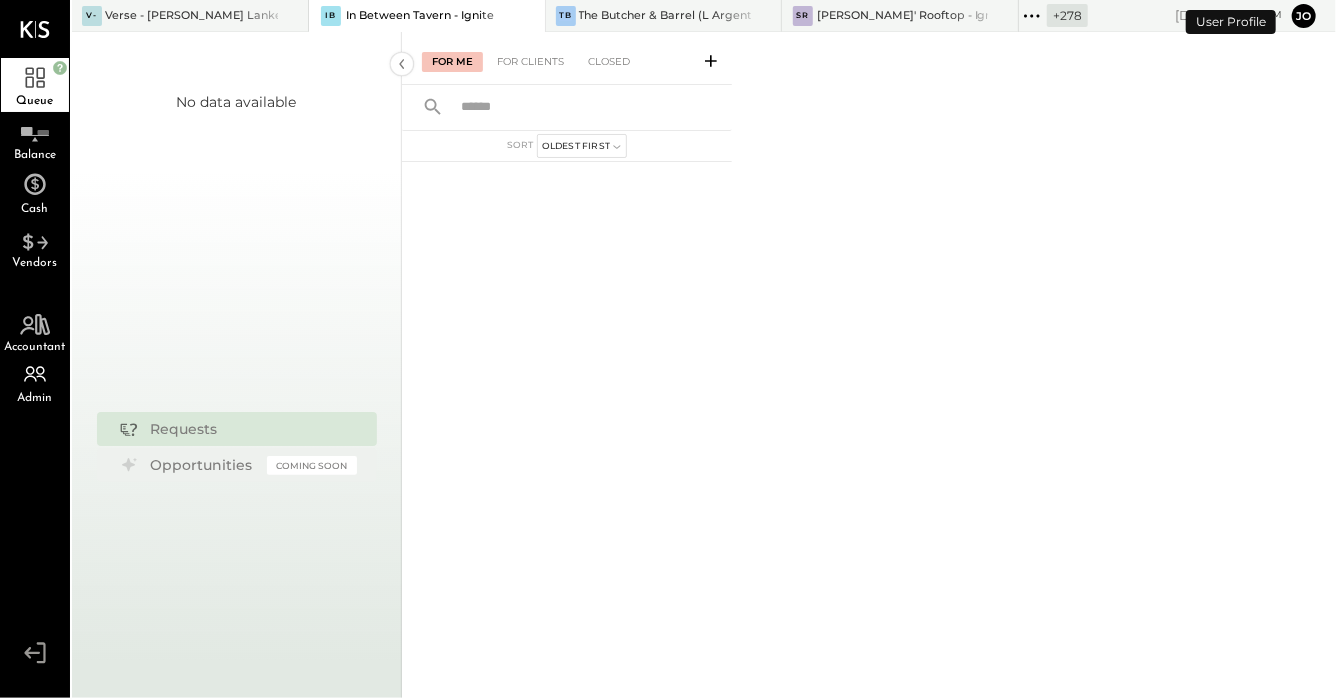 click at bounding box center [510, 16] 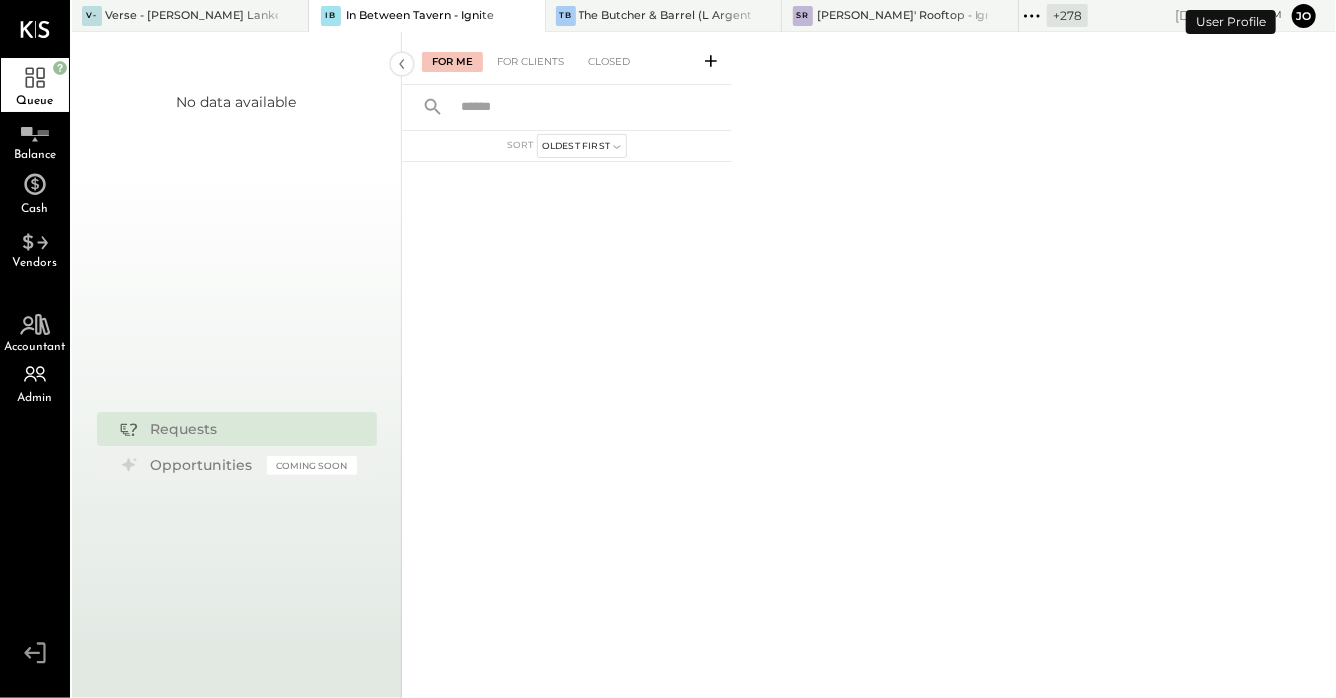 click at bounding box center (510, 16) 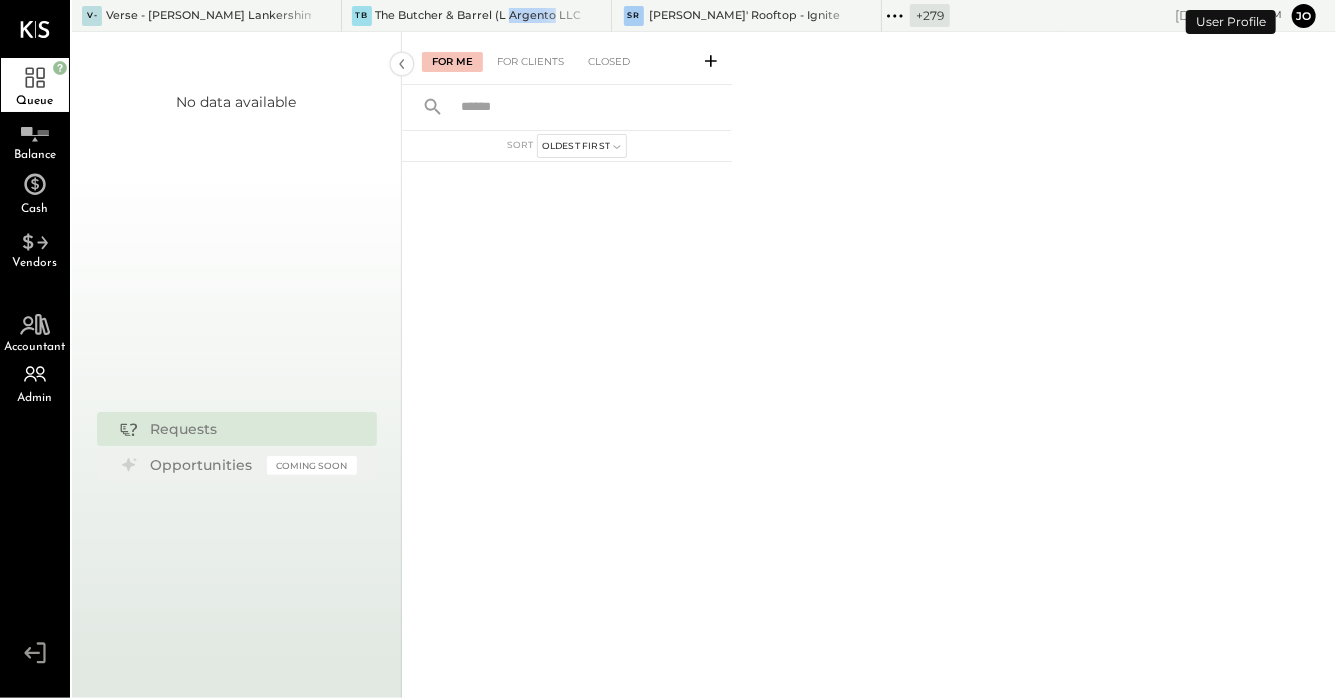click on "The Butcher & Barrel (L Argento LLC) - [GEOGRAPHIC_DATA]" at bounding box center [478, 16] 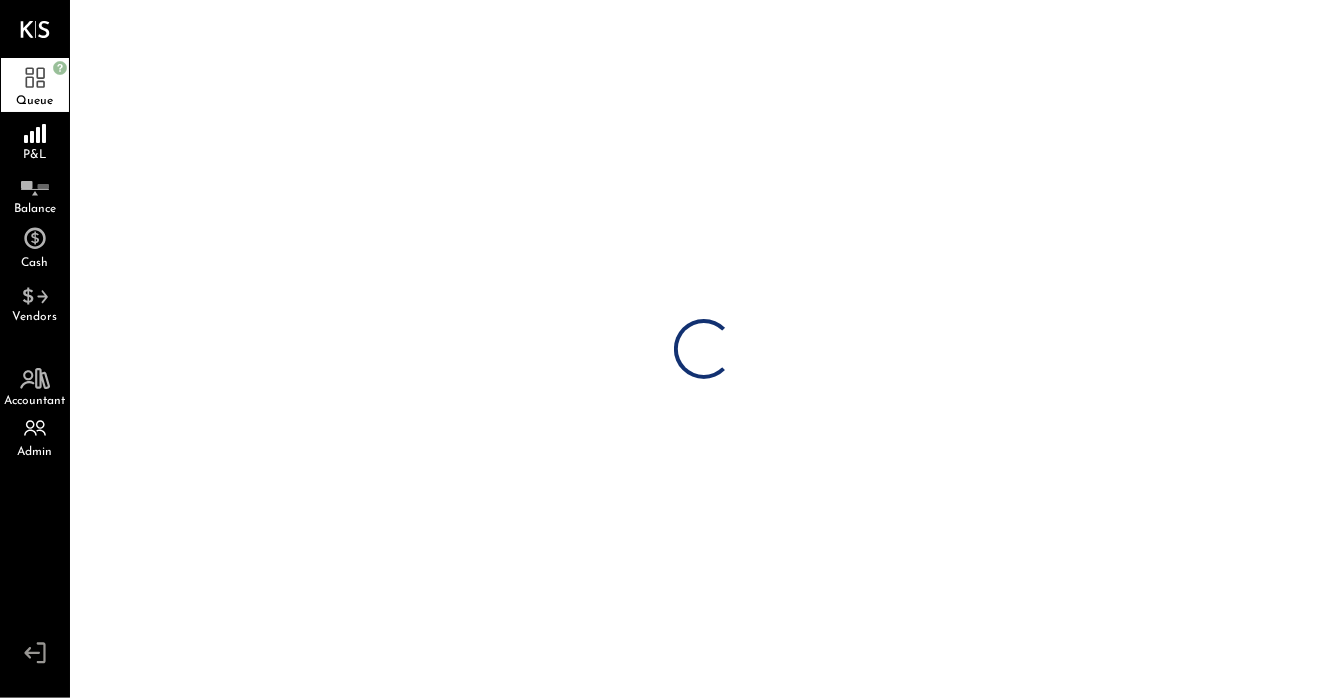 click on "Loading…" at bounding box center [704, 349] 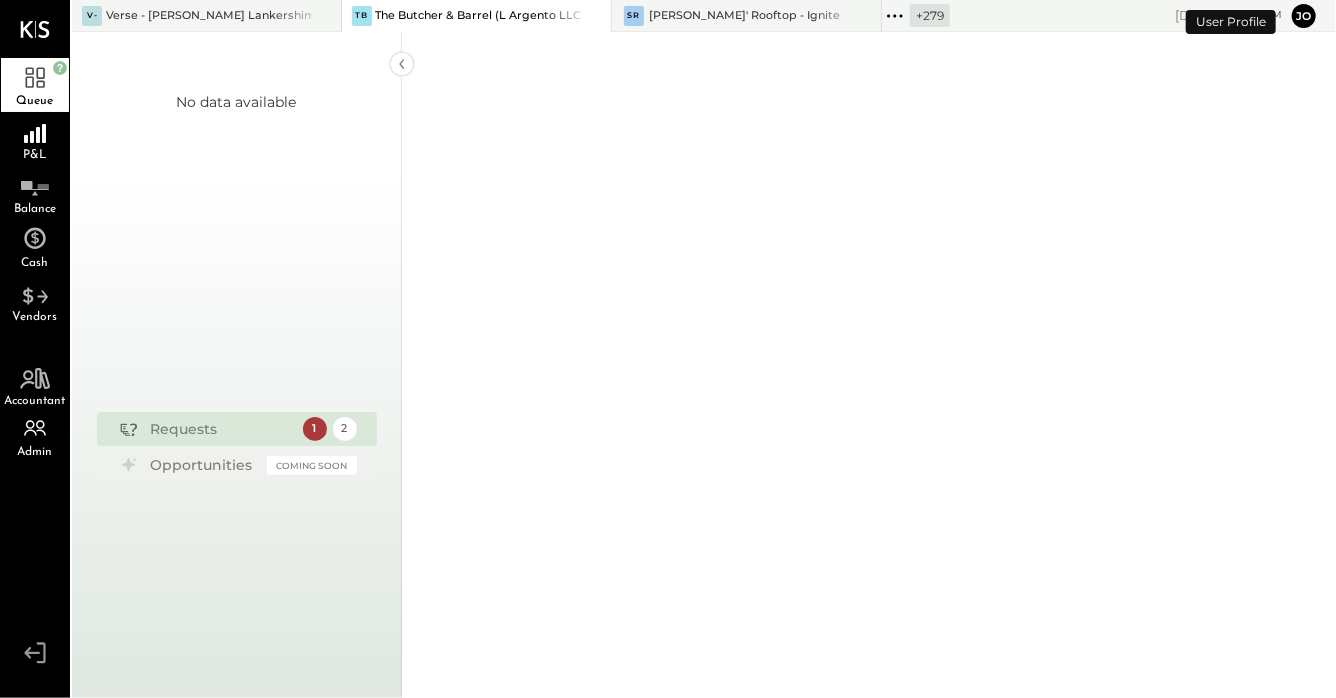 click 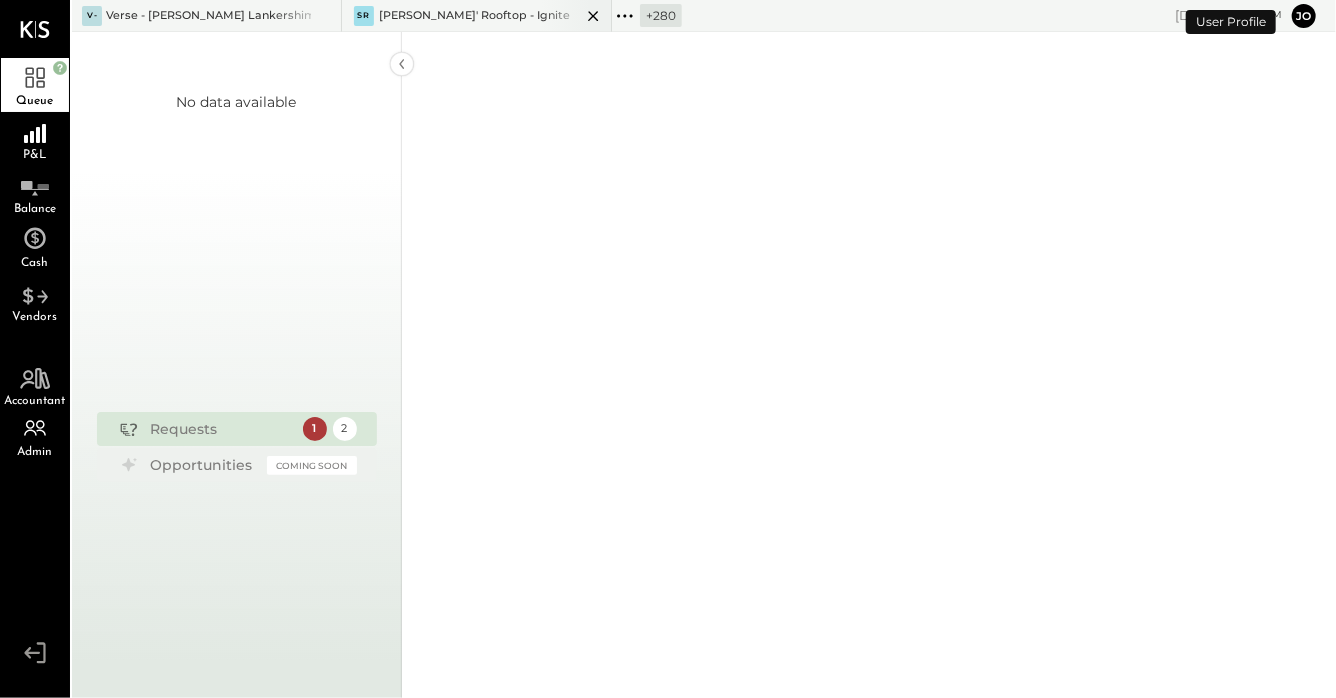 click 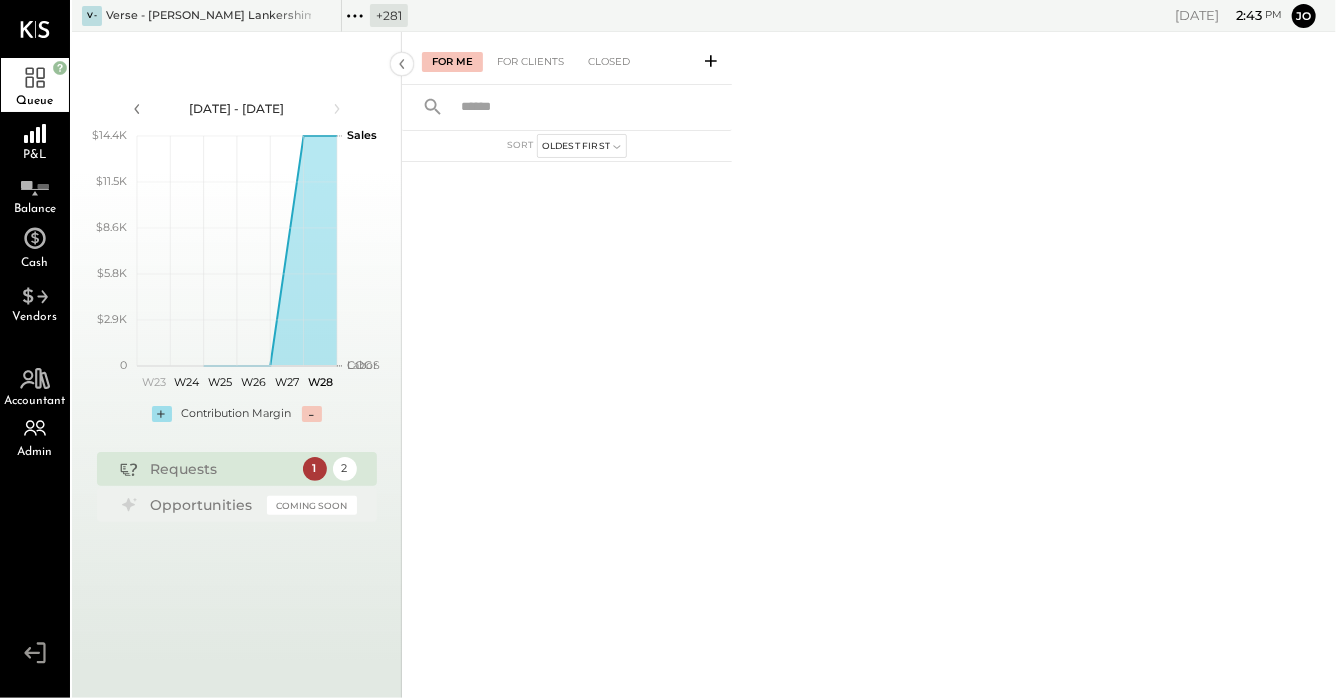 click on "For Me For Clients Closed" at bounding box center [567, 58] 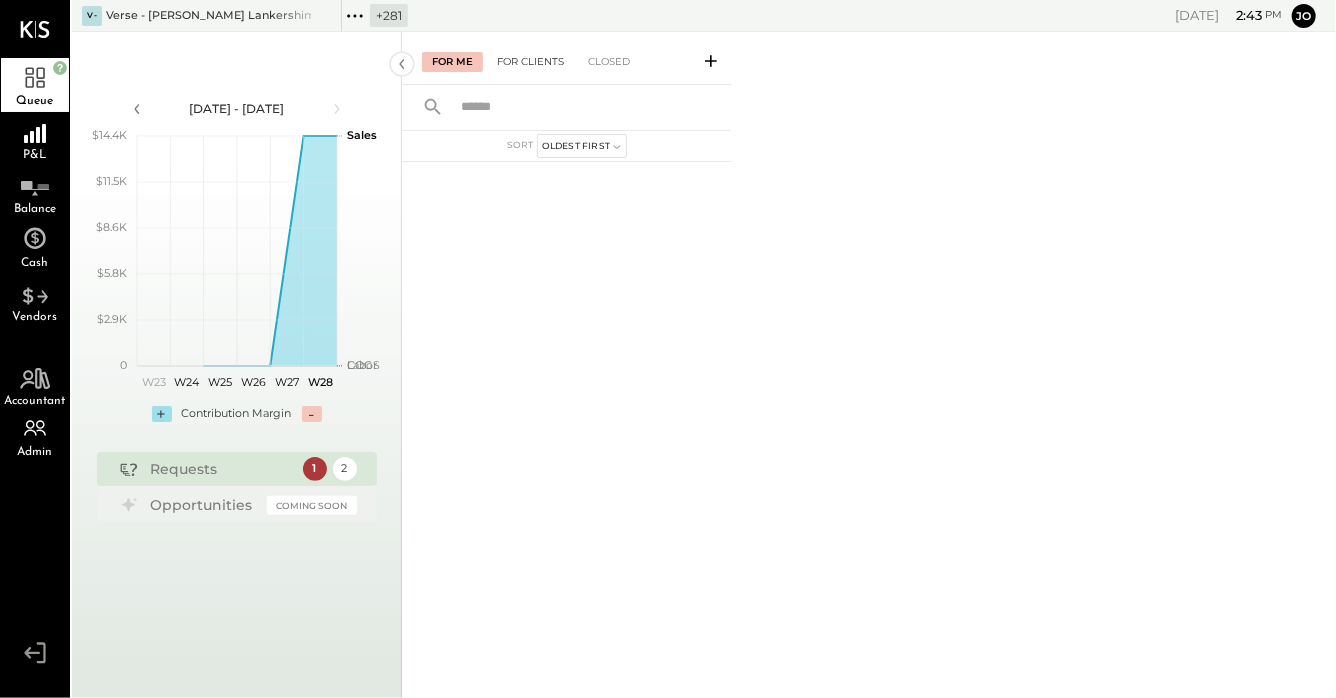 click on "For Clients" at bounding box center [530, 62] 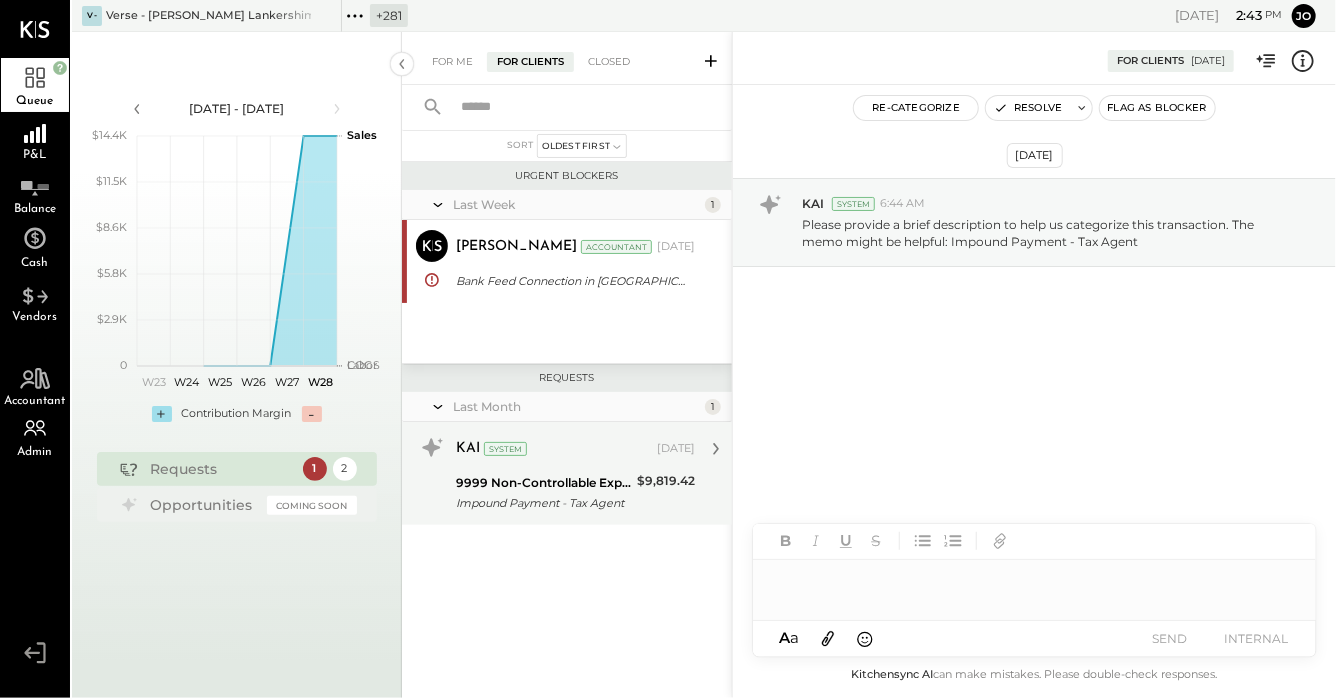 click on "Impound Payment - Tax Agent" at bounding box center [543, 503] 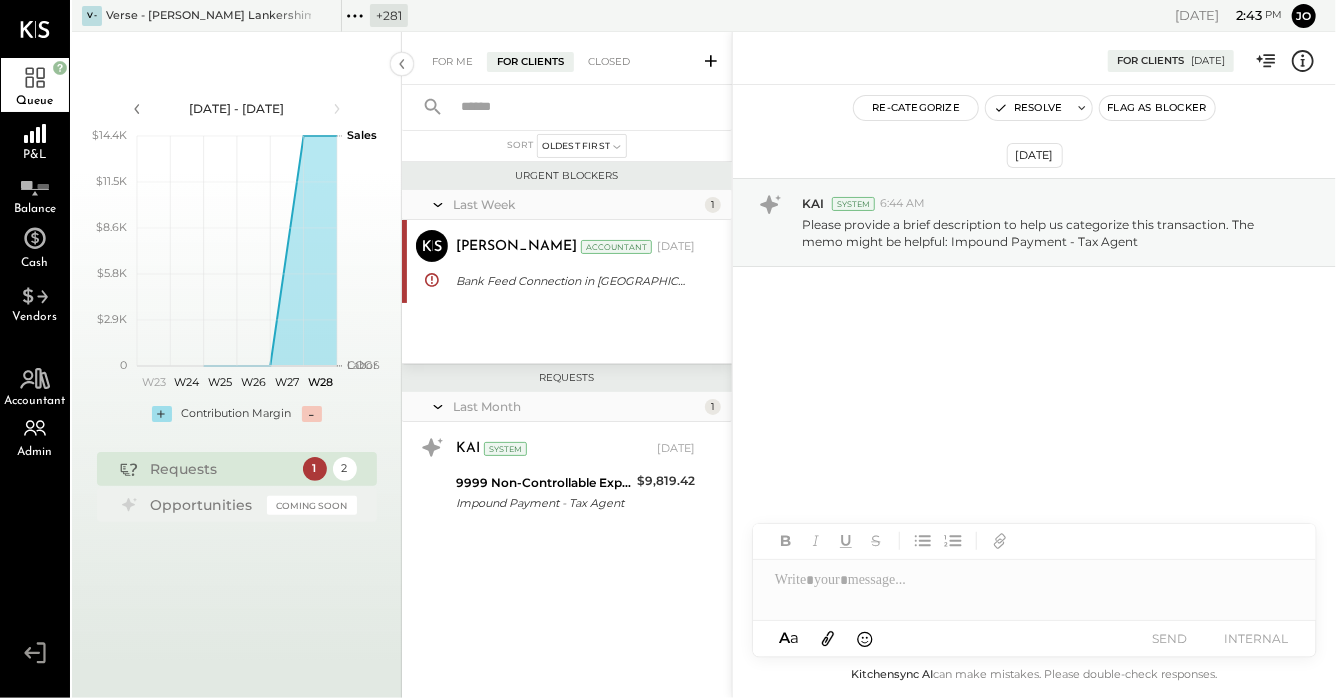 click 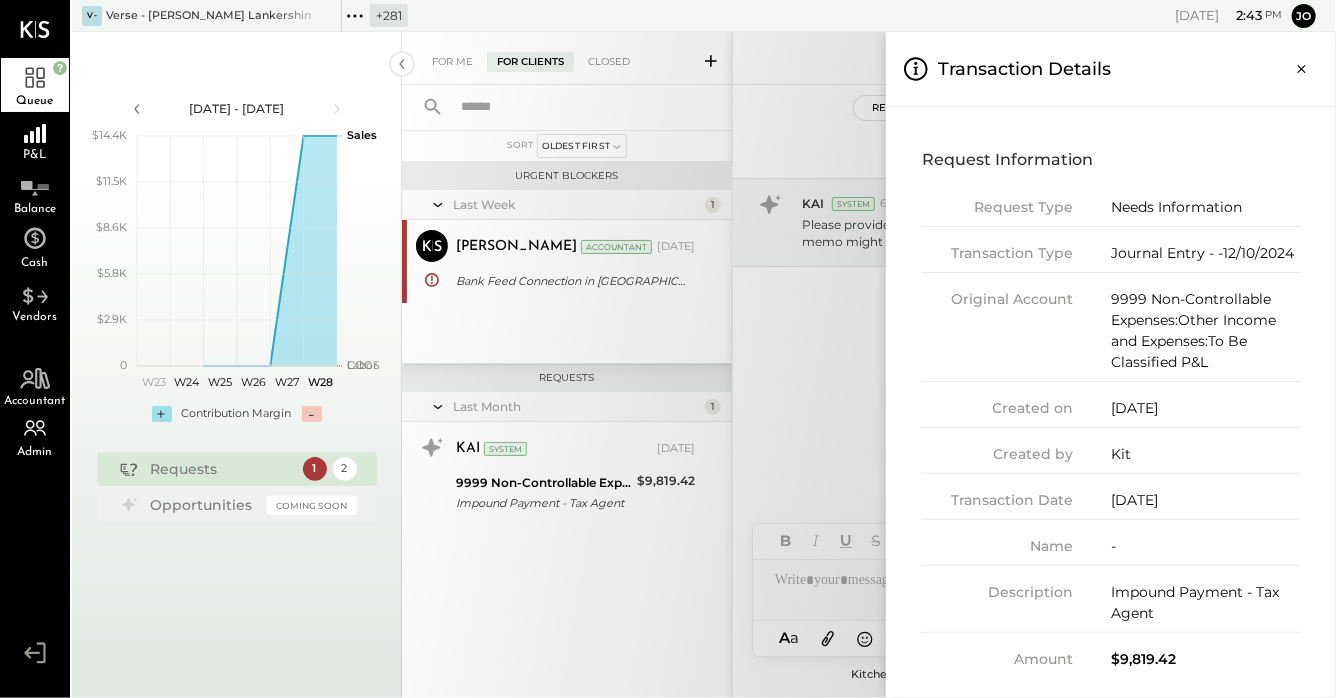 scroll, scrollTop: 6, scrollLeft: 0, axis: vertical 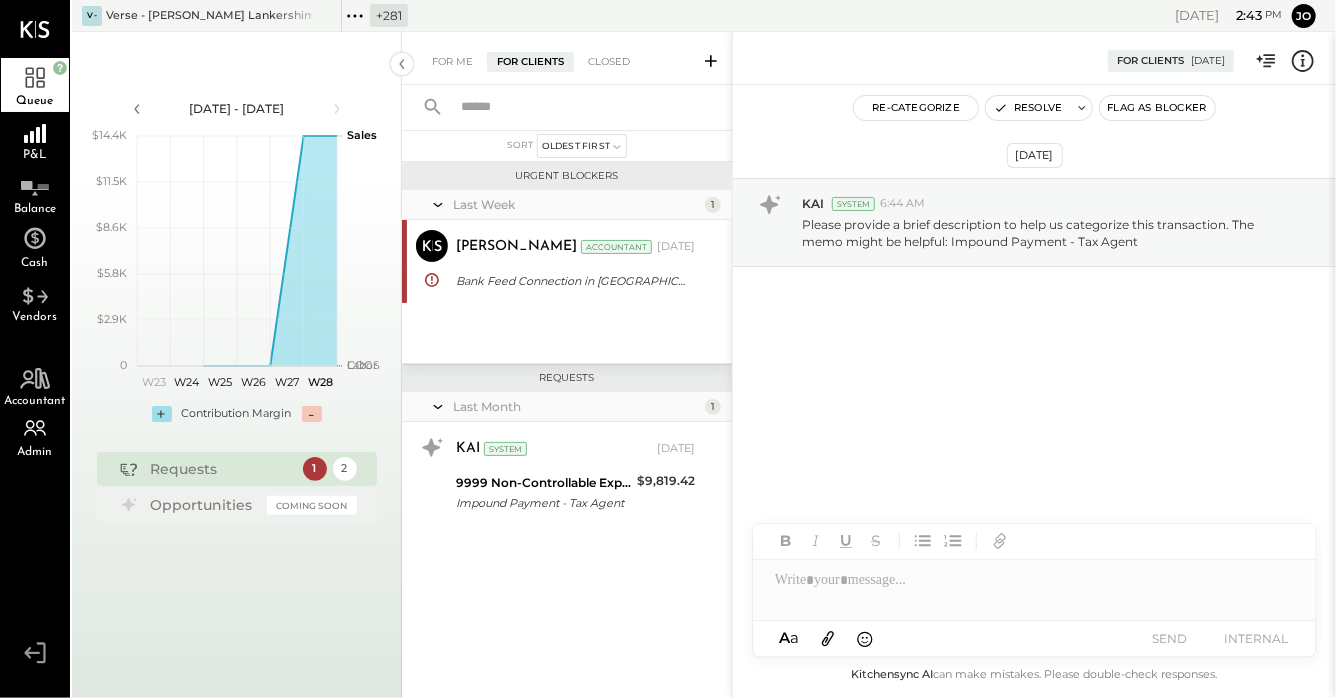 click on "For Me For Clients Closed sort Oldest First Oldest First Newest First Urgent Blockers Last Week 1 Mohammadsalkin Ansari Accountant Mohammadsalkin Ansari Accountant Jul 02, 2025 Bank Feed Connection in QBO To increase efficiency, we’d like to set up the Bank Feed connection in QBO. Please have the owner of the bank account use this https://support.kitchensync.us/meetings/jossiane-nicasio to schedule a 15-minute call with a KS team member to get the connection established. Requests Last Month 1 KAI System Jun 24, 2025 9999 Non-Controllable Expenses:Other Income and Expenses:To Be Classified P&L Impound Payment - Tax Agent $9,819.42 Please provide a brief description to help us categorize this transaction. The memo might be helpful: Impound Payment - Tax Agent For Clients 06/24/2025 Re-Categorize Resolve Flag as Blocker Jun 24th, 2025 KAI System 6:44 AM Please provide a brief description to help us categorize this transaction. The memo might be helpful: Impound Payment - Tax Agent MESSAGE SUGGESTION Rephrasing" at bounding box center (869, 365) 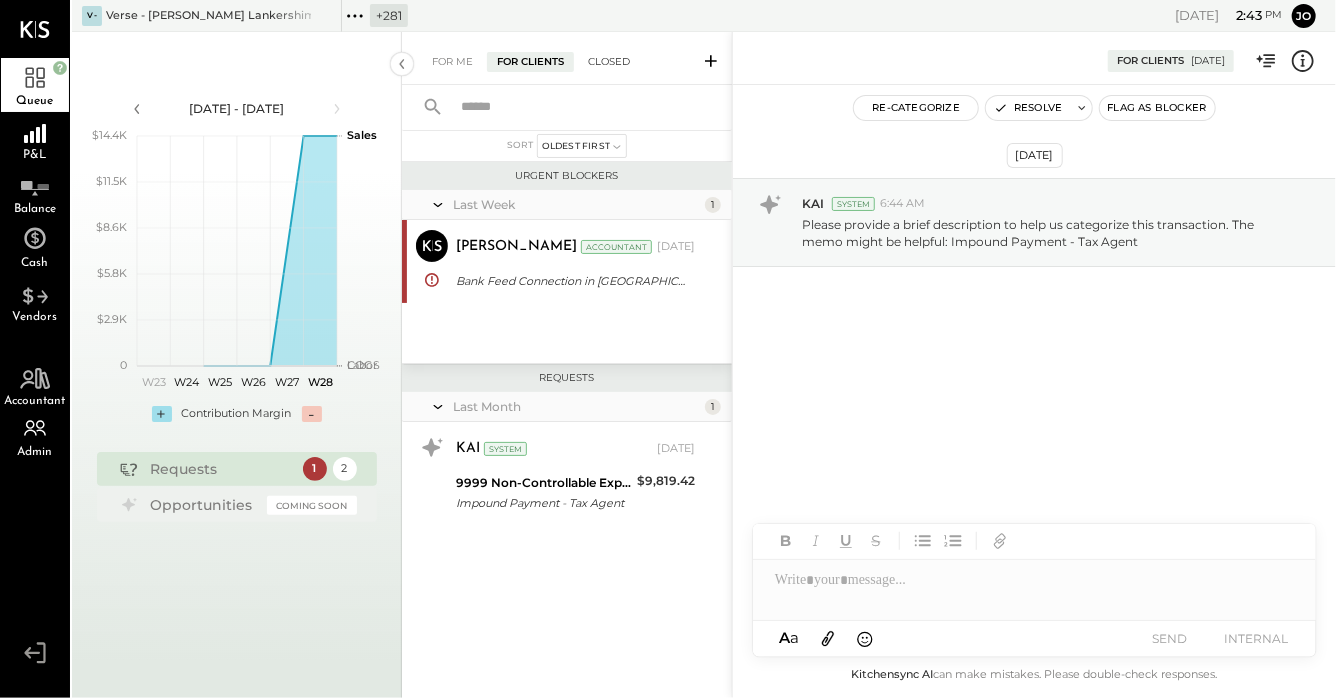 click on "Closed" at bounding box center [609, 62] 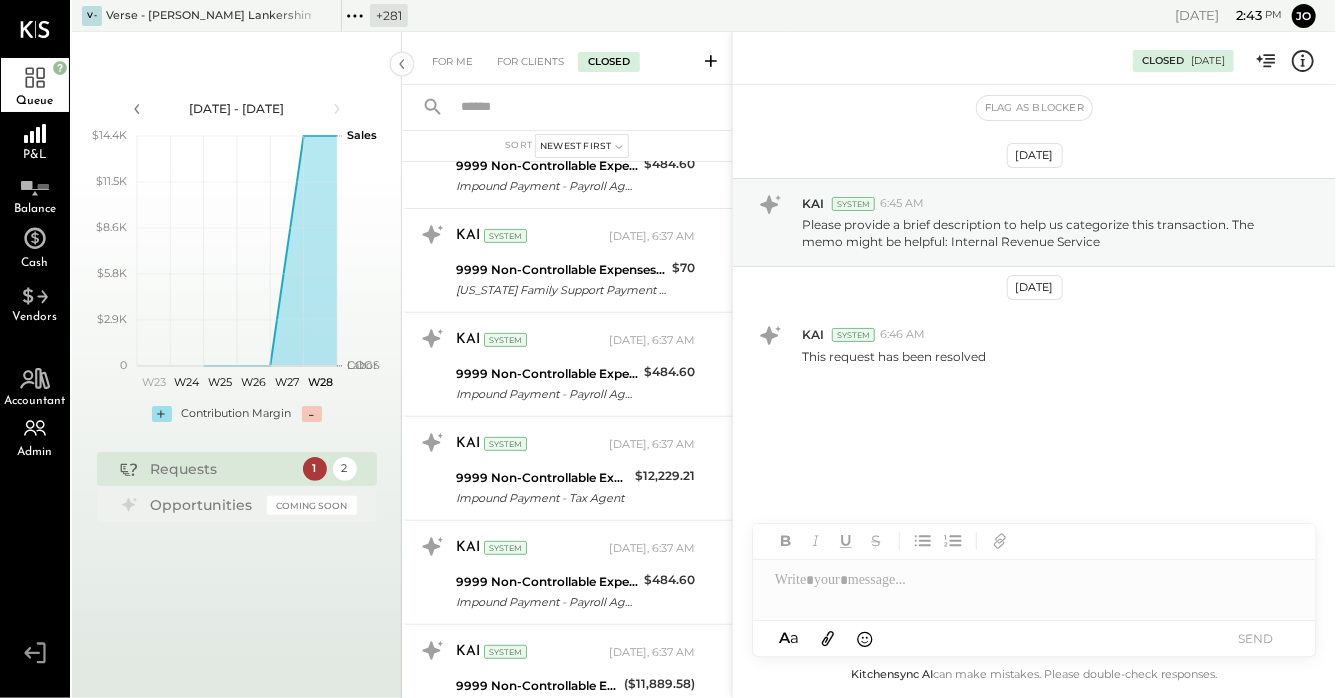 scroll, scrollTop: 0, scrollLeft: 0, axis: both 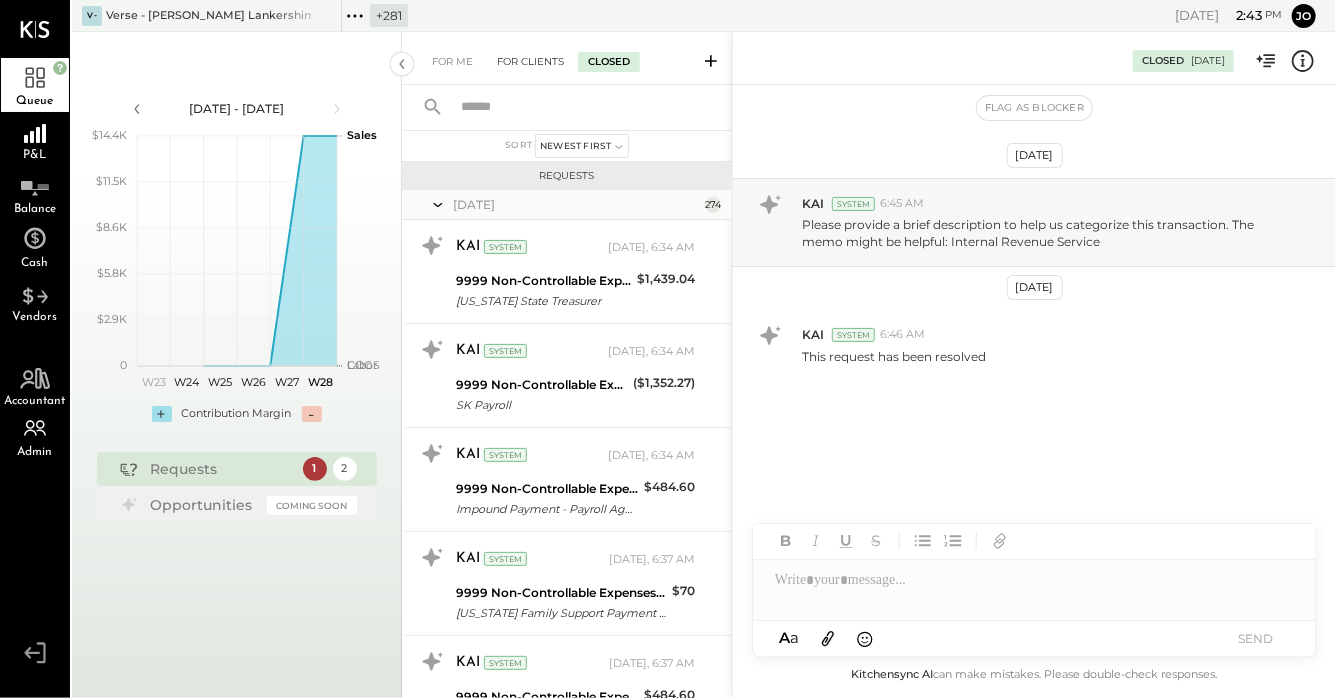 click on "For Clients" at bounding box center [530, 62] 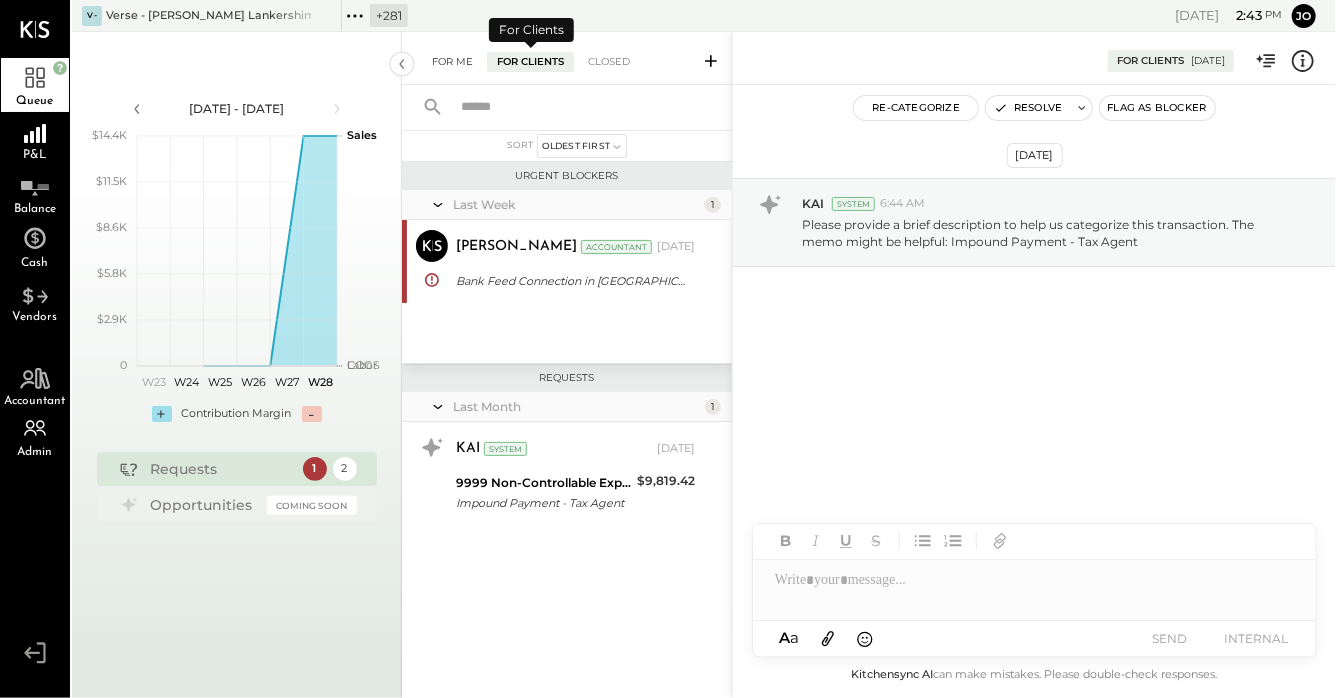 click on "For Me" at bounding box center (452, 62) 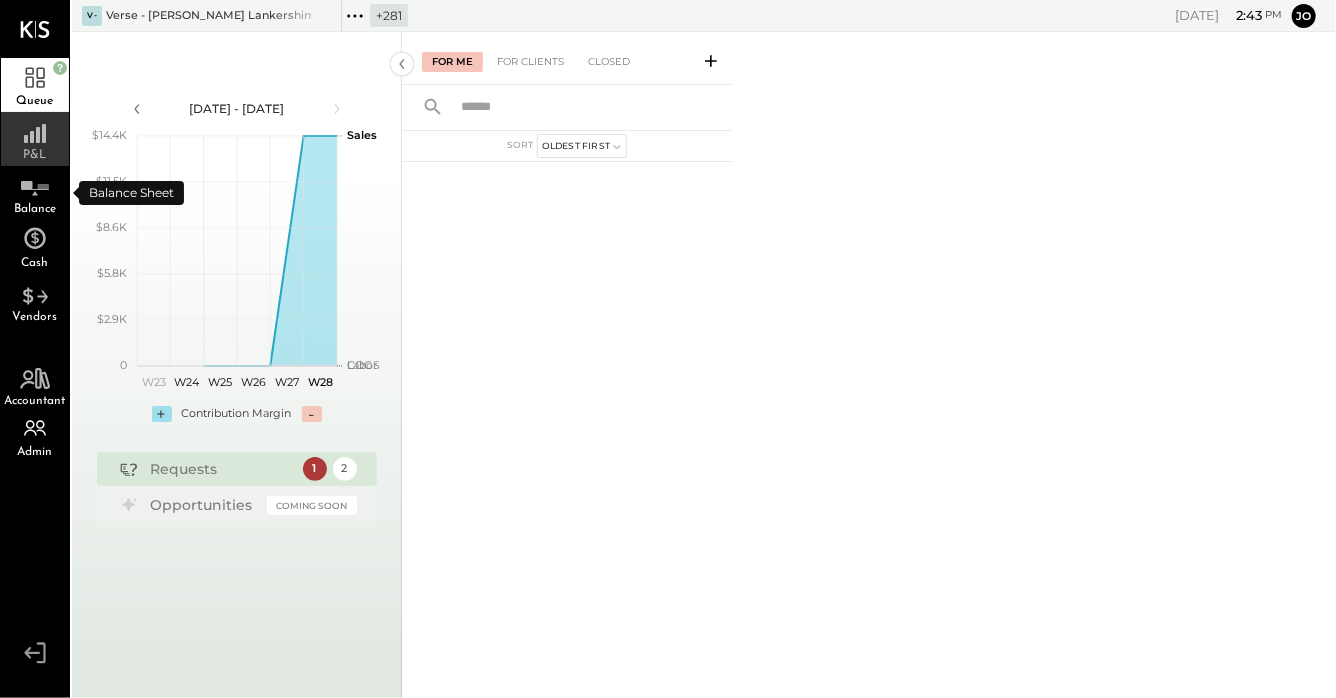 click on "P&L" at bounding box center [35, 139] 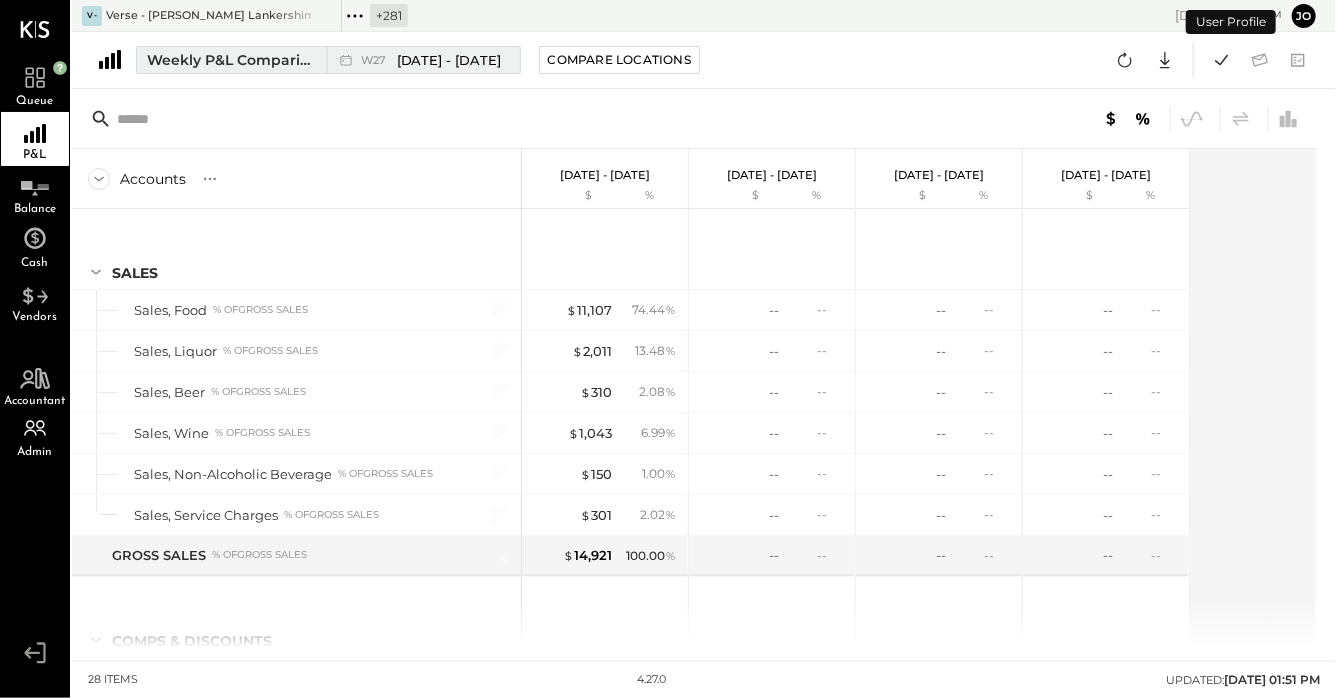 click on "Weekly P&L Comparison" at bounding box center (231, 60) 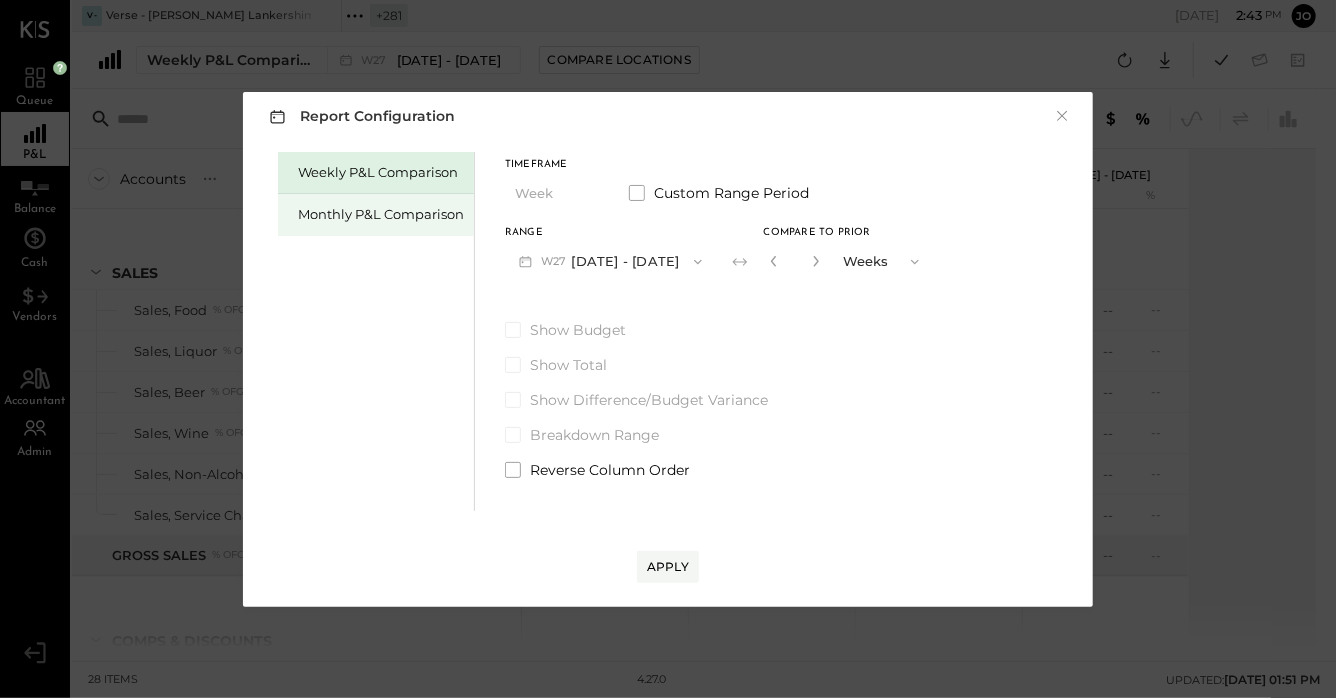 click on "Monthly P&L Comparison" at bounding box center (376, 215) 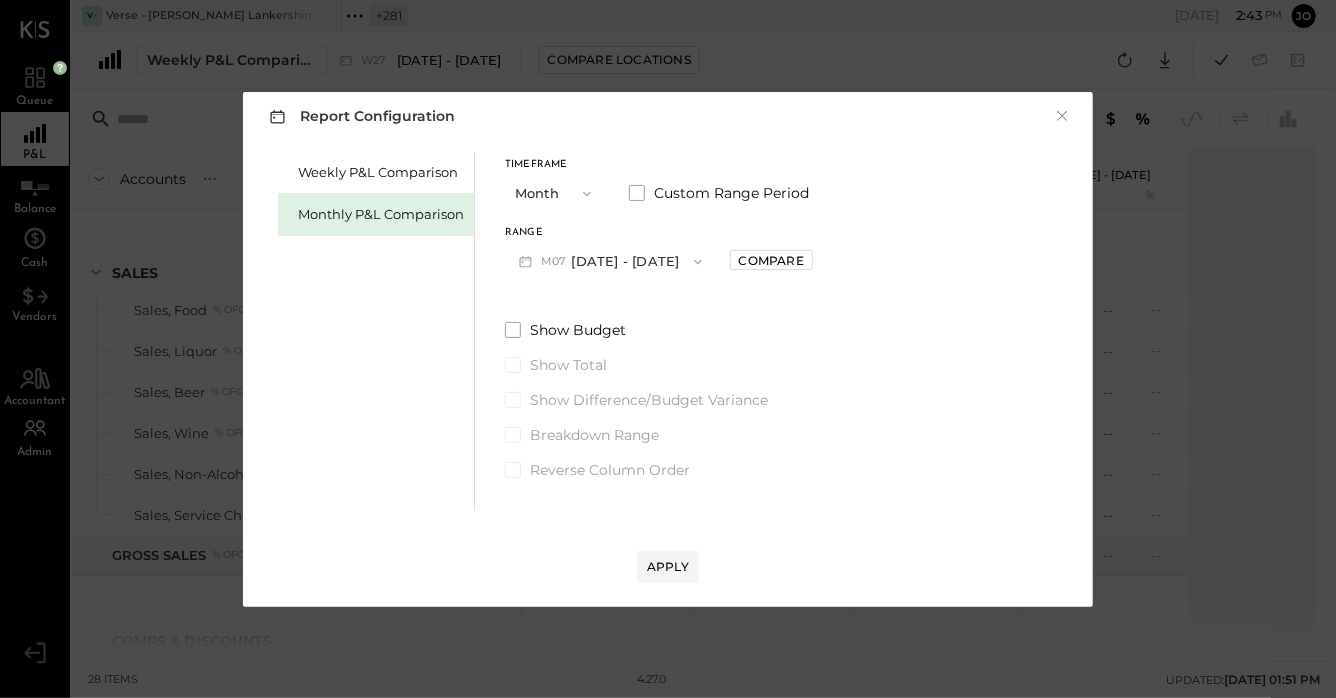 click on "M07 [DATE] - [DATE]" at bounding box center (610, 261) 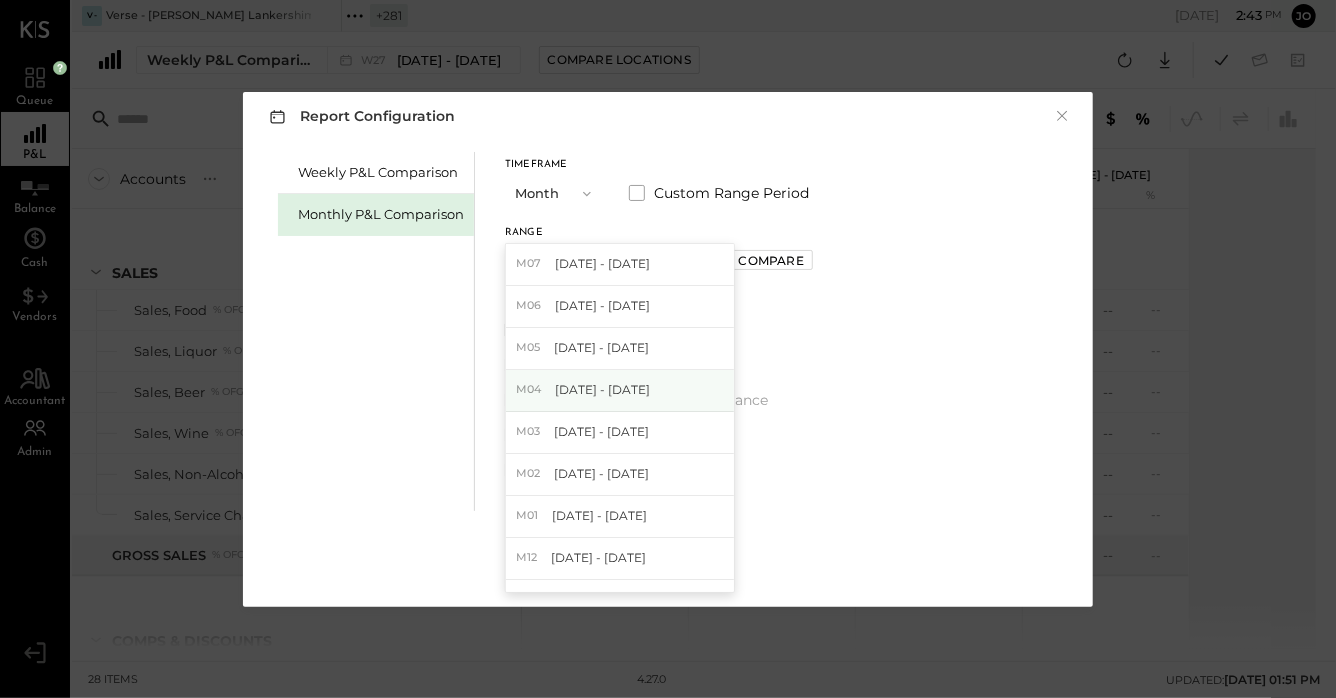 click on "[DATE] - [DATE]" at bounding box center [602, 389] 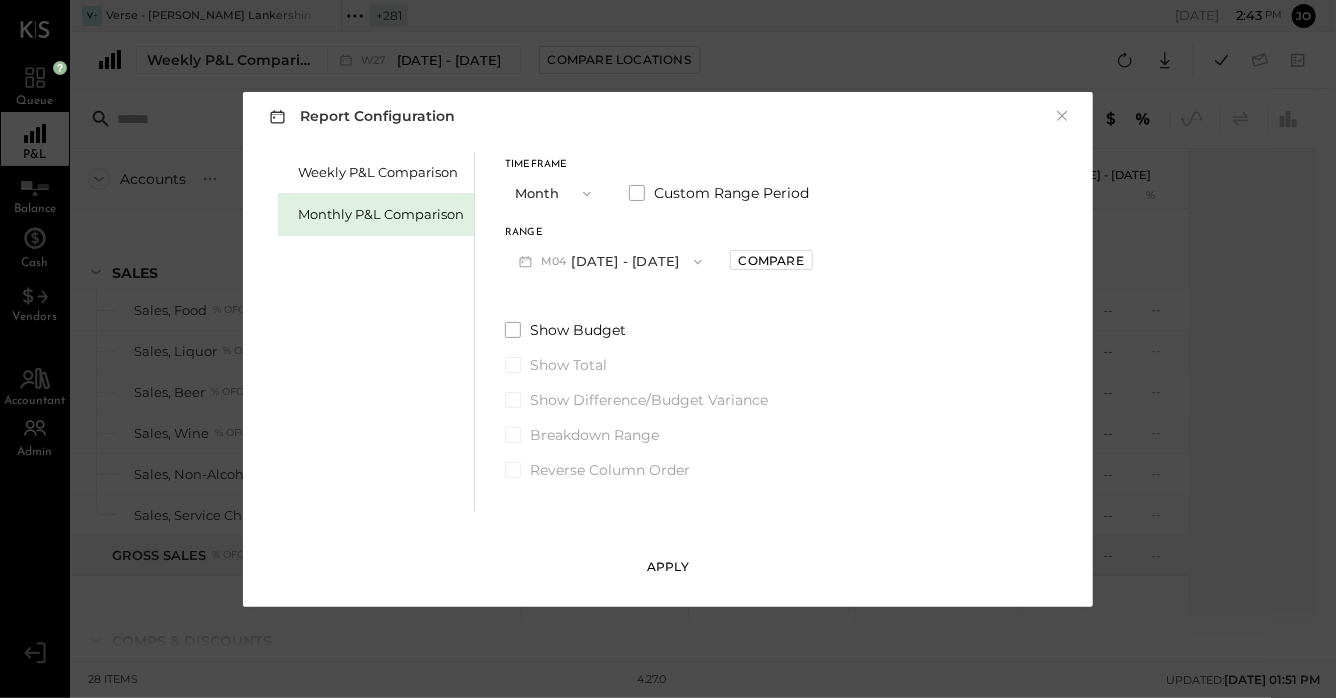 click on "Apply" at bounding box center [668, 566] 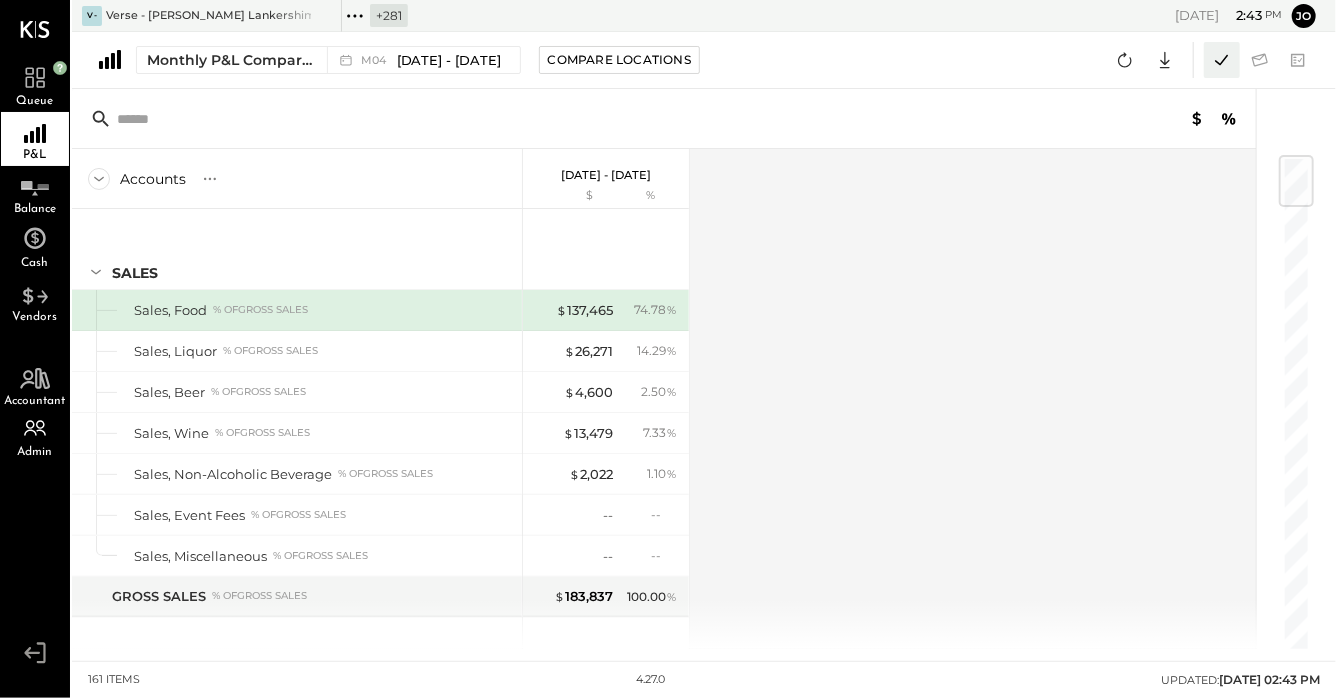 click 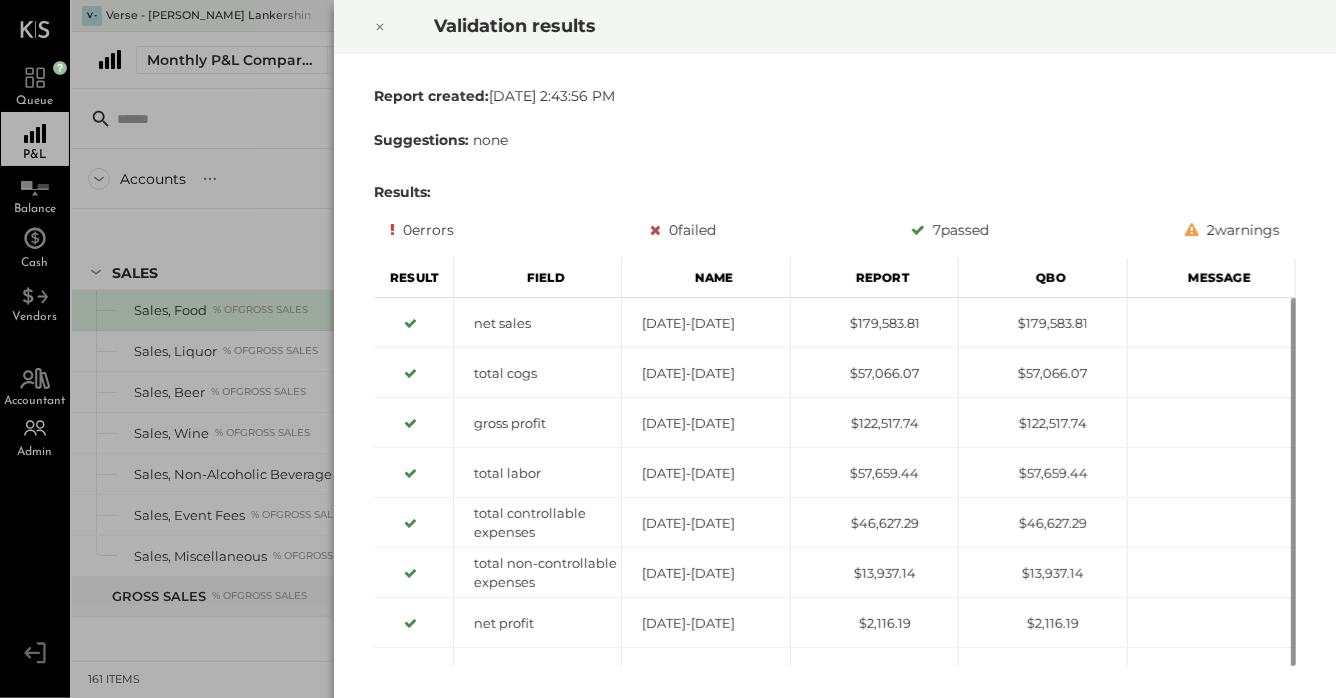 click at bounding box center (380, 27) 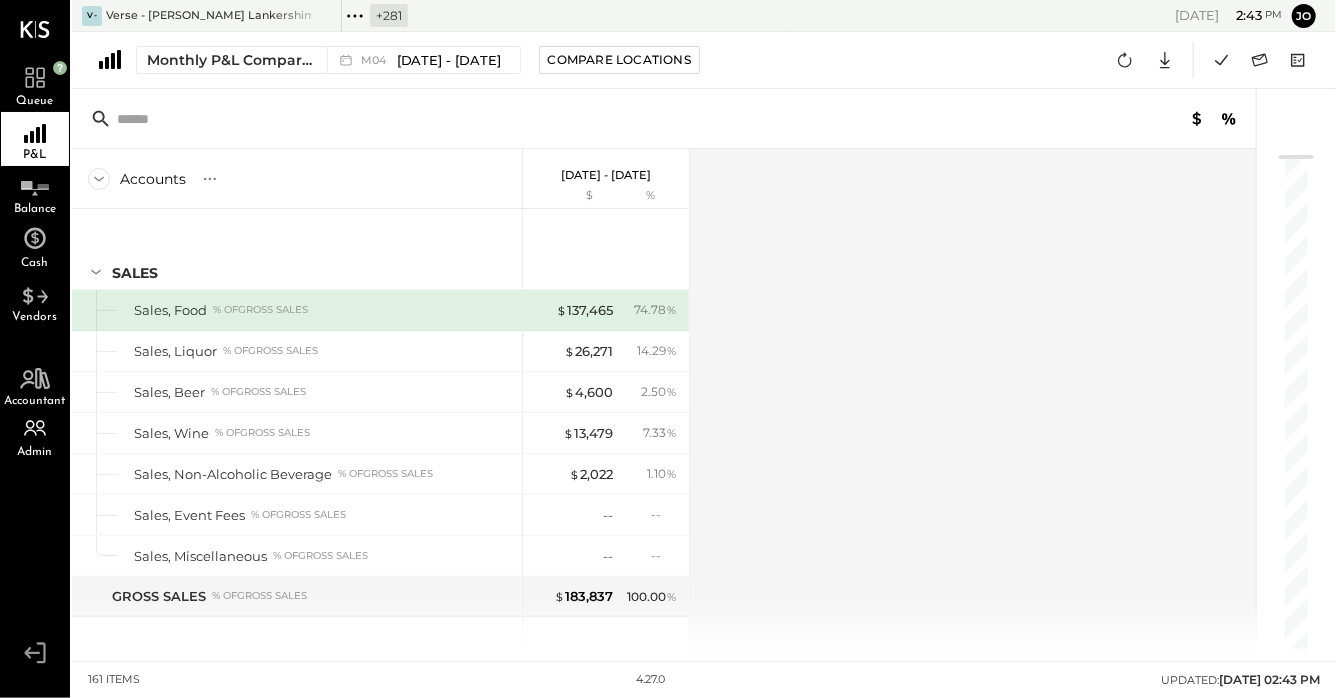 click on "[DATE] - [DATE]" at bounding box center (449, 60) 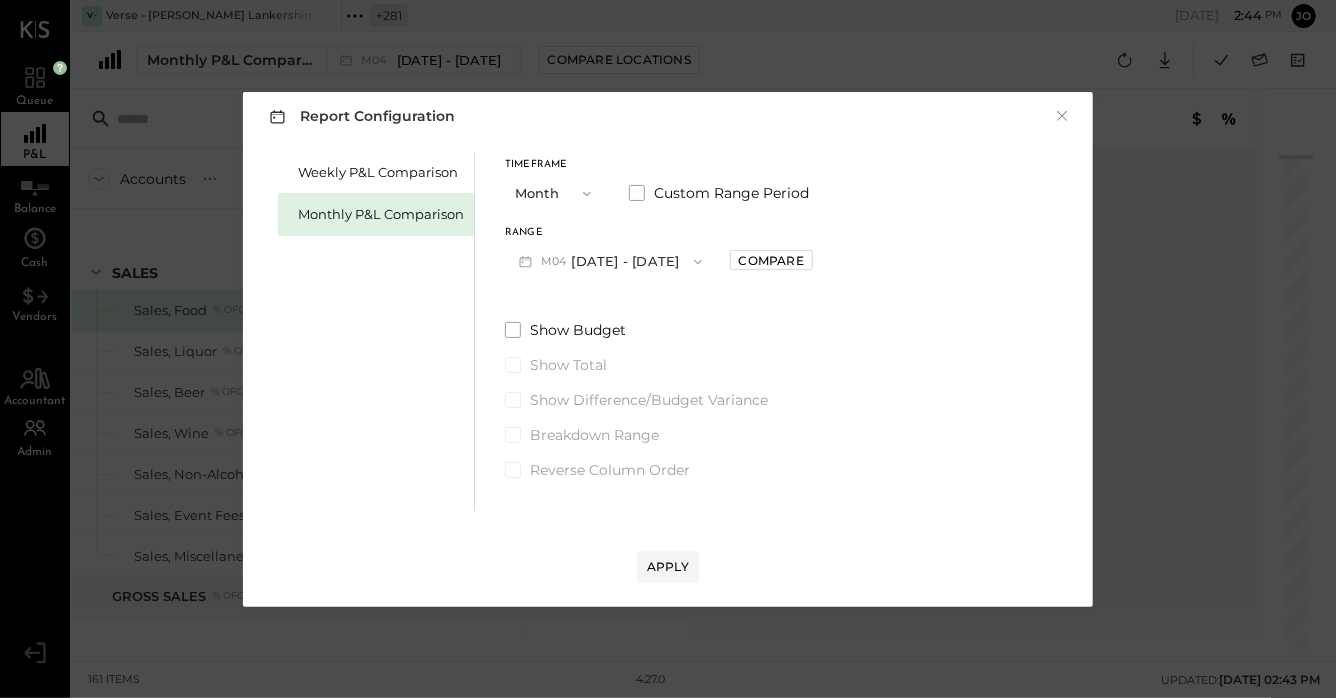 click on "M04 Apr 1 - 30, 2025" at bounding box center (610, 261) 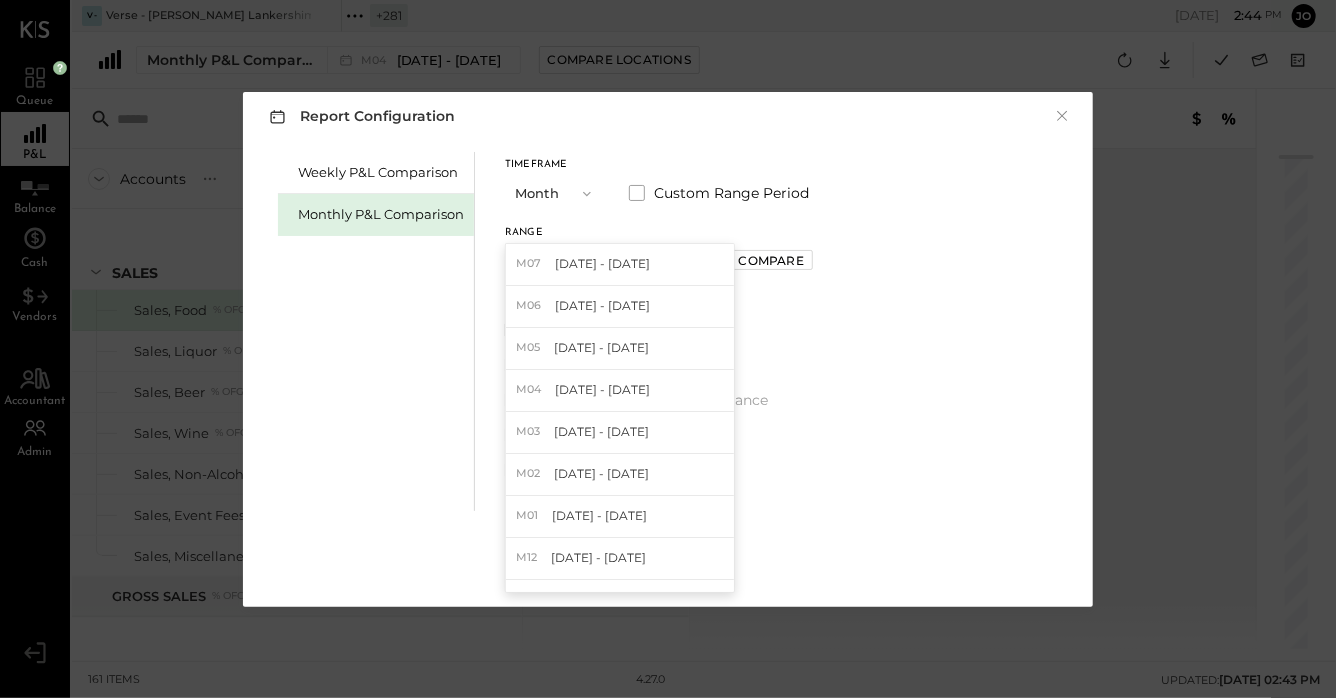 click on "[DATE] - [DATE]" at bounding box center [601, 347] 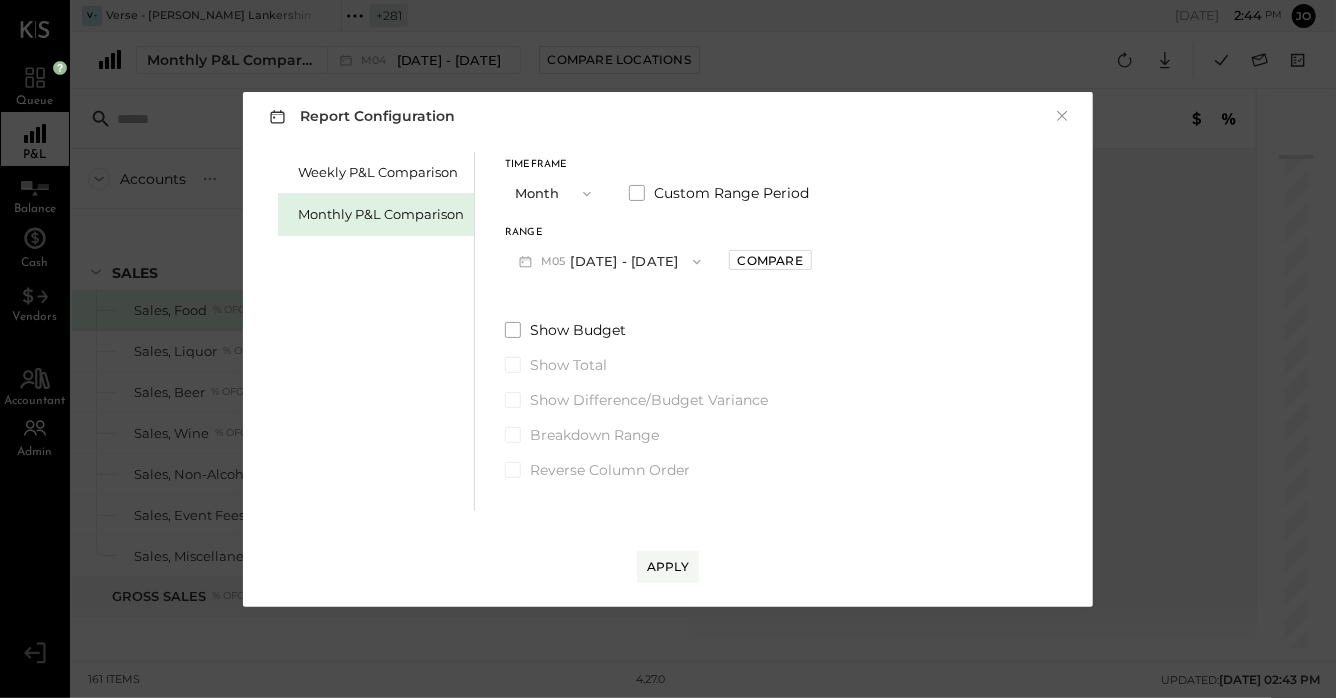 click on "Range M05 May 1 - 31, 2025 Compare" at bounding box center (658, 254) 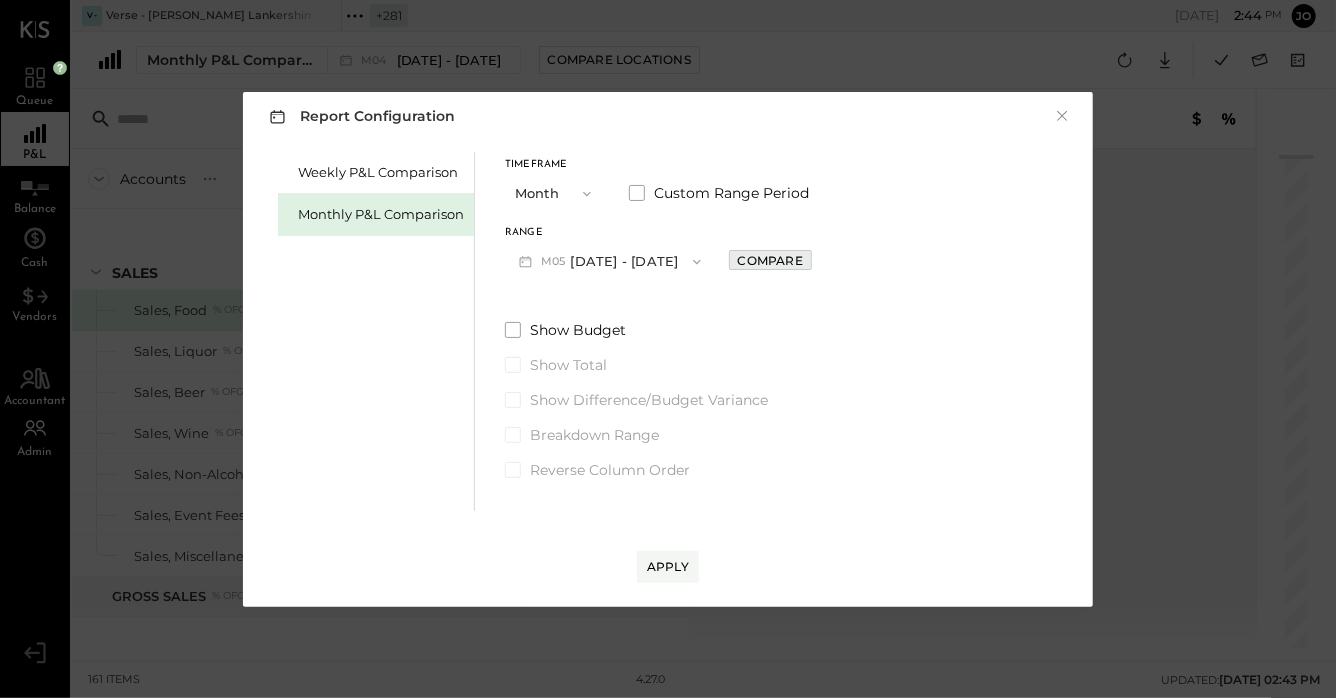 click on "Range M05 May 1 - 31, 2025 Compare" at bounding box center [658, 254] 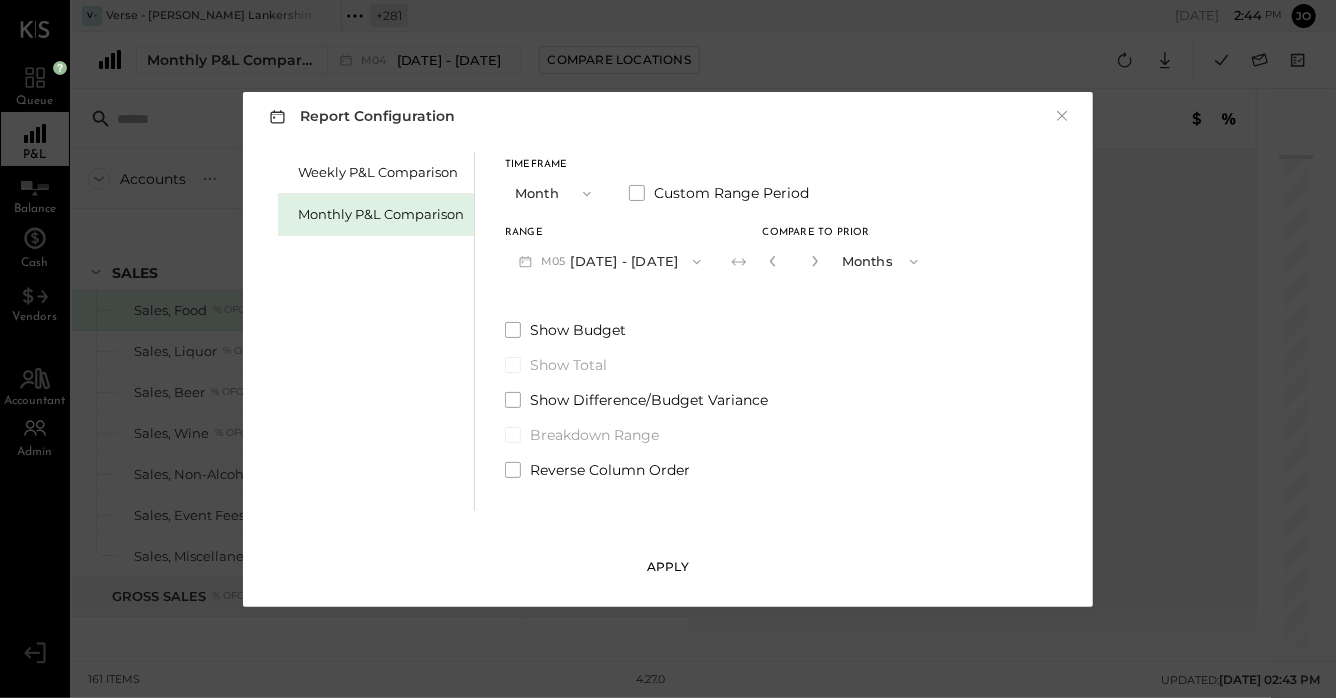 click on "Apply" at bounding box center [668, 567] 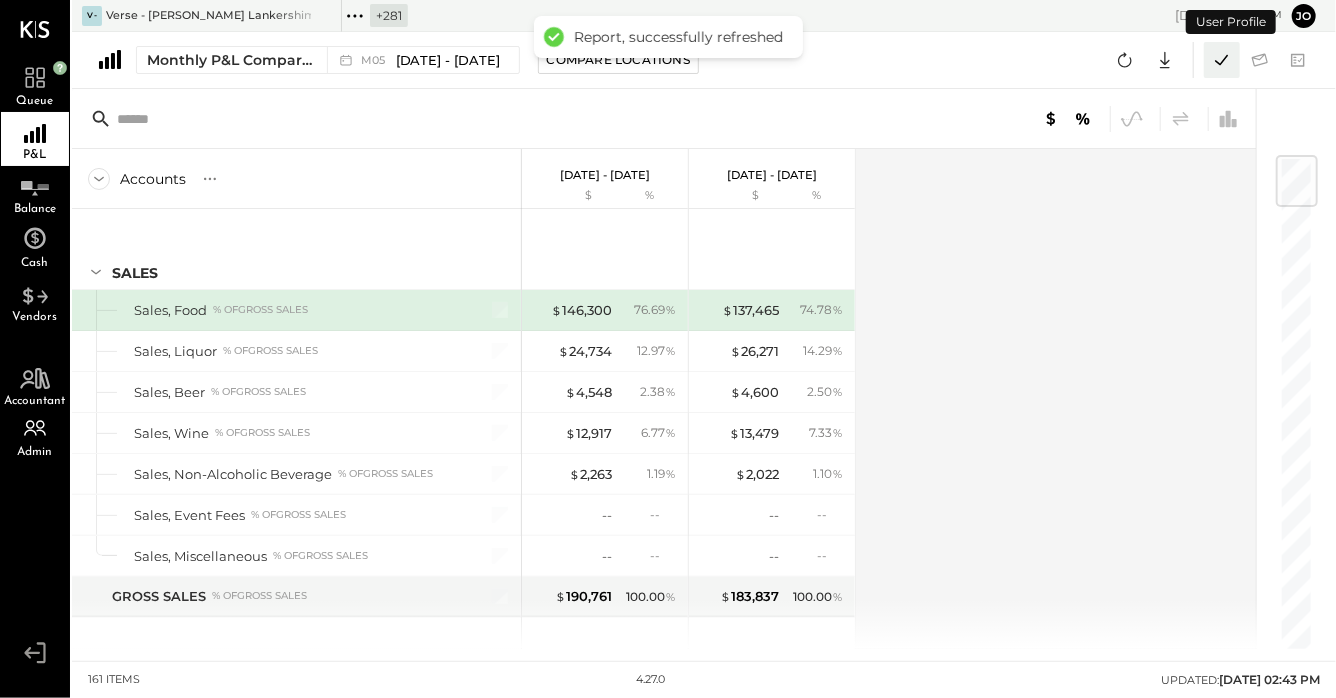 click at bounding box center [1222, 60] 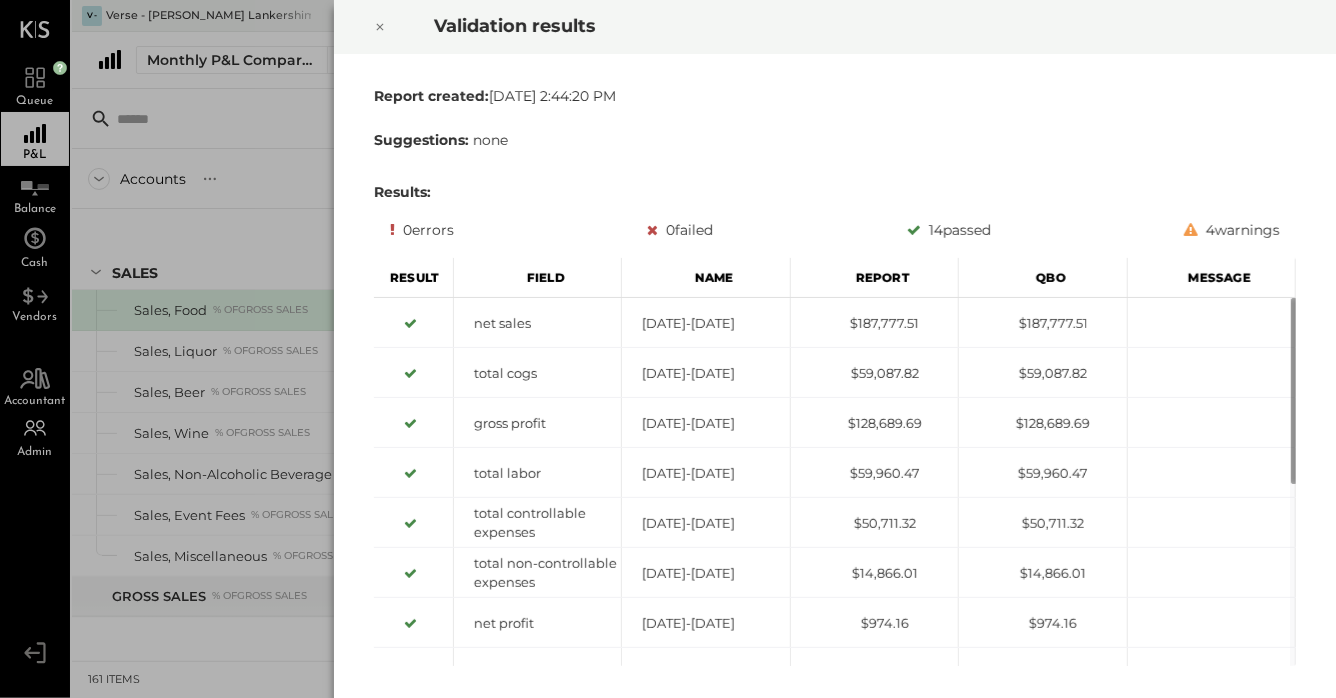click at bounding box center [380, 27] 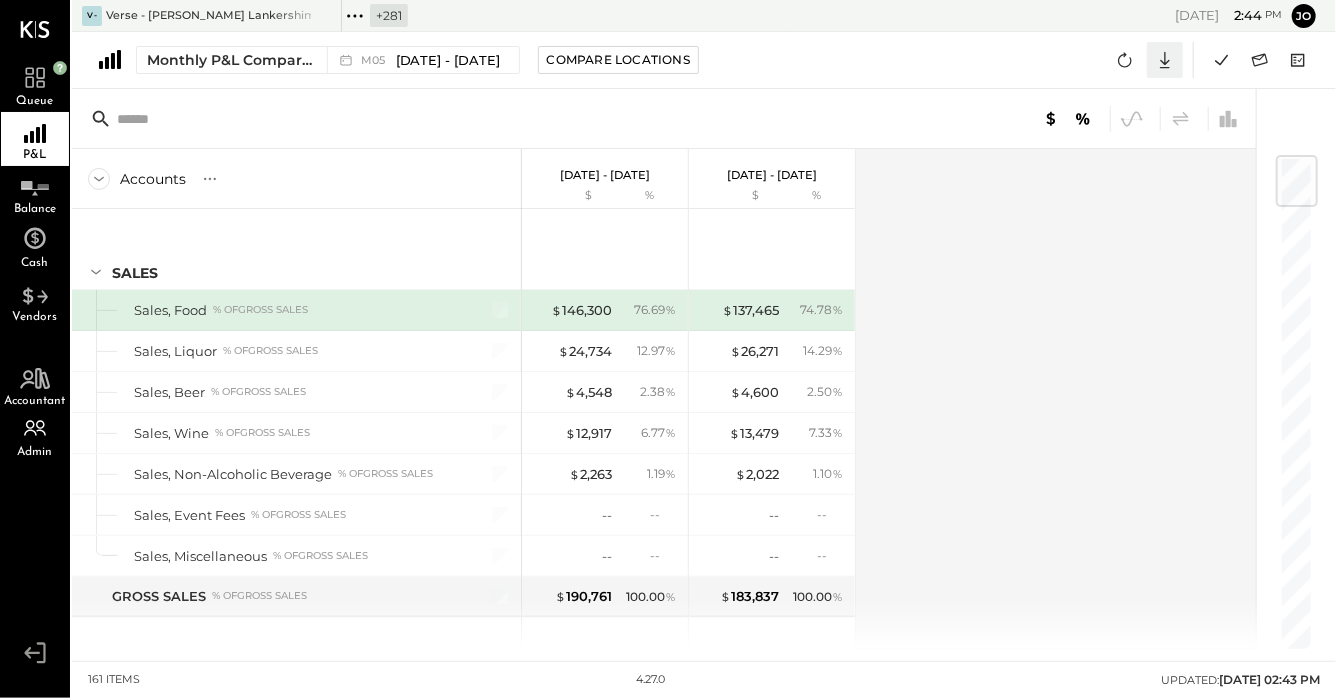 click 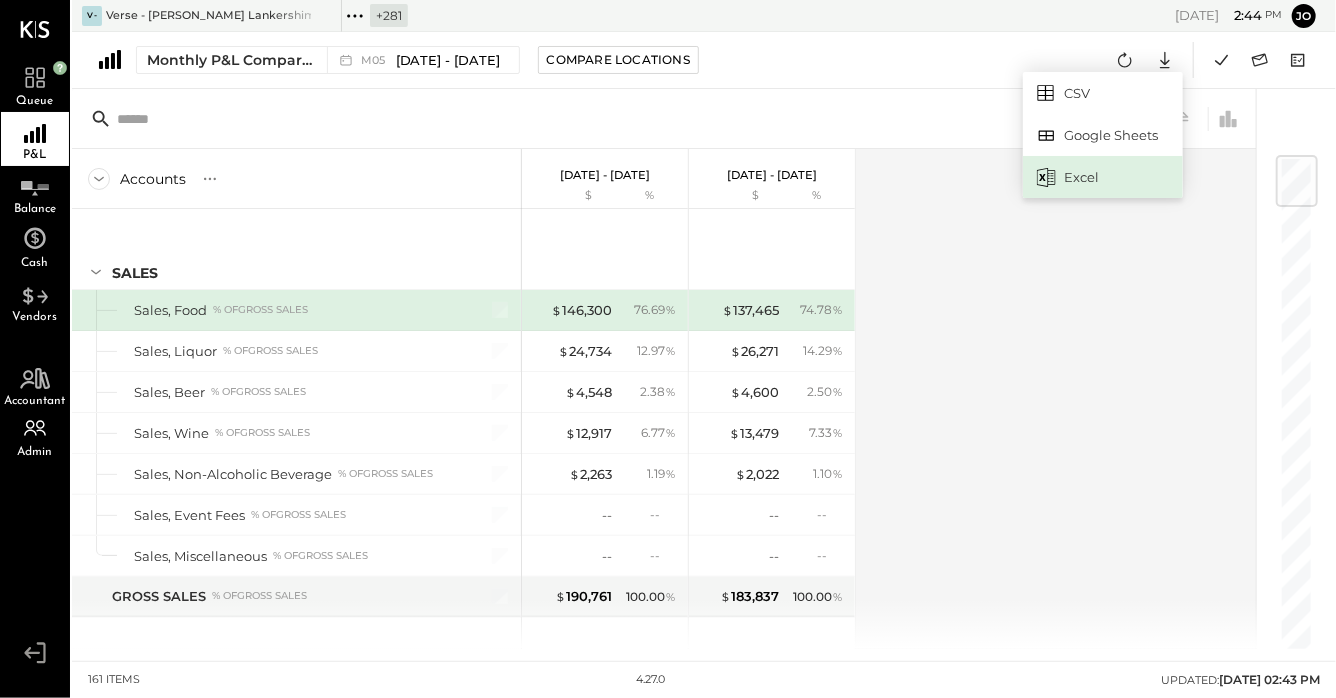 click on "Excel" at bounding box center [1103, 177] 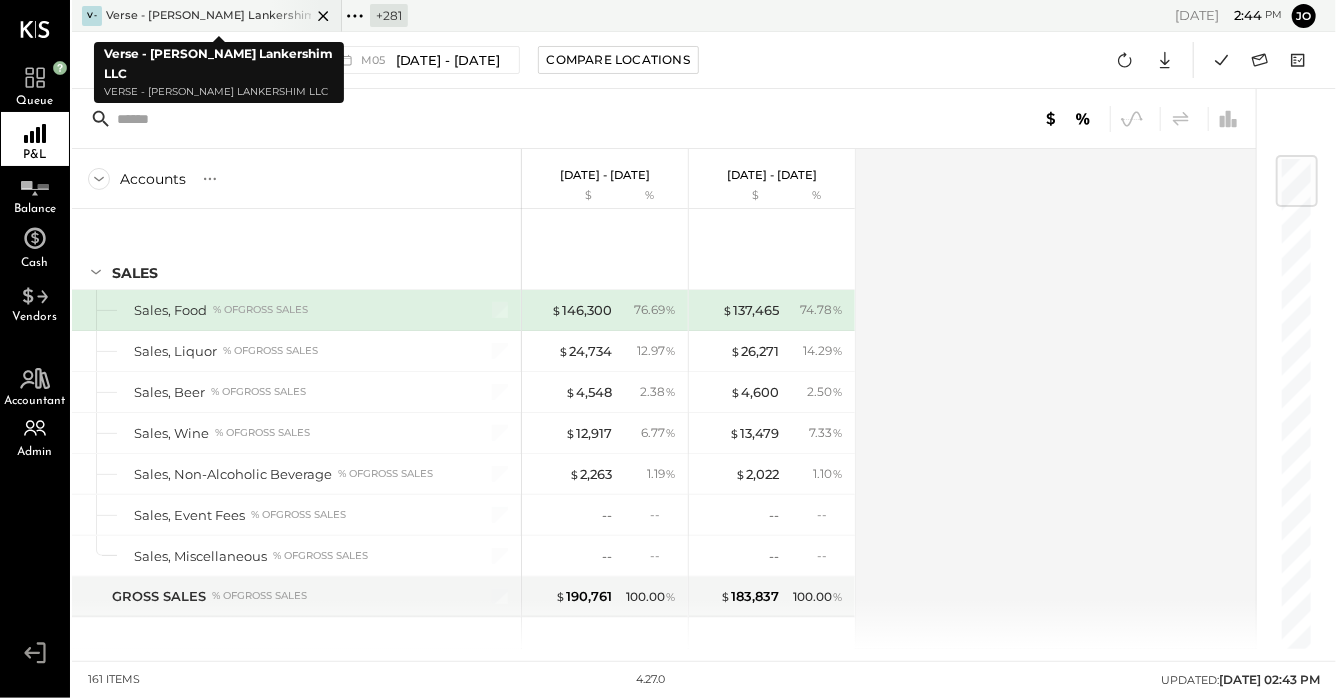 click at bounding box center (306, 15) 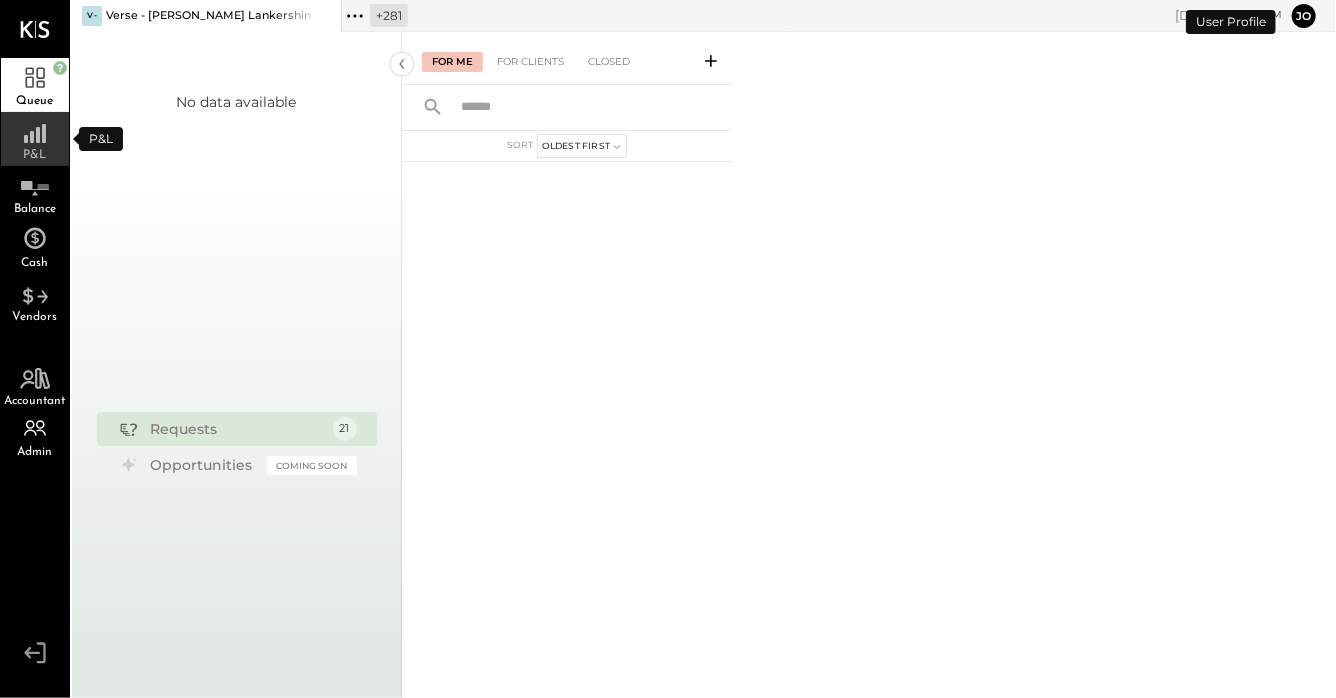 click 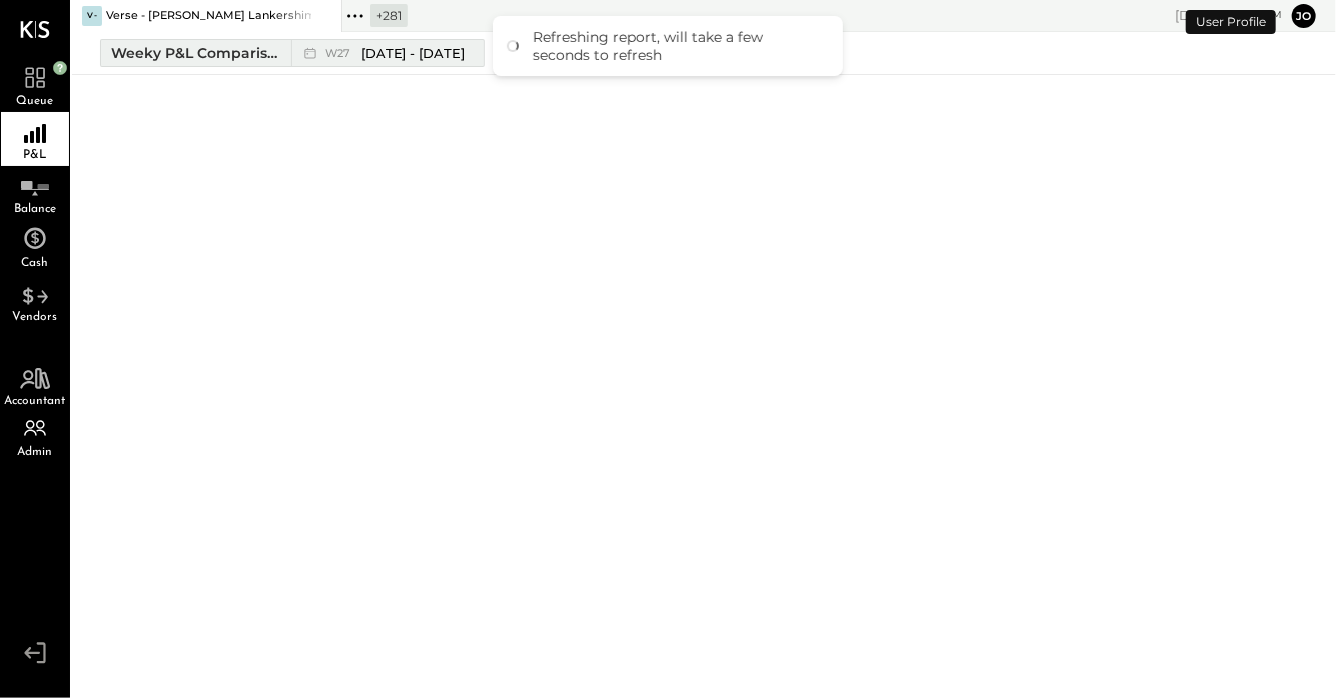 click on "[DATE] - [DATE]" at bounding box center (413, 53) 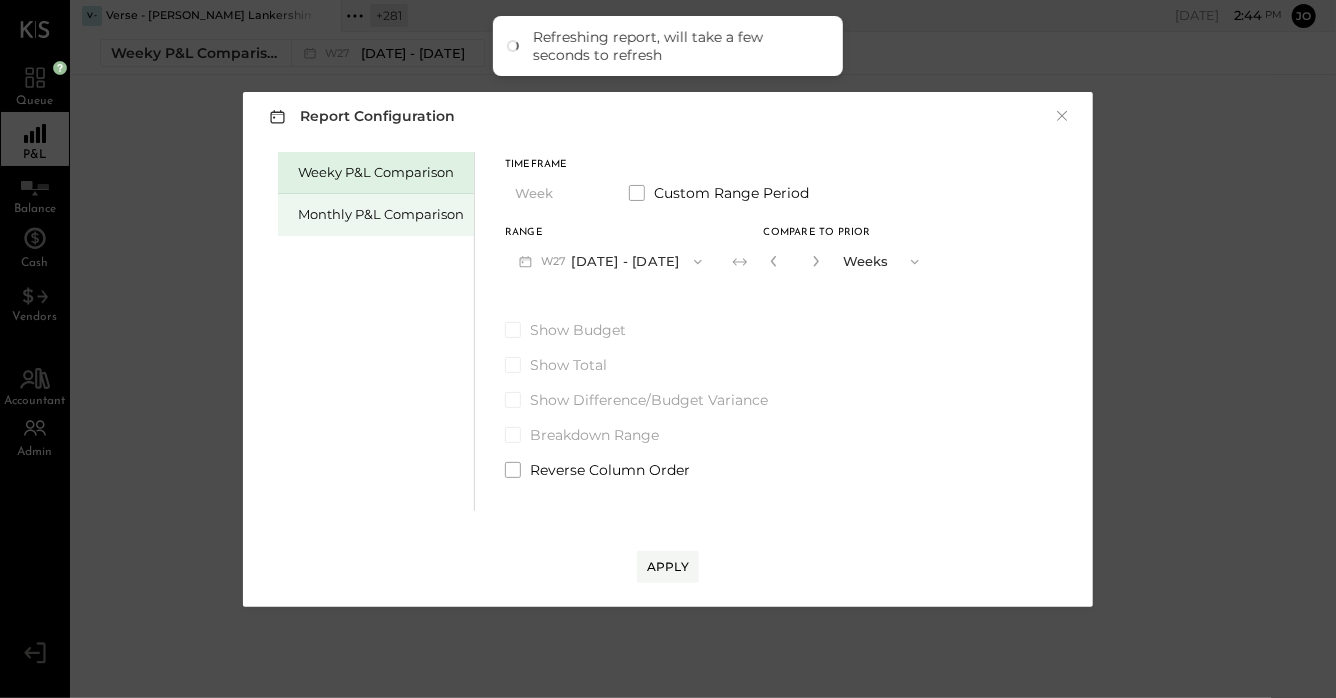 click on "Monthly P&L Comparison" at bounding box center (381, 214) 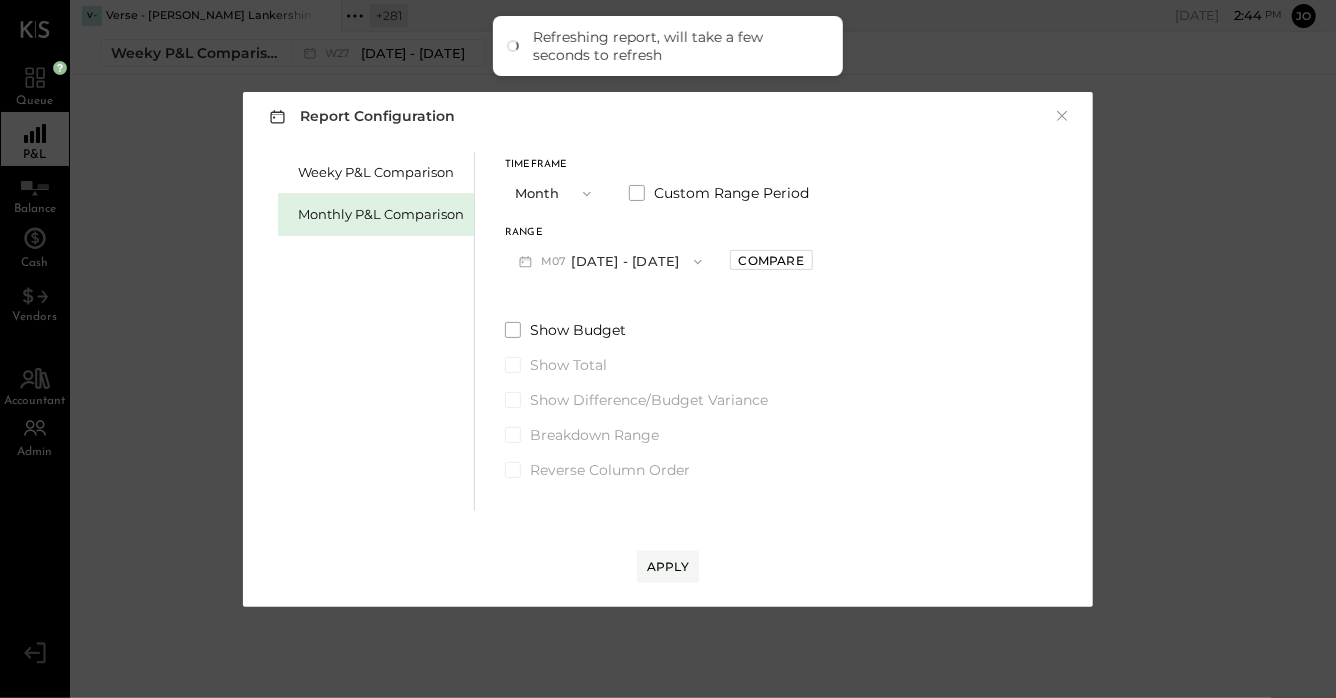 click on "M07 [DATE] - [DATE]" at bounding box center [610, 261] 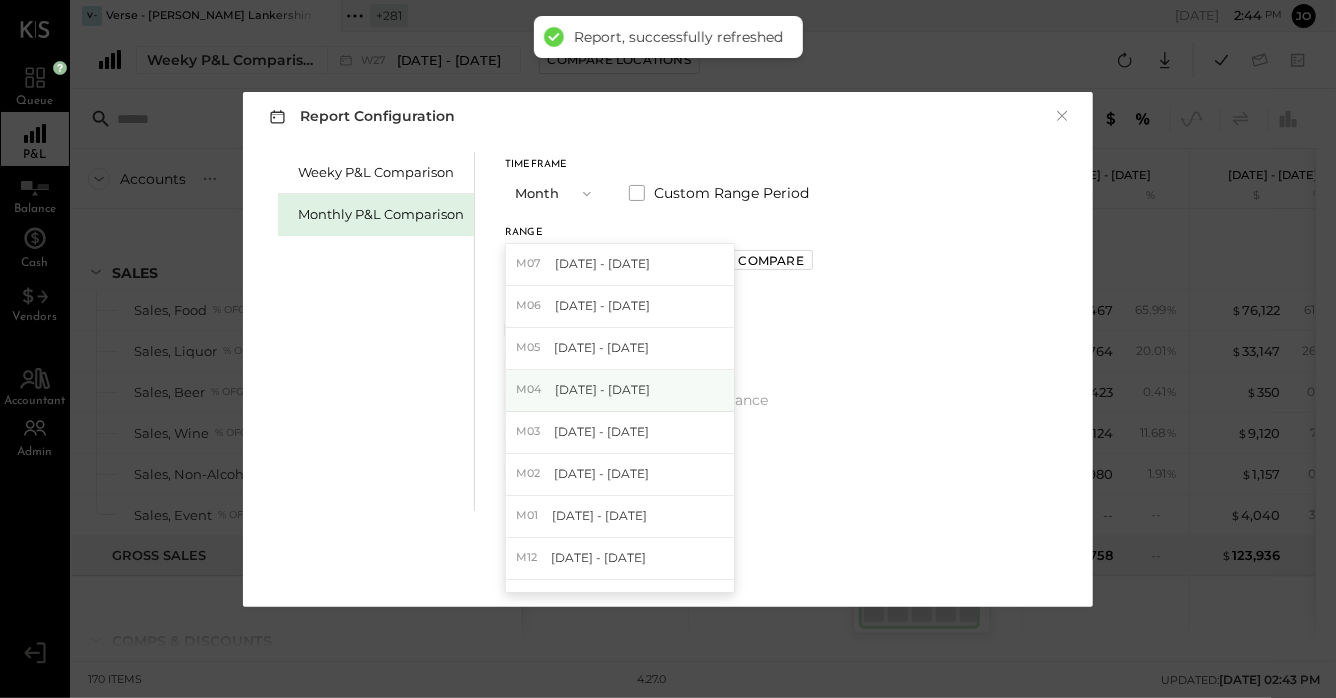 click on "M04   Apr 1 - 30, 2025" at bounding box center [620, 391] 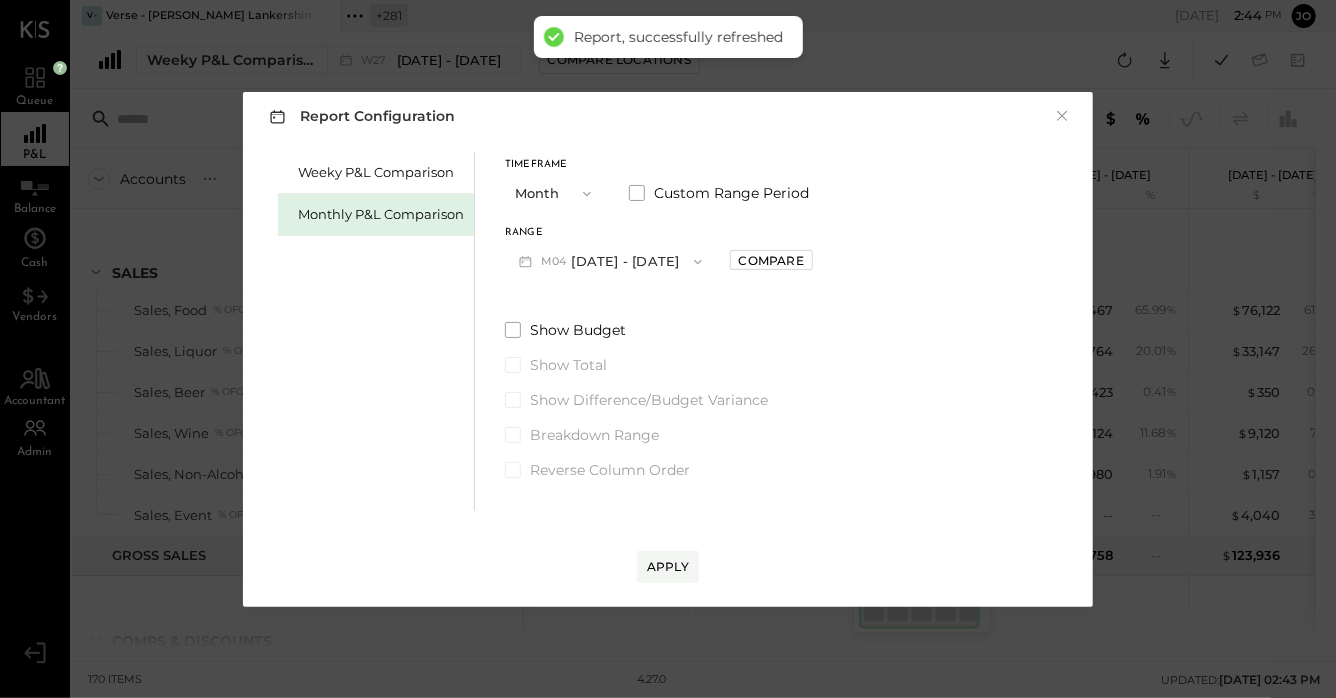 click on "M04 Apr 1 - 30, 2025" at bounding box center [610, 261] 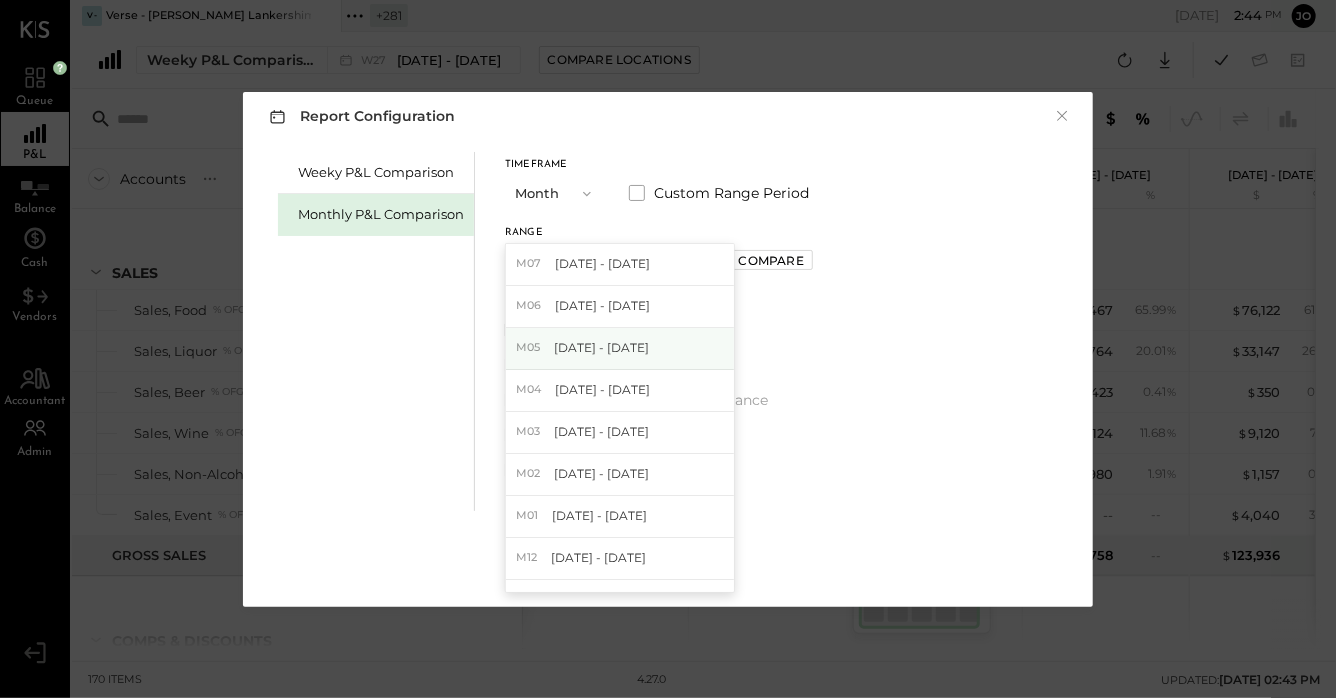 click on "M05   May 1 - 31, 2025" at bounding box center (620, 349) 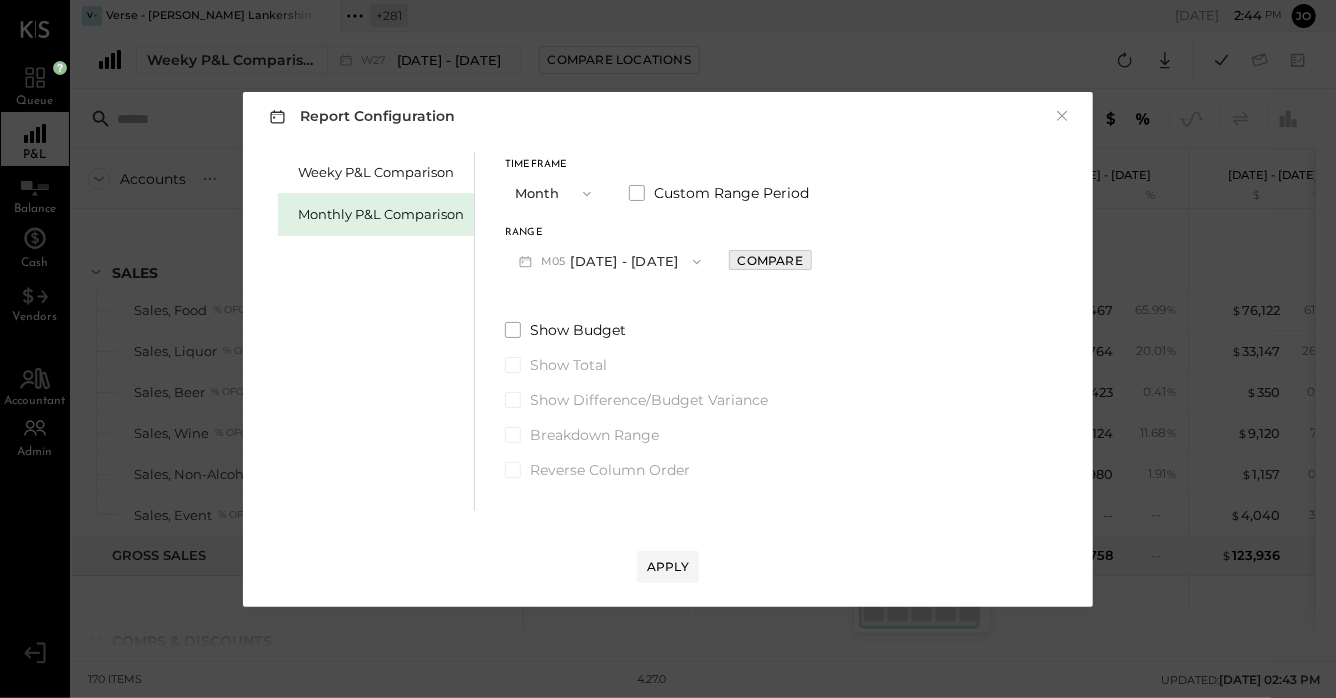 click on "Compare" at bounding box center (770, 260) 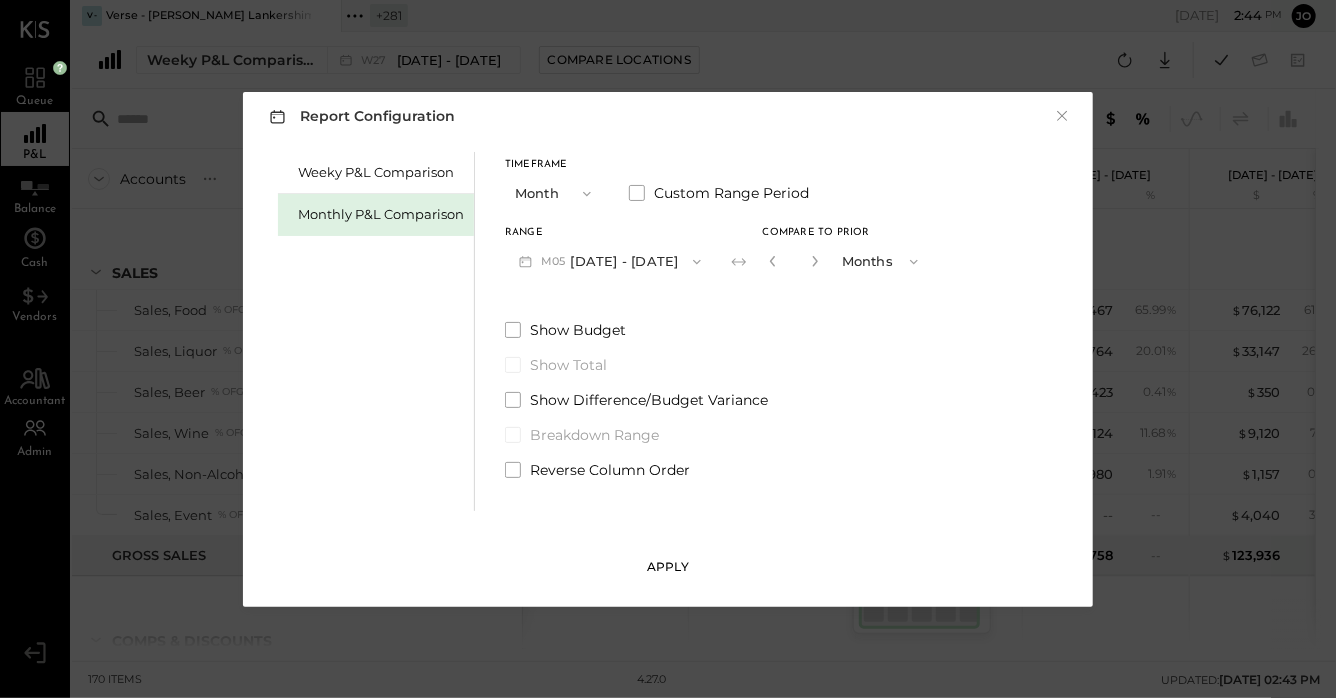 click on "Apply" at bounding box center (668, 566) 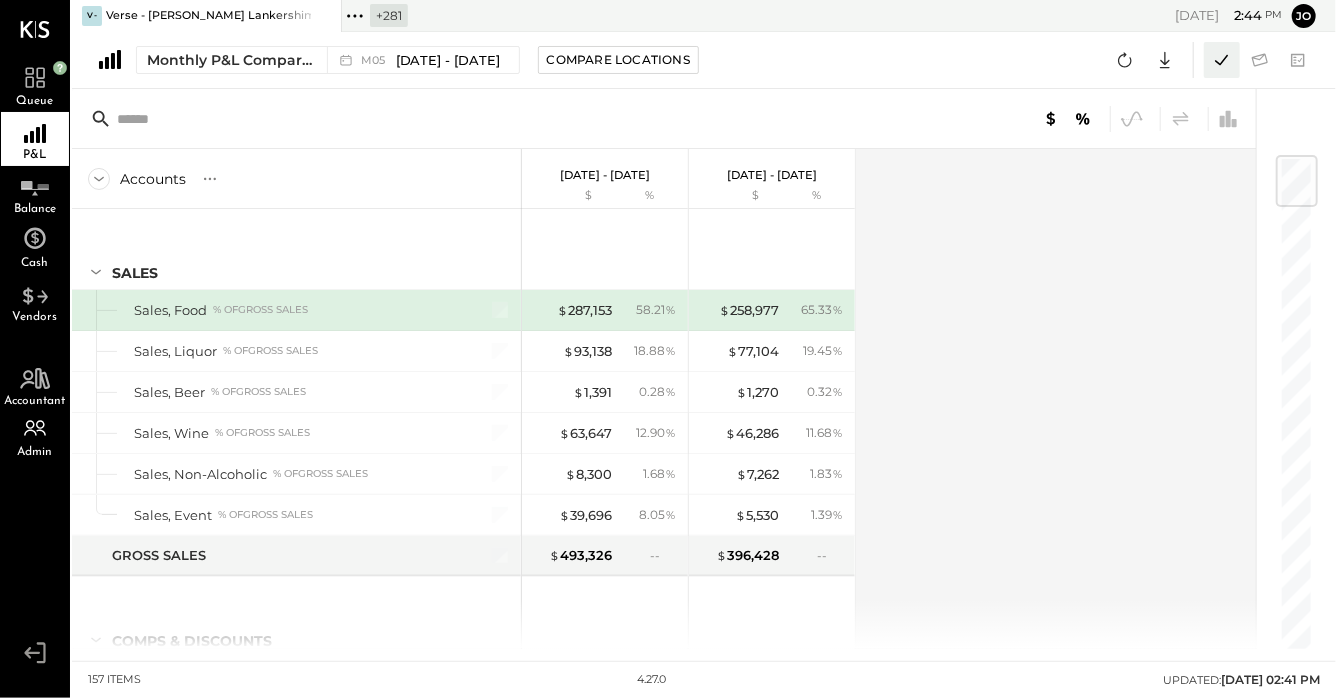 click 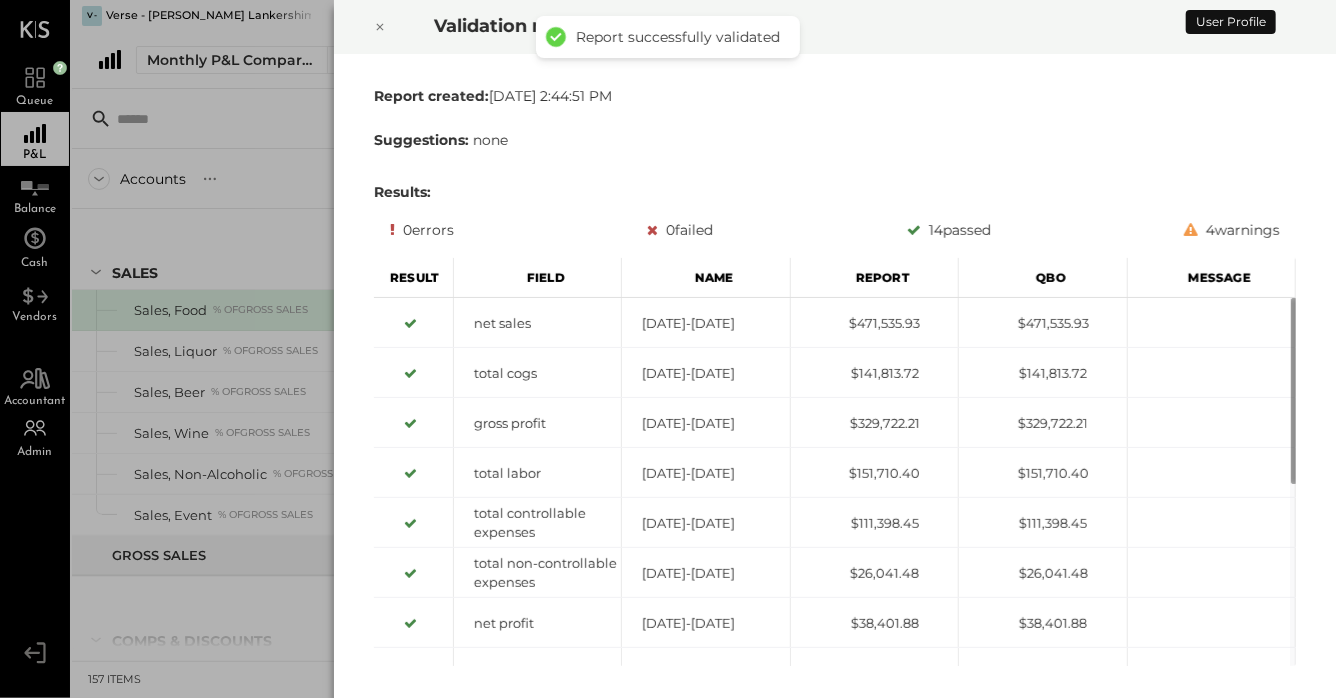 click 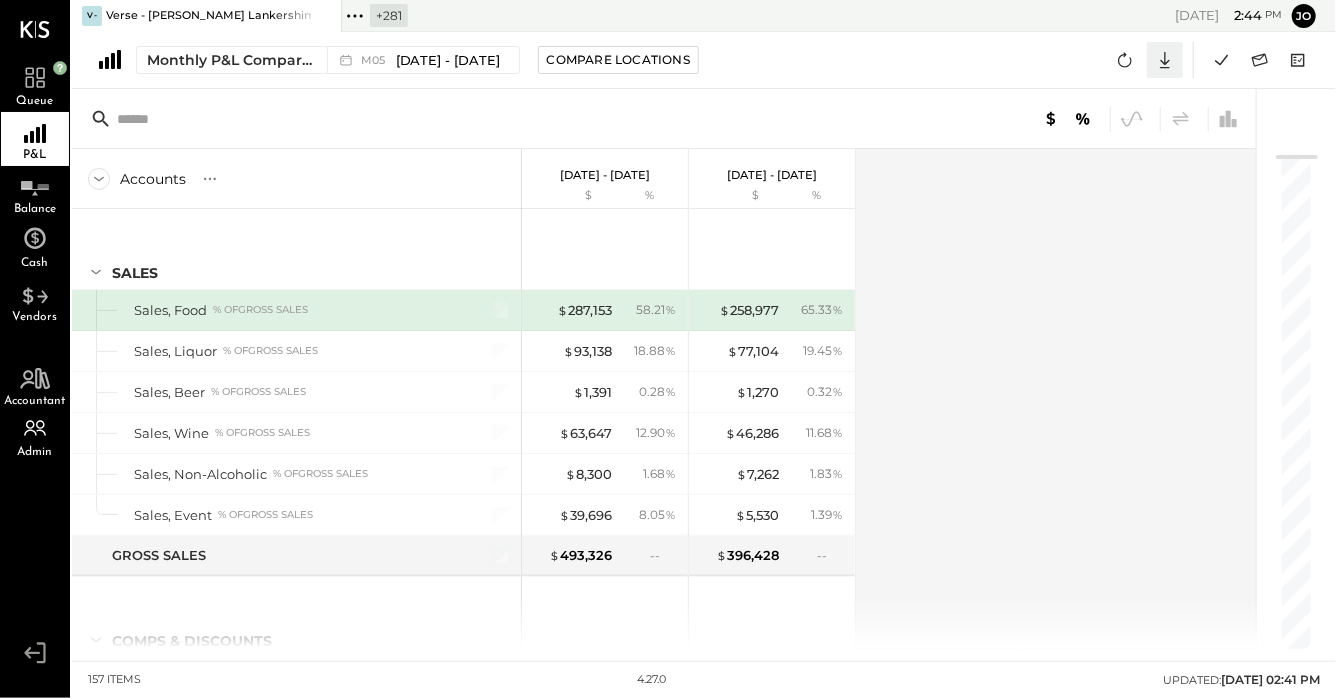 click at bounding box center (1165, 60) 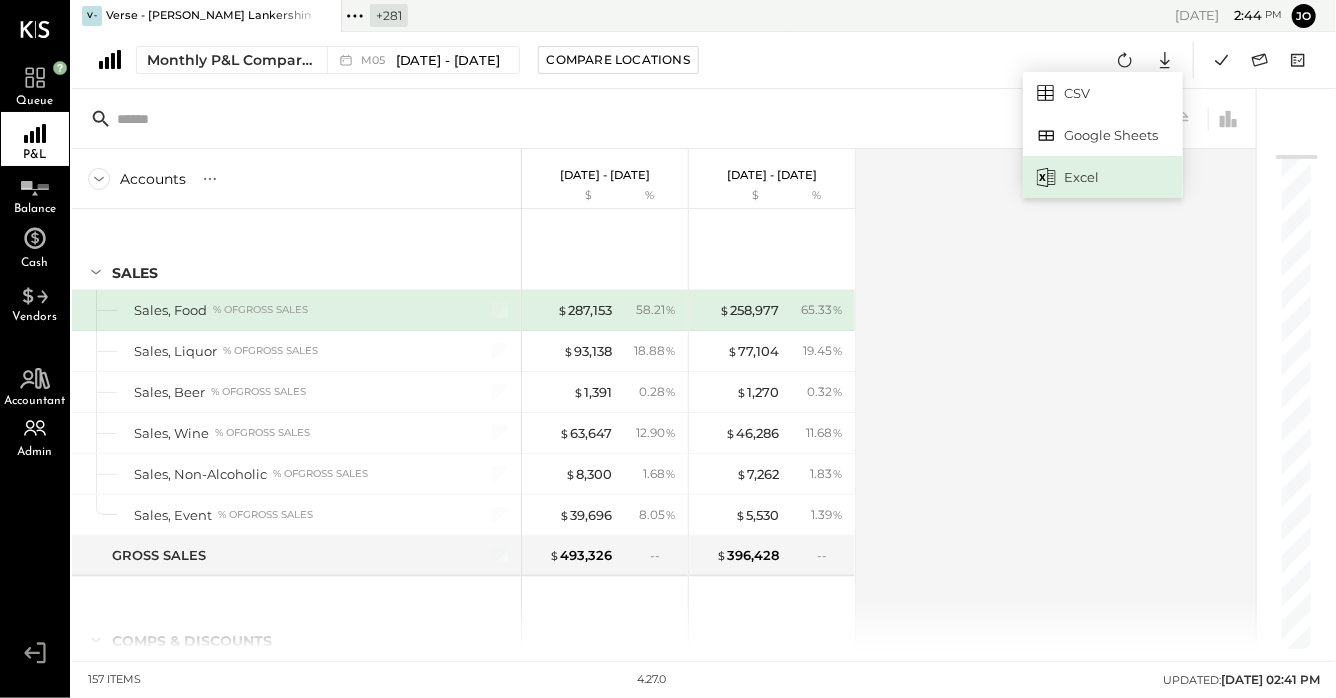 click on "Excel" at bounding box center [1103, 177] 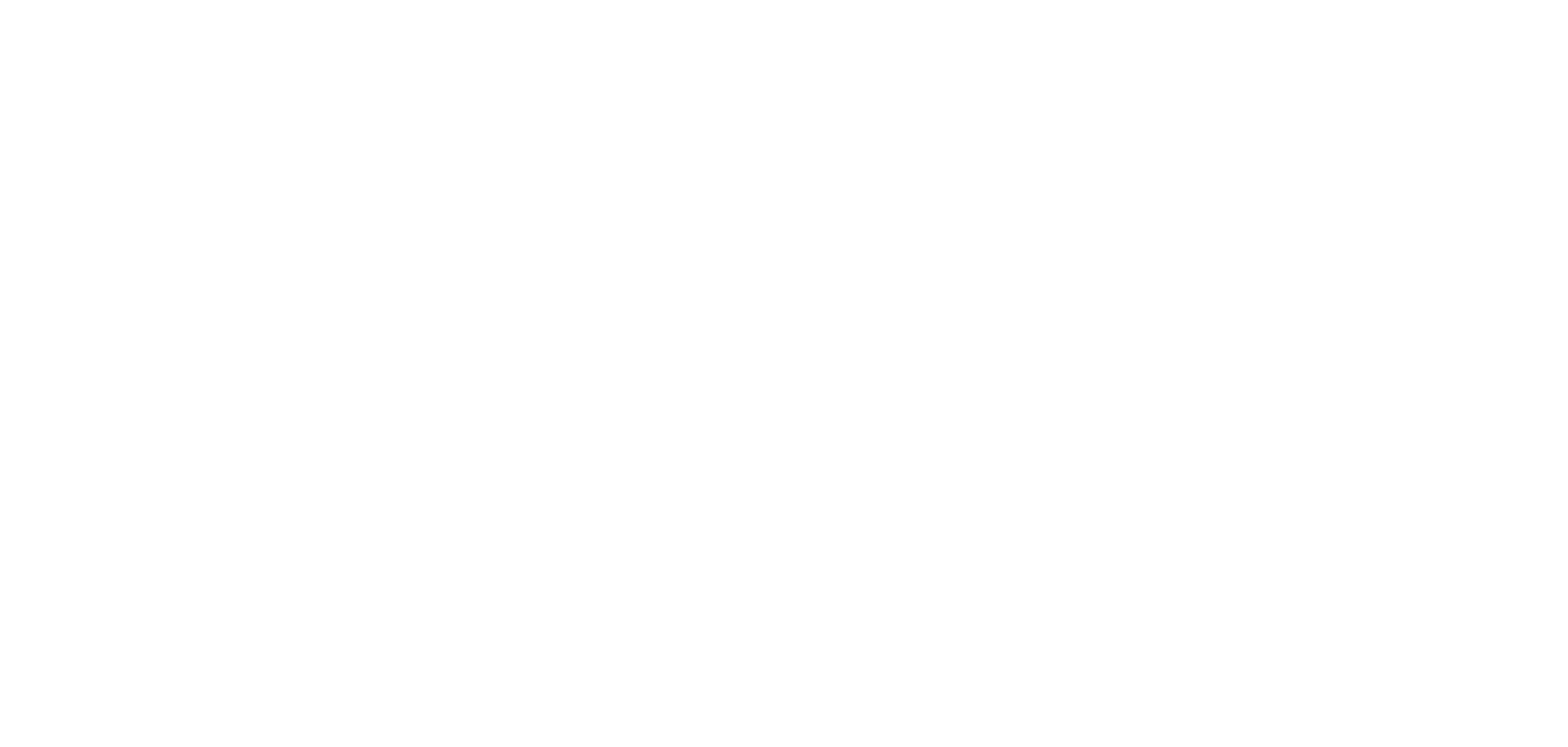 scroll, scrollTop: 0, scrollLeft: 0, axis: both 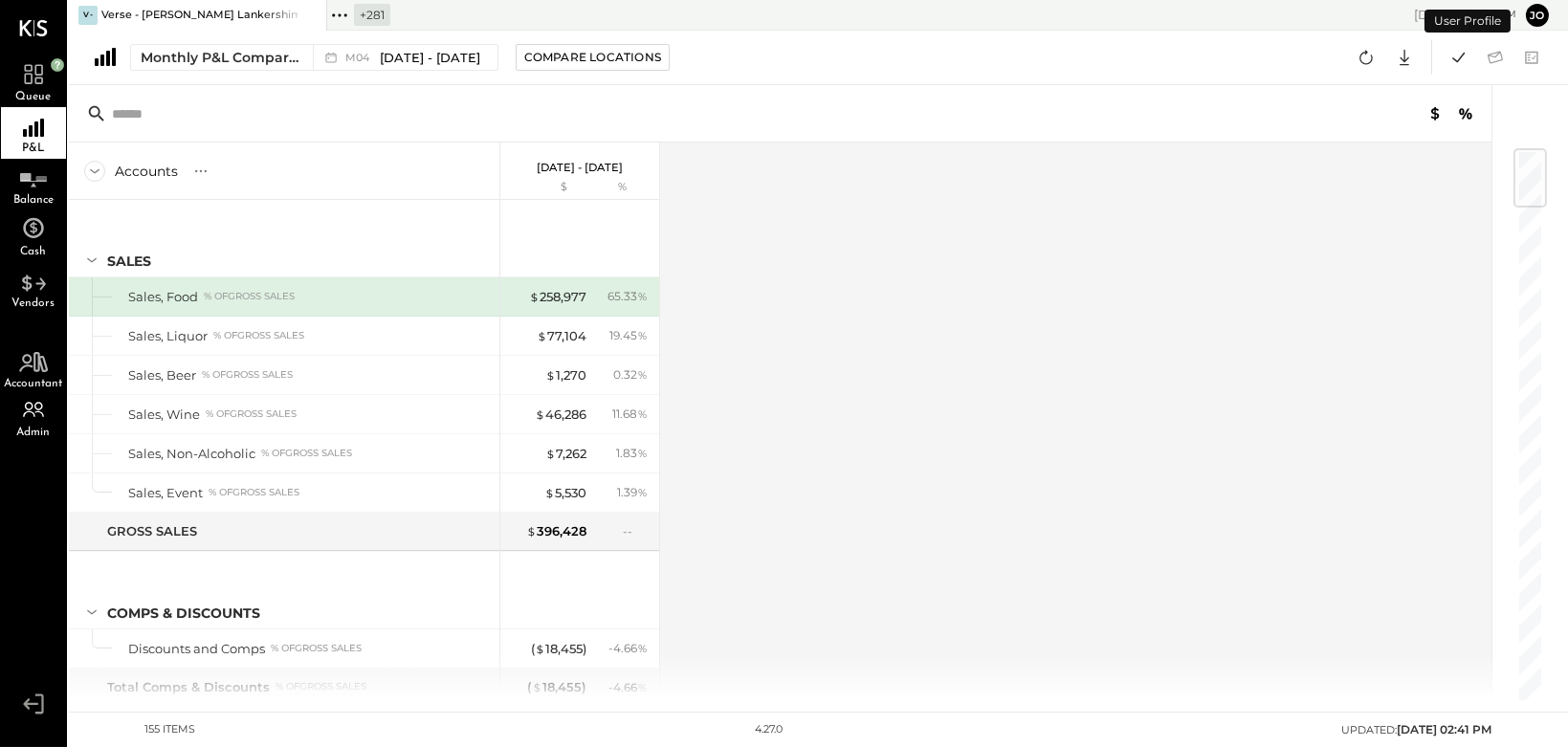 click 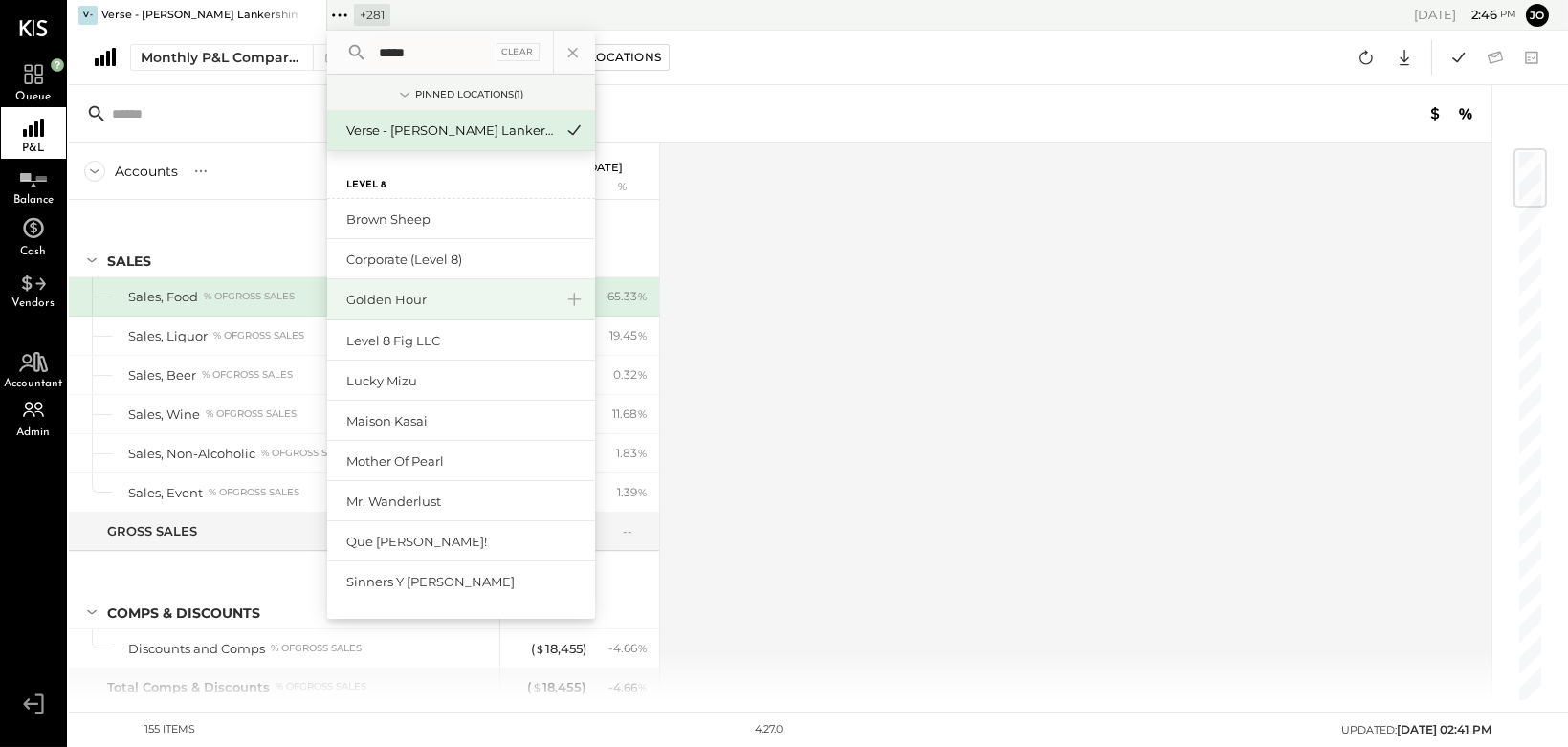 type on "*****" 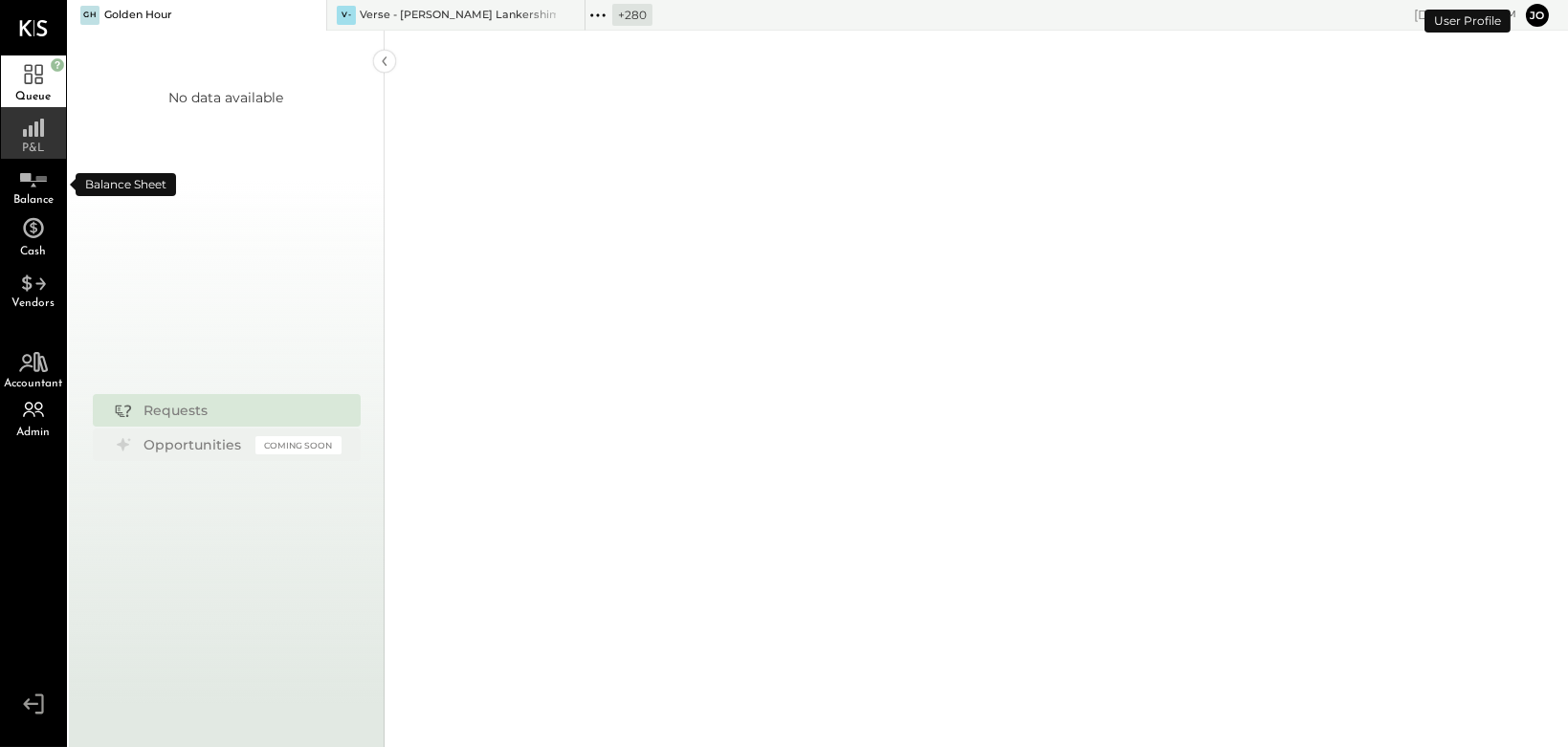 click 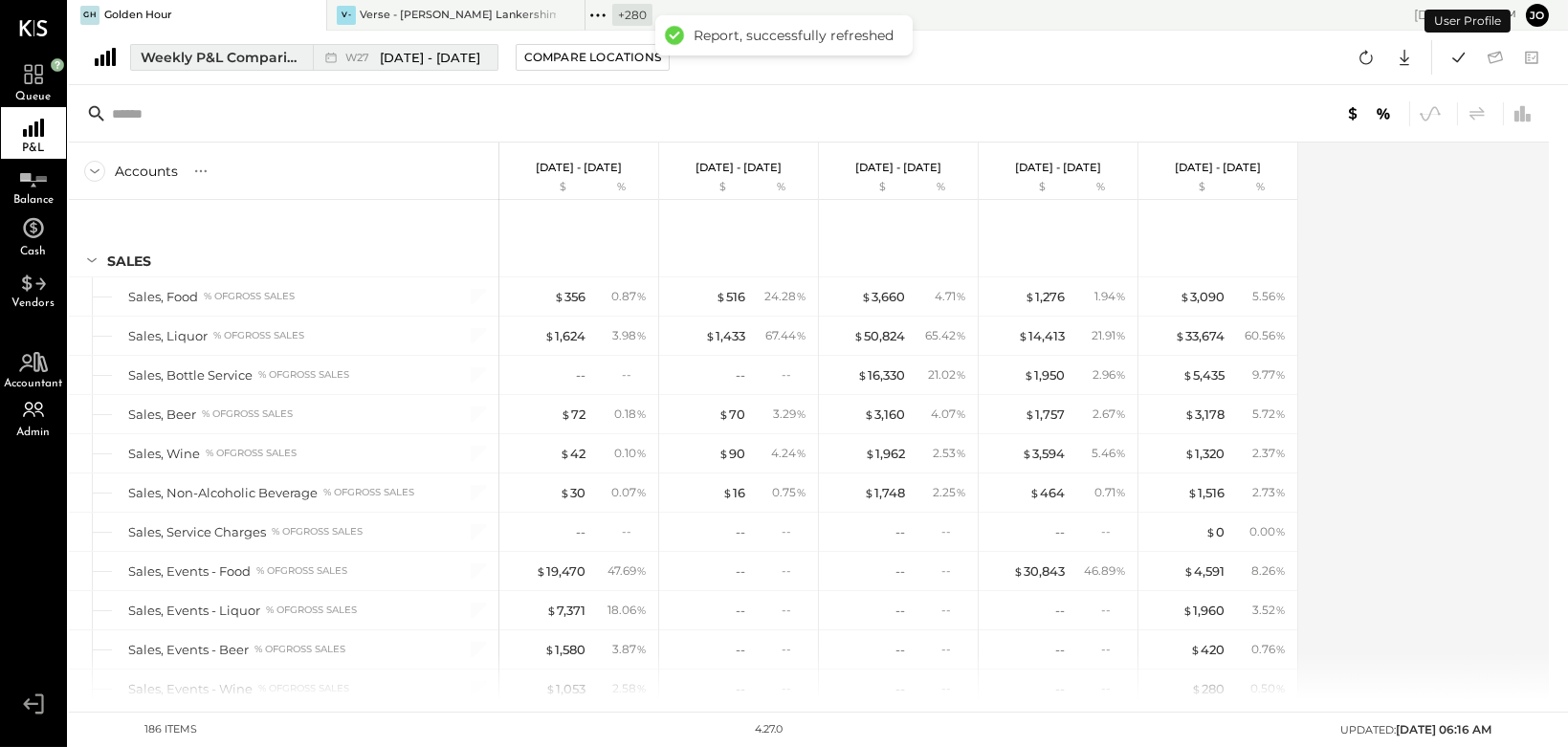 click on "W27 [DATE] - [DATE]" at bounding box center [412, 57] 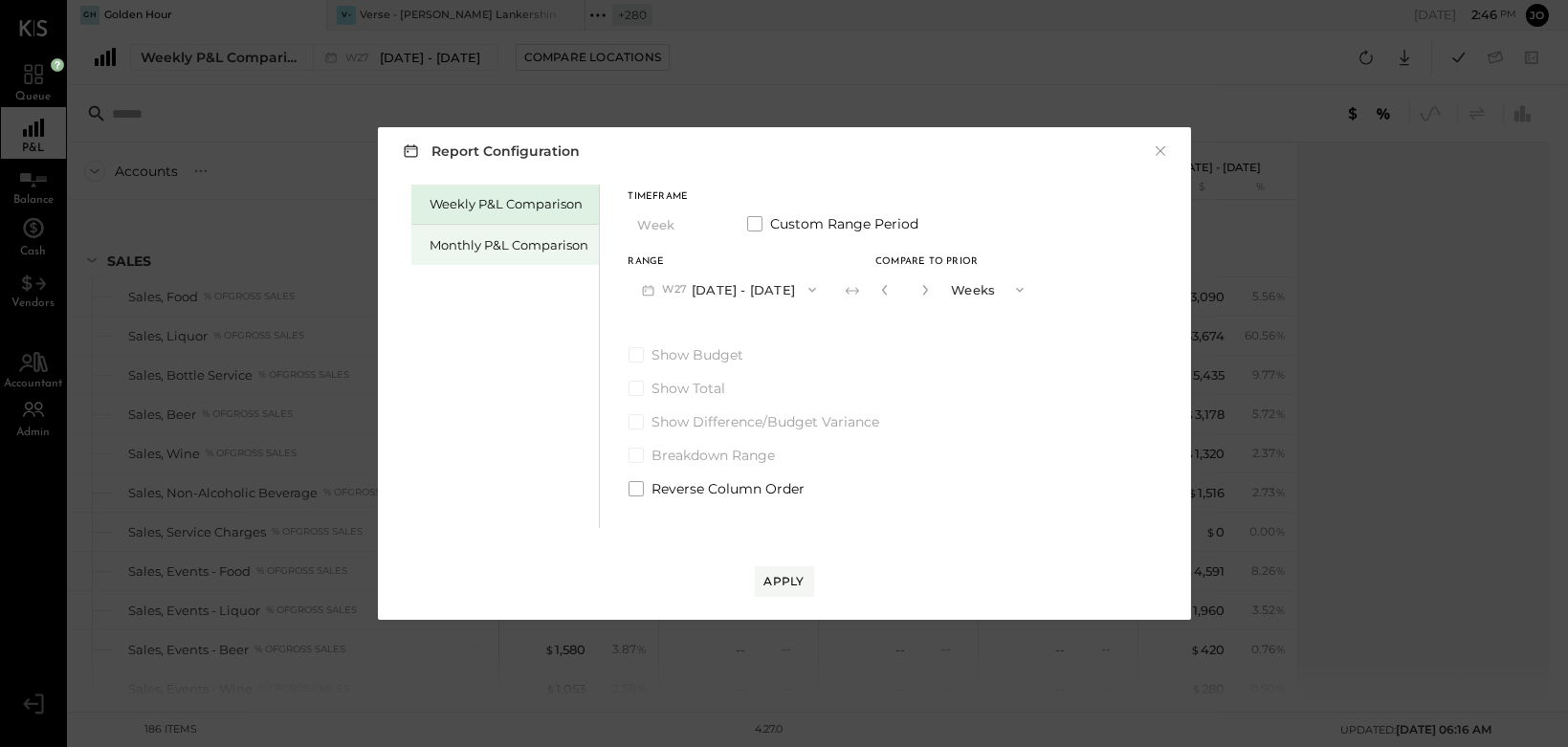 click on "Monthly P&L Comparison" at bounding box center (510, 245) 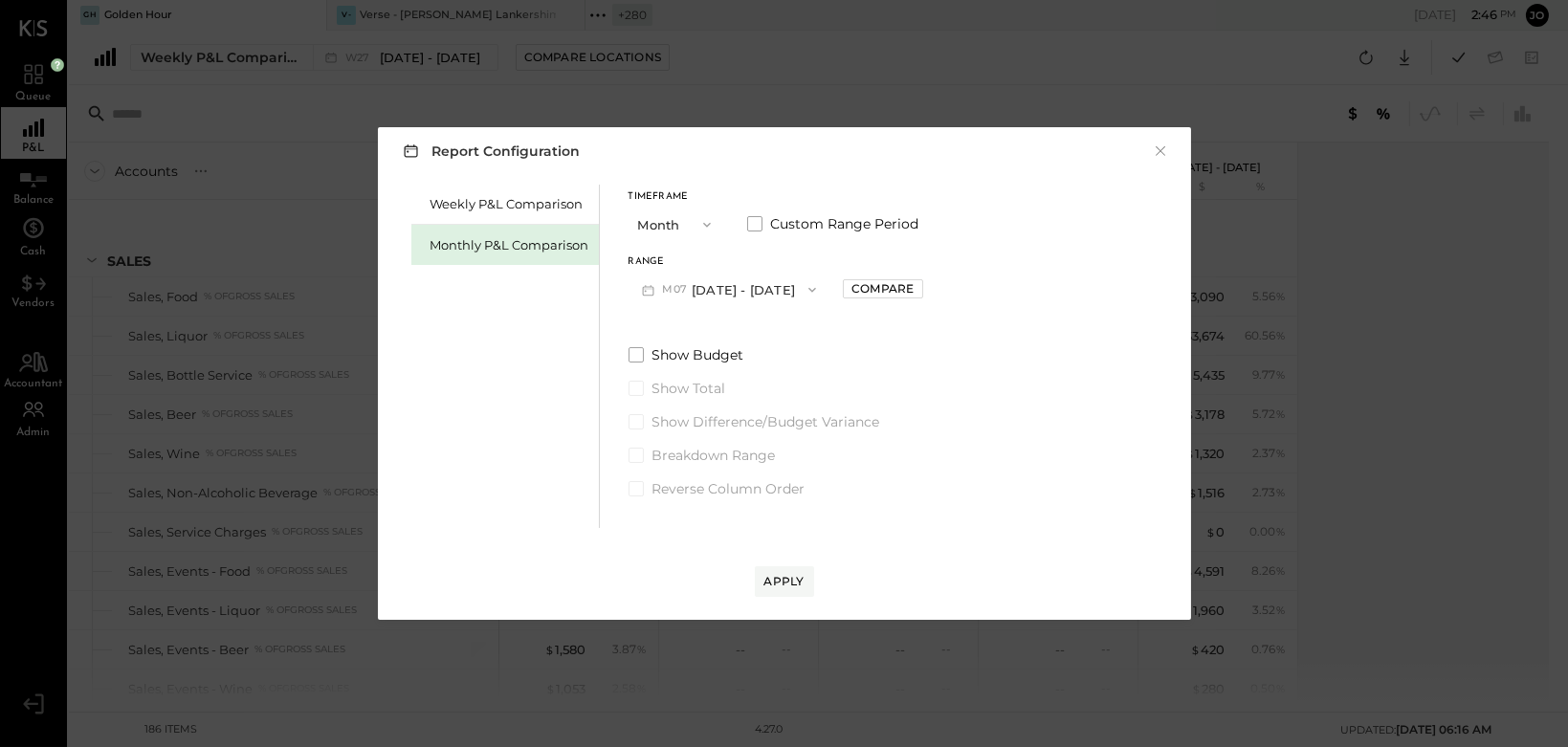 click on "M07 [DATE] - [DATE]" at bounding box center [729, 289] 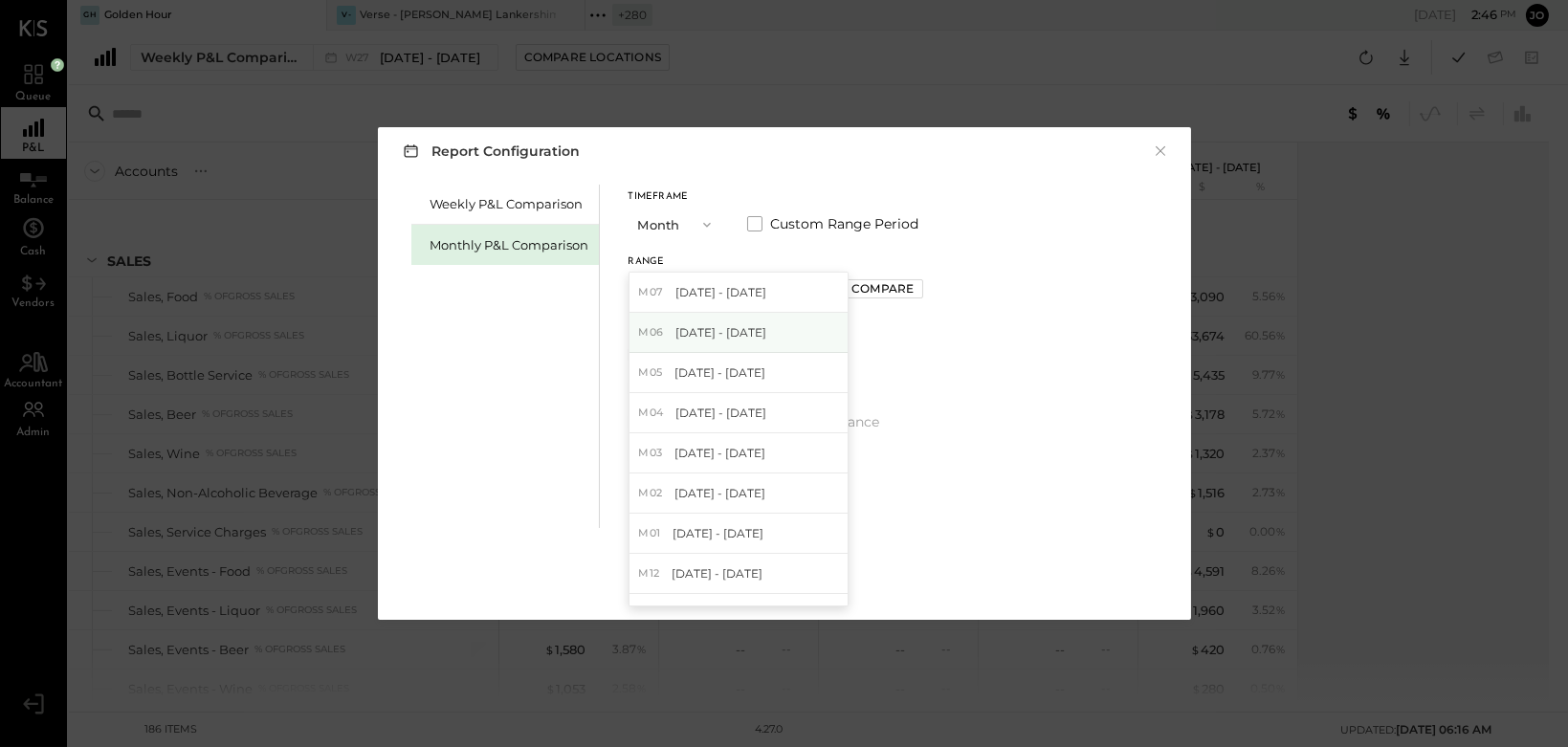 click on "[DATE] - [DATE]" at bounding box center (720, 332) 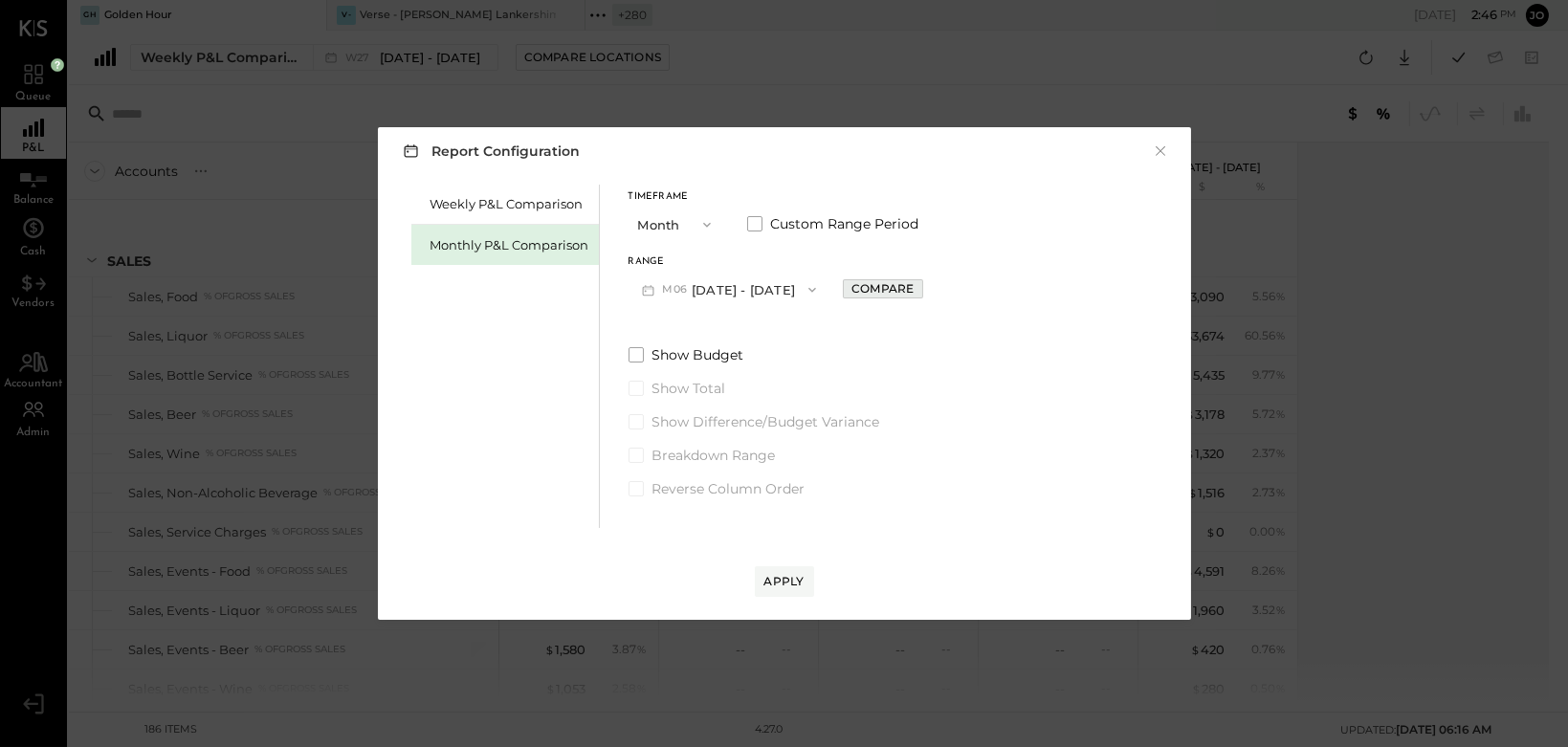 click on "Compare" at bounding box center [882, 288] 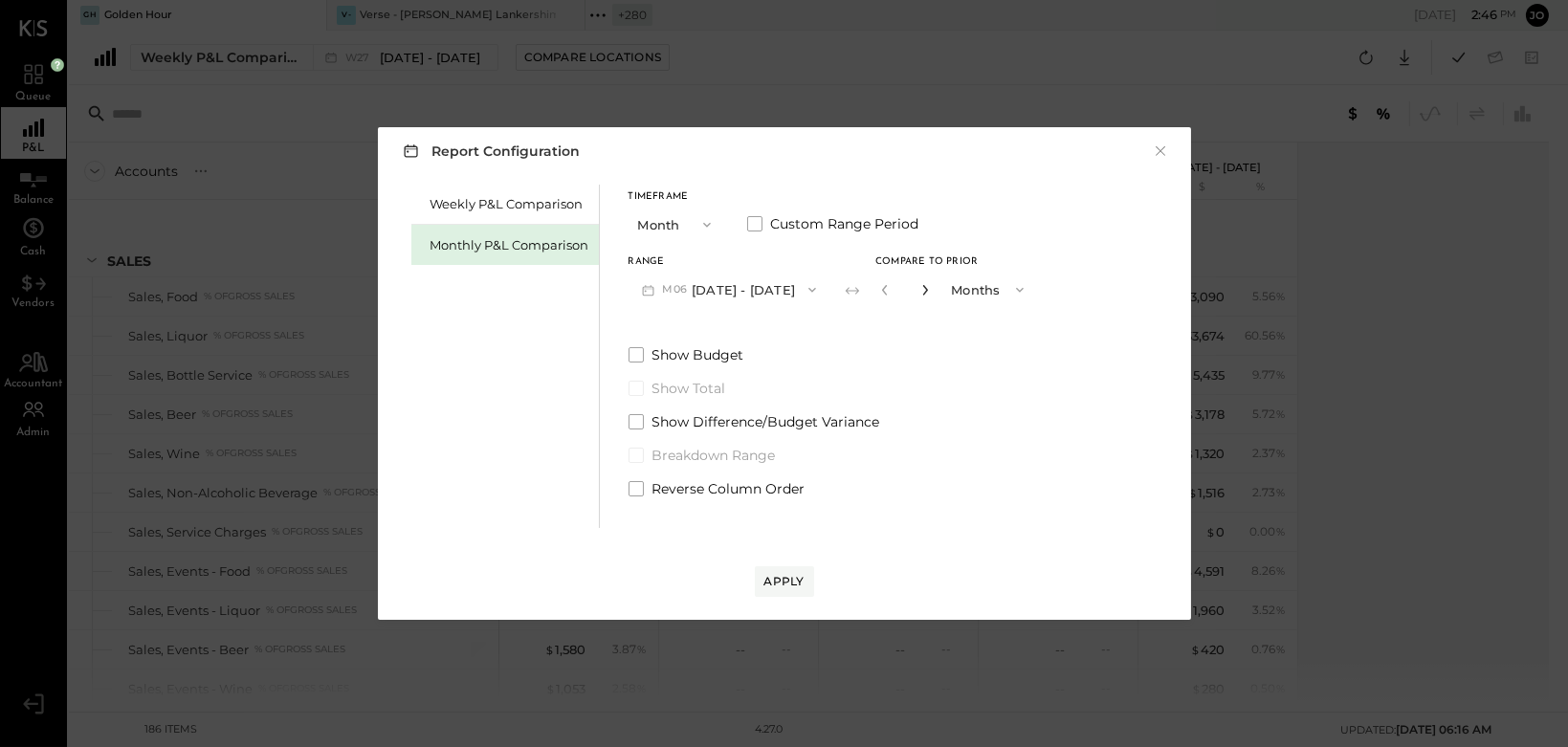 click 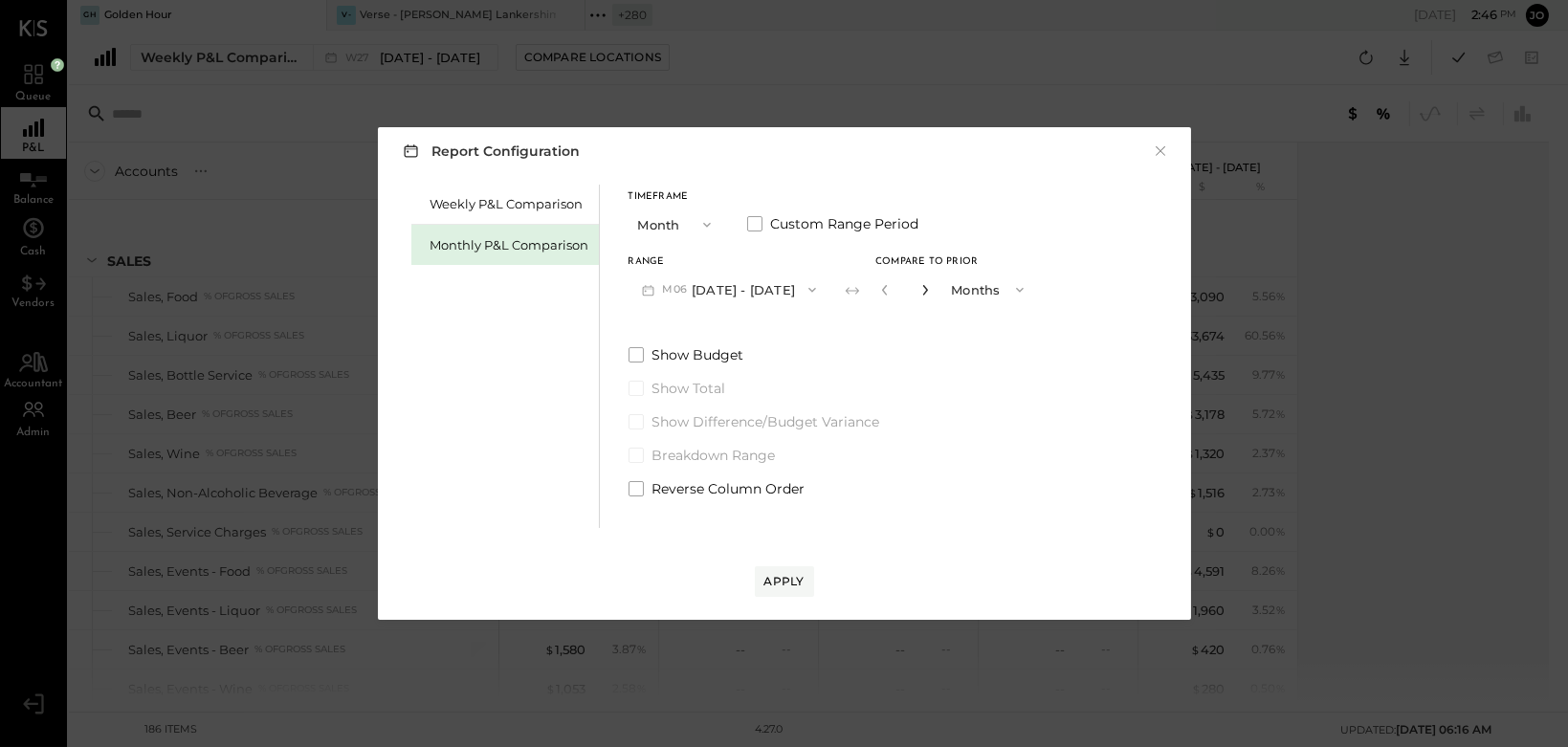 click 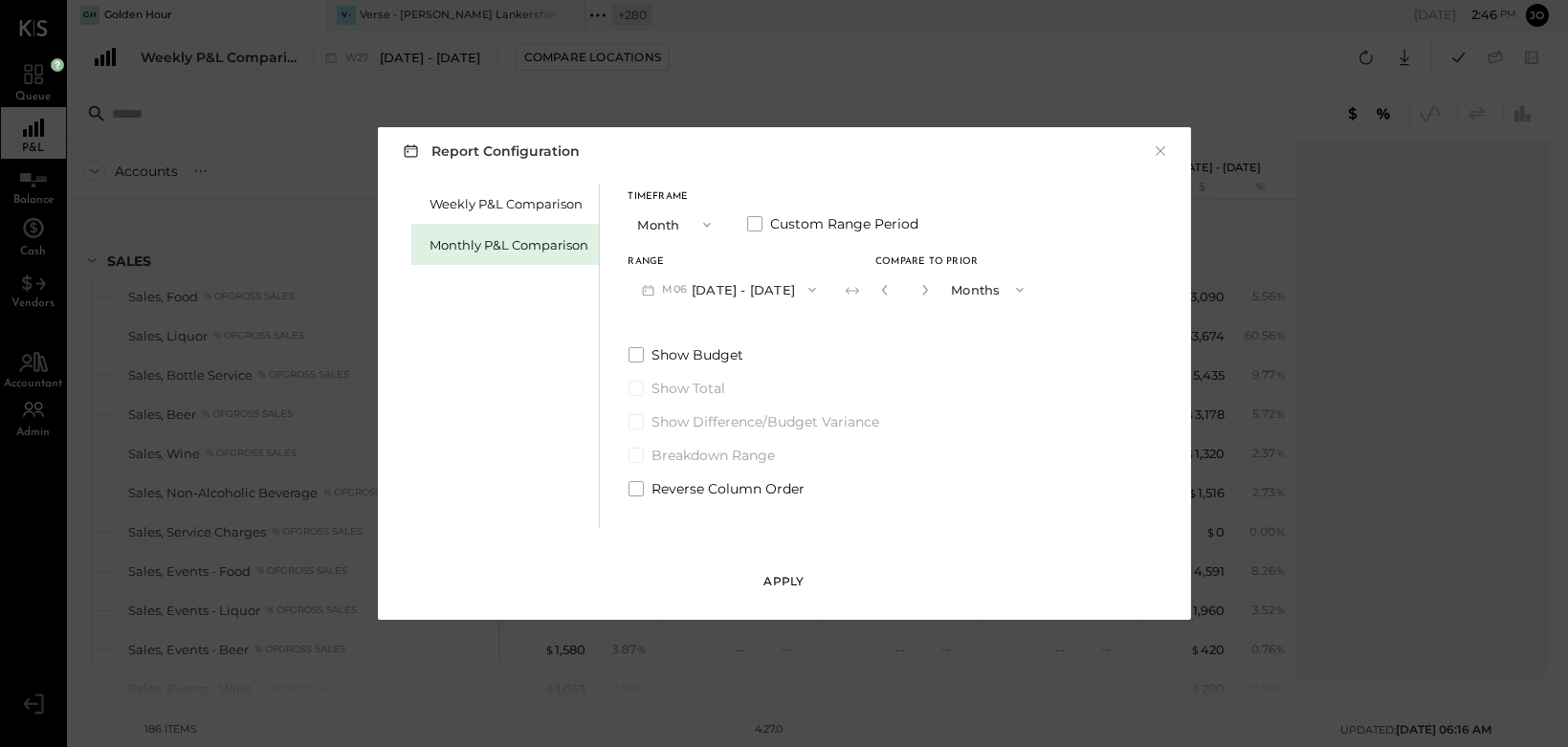 click on "Apply" at bounding box center (784, 581) 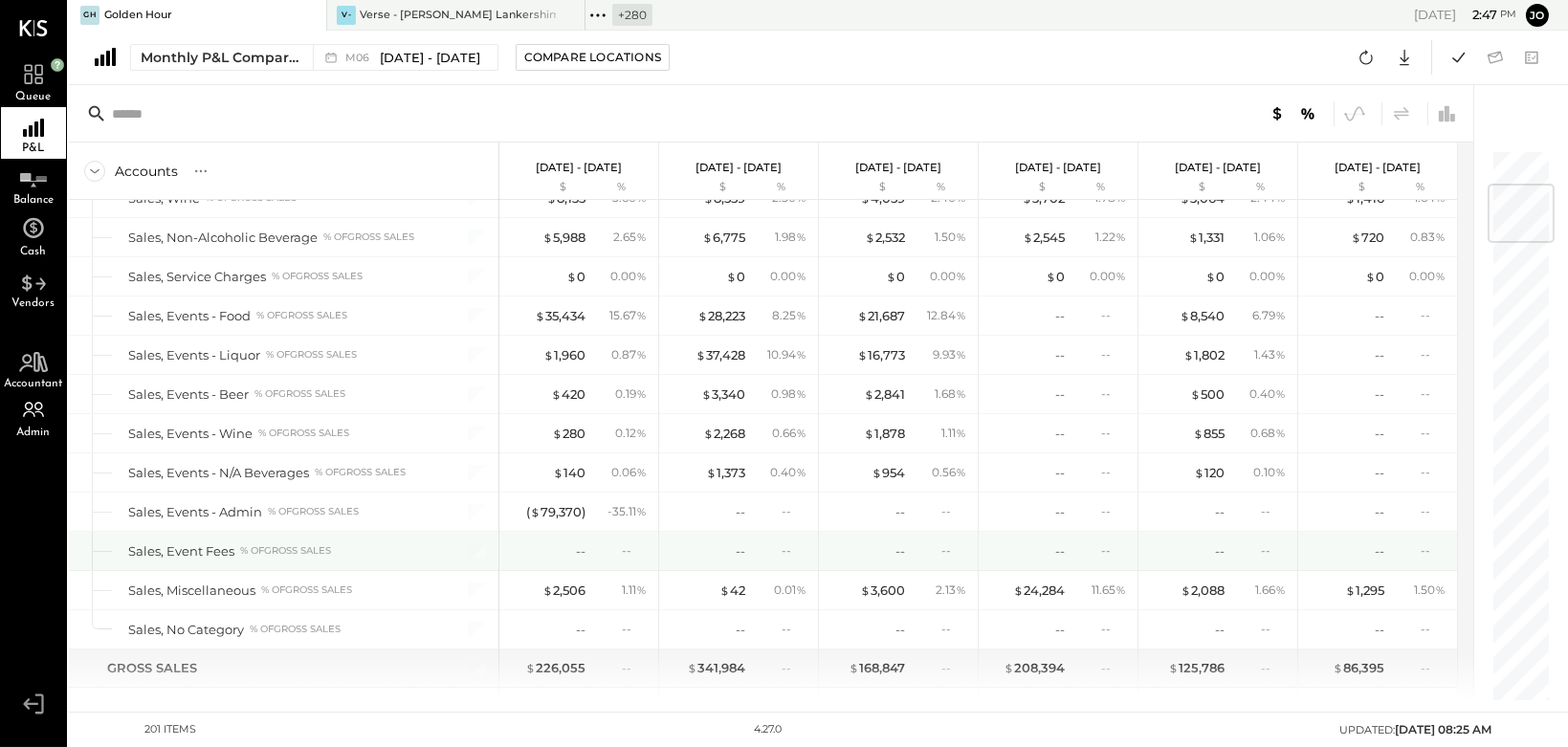 scroll, scrollTop: 349, scrollLeft: 0, axis: vertical 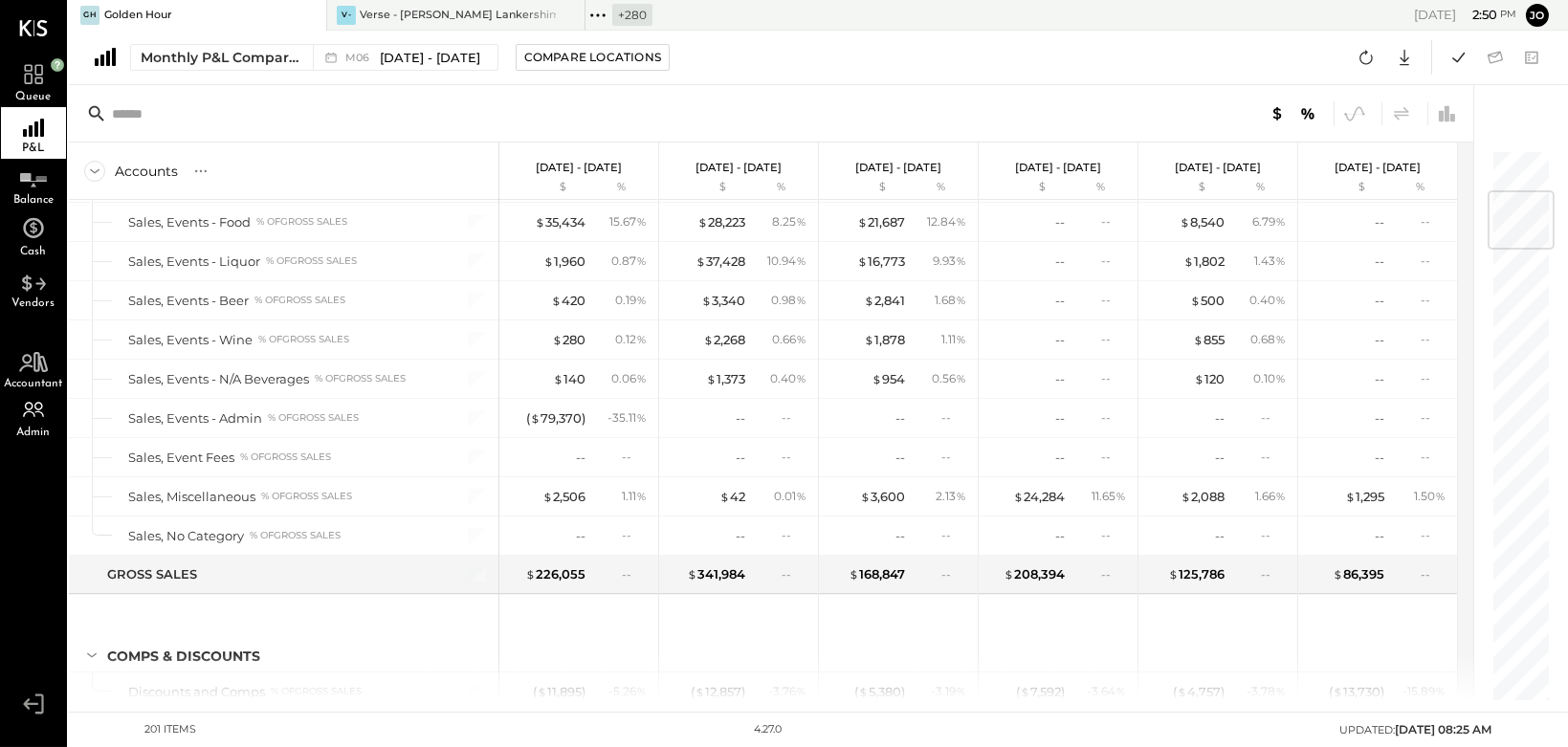 click on "+ 280 Pinned Locations  ( 2 ) Golden Hour Verse - [PERSON_NAME] Lankershim LLC flintcreek Gran [PERSON_NAME] Zocalo 1500 West Capital [PERSON_NAME] Square 2739 LLC Zoca Management Services Inc Zoca Roseville Inc. Zocalo- Central Kitchen (Commissary) Zócalo- Folsom Zócalo- [GEOGRAPHIC_DATA] (Zoca Inc.) Zócalo- University Village 3 Keys & Company 3 Keys & Company C&C Greenville Main, LLC C&C [PERSON_NAME] LLC N&N - Senoia & Corporate [GEOGRAPHIC_DATA], LLC [GEOGRAPHIC_DATA], LLC [GEOGRAPHIC_DATA], LLC [GEOGRAPHIC_DATA], LLC 40 Love Group  40 Love AZ  Paige Concept [PERSON_NAME] [GEOGRAPHIC_DATA] [PERSON_NAME]’s Donuts Rebel Cafe ([GEOGRAPHIC_DATA]) Allegria Restaurant & Catering Allegria [GEOGRAPHIC_DATA] [GEOGRAPHIC_DATA] [GEOGRAPHIC_DATA][PERSON_NAME] [GEOGRAPHIC_DATA] – [GEOGRAPHIC_DATA] [PERSON_NAME][GEOGRAPHIC_DATA] ([GEOGRAPHIC_DATA] Hospitality LLC) Made in [US_STATE] Pizza [GEOGRAPHIC_DATA] [GEOGRAPHIC_DATA] Arnon Inc Anaviv Sailing Goat Arrow's group Arrows Test Location Verge Company Arts Table [GEOGRAPHIC_DATA] Margo's The Golden Bull B.T.'s B. T.'s Fried Chicken  B. T.'s Smokehouse Bar [PERSON_NAME]" at bounding box center (778, 15) 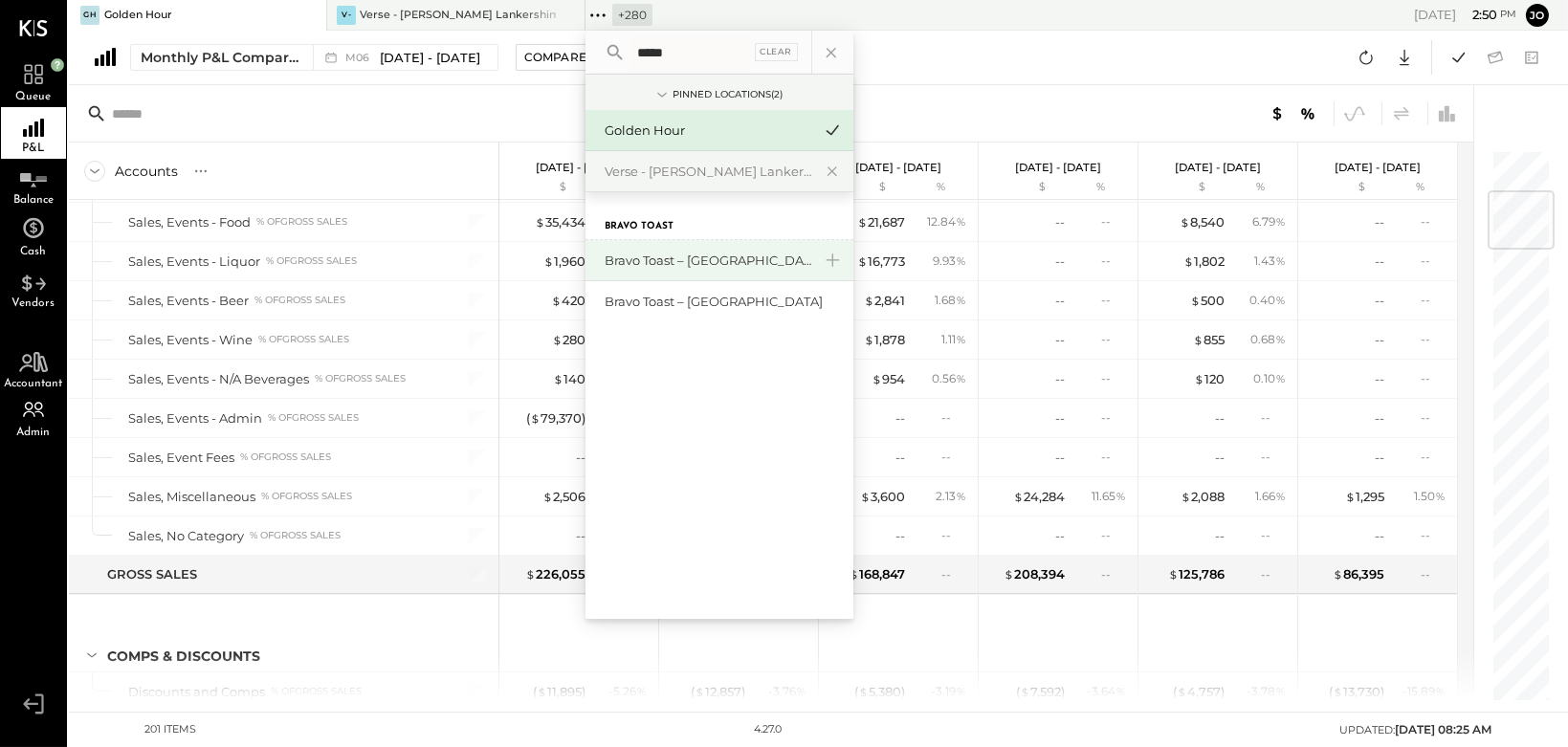 type on "*****" 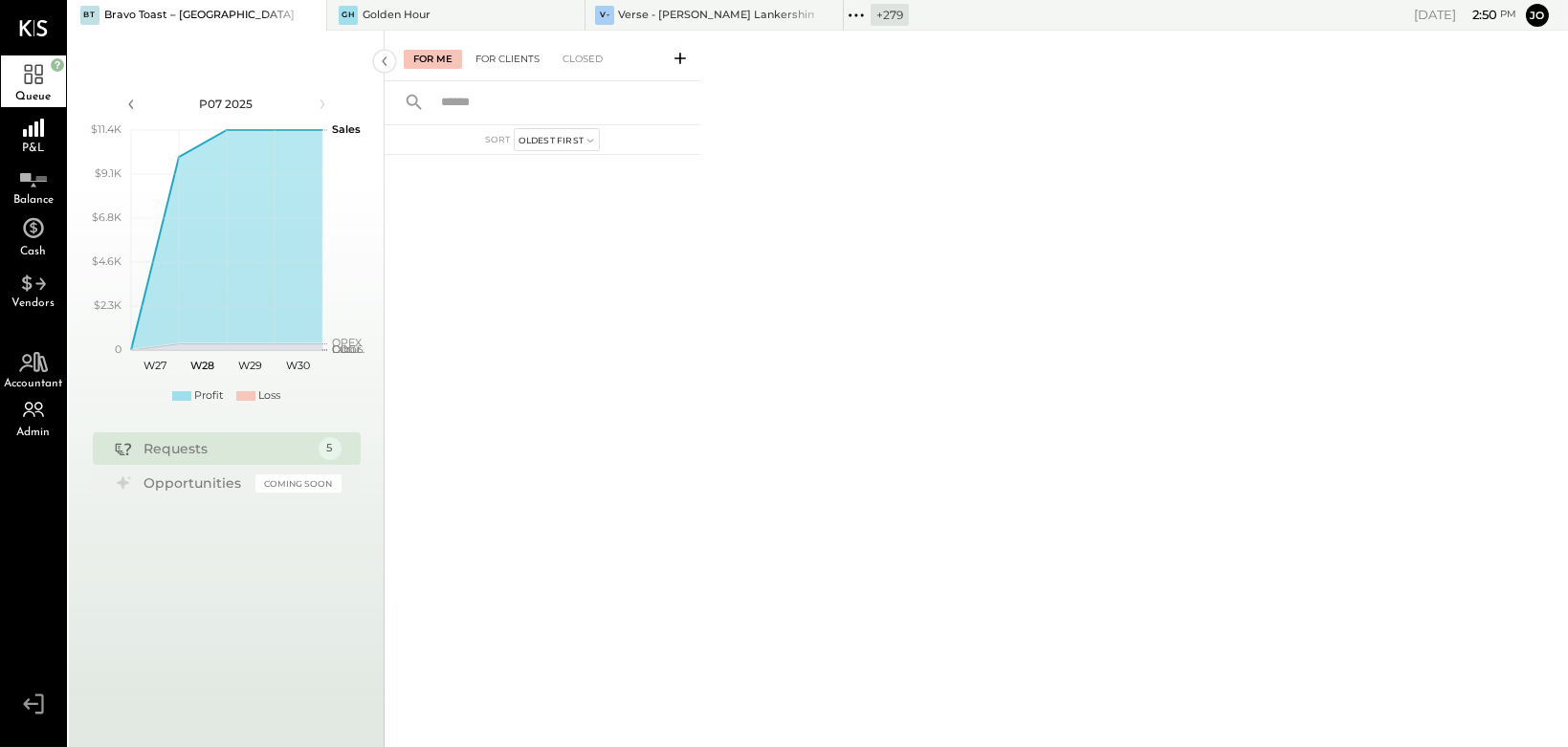click on "For Clients" at bounding box center (507, 59) 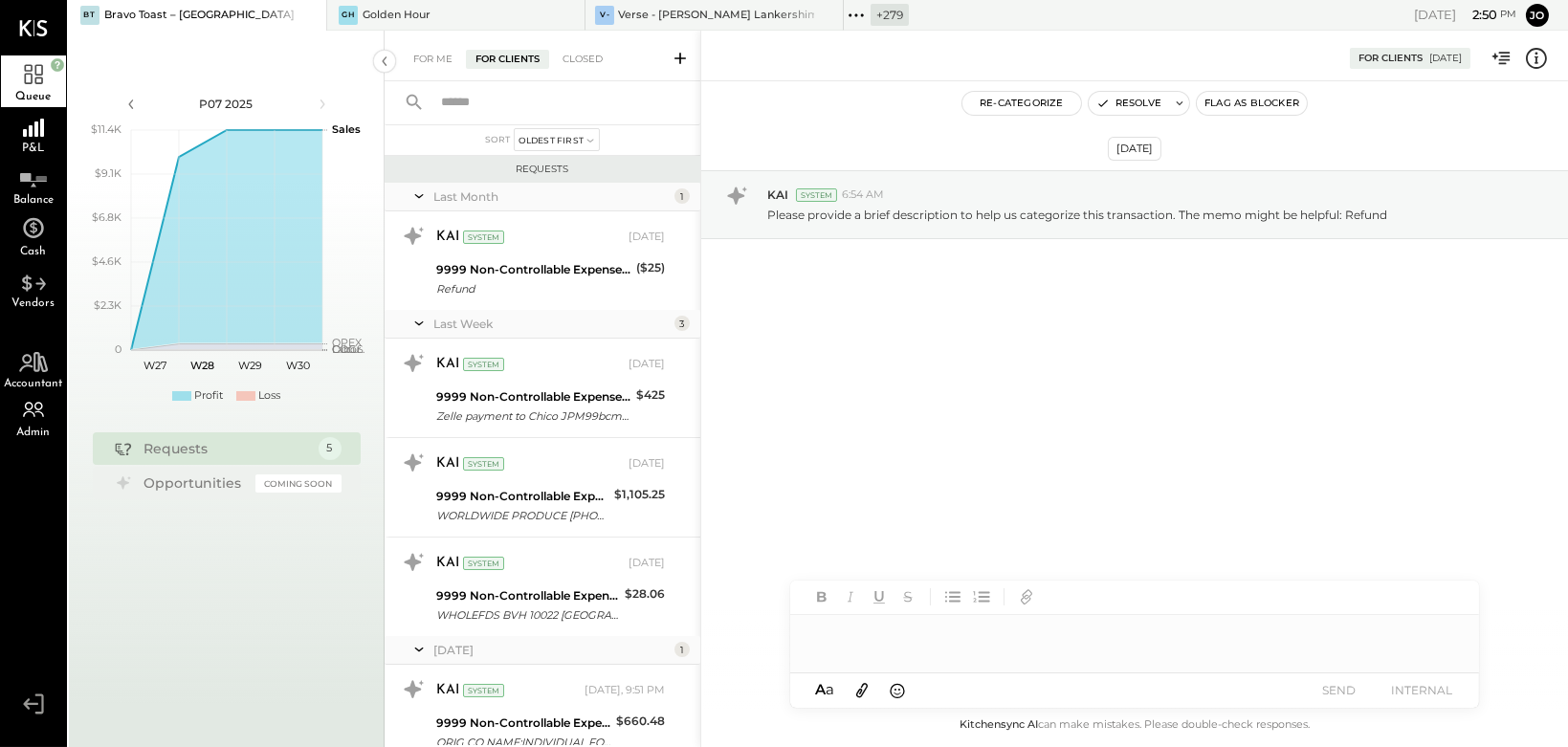 scroll, scrollTop: 76, scrollLeft: 0, axis: vertical 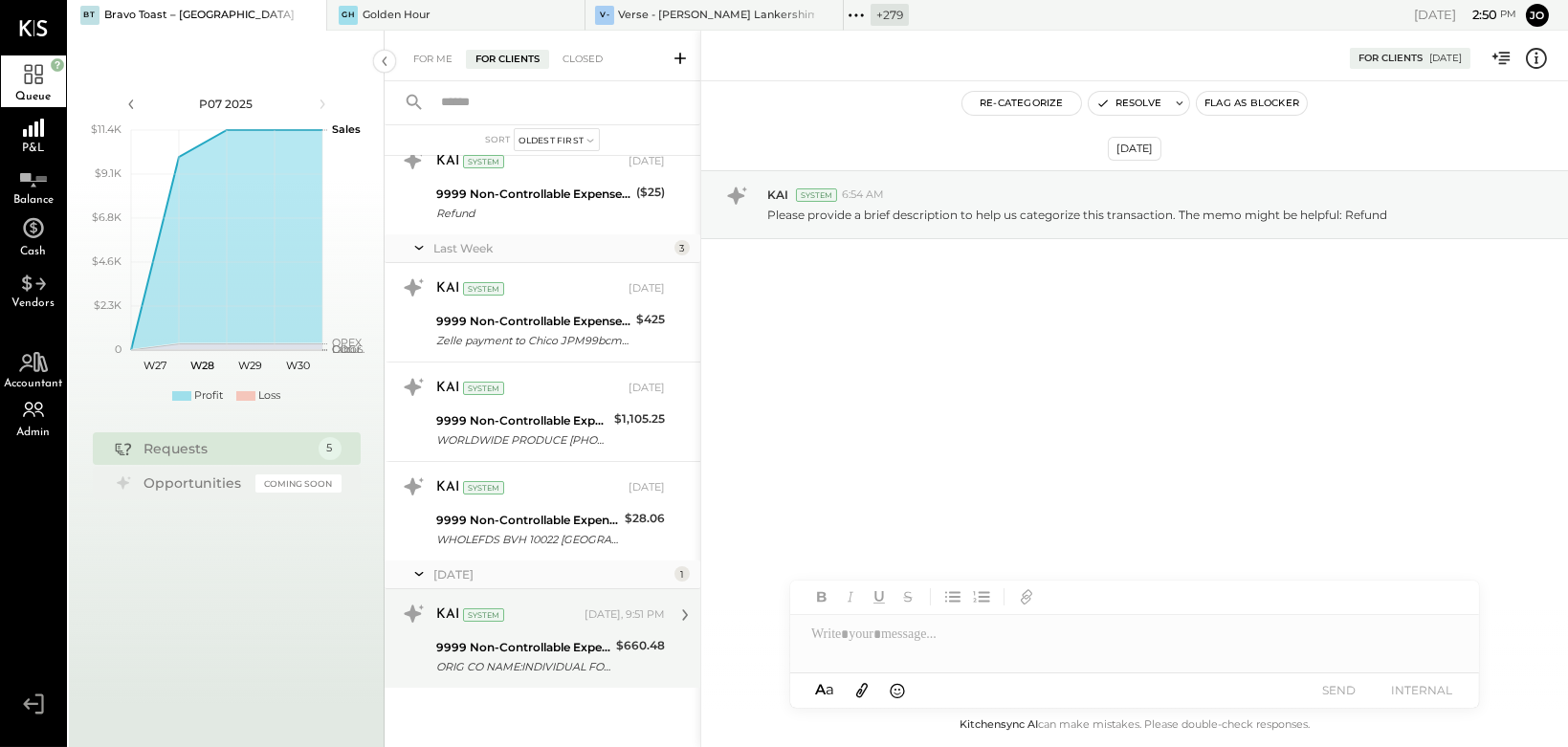 click on "ORIG CO NAME:INDIVIDUAL FOODS ORIG ID:1954573349 DESC DATE:250" at bounding box center [523, 667] 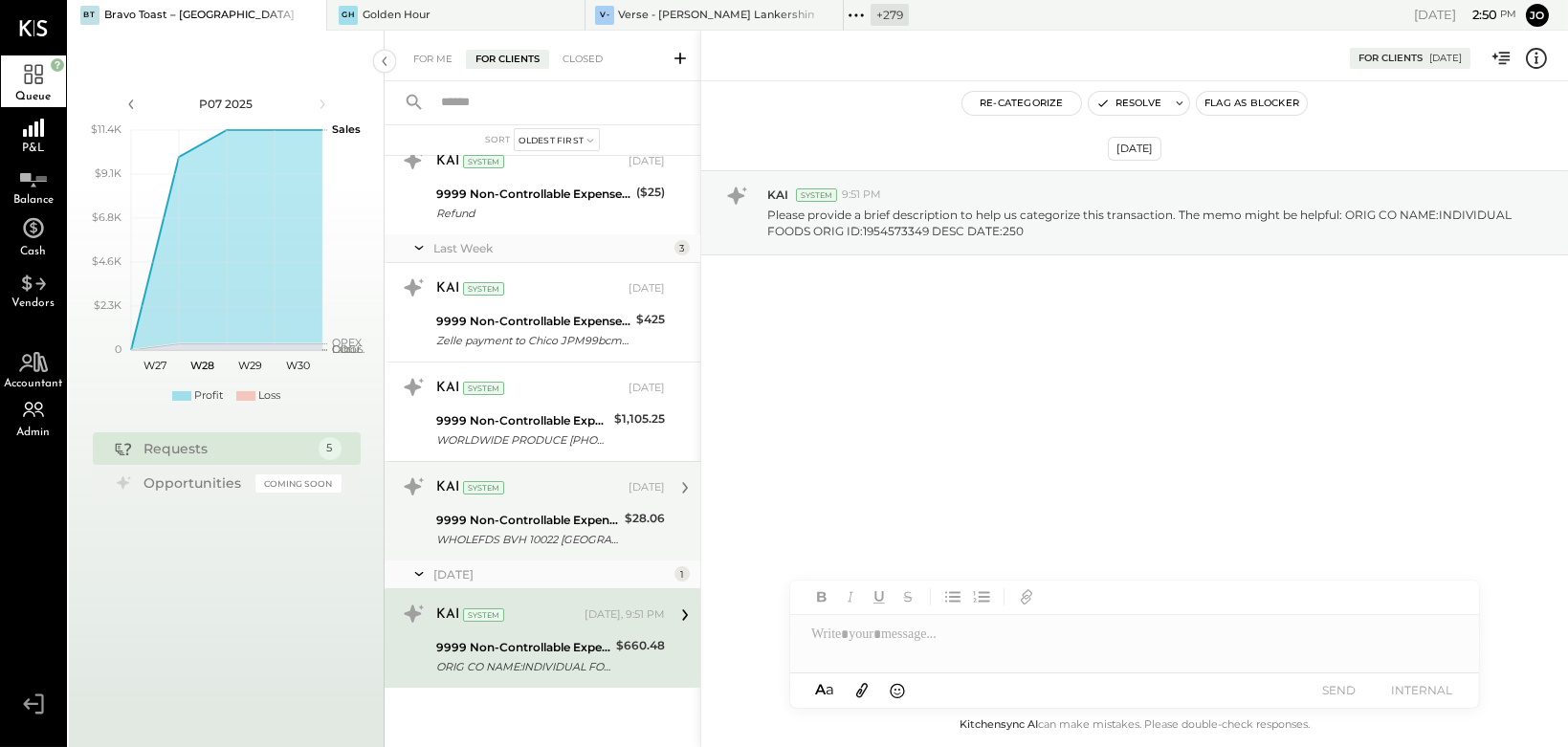 click on "KAI System" at bounding box center (530, 488) 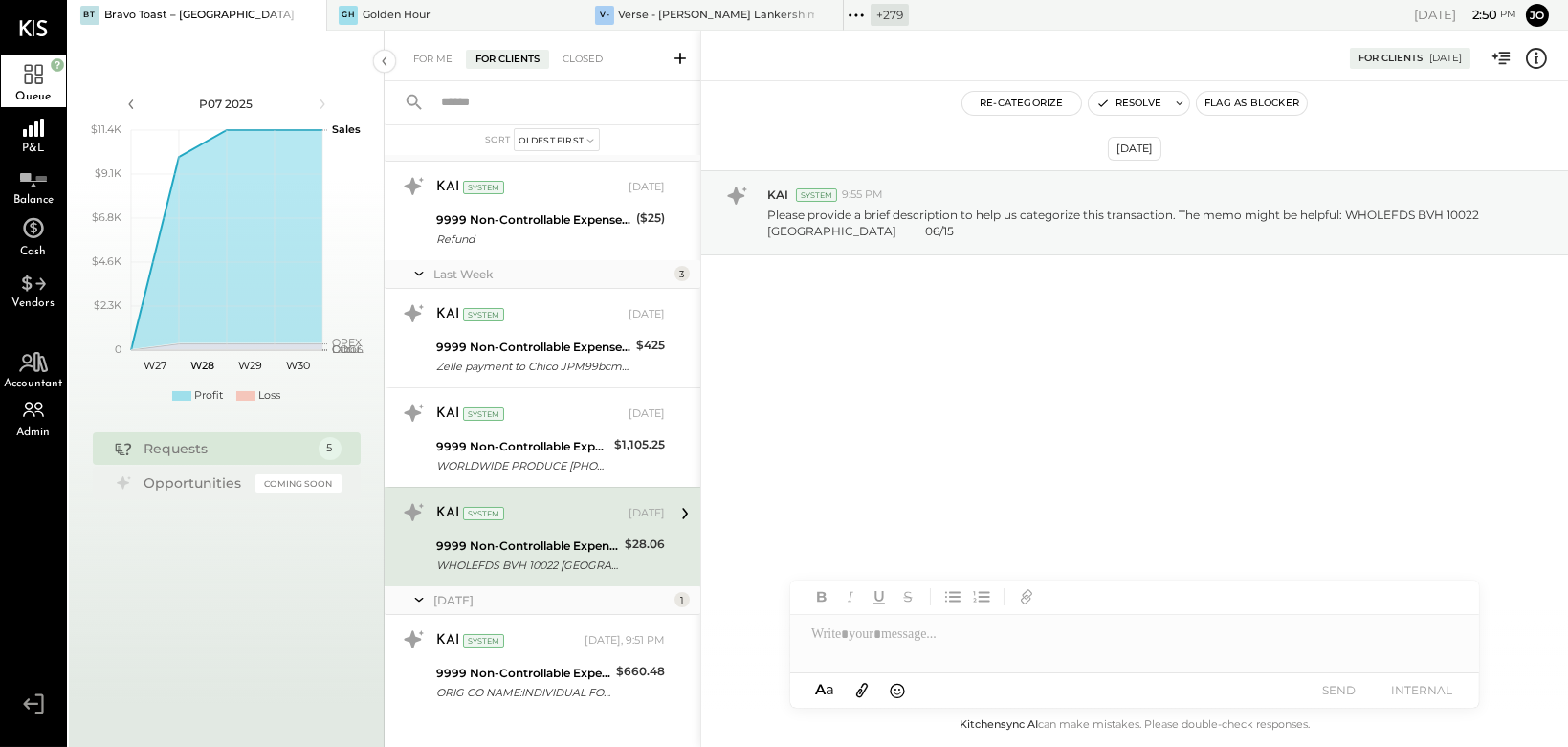 scroll, scrollTop: 36, scrollLeft: 0, axis: vertical 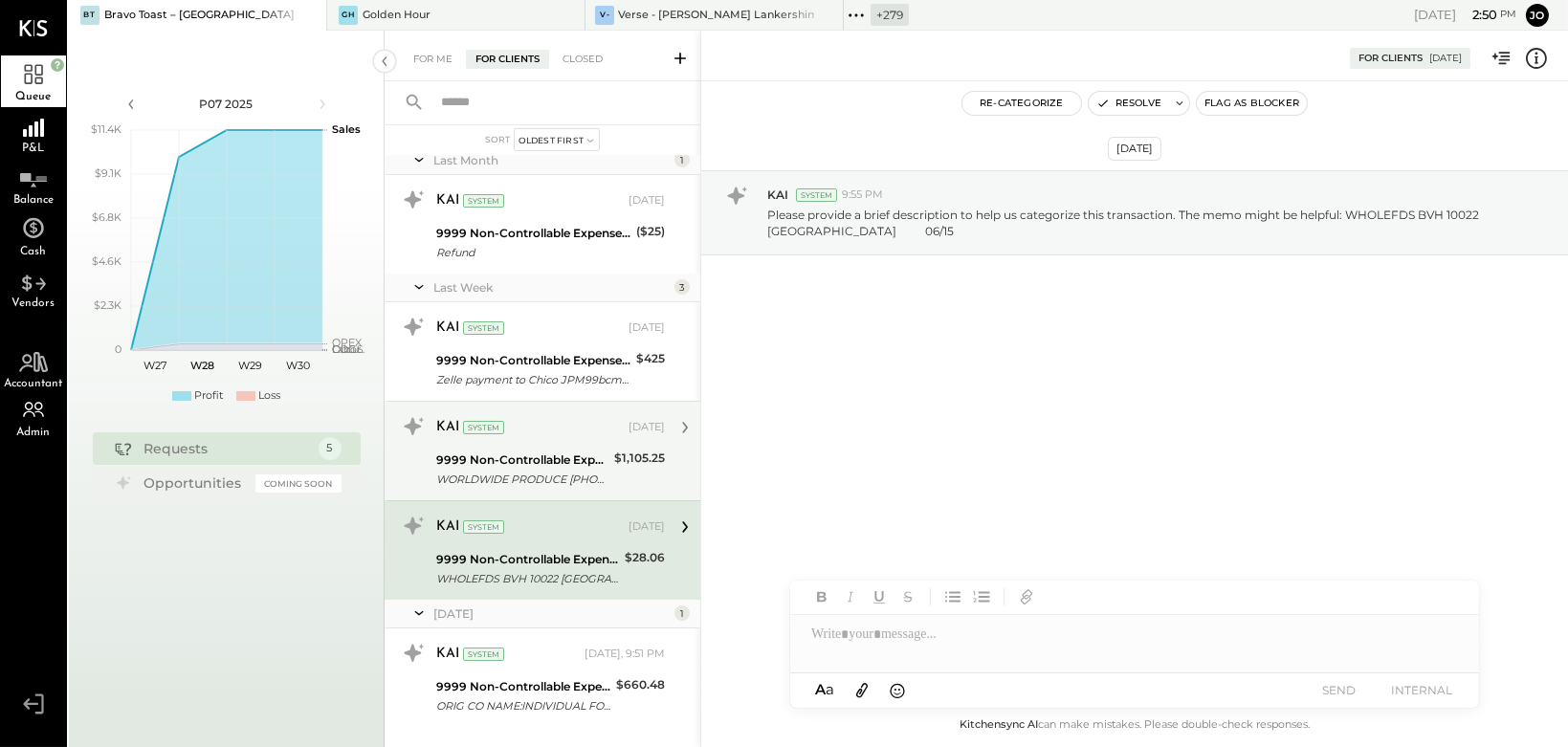 click on "9999 Non-Controllable Expenses:Other Income and Expenses:To Be Classified P&L" at bounding box center (522, 460) 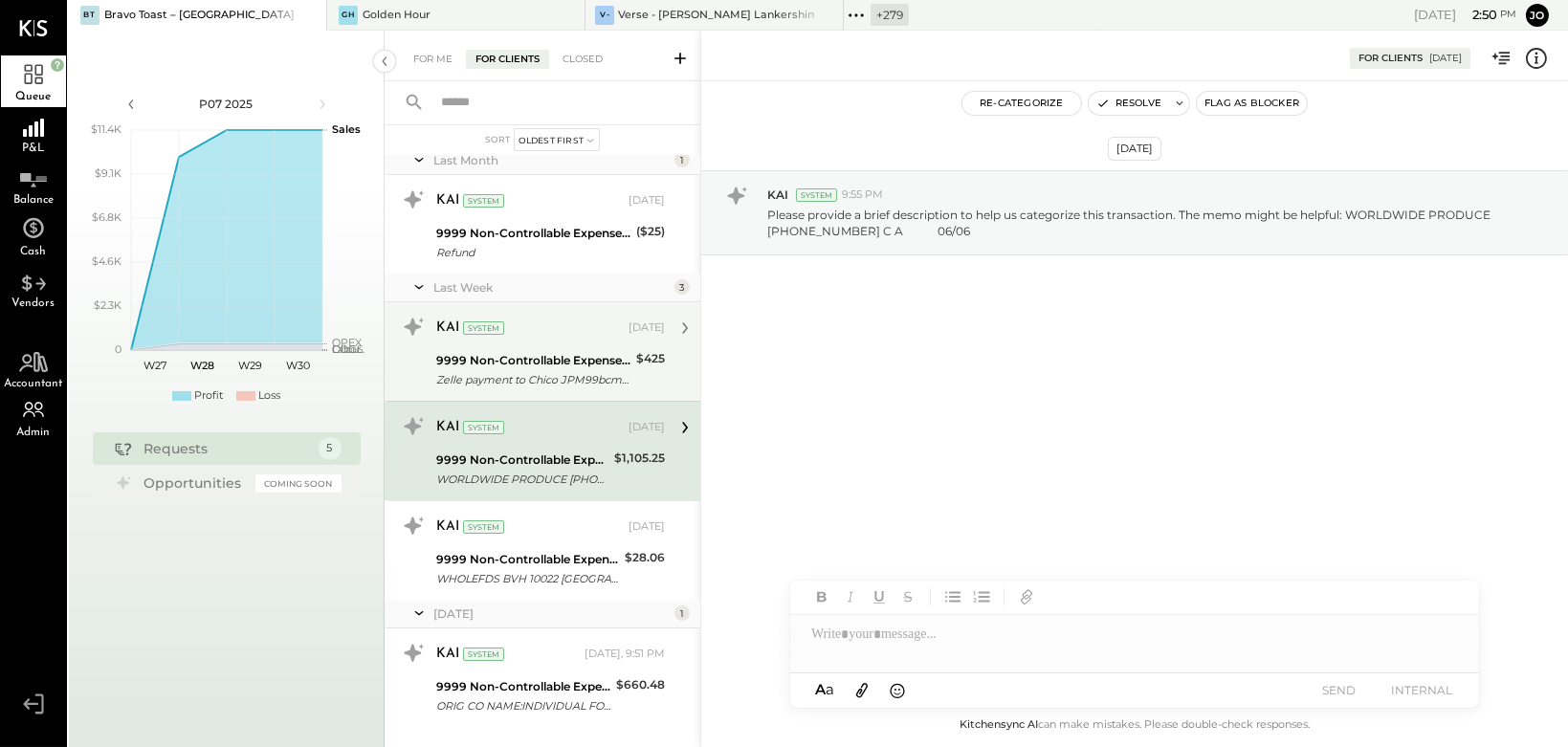 click on "Zelle payment to Chico JPM99bcm5 z9a" at bounding box center [533, 380] 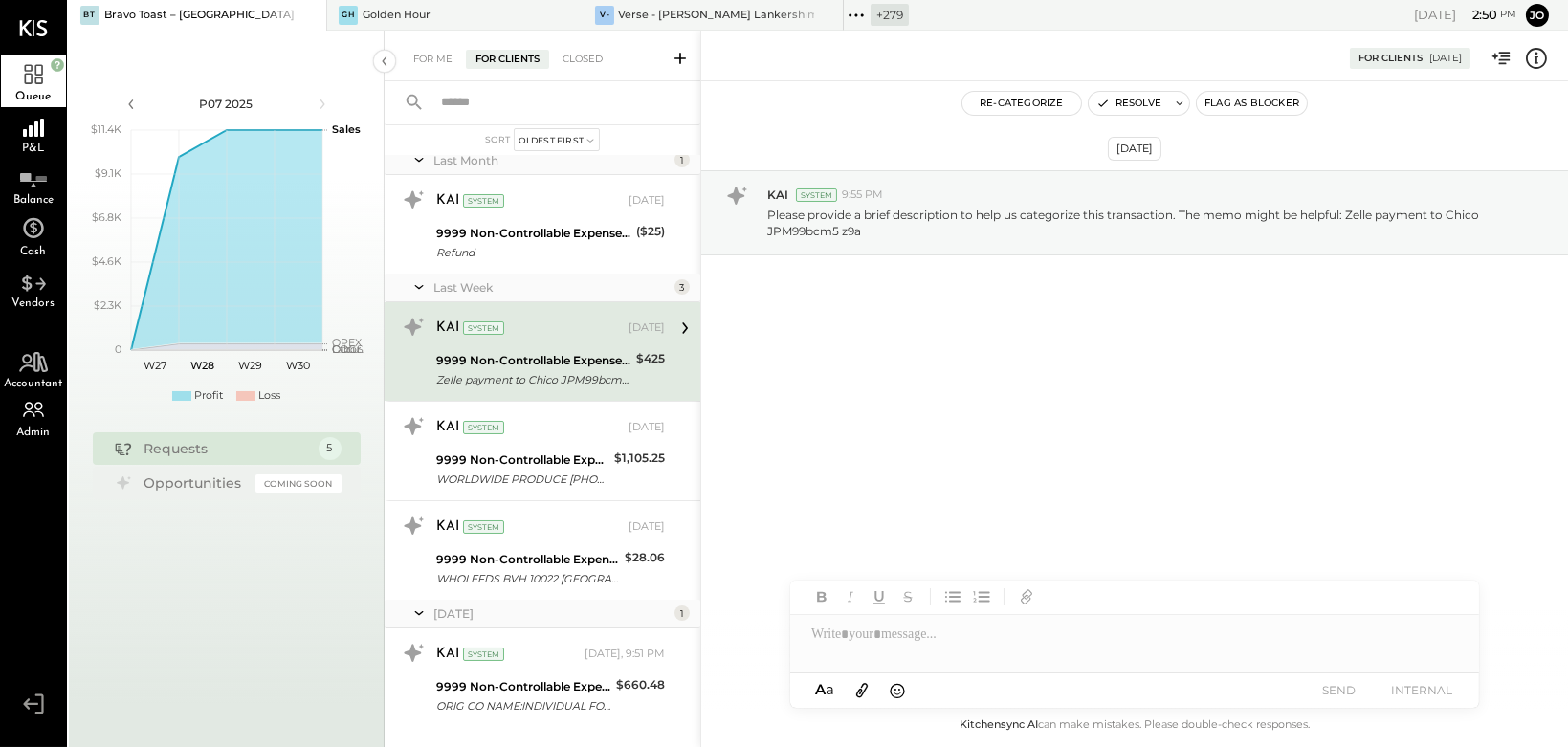 scroll, scrollTop: 0, scrollLeft: 0, axis: both 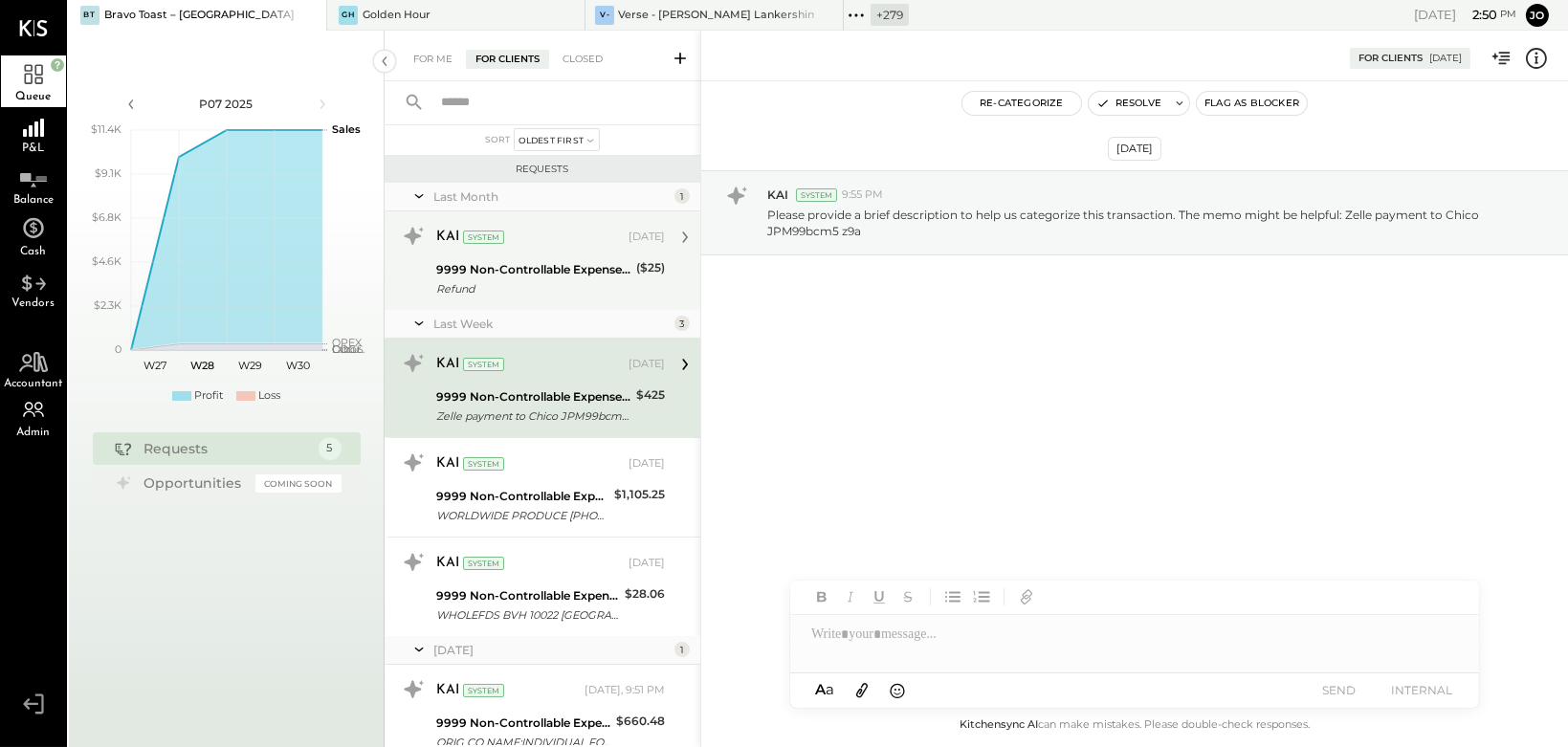 click on "Refund" at bounding box center (533, 289) 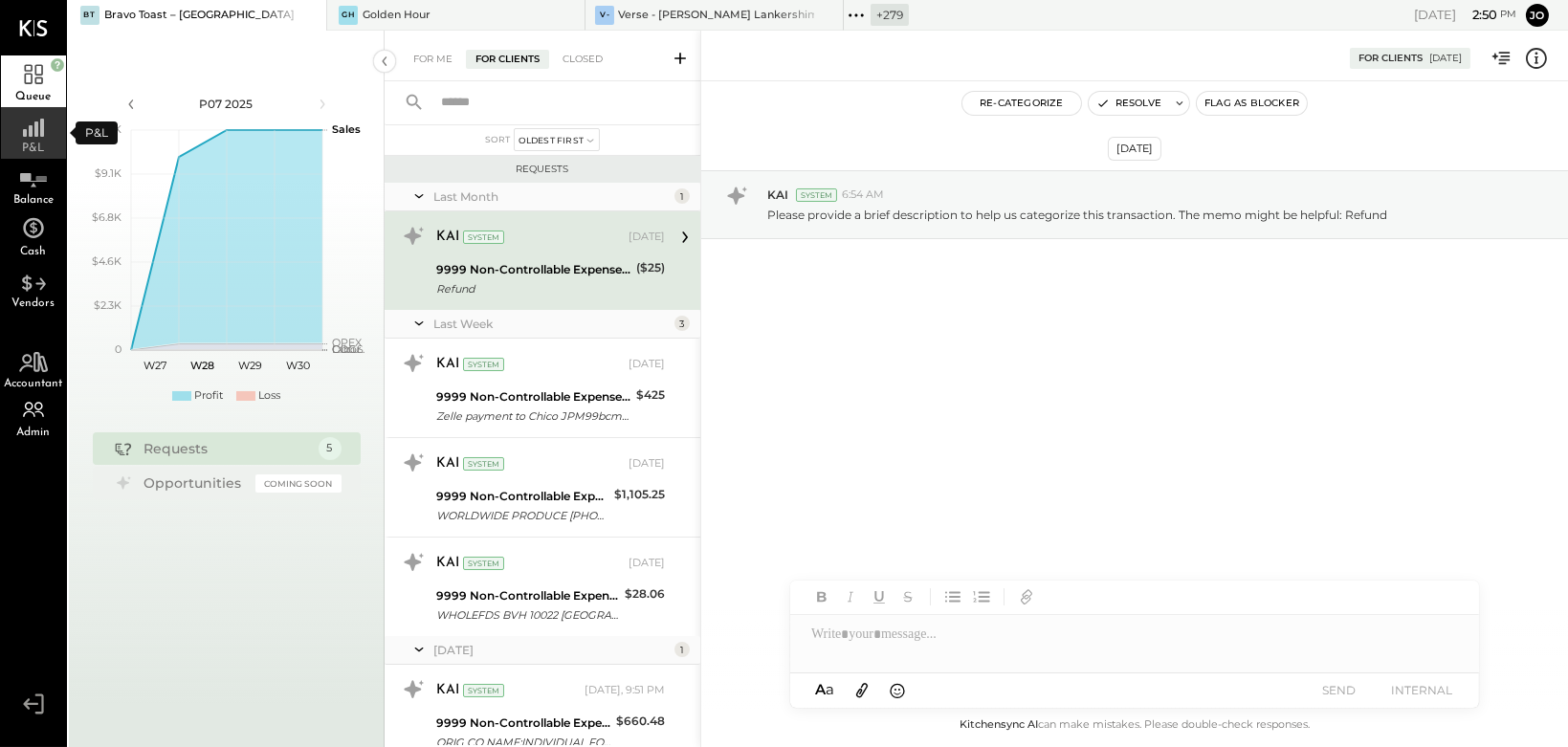 click 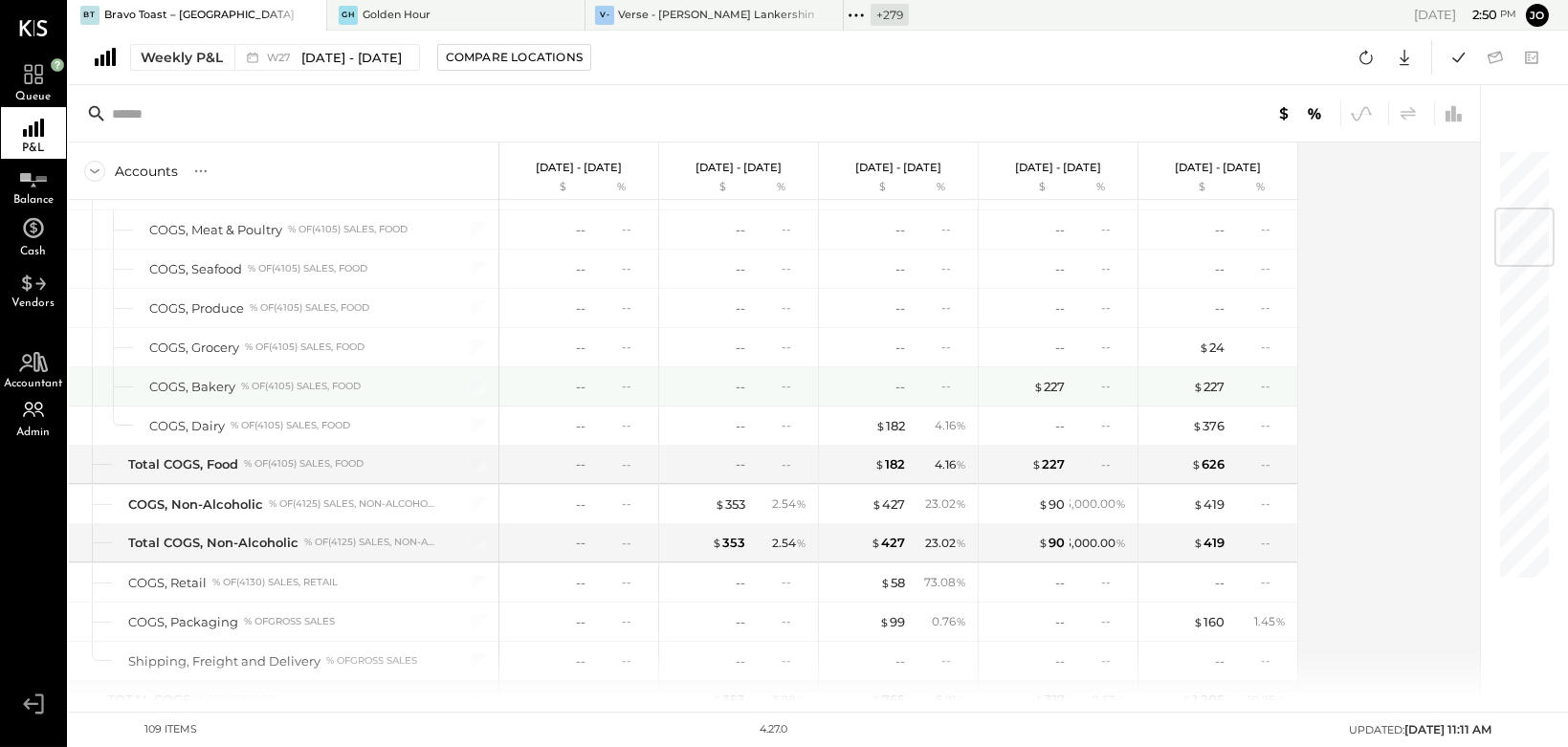 scroll, scrollTop: 0, scrollLeft: 0, axis: both 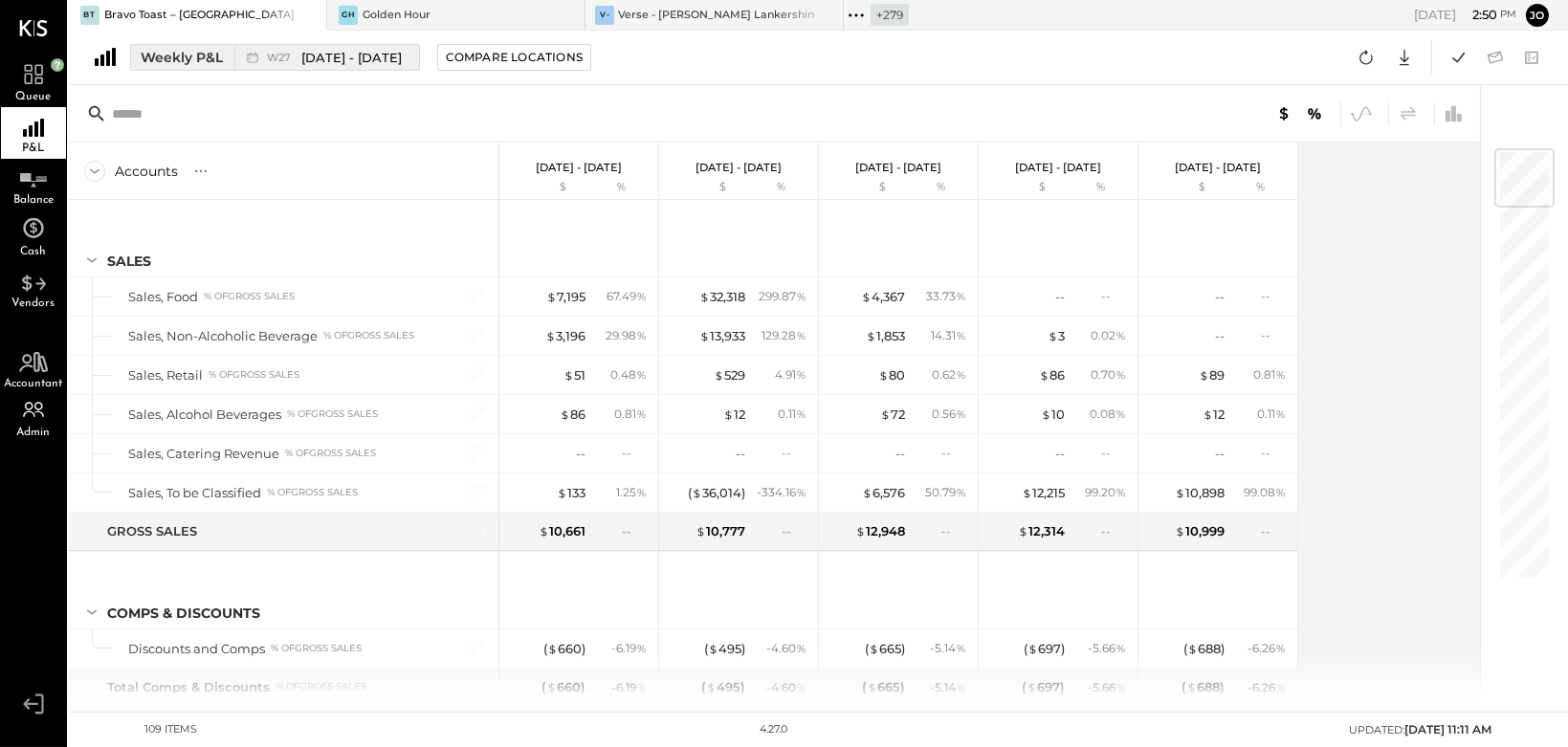 click on "Weekly P&L" at bounding box center [182, 57] 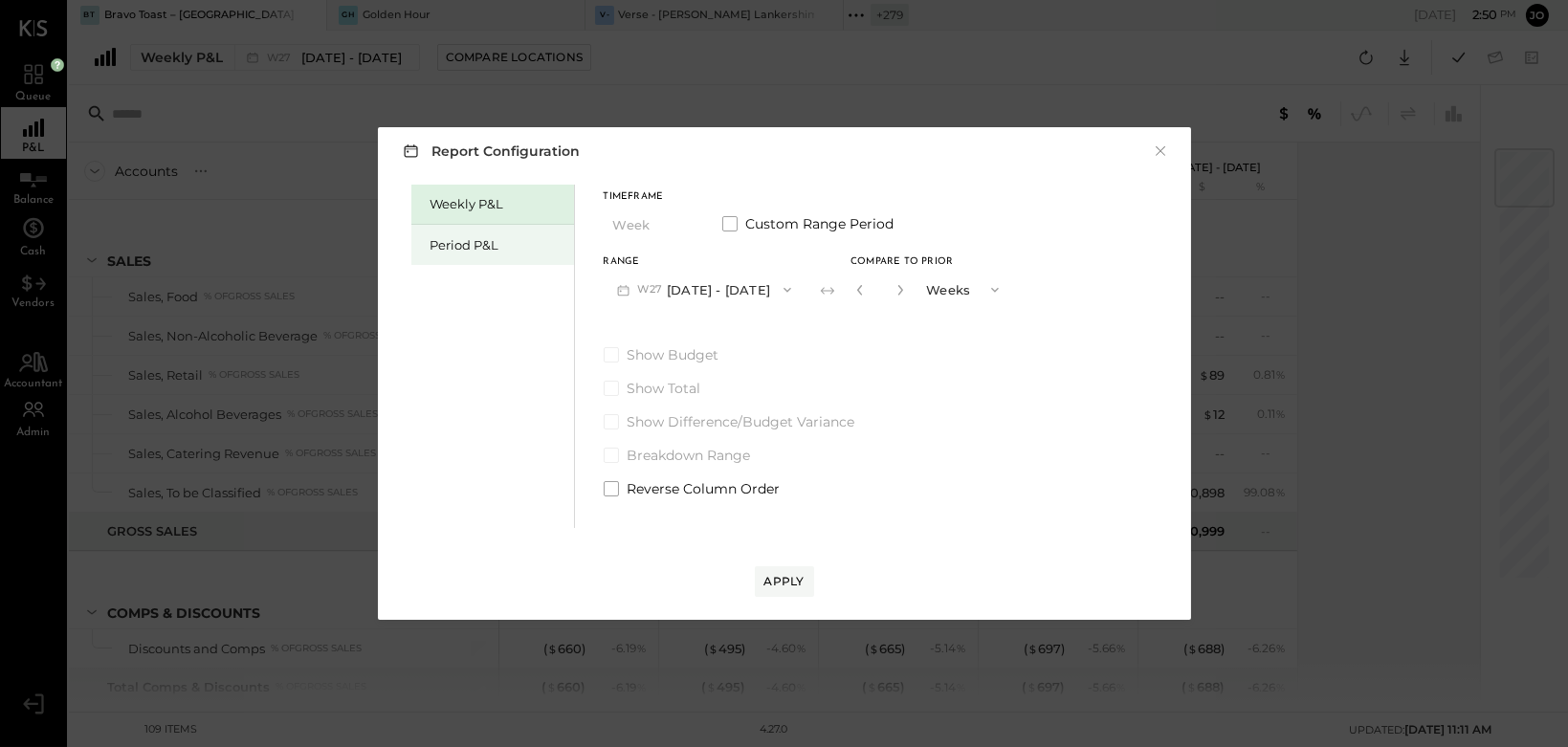 click on "Period P&L" at bounding box center (497, 245) 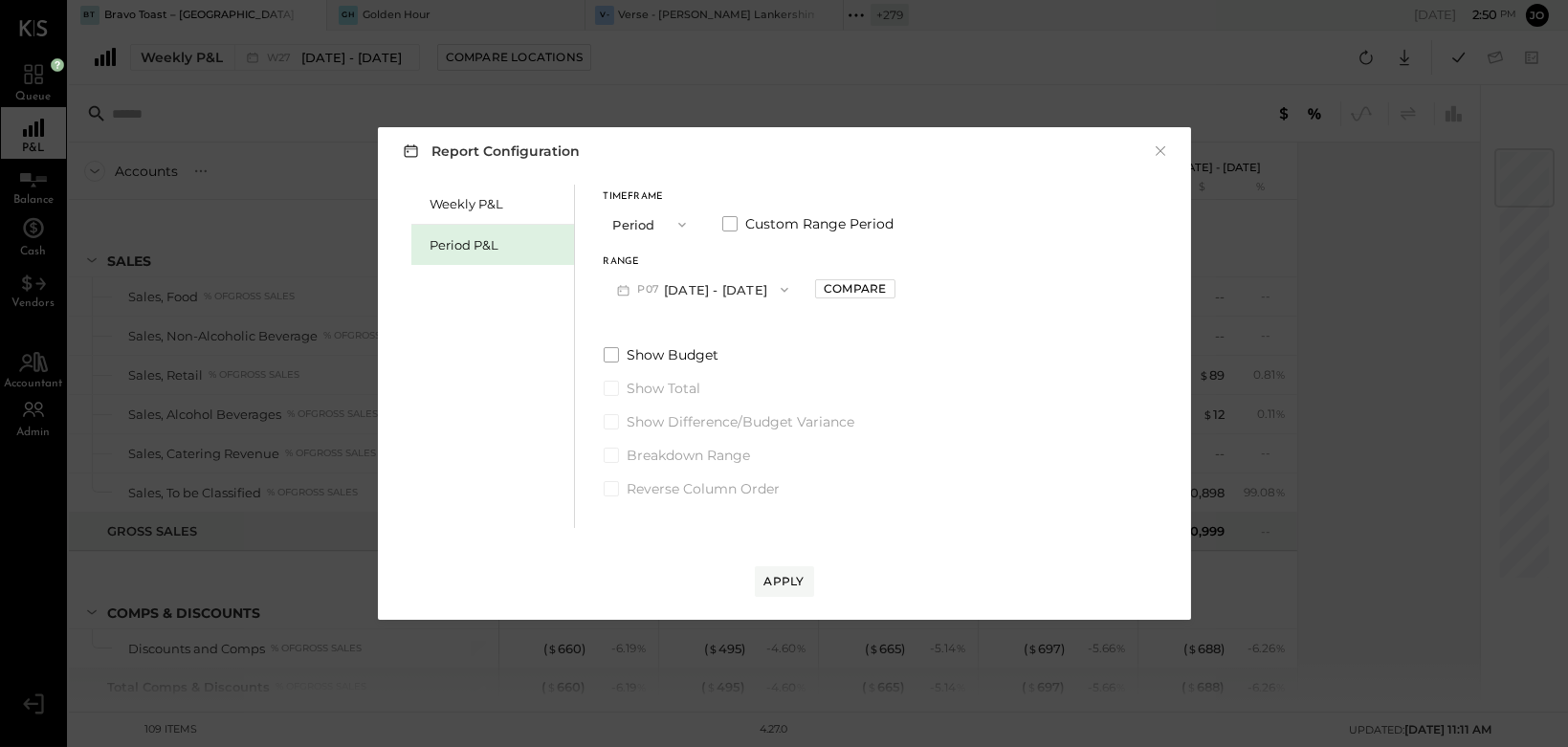 click on "P07 Jun 30 - Jul 27, 2025" at bounding box center [703, 289] 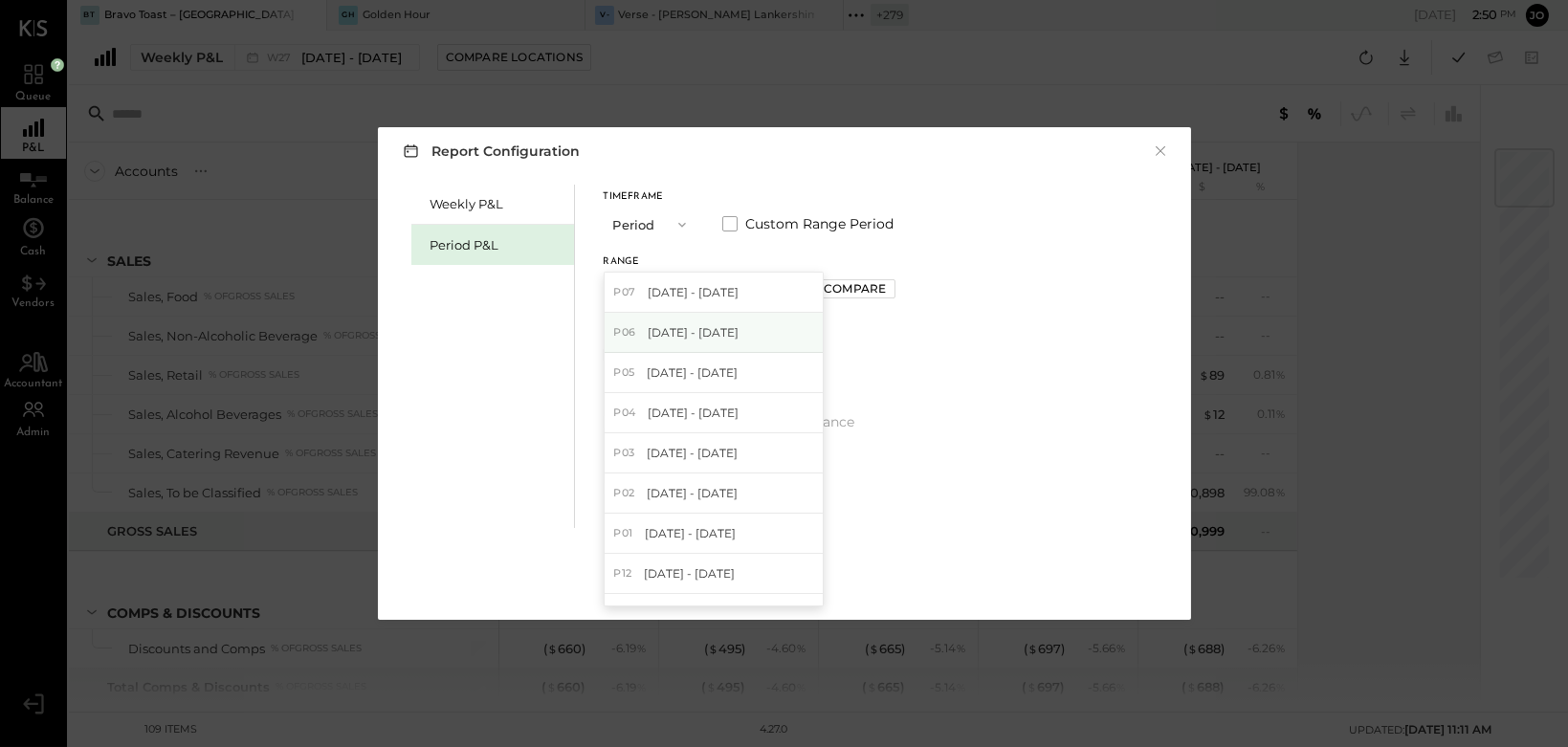 click on "P06   May 26 - Jun 29, 2025" at bounding box center [714, 333] 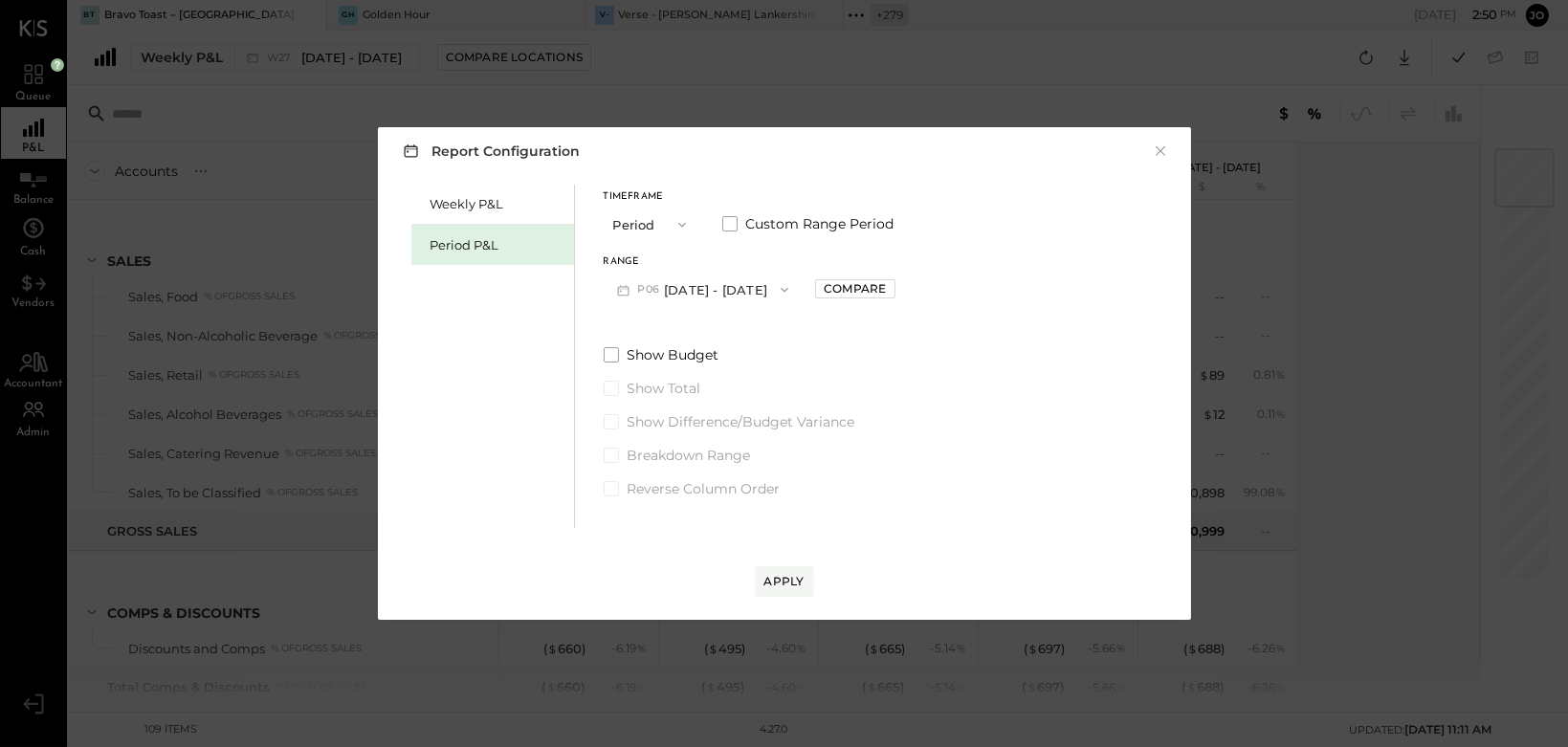 click on "Range P06 May 26 - Jun 29, 2025 Compare" at bounding box center [749, 282] 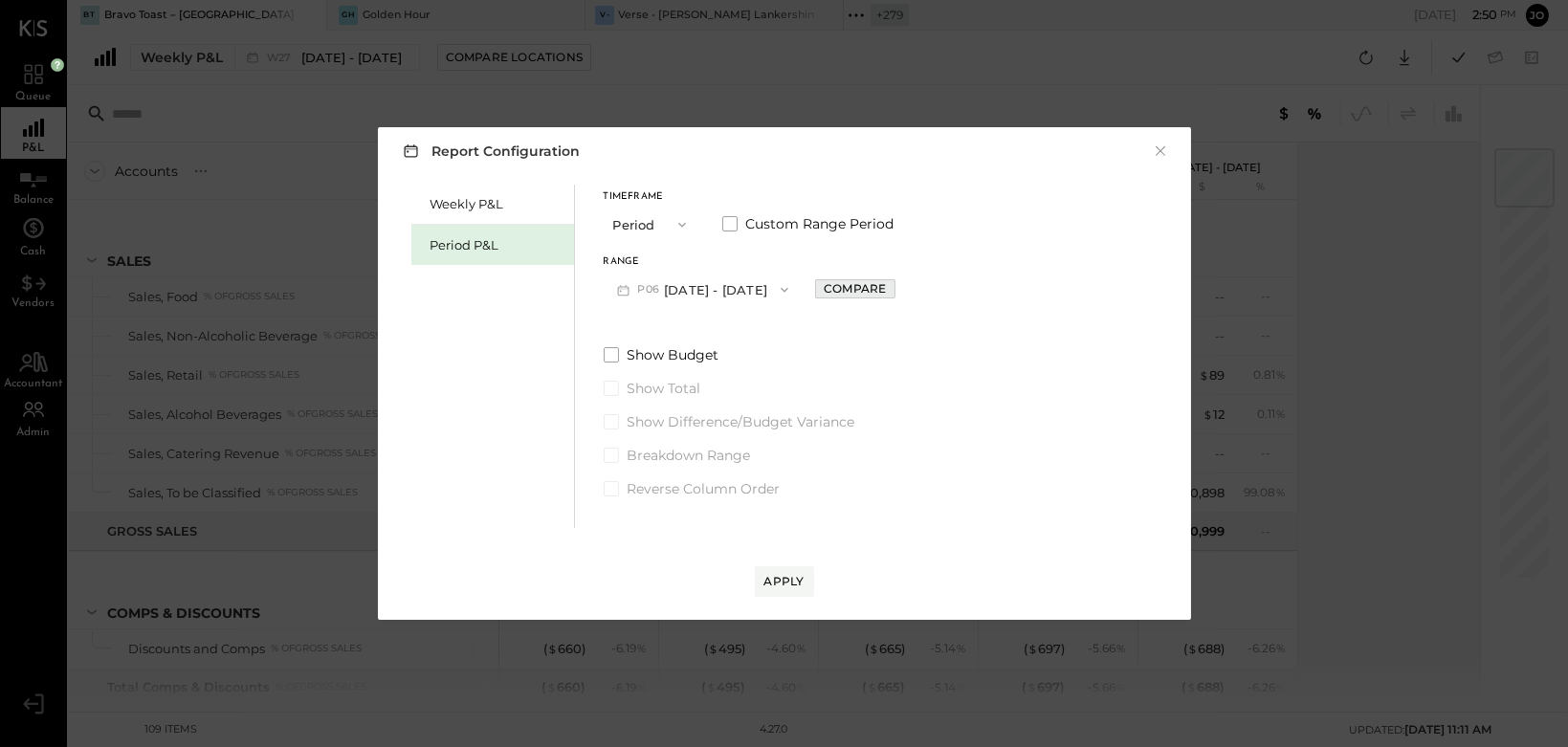 click on "Compare" at bounding box center (854, 288) 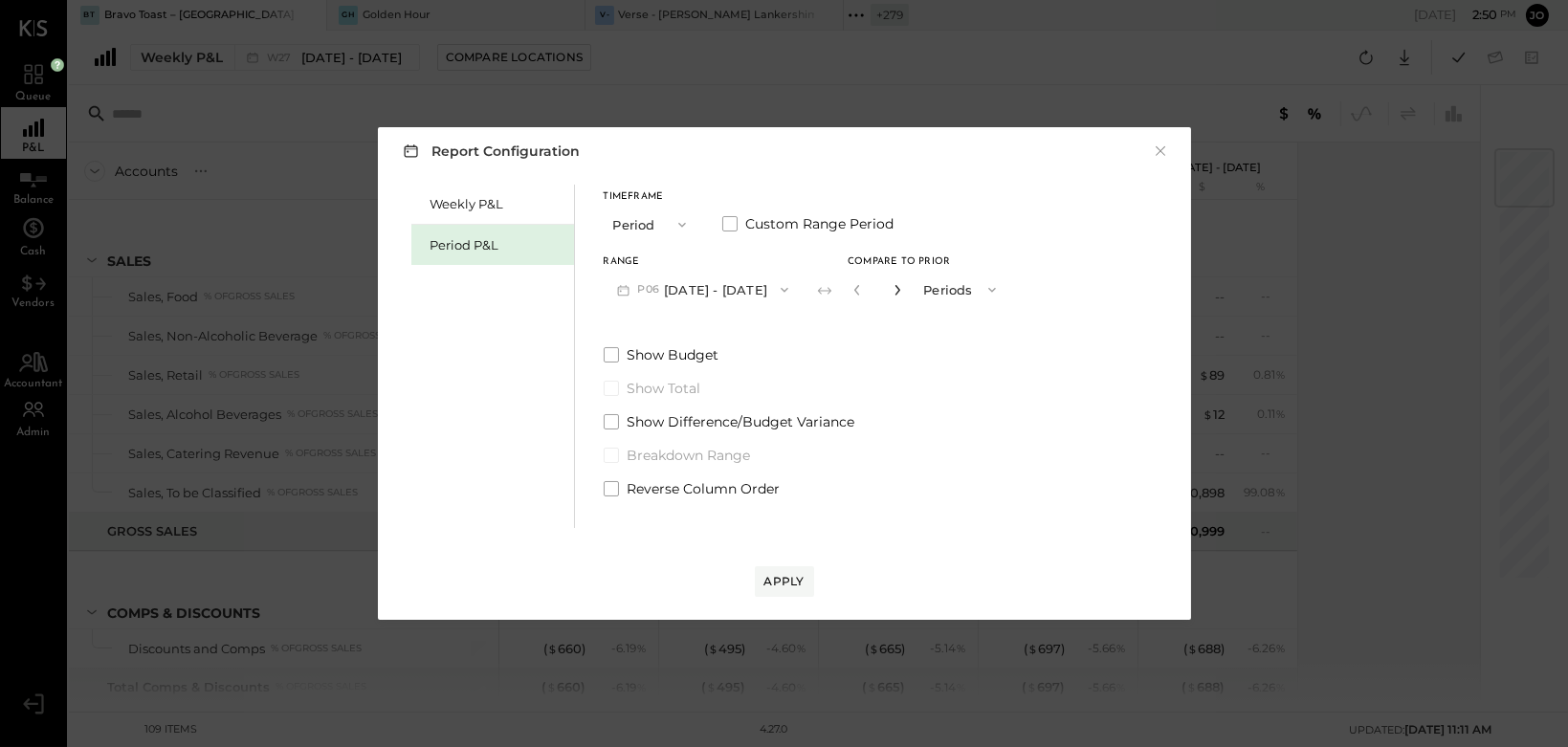 click 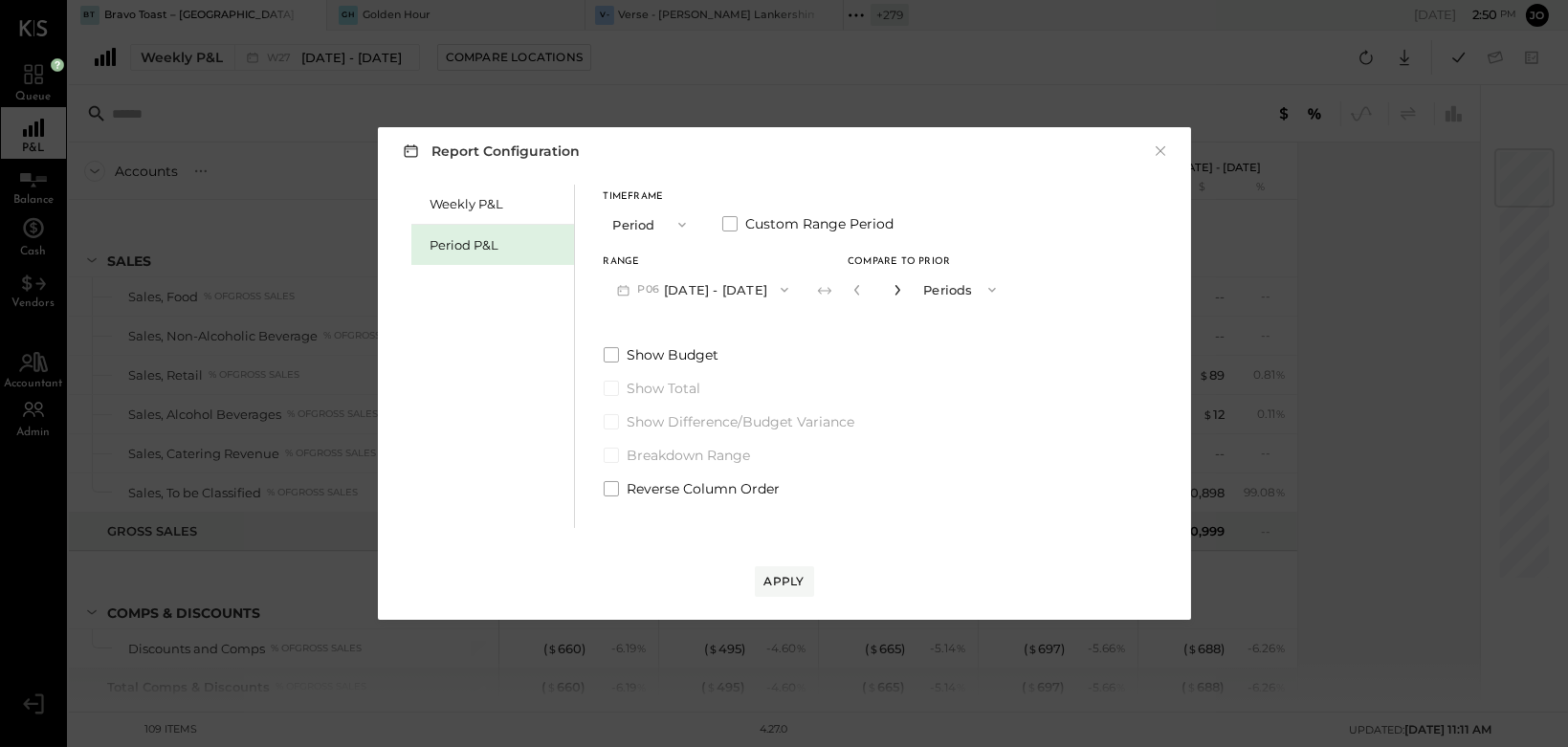 click 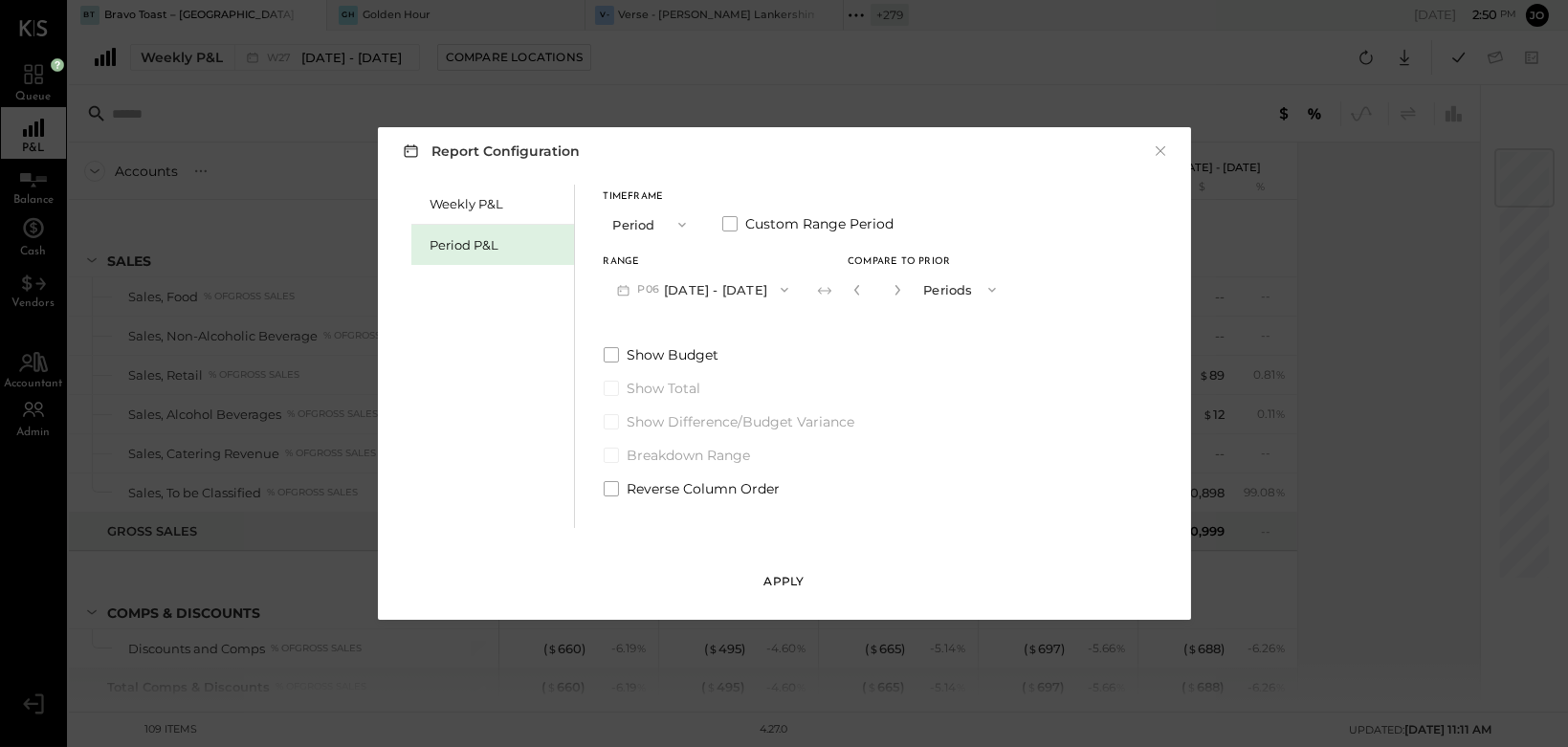 click on "Apply" at bounding box center (784, 582) 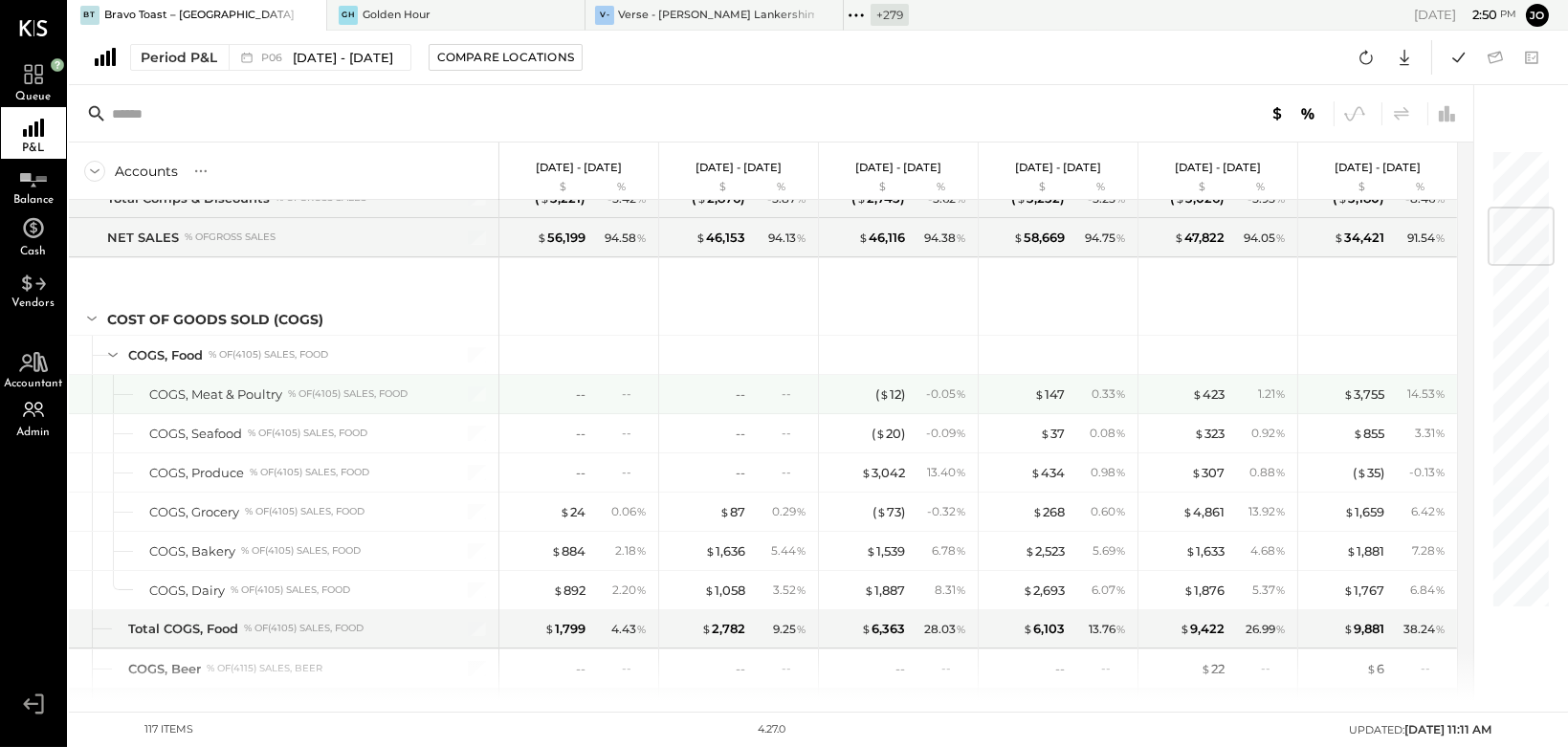 scroll, scrollTop: 485, scrollLeft: 0, axis: vertical 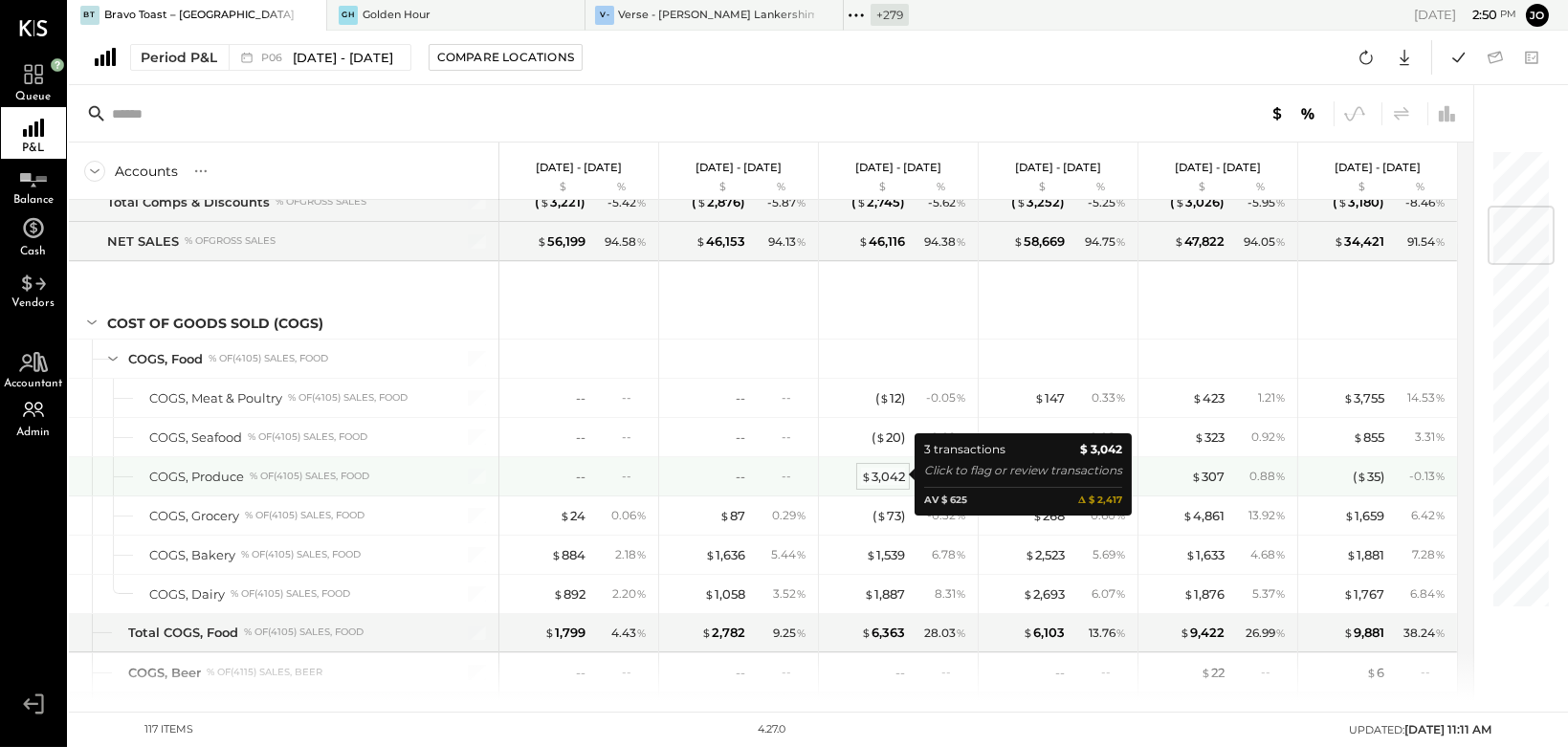 click on "$ 3,042" at bounding box center (883, 476) 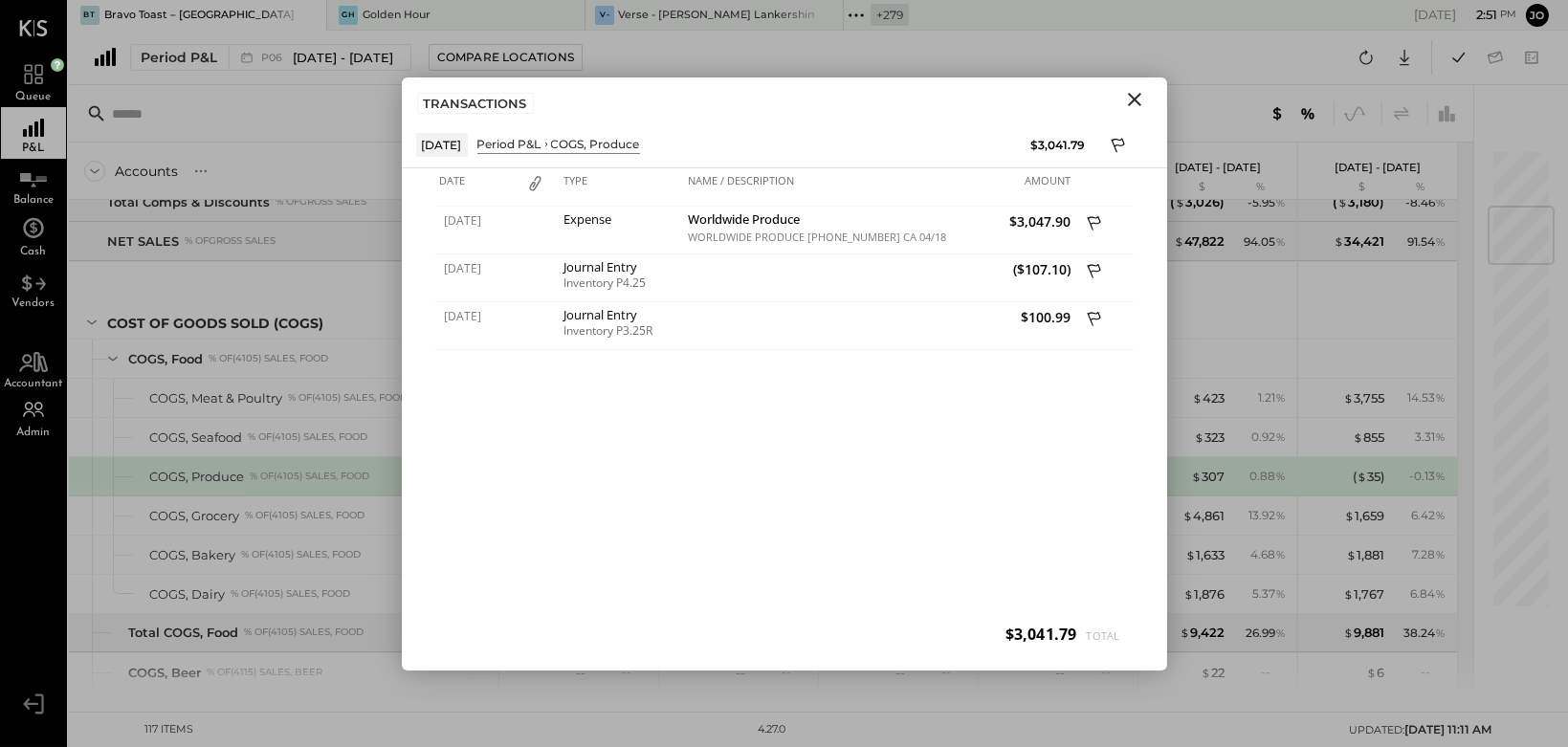 click 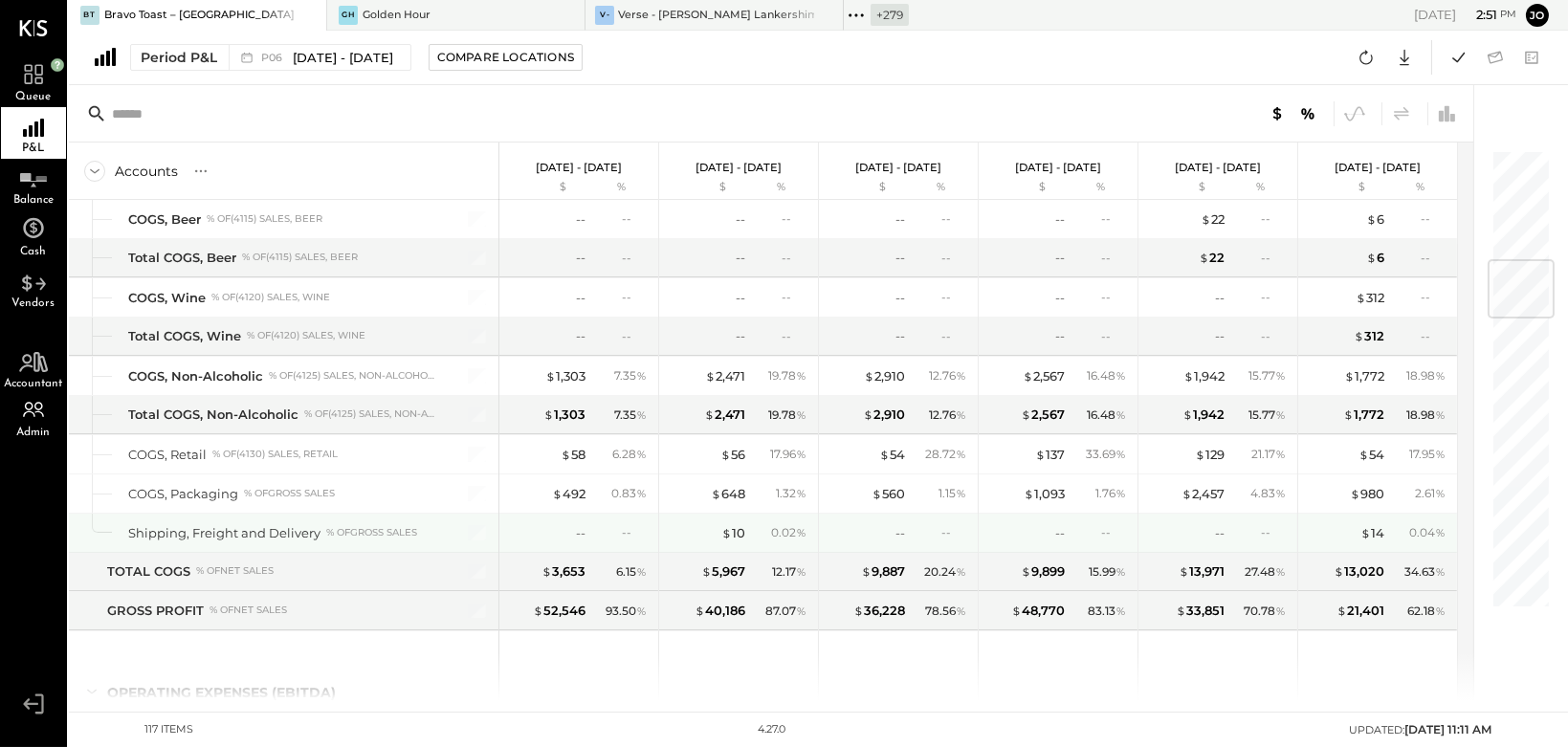 scroll, scrollTop: 1225, scrollLeft: 0, axis: vertical 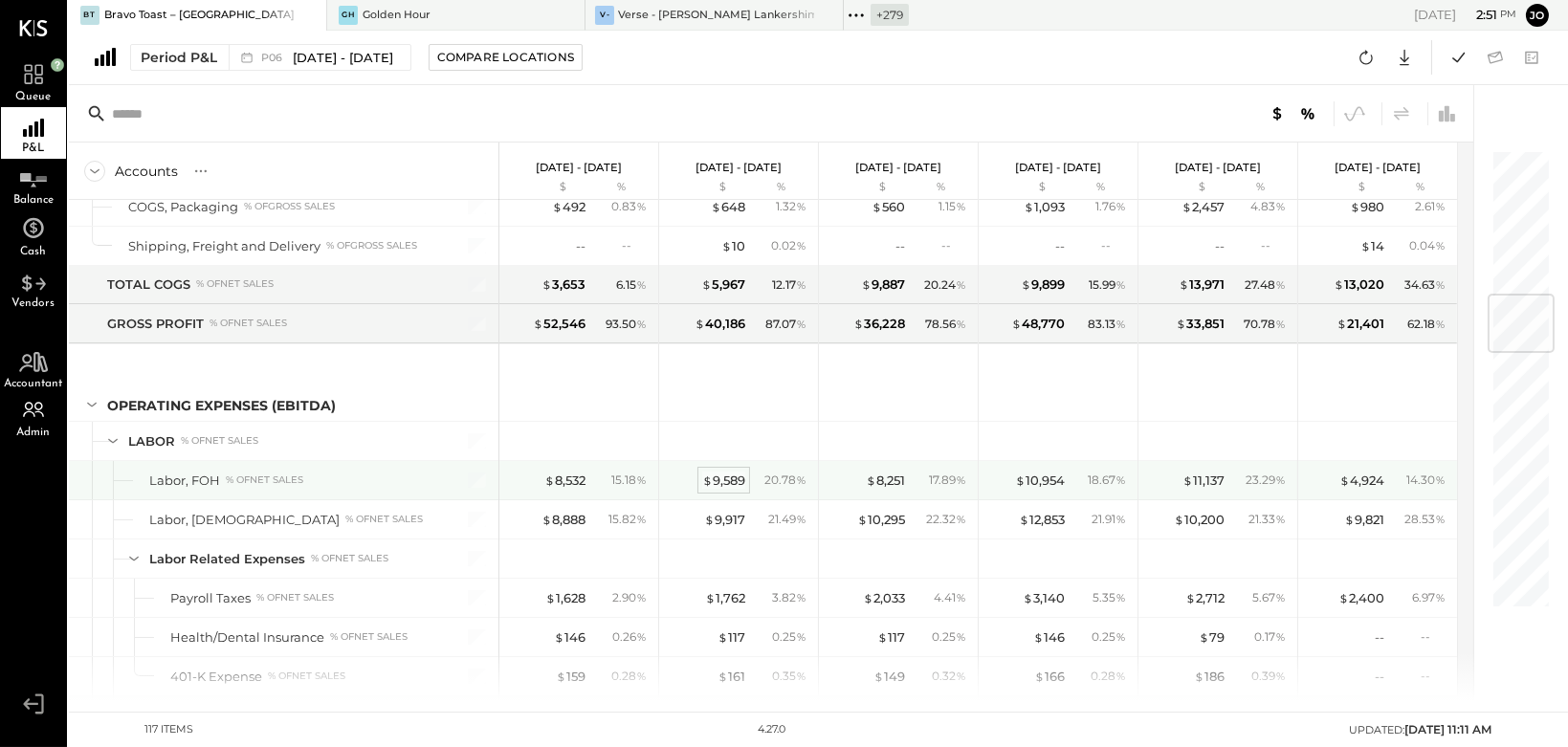 click on "$ 9,589" at bounding box center (723, 480) 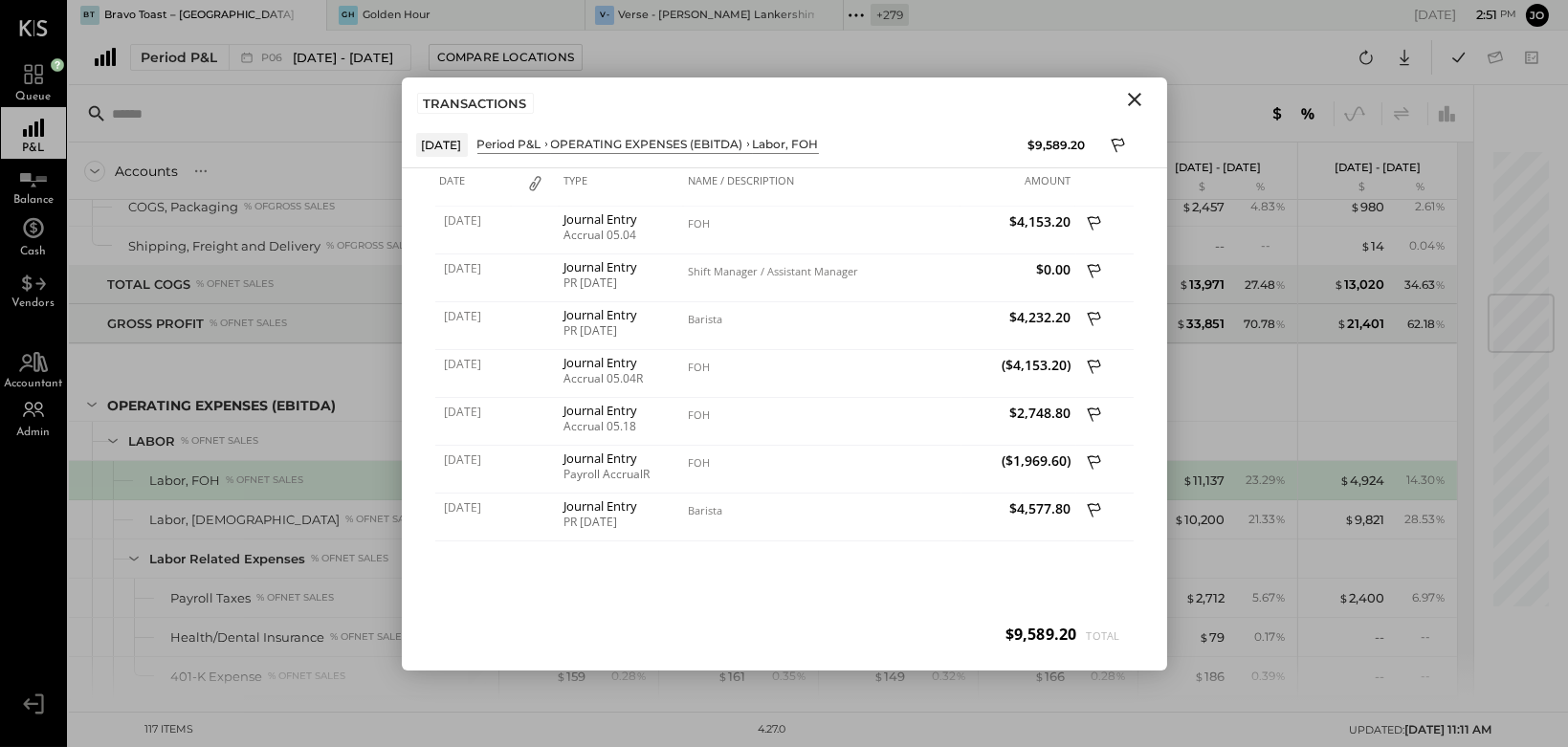 click 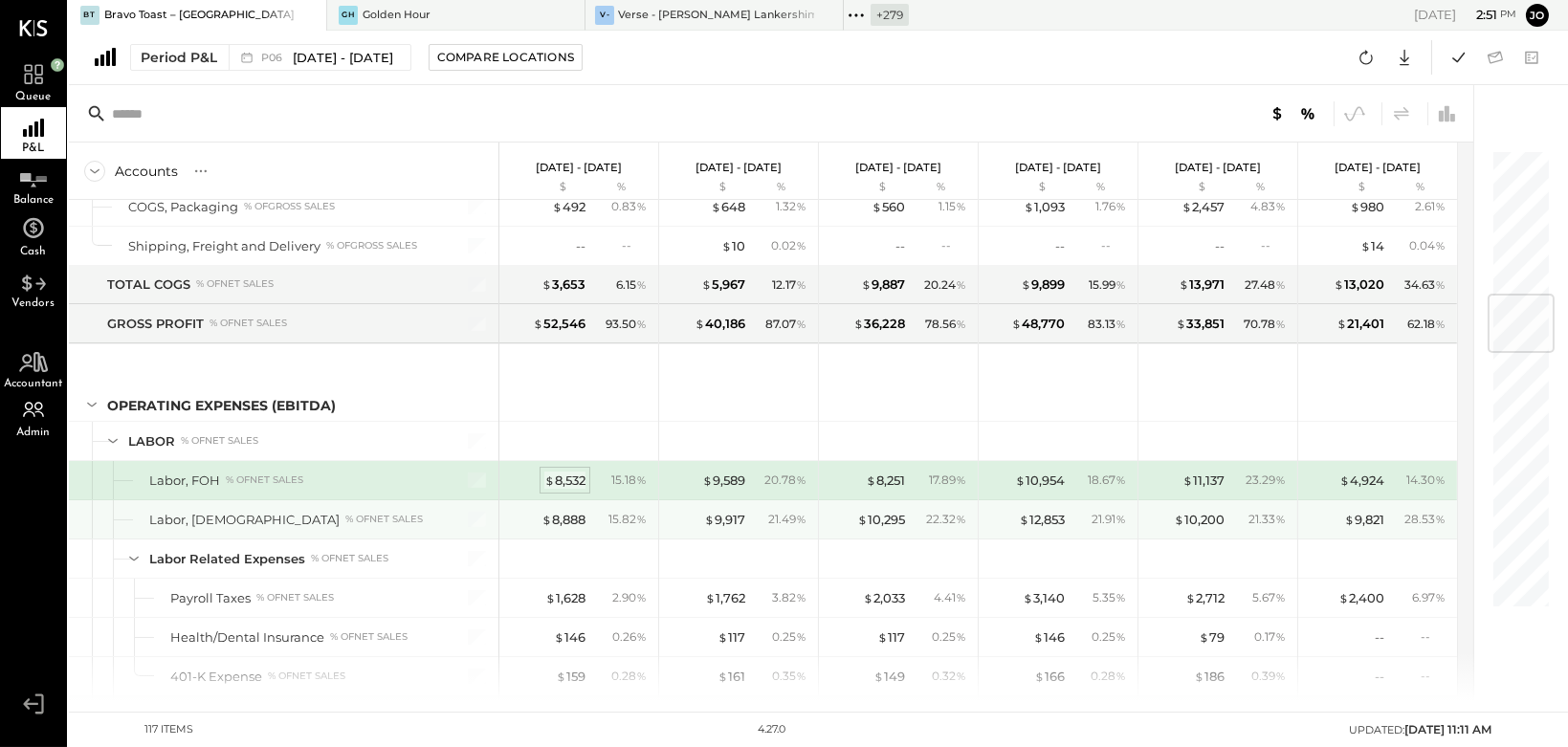click on "$ 8,532" at bounding box center (564, 480) 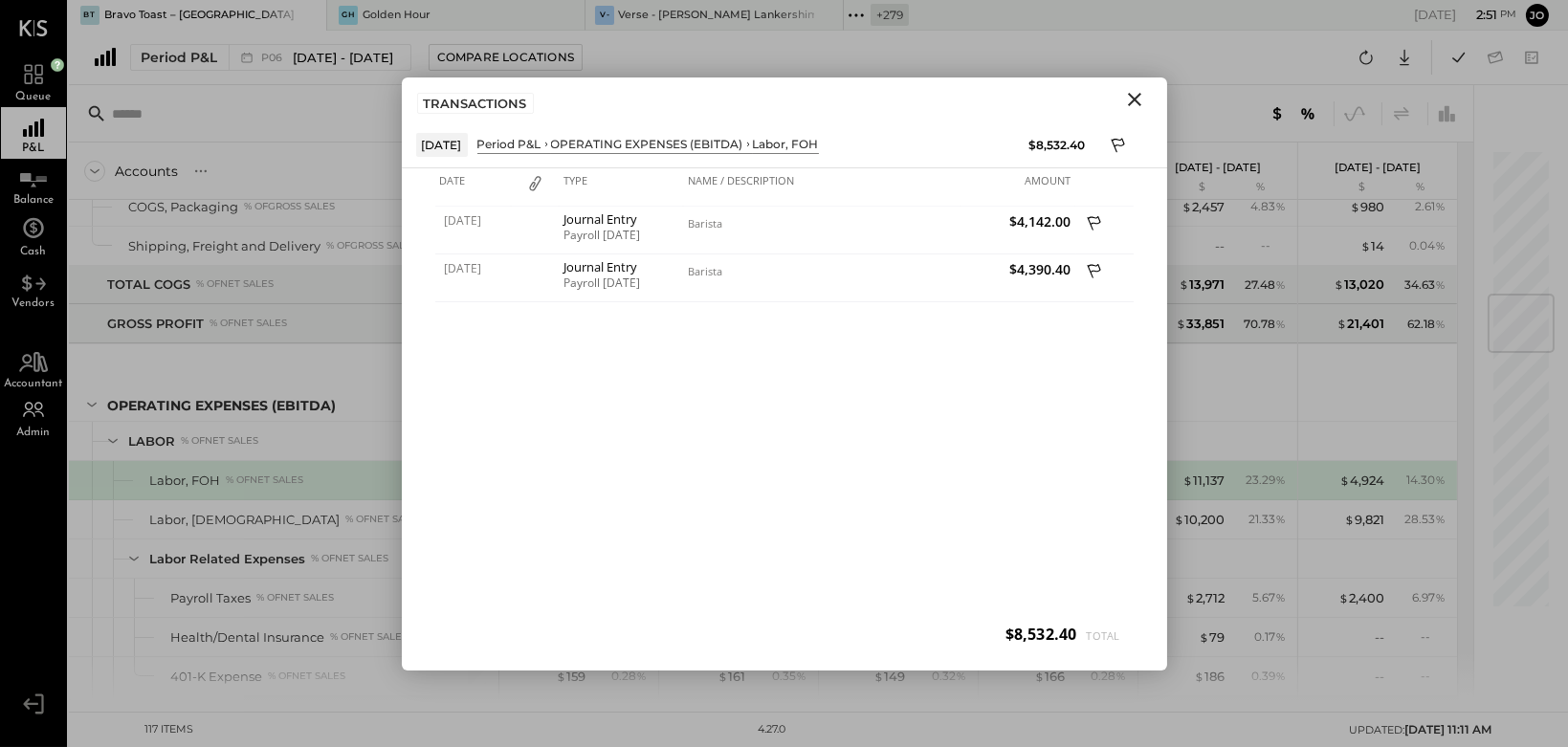 click 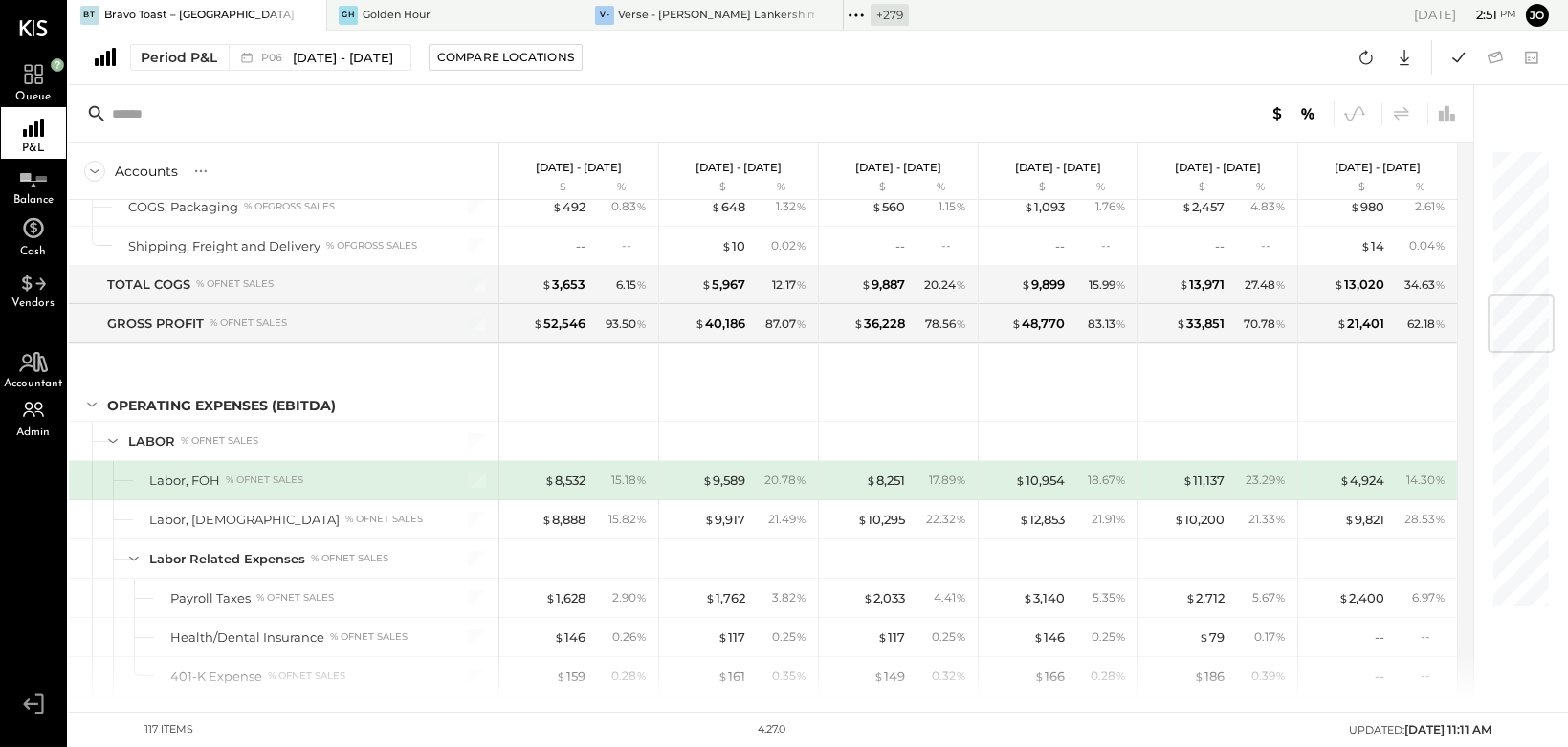 click on "$ 9,589 20.78 %" at bounding box center [740, 480] 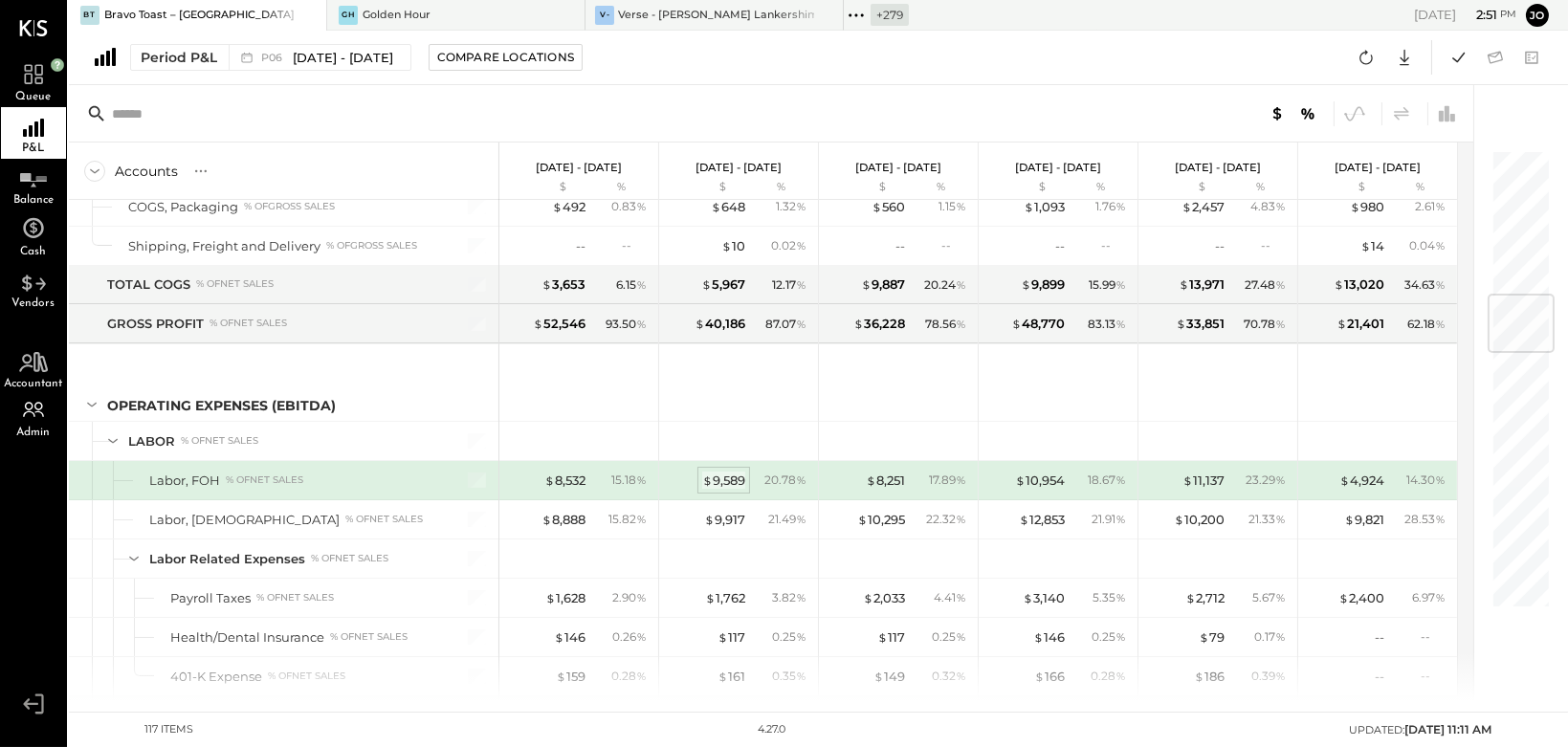 click on "$ 9,589" at bounding box center [723, 480] 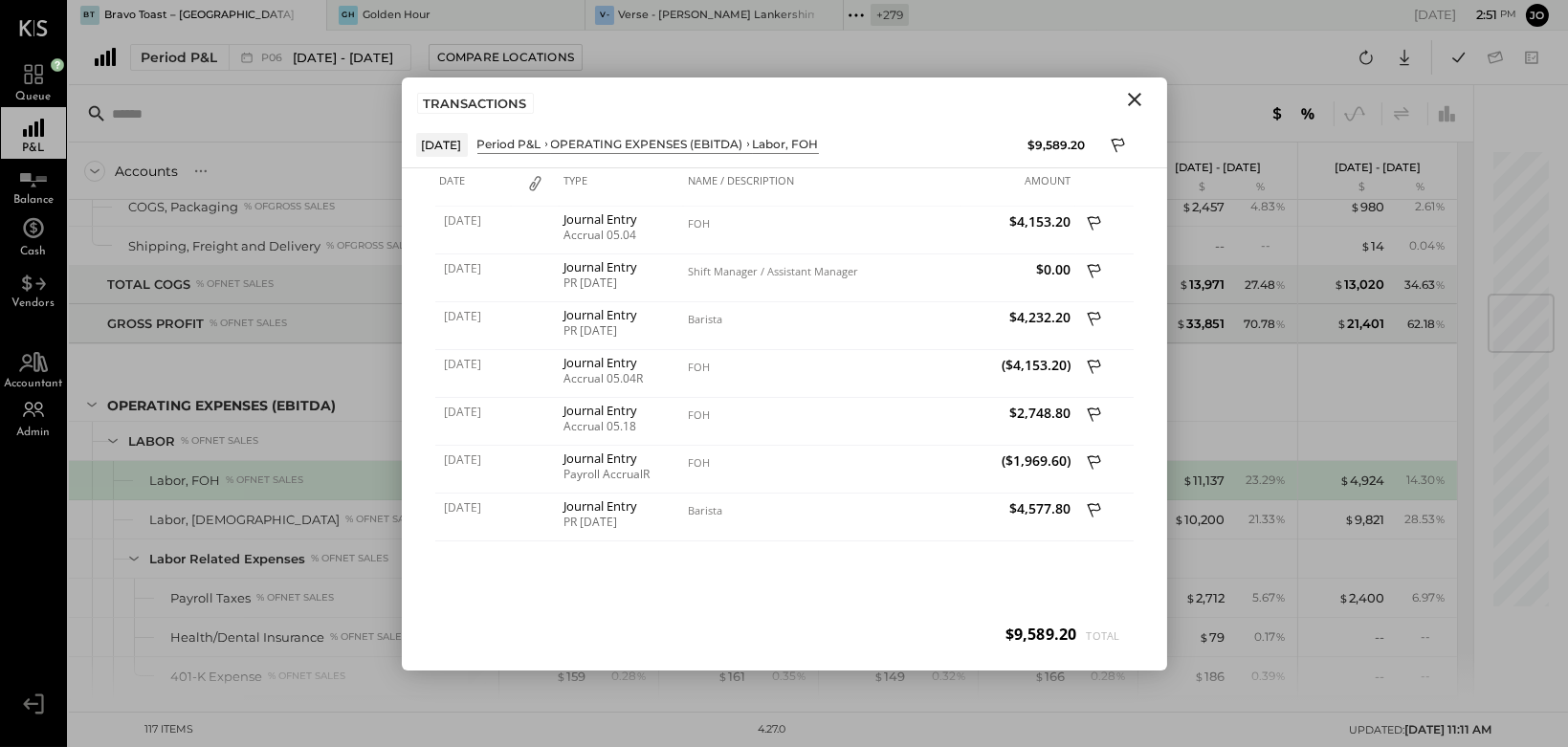 click 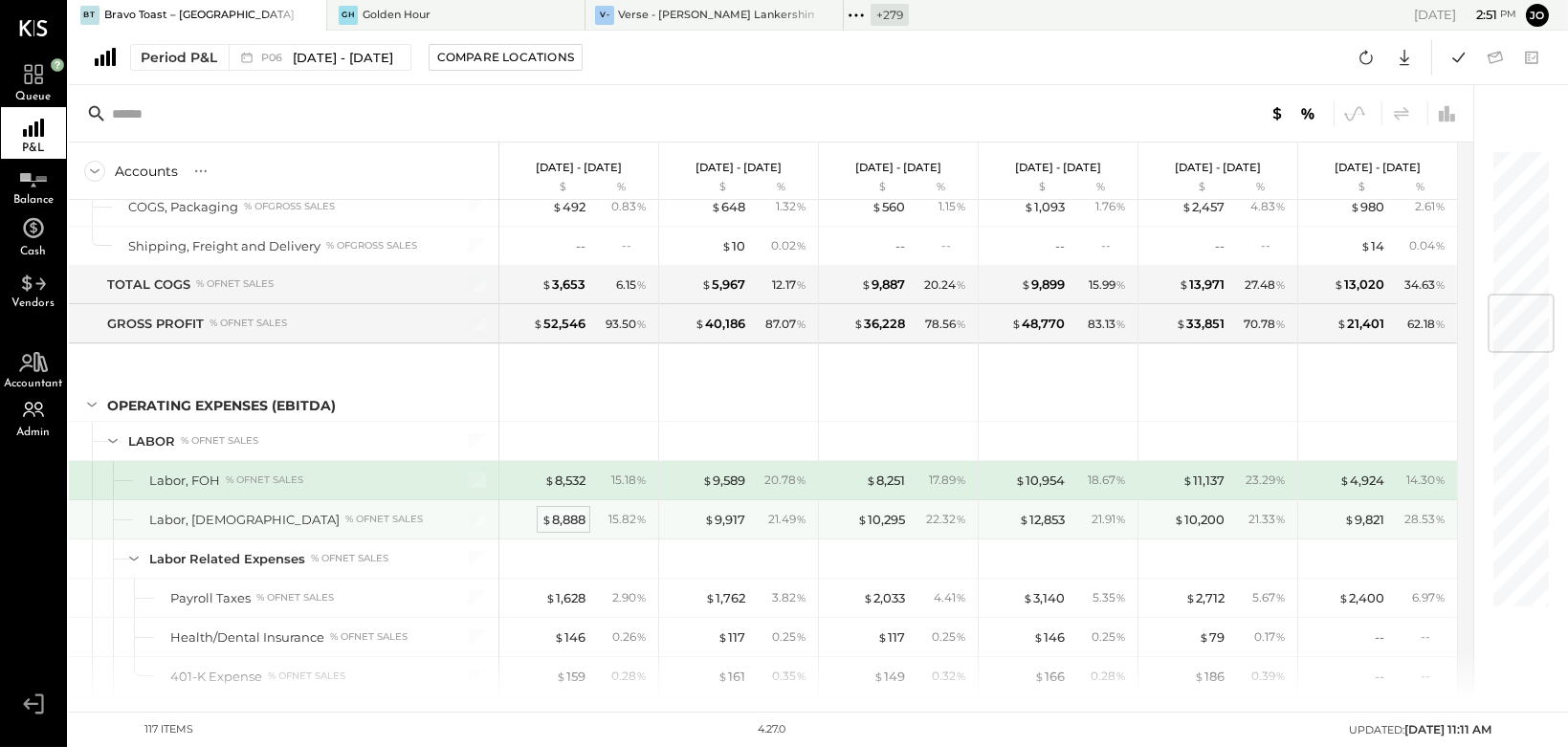 click on "$ 8,888" at bounding box center [563, 519] 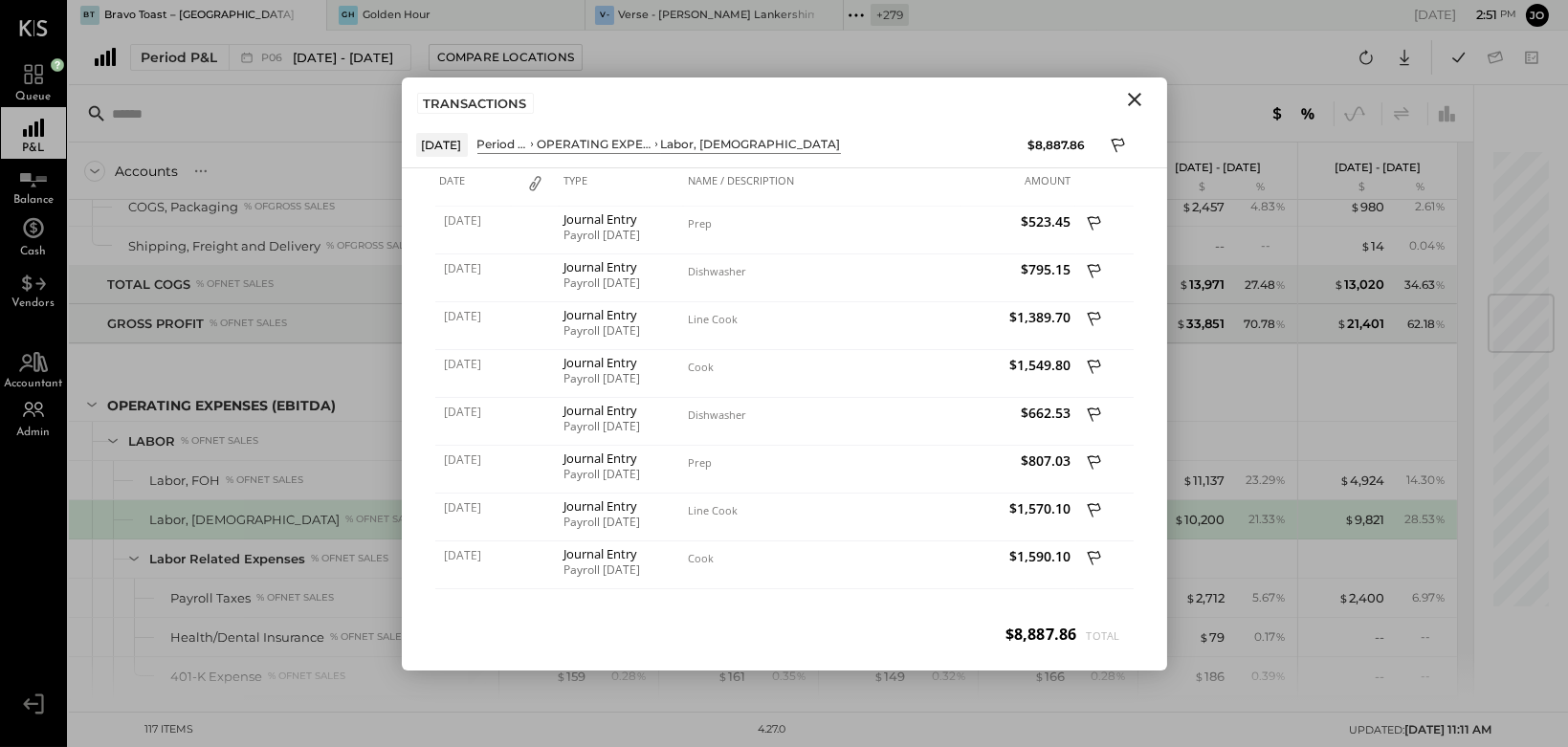 click 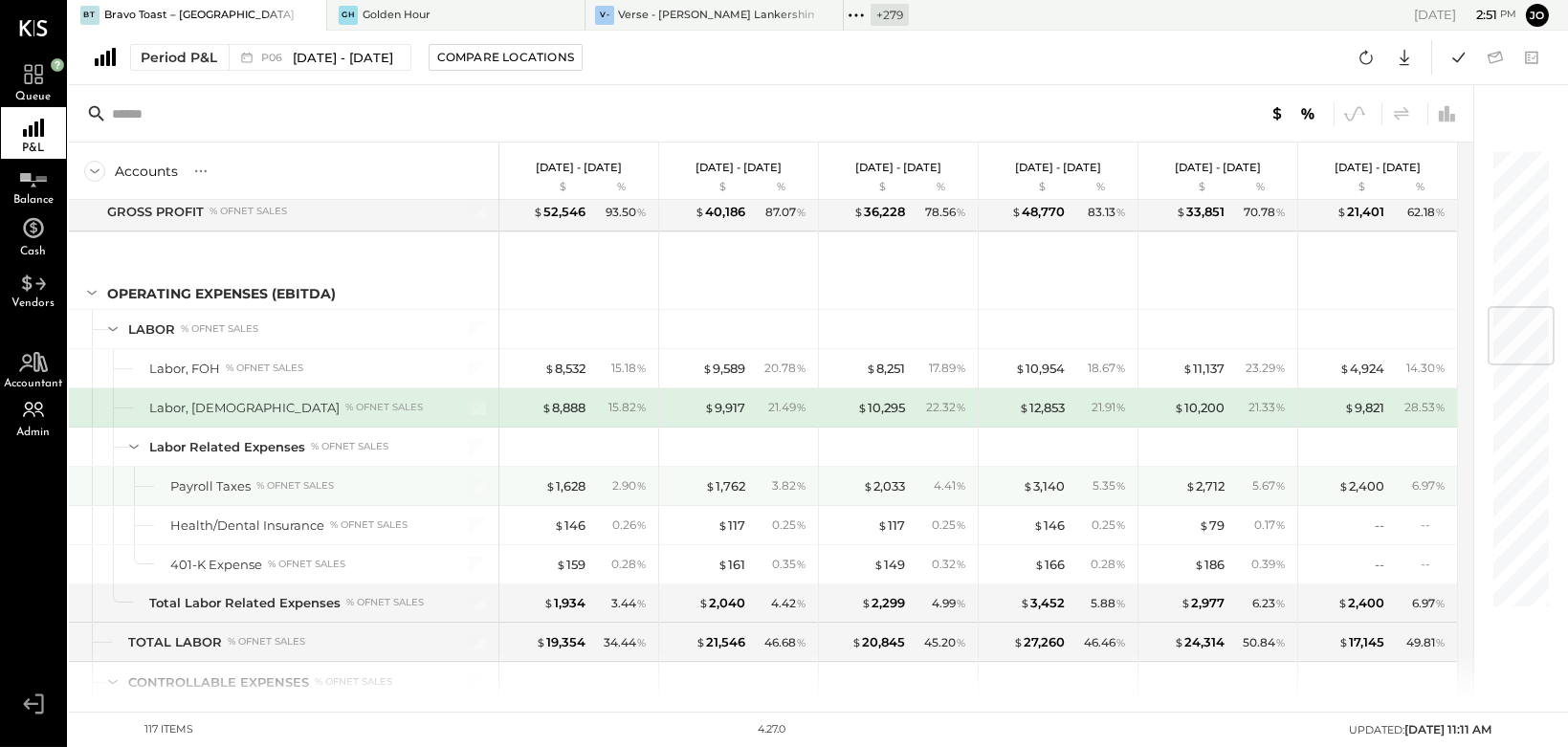 scroll, scrollTop: 1338, scrollLeft: 0, axis: vertical 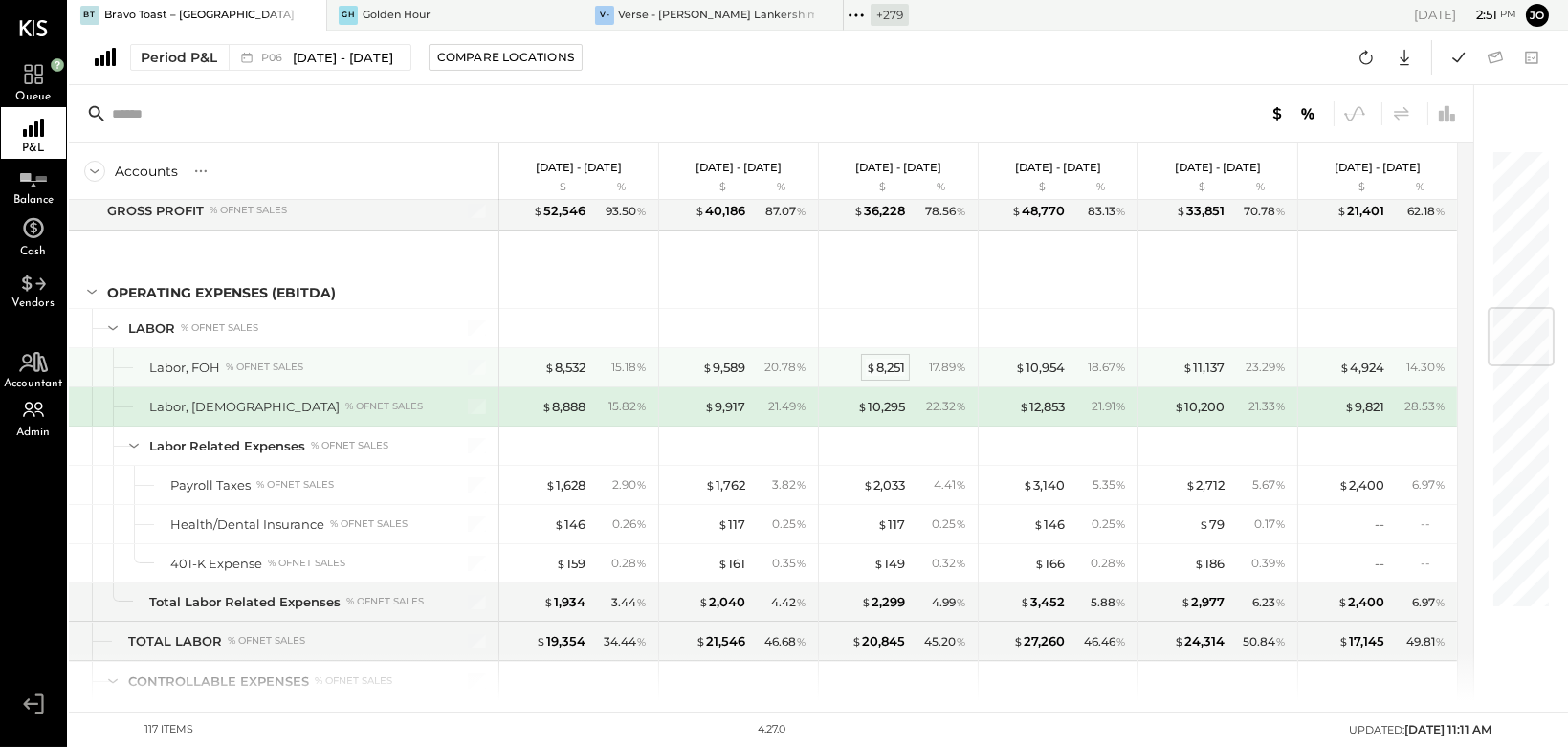 click on "$ 8,251" at bounding box center (885, 367) 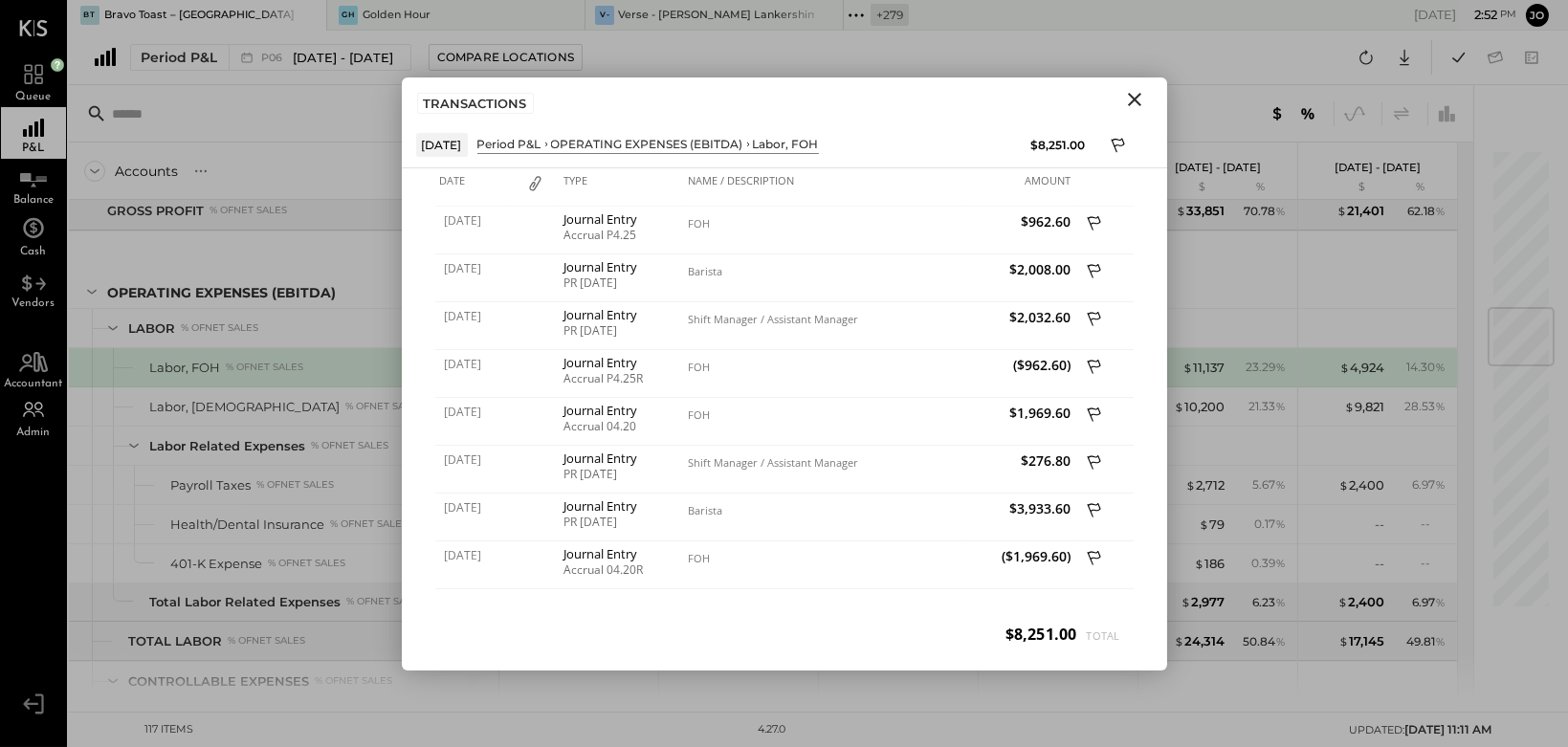 click 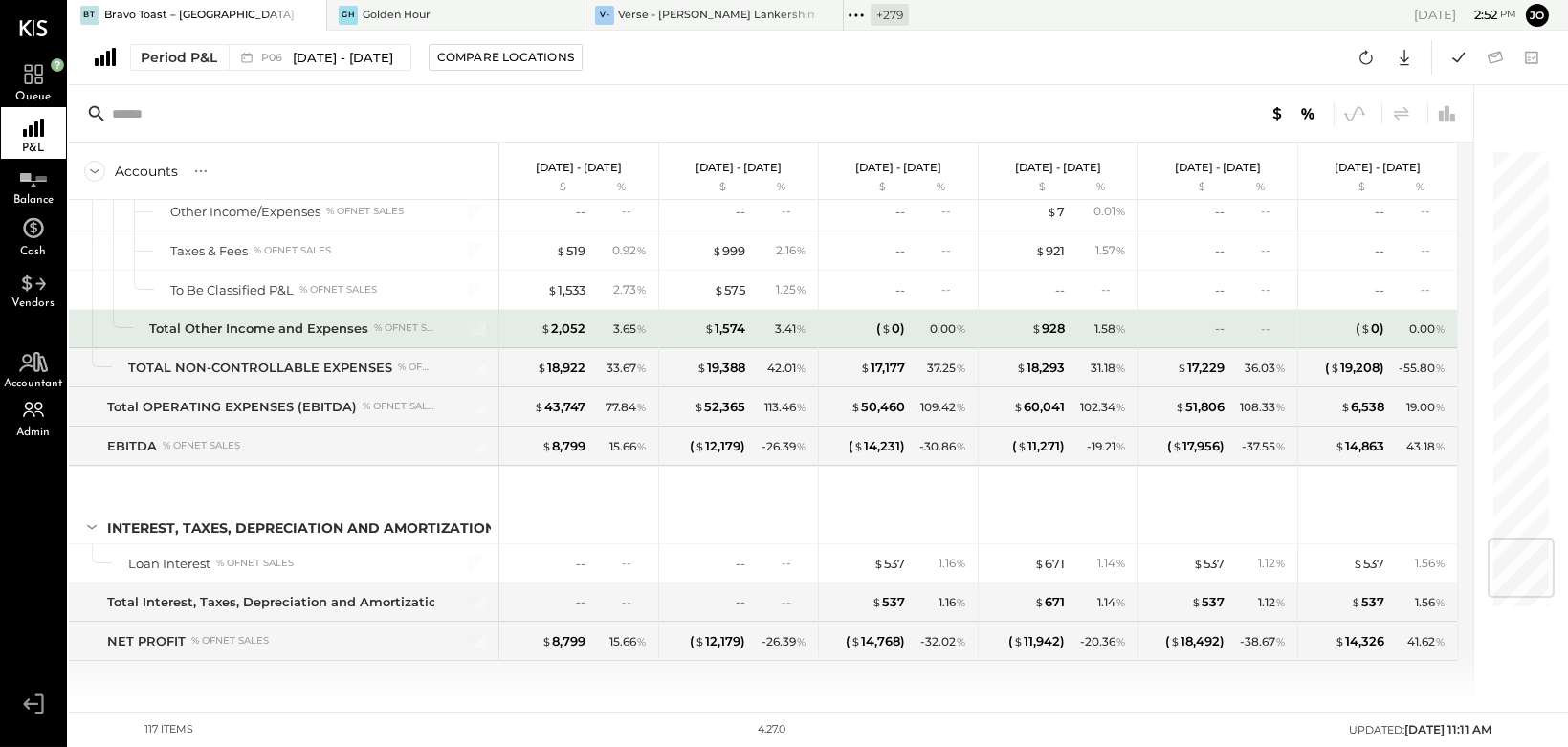 scroll, scrollTop: 2950, scrollLeft: 0, axis: vertical 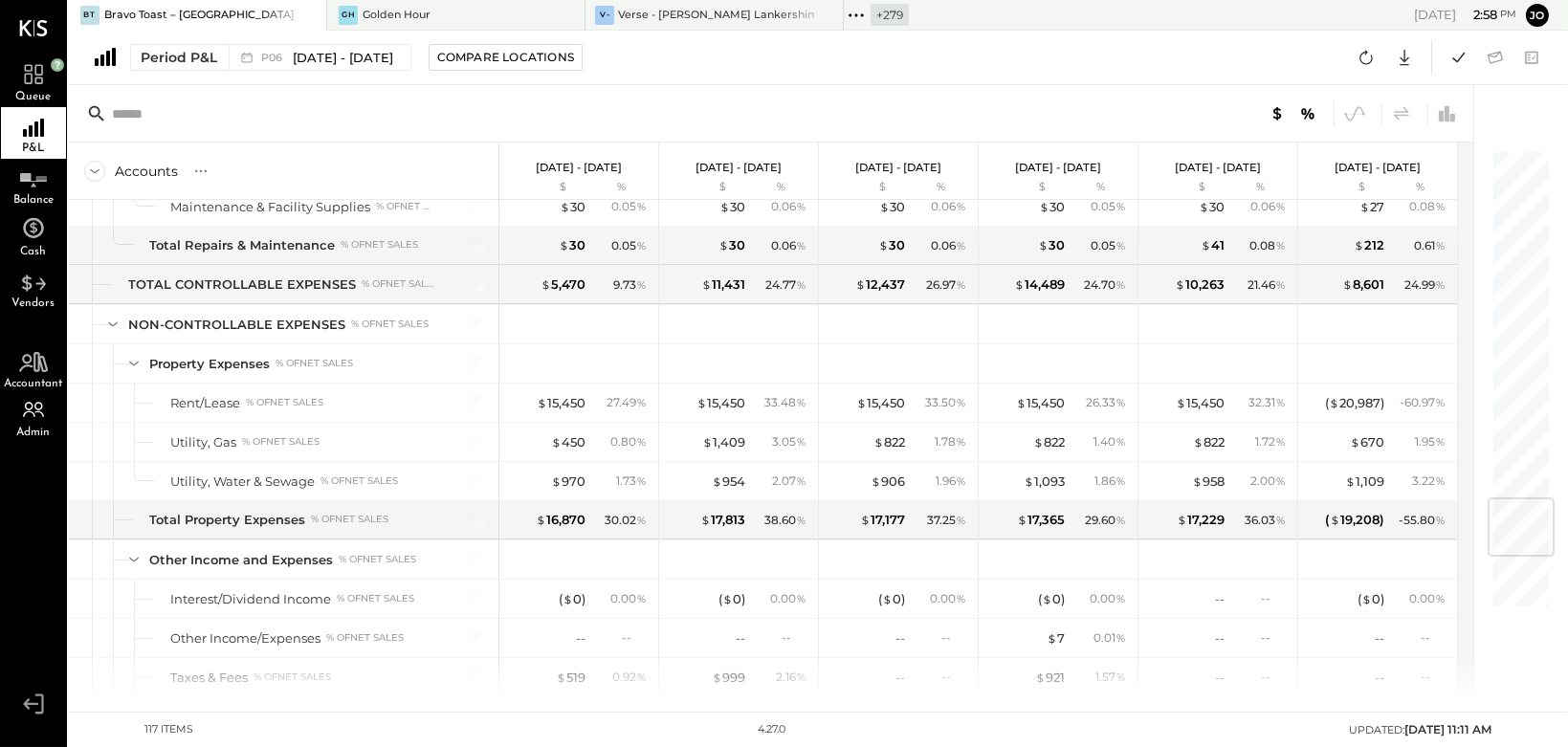 click 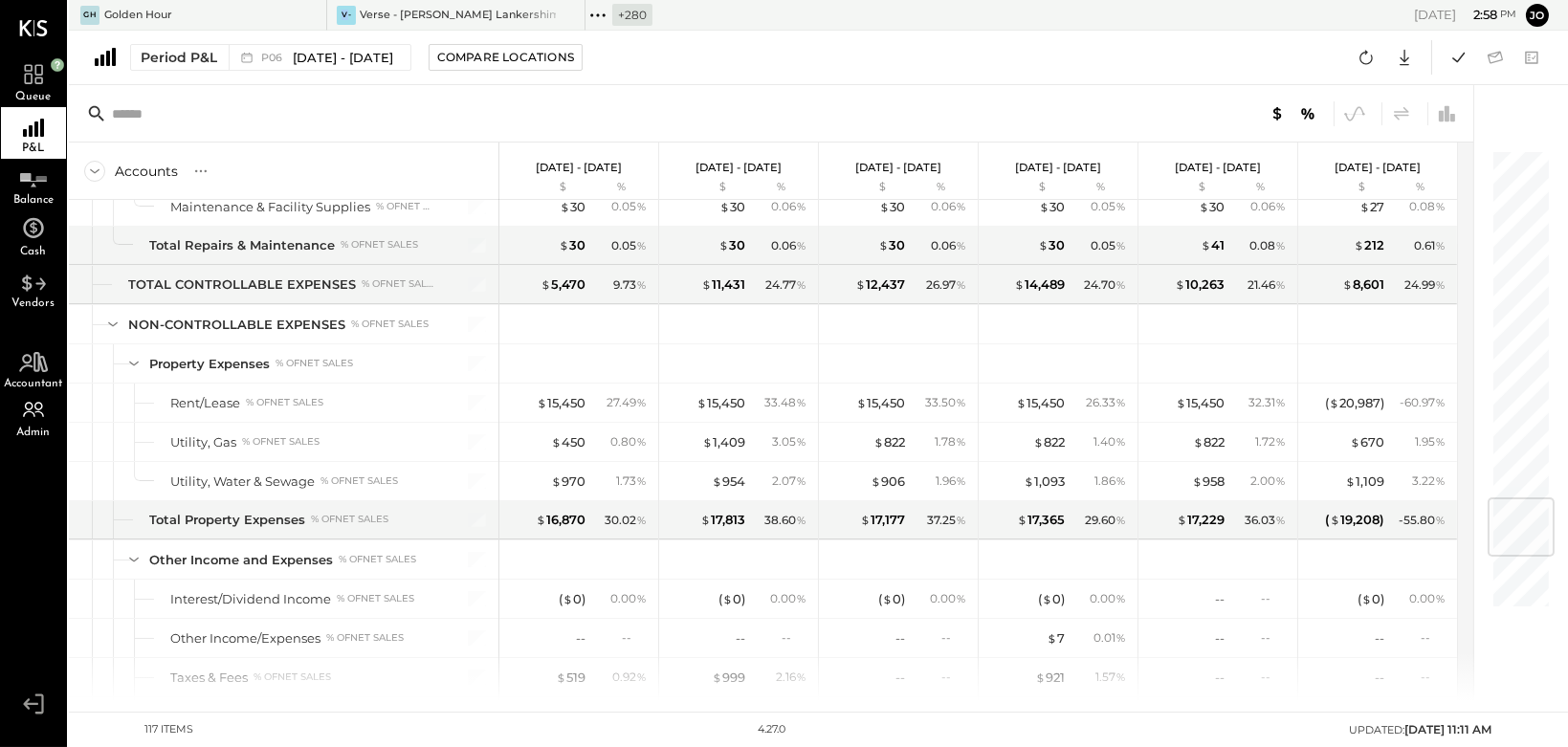 click 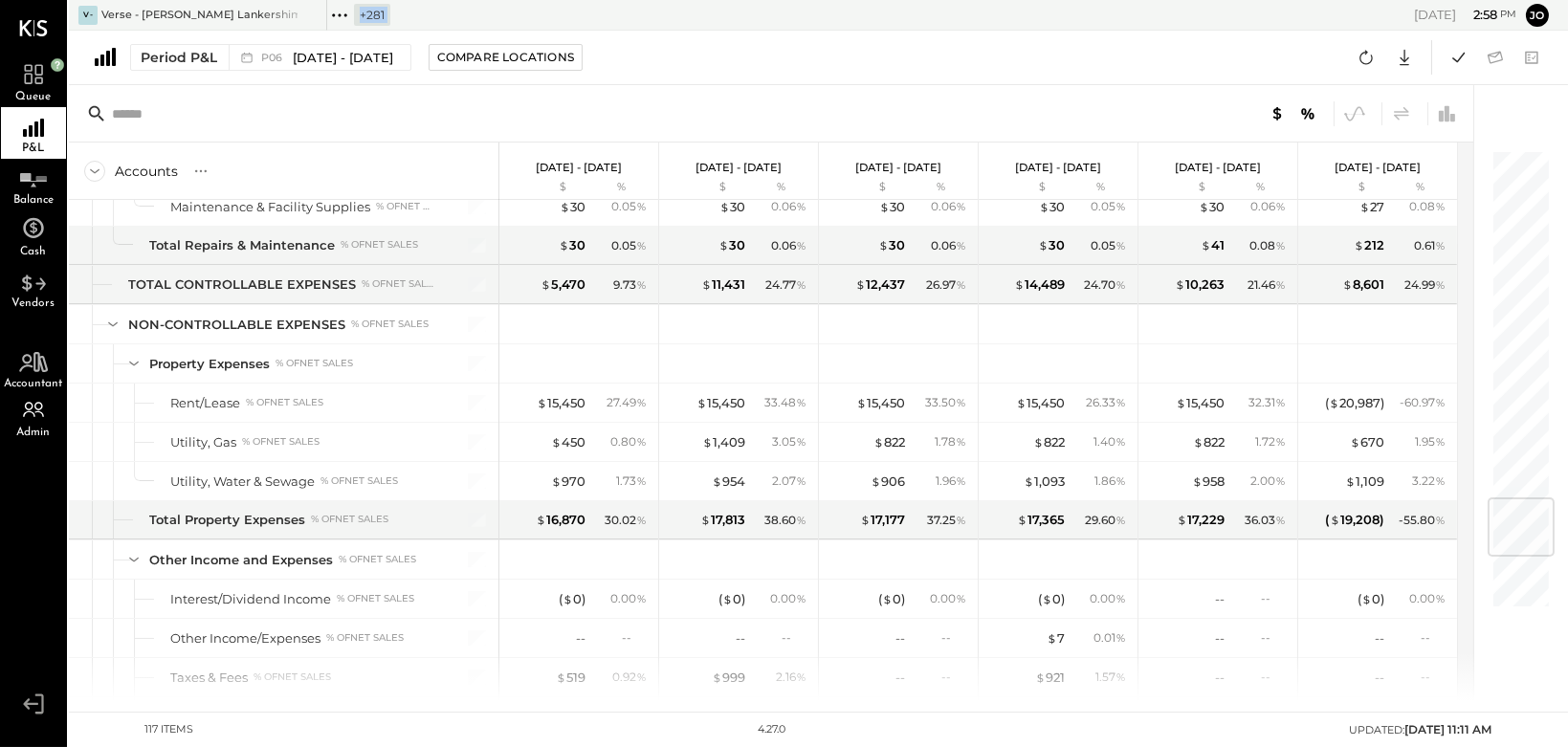 click 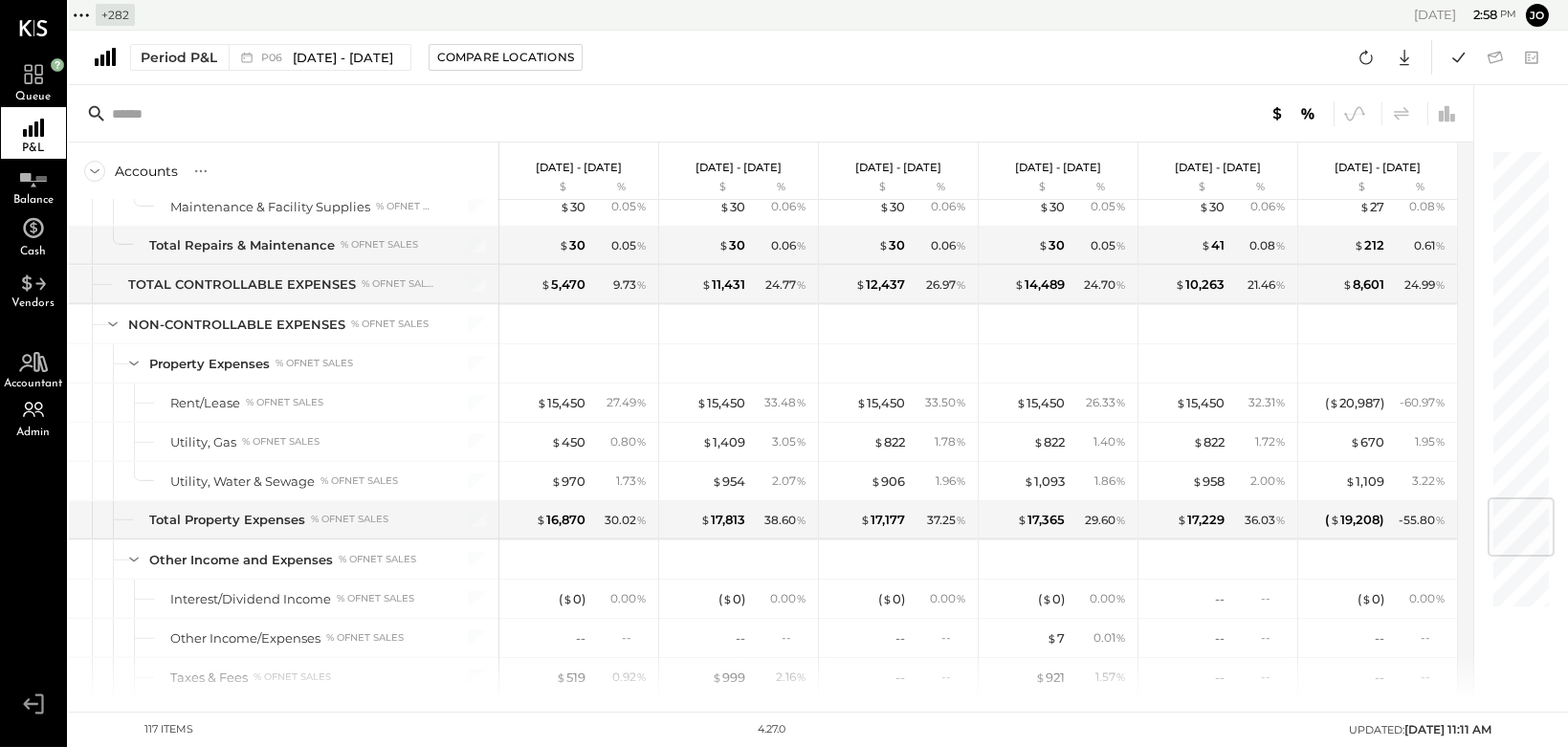 click 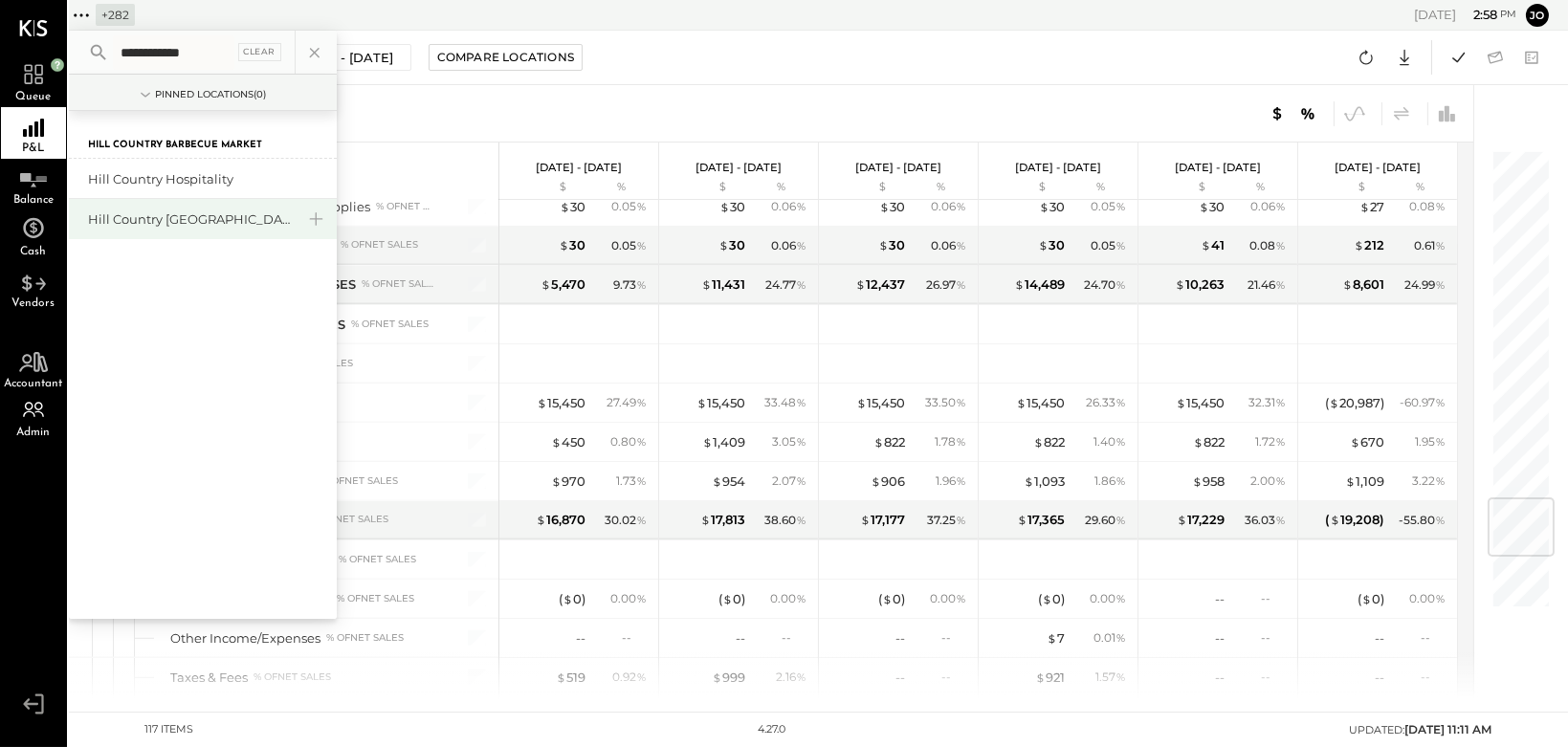 type on "**********" 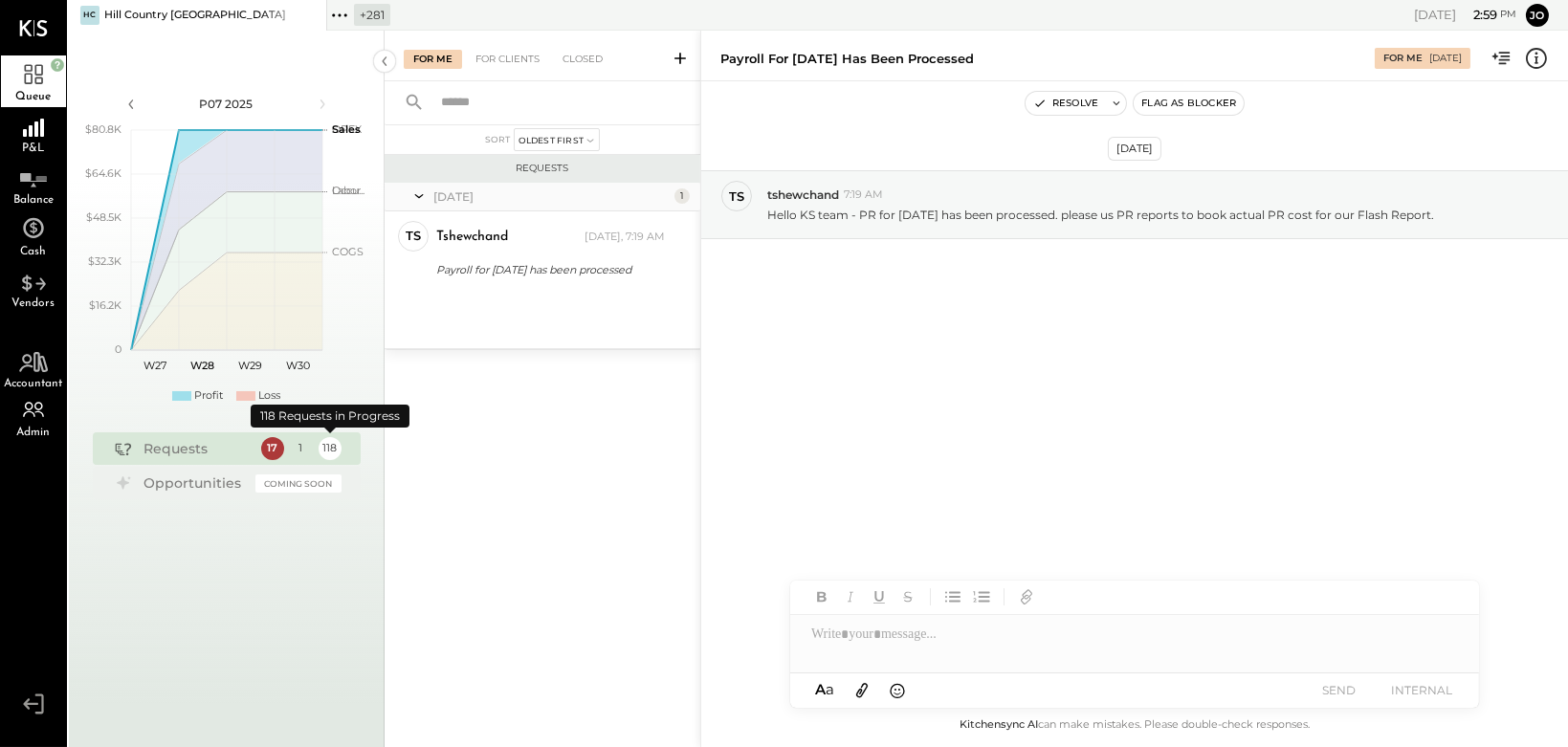 click on "118" at bounding box center (330, 449) 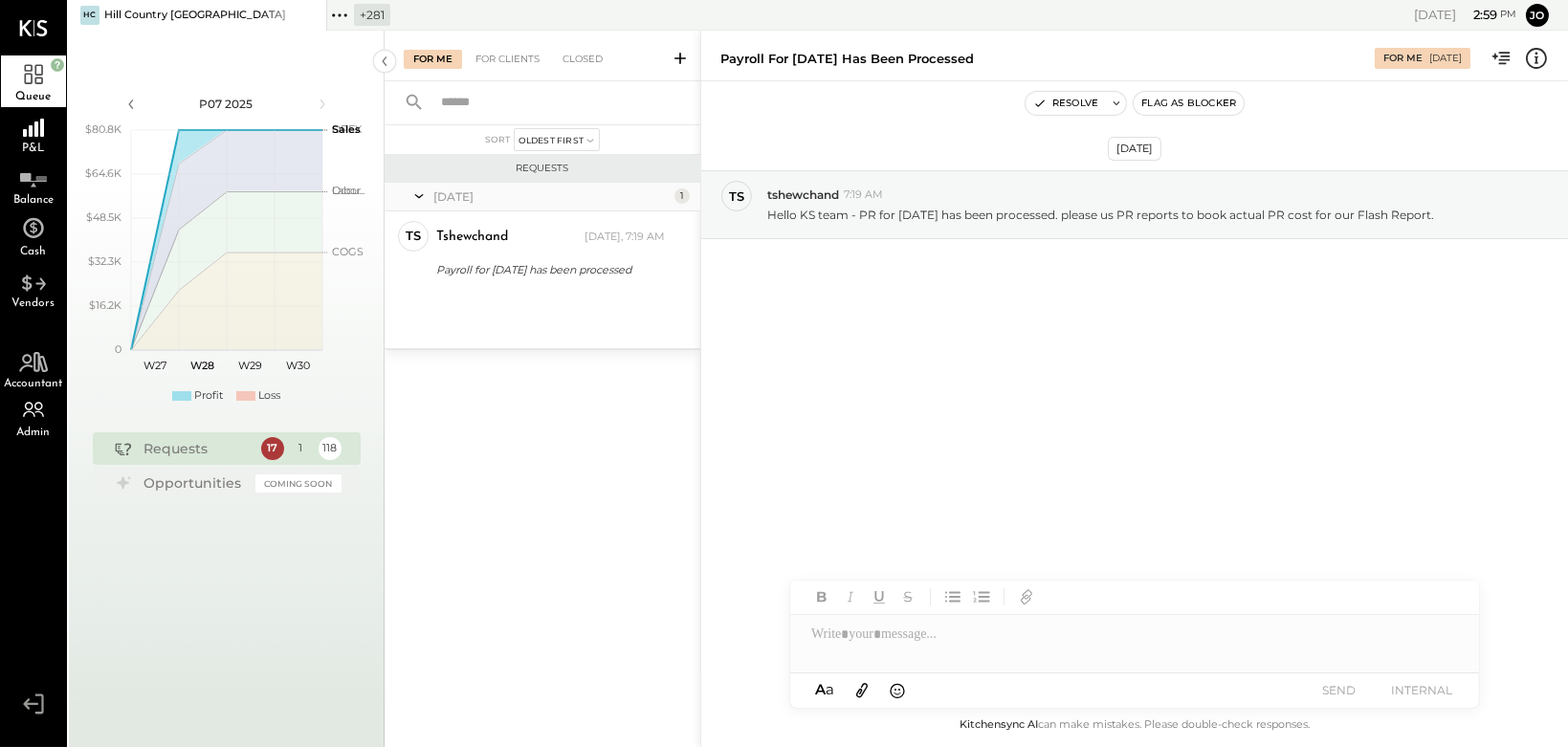 click on "For Clients" at bounding box center (507, 59) 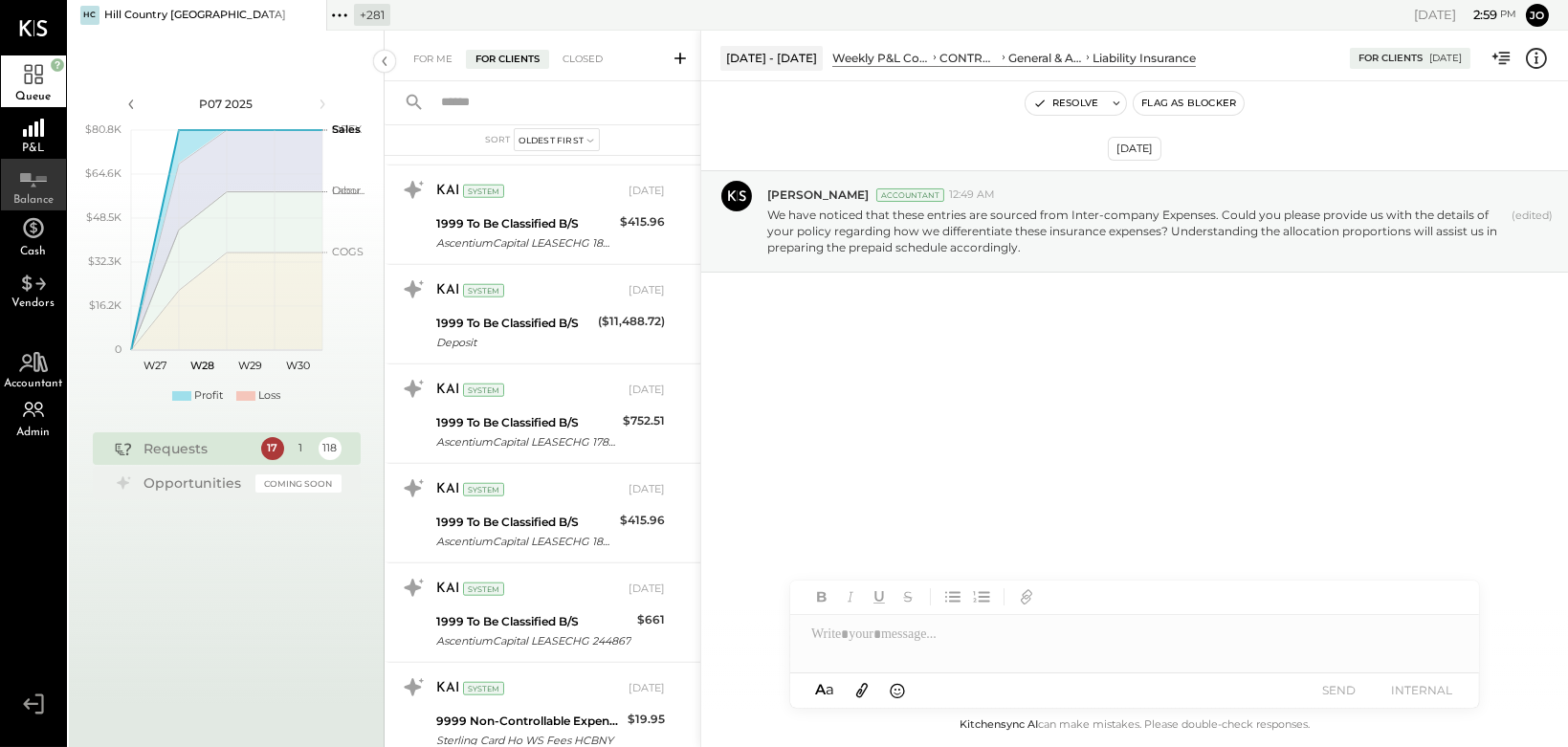 scroll, scrollTop: 4745, scrollLeft: 0, axis: vertical 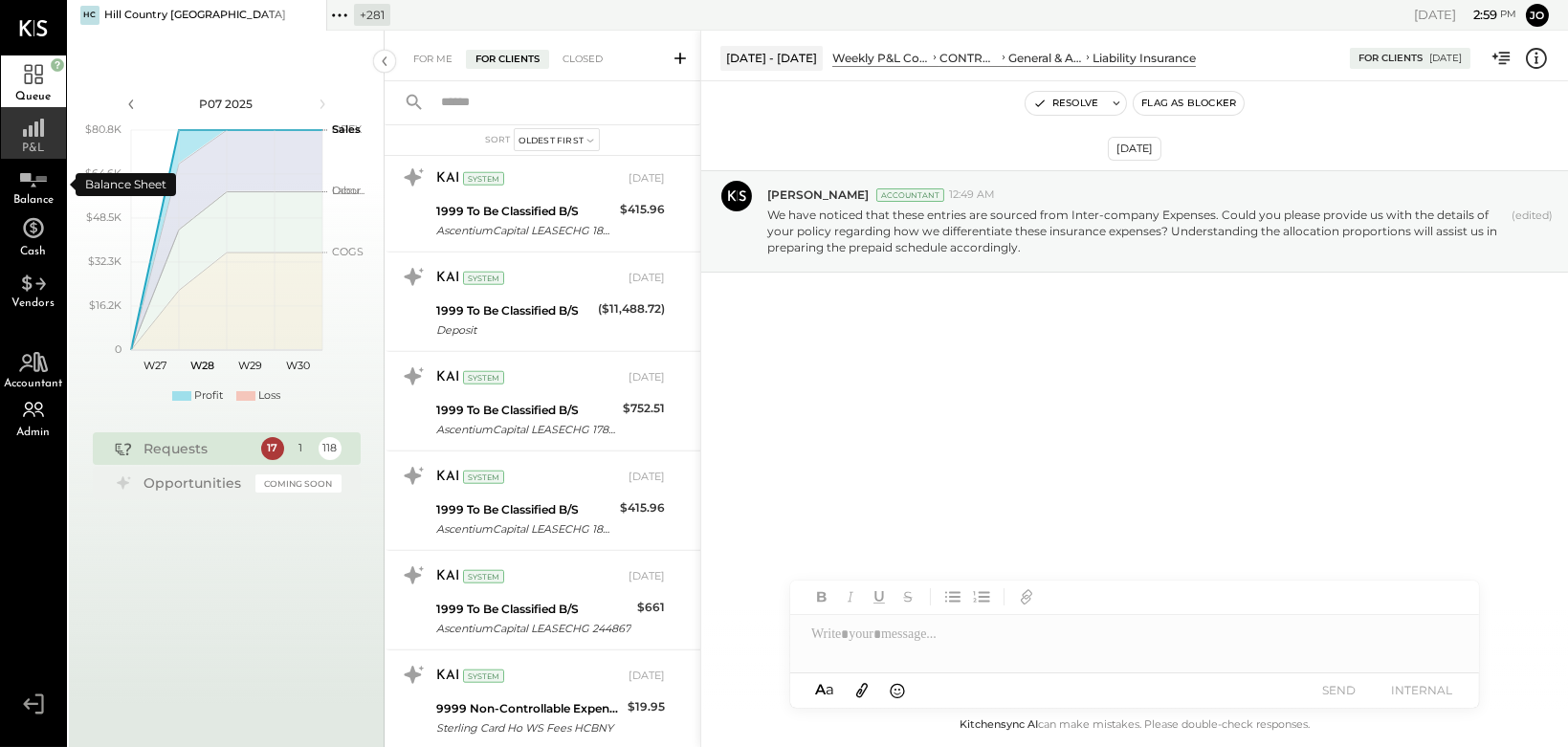 click on "P&L" at bounding box center (33, 133) 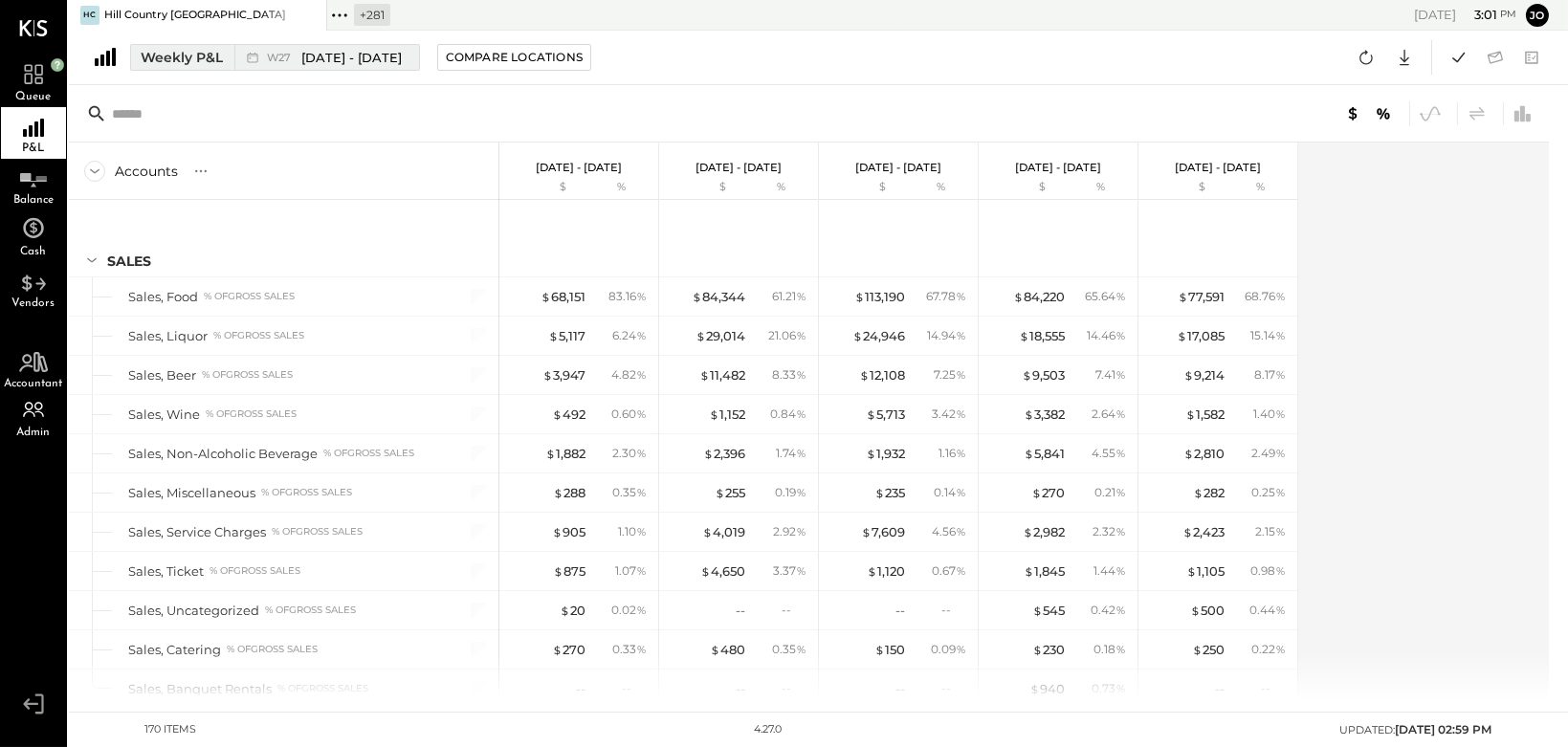 click on "[DATE] - [DATE]" at bounding box center [351, 57] 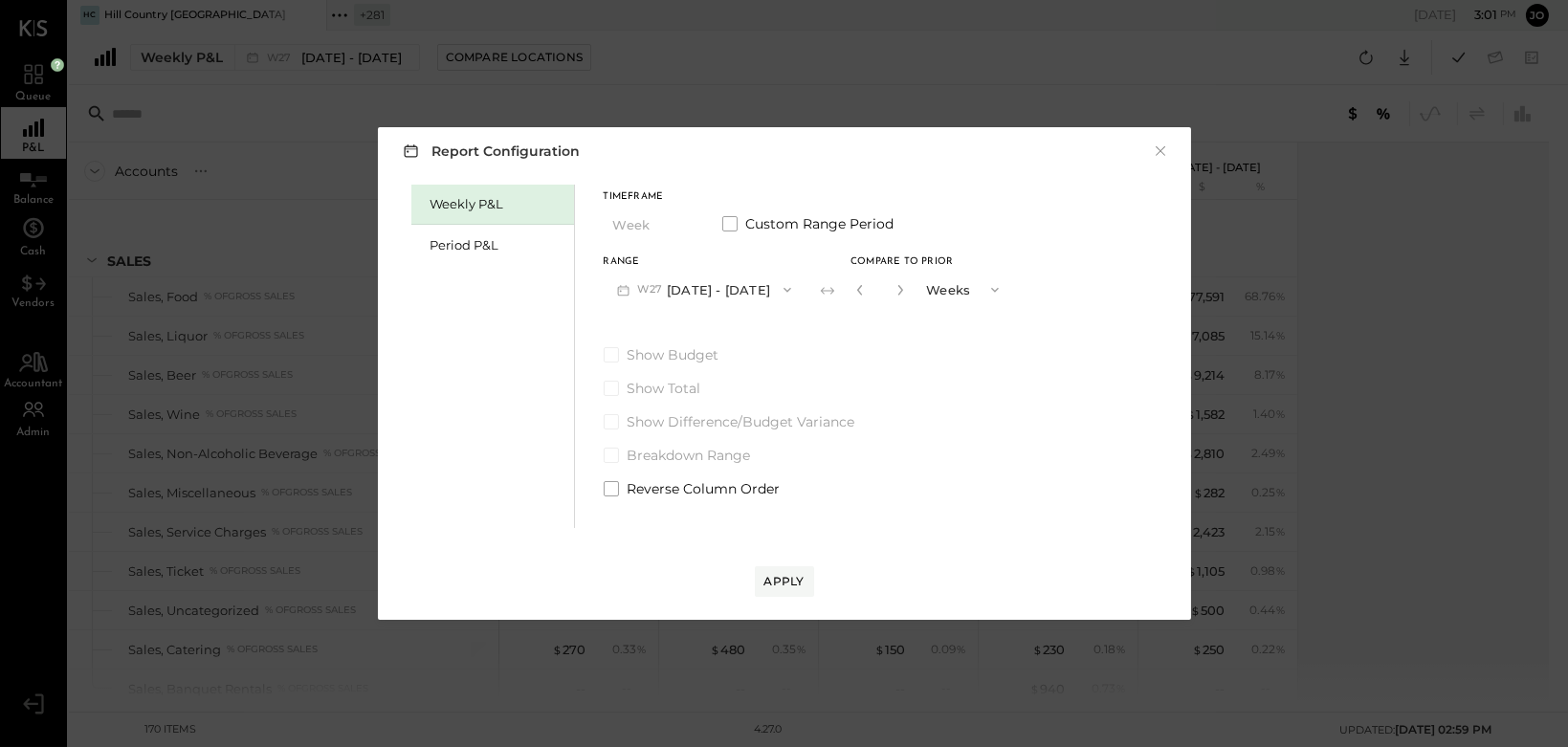 click on "Weekly P&L" at bounding box center [493, 205] 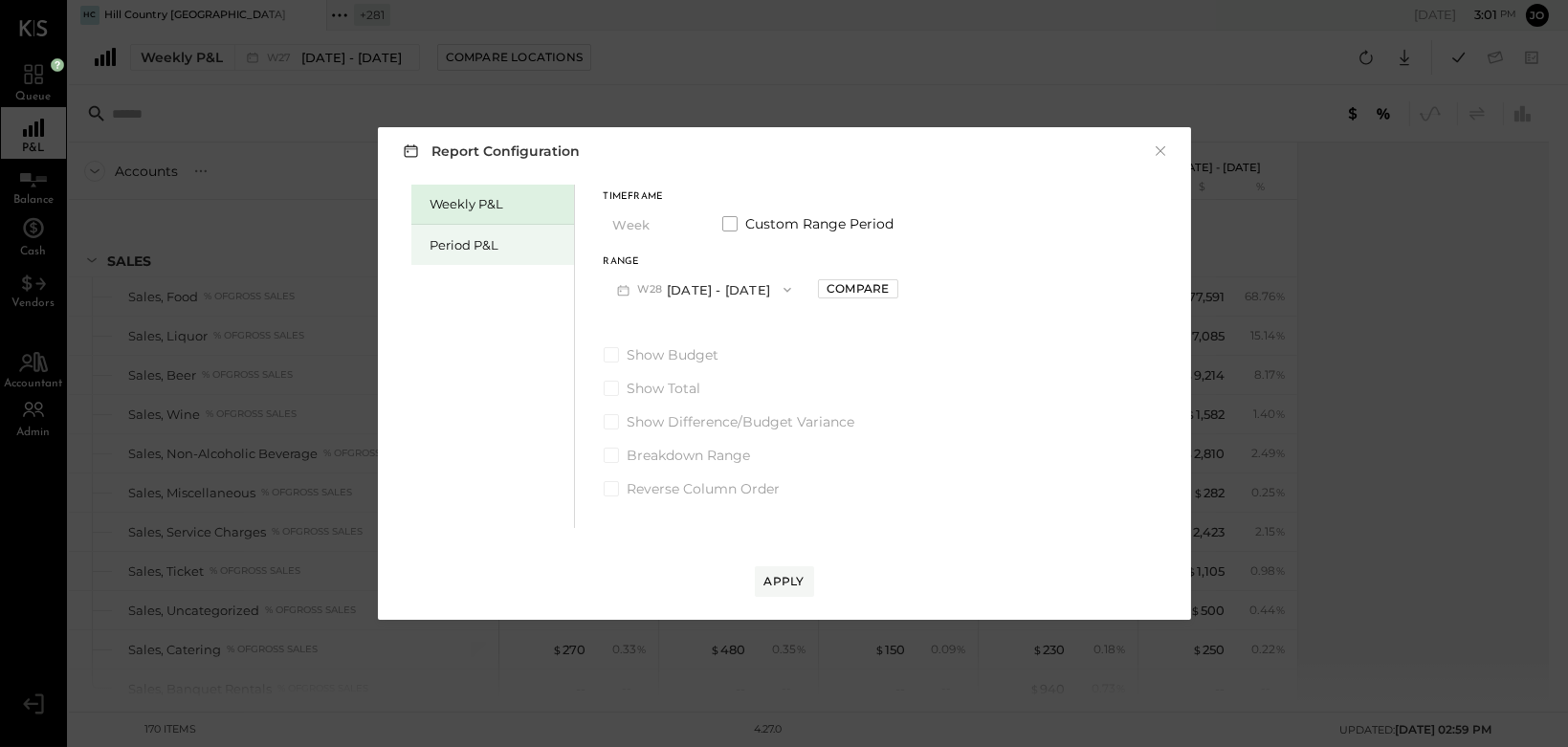 click on "Period P&L" at bounding box center (497, 245) 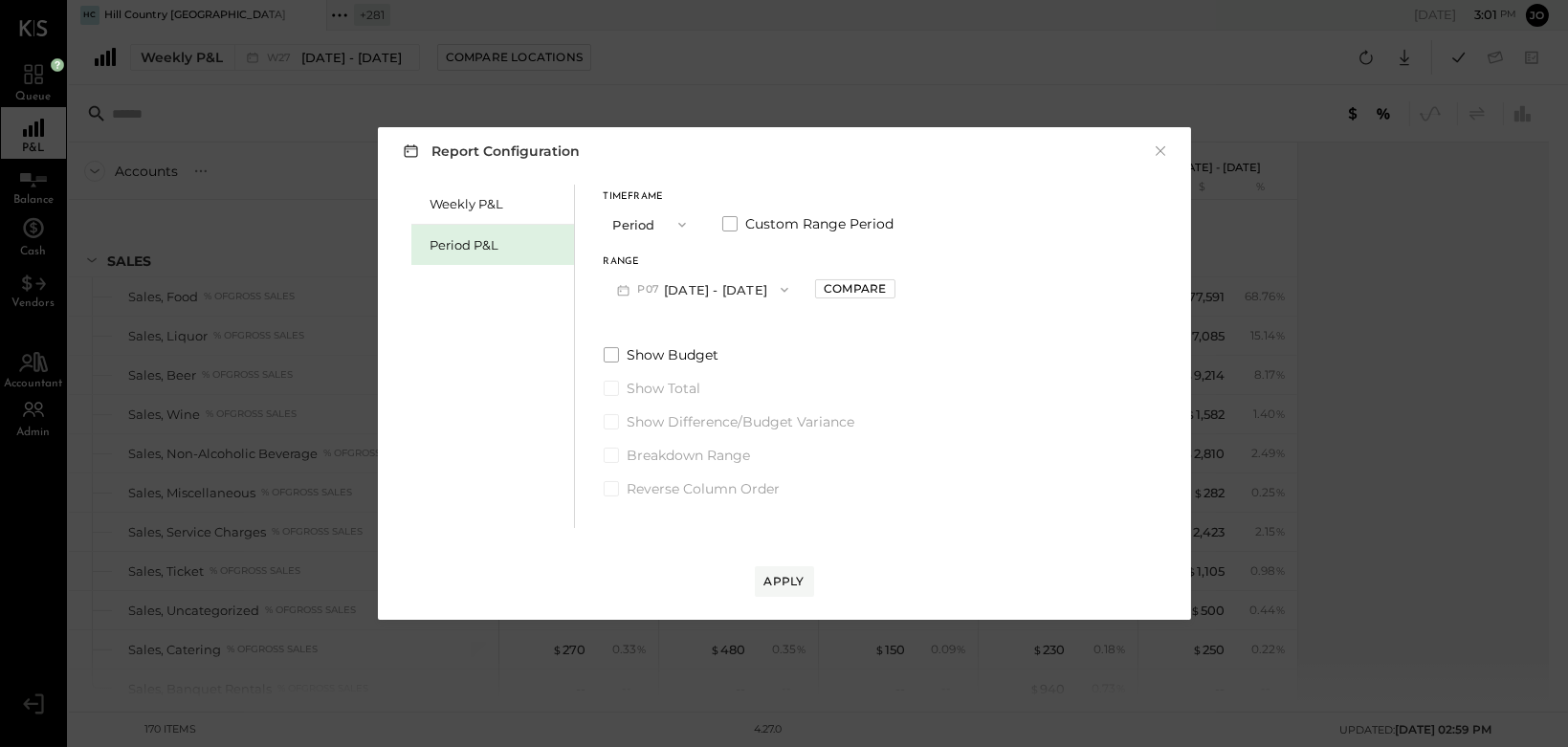 click on "P07 Jun 30 - Jul 27, 2025" at bounding box center [703, 289] 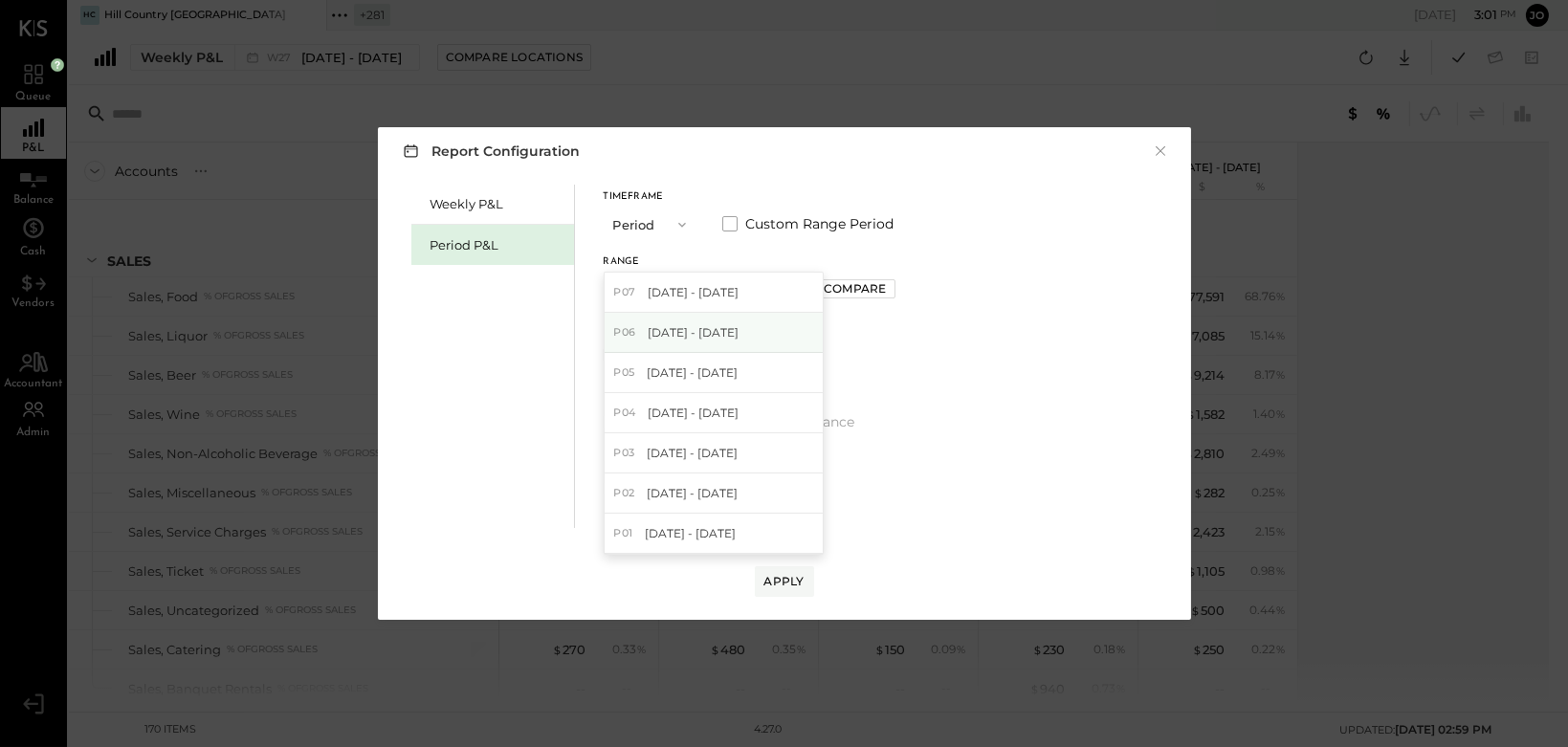 click on "P06   May 26 - Jun 29, 2025" at bounding box center (714, 333) 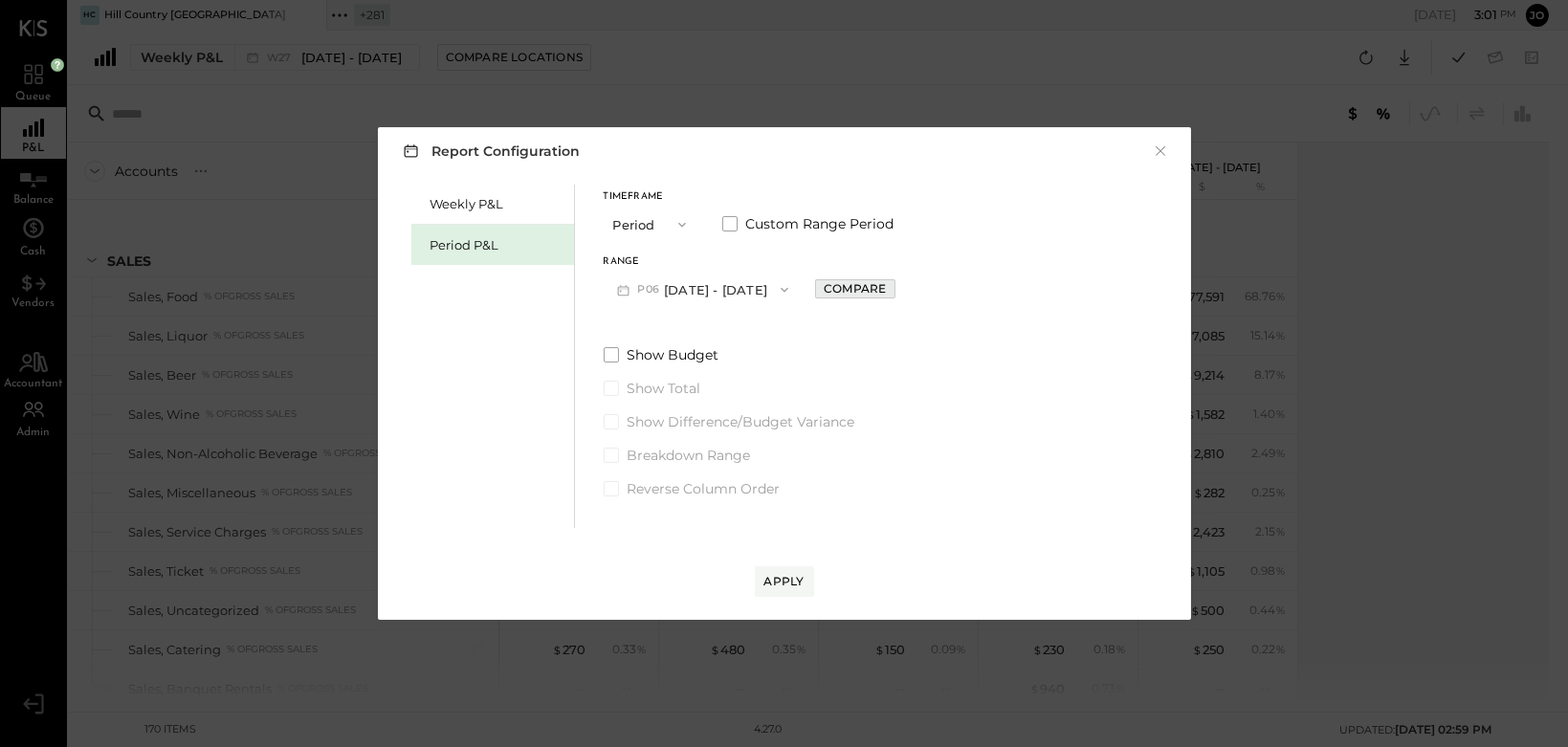 click on "Compare" at bounding box center [854, 288] 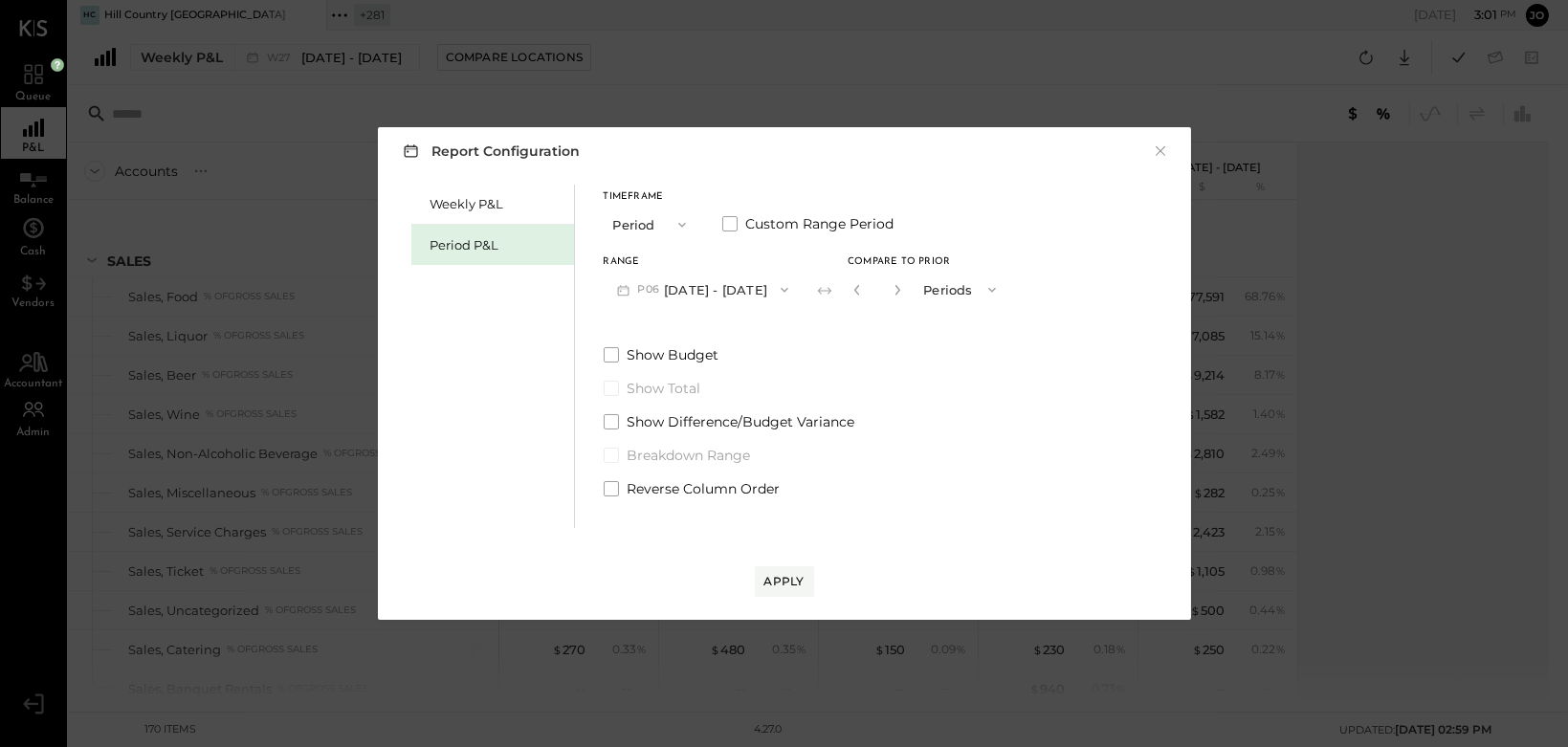 click at bounding box center (897, 290) 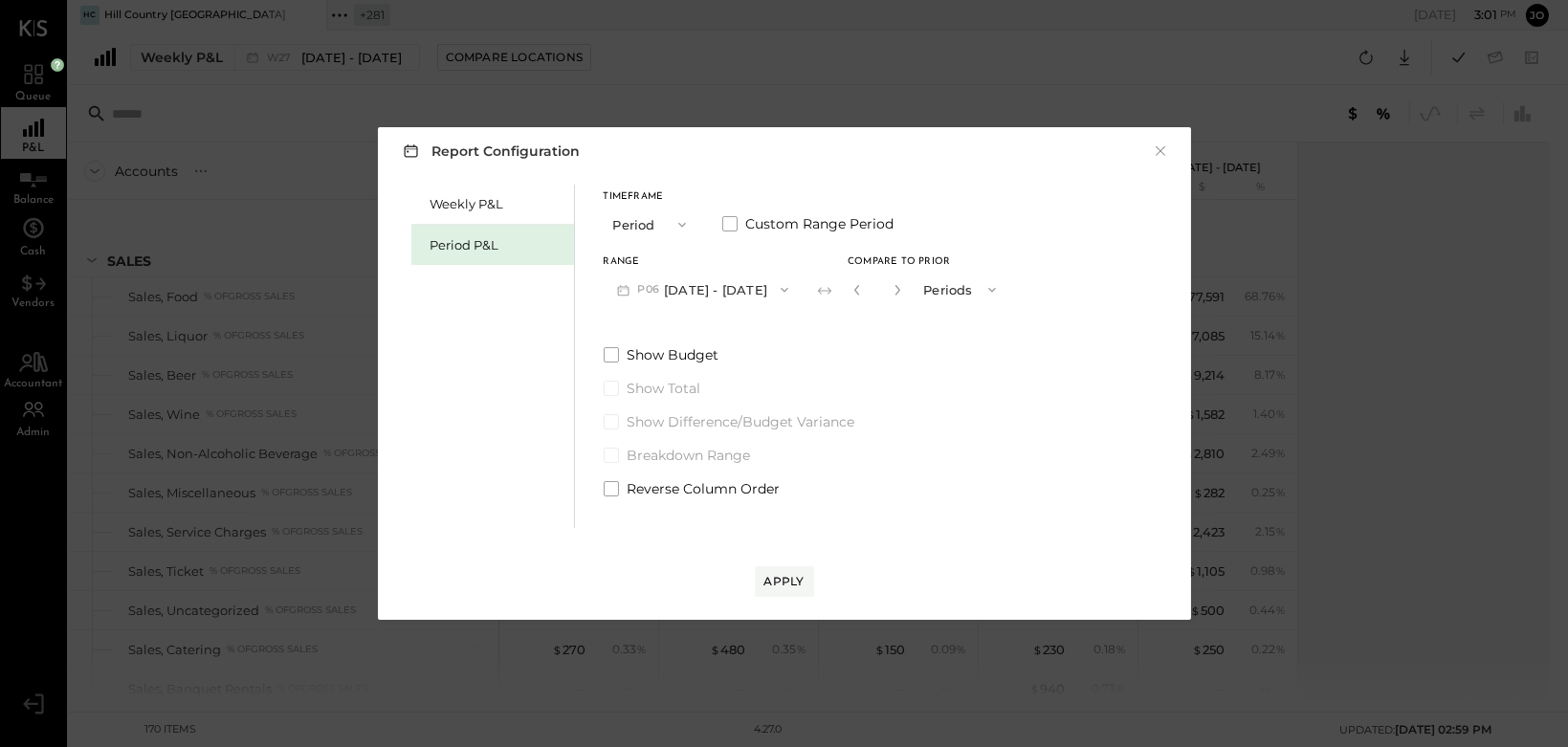 click at bounding box center (897, 290) 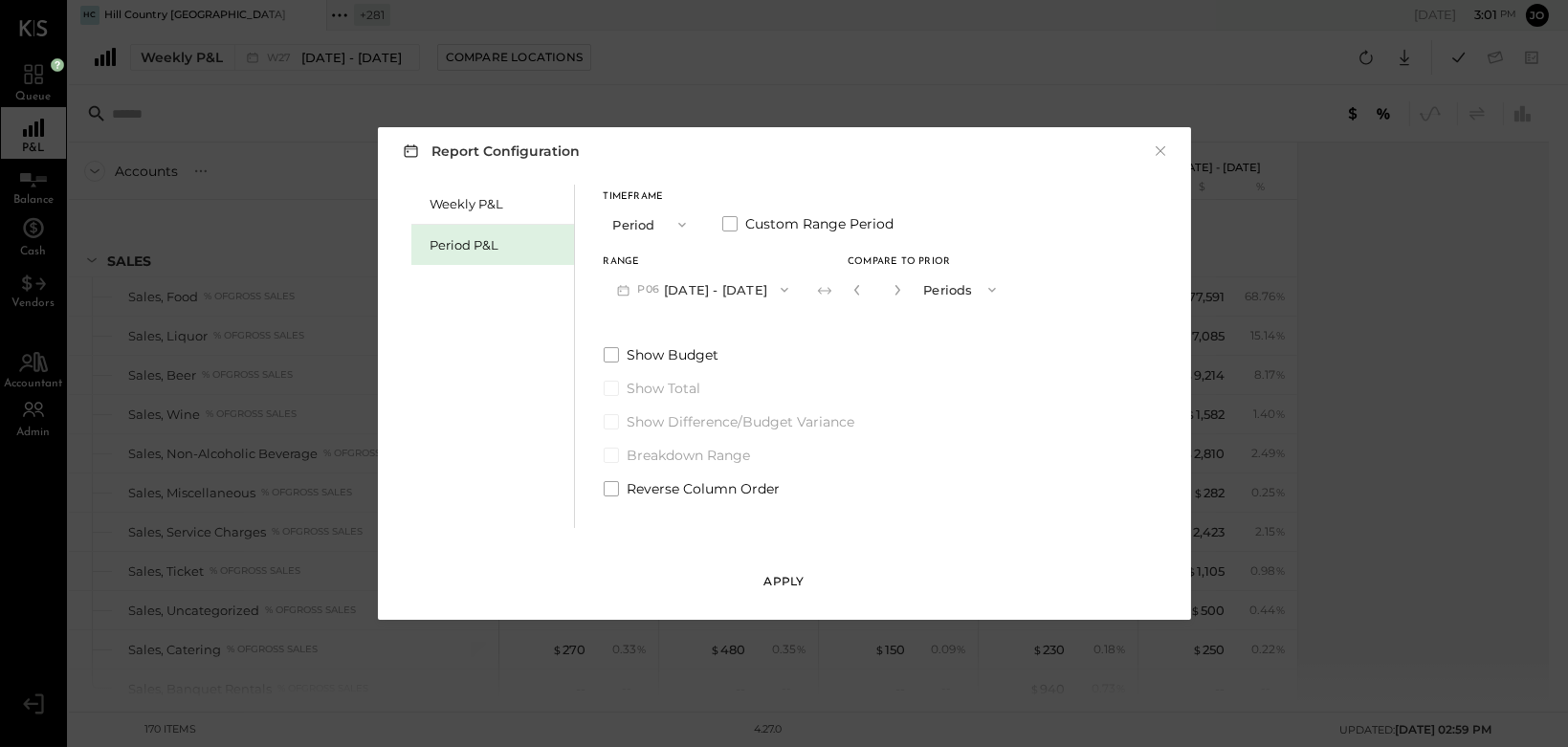 click on "Apply" at bounding box center (784, 582) 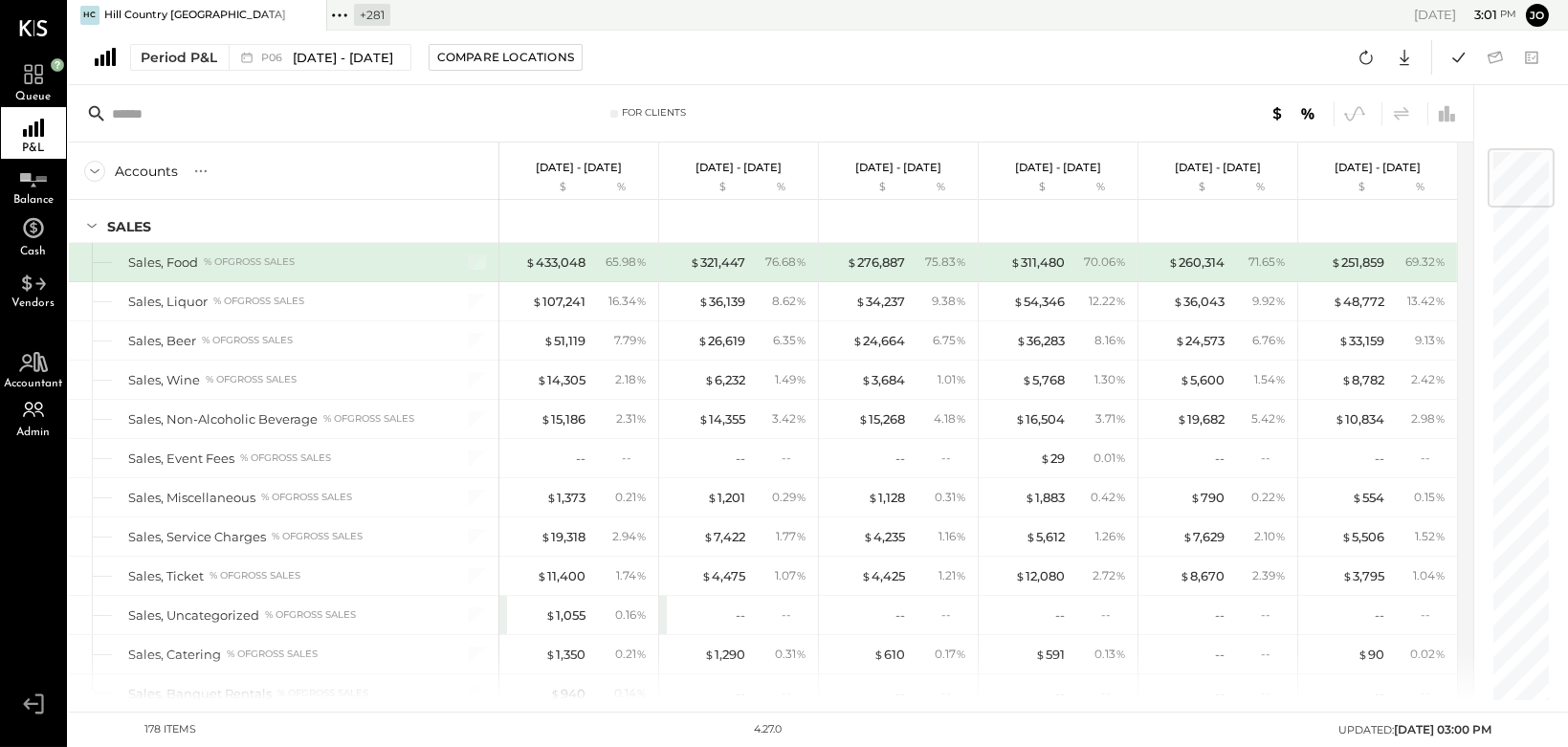 scroll, scrollTop: 0, scrollLeft: 0, axis: both 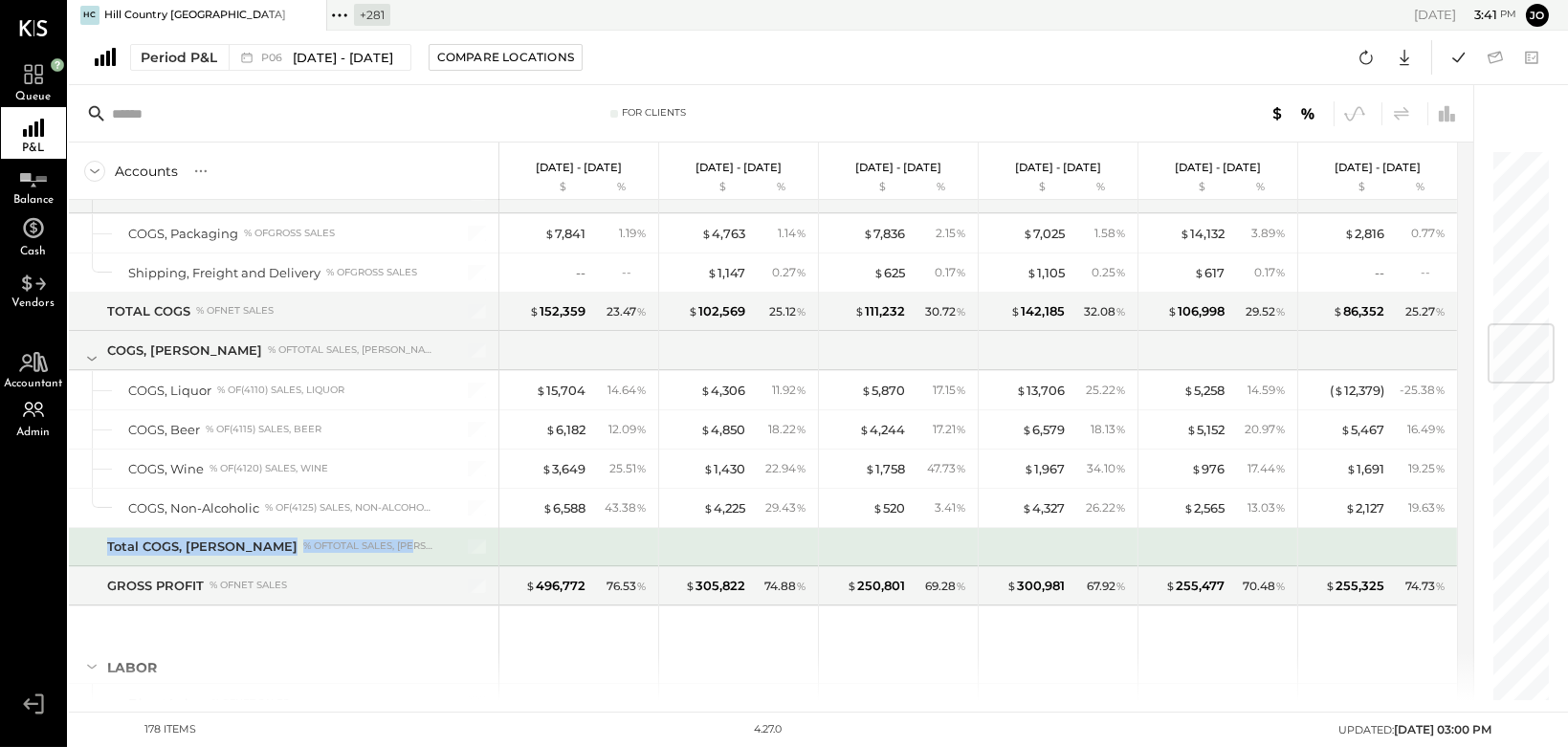 drag, startPoint x: 99, startPoint y: 540, endPoint x: 390, endPoint y: 540, distance: 291 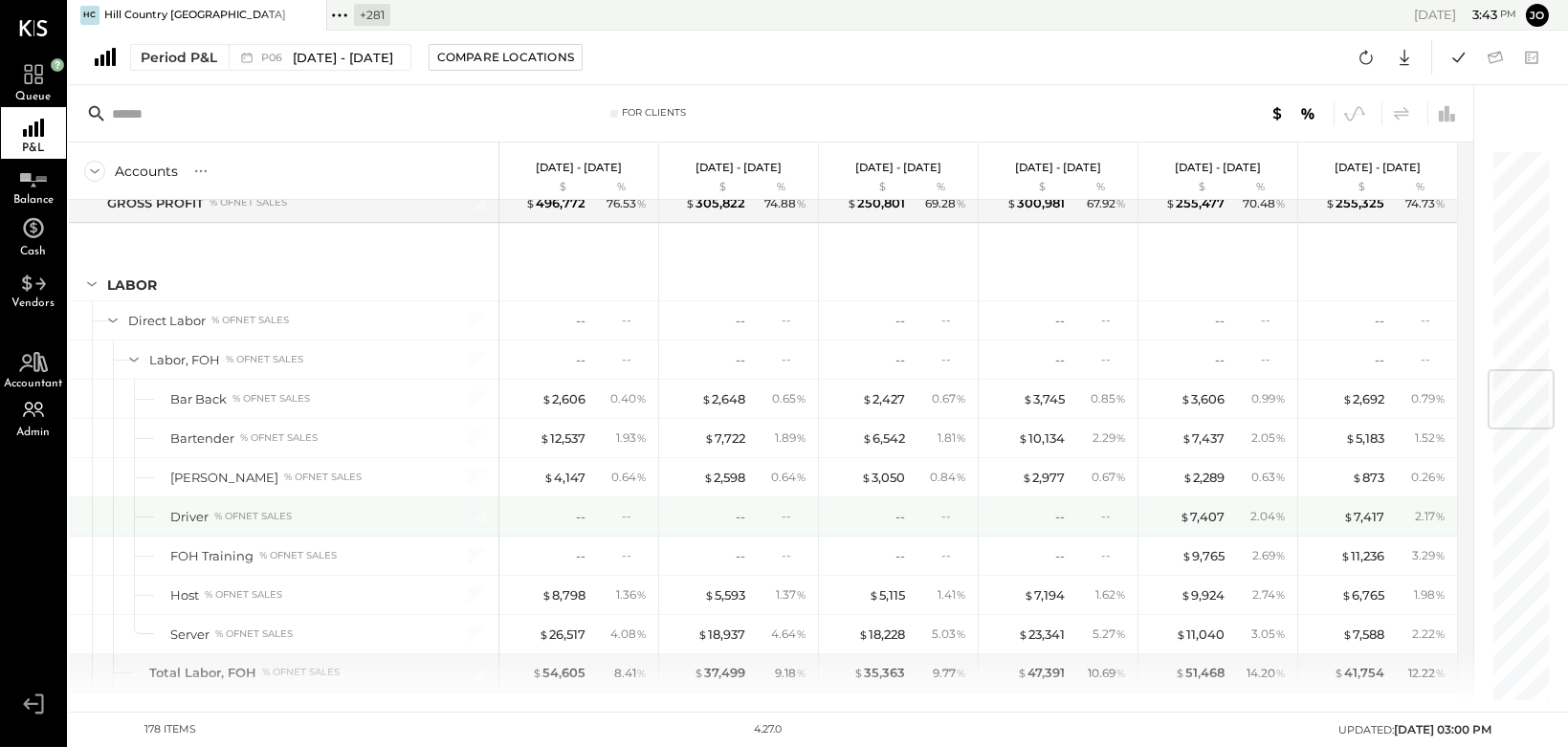 scroll, scrollTop: 1857, scrollLeft: 0, axis: vertical 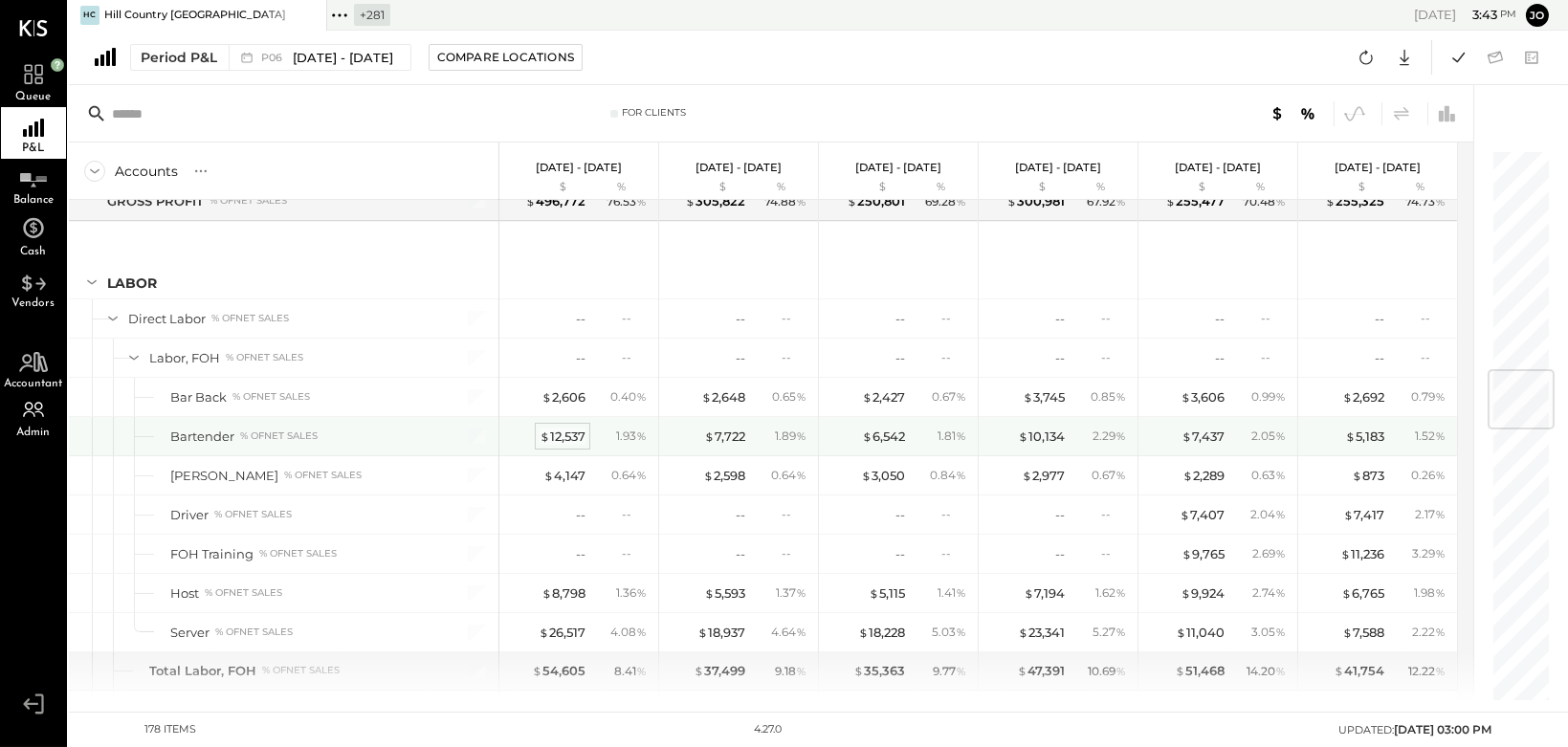 click on "$ 12,537" at bounding box center [563, 436] 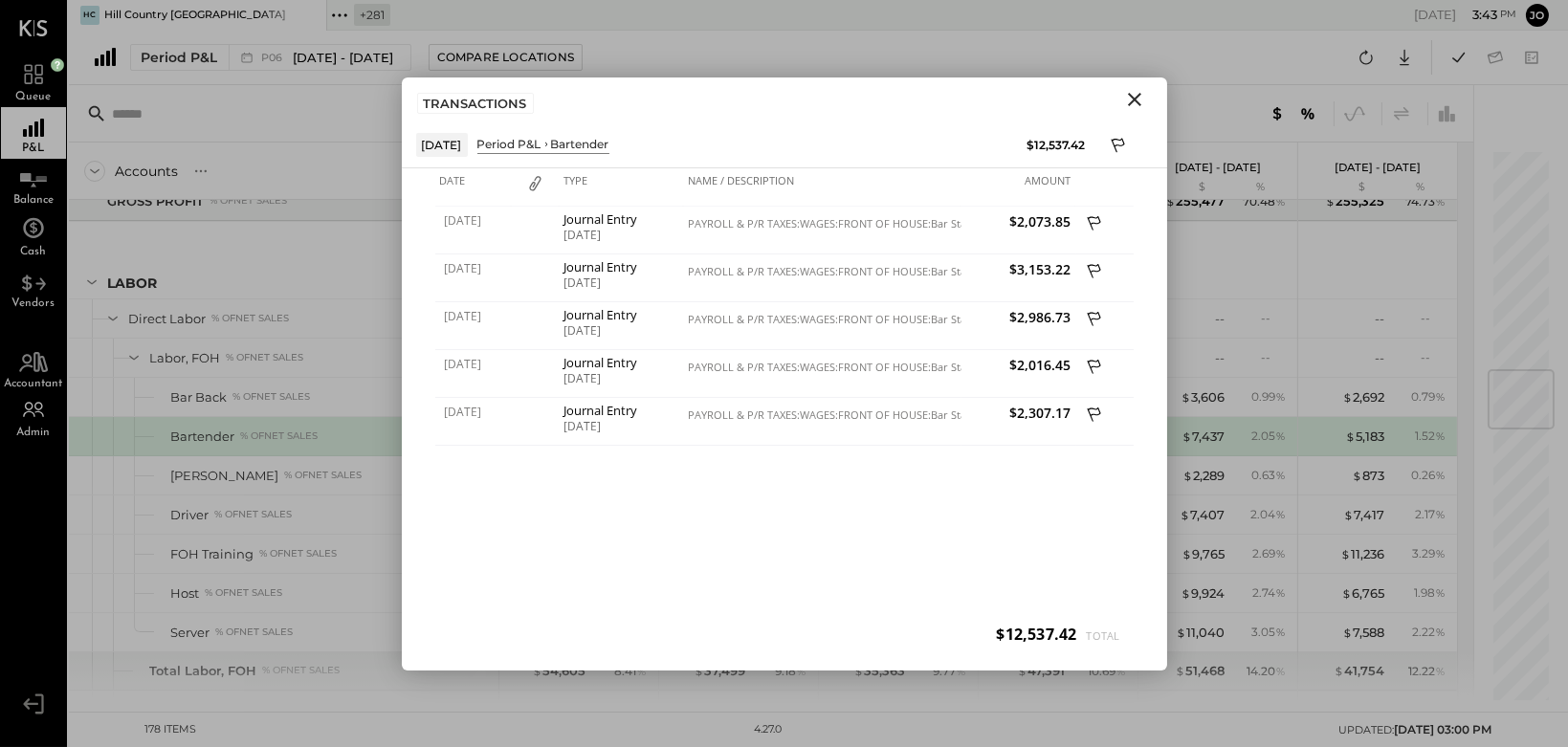 click 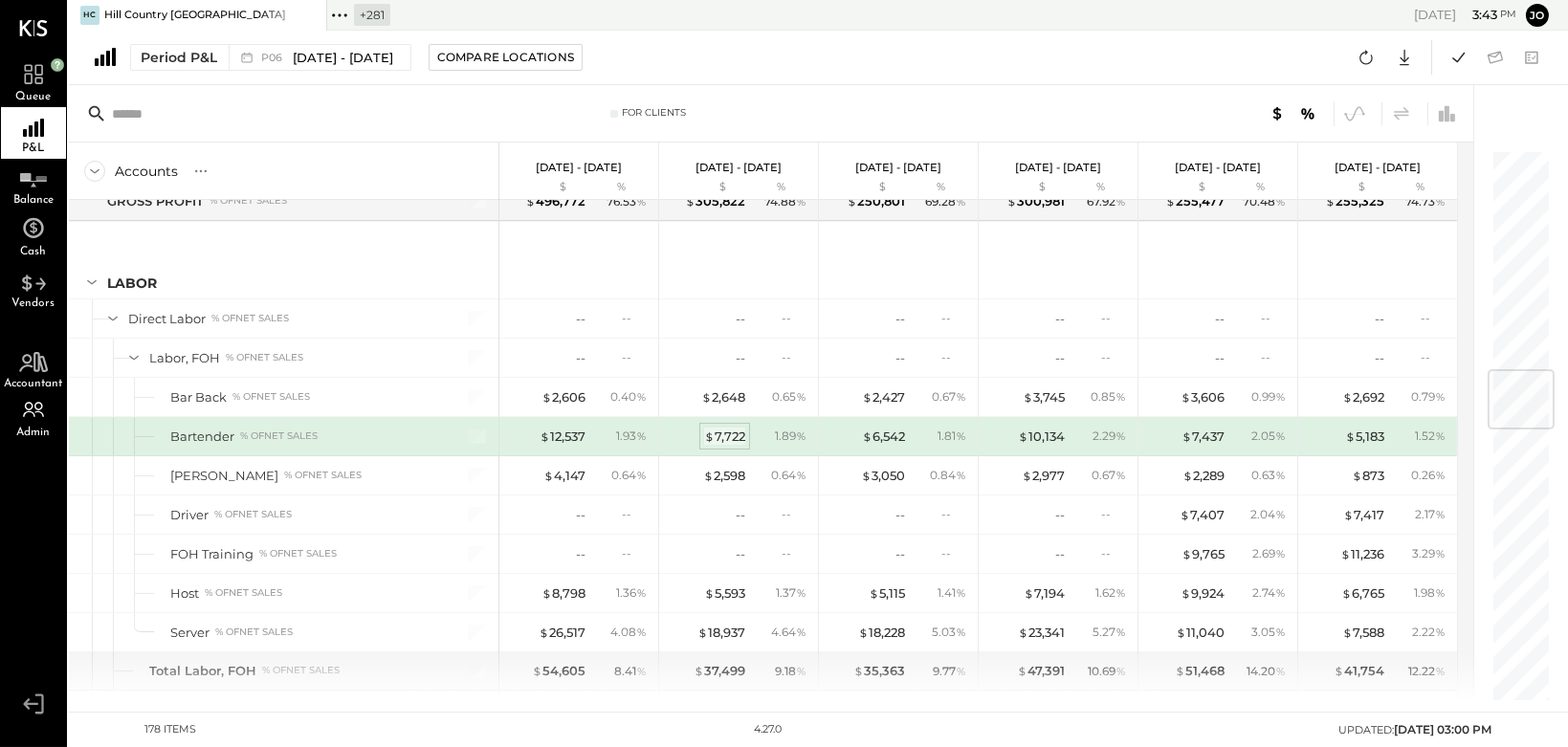 click on "$ 7,722" at bounding box center [724, 436] 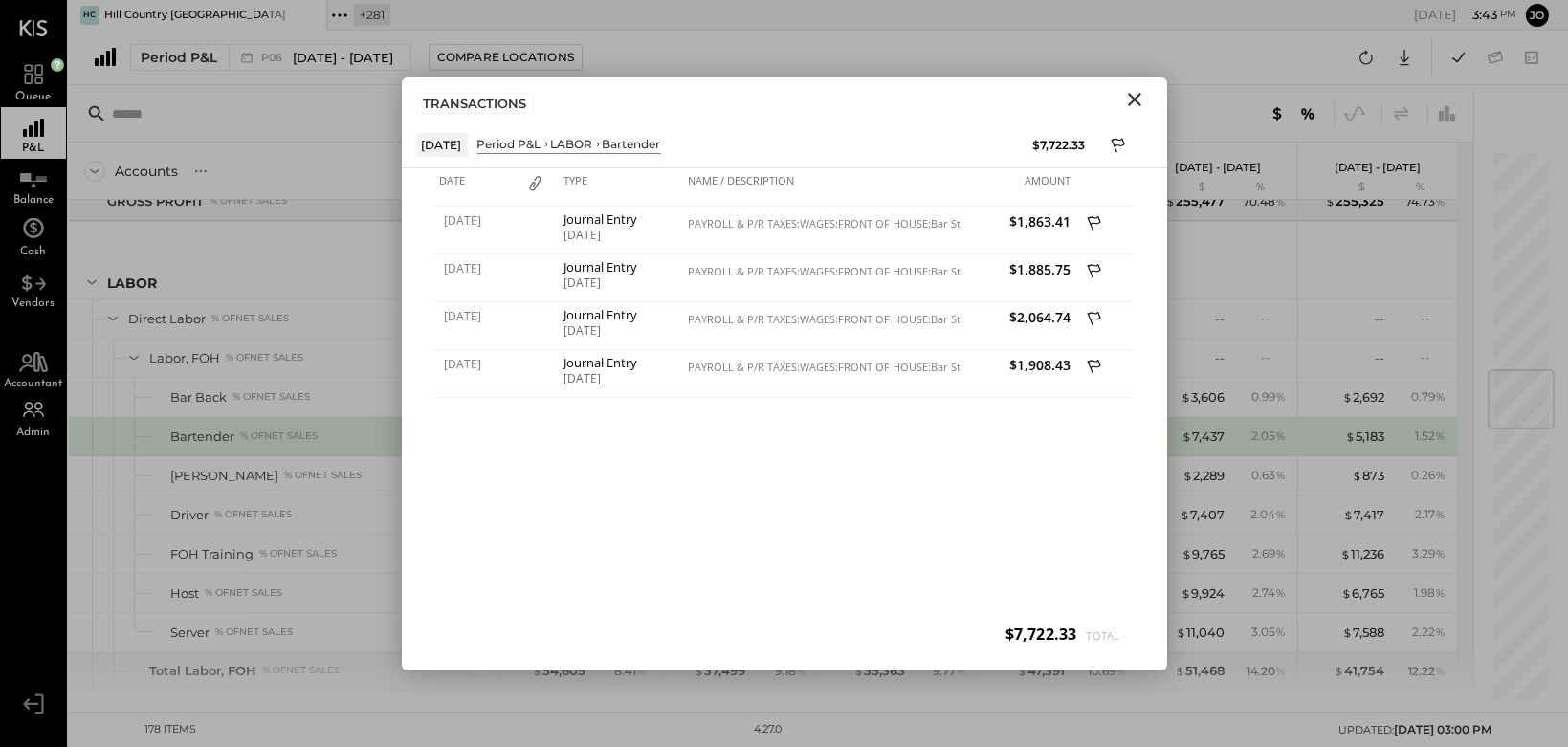 click on "TRANSACTIONS" at bounding box center [784, 99] 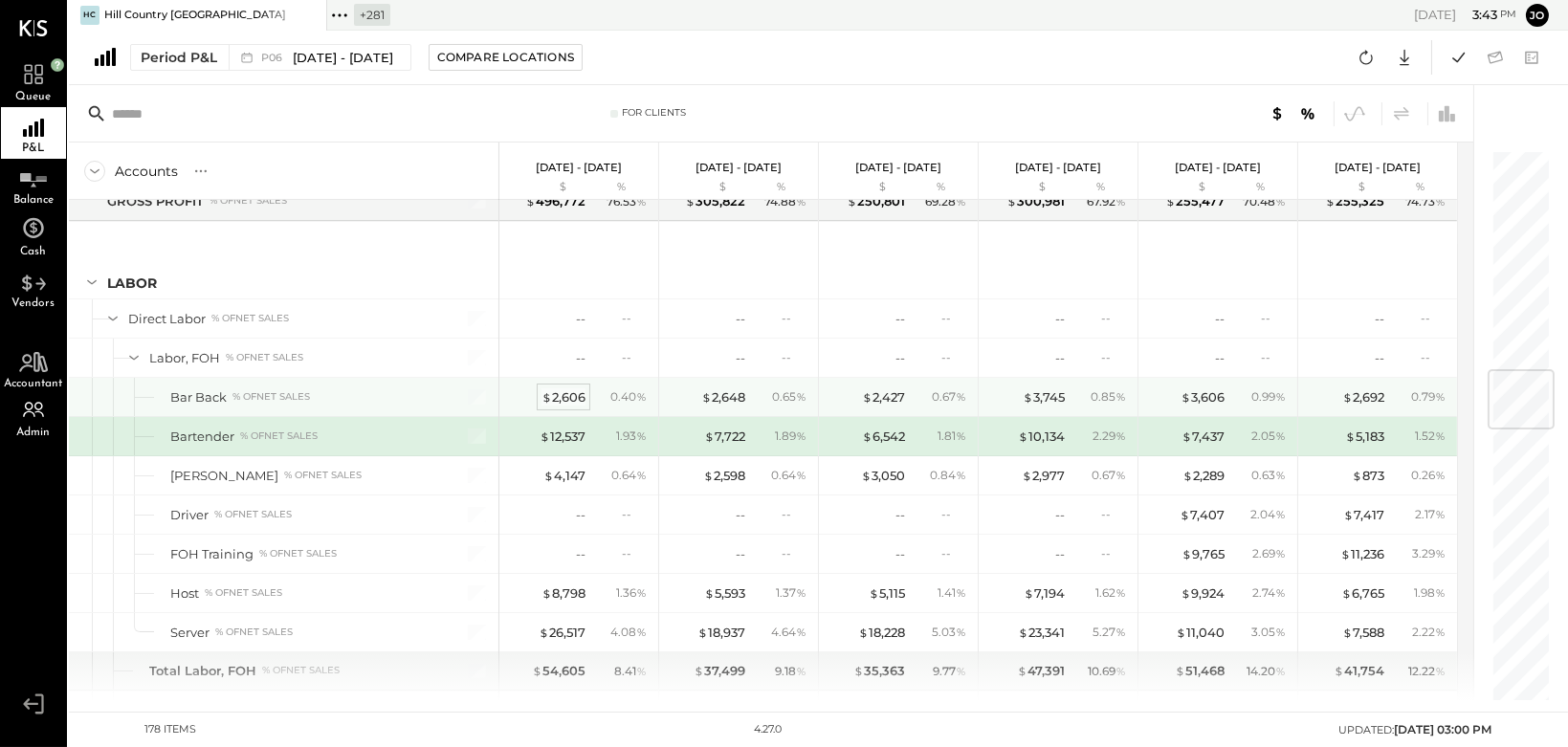 click on "$ 2,606" at bounding box center (563, 397) 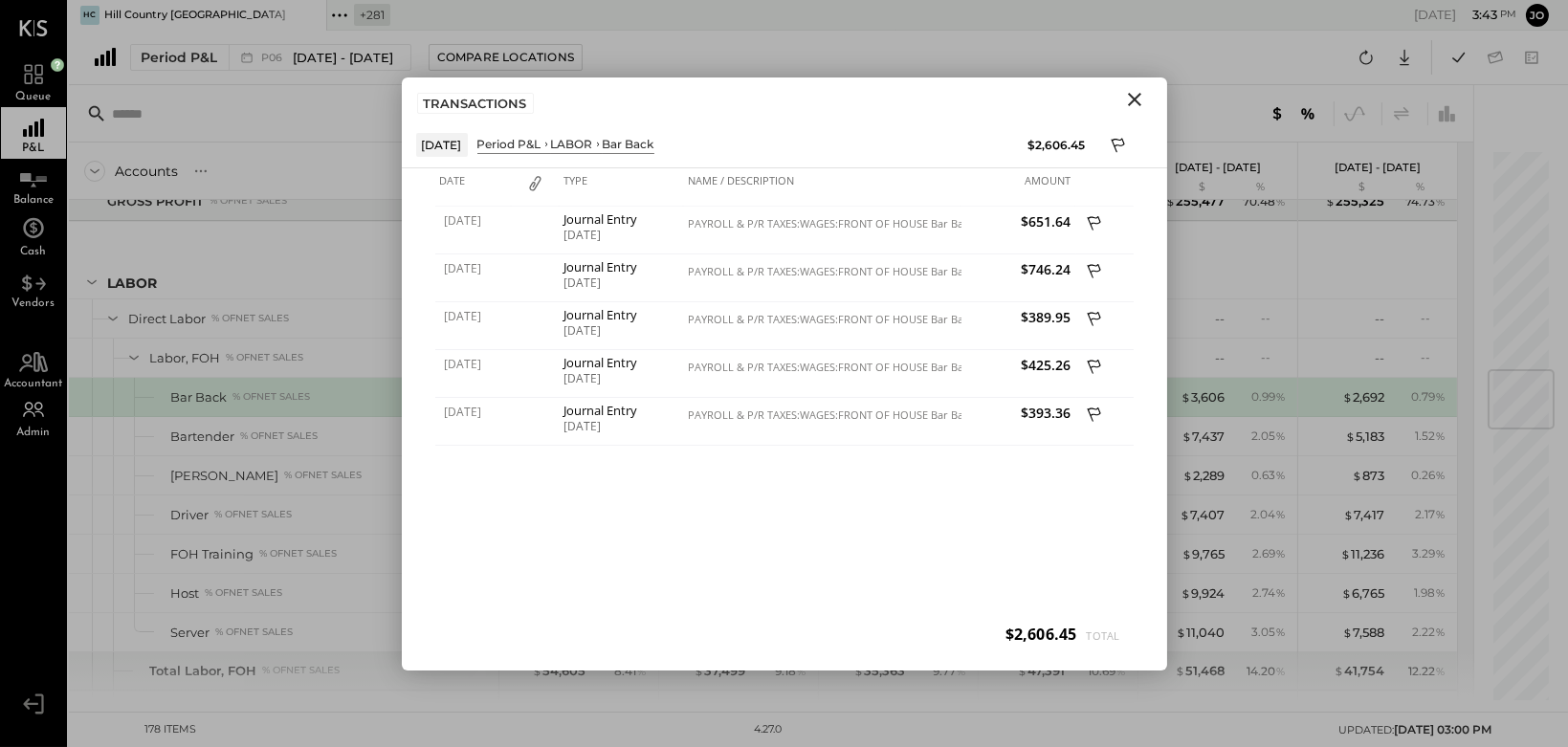 click 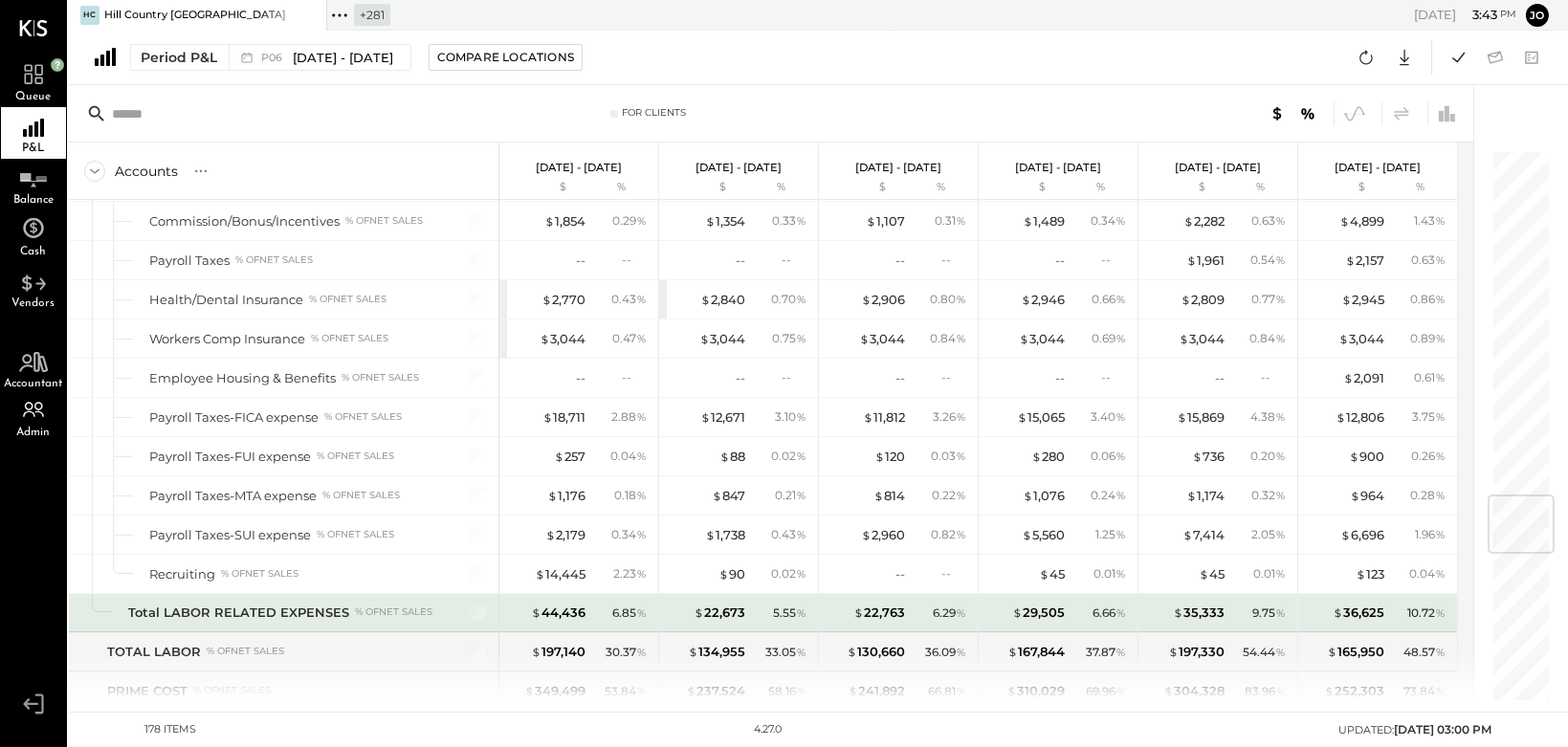 scroll, scrollTop: 2911, scrollLeft: 0, axis: vertical 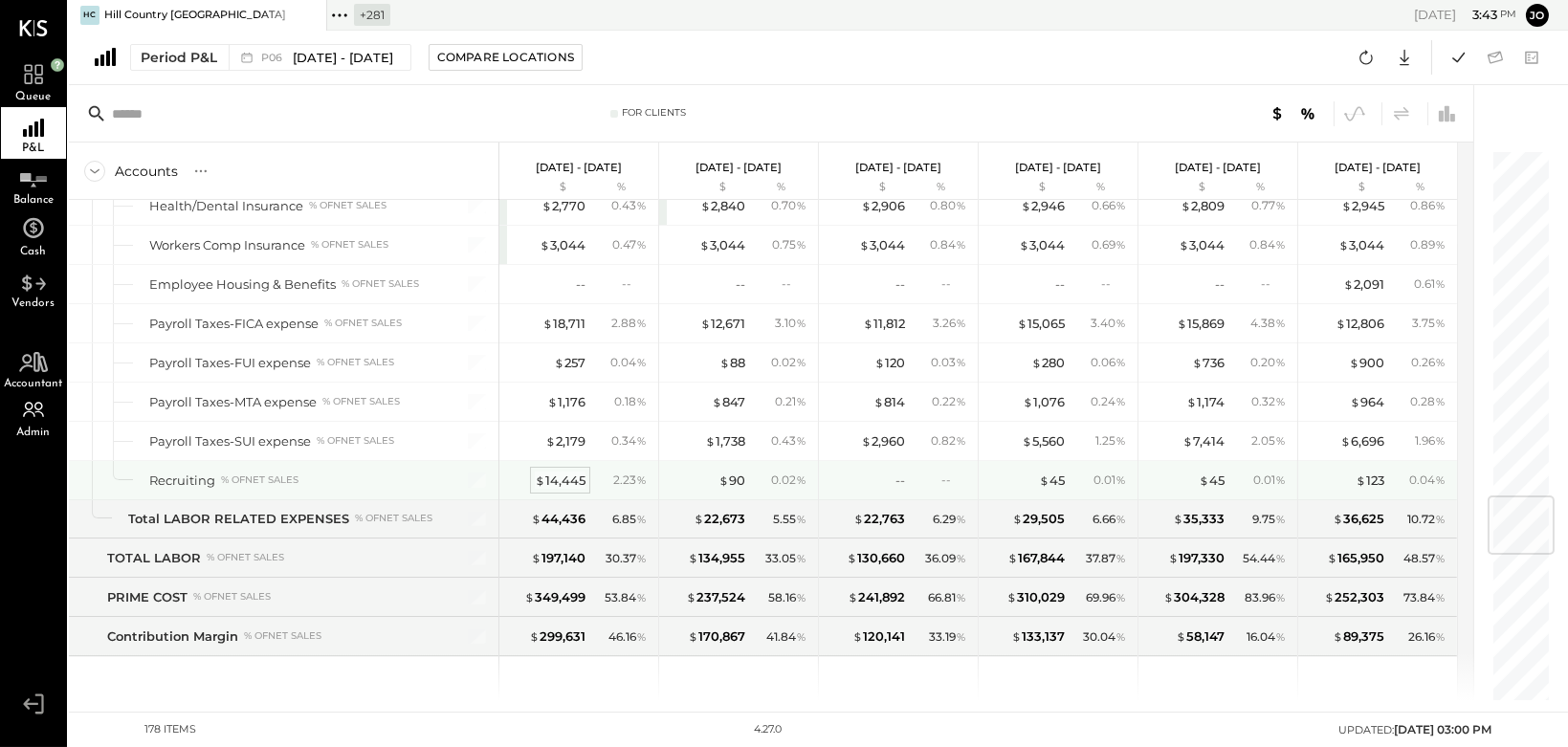 click on "$ 14,445" at bounding box center (560, 480) 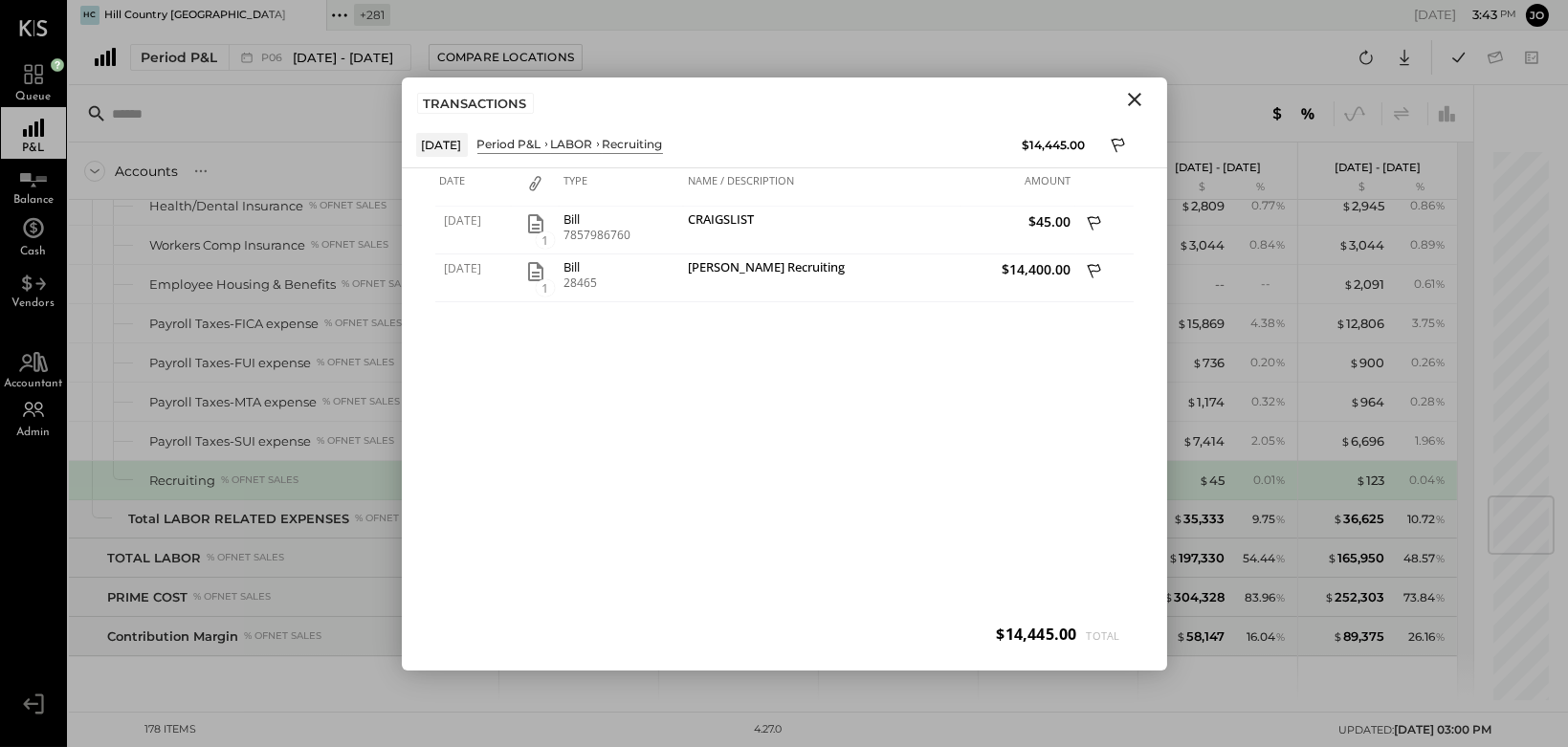 click 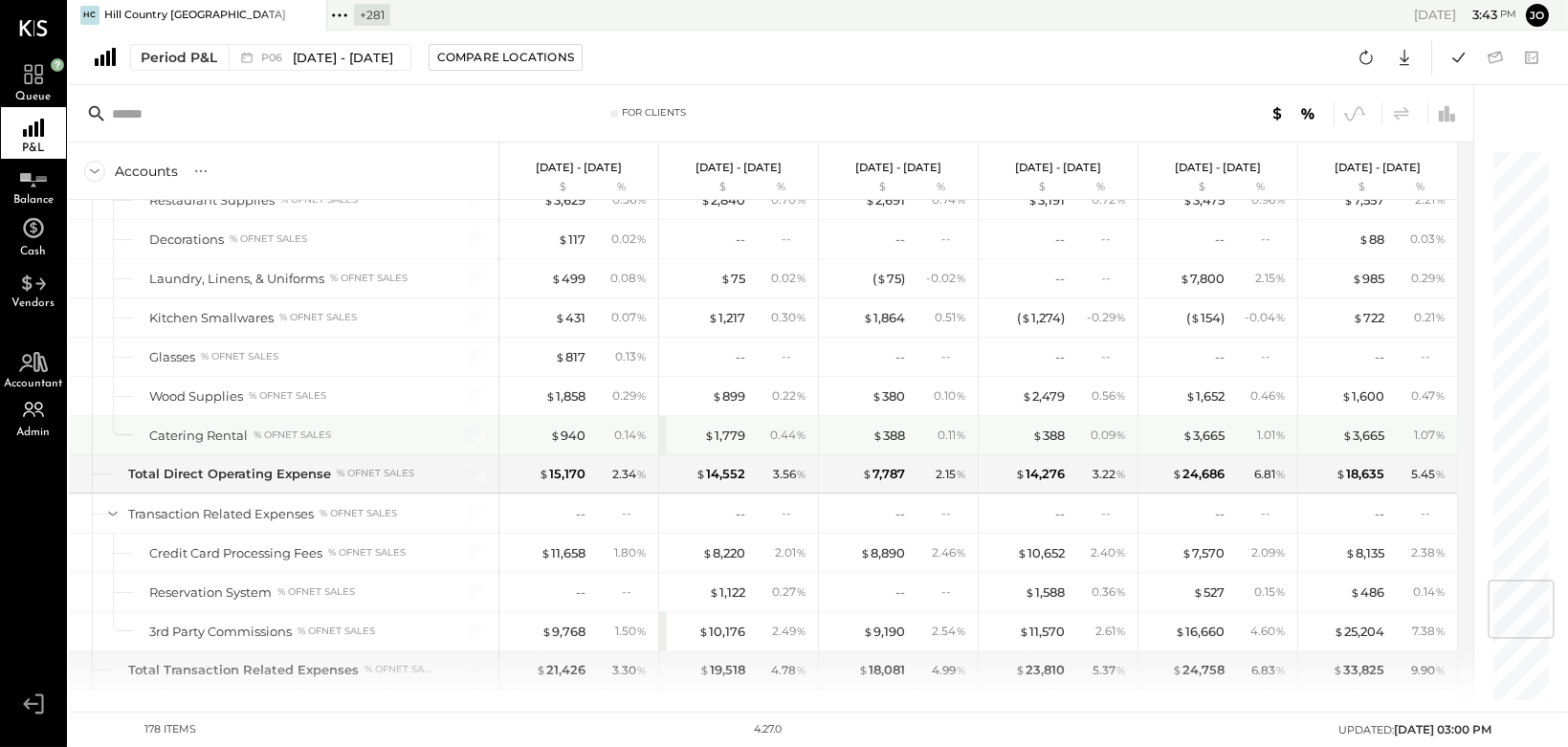 scroll, scrollTop: 3764, scrollLeft: 0, axis: vertical 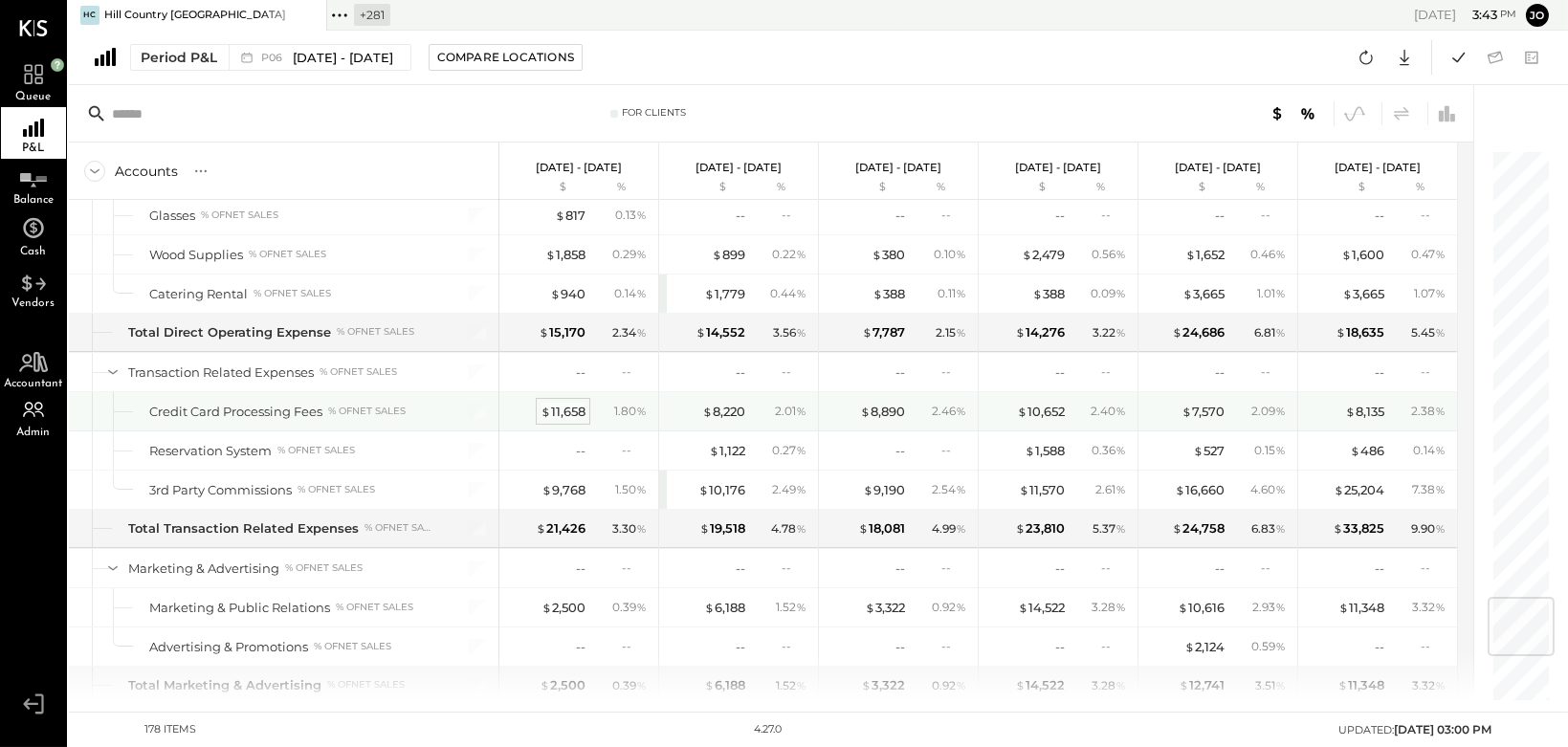 click on "$ 11,658" at bounding box center [563, 411] 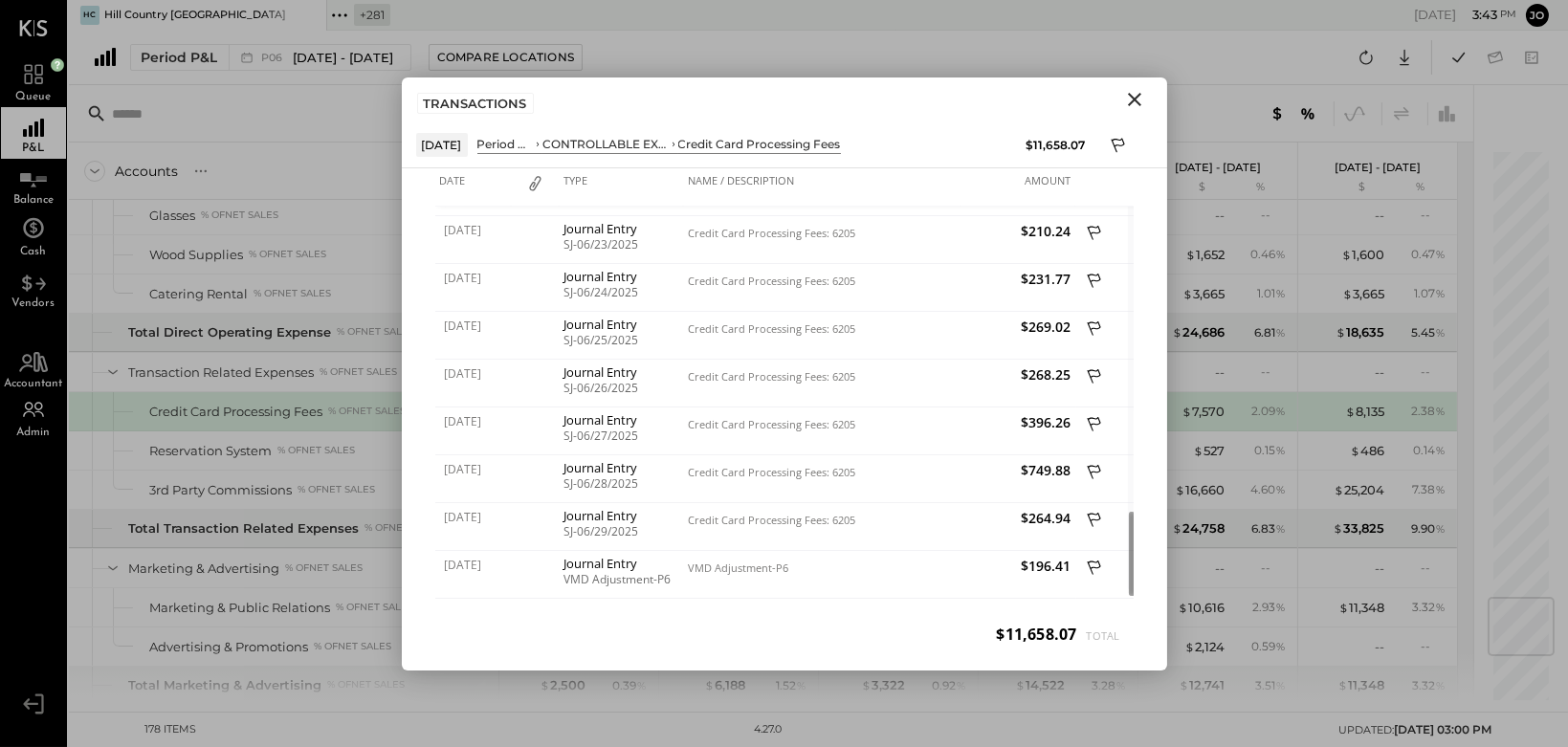 click 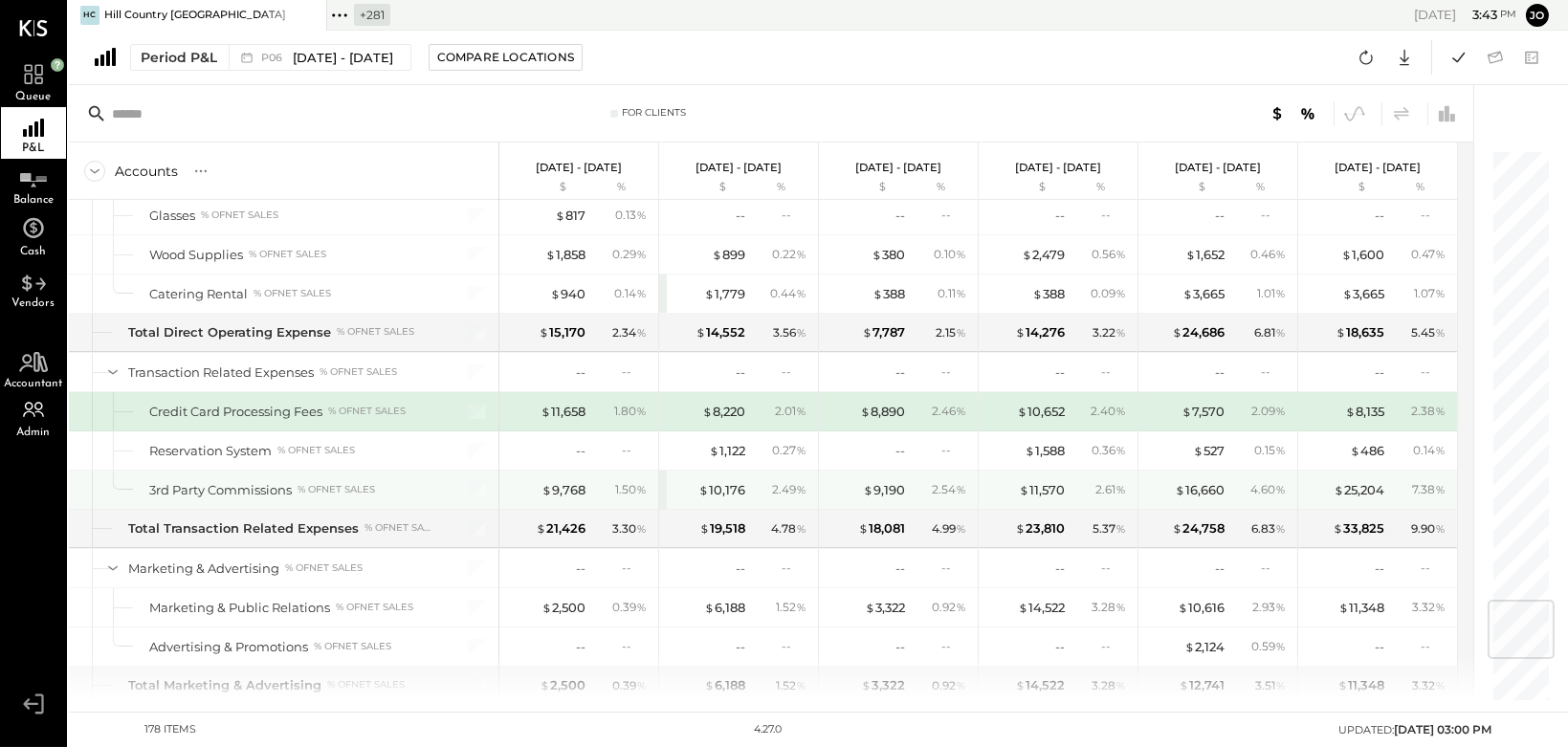 scroll, scrollTop: 3791, scrollLeft: 0, axis: vertical 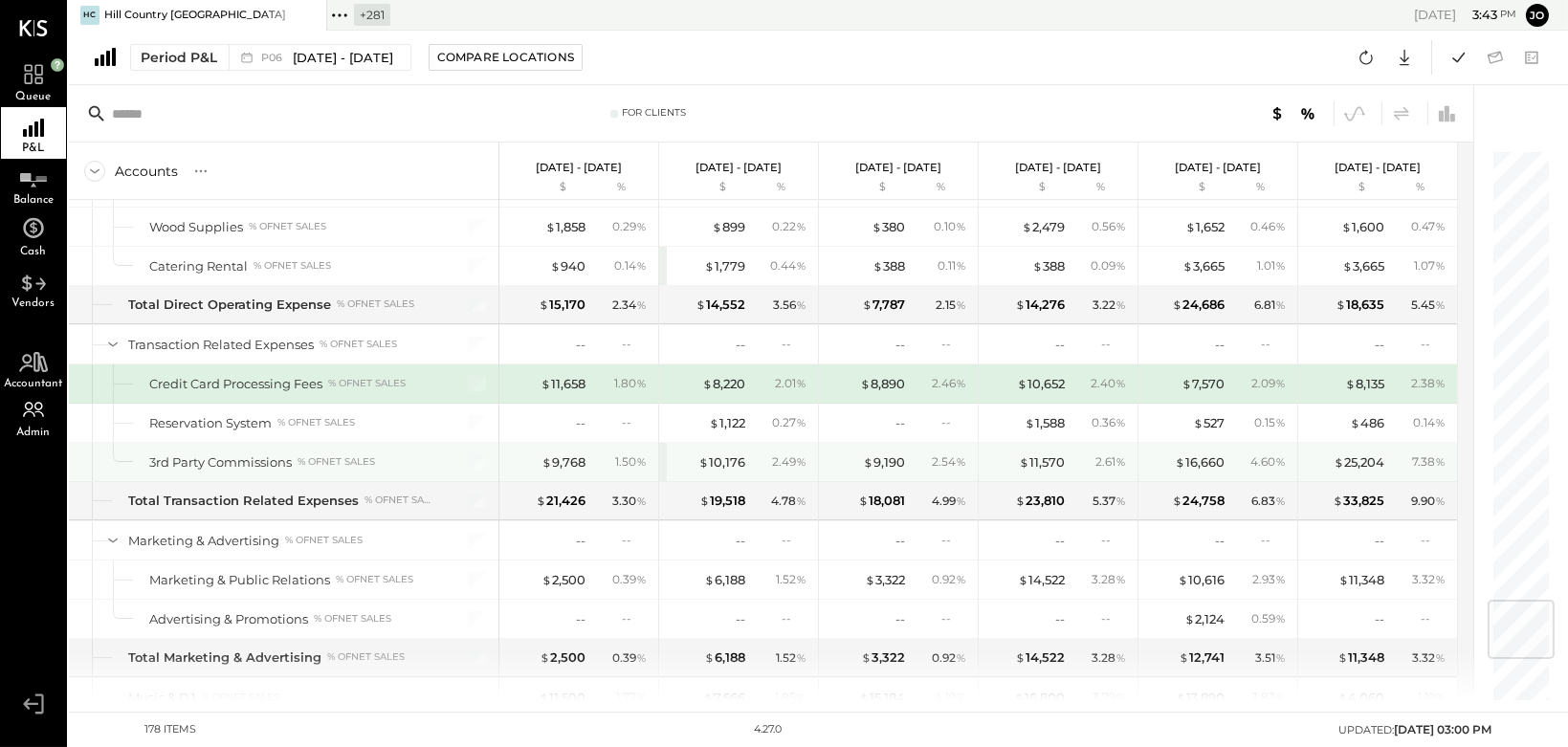 click on "$ 9,768 1.50 %" at bounding box center [581, 462] 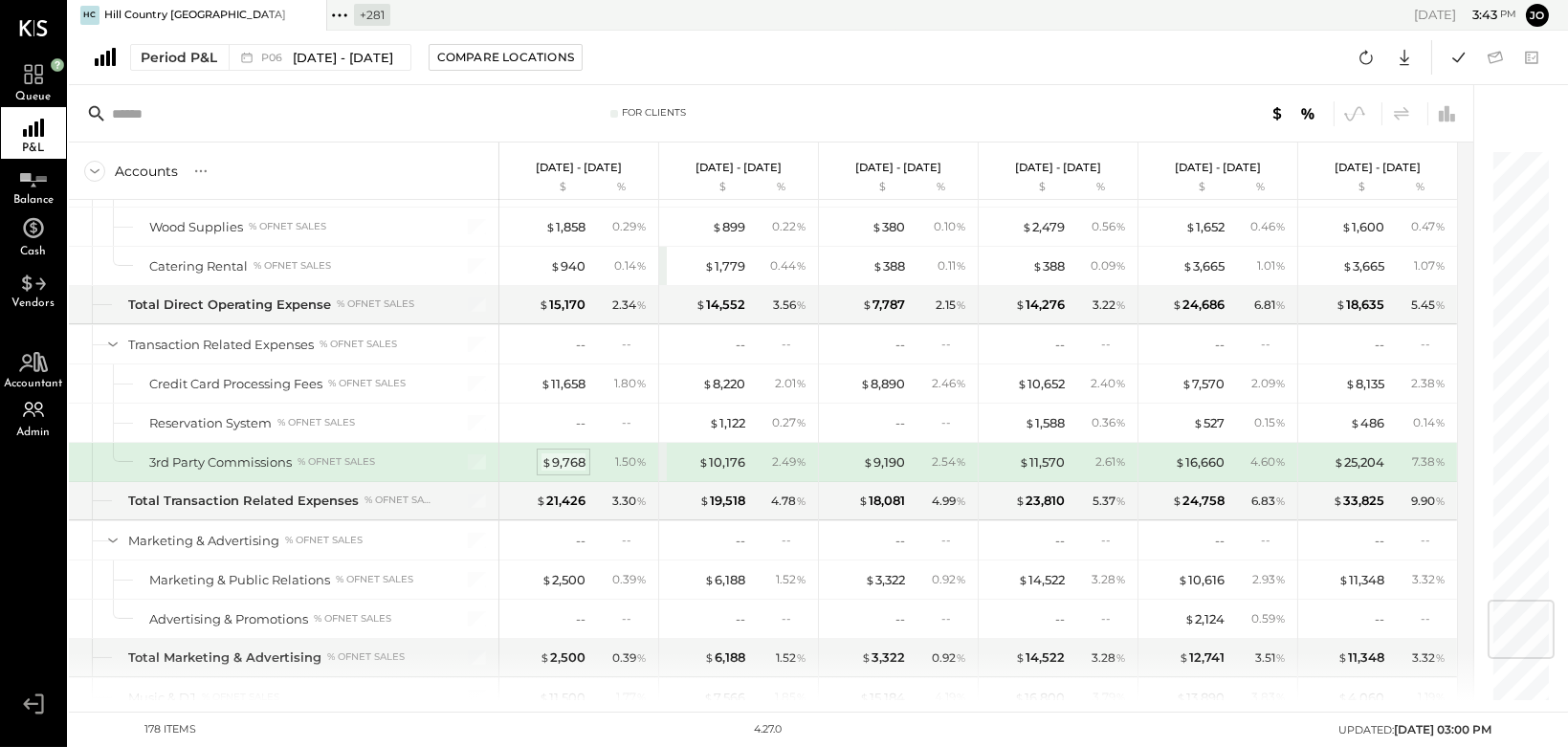 click on "$ 9,768" at bounding box center (563, 462) 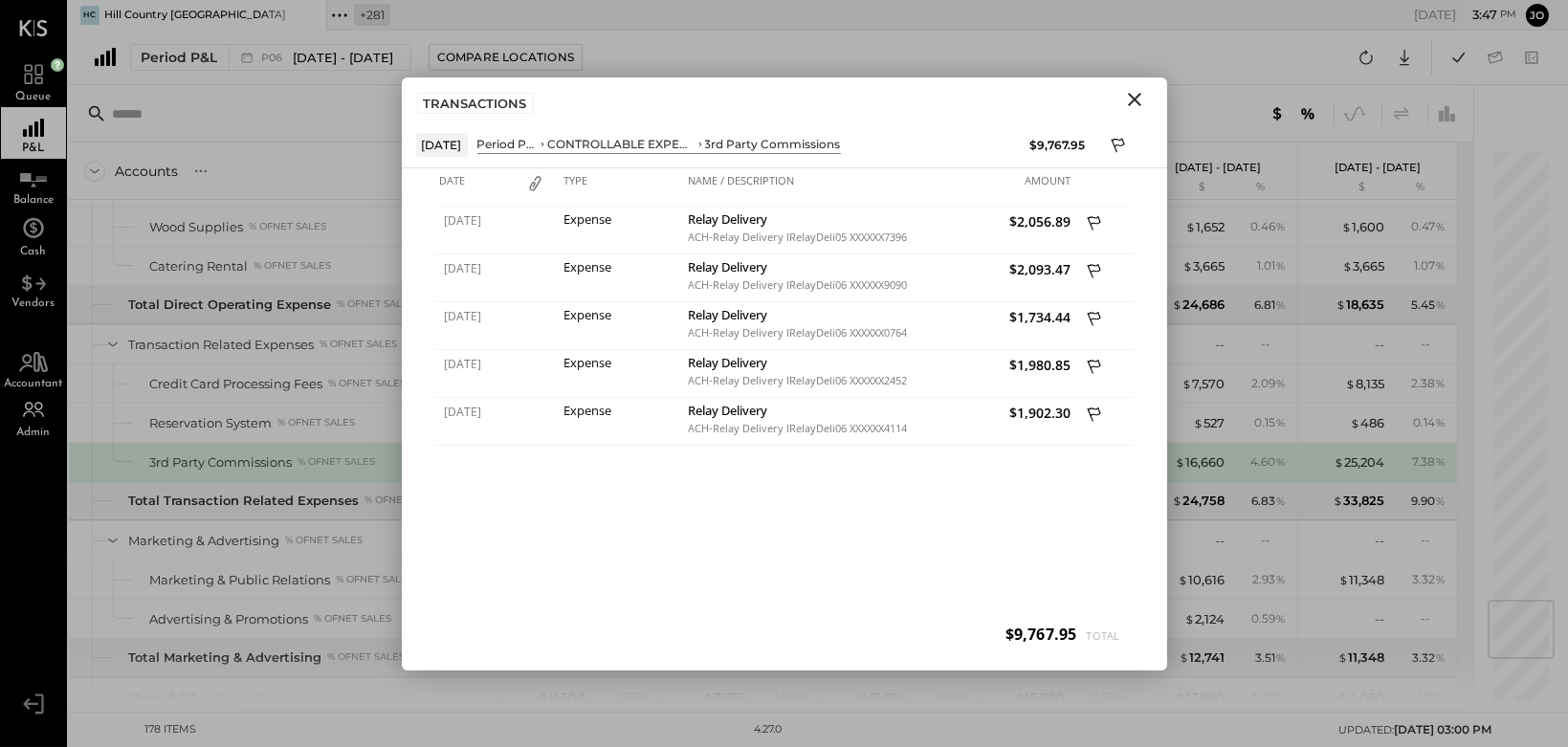 click 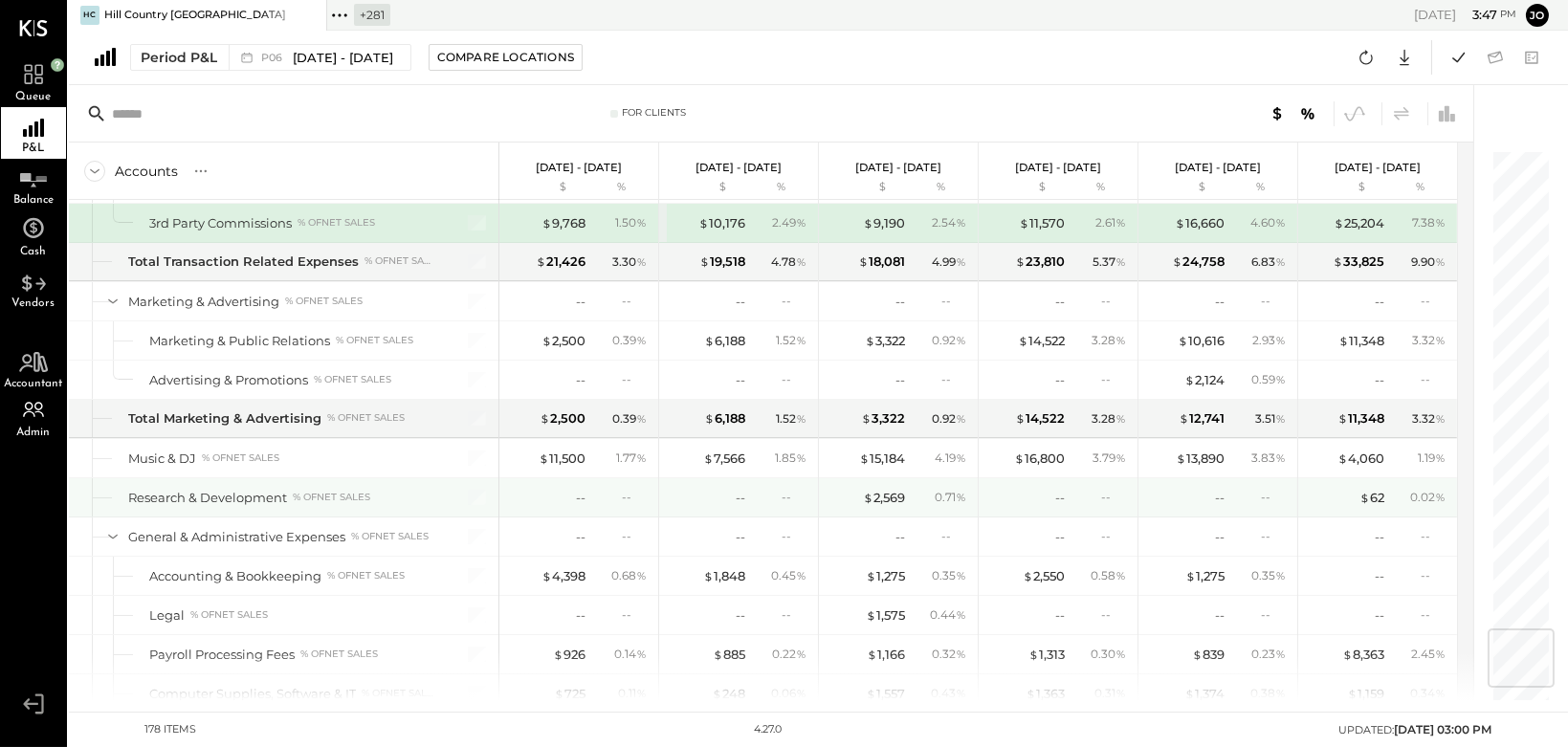 scroll, scrollTop: 4032, scrollLeft: 0, axis: vertical 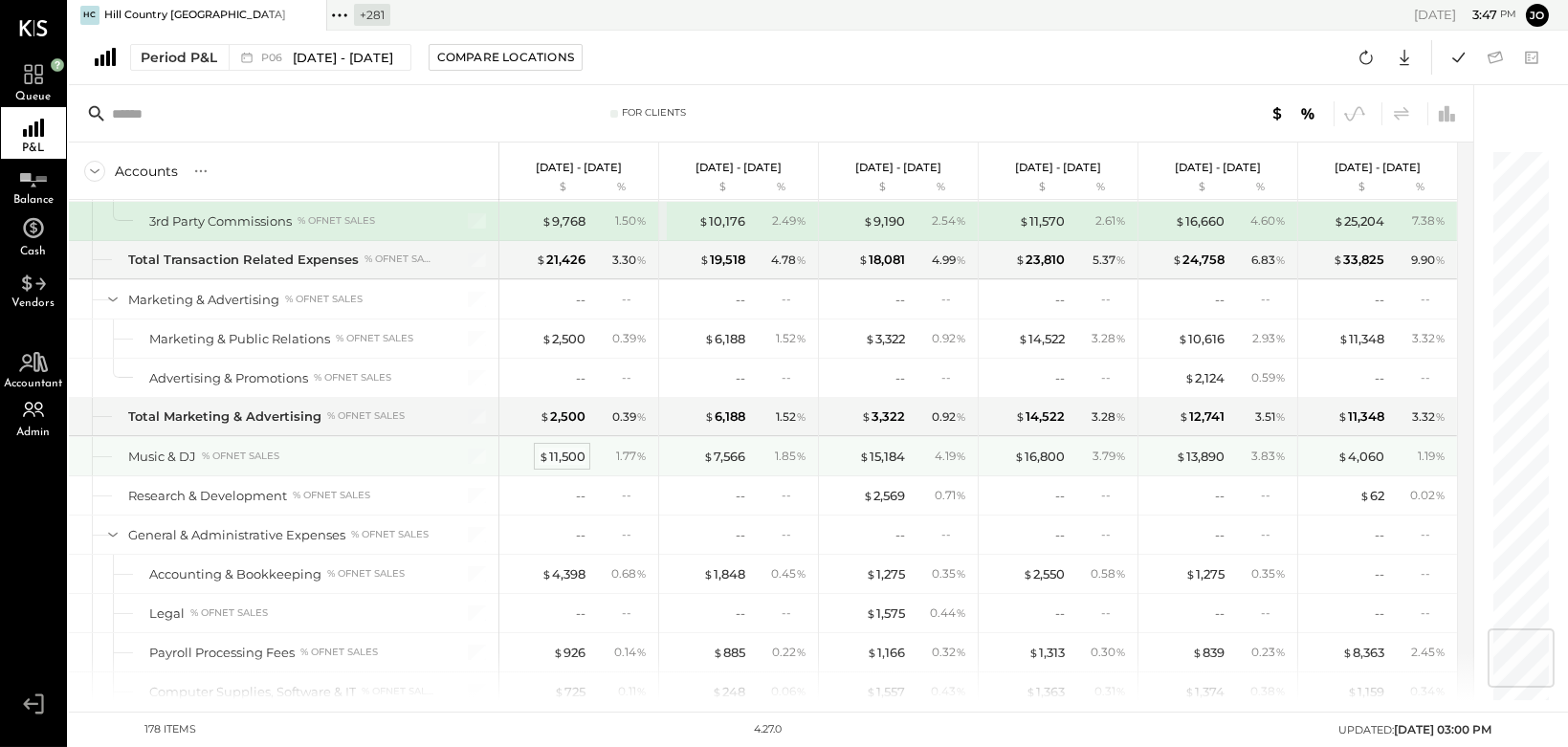 click on "$ 11,500" at bounding box center [562, 456] 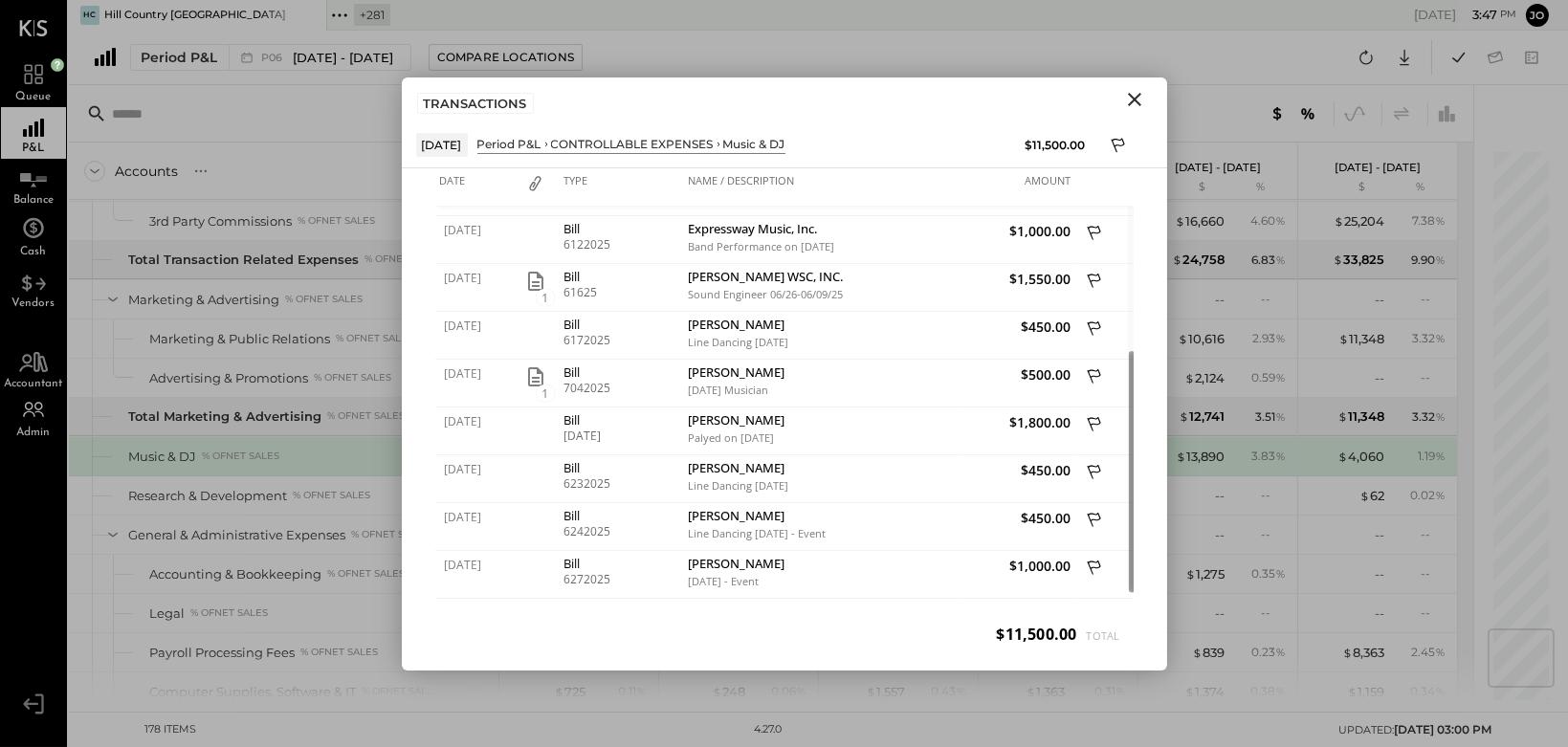 click 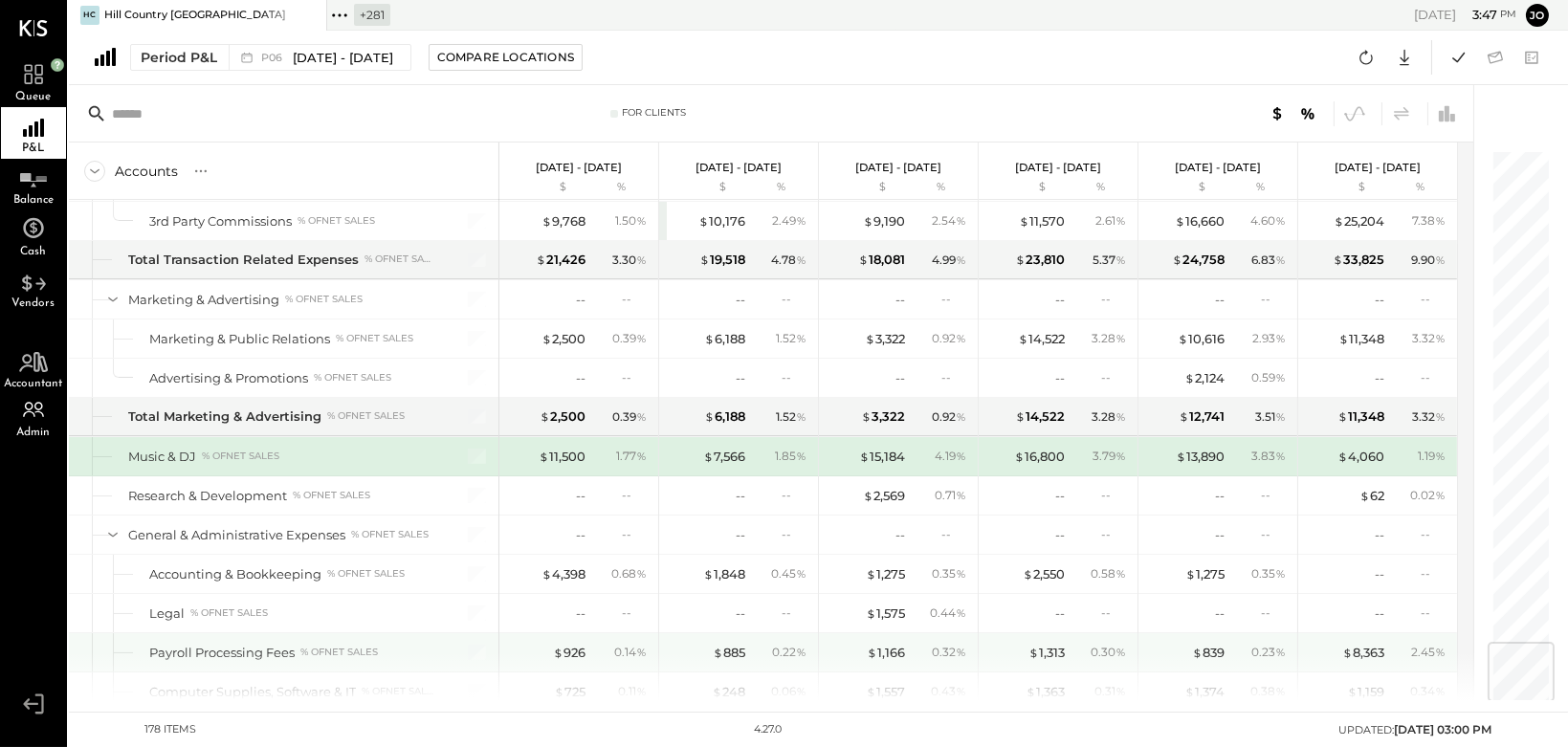 scroll, scrollTop: 4190, scrollLeft: 0, axis: vertical 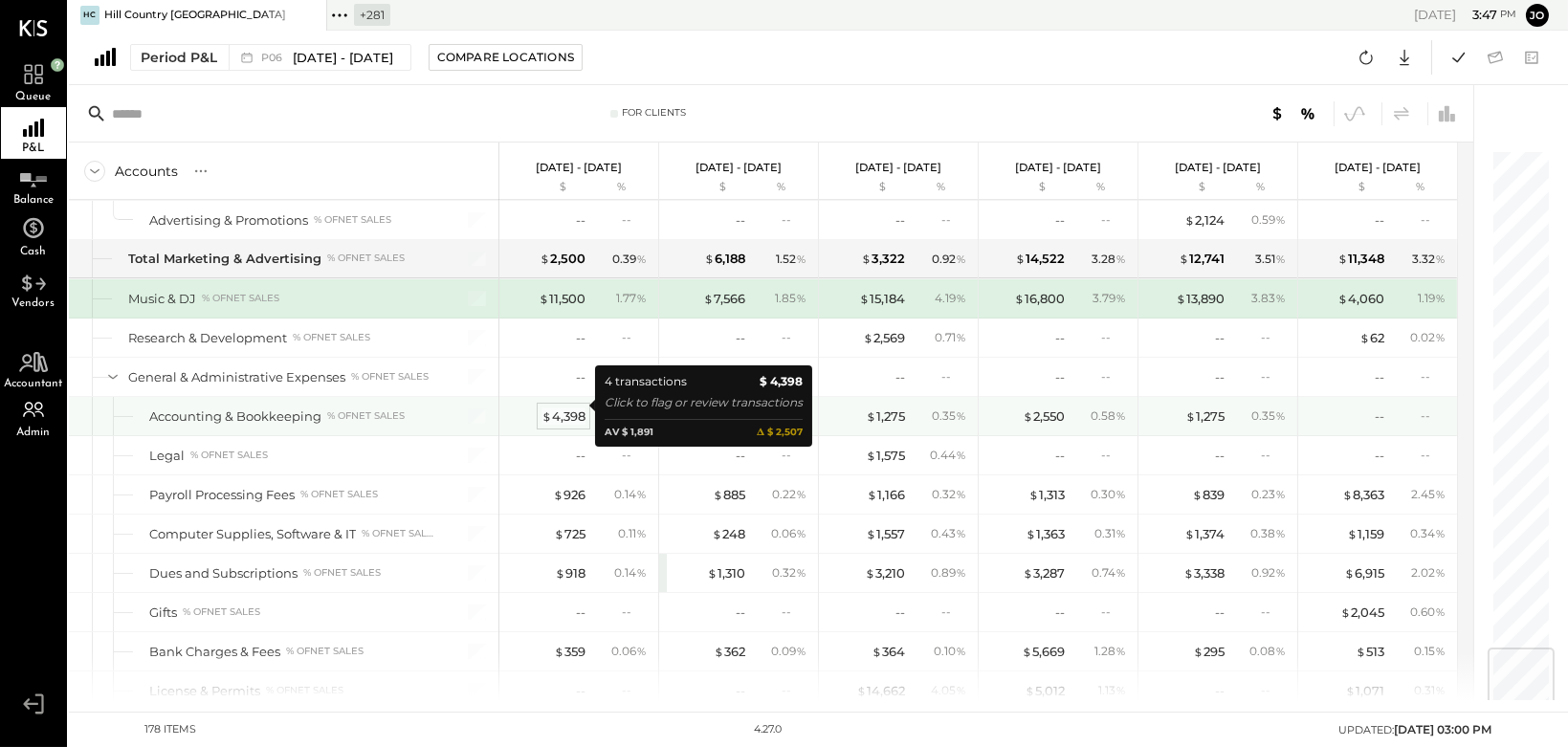 click on "$ 4,398" at bounding box center (563, 416) 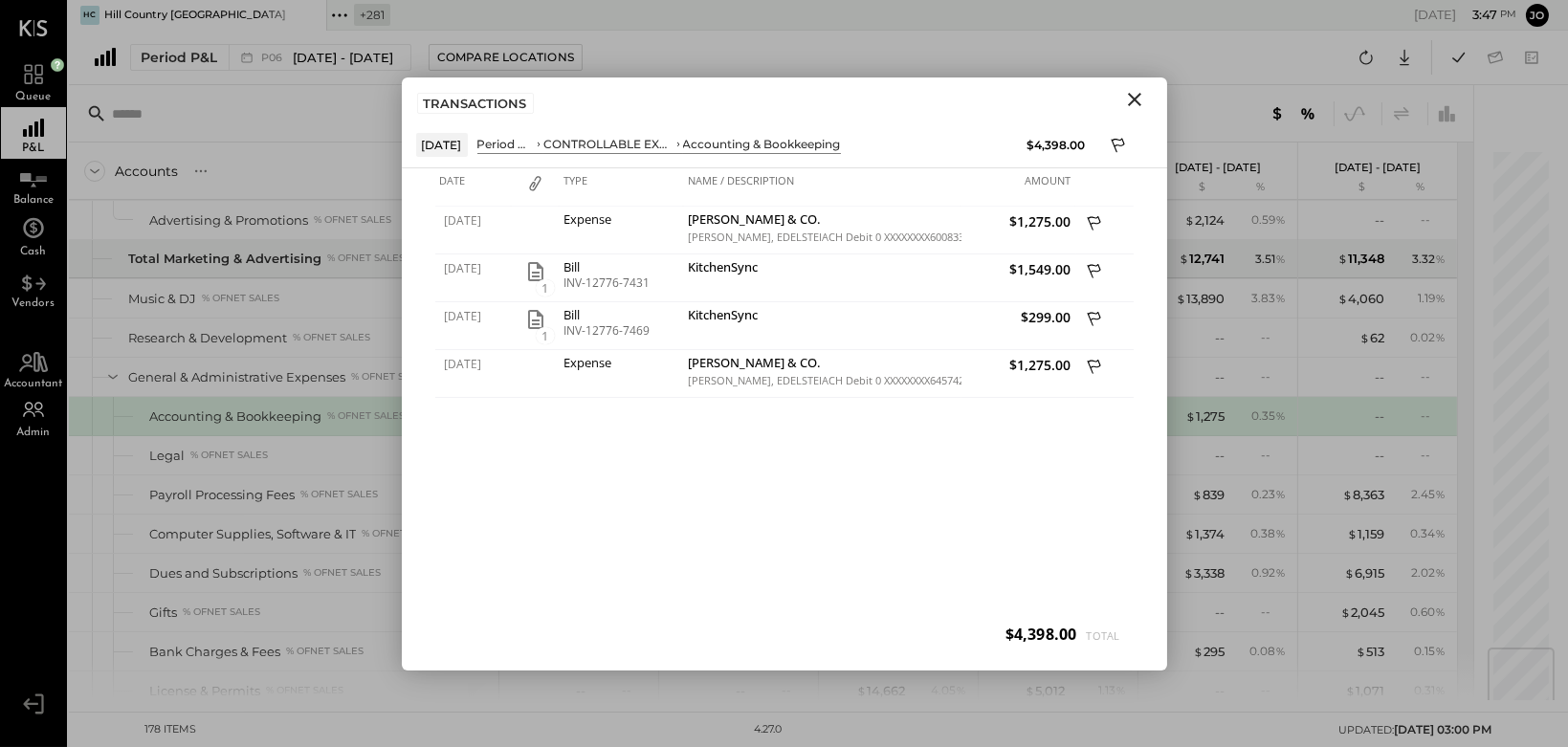 click 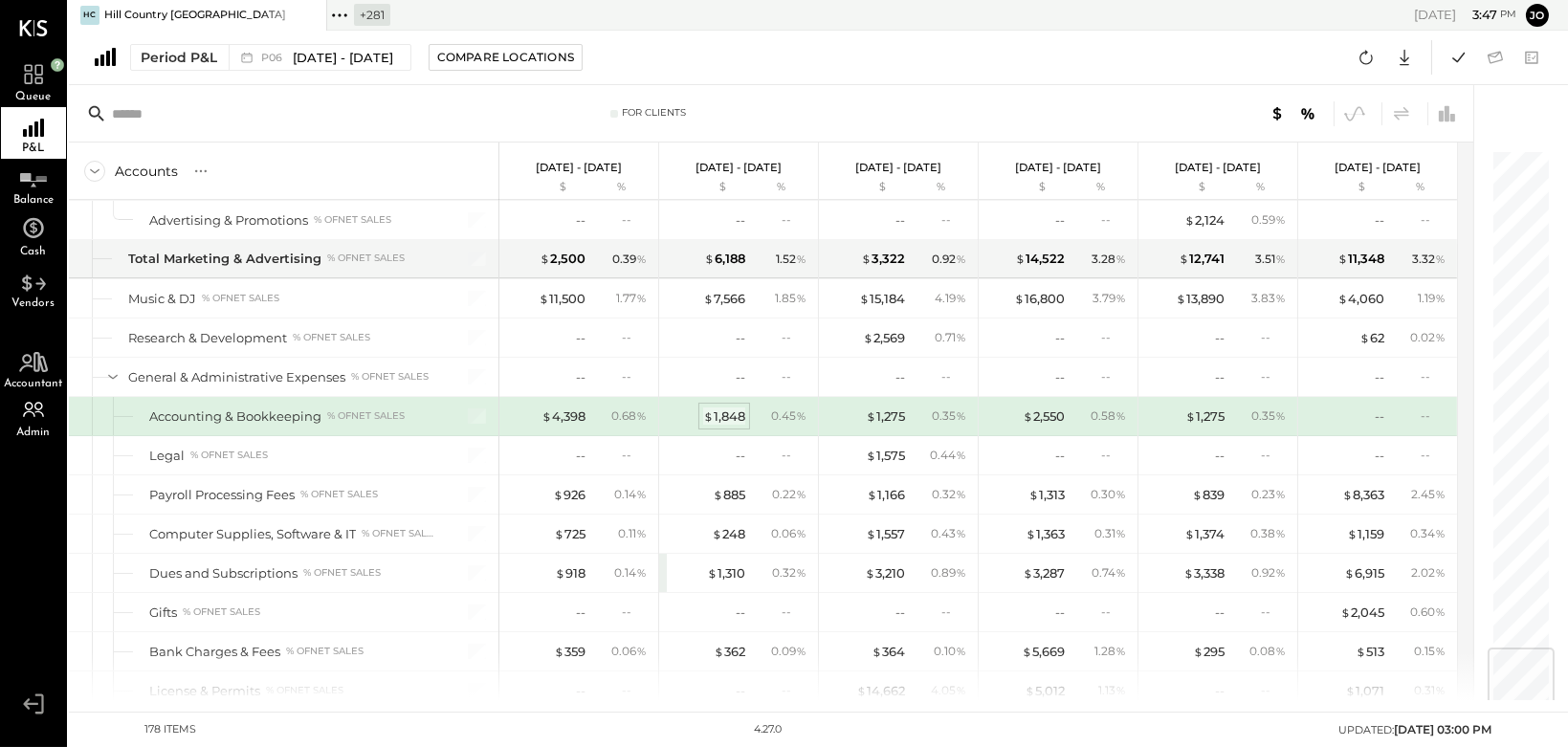 click on "$ 1,848" at bounding box center (724, 416) 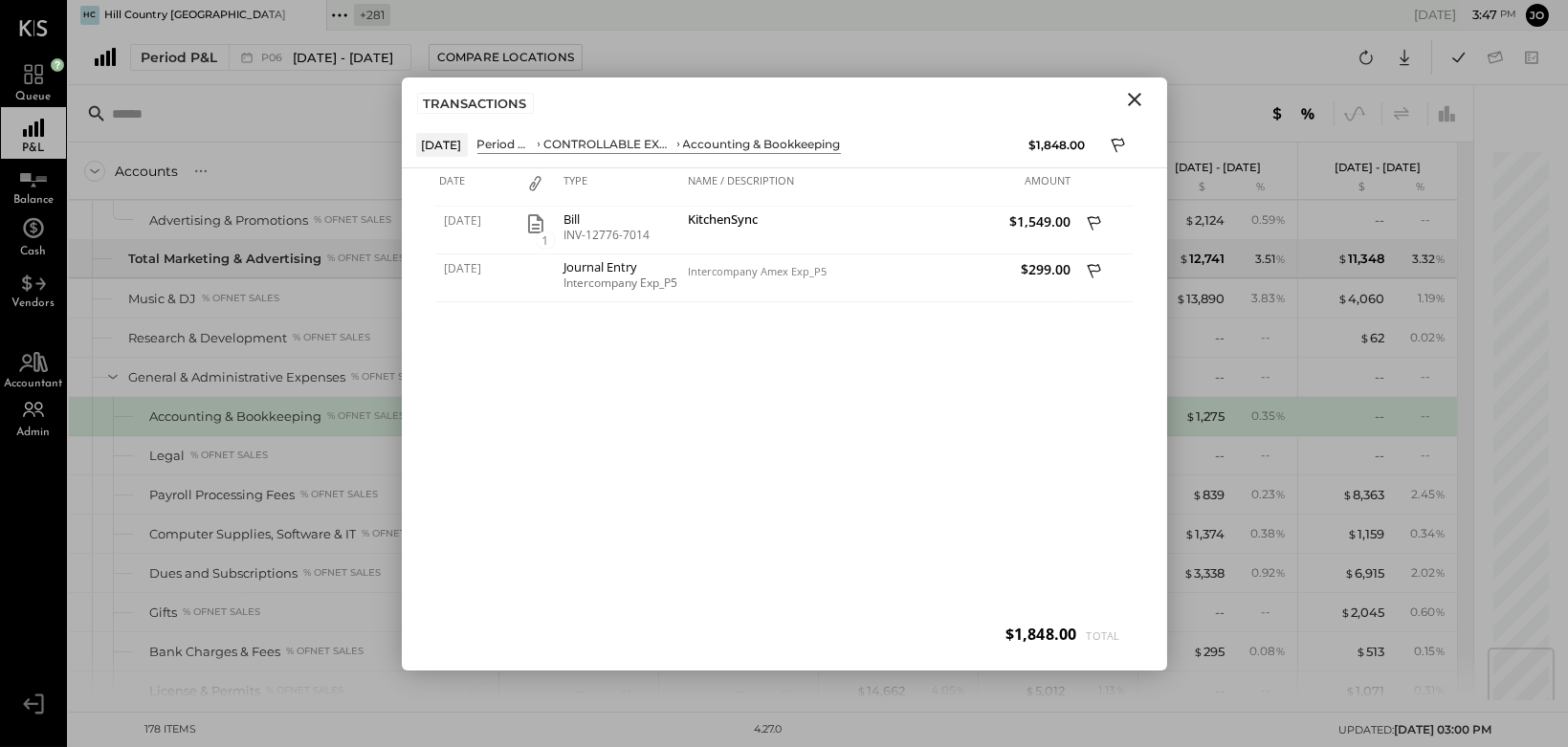 click 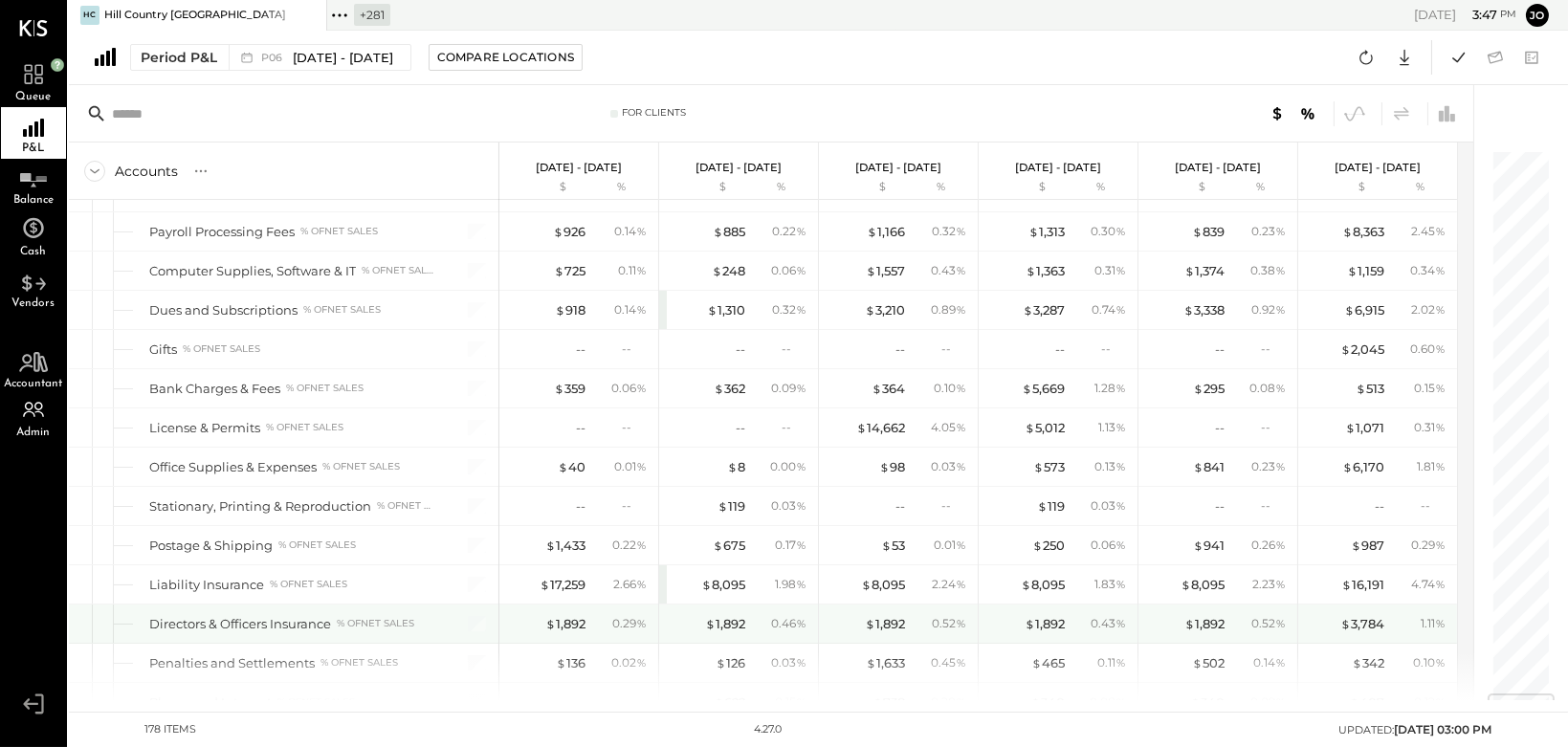 scroll, scrollTop: 4575, scrollLeft: 0, axis: vertical 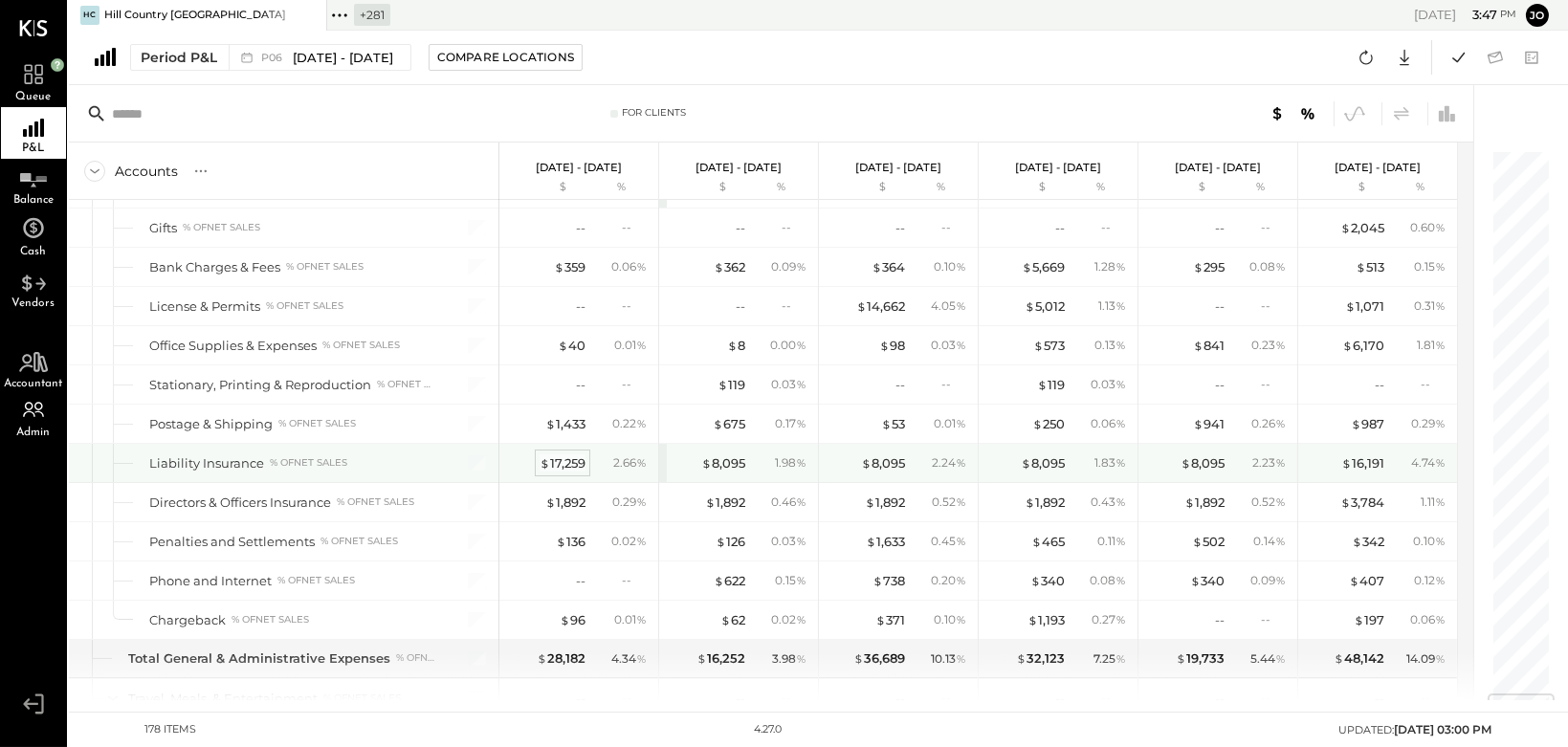 click on "$ 17,259" at bounding box center [563, 463] 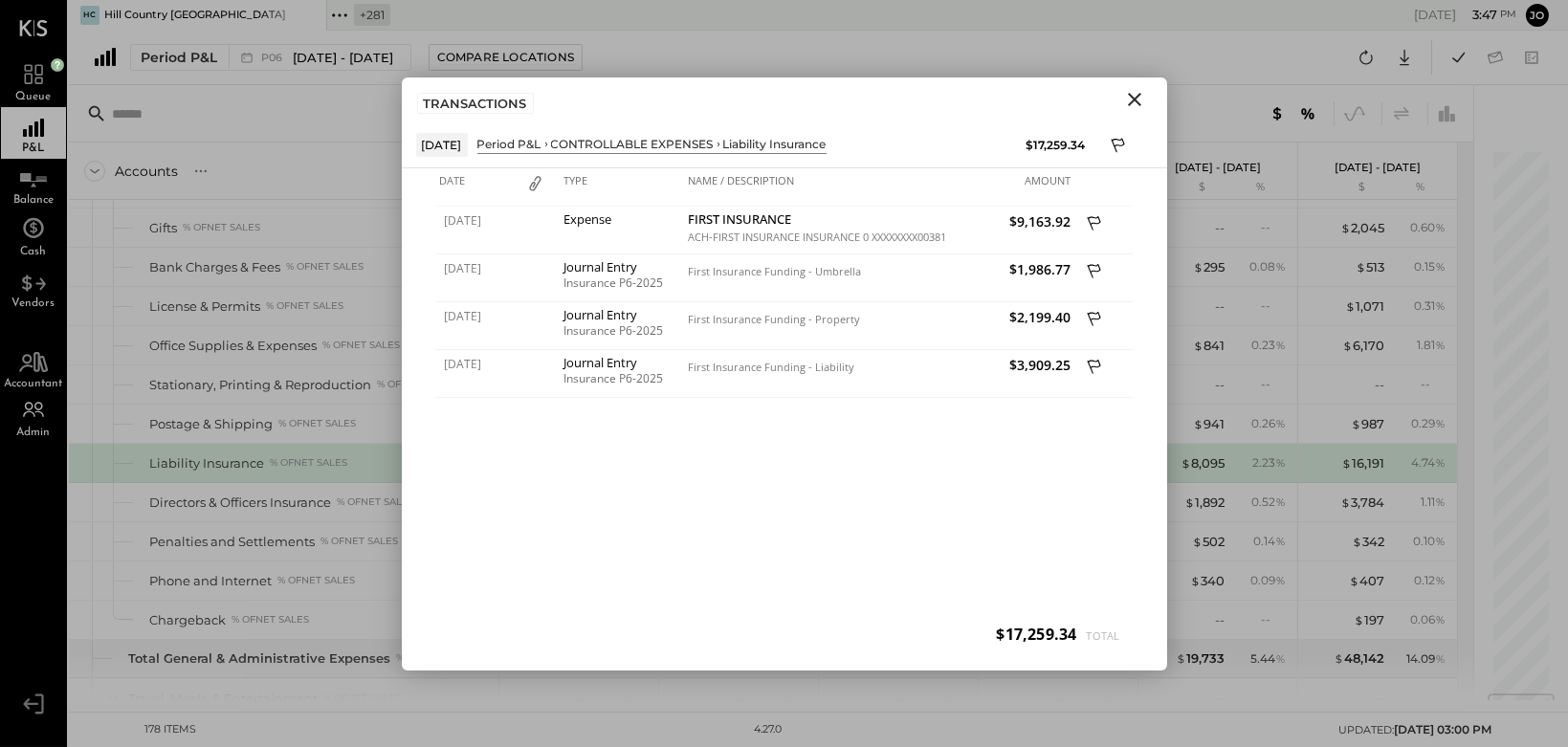 click 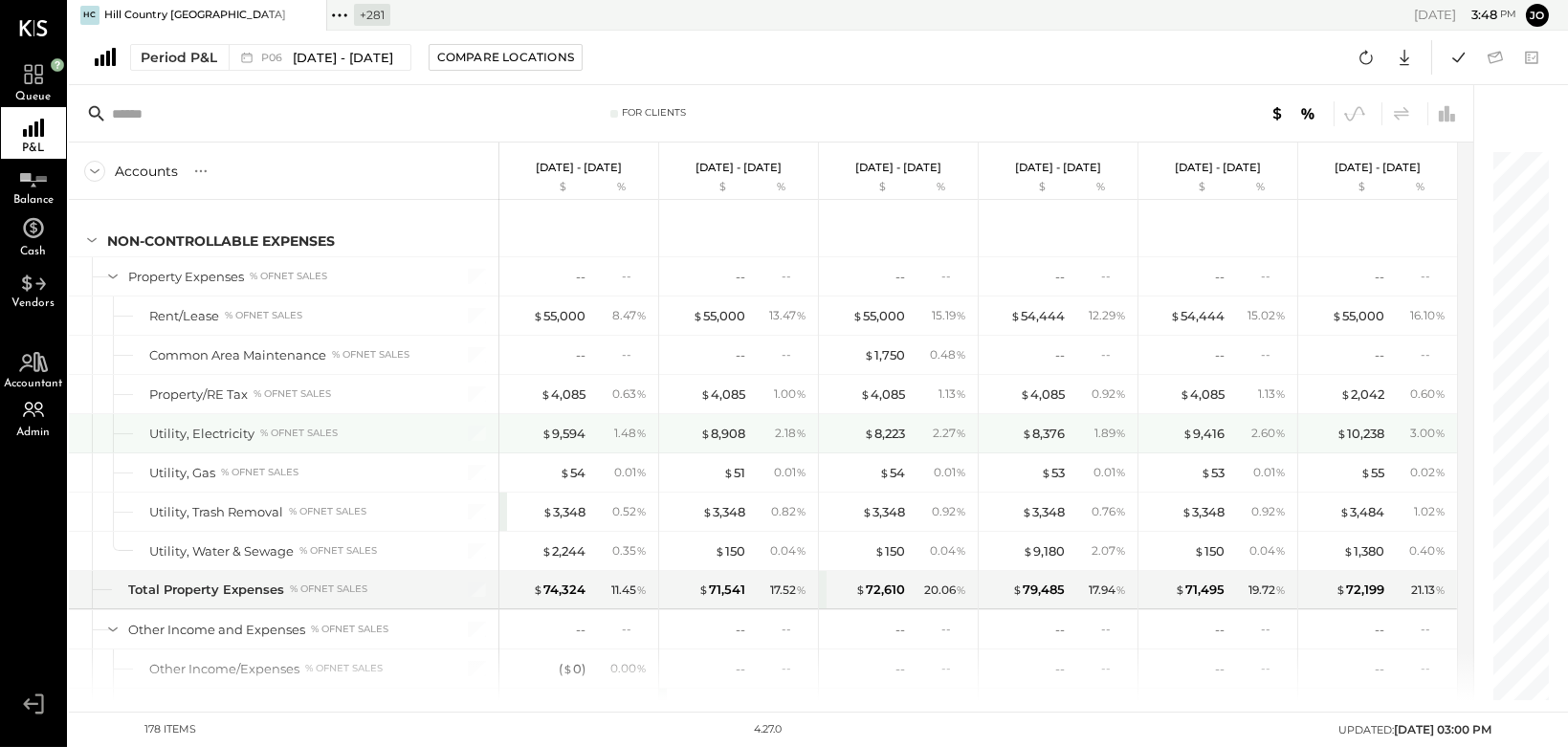 scroll, scrollTop: 5550, scrollLeft: 0, axis: vertical 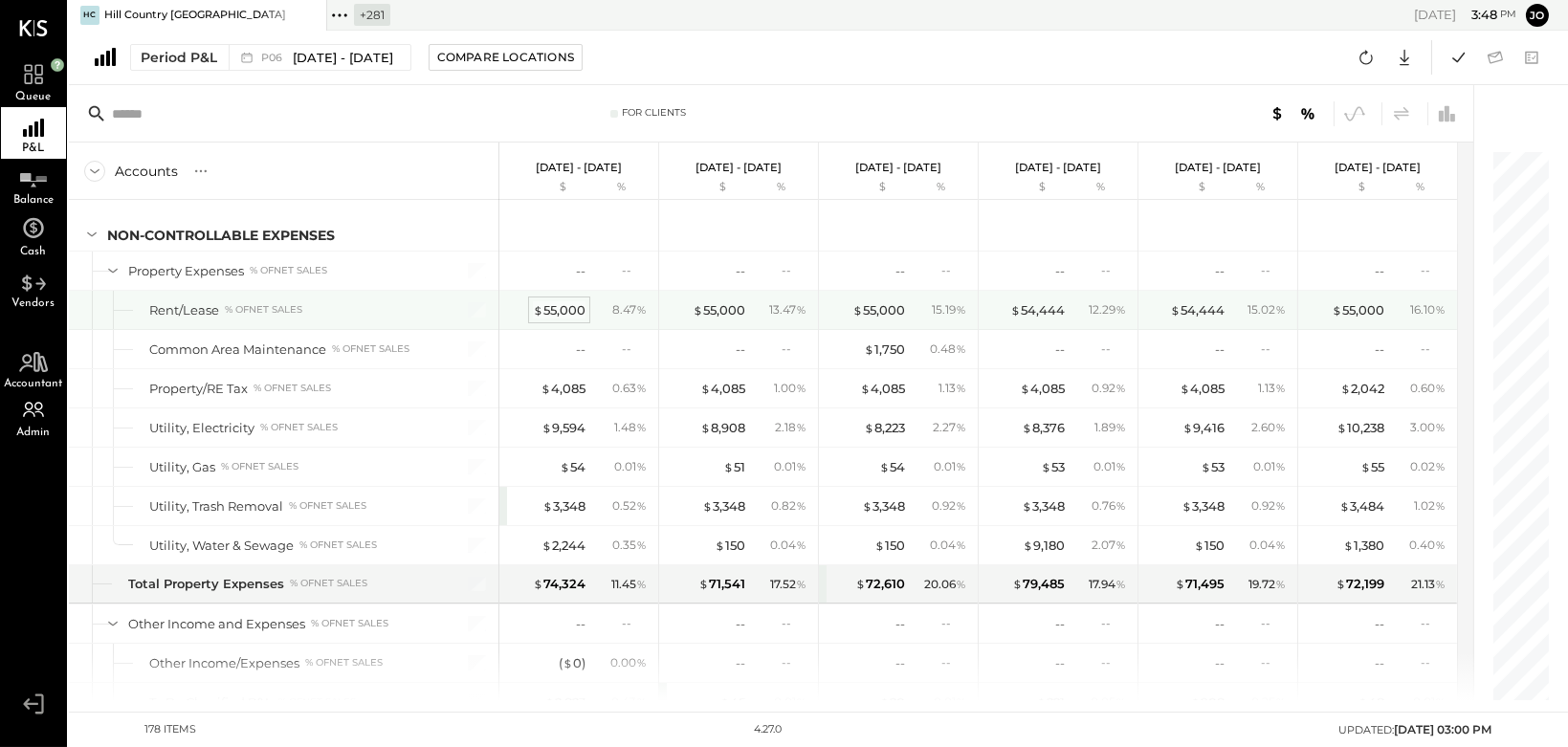 click on "$ 55,000" at bounding box center [559, 310] 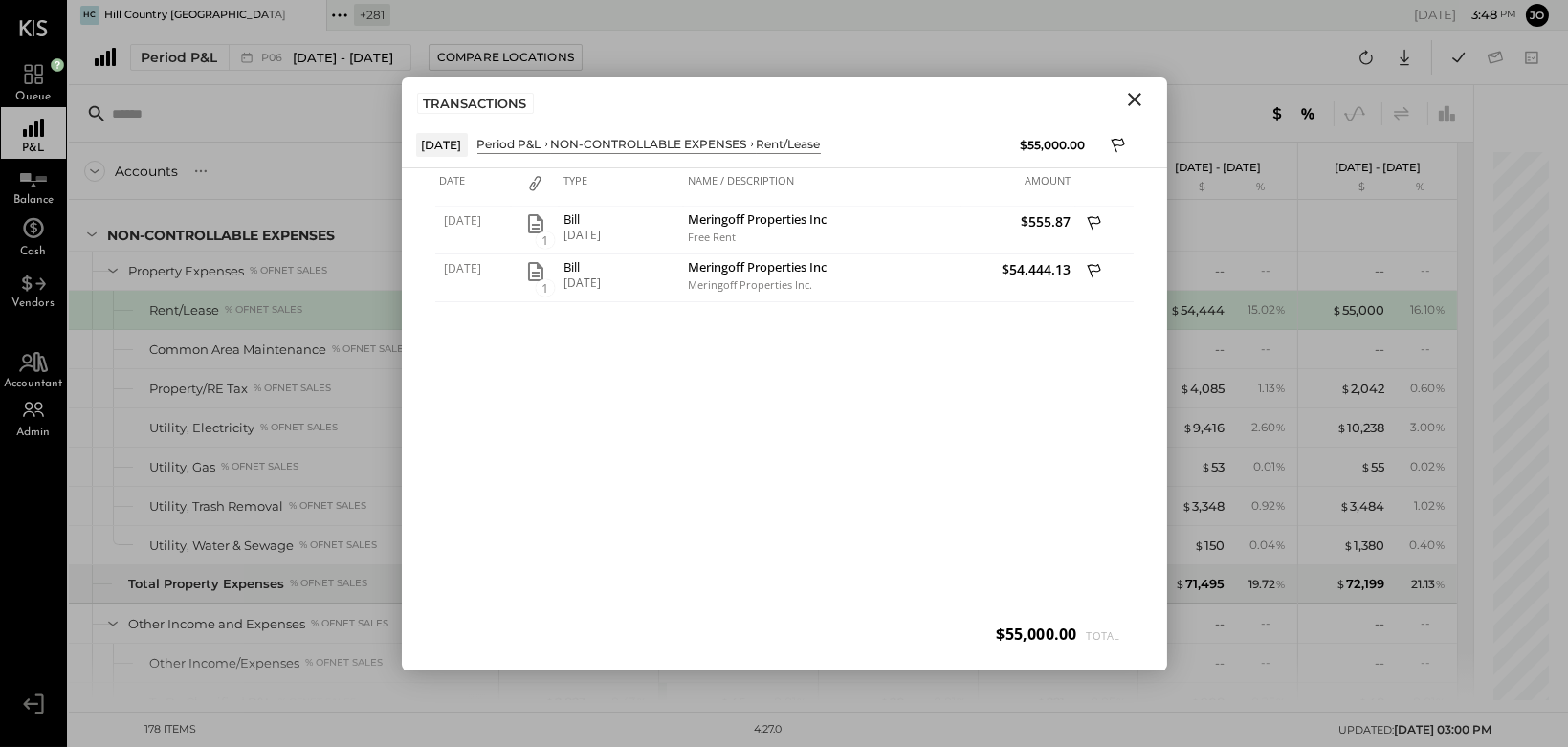 click at bounding box center (1135, 99) 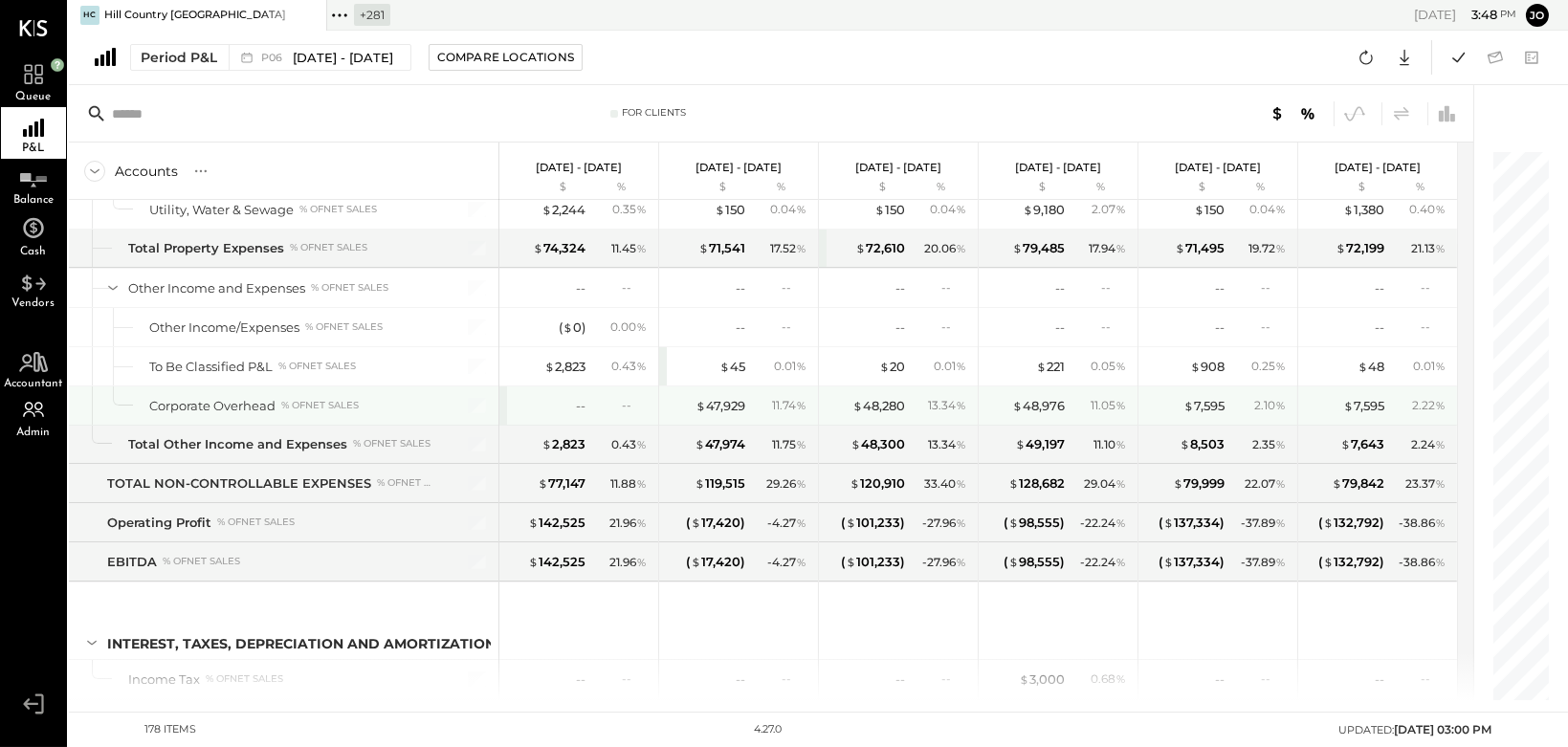 scroll, scrollTop: 5905, scrollLeft: 0, axis: vertical 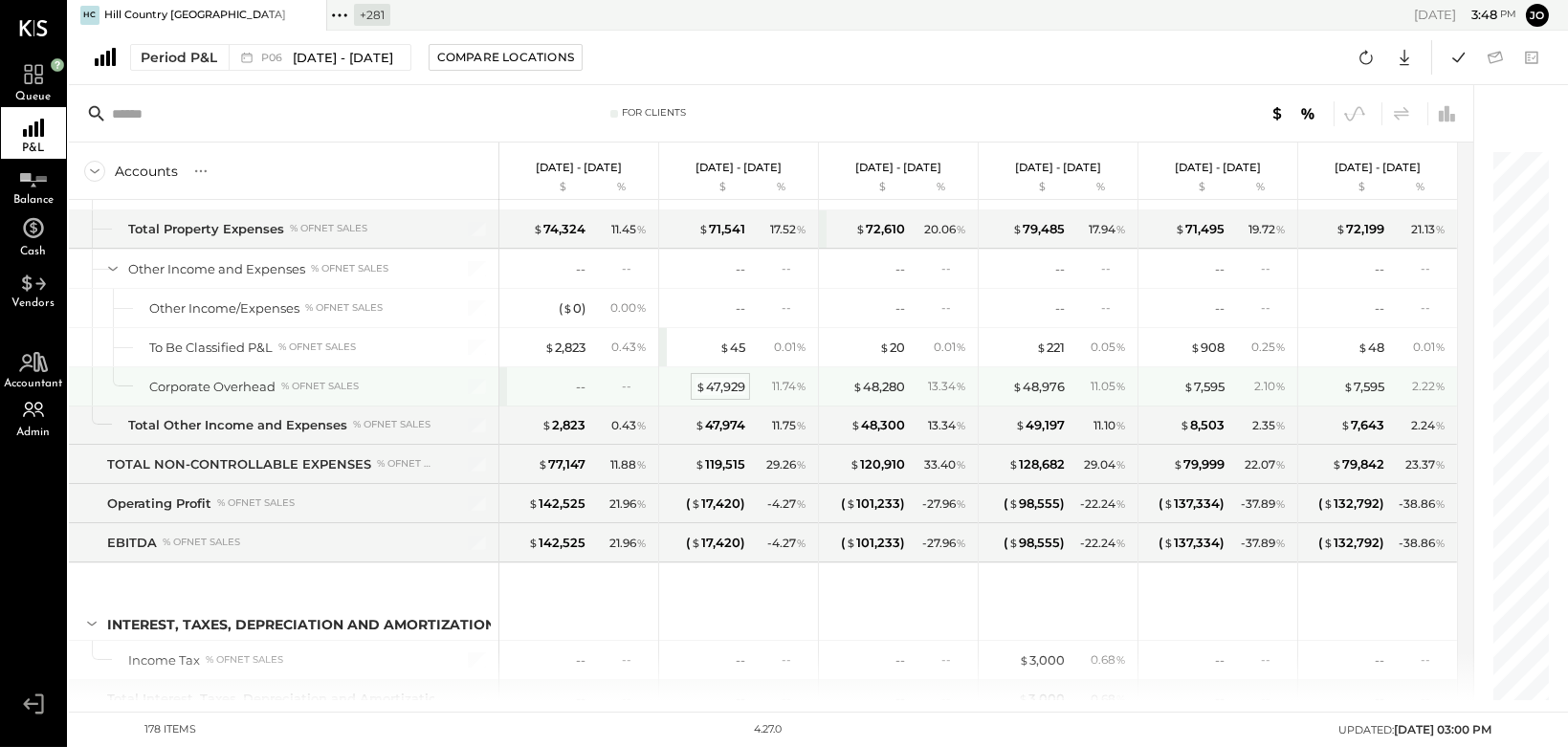 click on "$ 47,929" at bounding box center [720, 386] 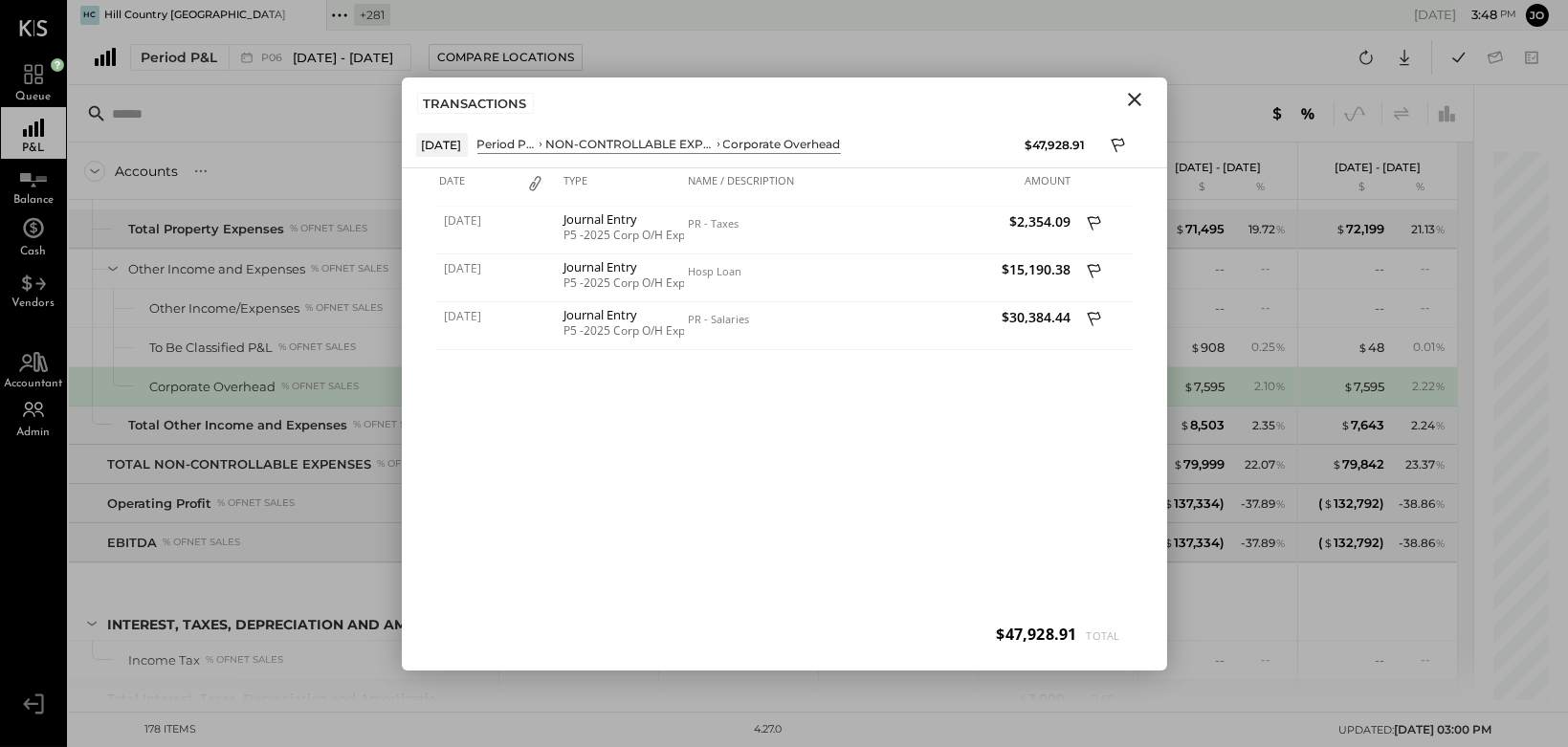 click 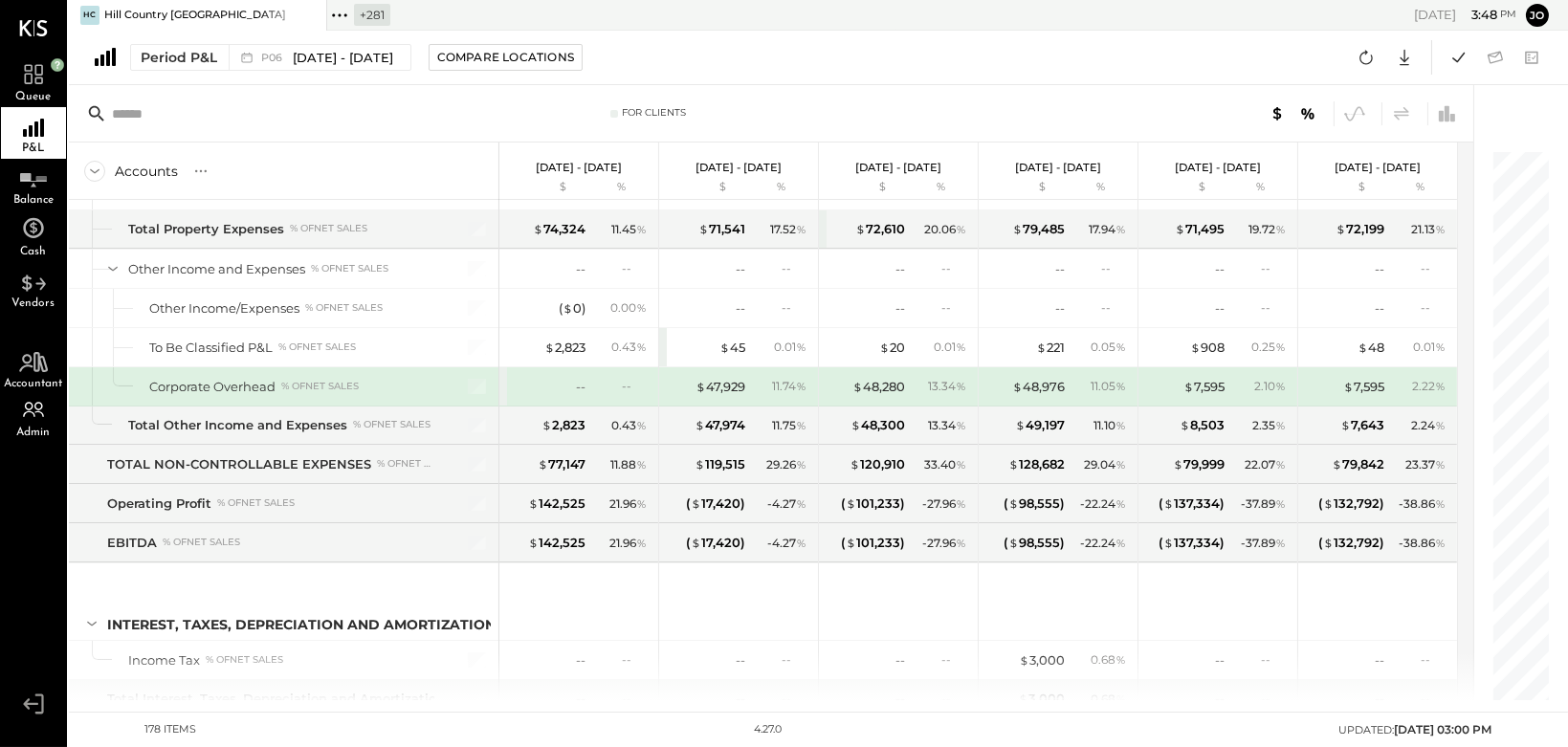 drag, startPoint x: 531, startPoint y: 368, endPoint x: 571, endPoint y: 368, distance: 40 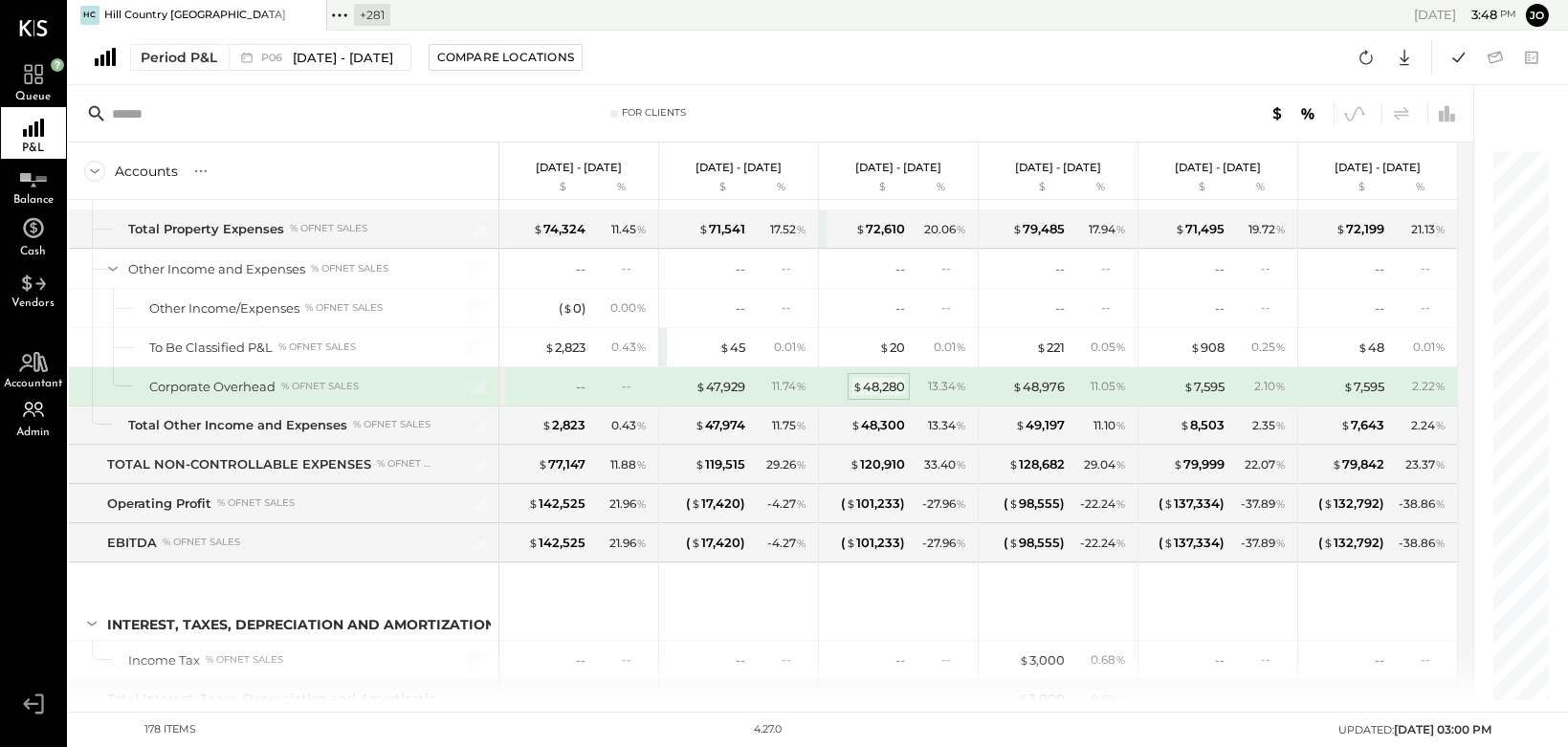 click on "$ 48,280" at bounding box center [878, 386] 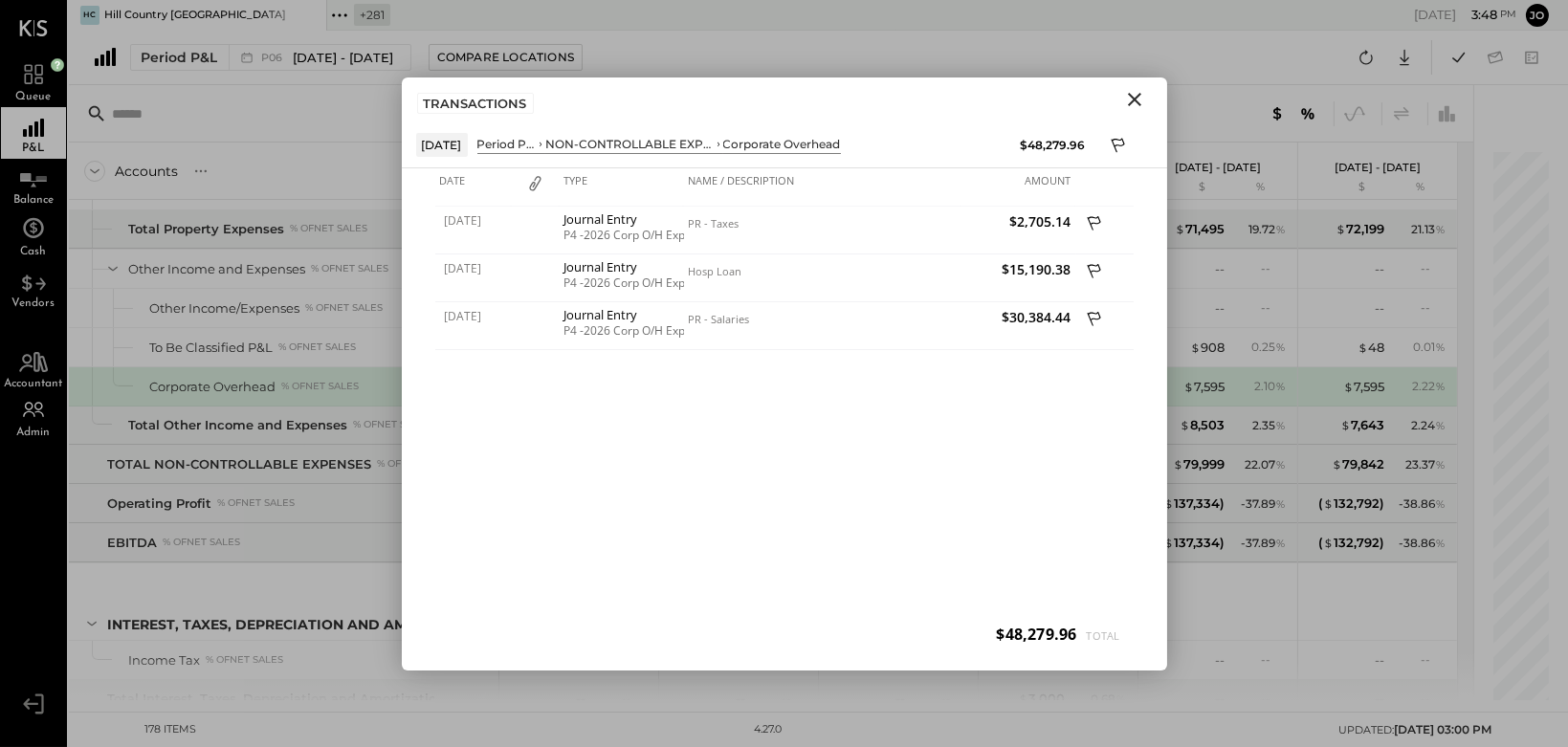 click 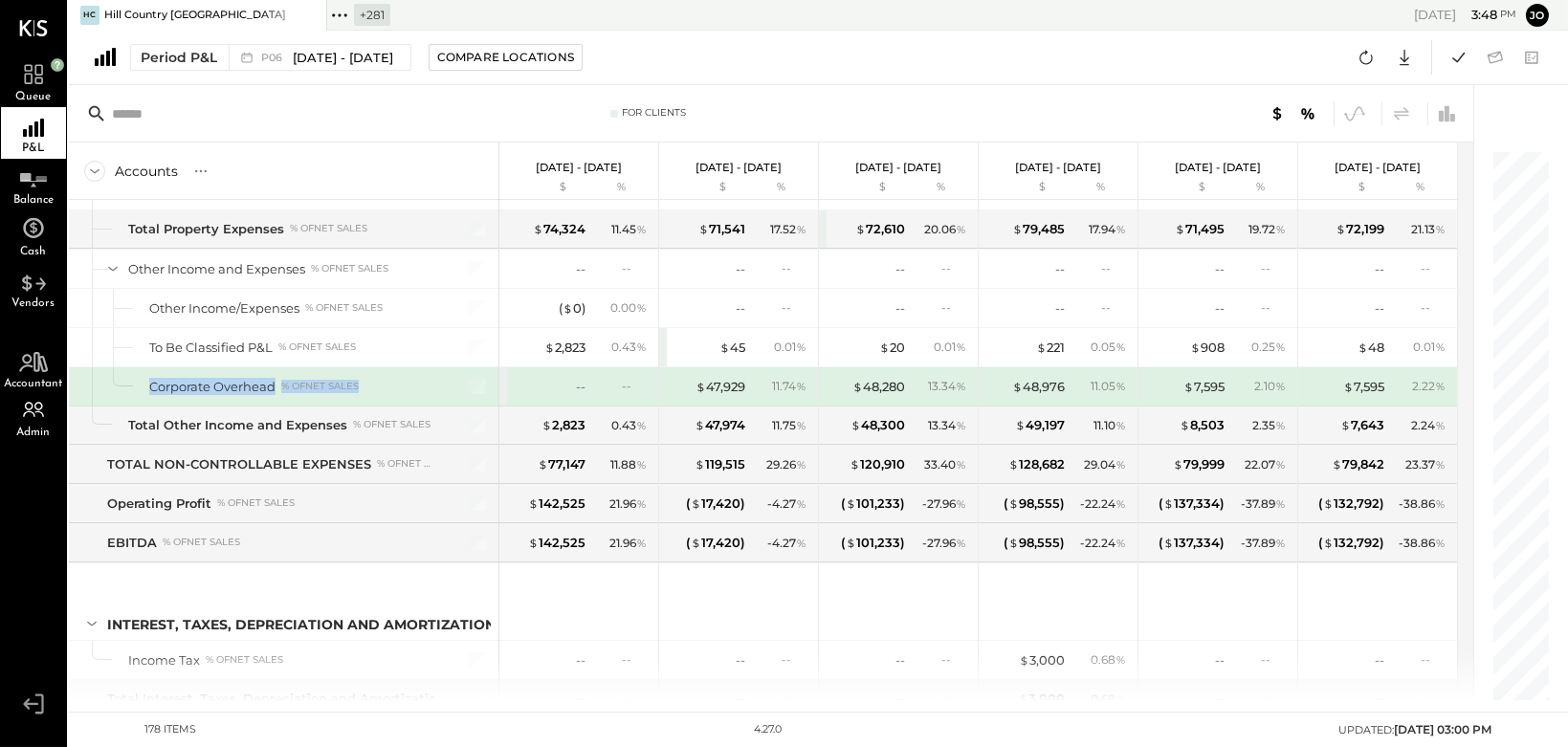 drag, startPoint x: 148, startPoint y: 373, endPoint x: 385, endPoint y: 369, distance: 237.03375 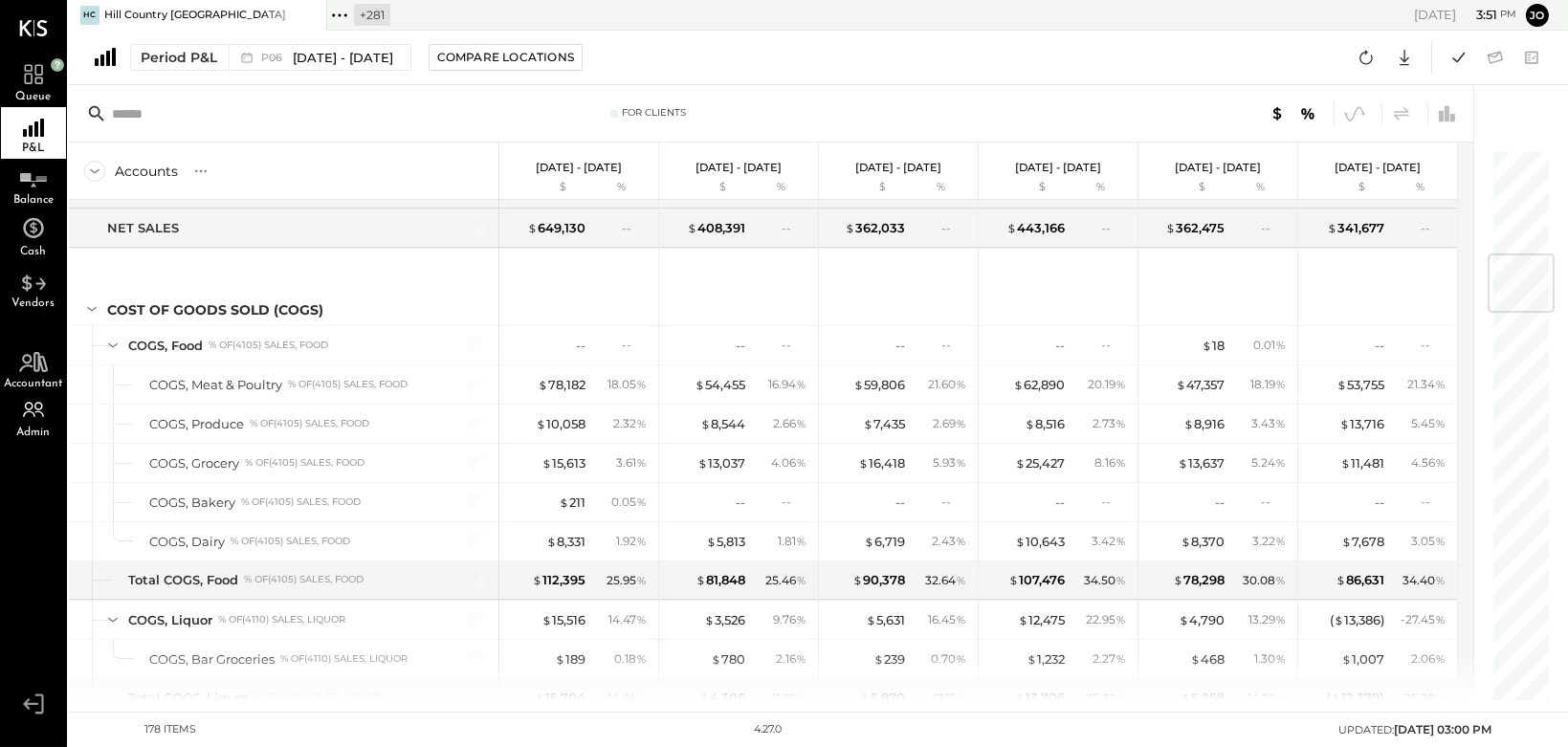 scroll, scrollTop: 454, scrollLeft: 0, axis: vertical 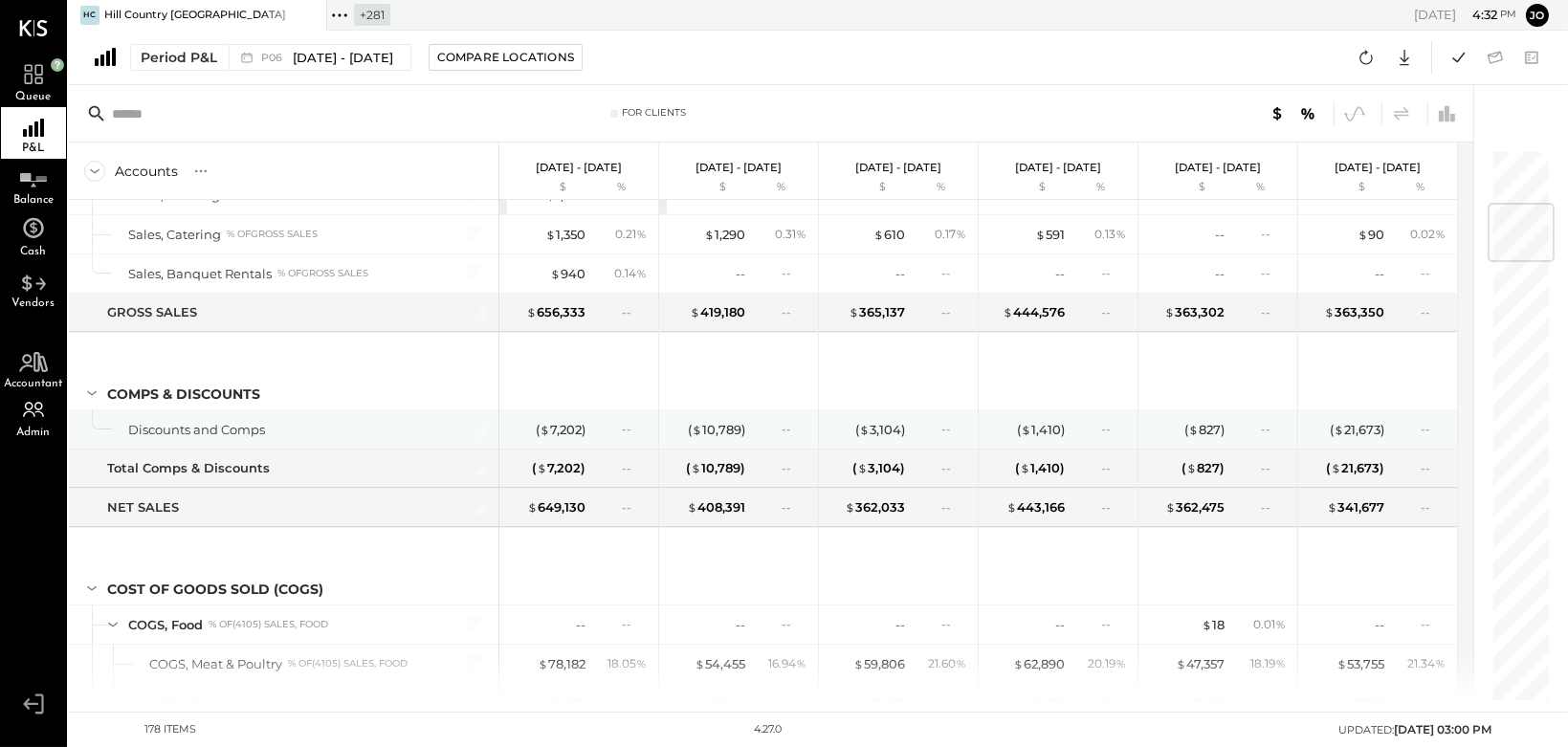 click on "--" at bounding box center (781, 428) 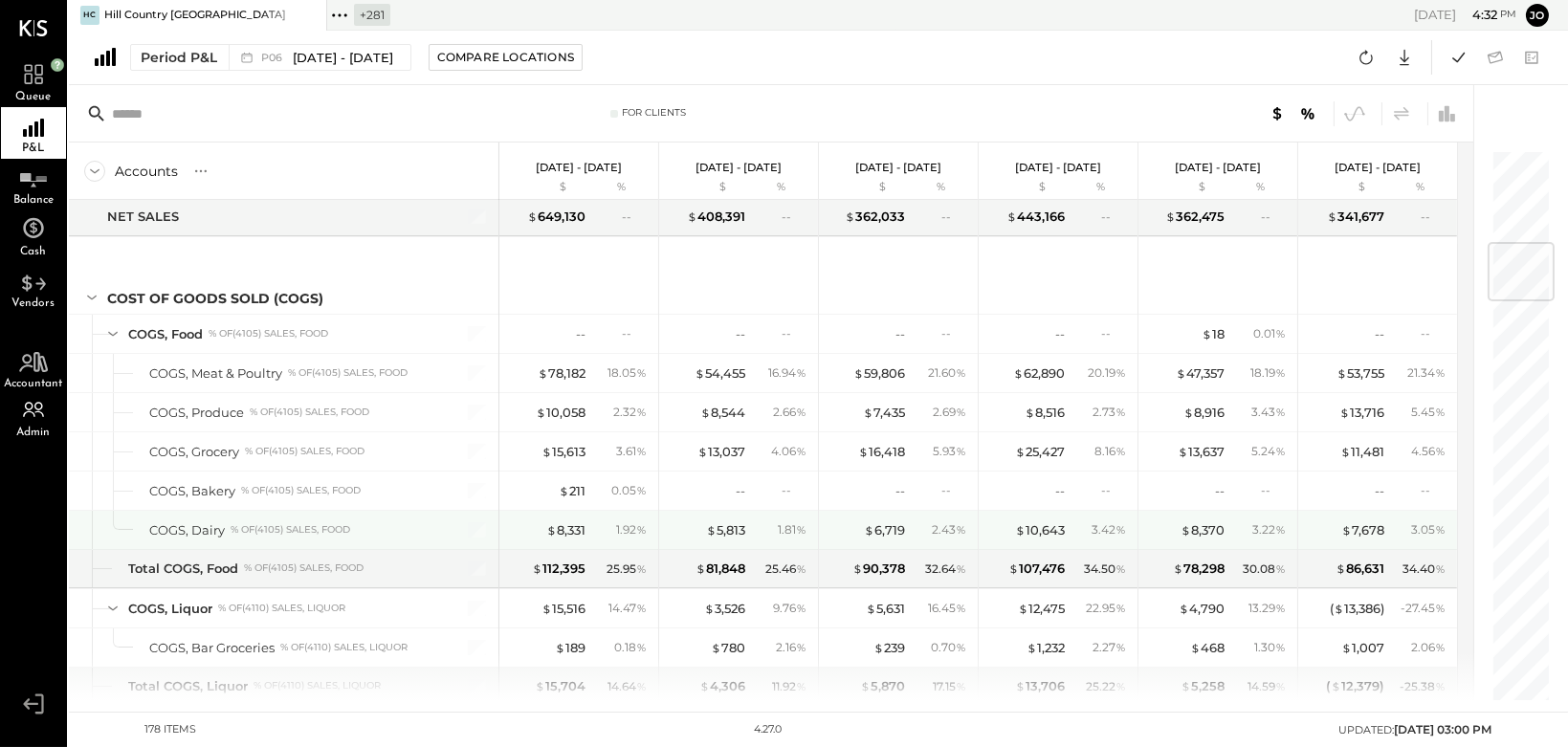 scroll, scrollTop: 1017, scrollLeft: 0, axis: vertical 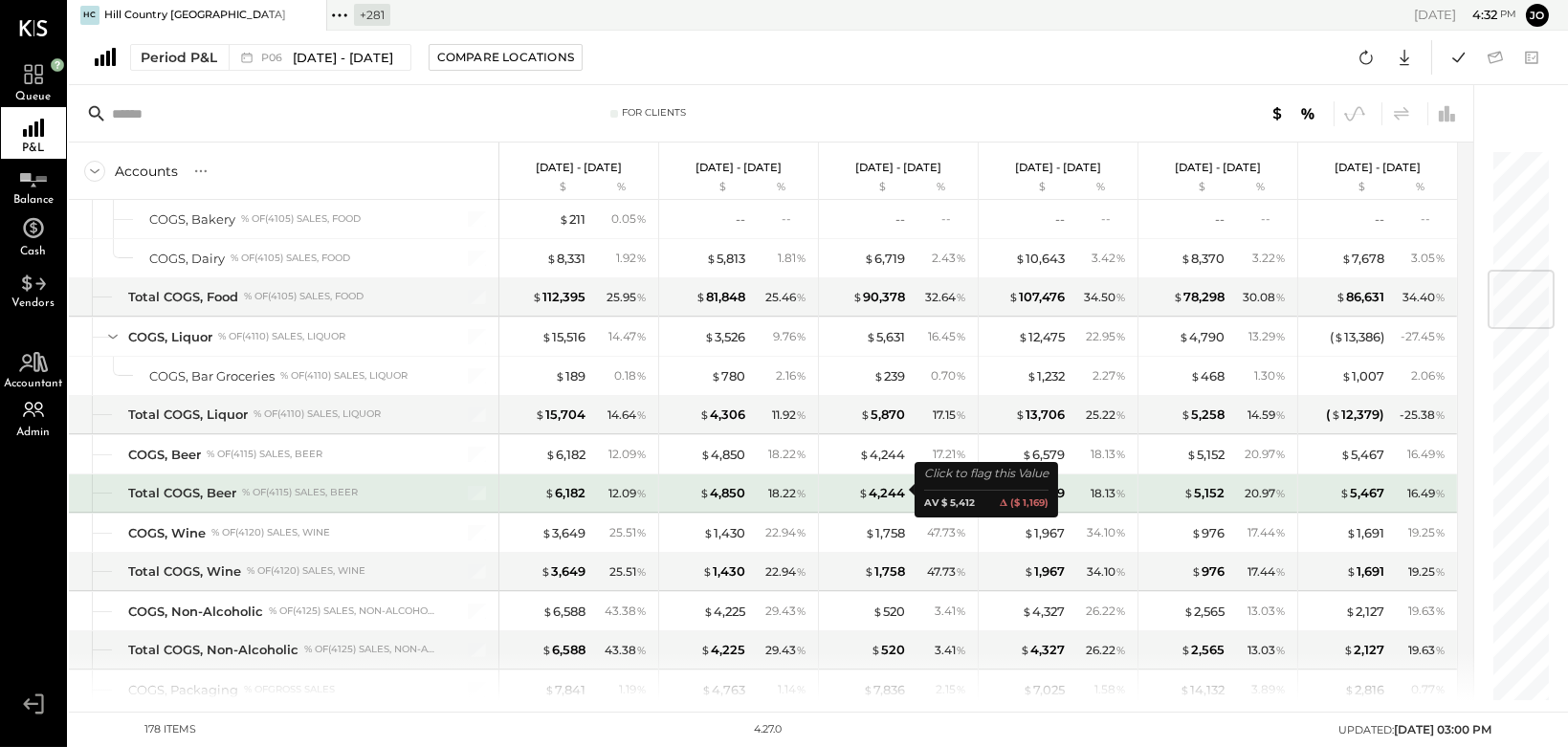 click on "$ 4,244" at bounding box center [867, 493] 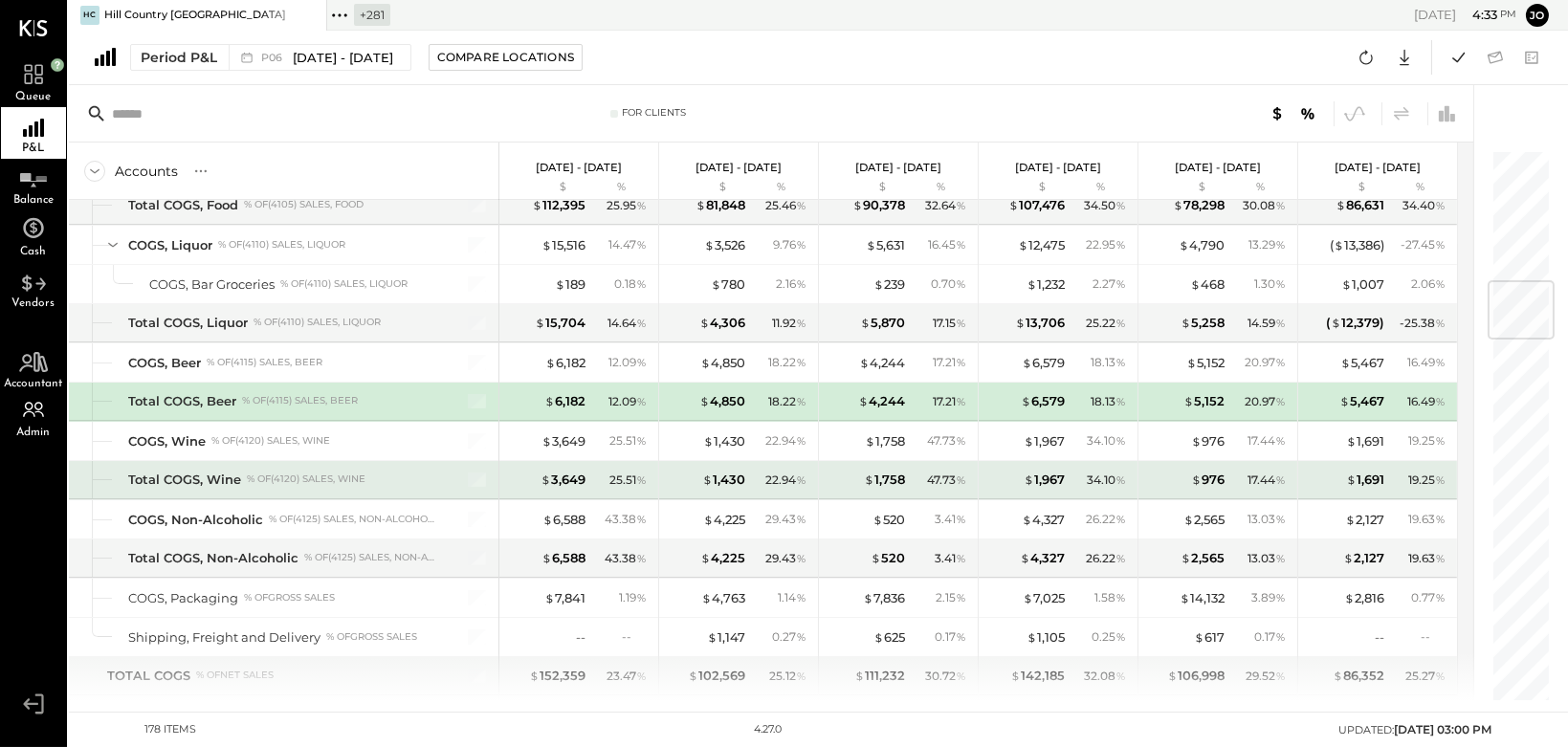 click on "$ 1,758 47.73 %" at bounding box center [900, 480] 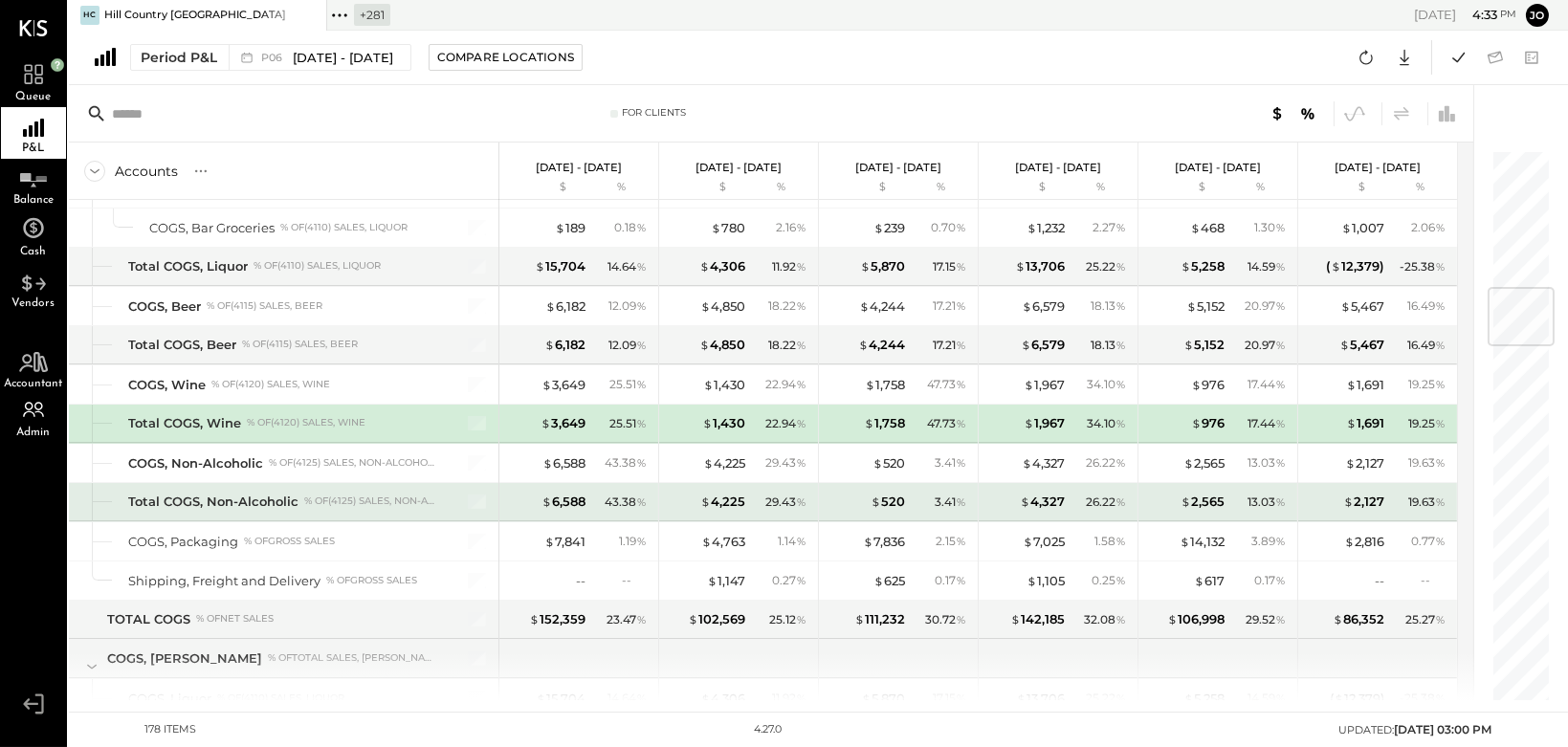 click on "$ 520 3.41 %" at bounding box center [900, 502] 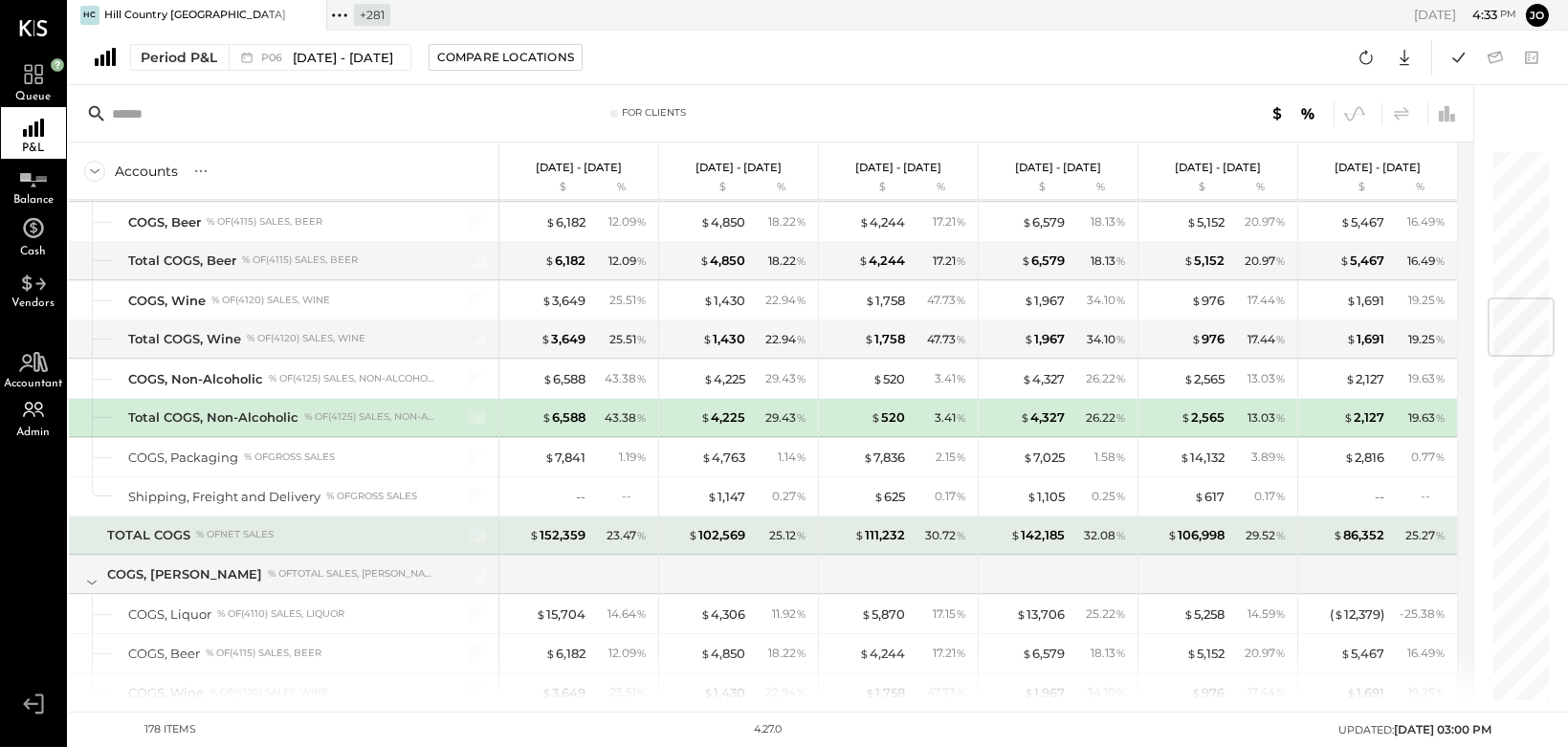 click on "$ 111,232" at bounding box center (867, 535) 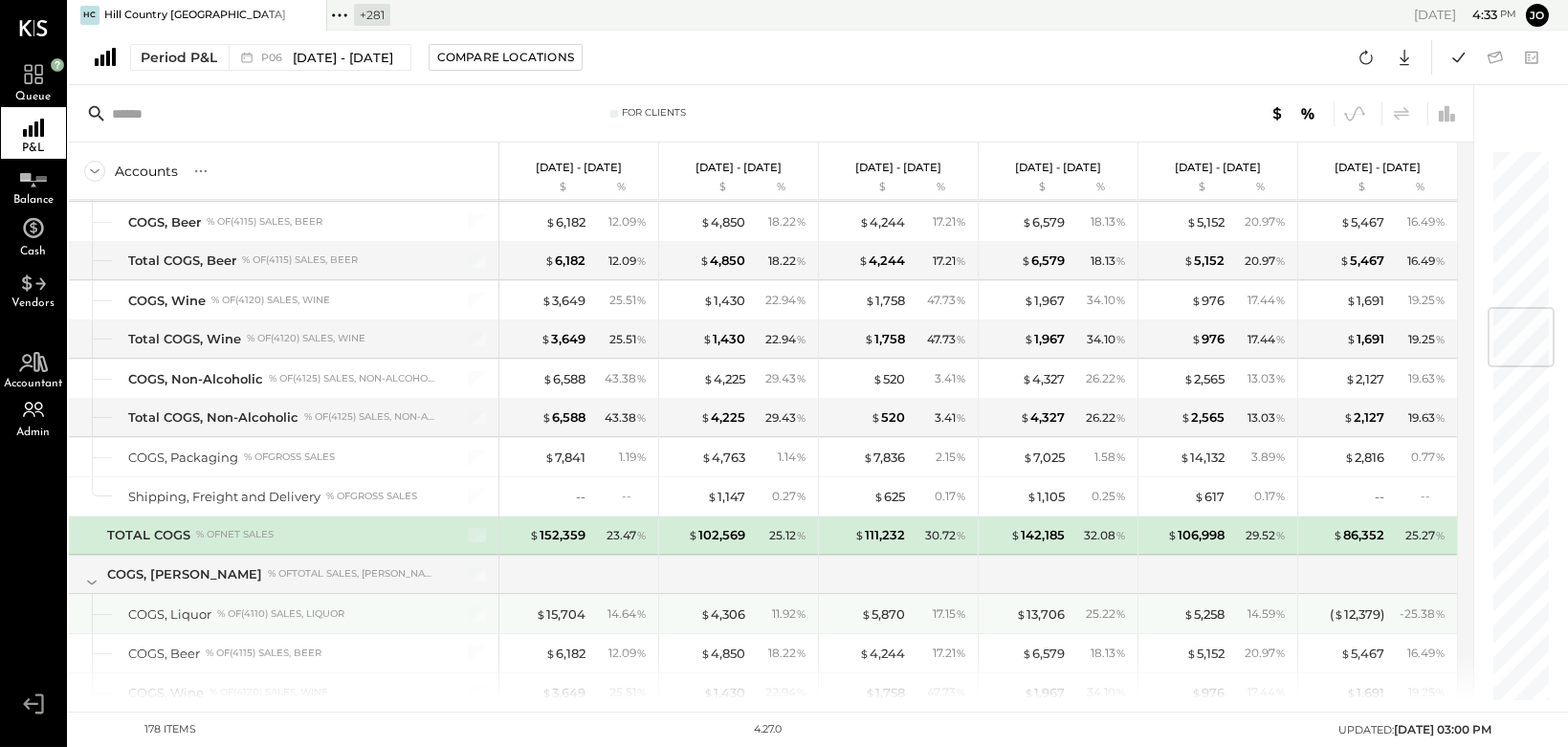 scroll, scrollTop: 1437, scrollLeft: 0, axis: vertical 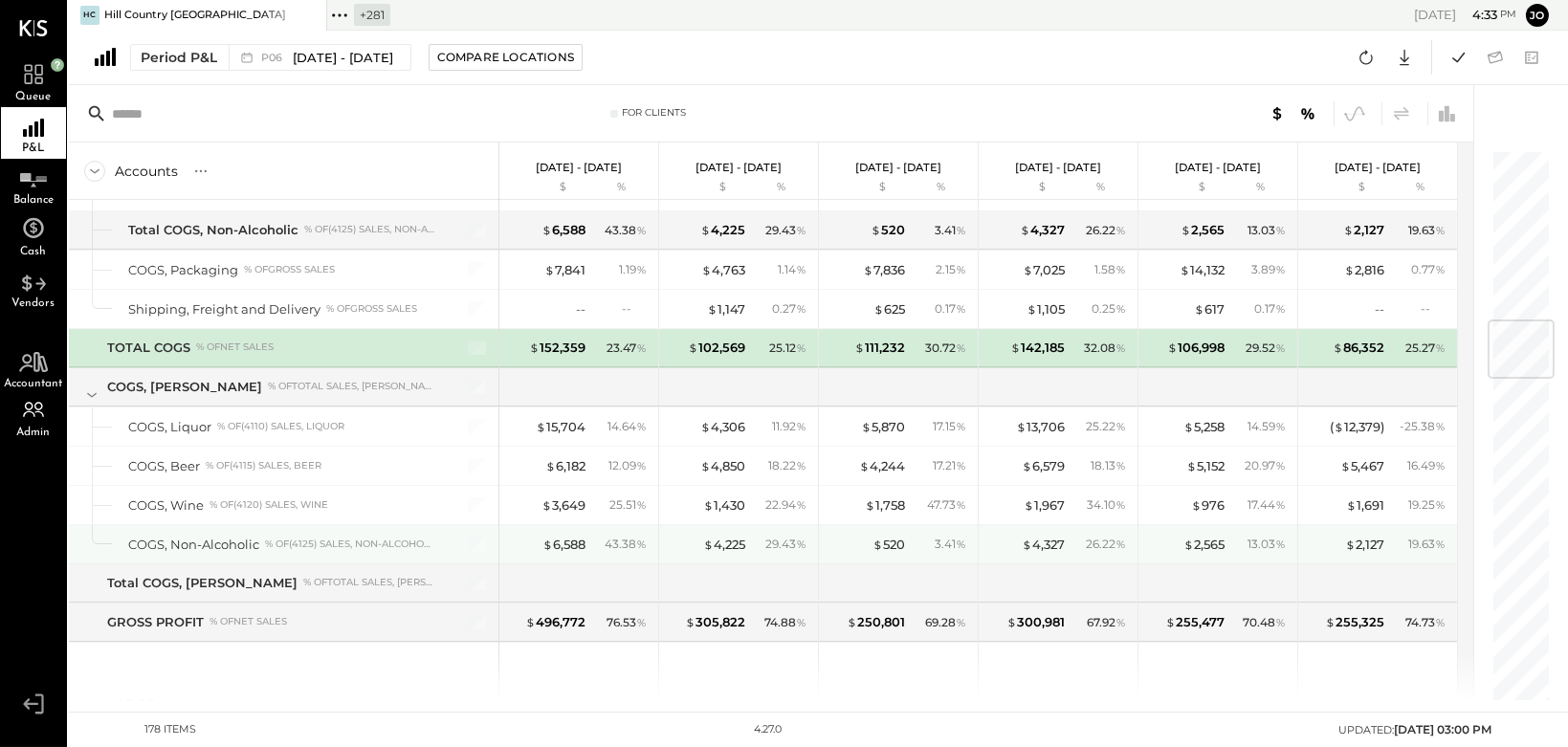 click on "$ 520" at bounding box center (867, 544) 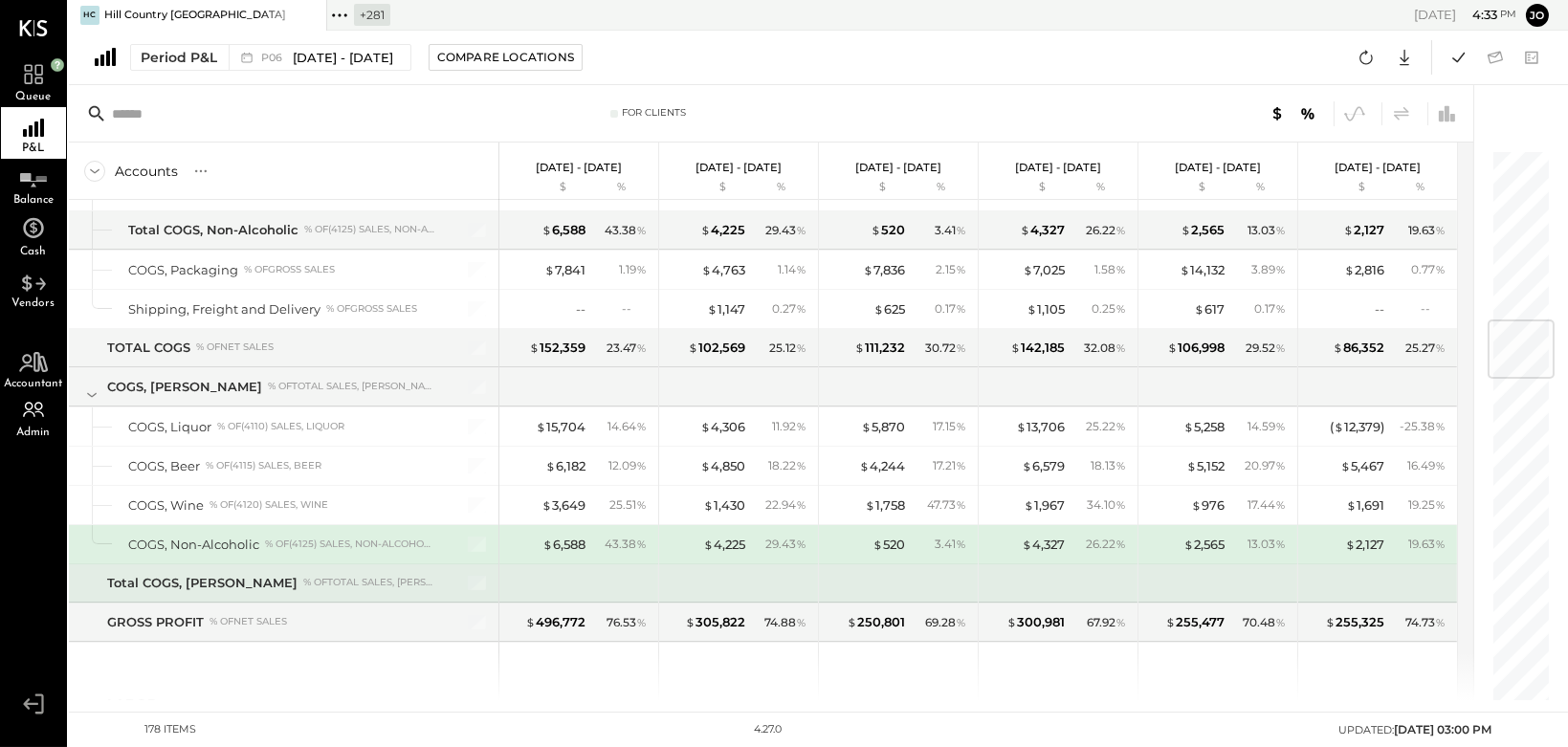 click at bounding box center [900, 583] 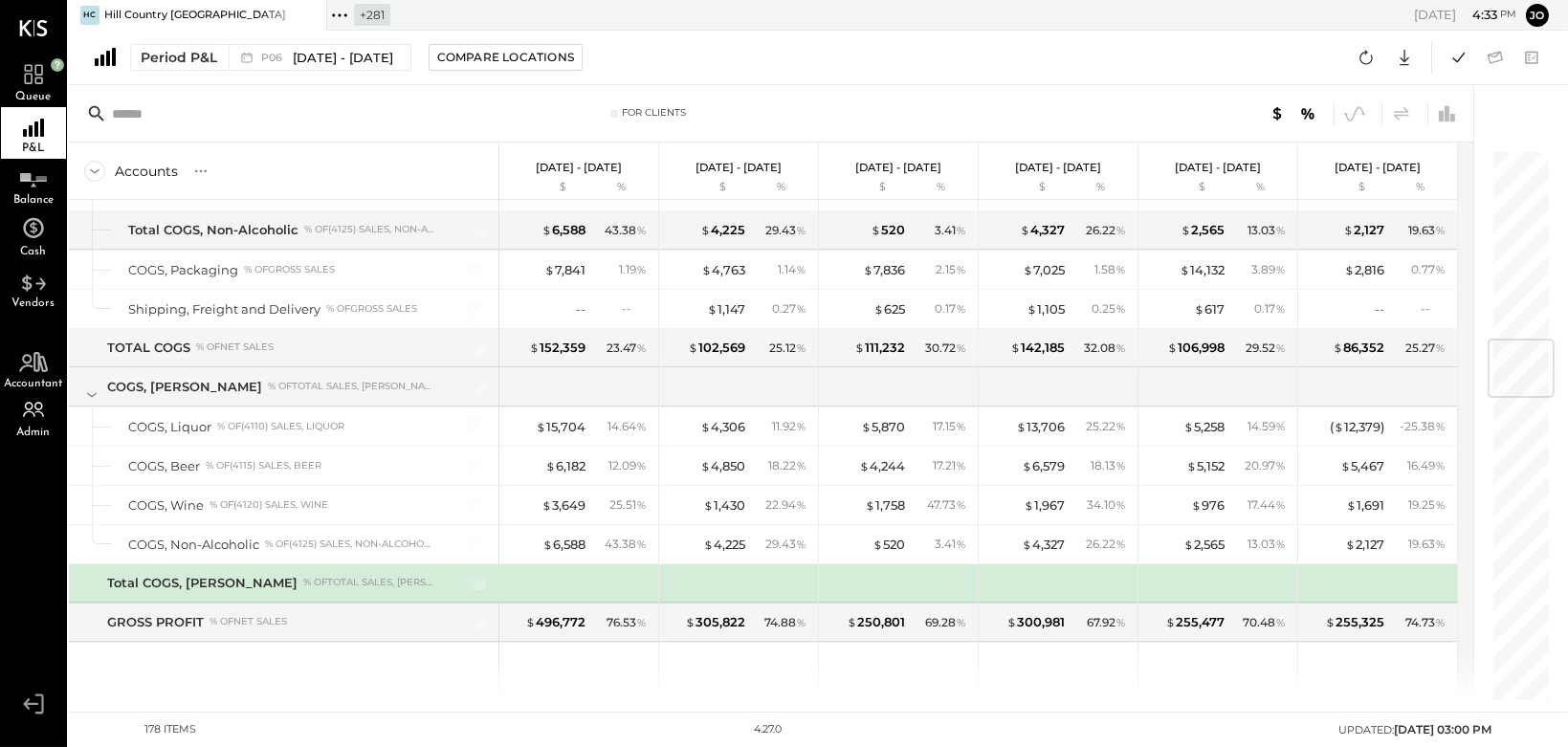 scroll, scrollTop: 1596, scrollLeft: 0, axis: vertical 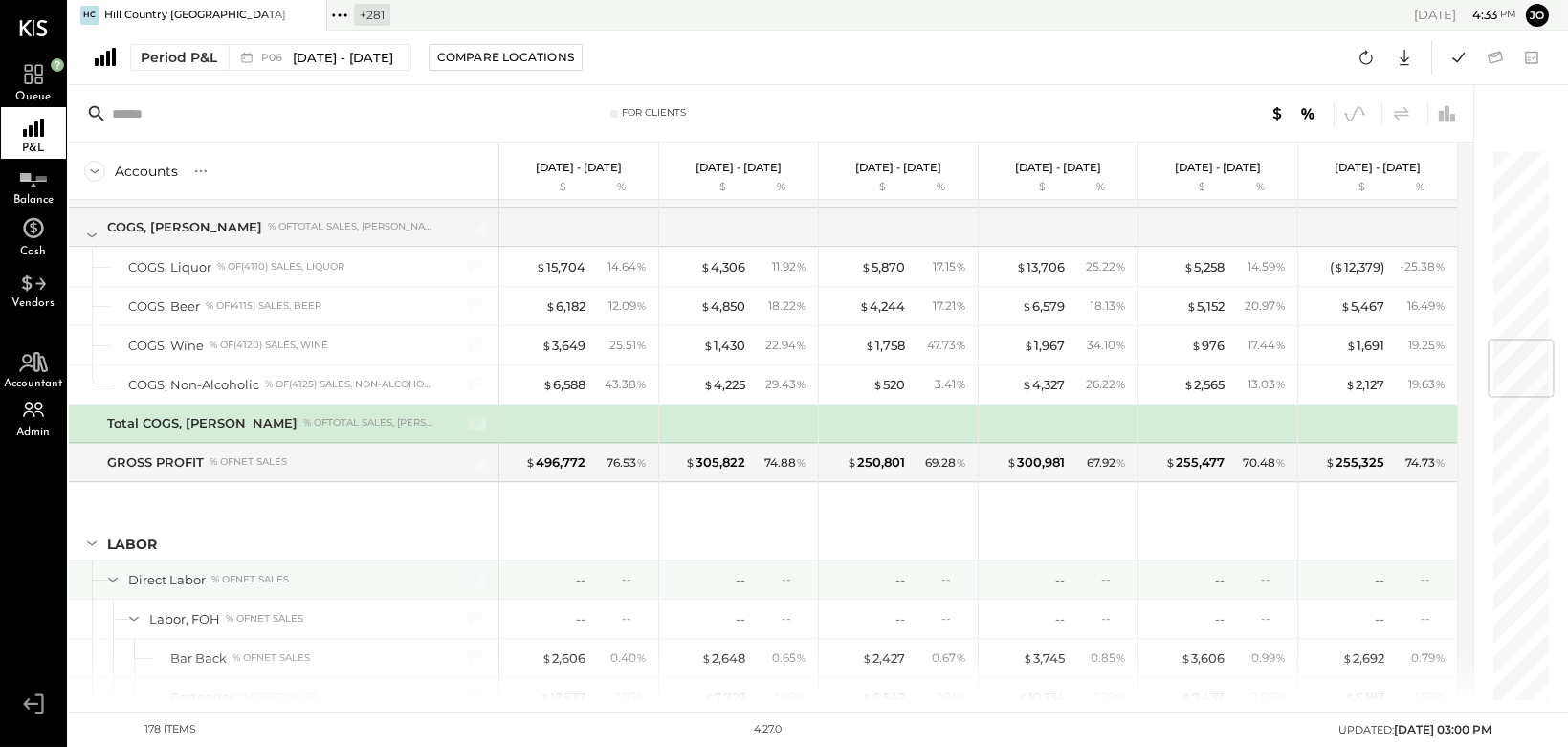 click on "--" at bounding box center [867, 580] 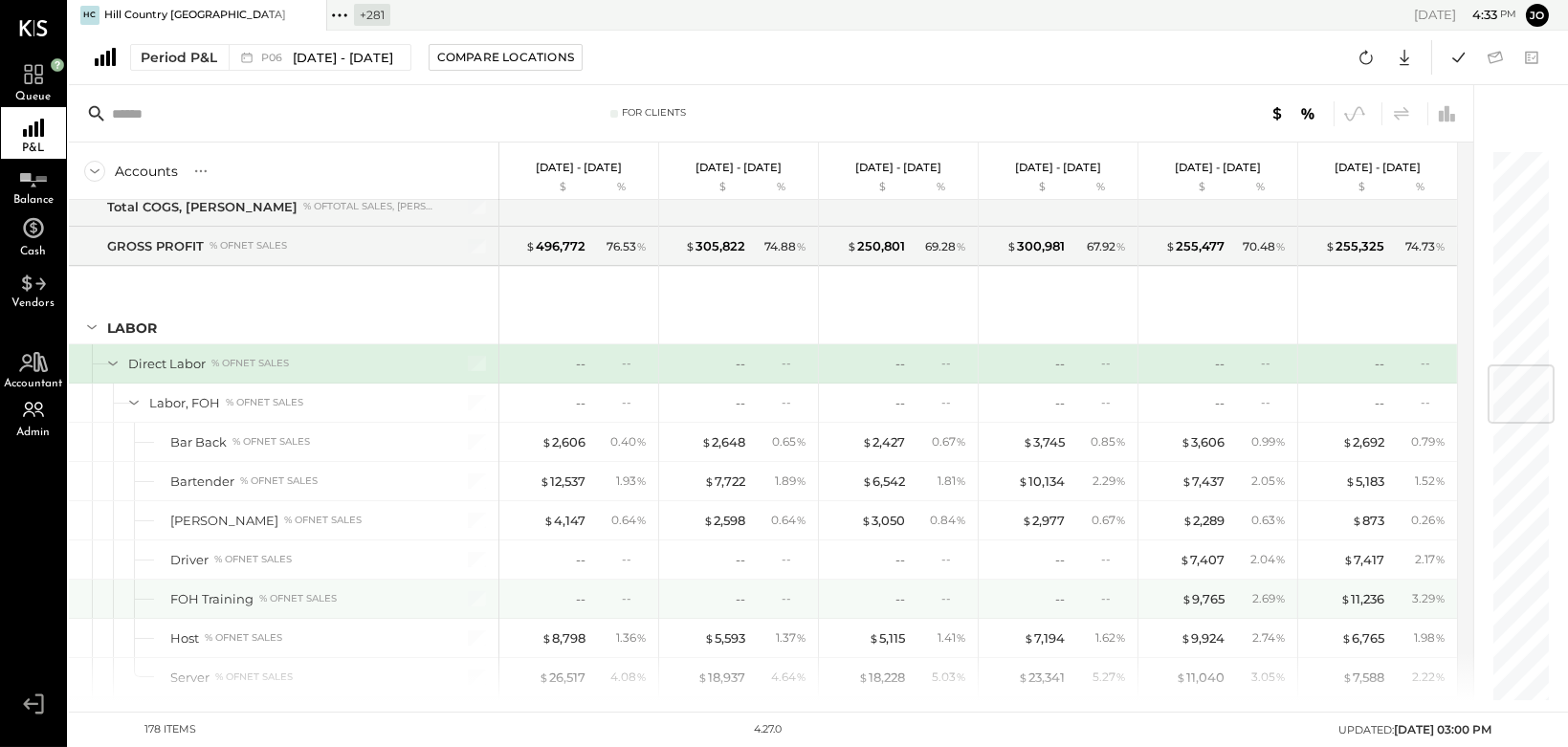 scroll, scrollTop: 1955, scrollLeft: 0, axis: vertical 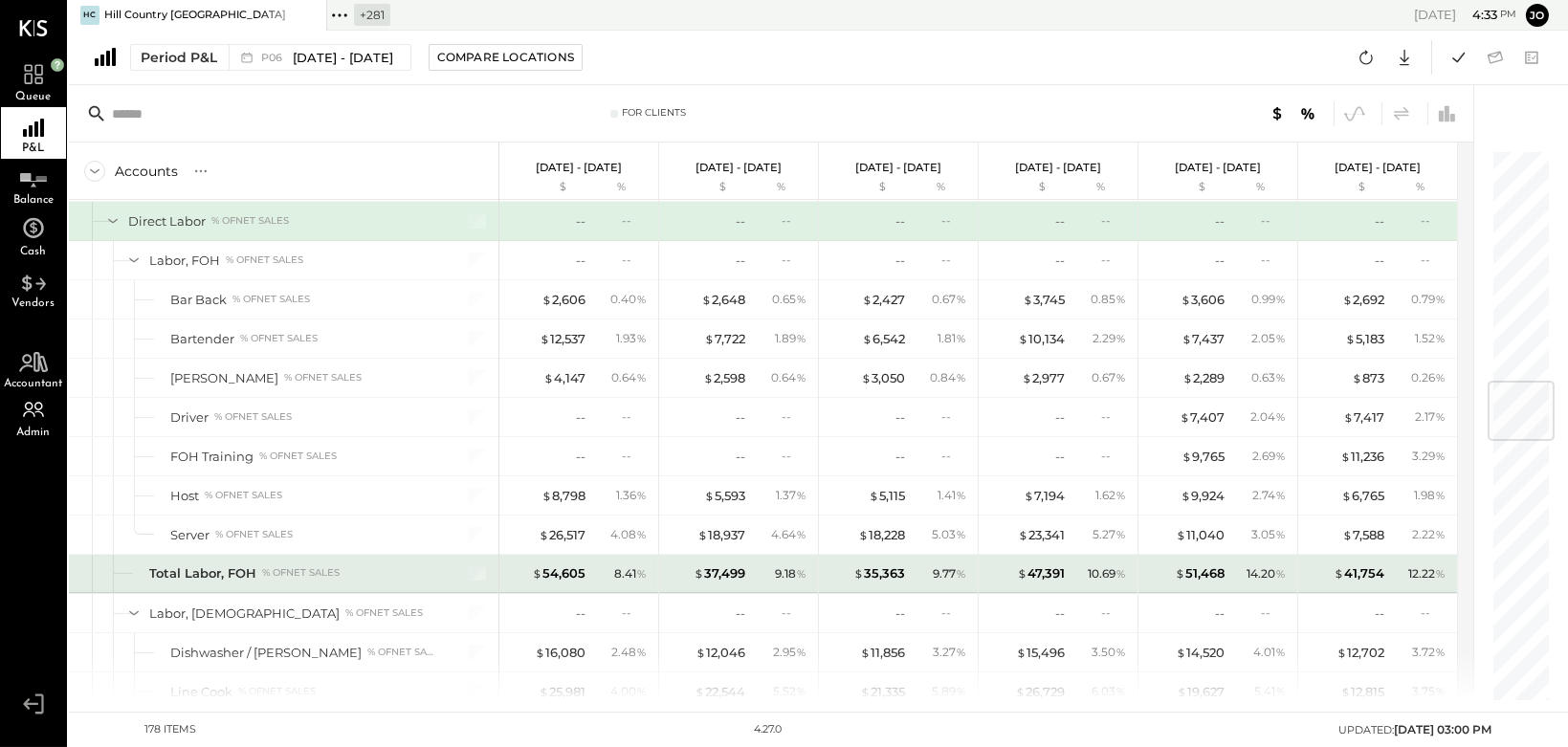 click on "$ 35,363" at bounding box center [867, 573] 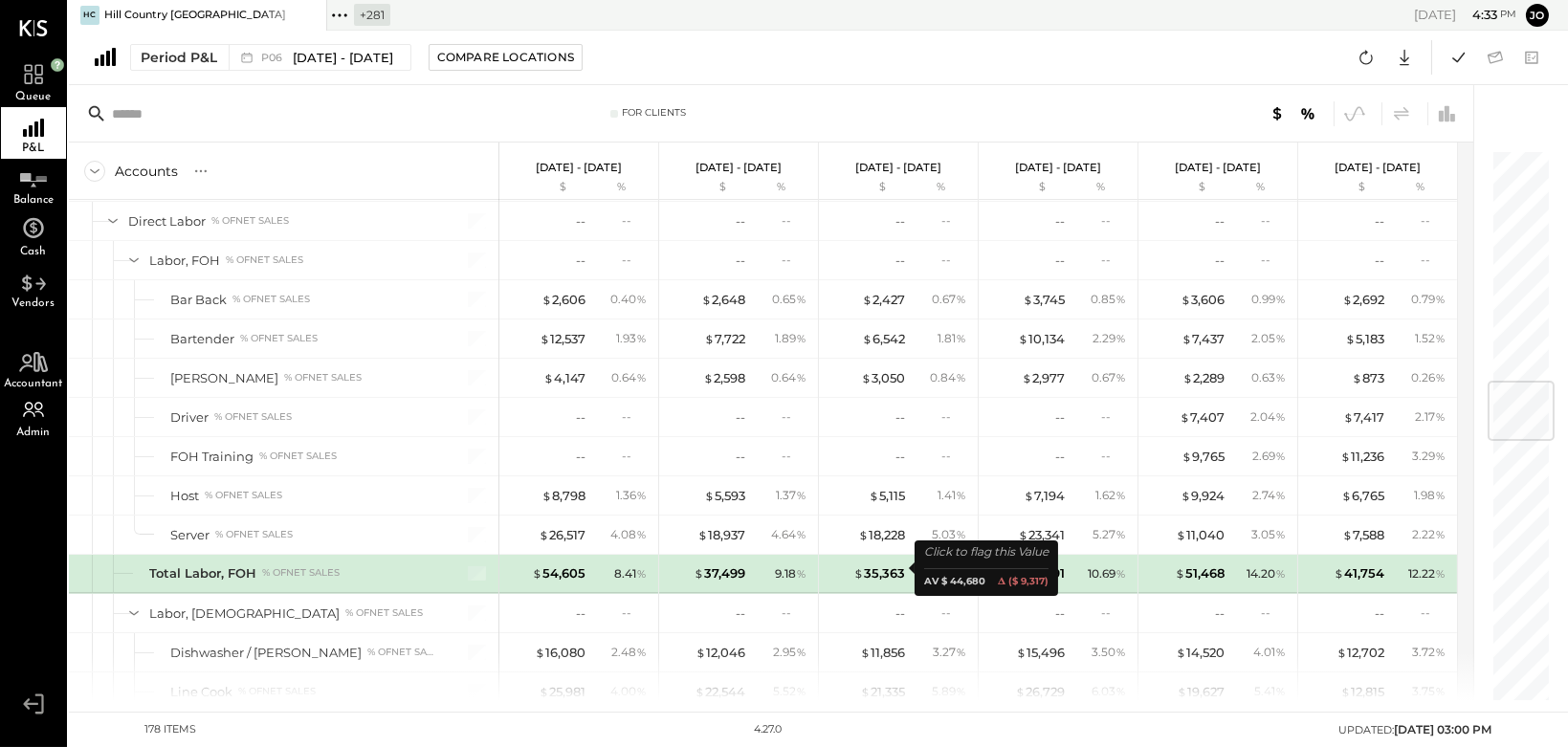 scroll, scrollTop: 2056, scrollLeft: 0, axis: vertical 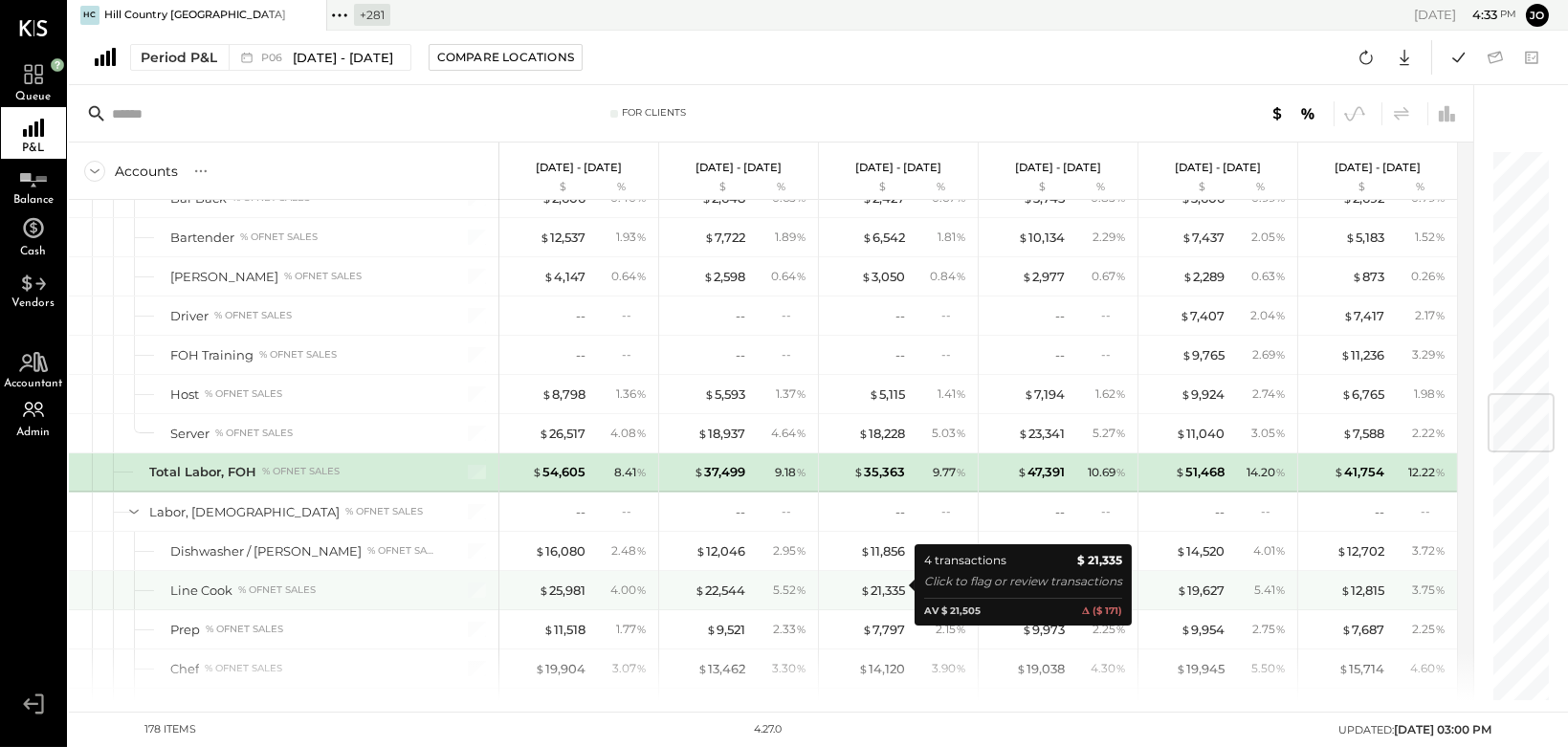 click on "$ 21,335" at bounding box center [867, 590] 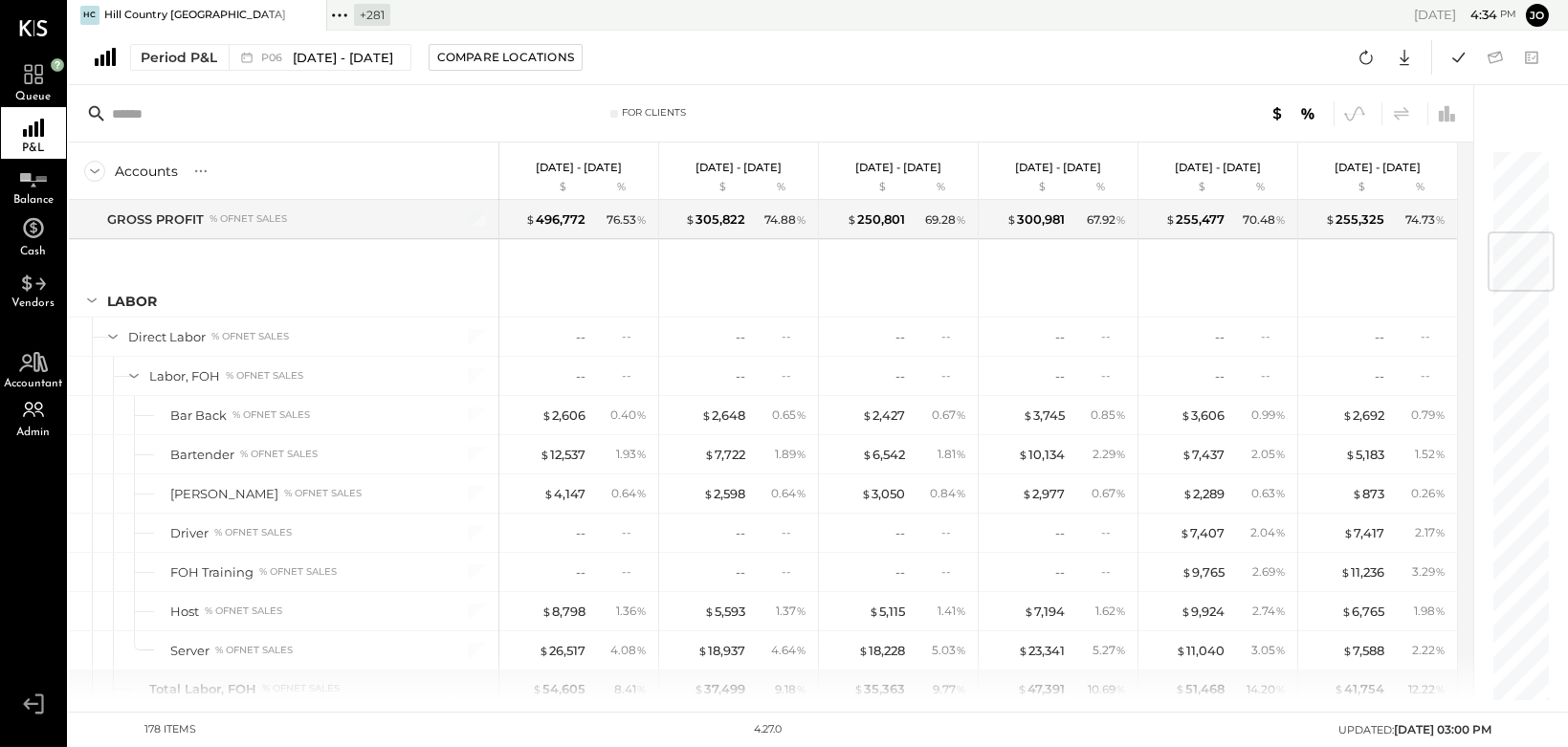 scroll, scrollTop: 0, scrollLeft: 0, axis: both 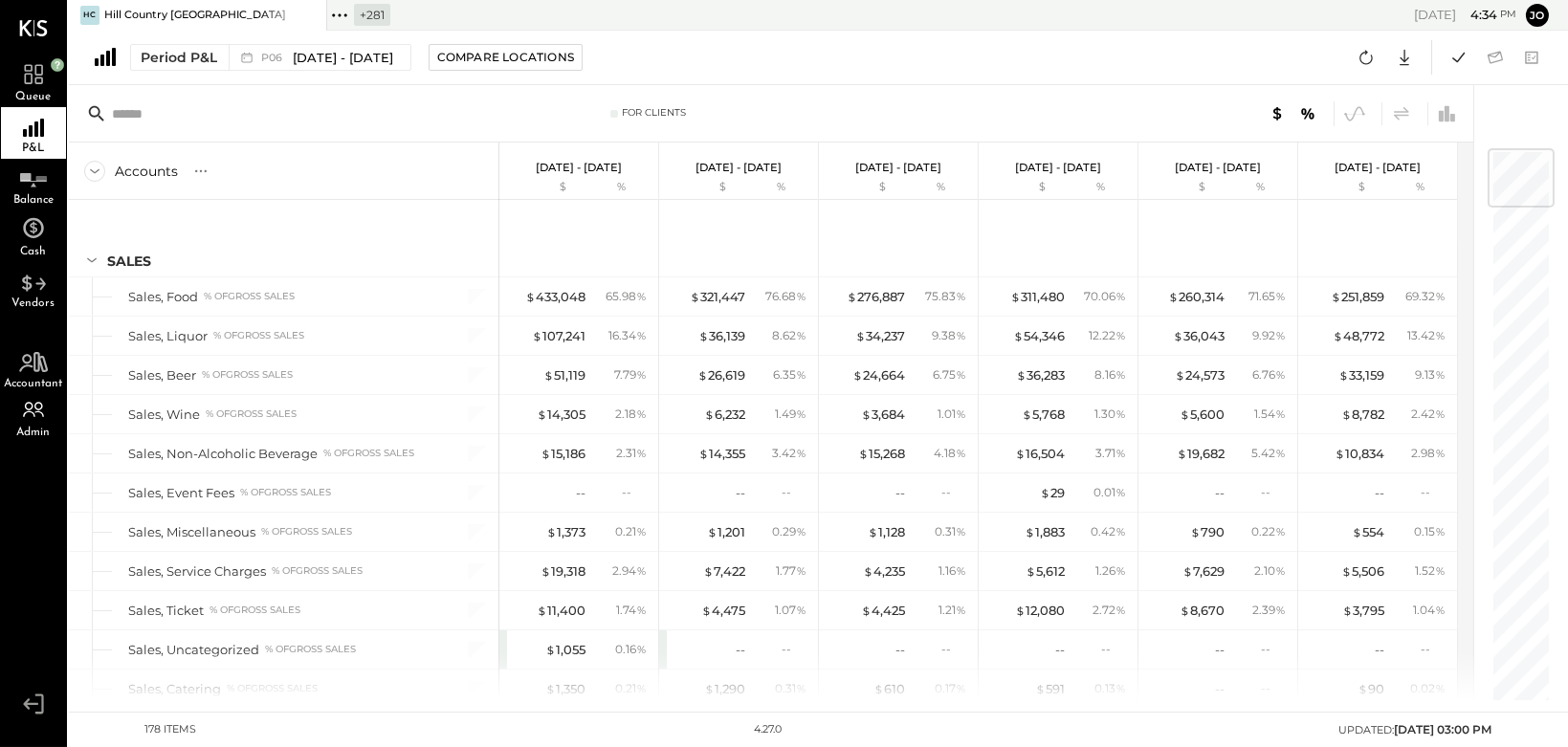 click on "Period P&L   P06 May 26 - Jun 29, 2025 Compare Locations Google Sheets Excel" at bounding box center (818, 57) 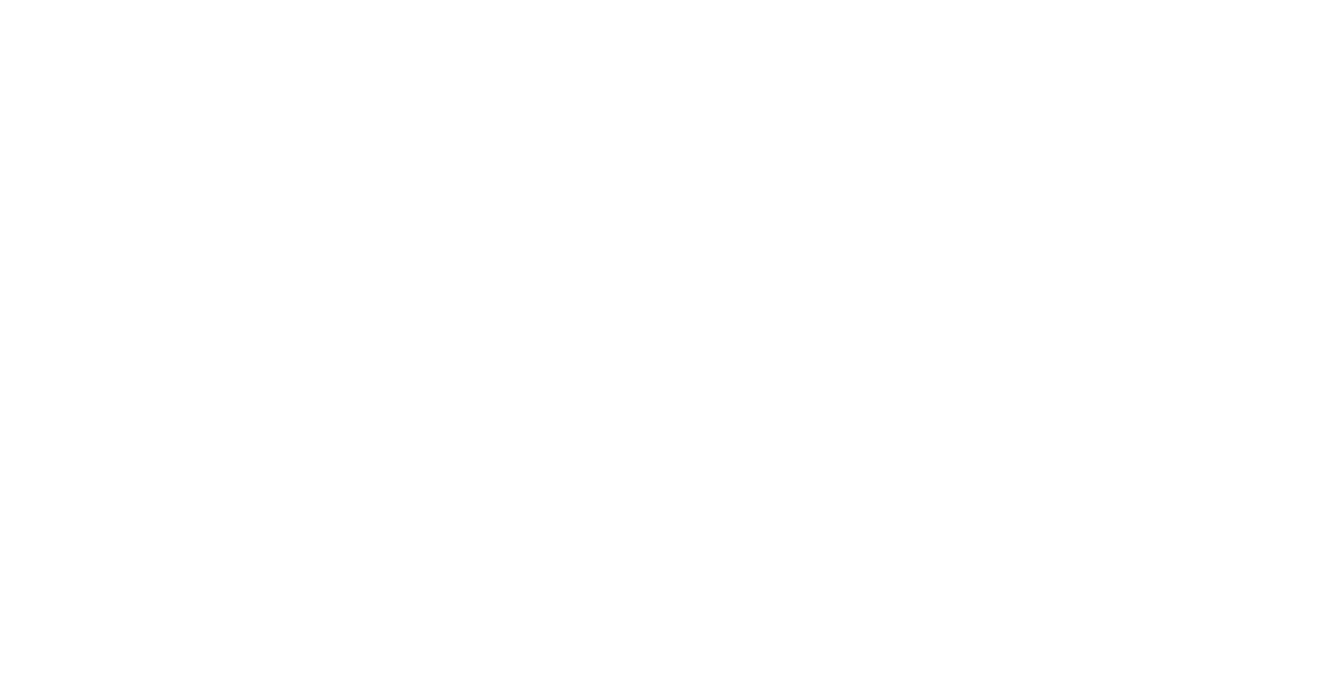 scroll, scrollTop: 0, scrollLeft: 0, axis: both 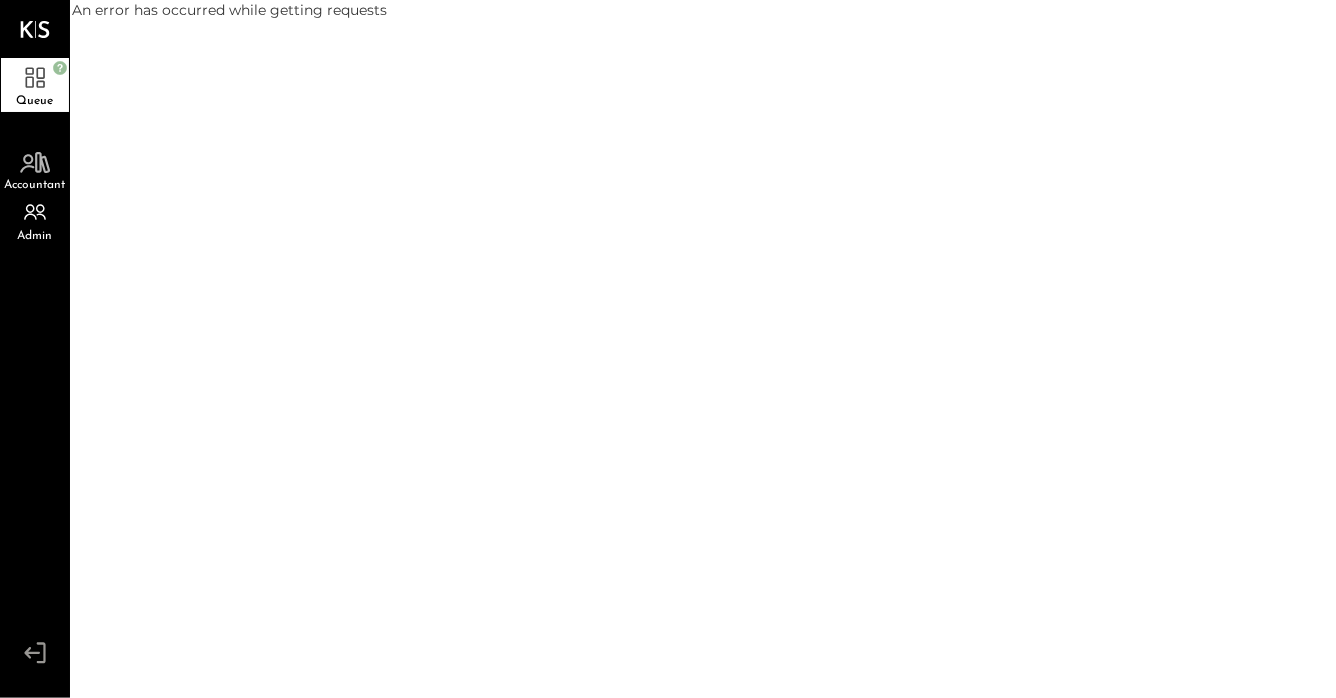 click on "An error has occurred while getting requests" at bounding box center (704, 349) 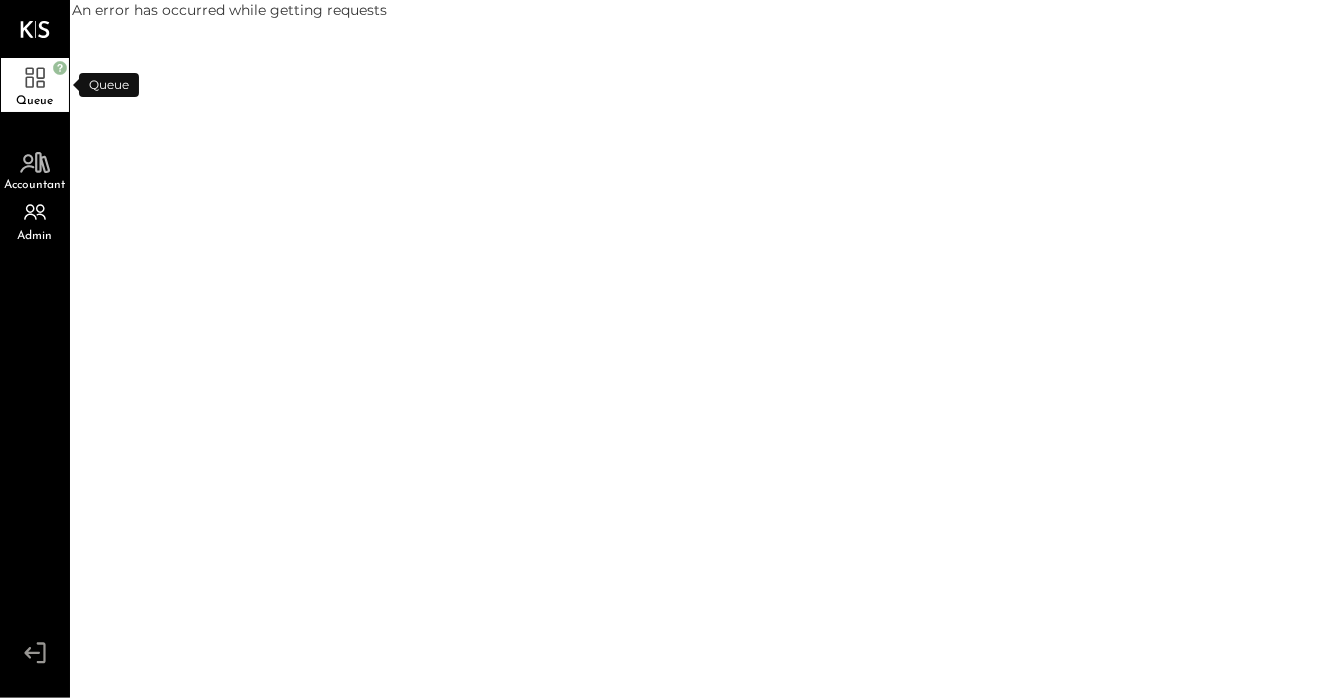 click 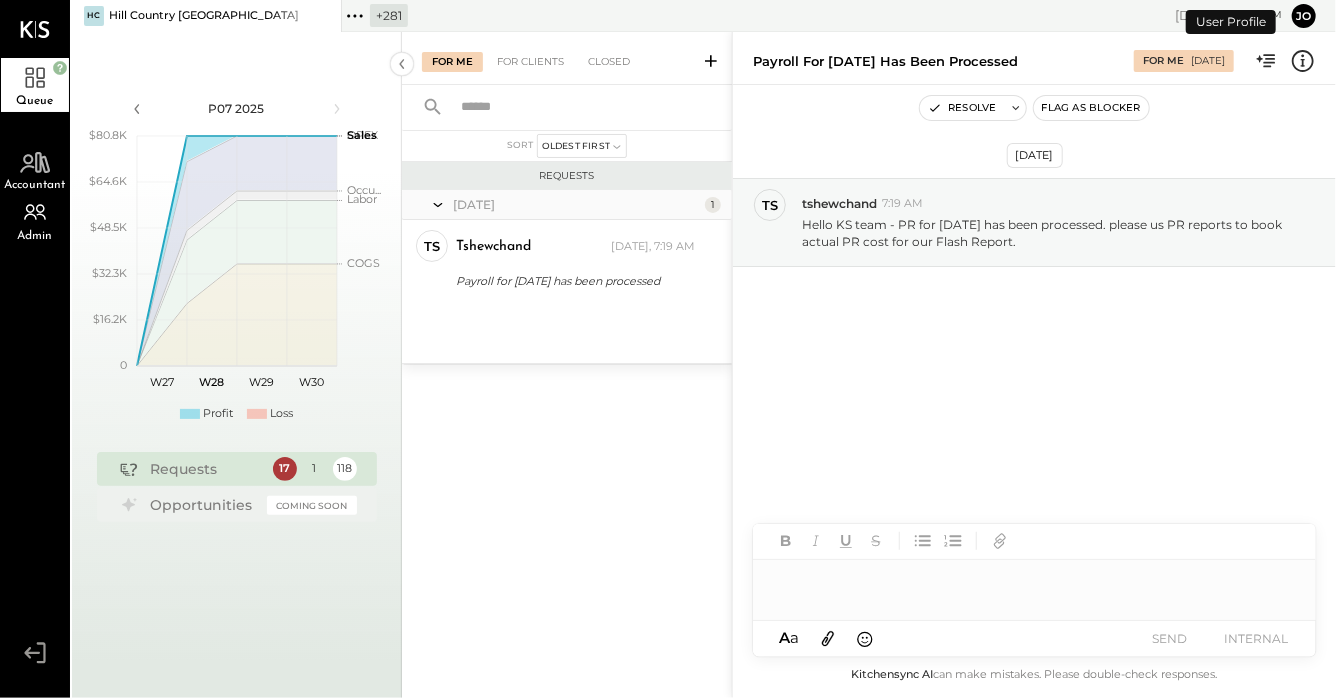 click 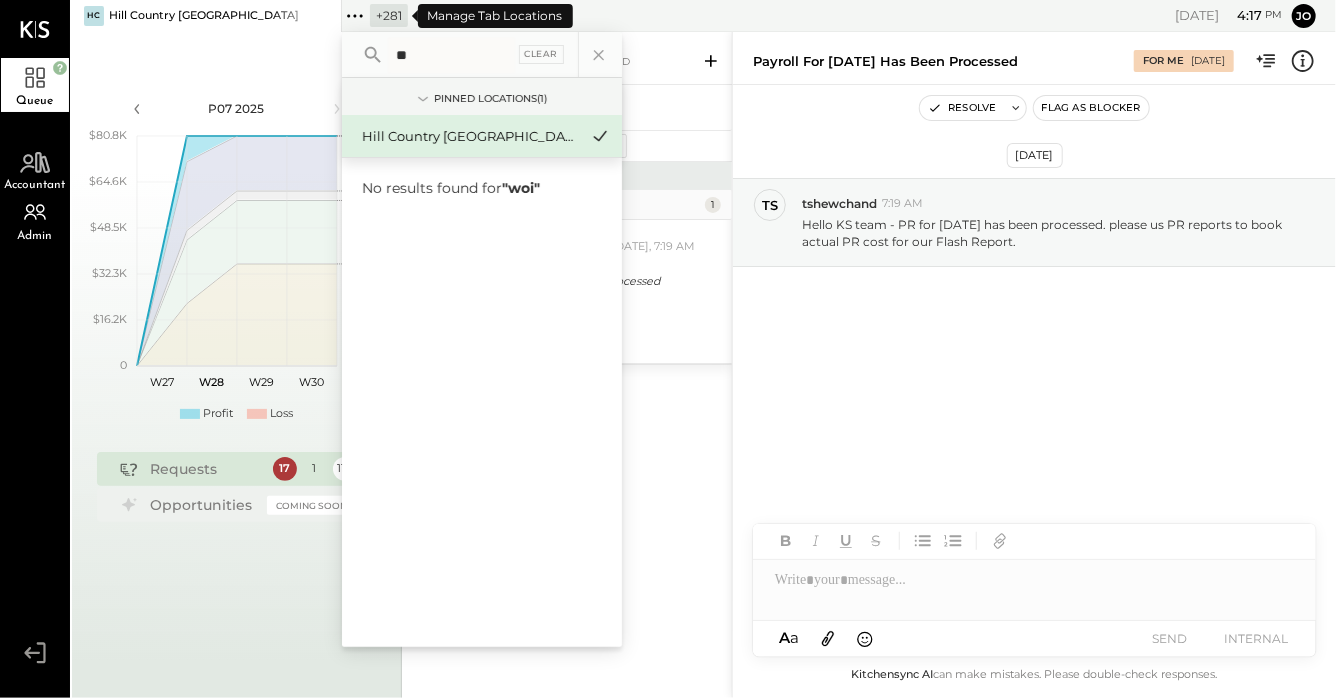 type on "*" 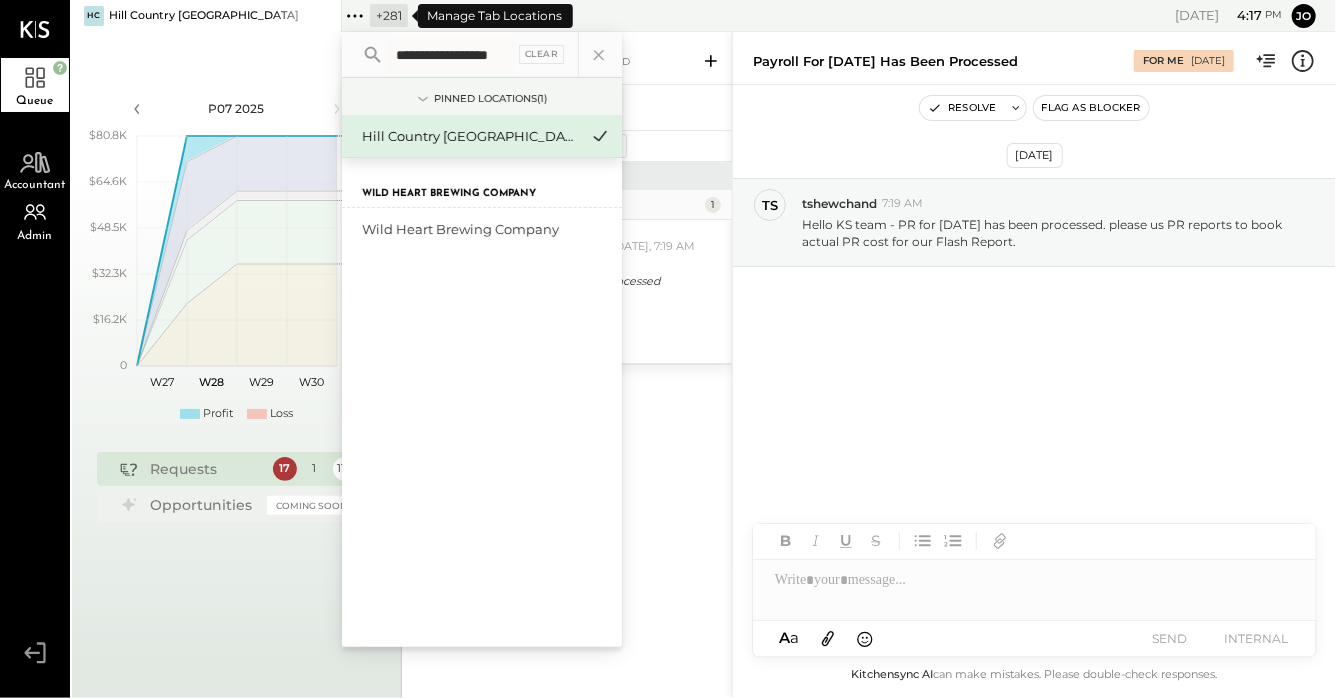 scroll, scrollTop: 0, scrollLeft: 23, axis: horizontal 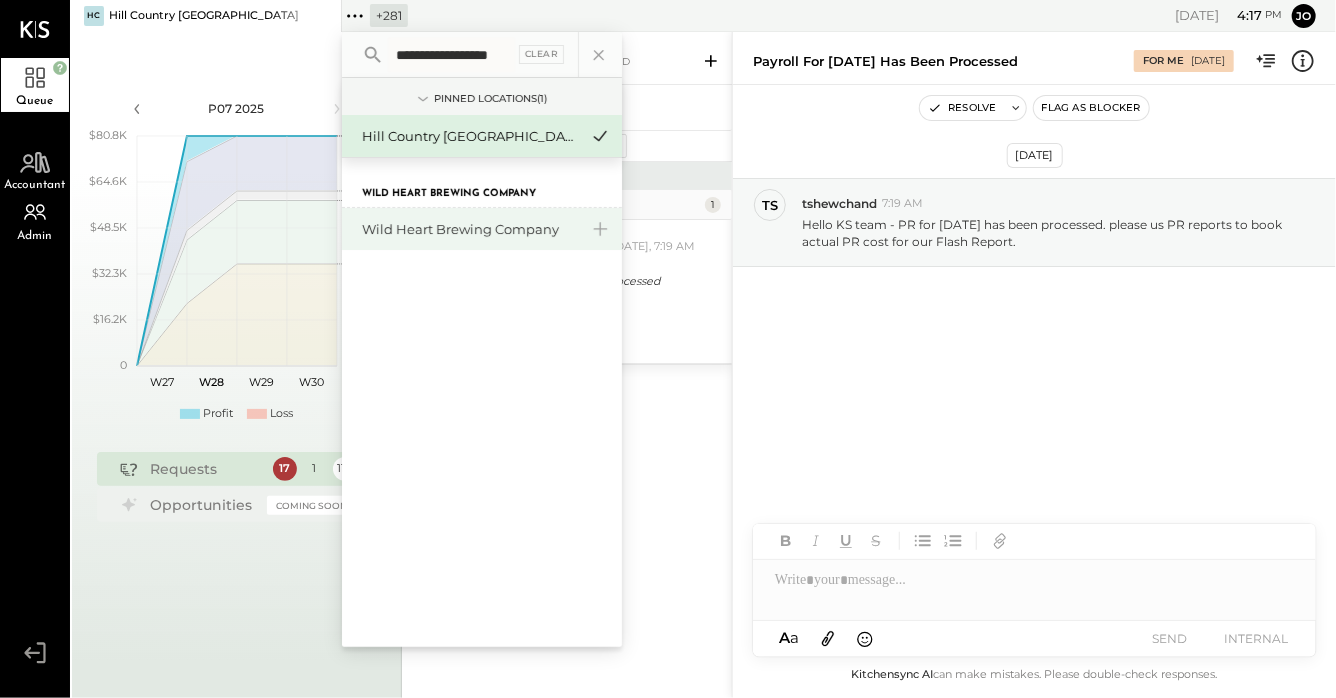 type on "**********" 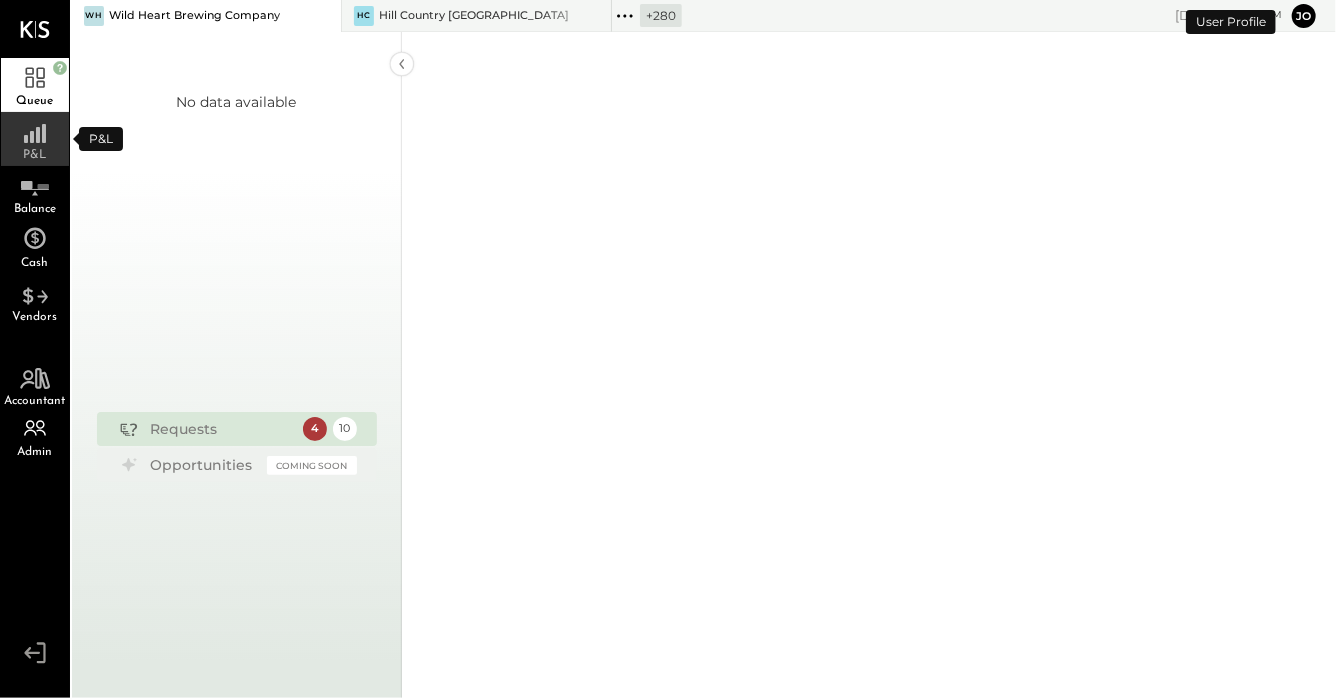 click on "P&L" at bounding box center [35, 139] 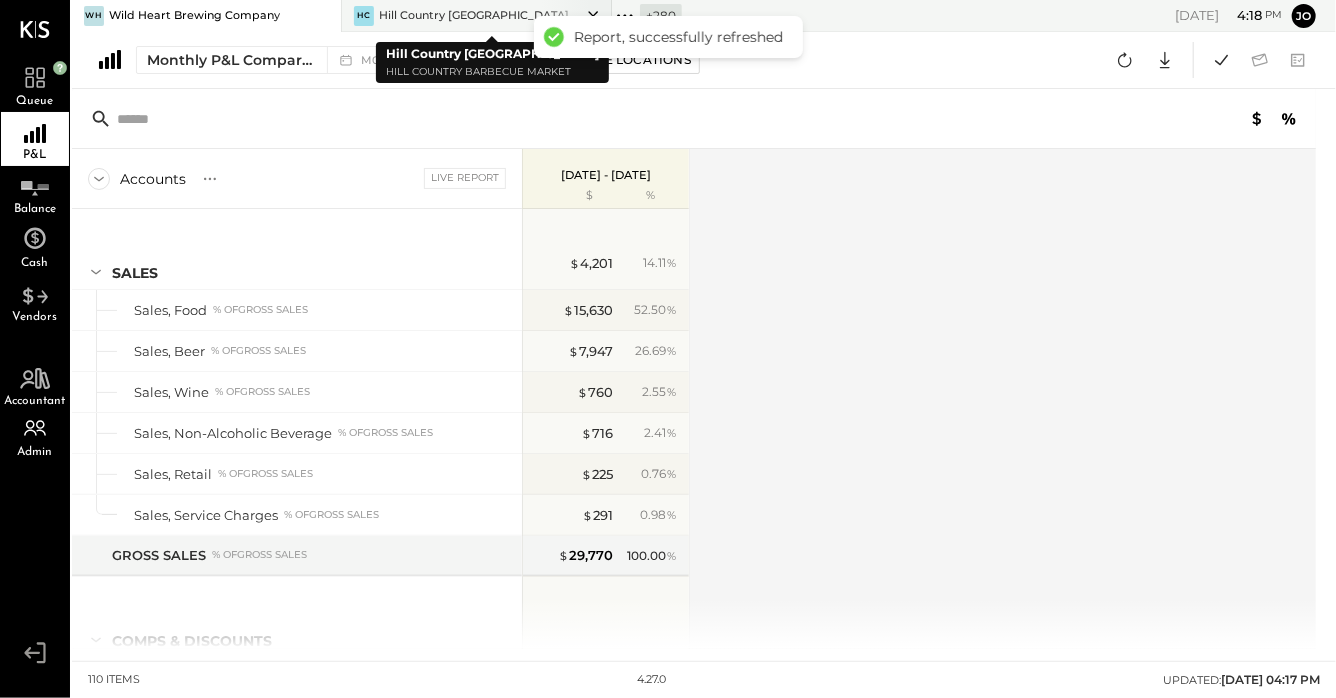 click 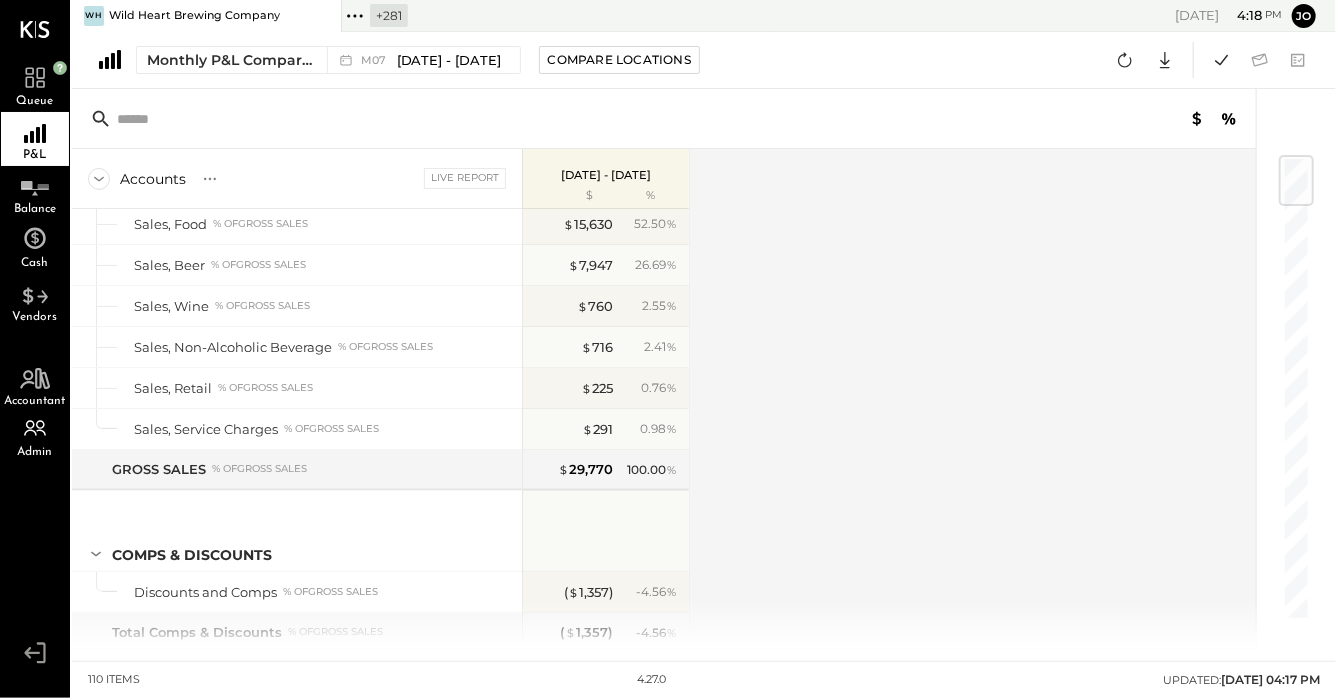 scroll, scrollTop: 0, scrollLeft: 0, axis: both 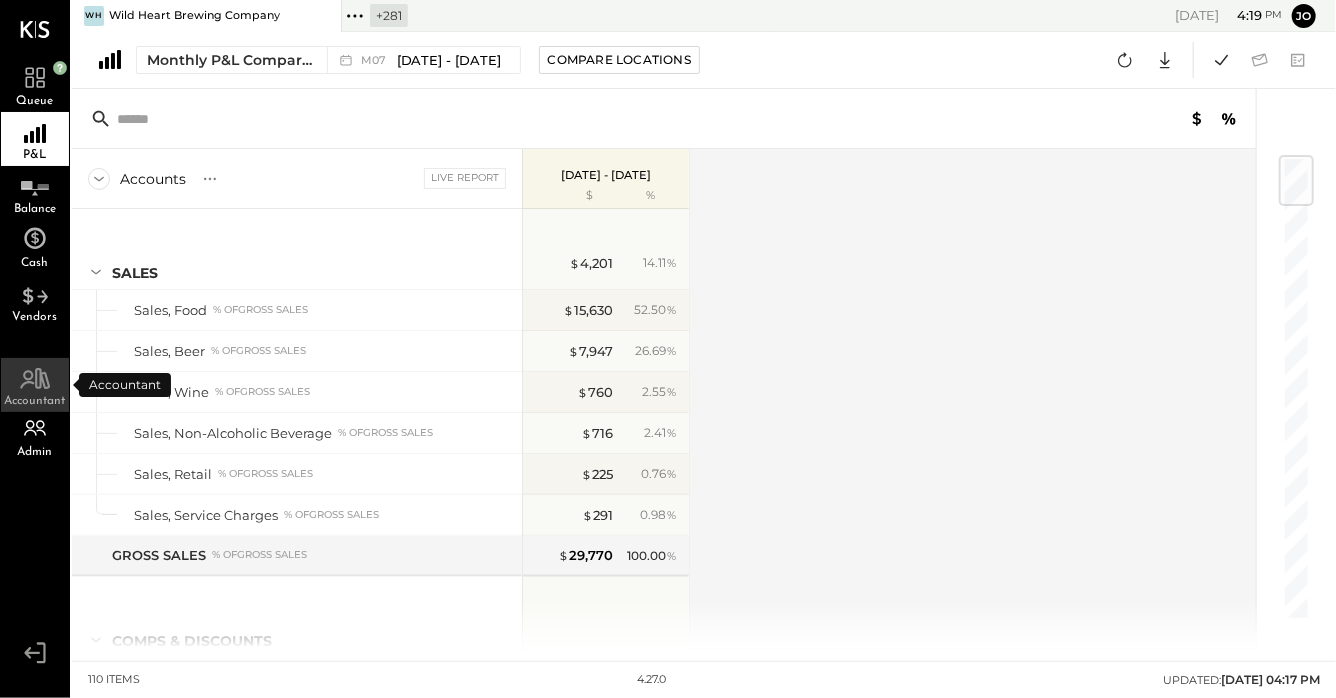 click on "Accountant" at bounding box center (35, 385) 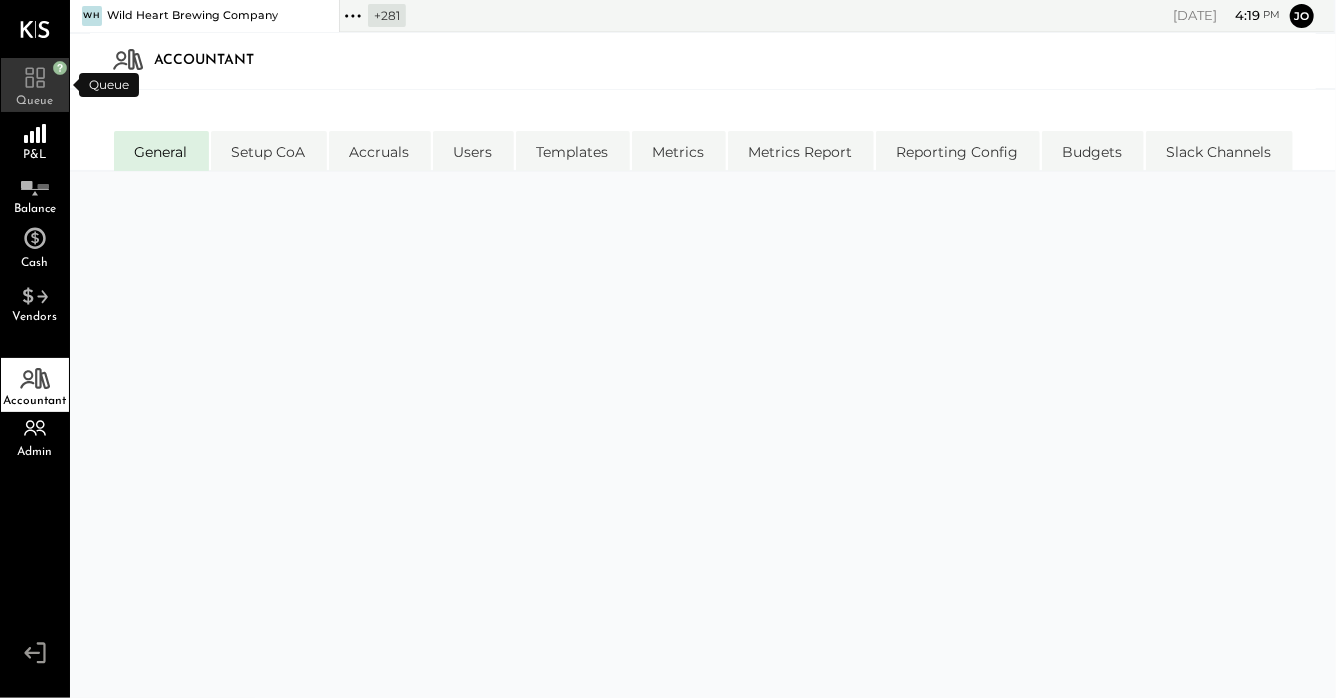 click 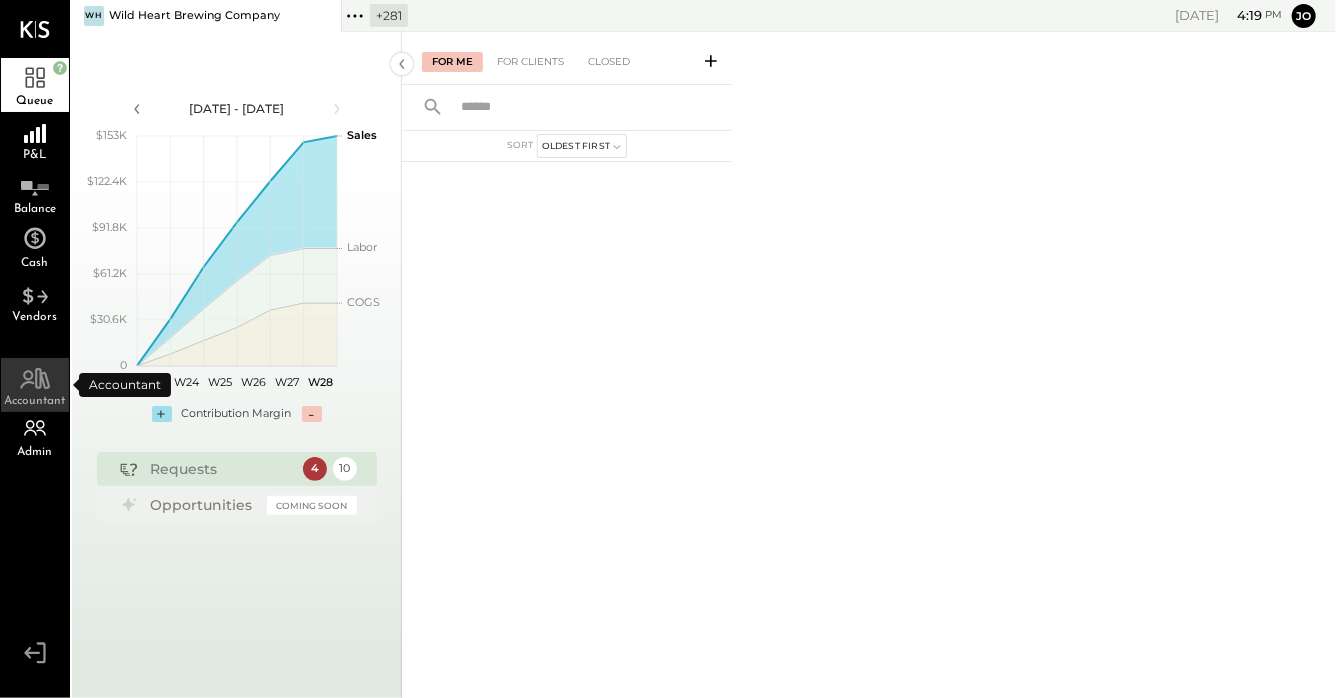 click 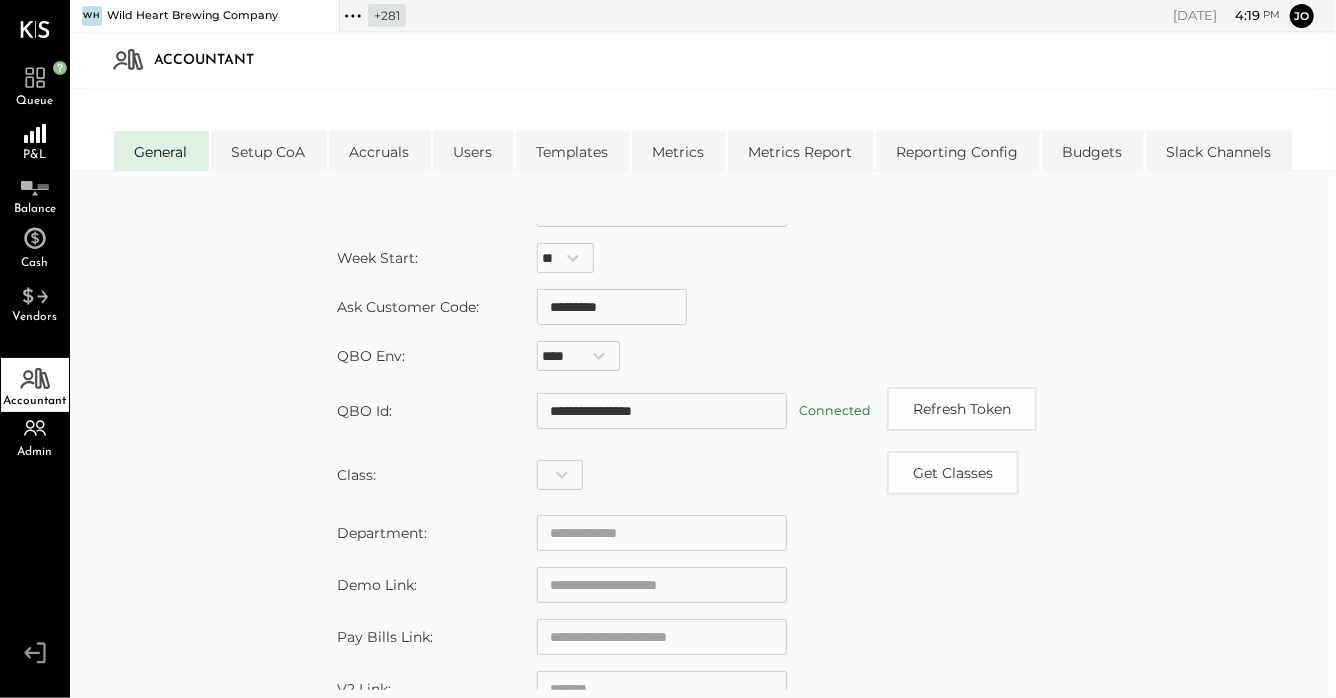 scroll, scrollTop: 0, scrollLeft: 0, axis: both 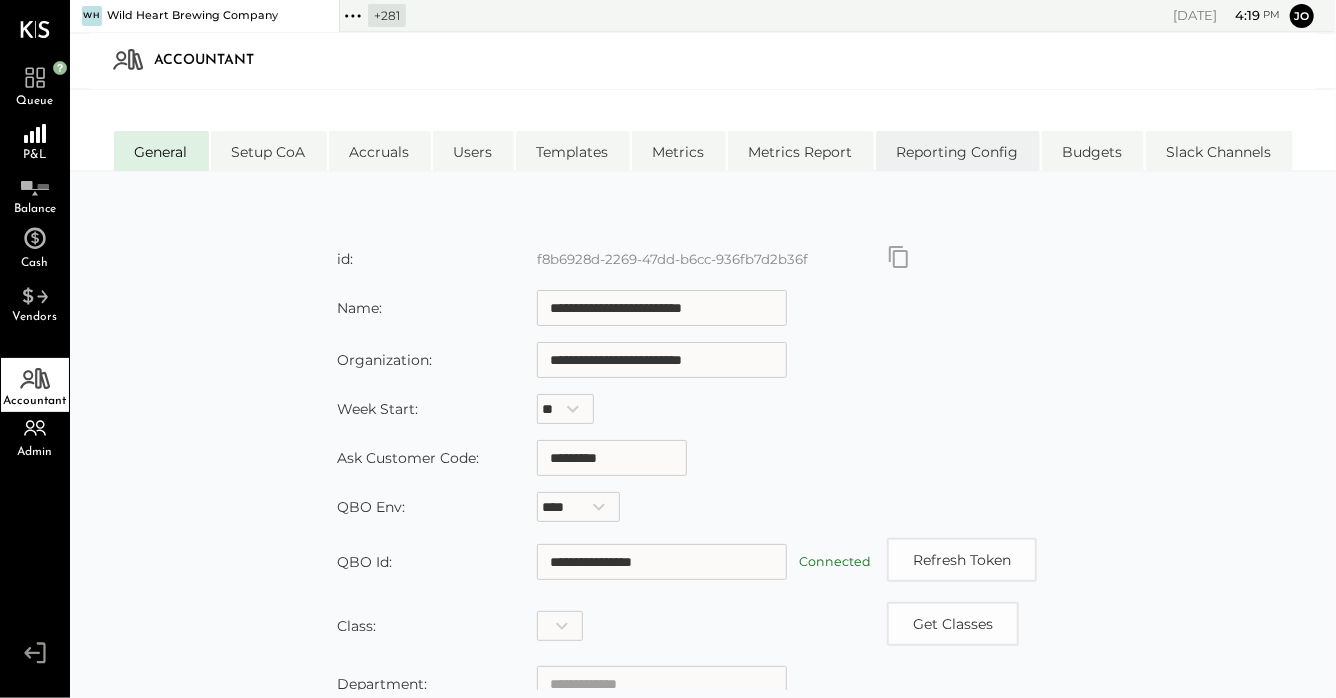 click on "Reporting Config" at bounding box center [958, 151] 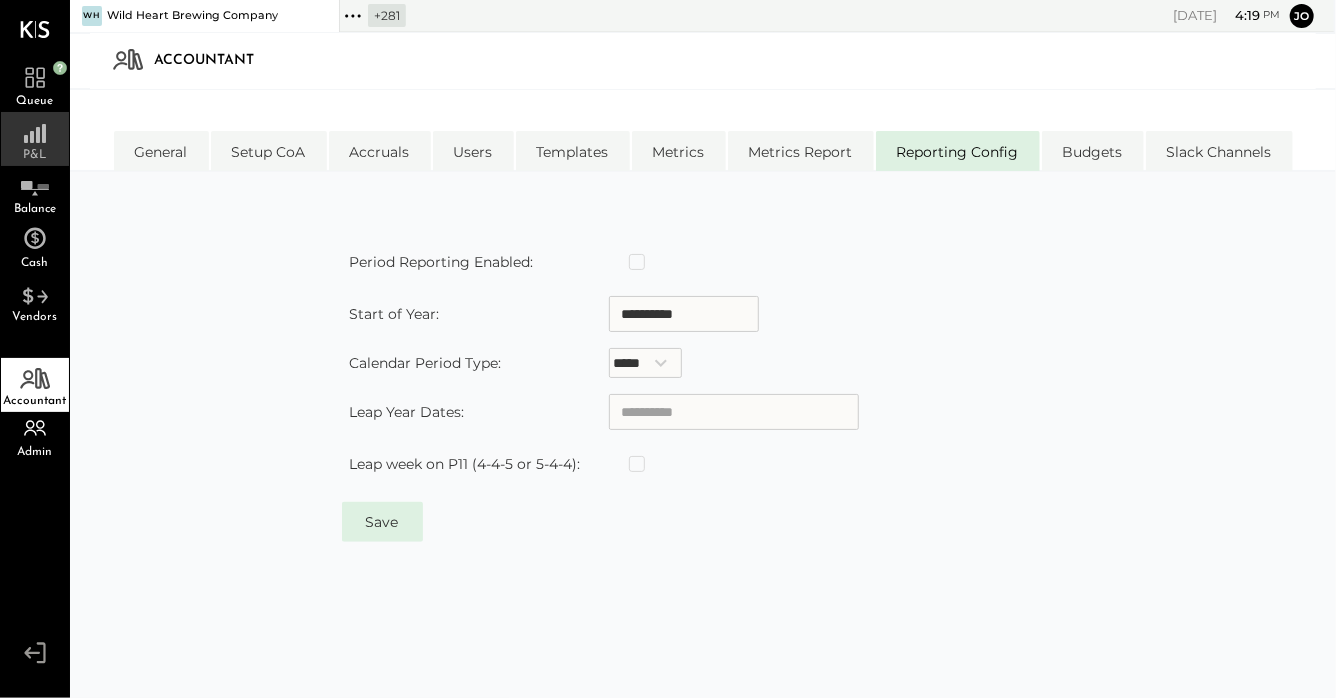 click on "P&L" at bounding box center (35, 139) 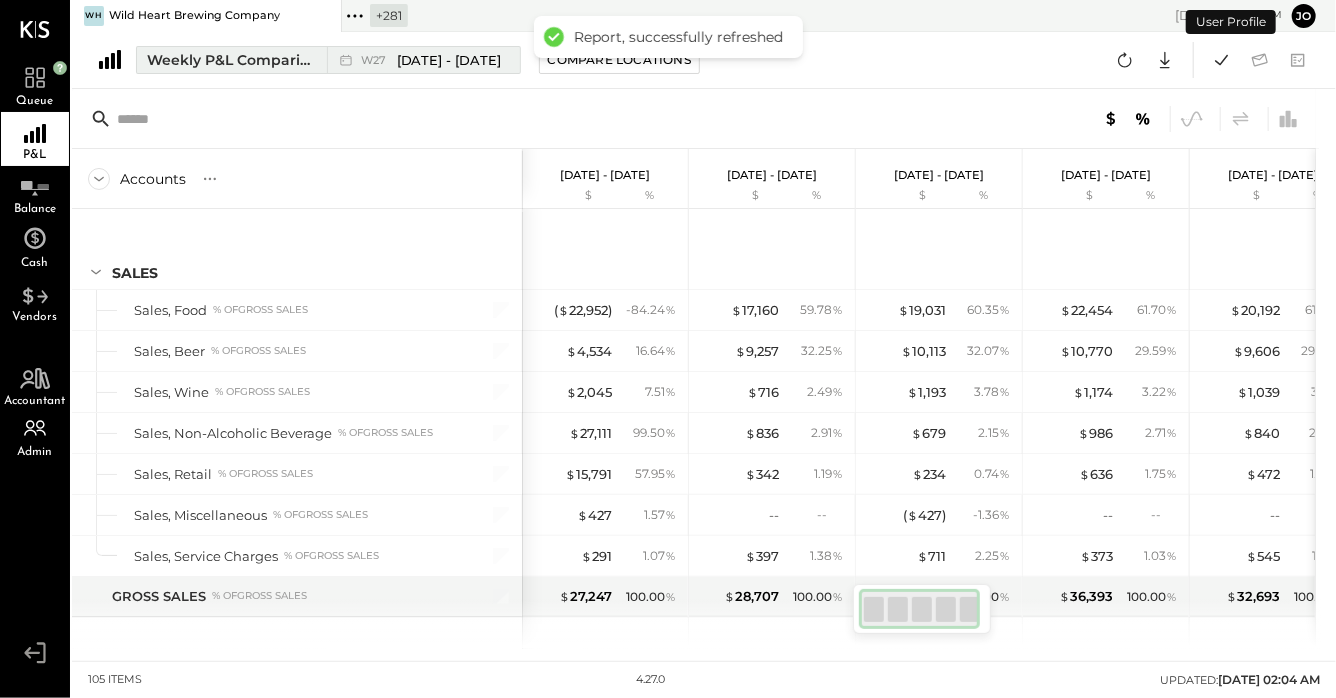 click on "Weekly P&L Comparison   W27 [DATE] - [DATE]" at bounding box center [328, 60] 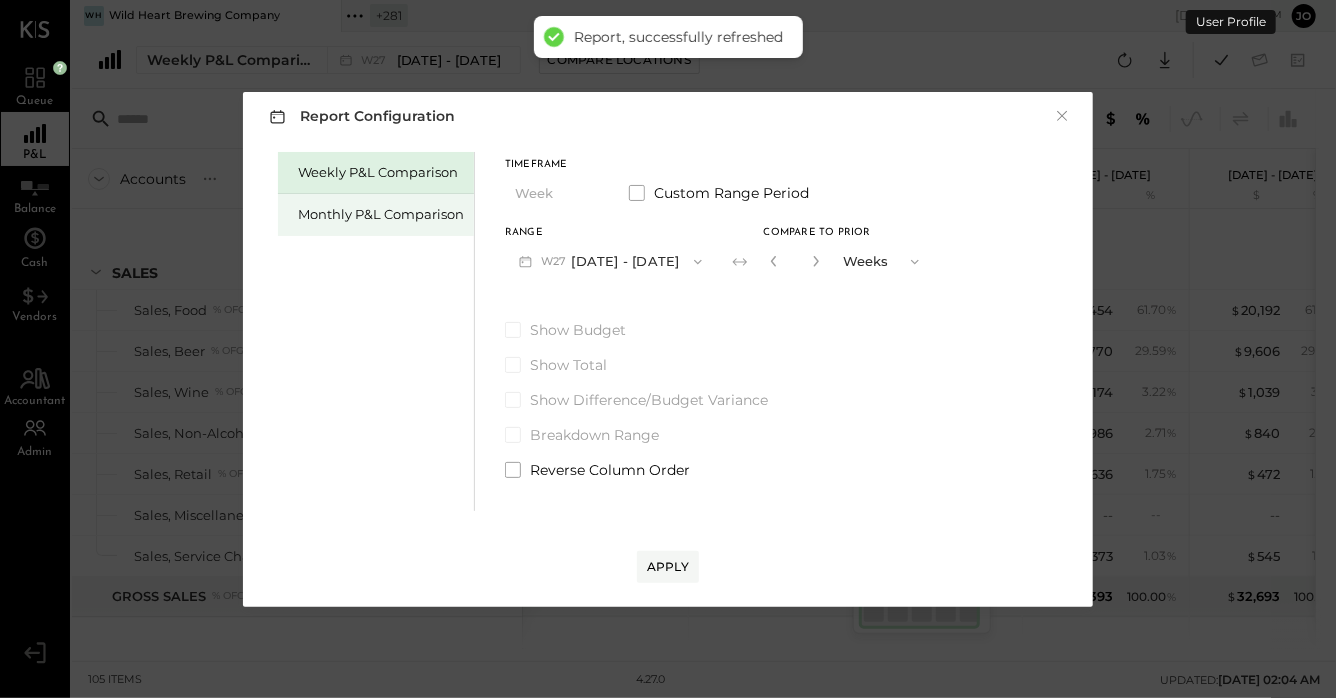click on "Monthly P&L Comparison" at bounding box center (381, 214) 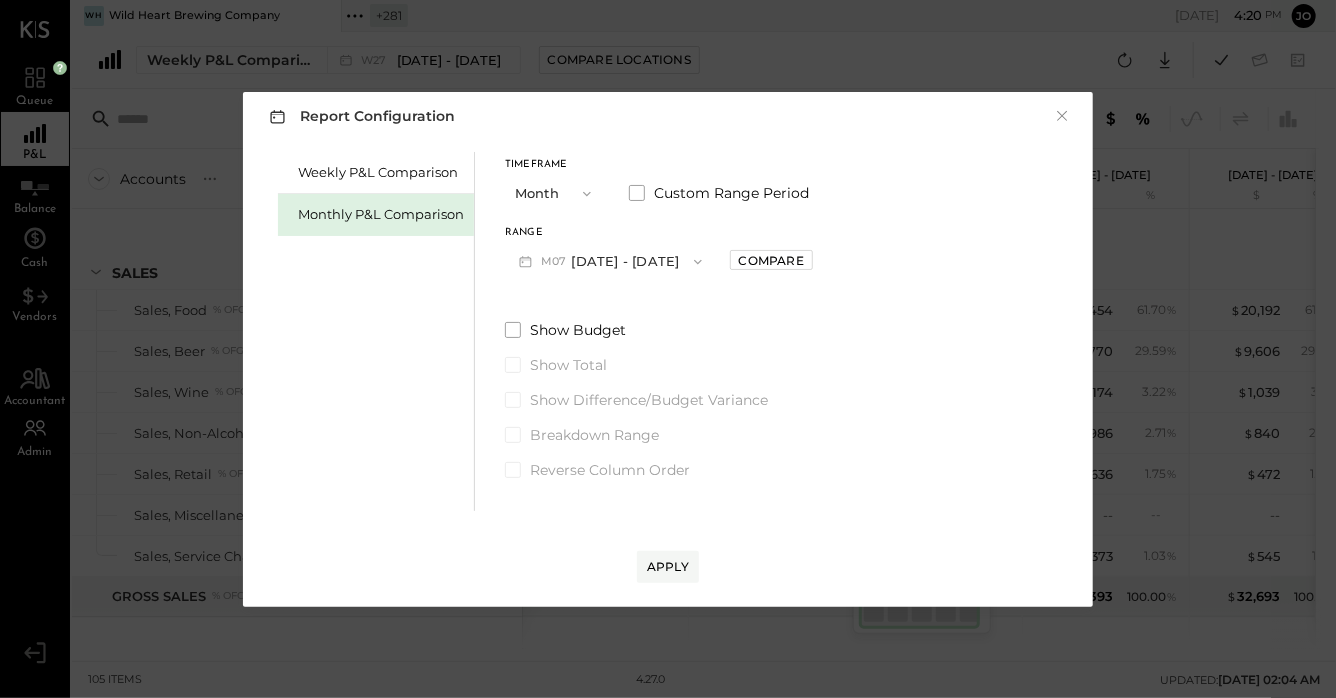 click on "M07 [DATE] - [DATE]" at bounding box center [610, 261] 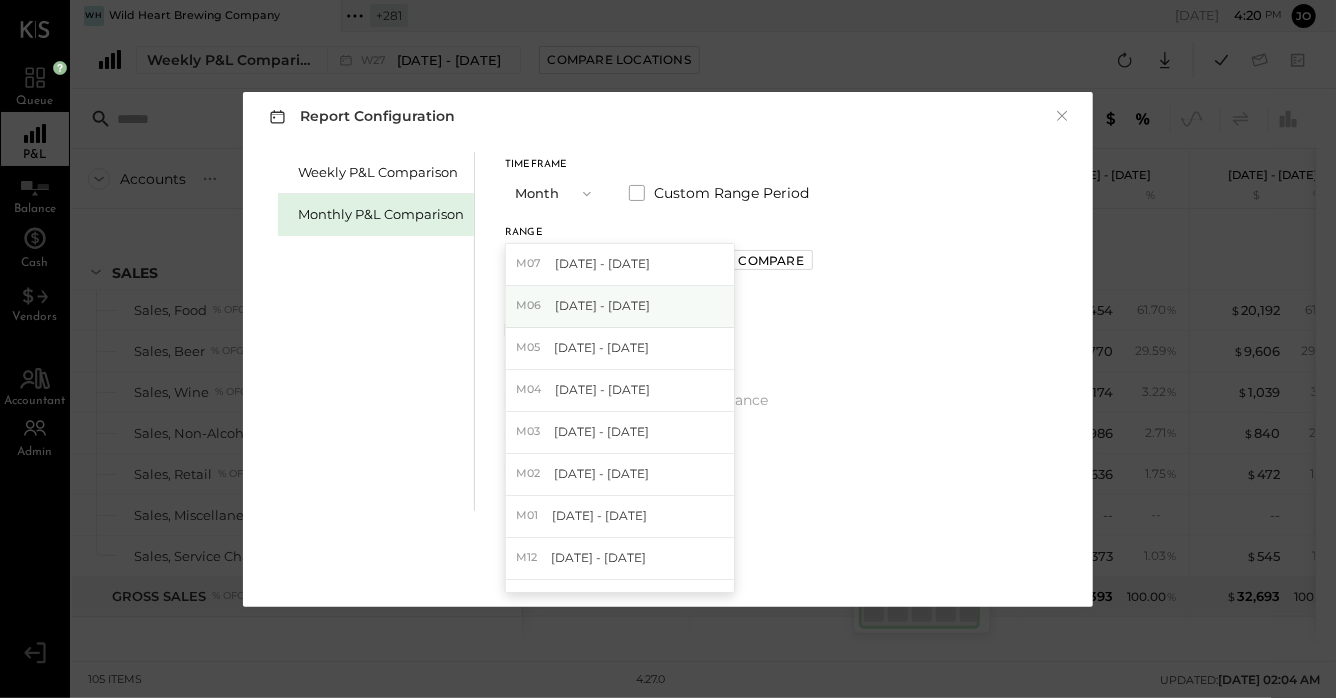 click on "[DATE] - [DATE]" at bounding box center (602, 305) 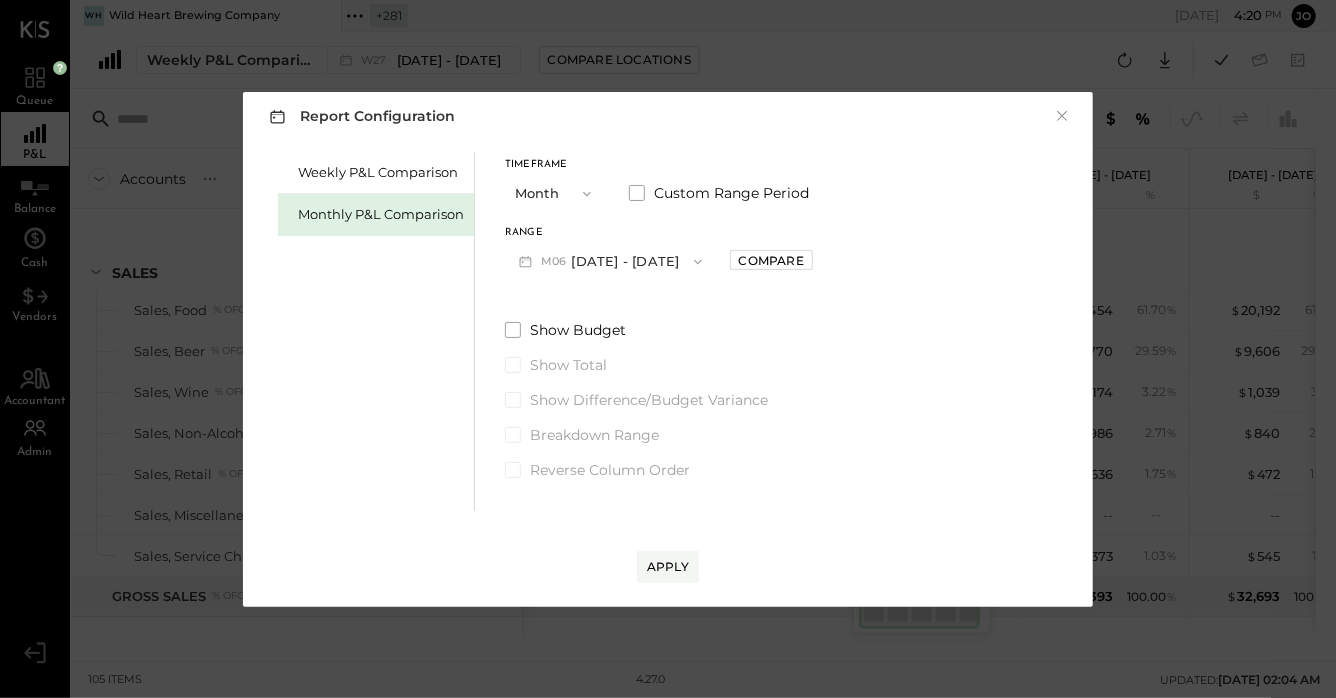 click on "Range M06 Jun 1 - 30, 2025 Compare" at bounding box center (659, 254) 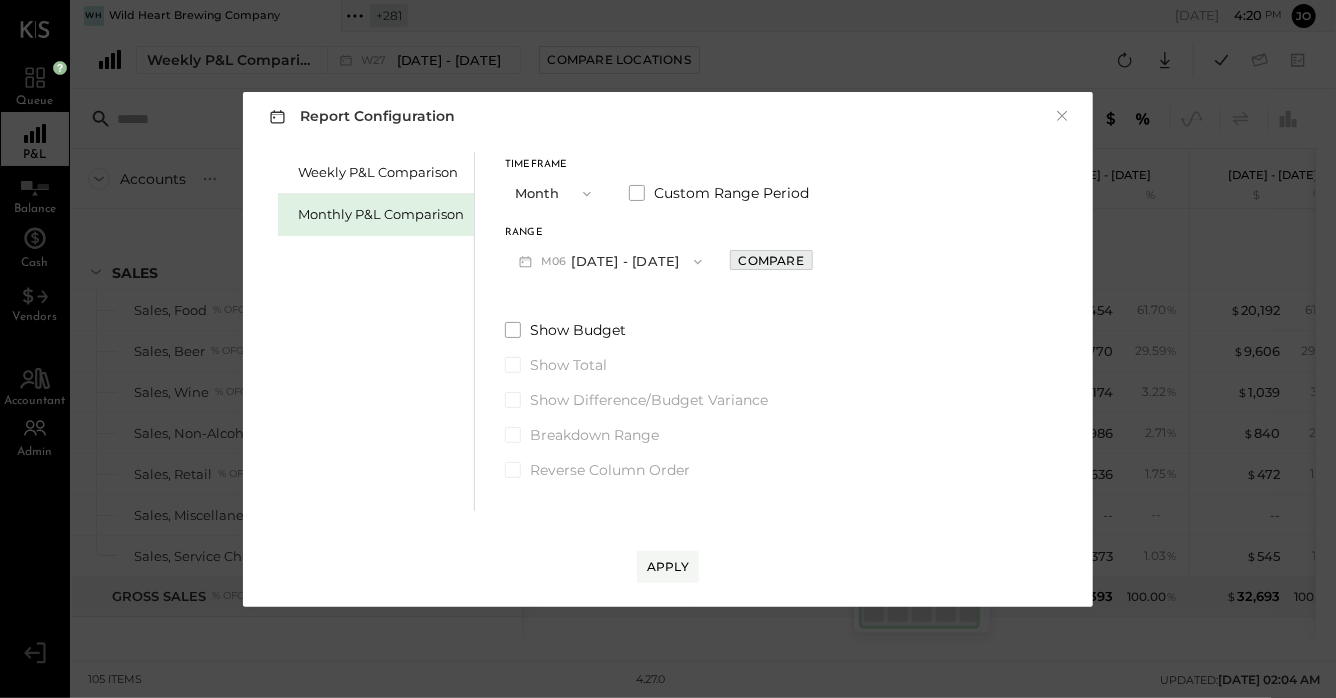 click on "Compare" at bounding box center [771, 260] 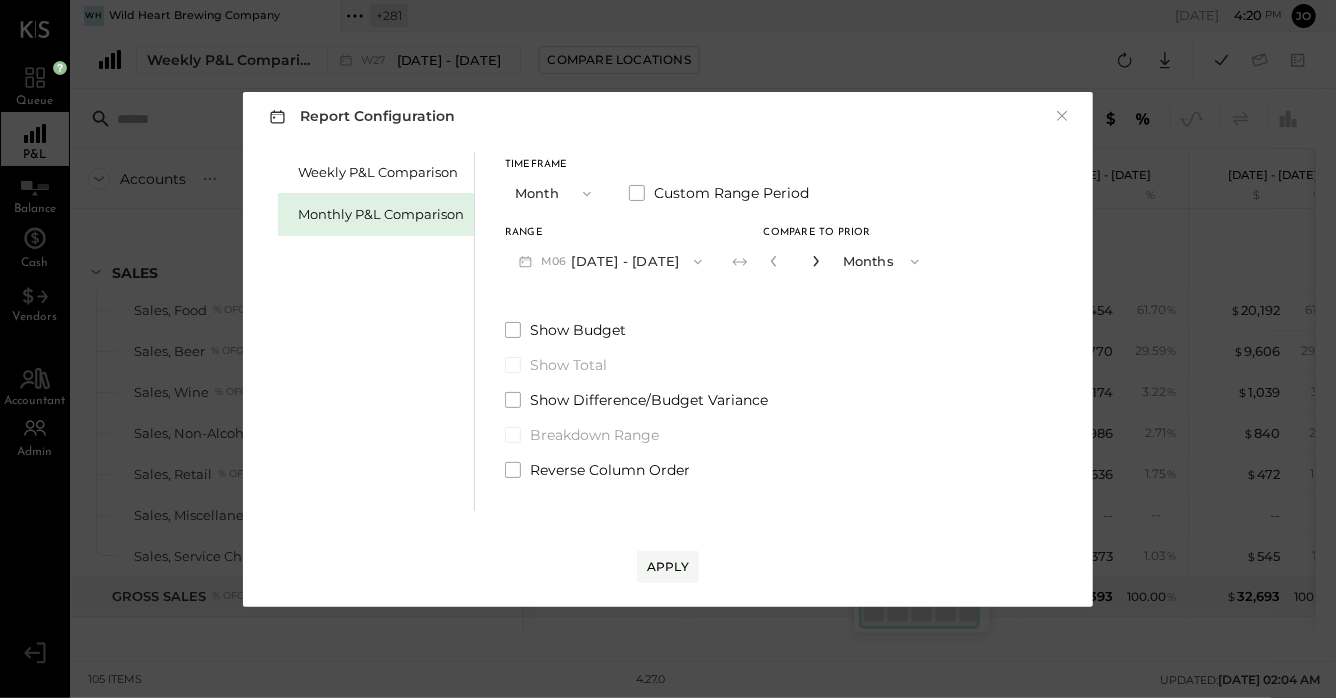 click 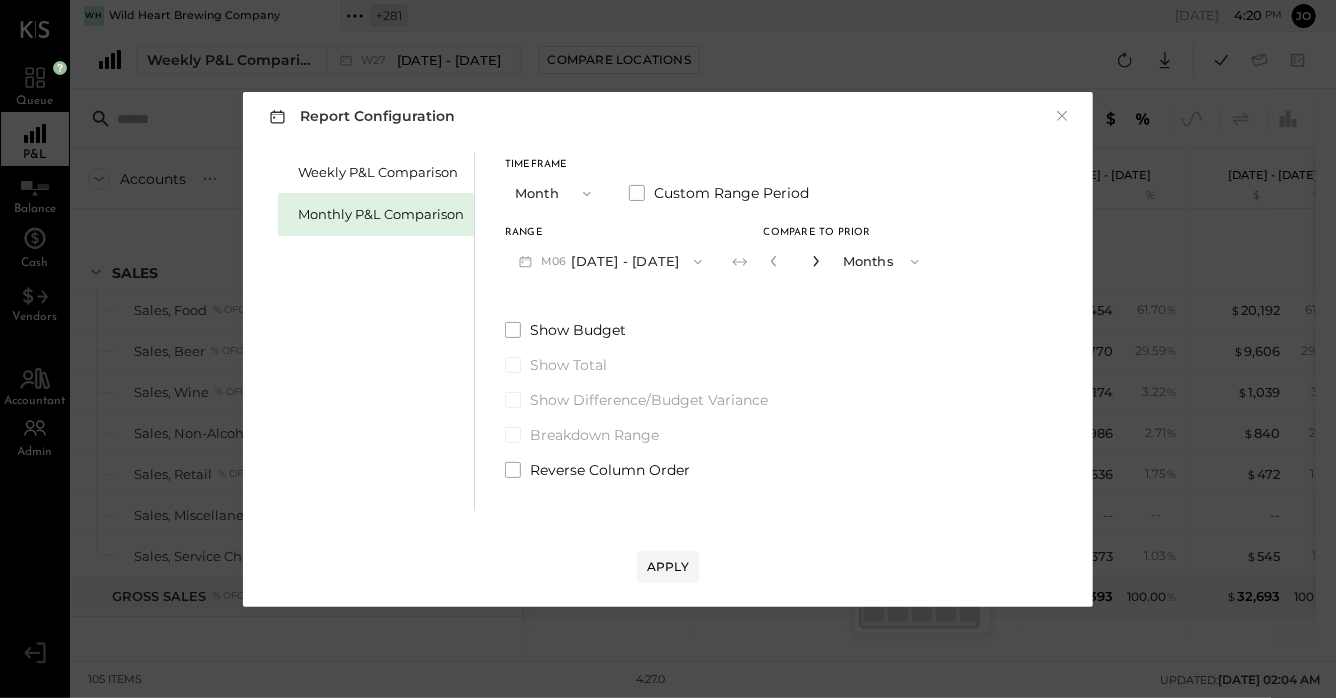 click 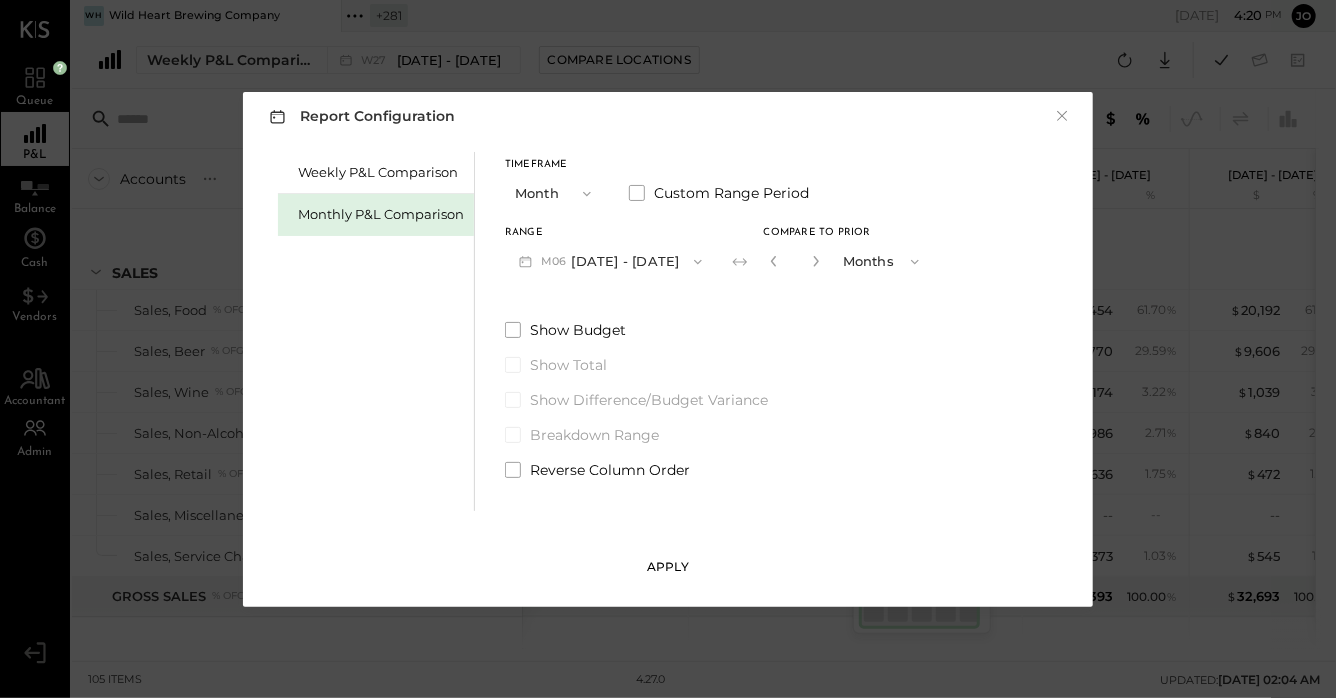 click on "Apply" at bounding box center [668, 566] 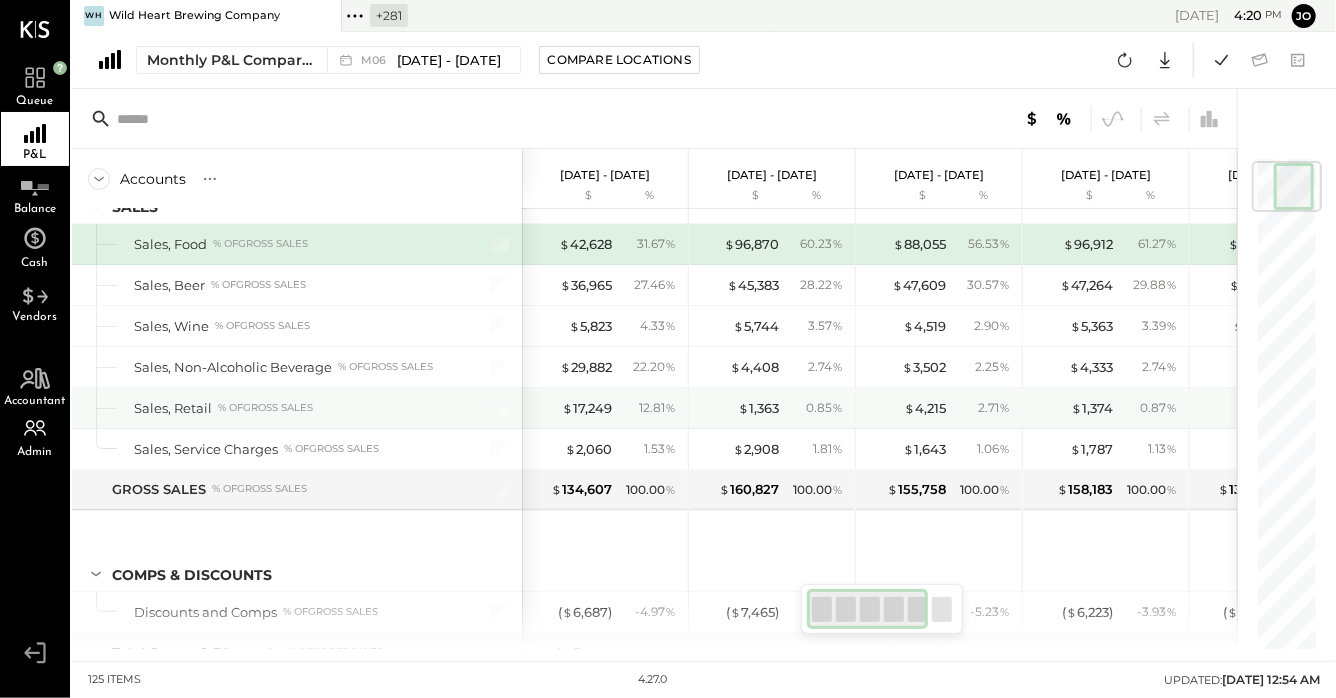 scroll, scrollTop: 22, scrollLeft: 0, axis: vertical 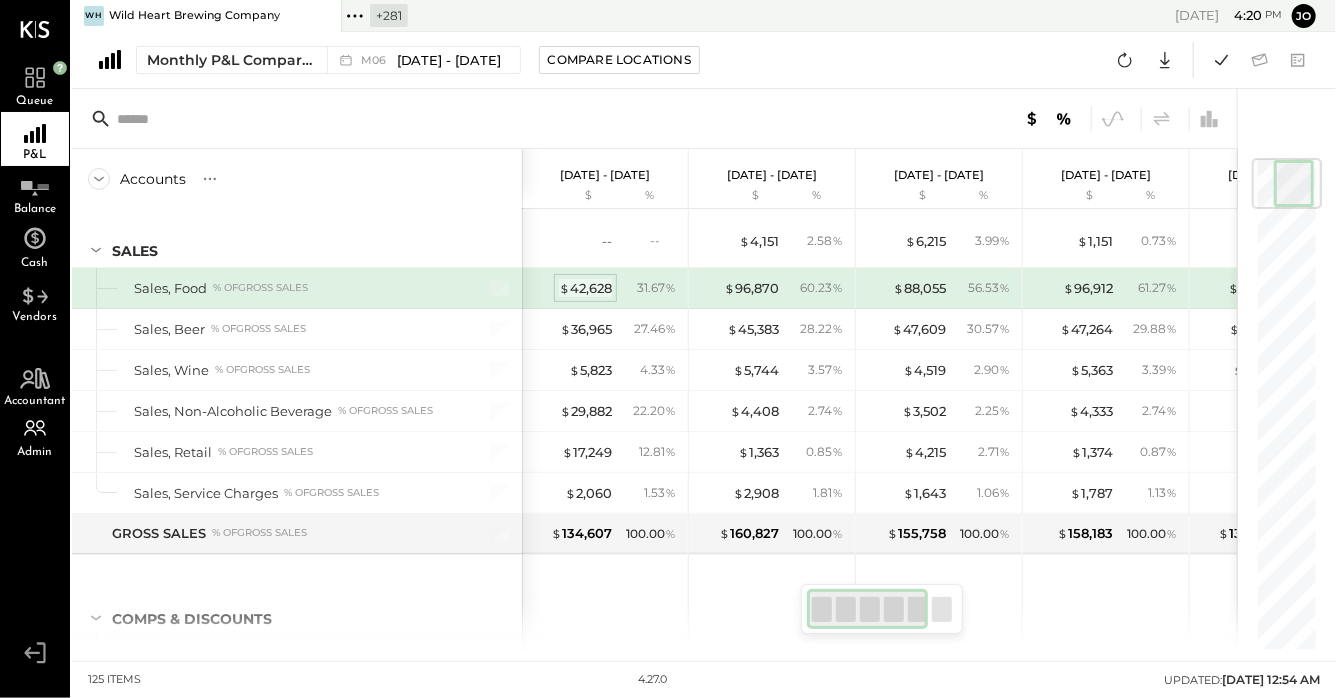 click on "$ 42,628" at bounding box center [585, 288] 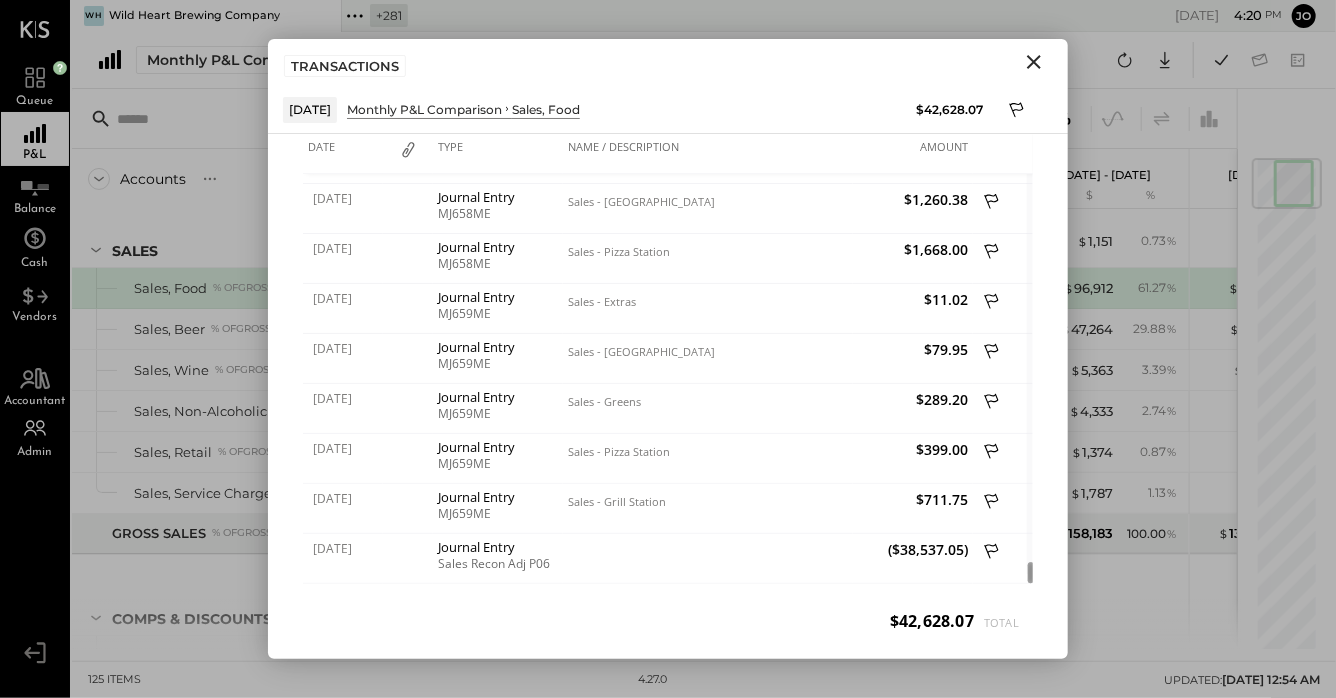 click 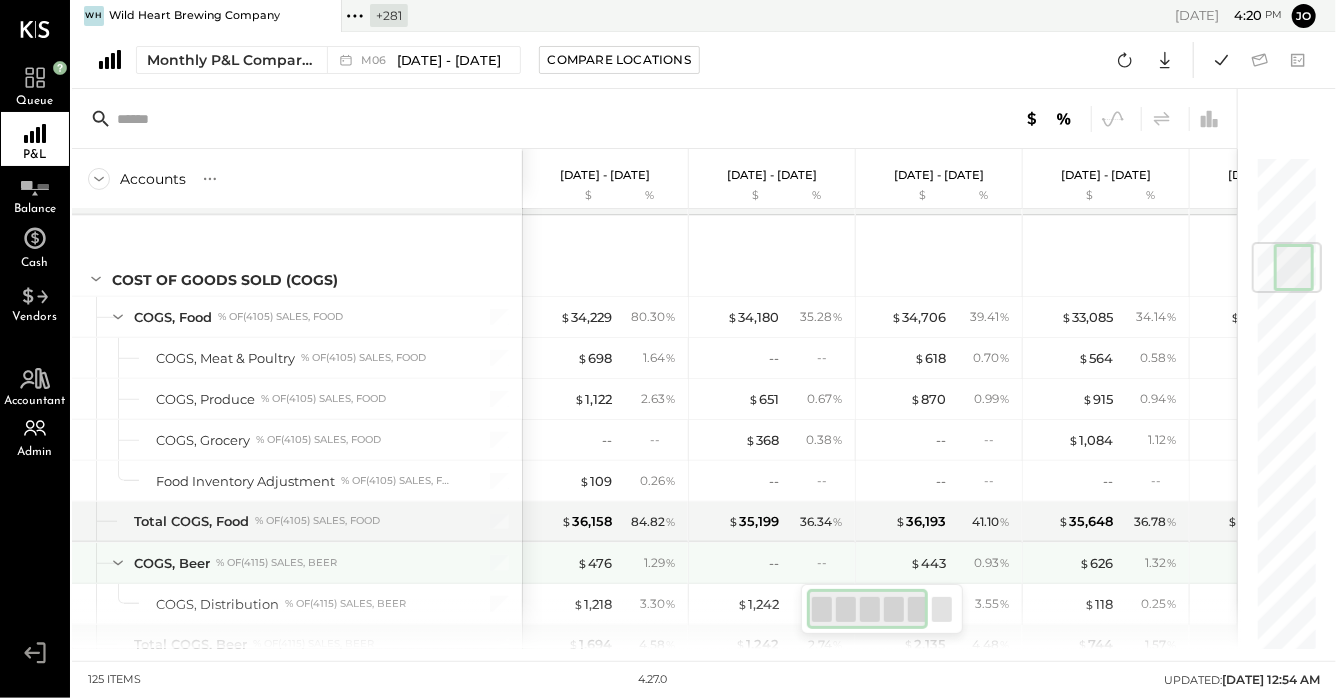 scroll, scrollTop: 743, scrollLeft: 0, axis: vertical 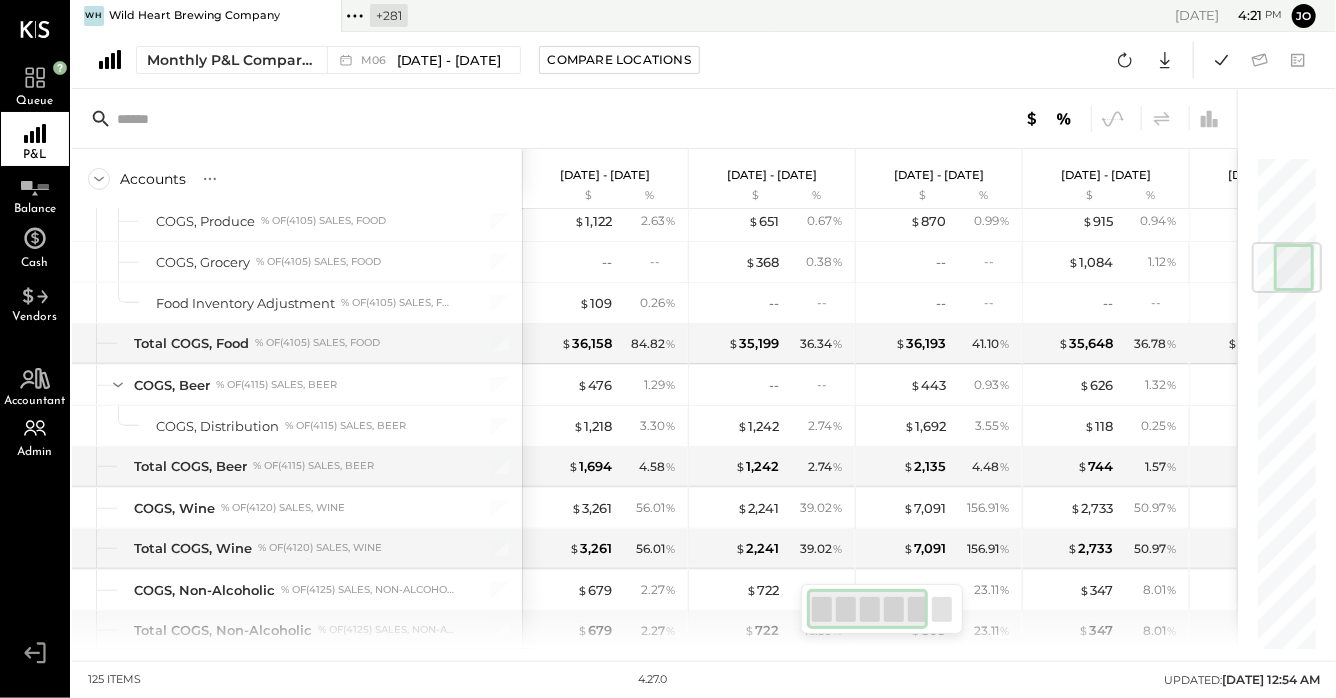 click 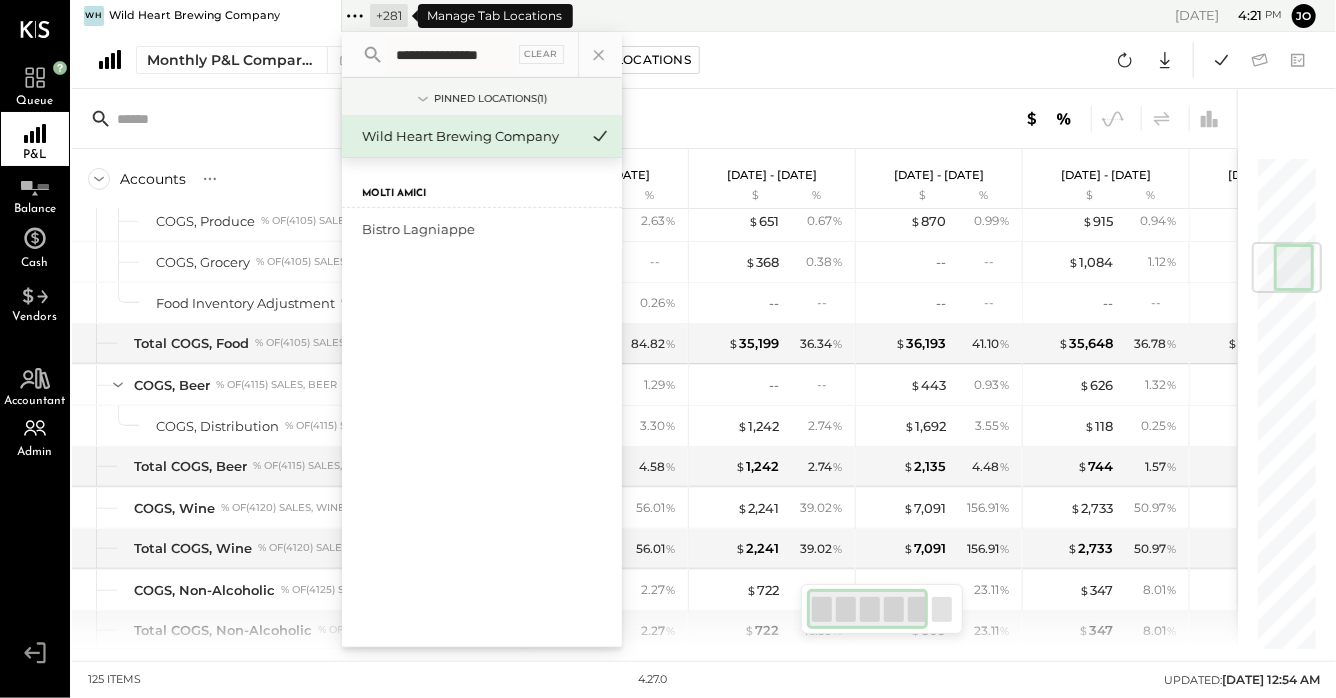scroll, scrollTop: 0, scrollLeft: 5, axis: horizontal 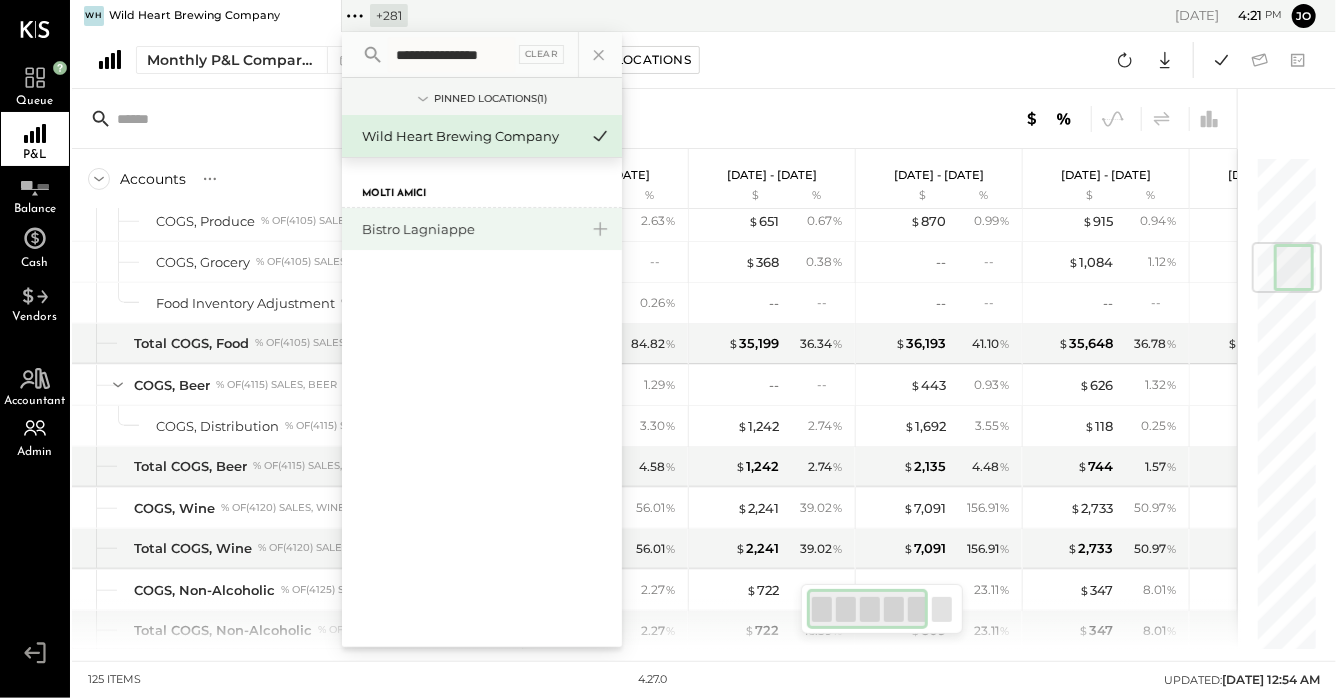 type on "**********" 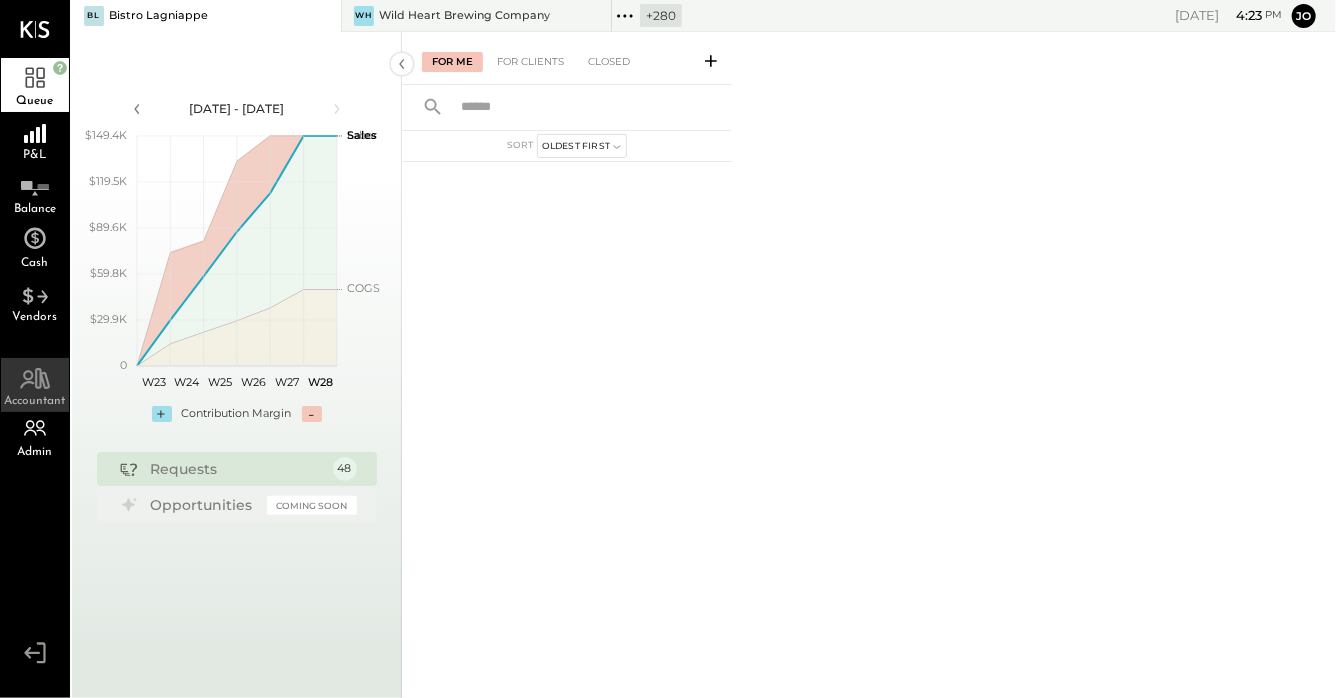 click 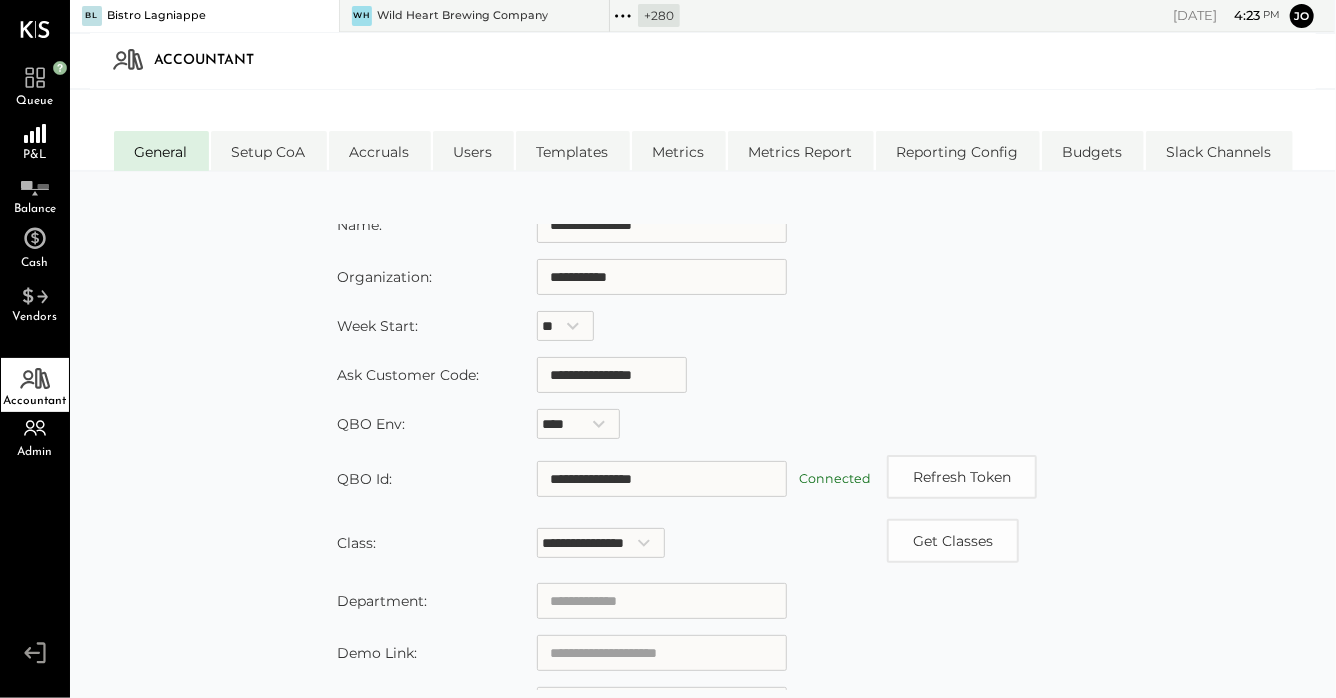 scroll, scrollTop: 216, scrollLeft: 0, axis: vertical 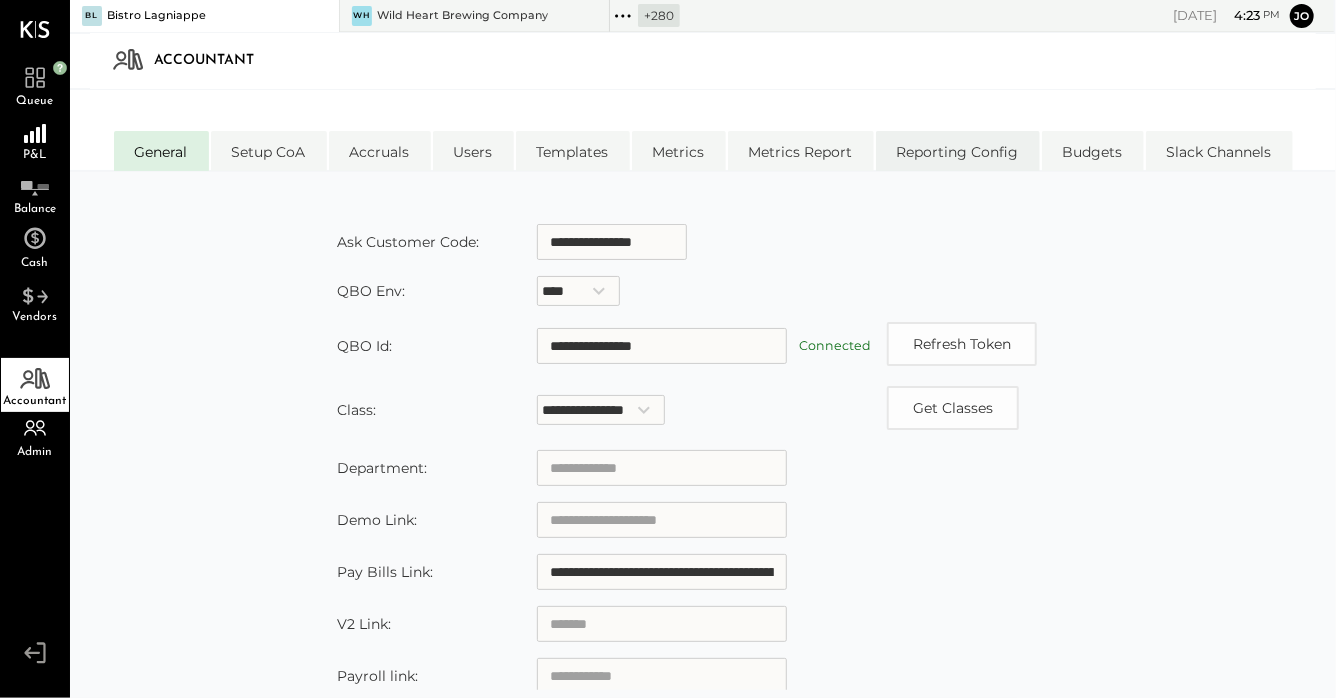 click on "Reporting Config" at bounding box center (958, 151) 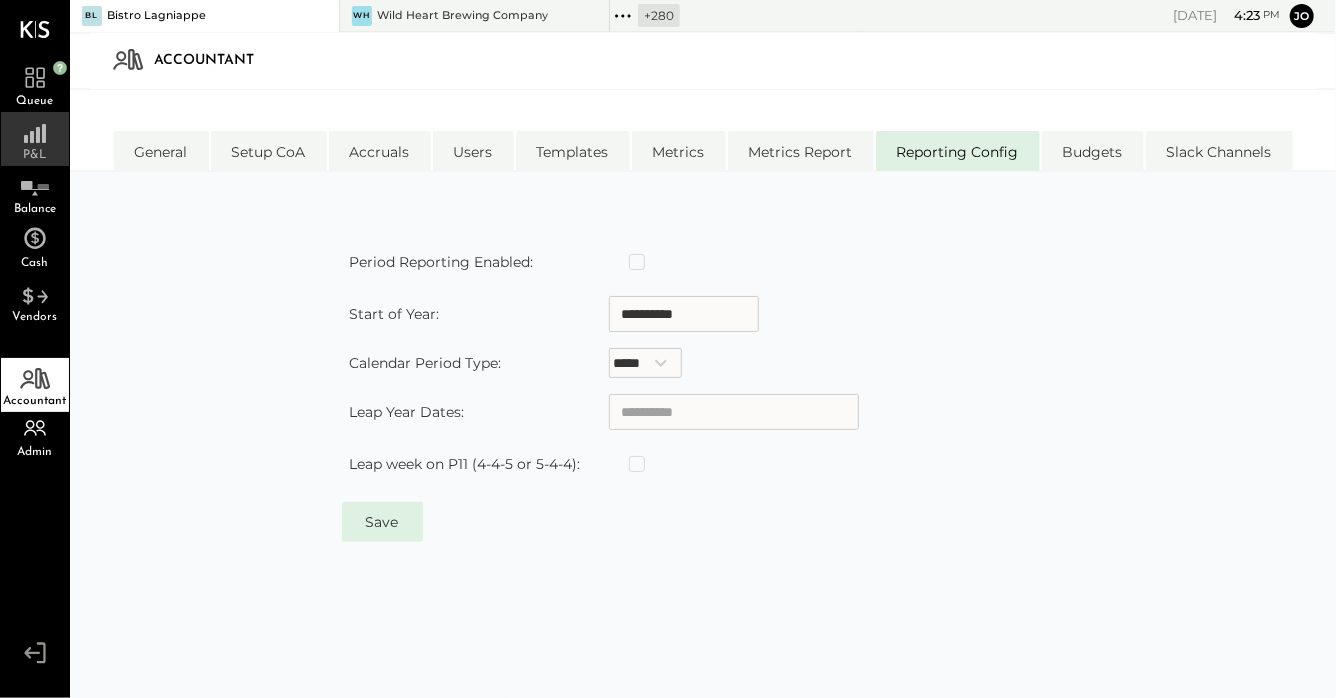 click on "P&L" at bounding box center (35, 139) 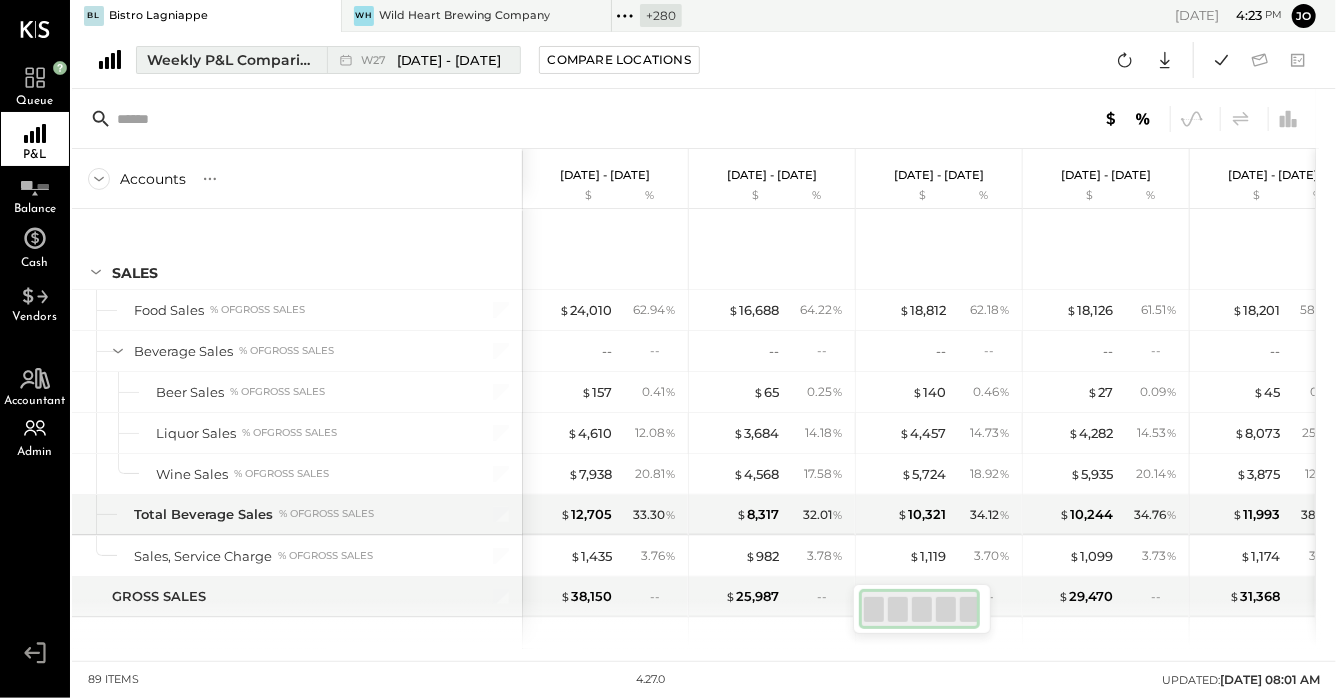 click on "W27 [DATE] - [DATE]" at bounding box center [418, 60] 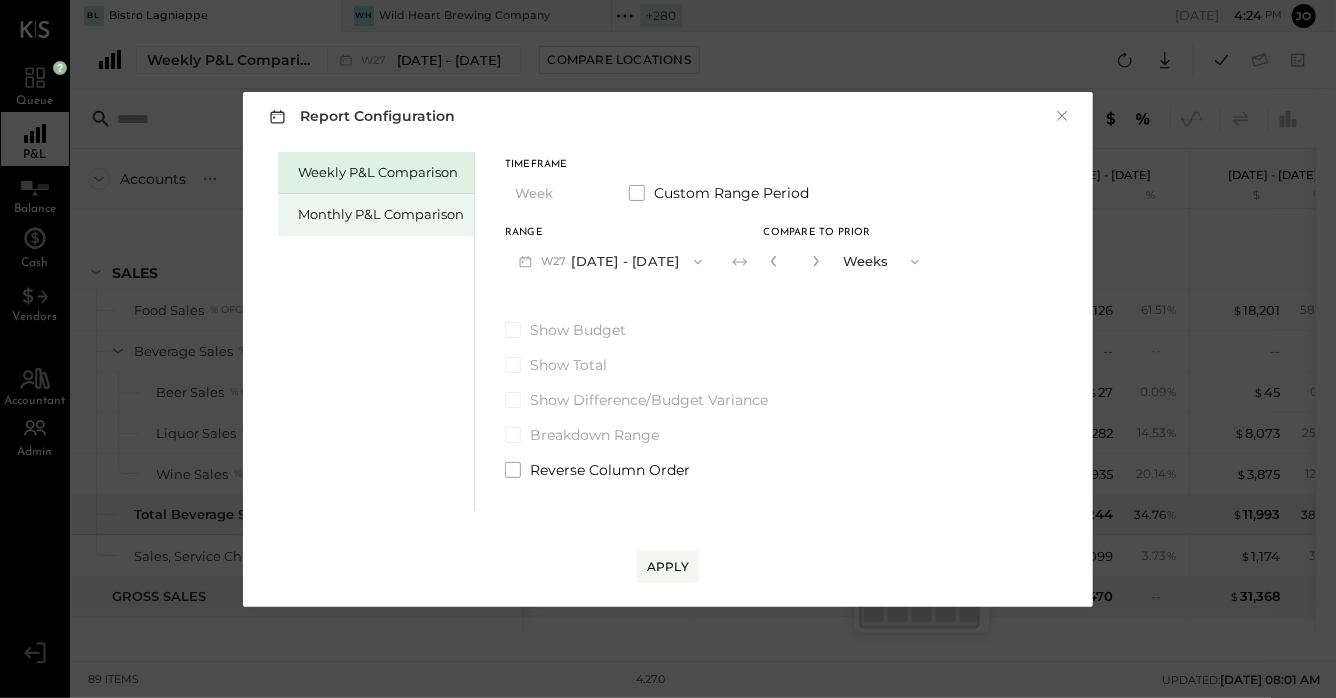 click on "Monthly P&L Comparison" at bounding box center [381, 214] 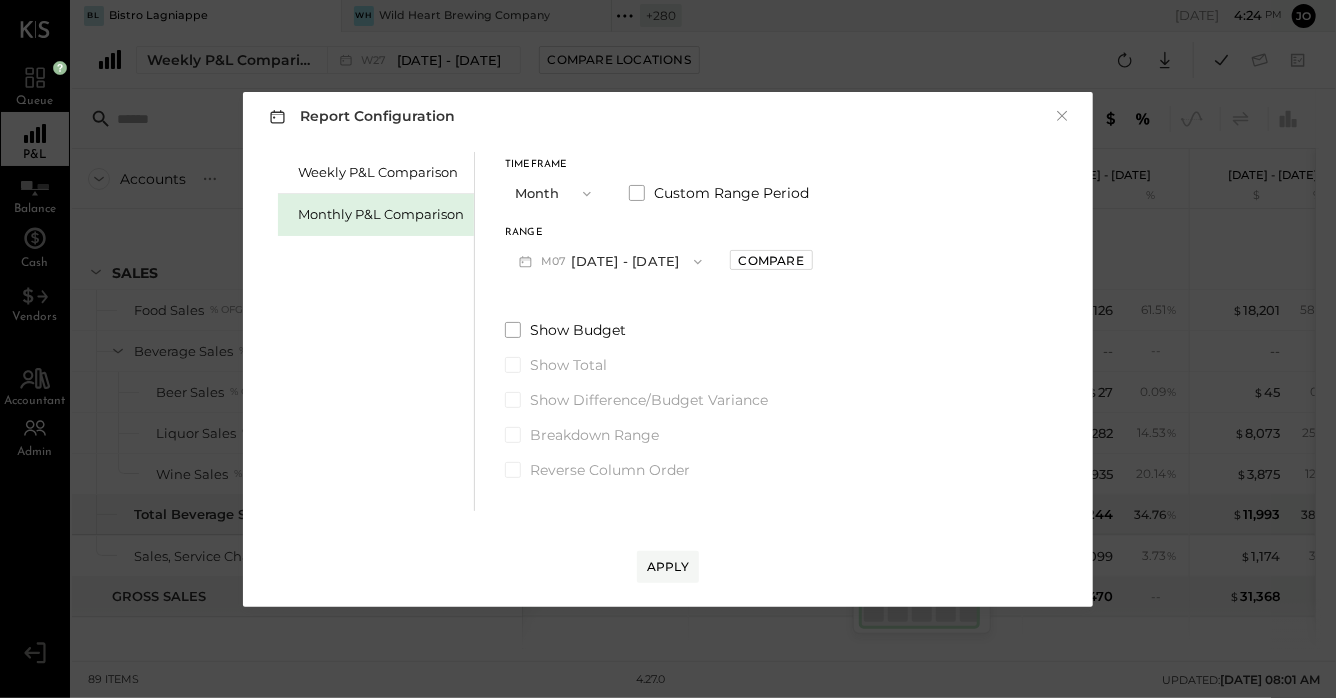 click on "M07 [DATE] - [DATE]" at bounding box center (610, 261) 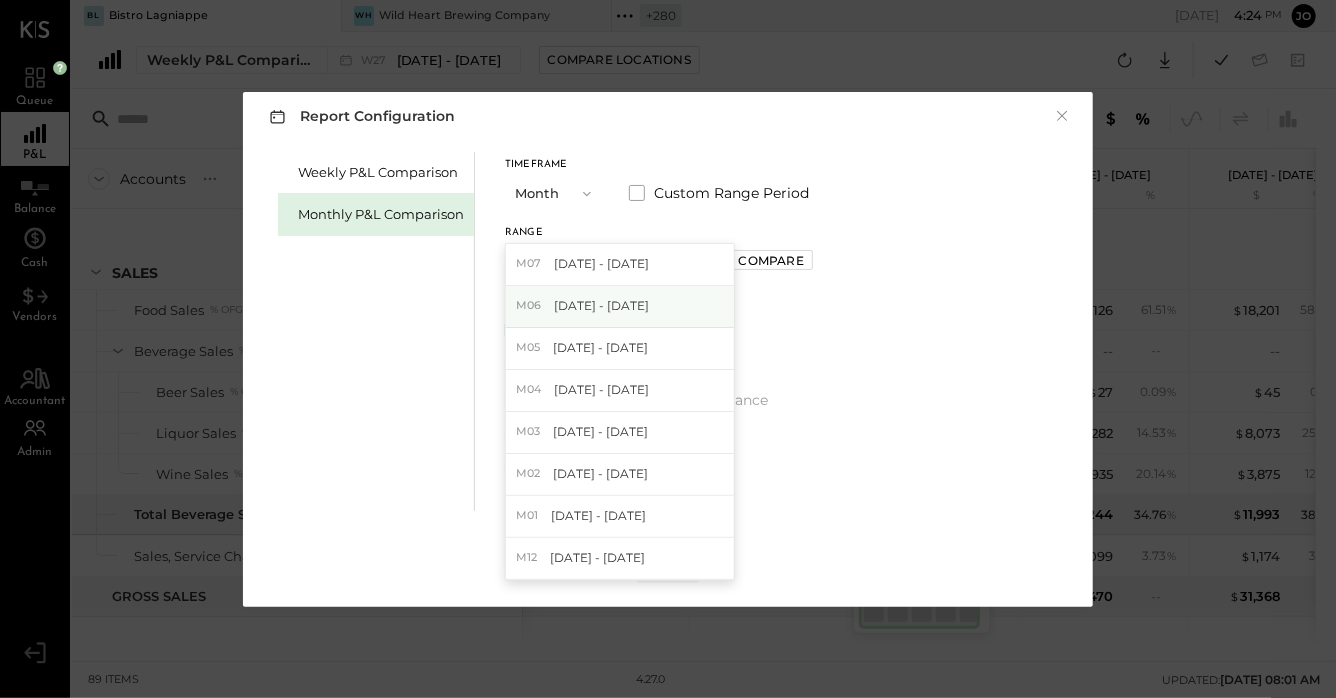 click on "[DATE] - [DATE]" at bounding box center (602, 305) 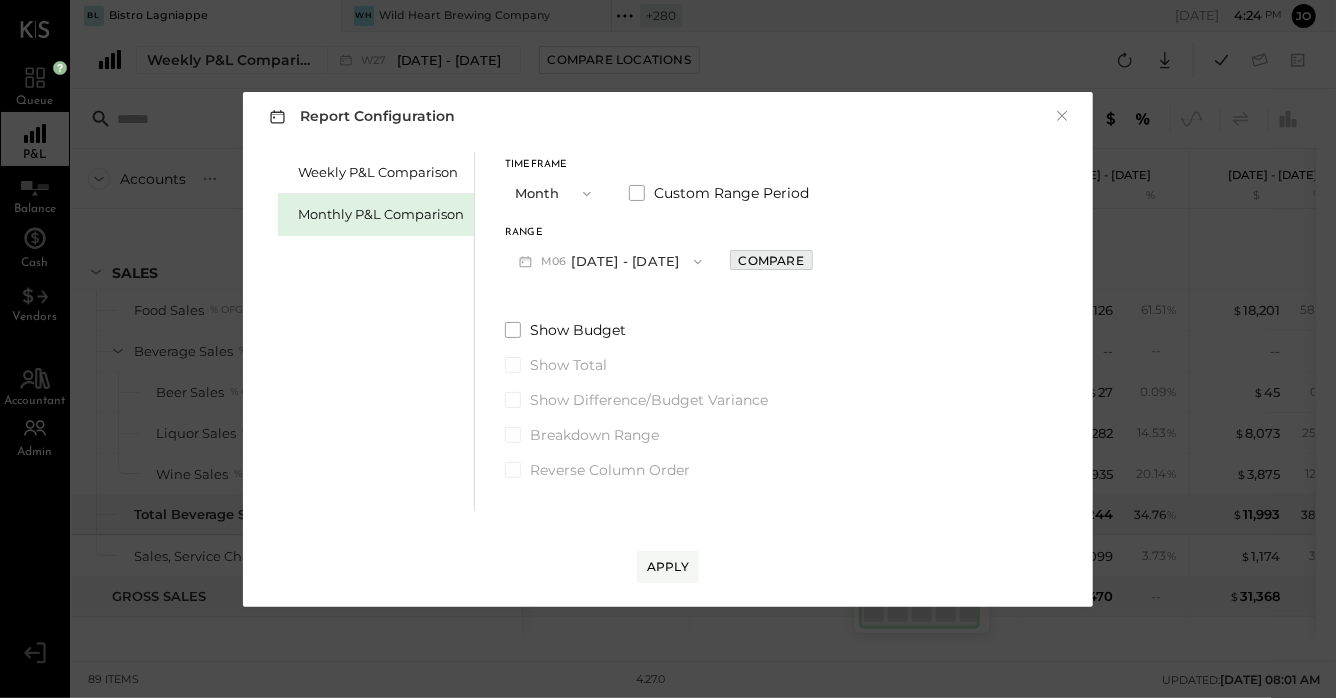 click on "Compare" at bounding box center (771, 260) 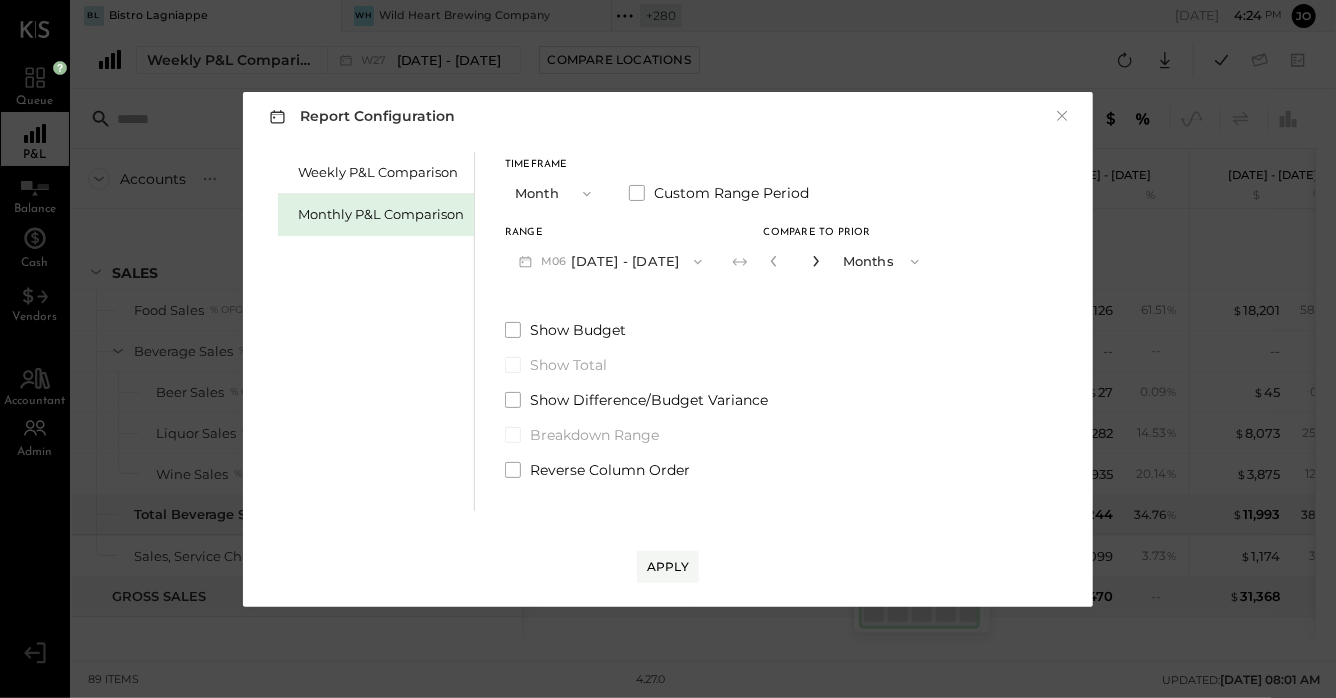 click 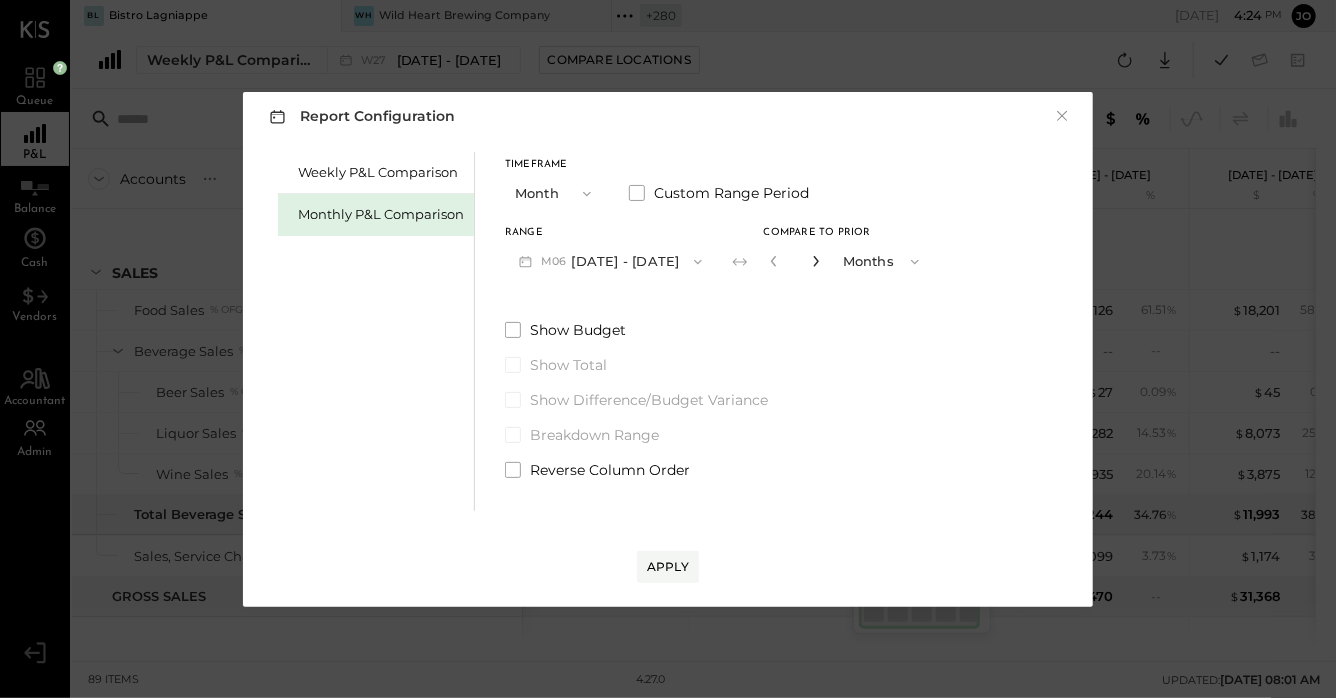 click 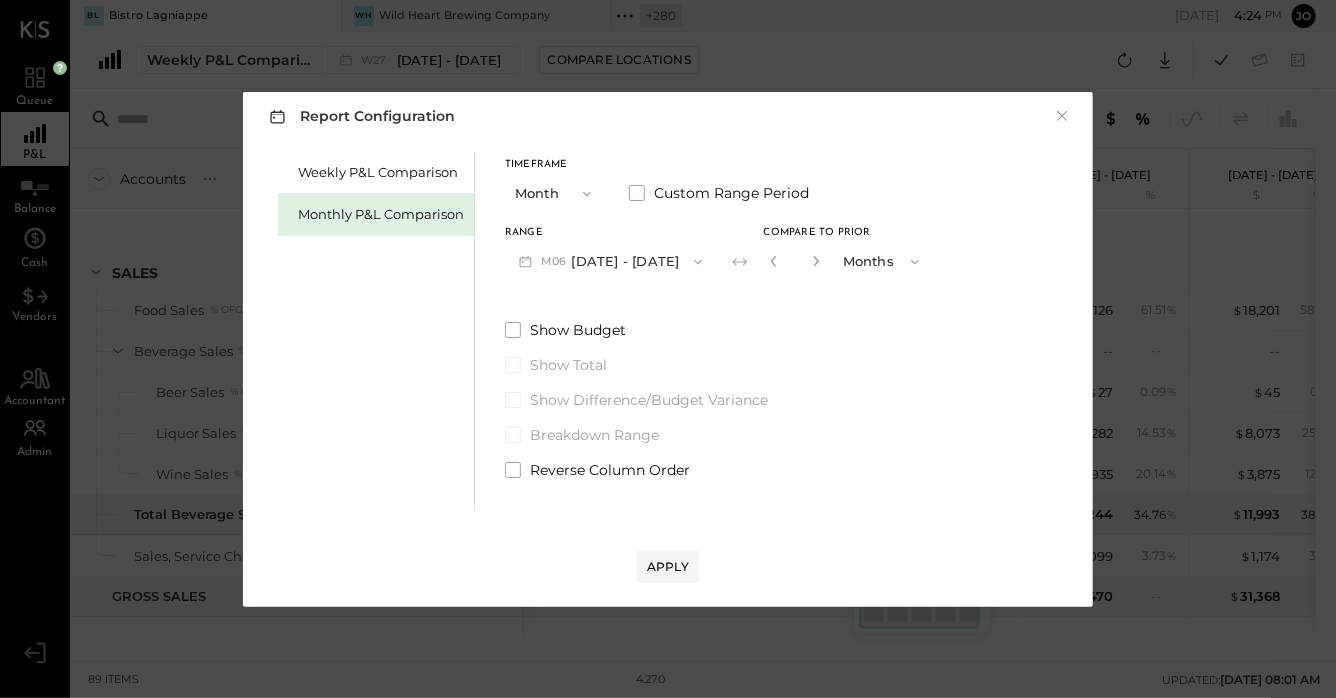 click on "Apply" at bounding box center [668, 547] 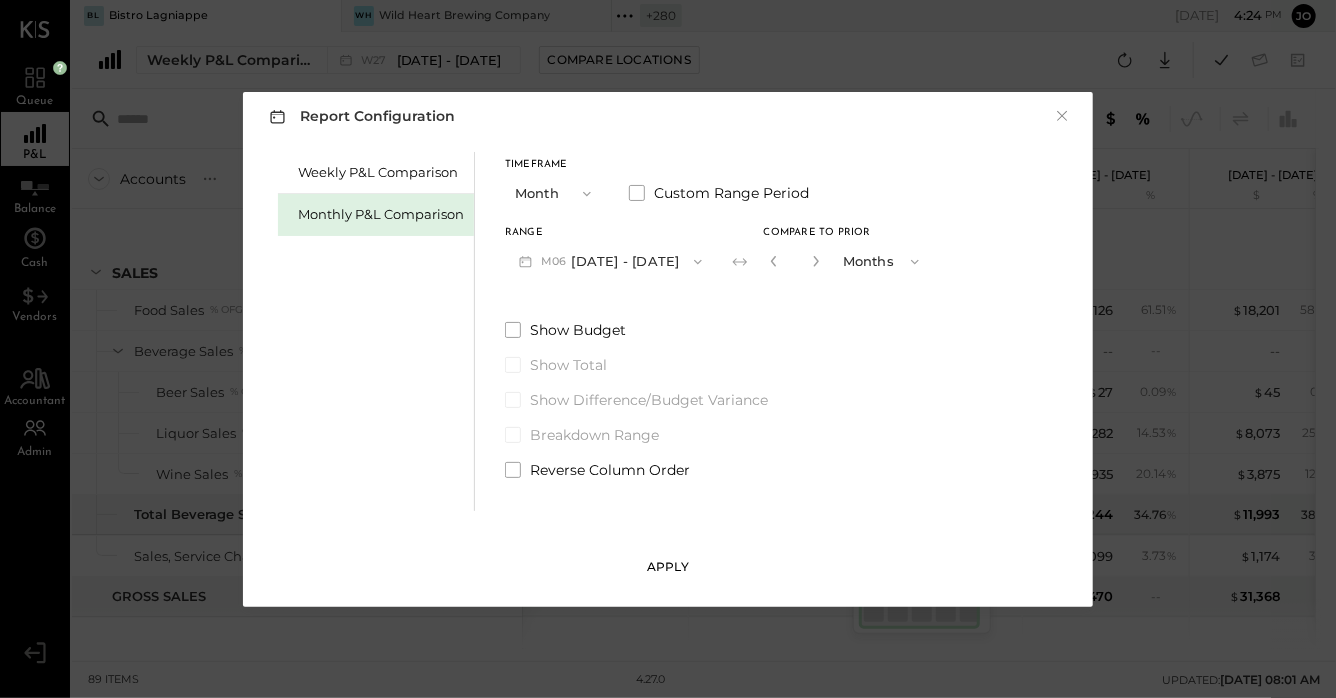click on "Apply" at bounding box center [668, 566] 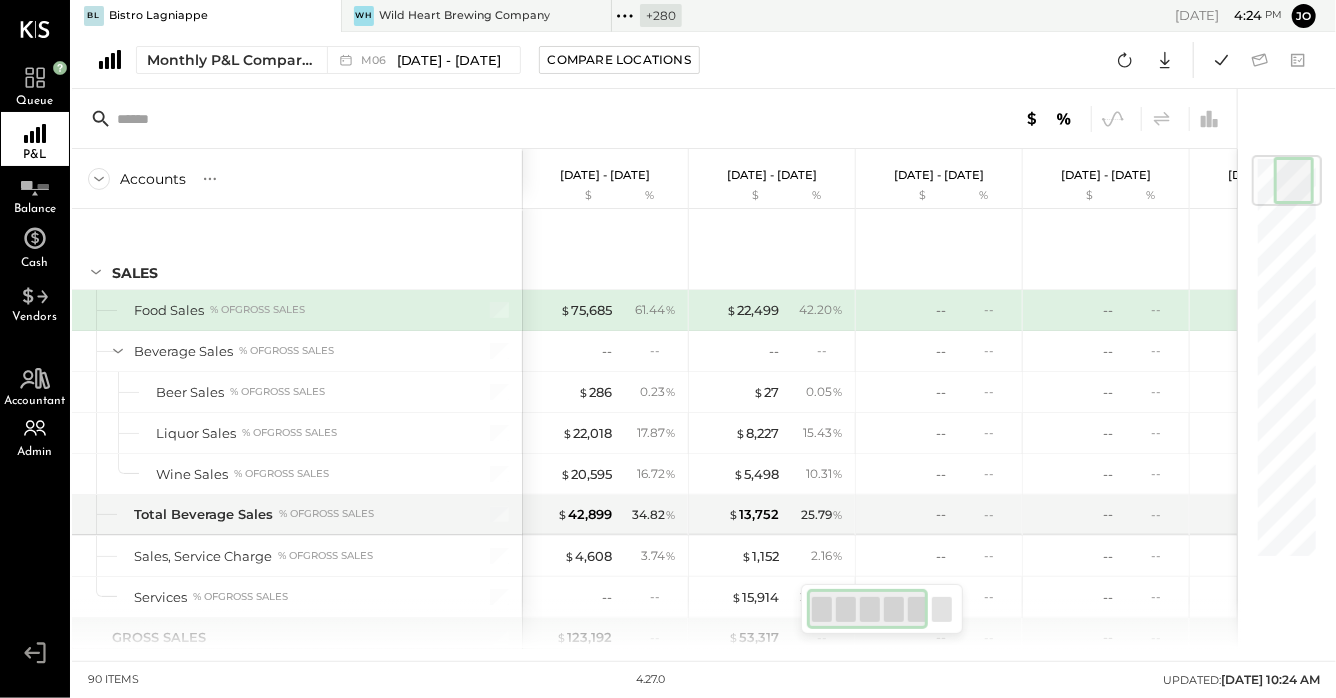 click at bounding box center (654, 119) 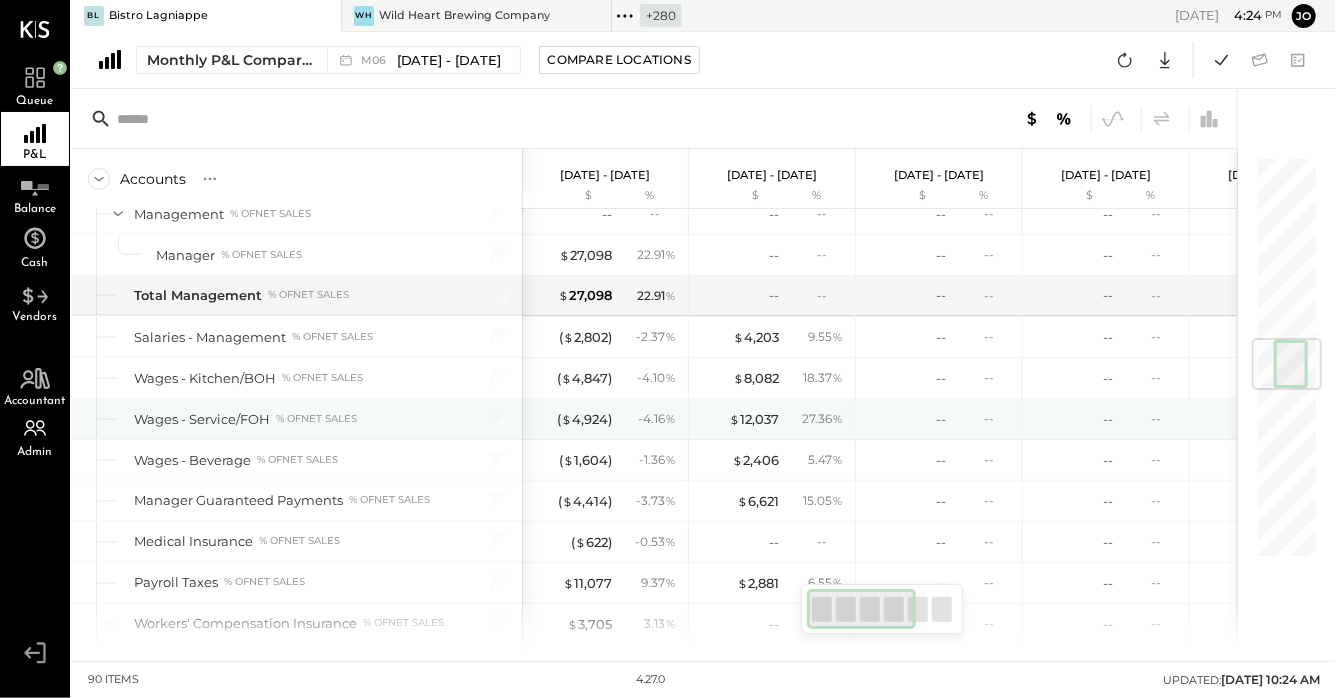scroll, scrollTop: 1406, scrollLeft: 0, axis: vertical 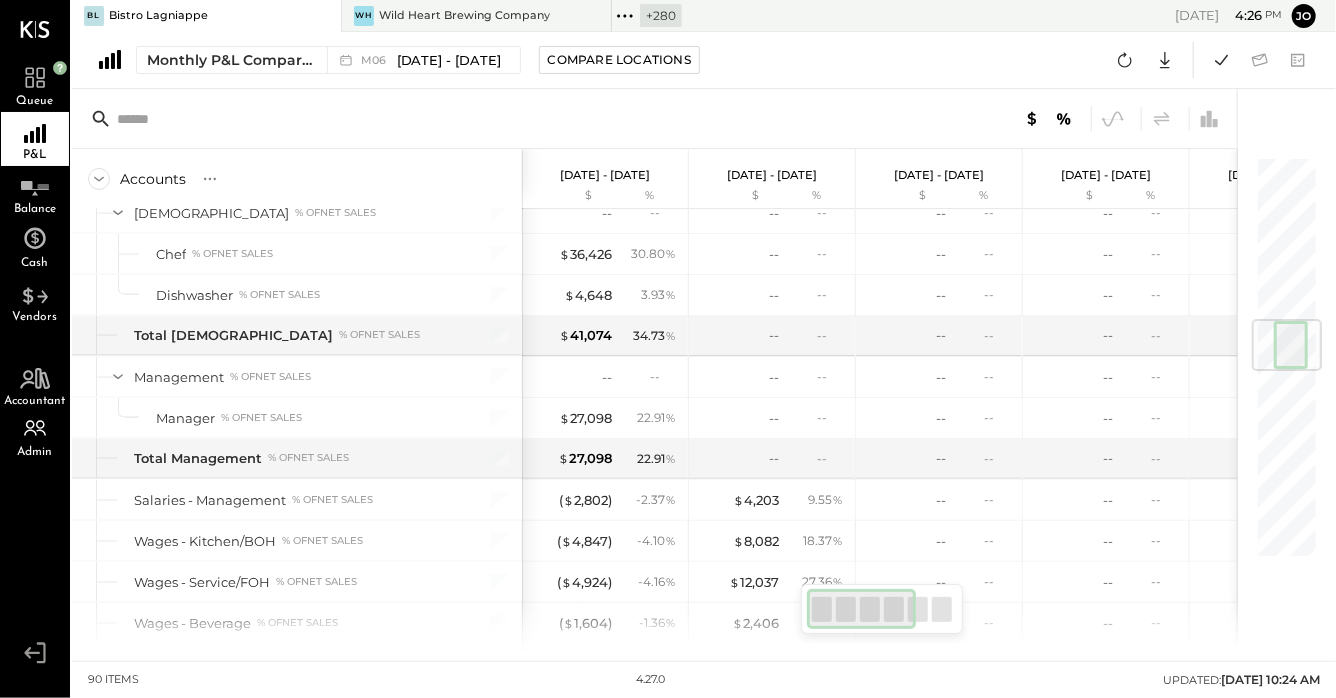 click 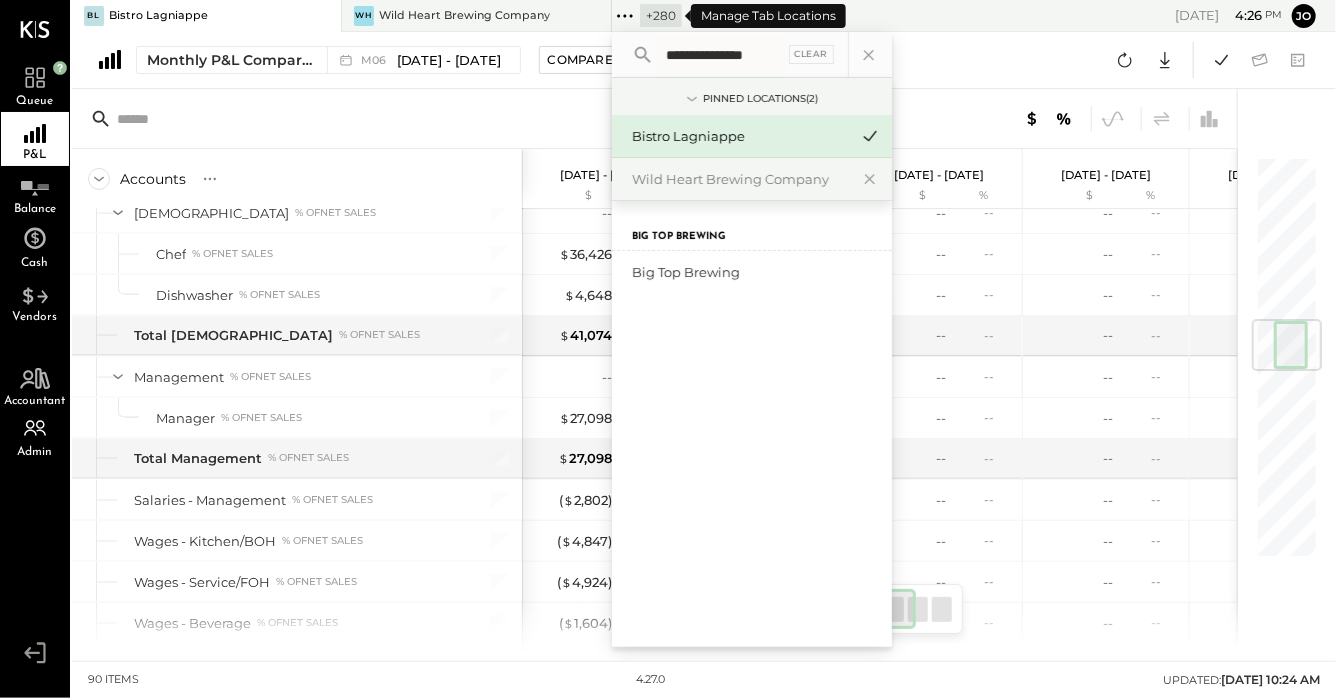 scroll, scrollTop: 0, scrollLeft: 2, axis: horizontal 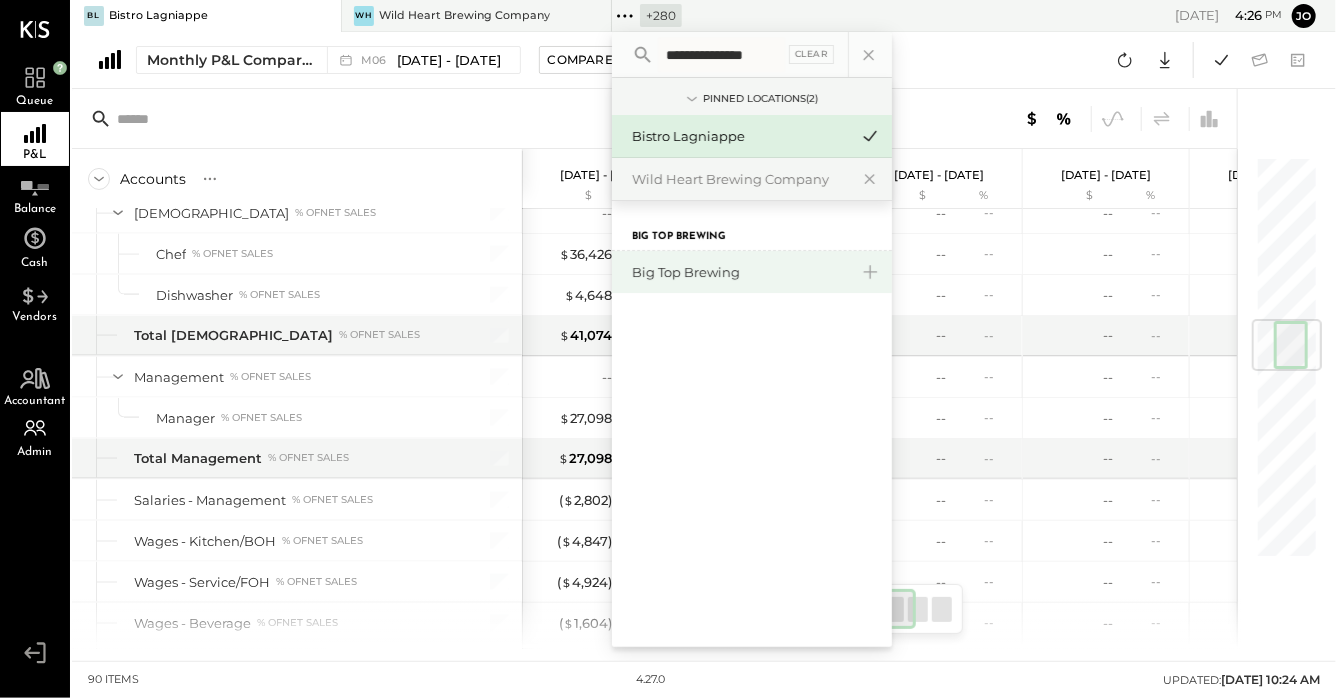 type on "**********" 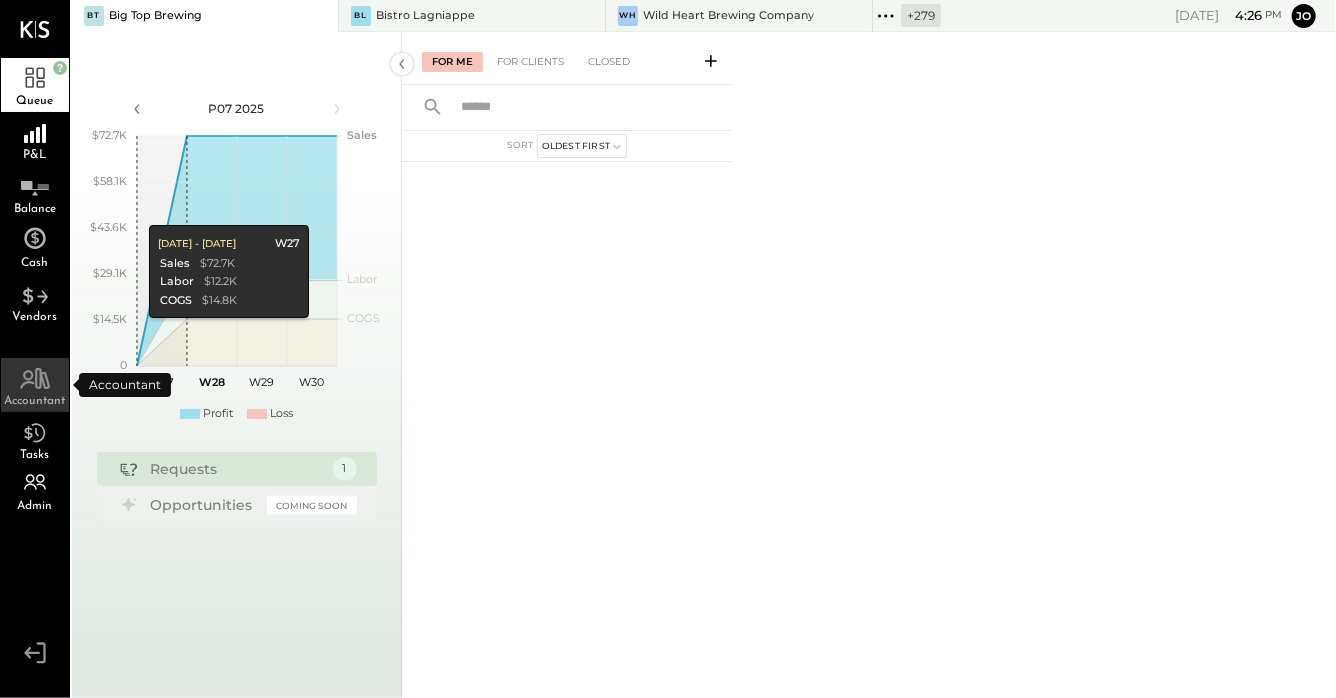 click on "Accountant" at bounding box center [35, 401] 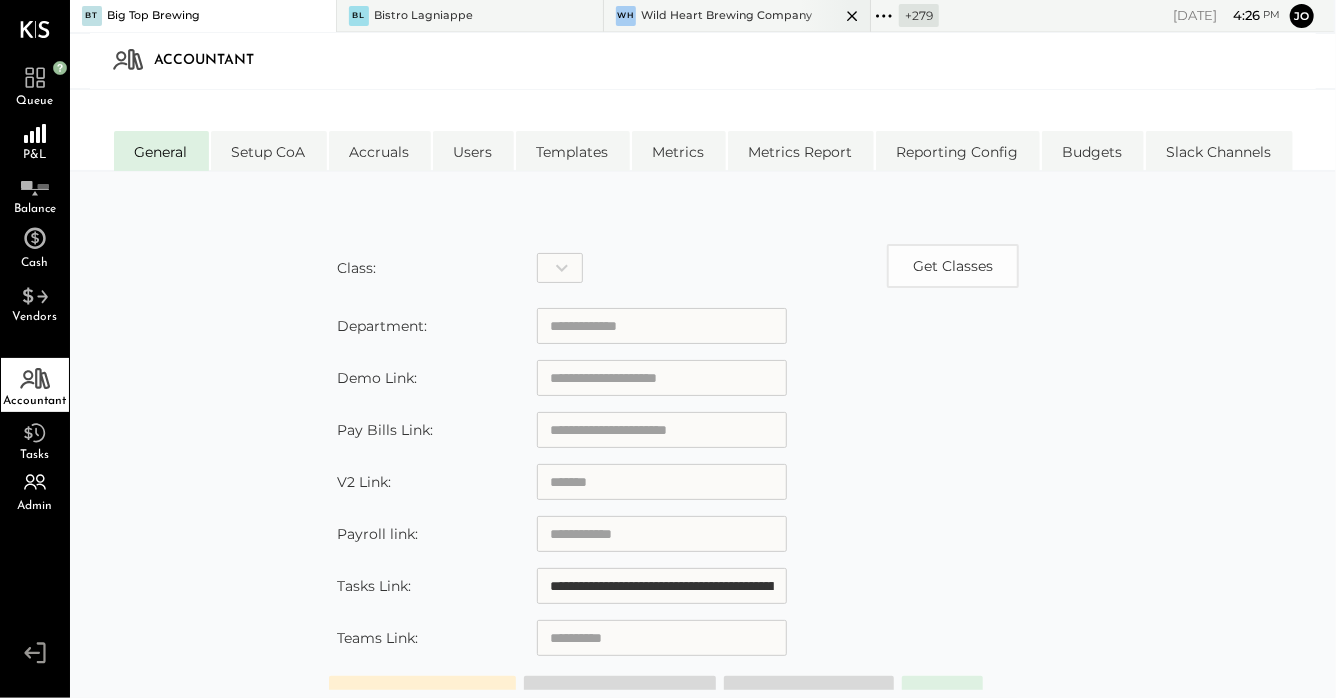 scroll, scrollTop: 0, scrollLeft: 0, axis: both 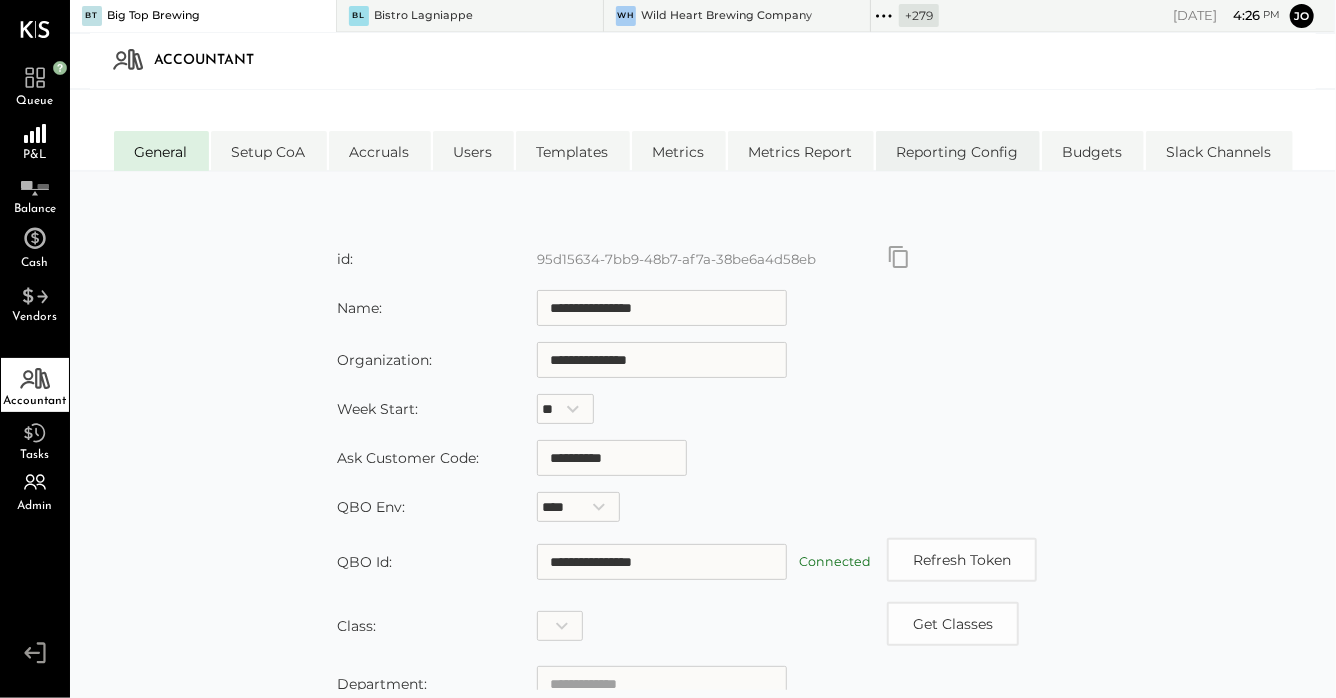 click on "Reporting Config" at bounding box center [958, 151] 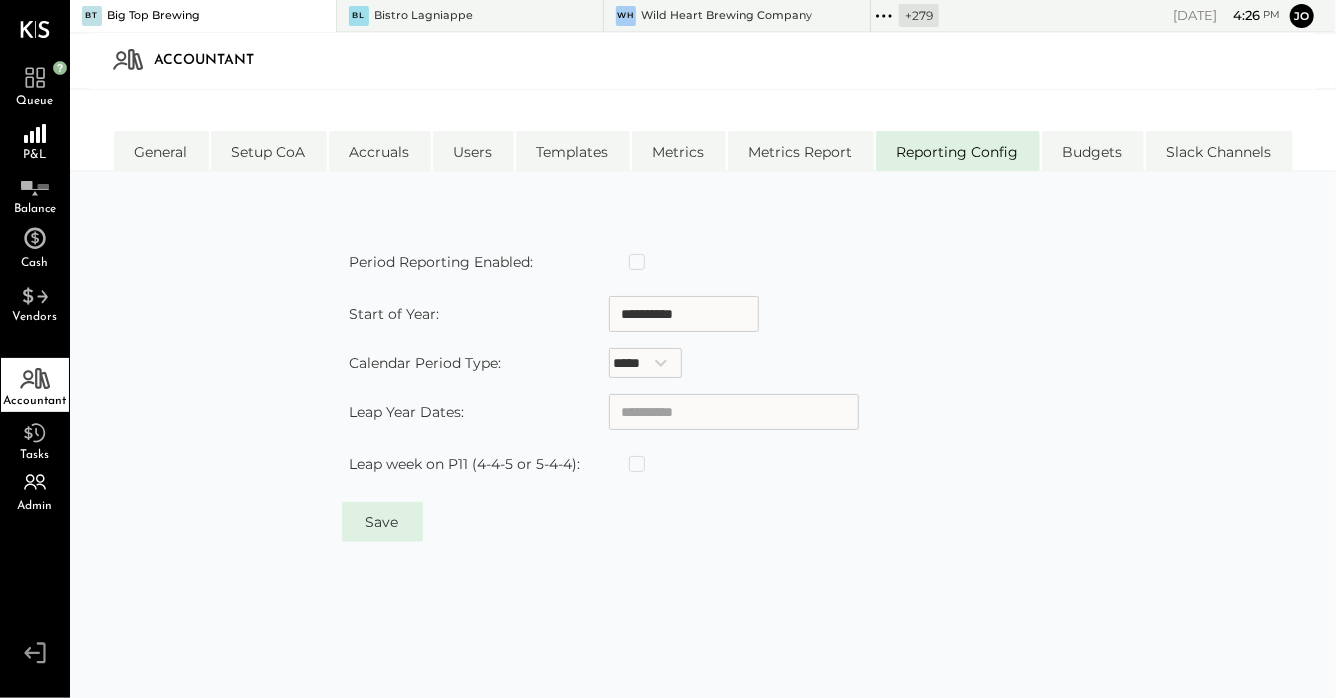 type on "**********" 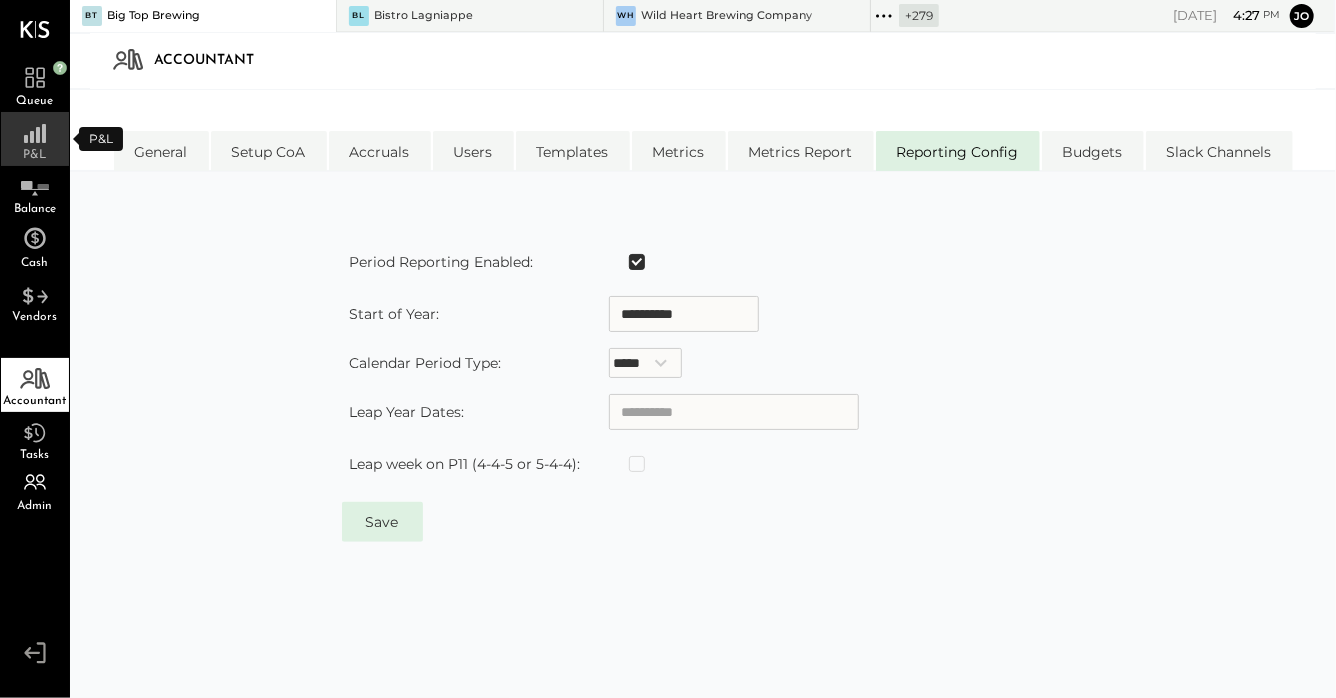 click on "P&L" at bounding box center [35, 139] 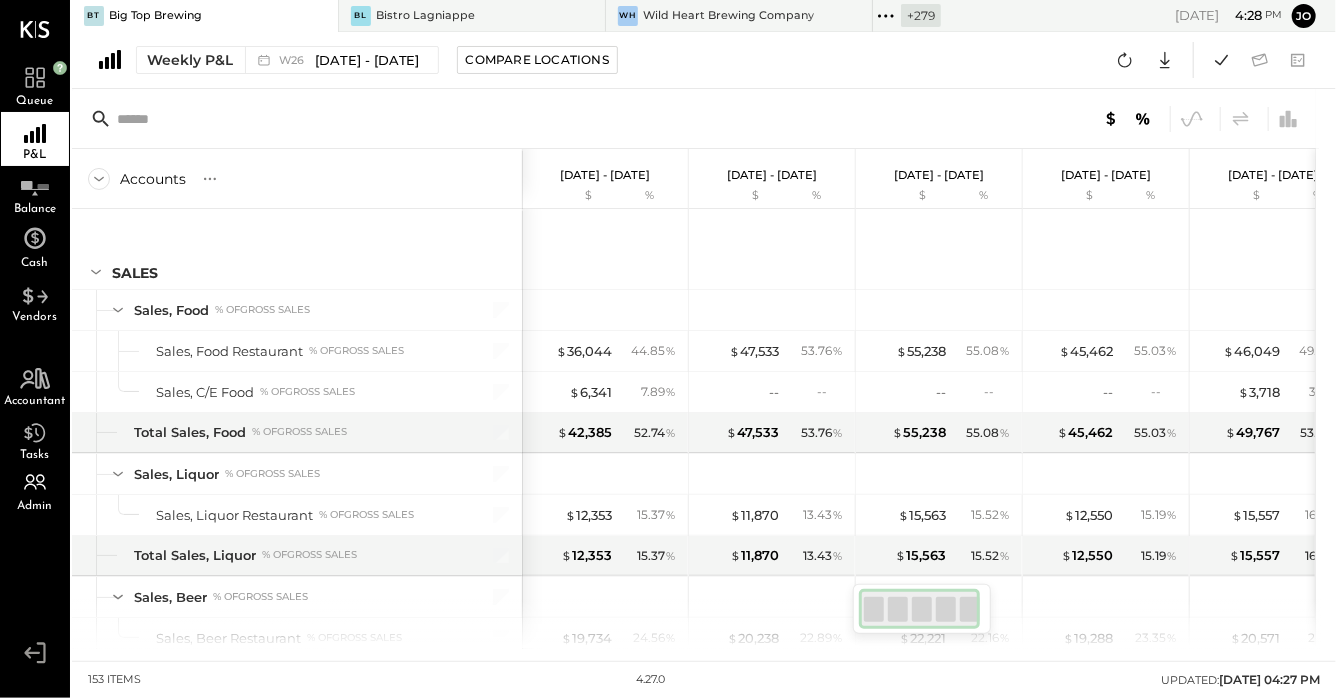 click 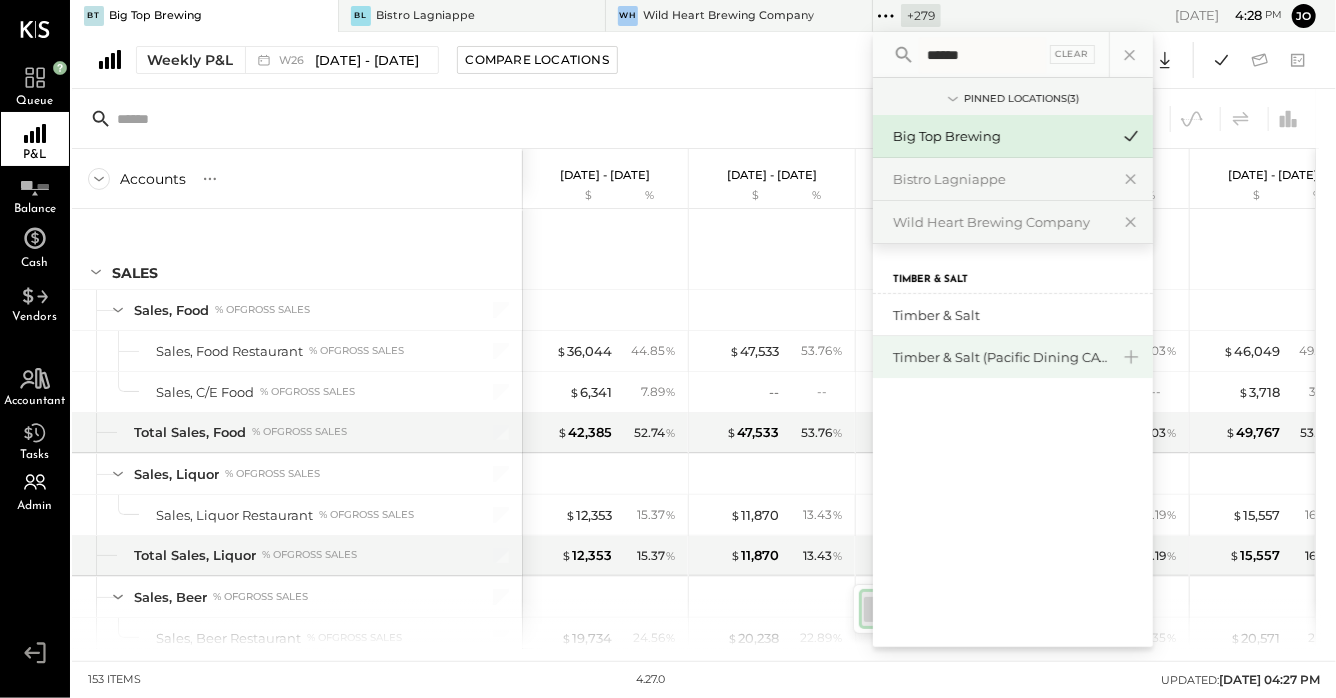 type on "******" 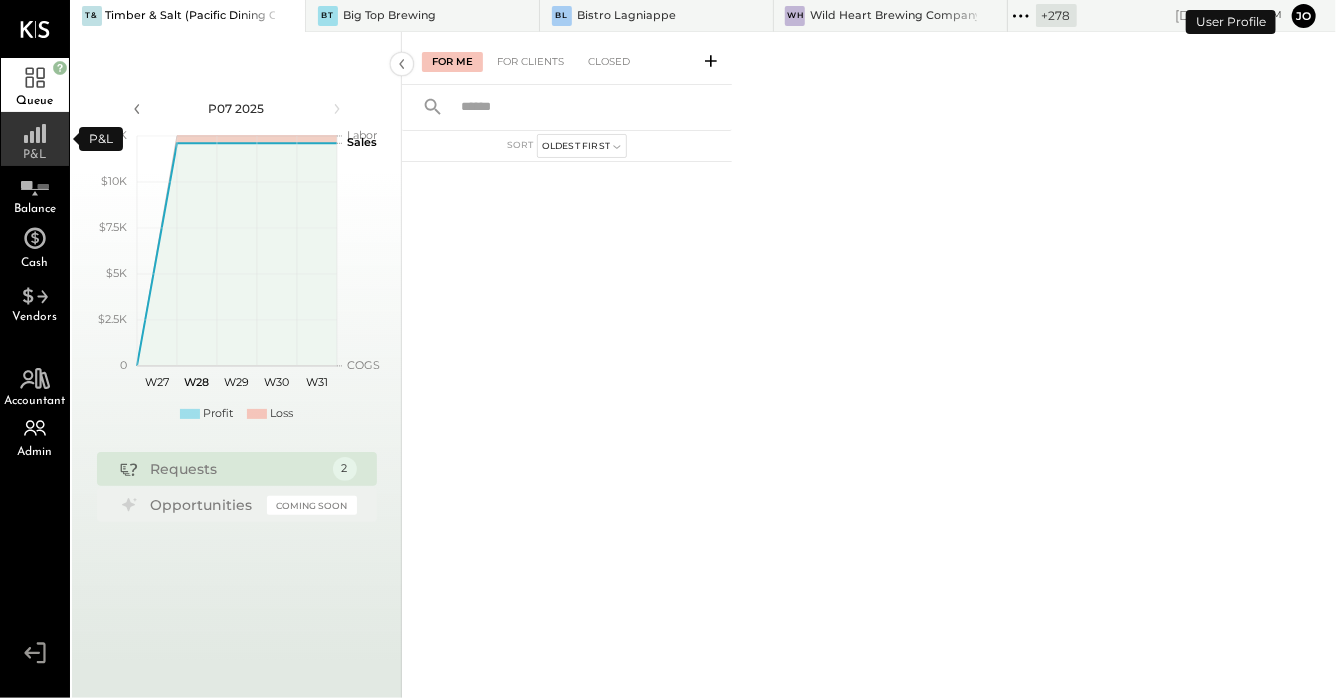 click 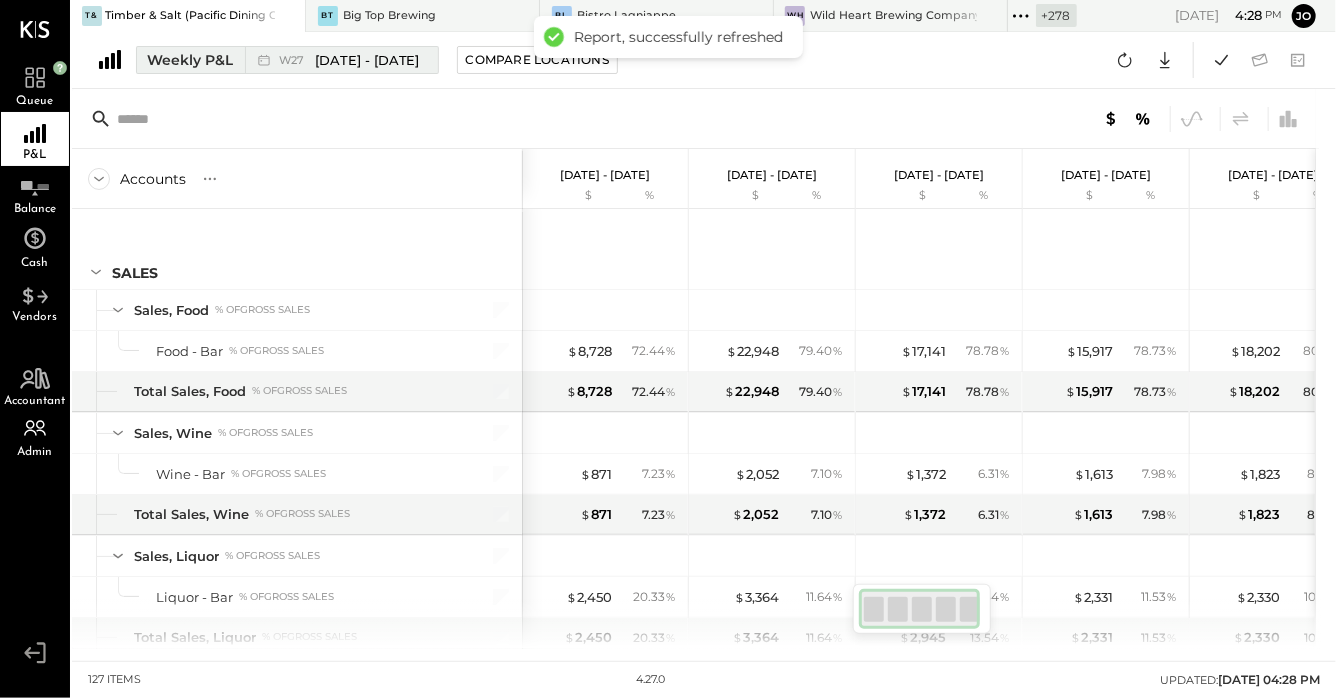 click on "[DATE] - [DATE]" at bounding box center [367, 60] 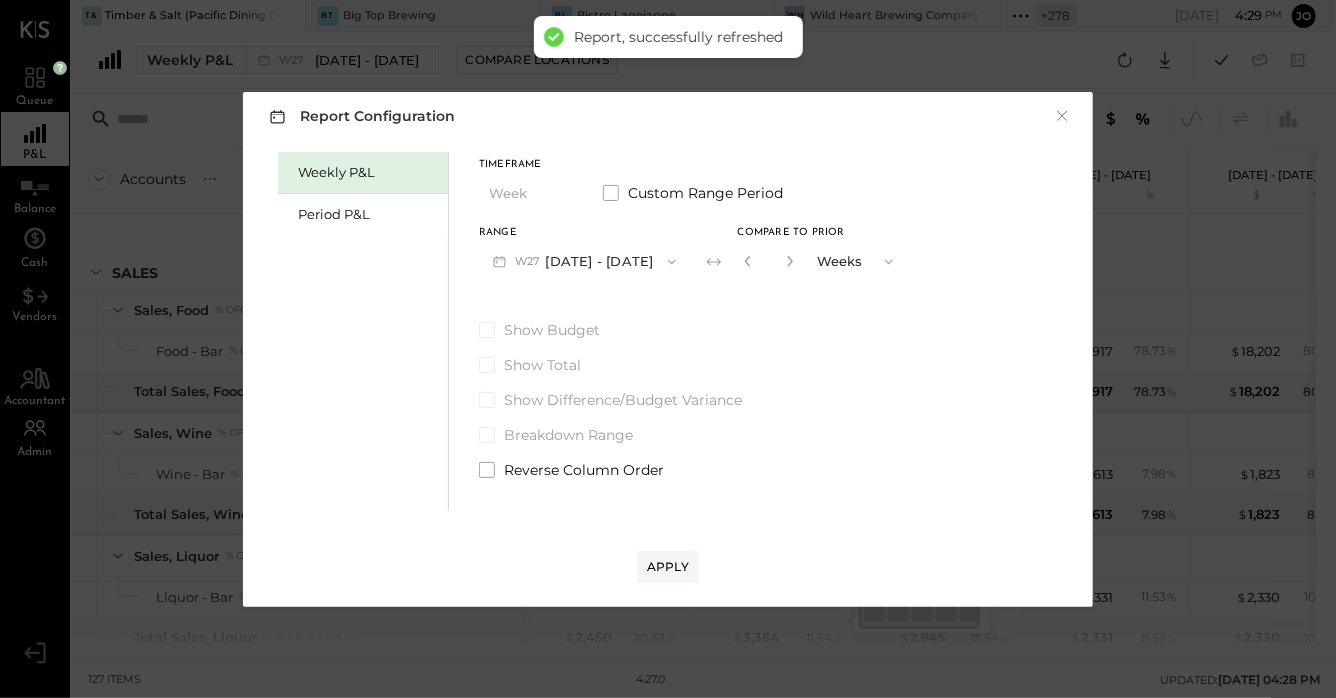 type 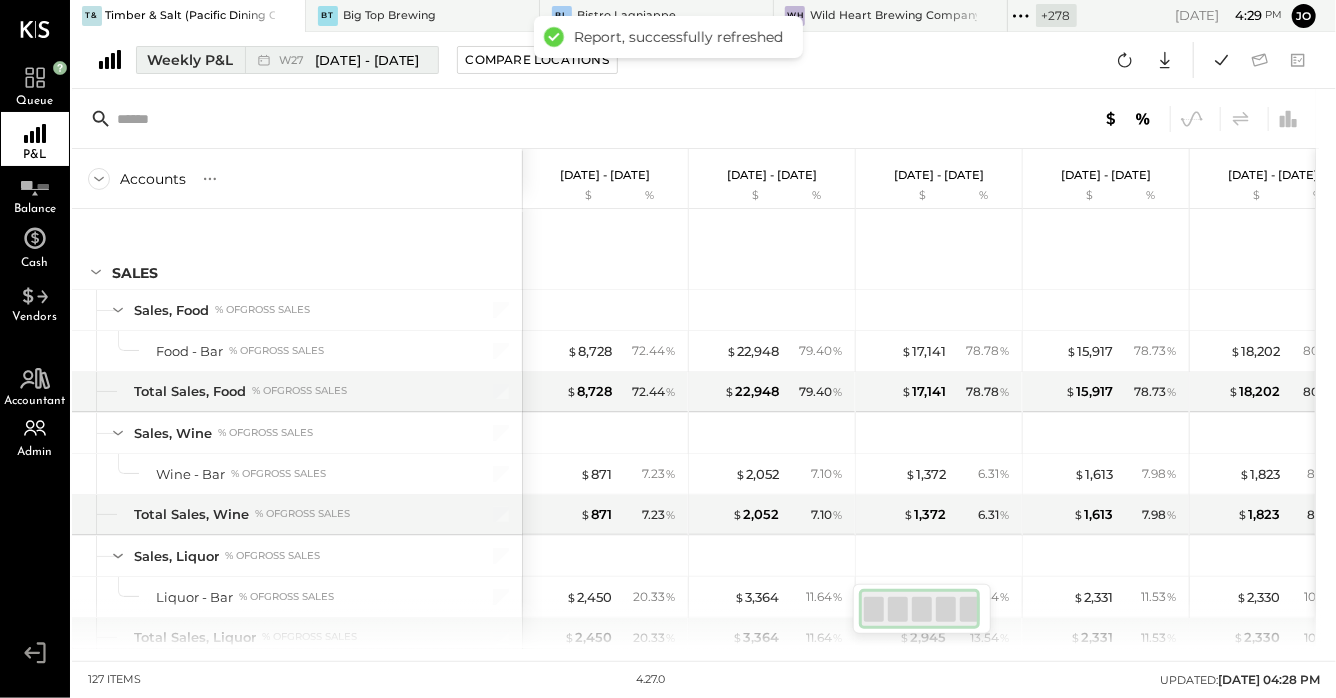 click on "Weekly P&L   W27 Jun 30 - Jul 6, 2025" at bounding box center [287, 60] 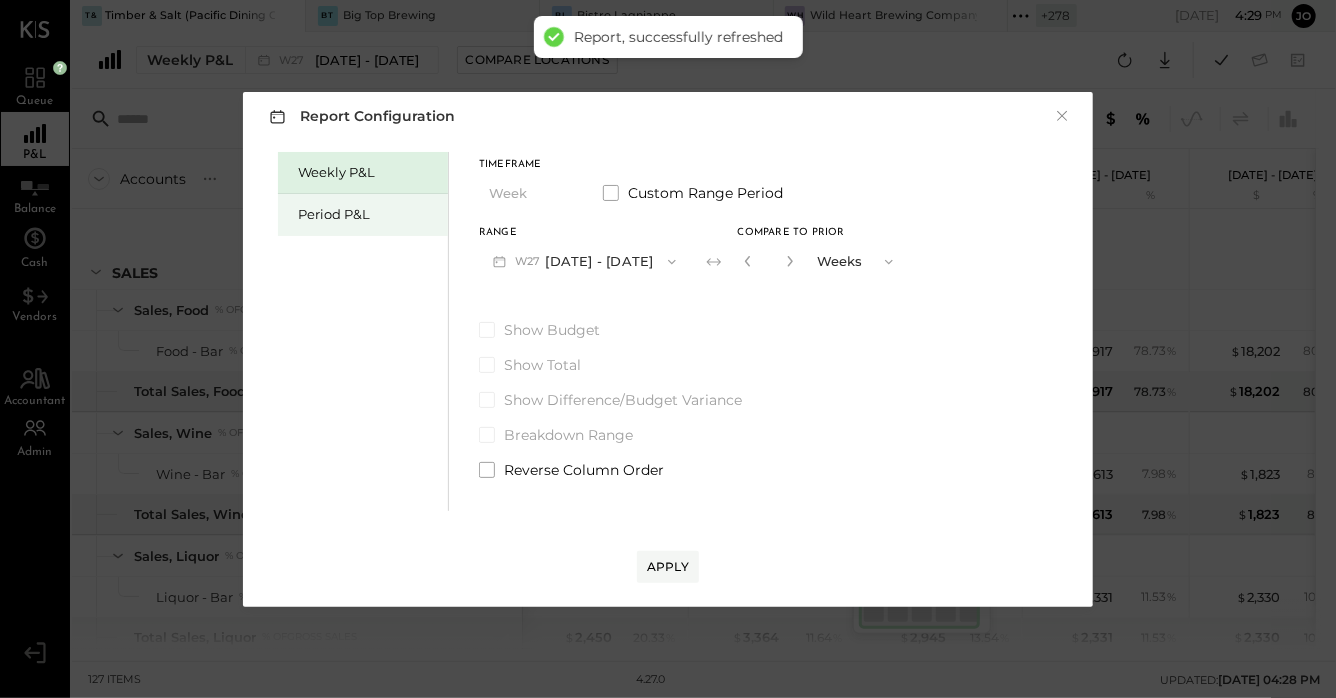 click on "Period P&L" at bounding box center [368, 214] 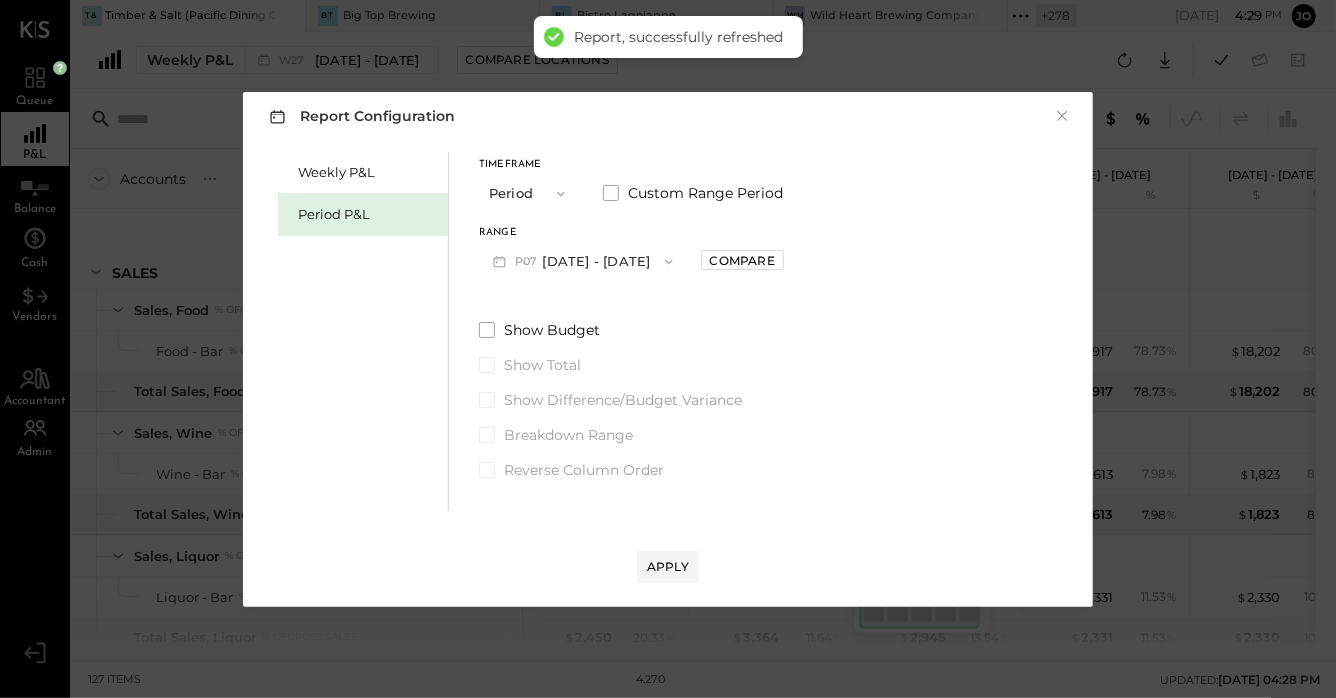 click on "P07 Jun 30 - Aug 3, 2025" at bounding box center [583, 261] 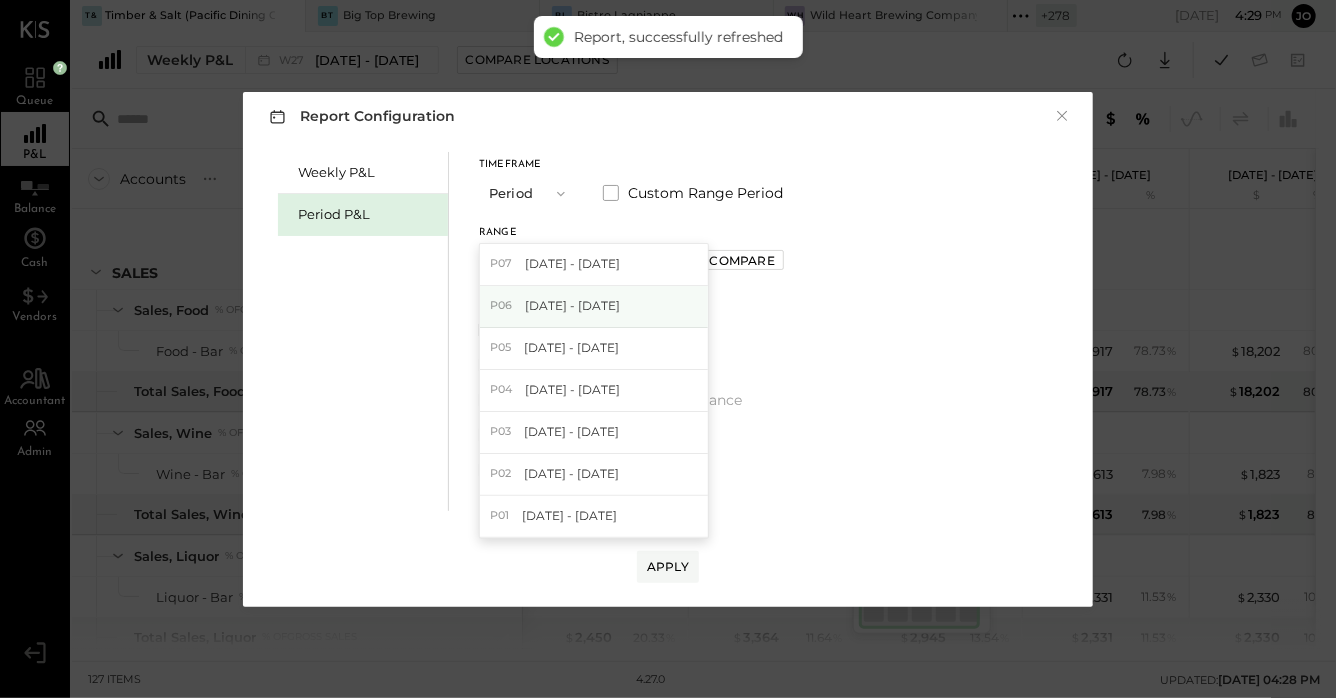 click on "P06   Jun 2 - 29, 2025" at bounding box center (594, 307) 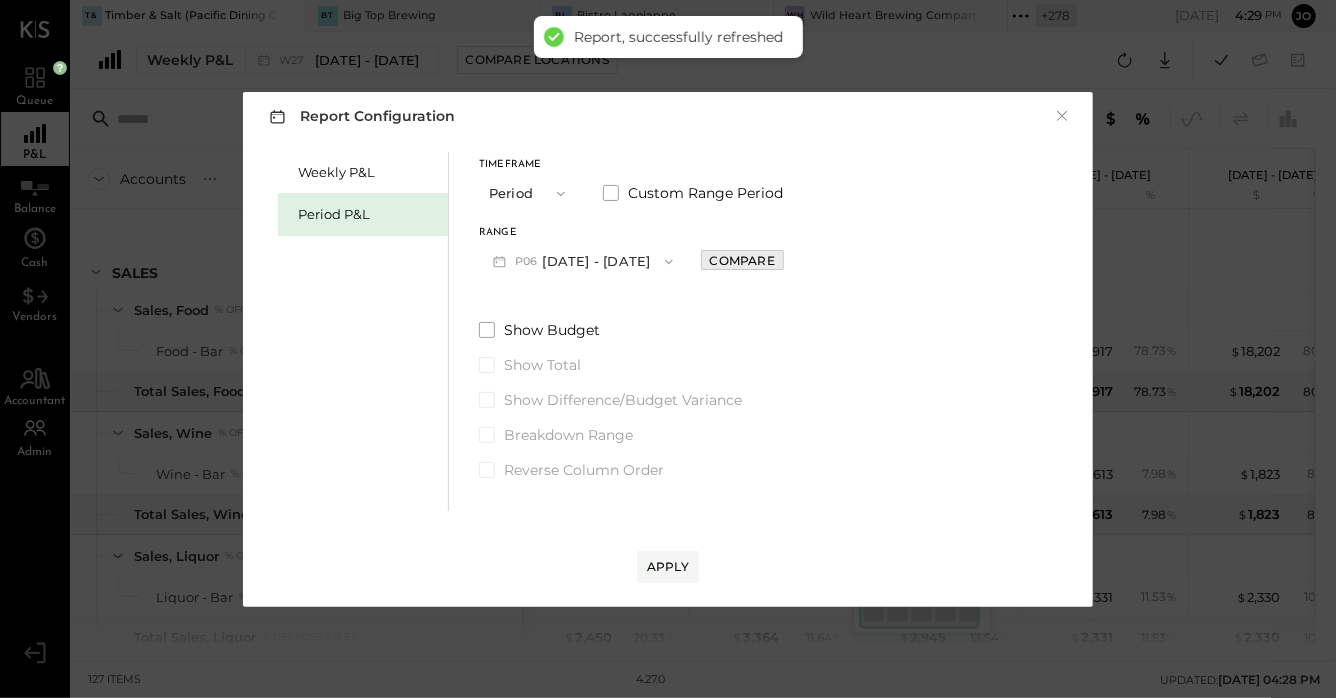 click on "Compare" at bounding box center (742, 260) 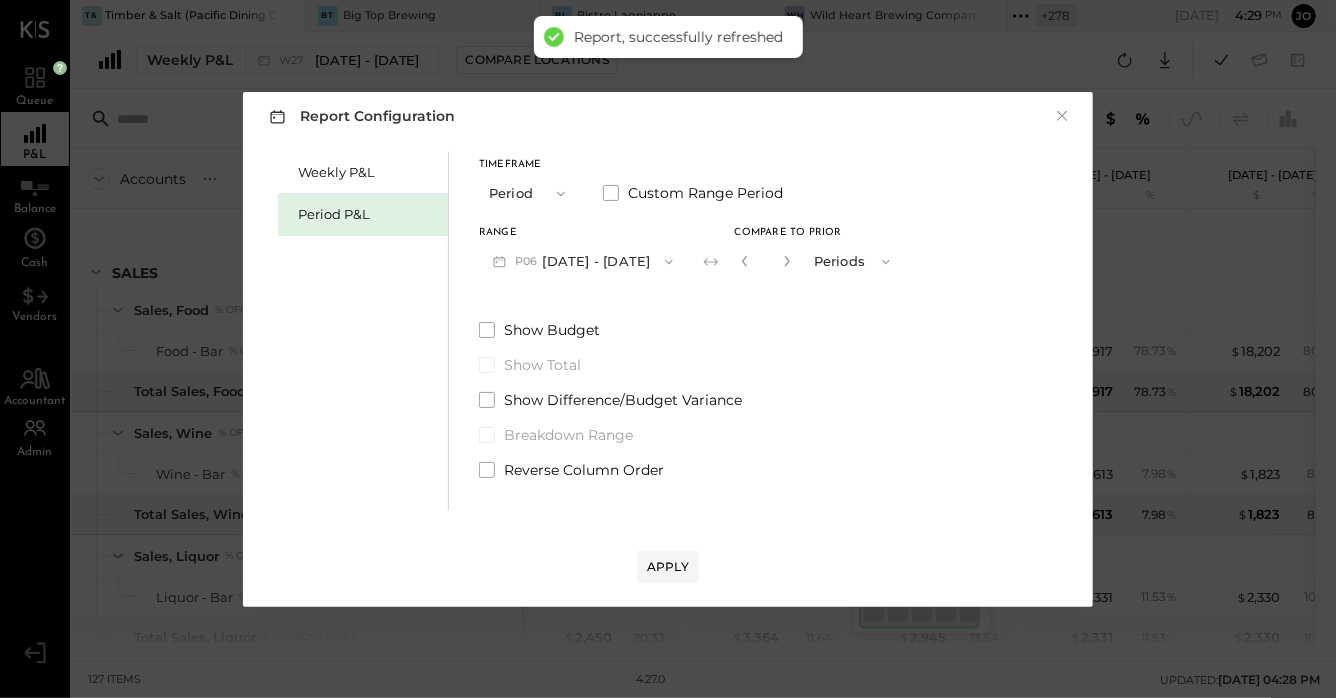click on "*" at bounding box center [766, 261] 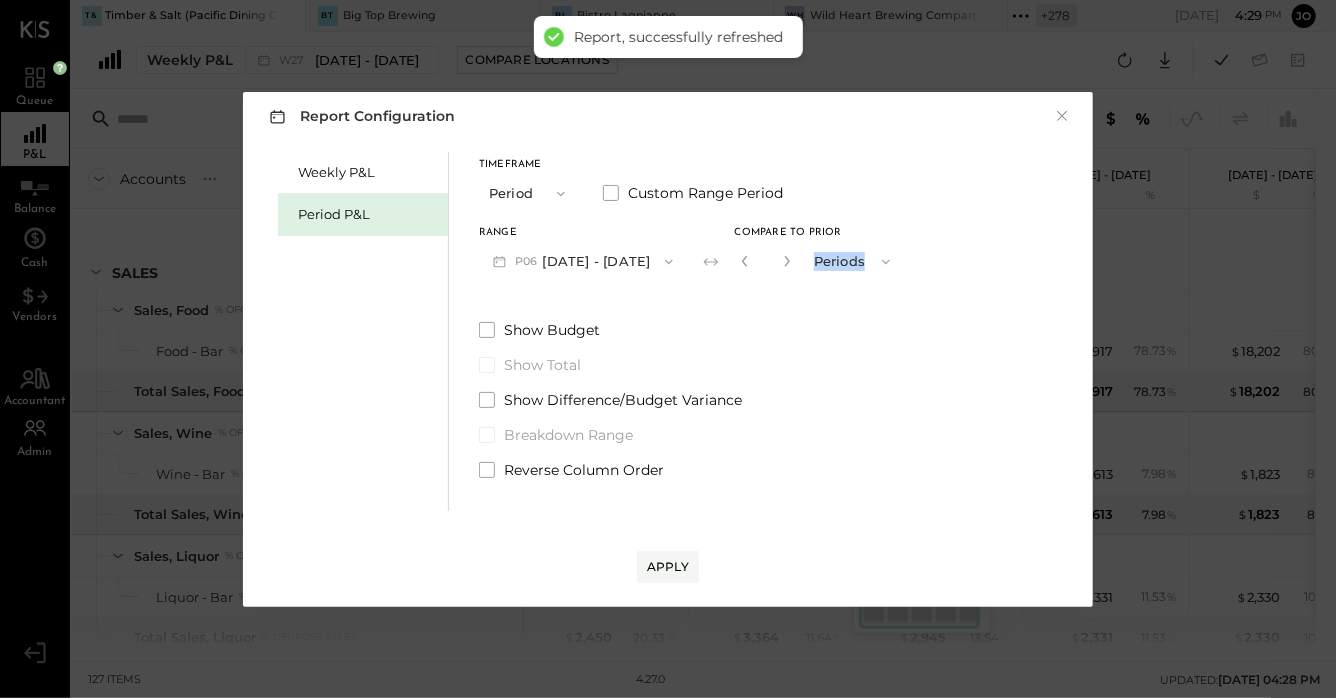 click on "*" at bounding box center [766, 261] 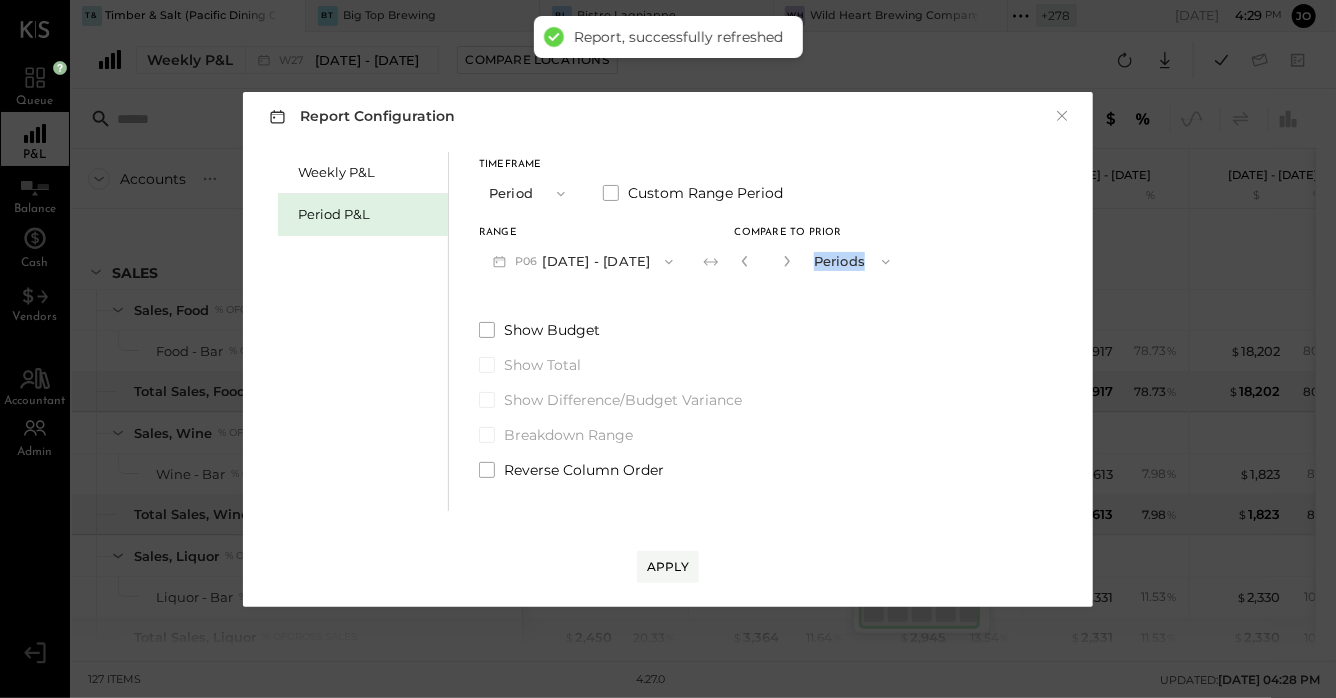 click at bounding box center (787, 261) 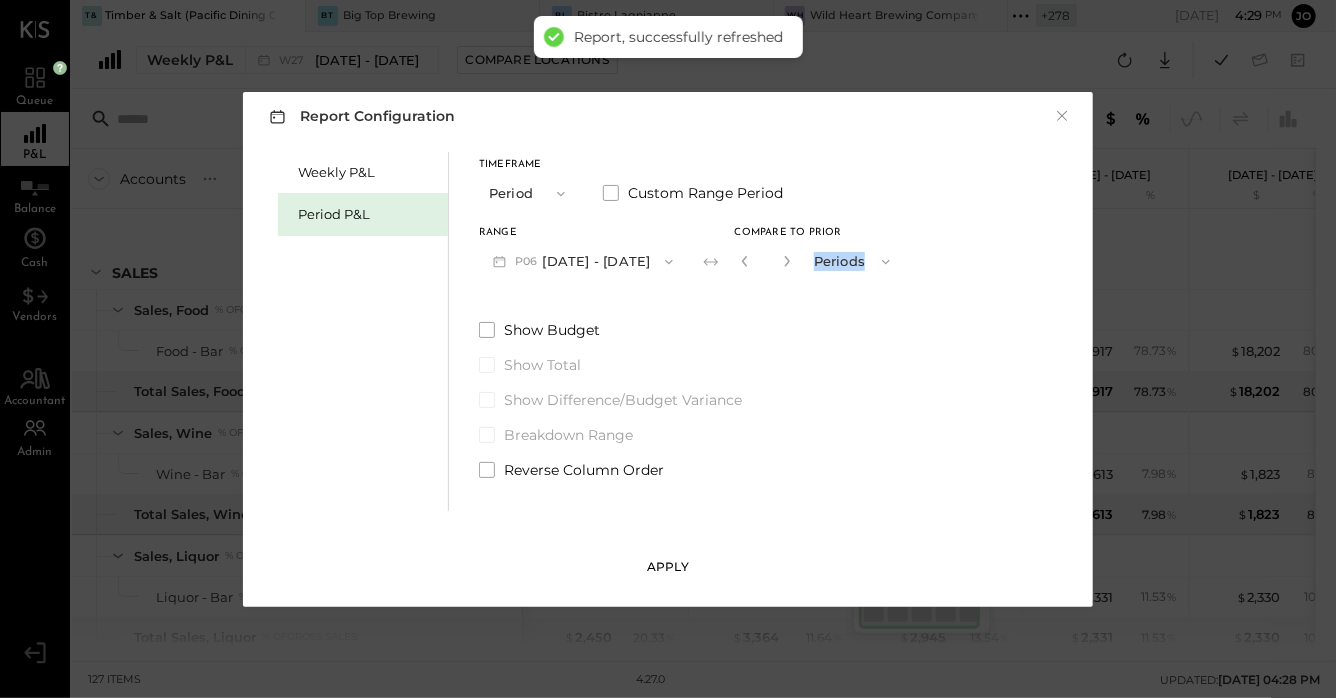 click on "Apply" at bounding box center [668, 566] 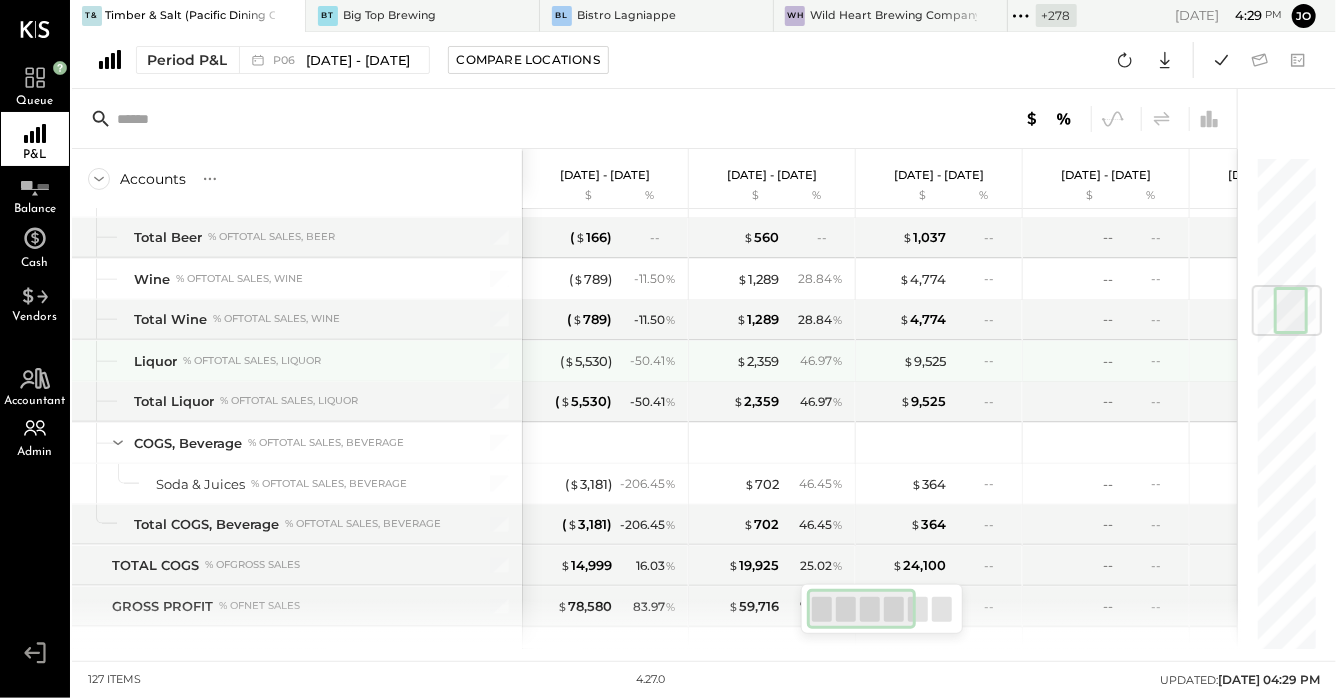 scroll, scrollTop: 1101, scrollLeft: 0, axis: vertical 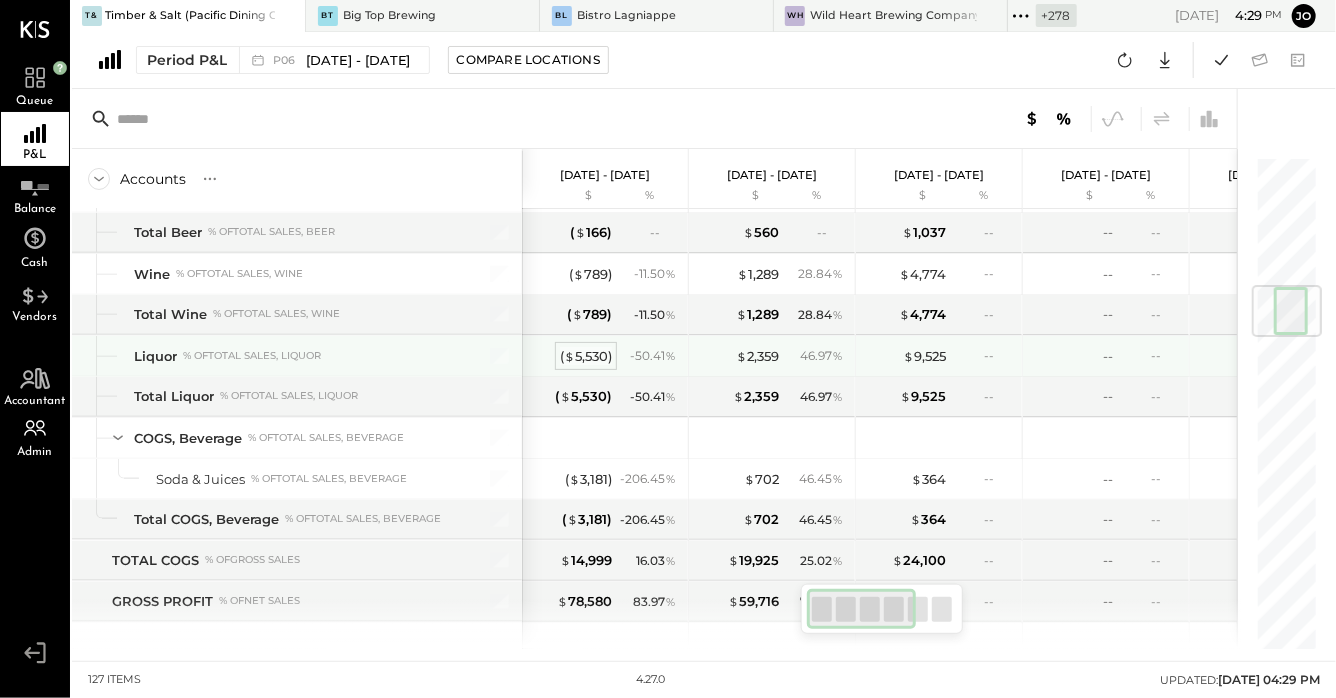 click on "( $ 5,530 )" at bounding box center (586, 356) 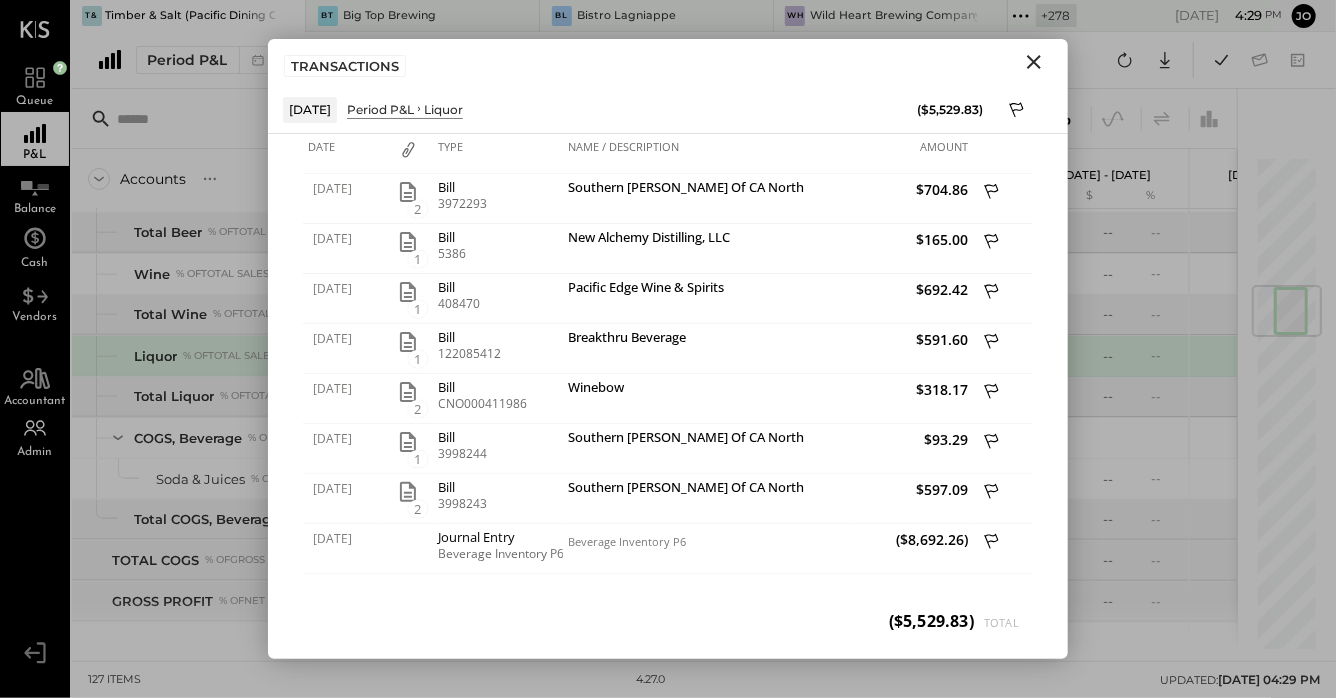 click 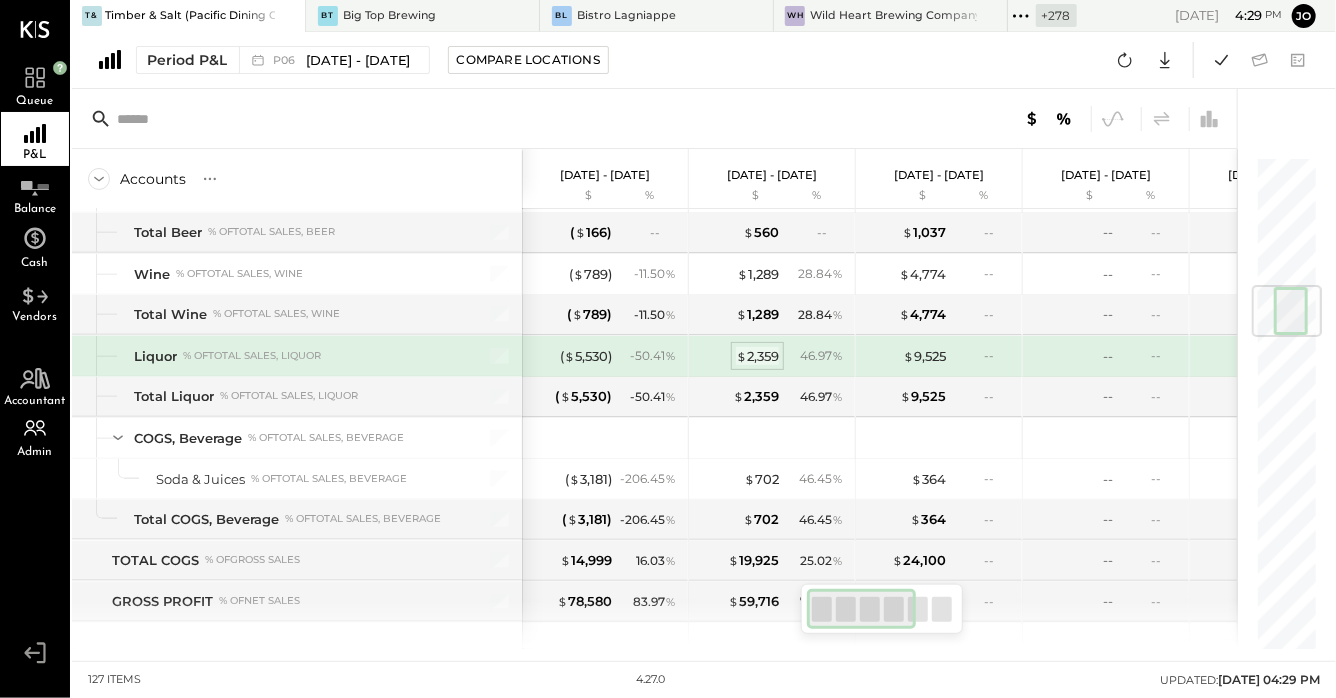 click on "$ 2,359" at bounding box center (757, 356) 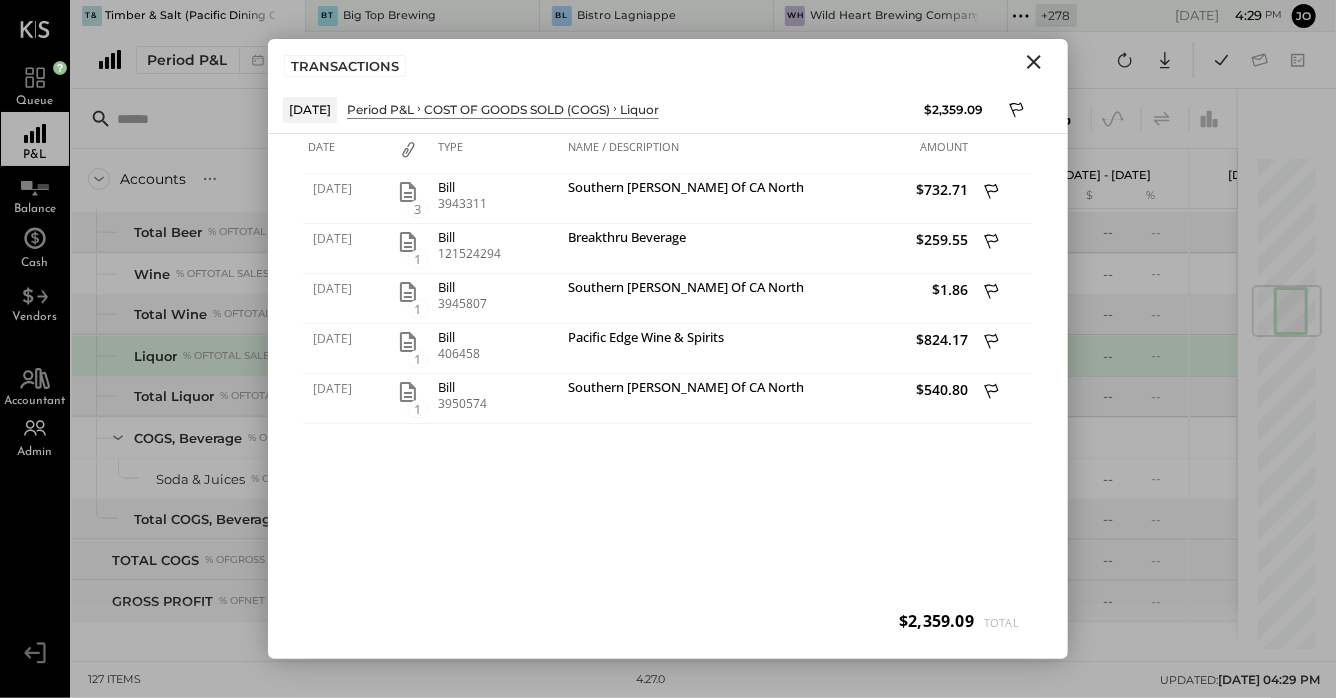 click 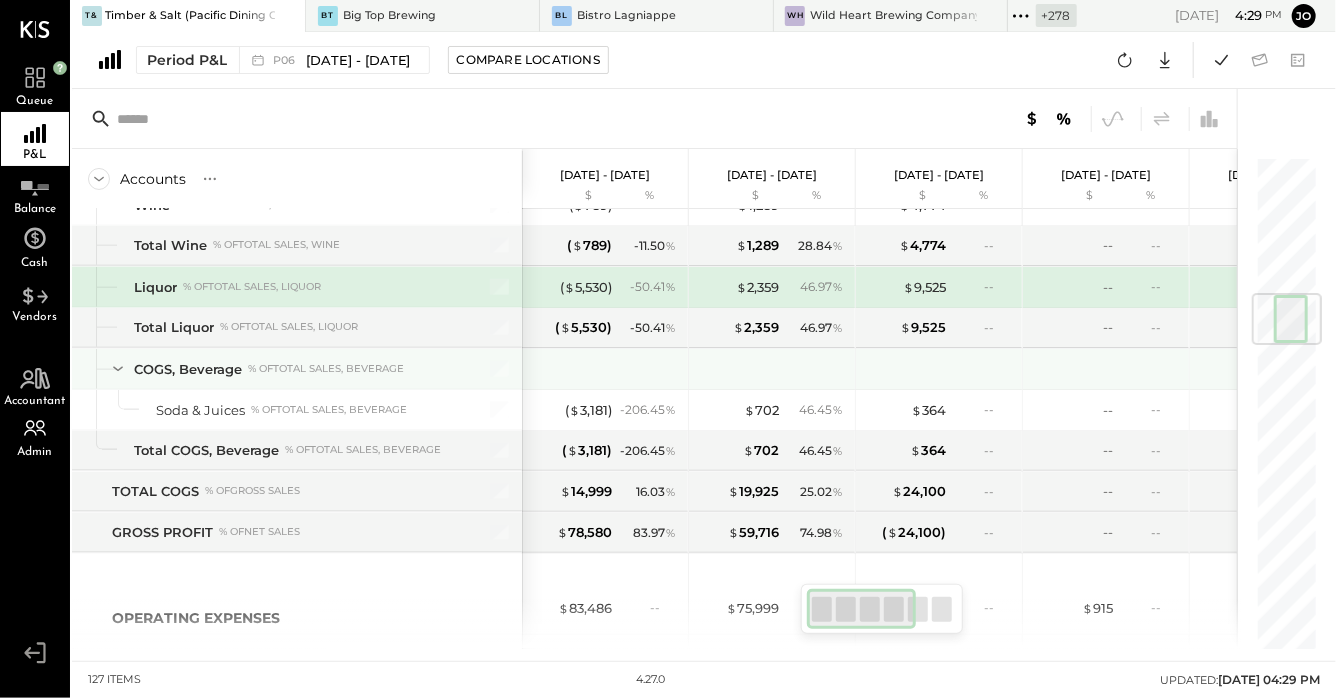 scroll, scrollTop: 1176, scrollLeft: 0, axis: vertical 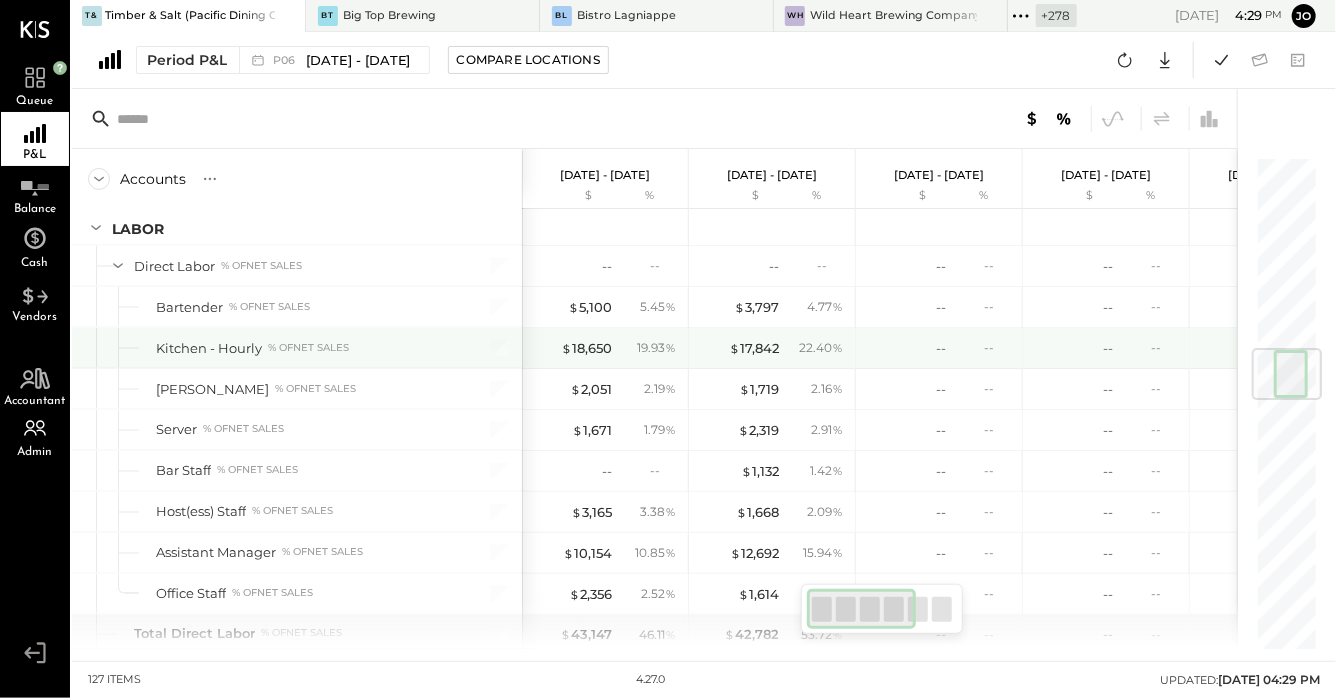 click on "$ 18,650 19.93 %" at bounding box center [607, 348] 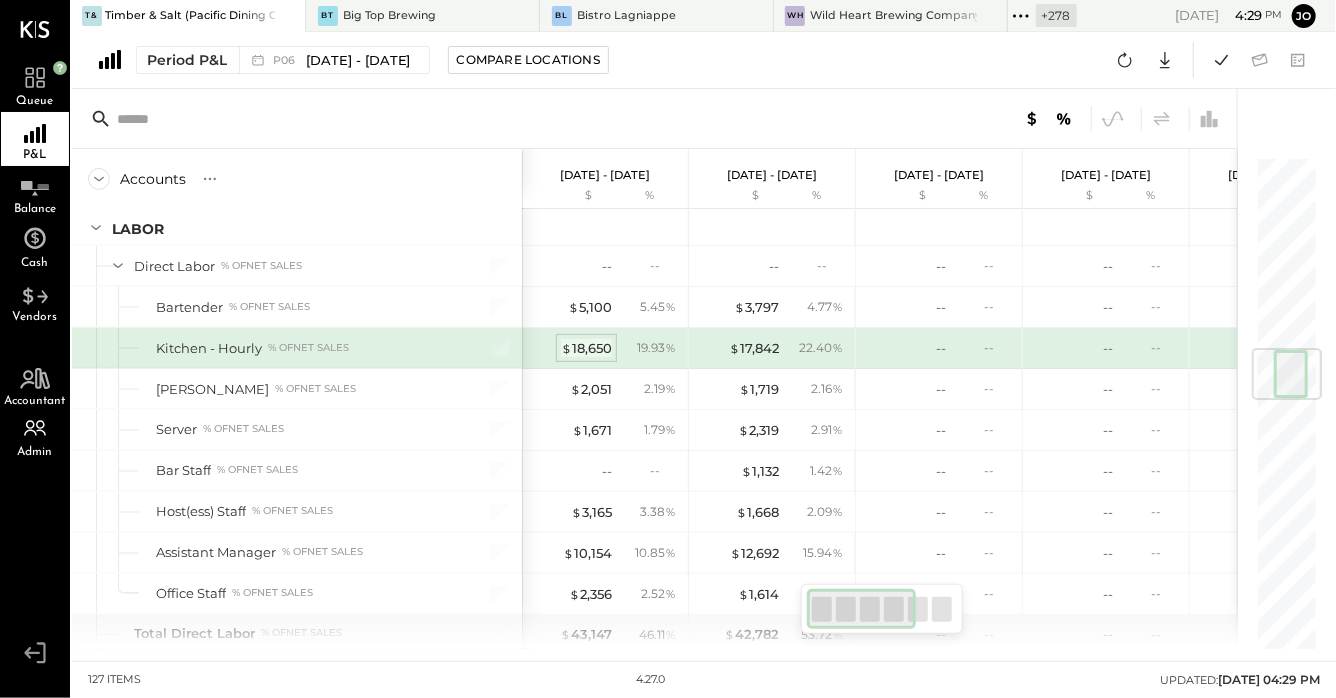 click on "$ 18,650" at bounding box center (586, 348) 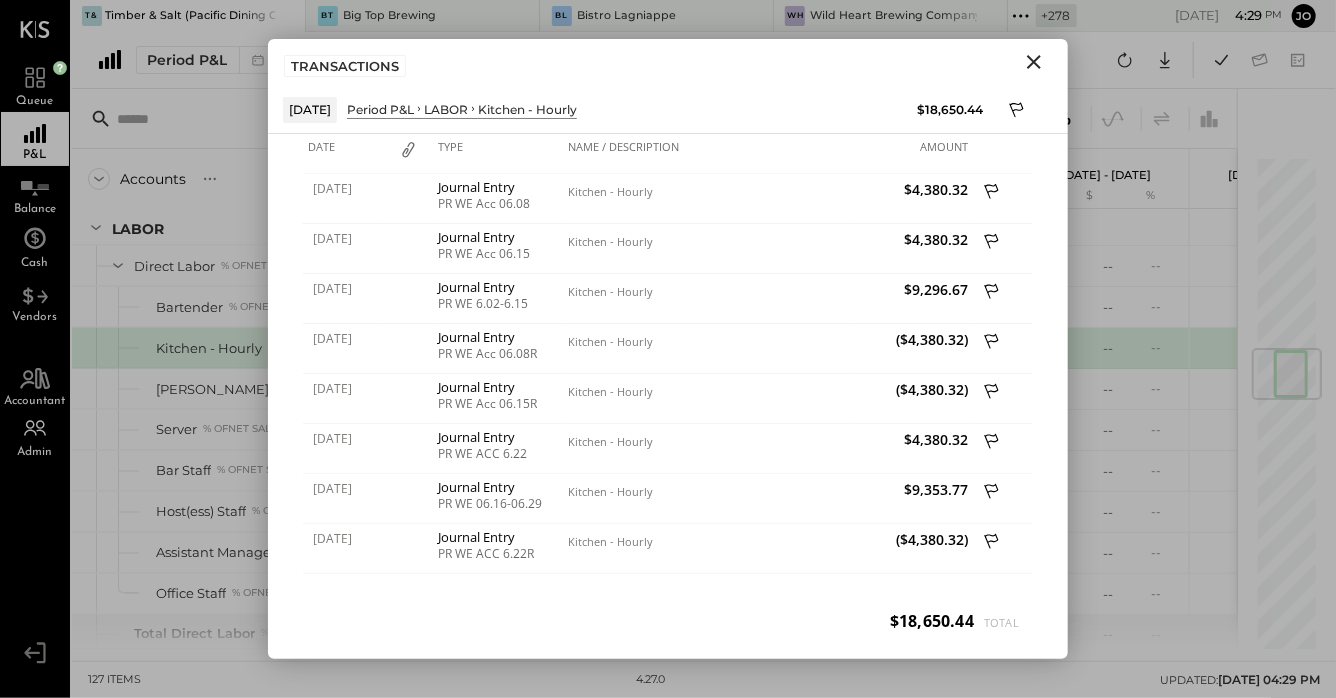 click 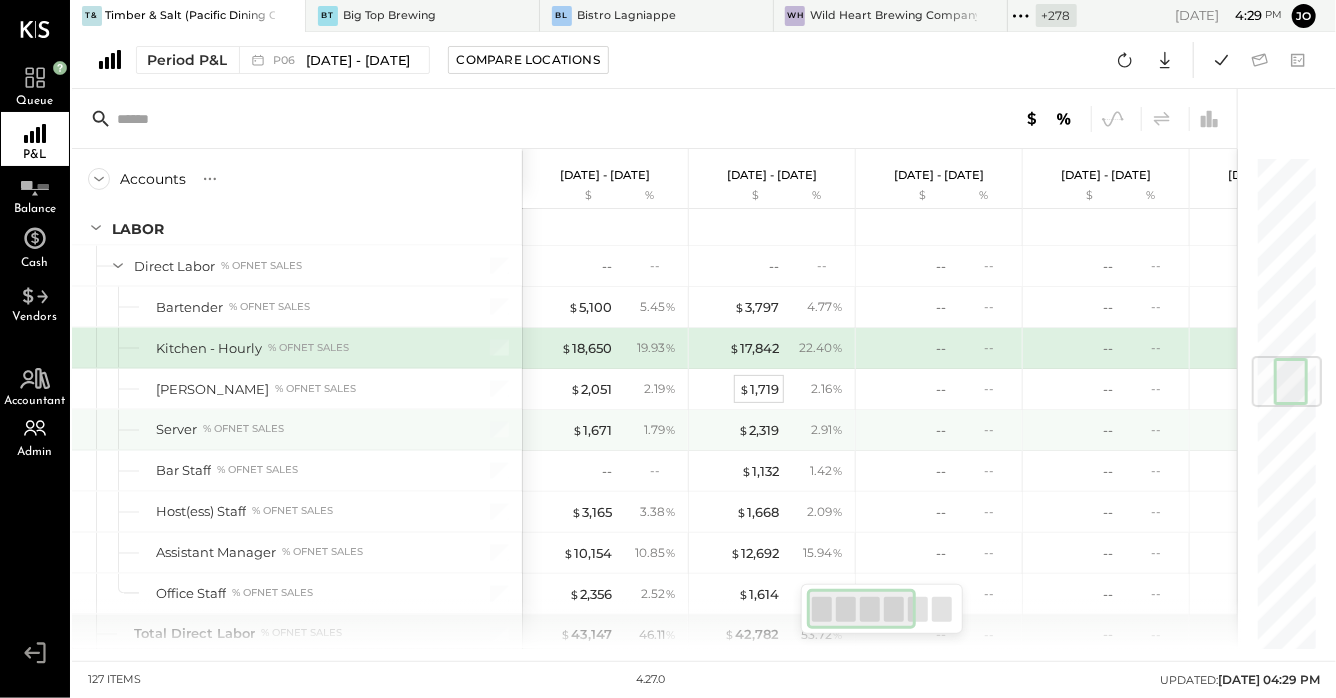 scroll, scrollTop: 1711, scrollLeft: 0, axis: vertical 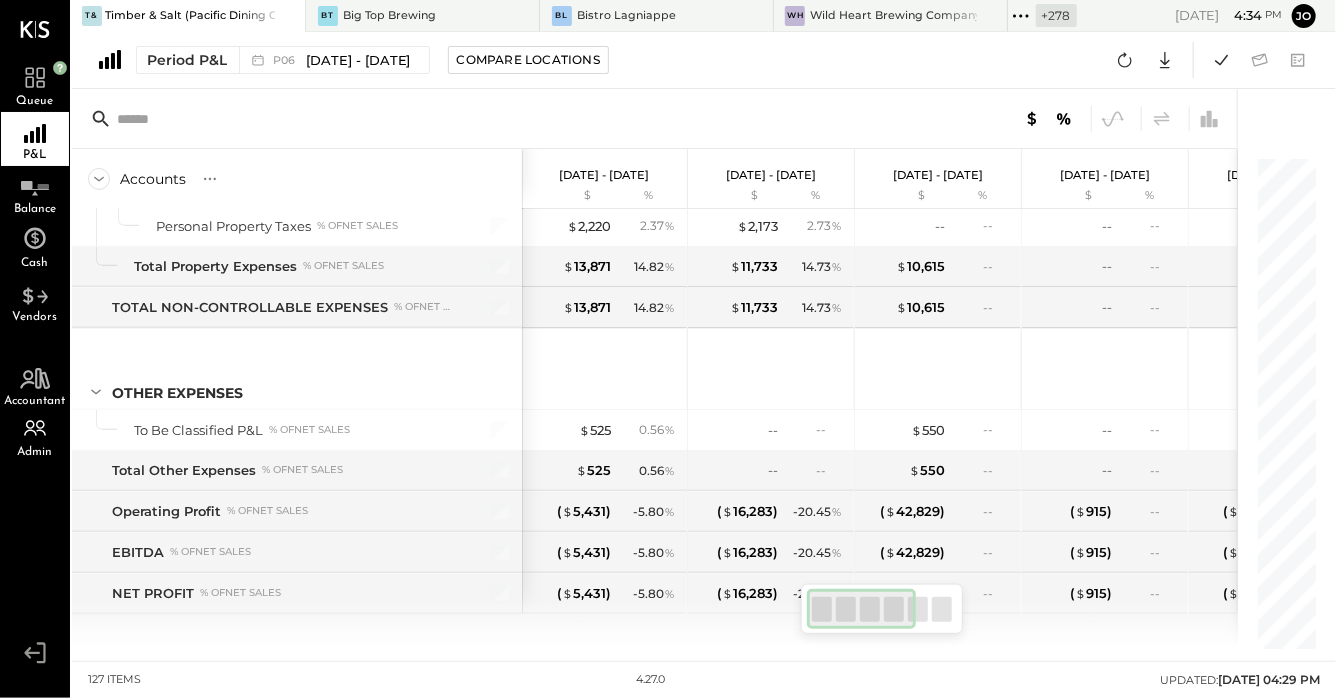 click 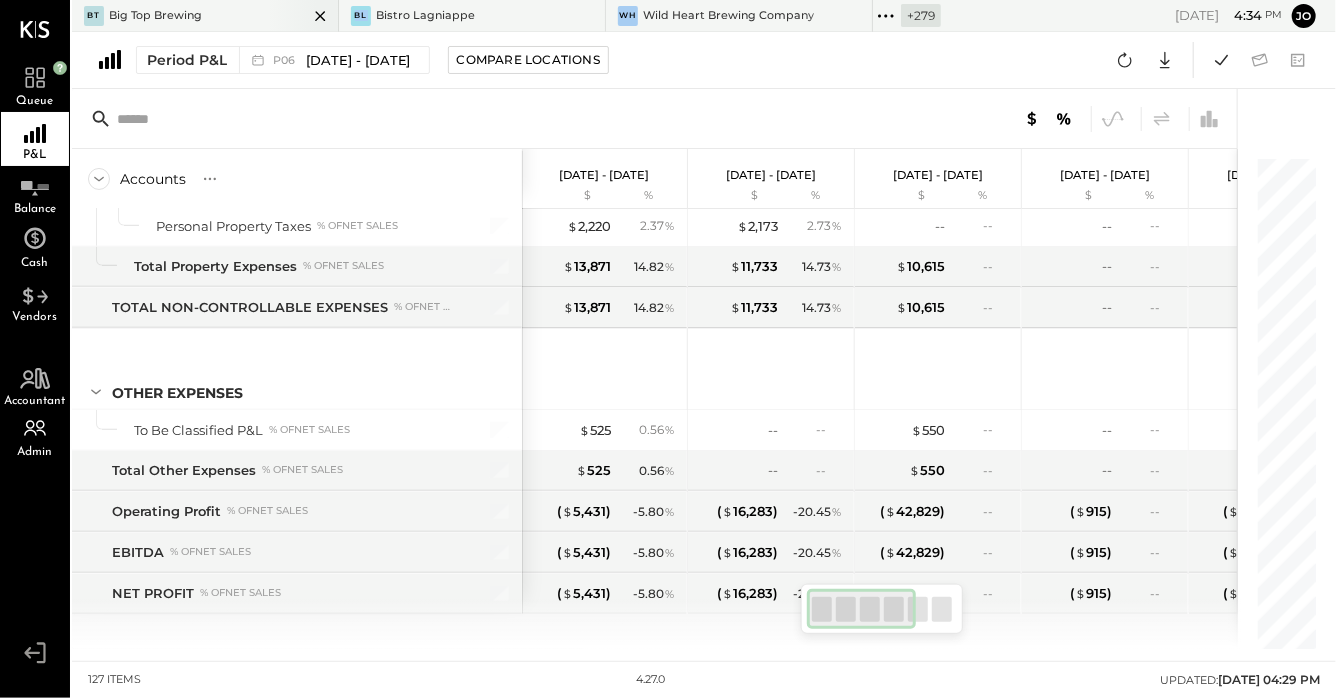 click at bounding box center (303, 15) 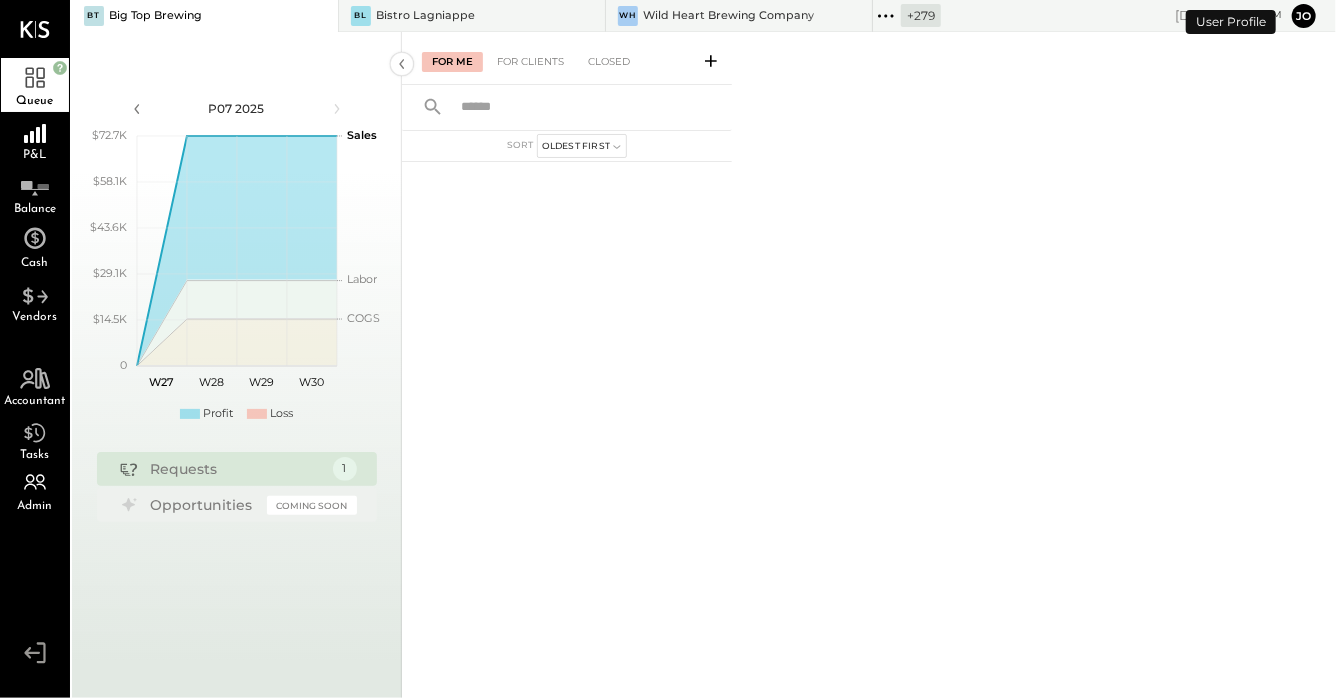 click 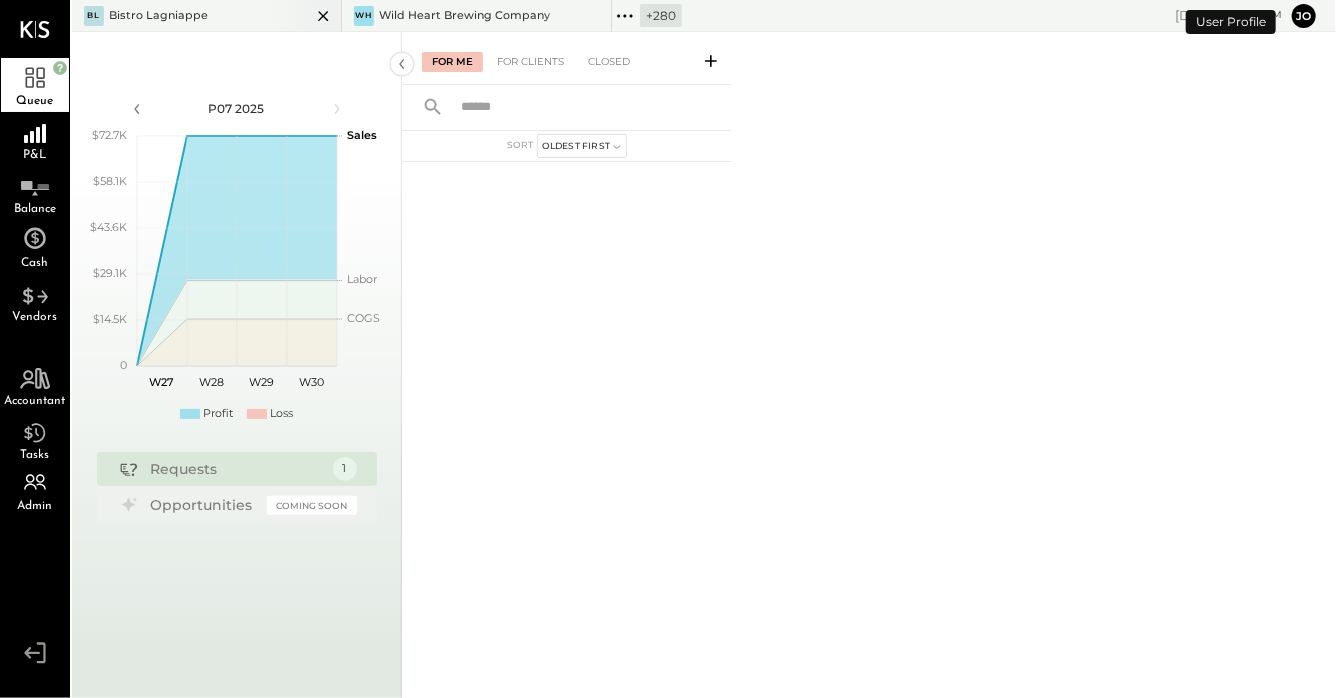 click 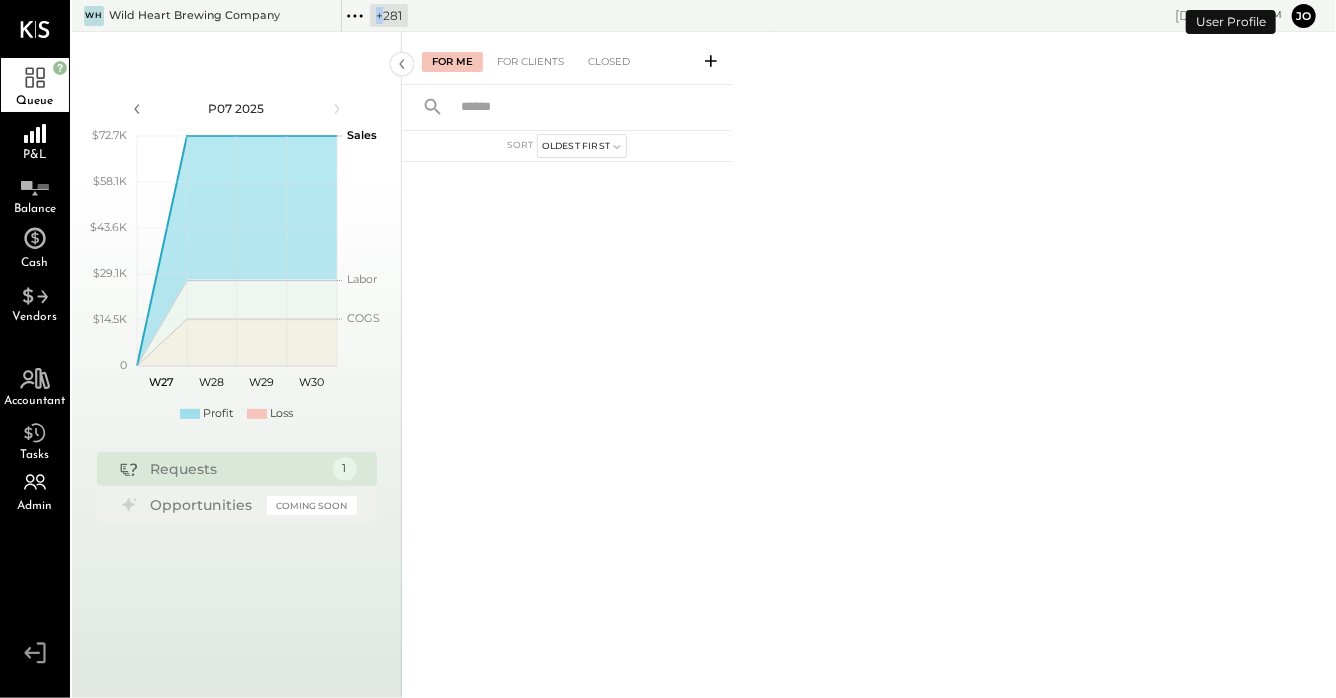 click 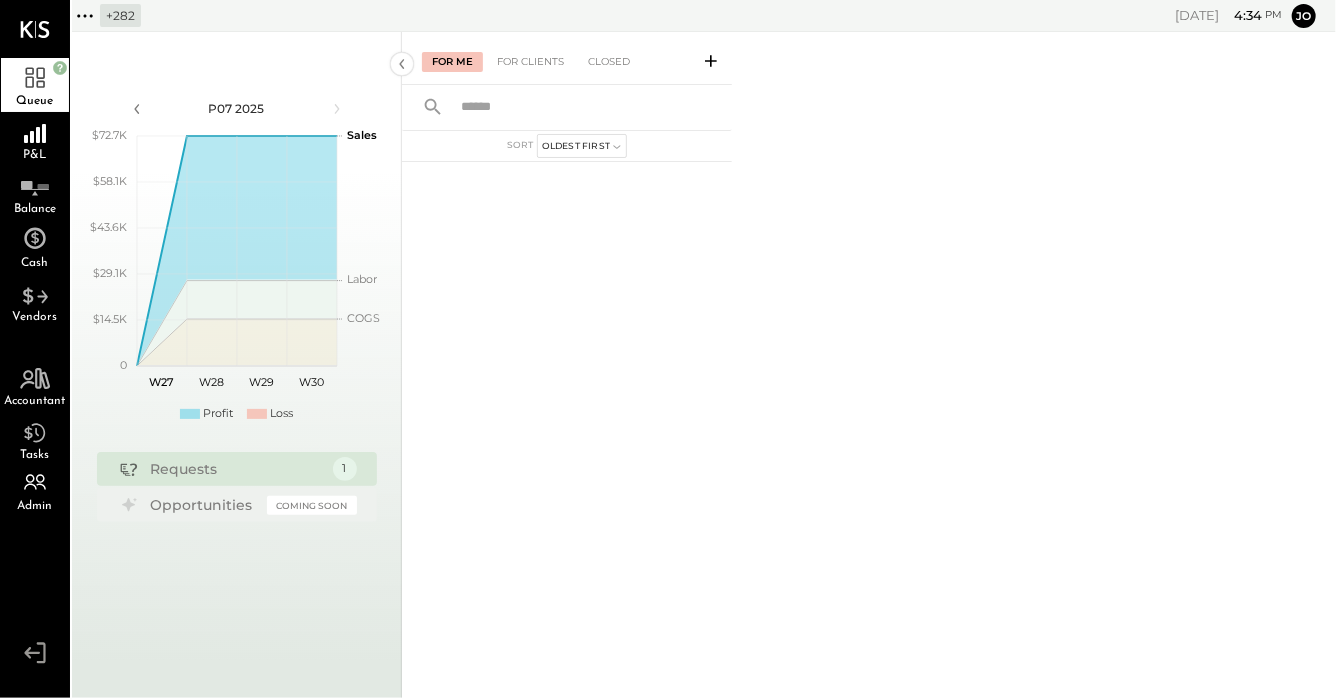 click 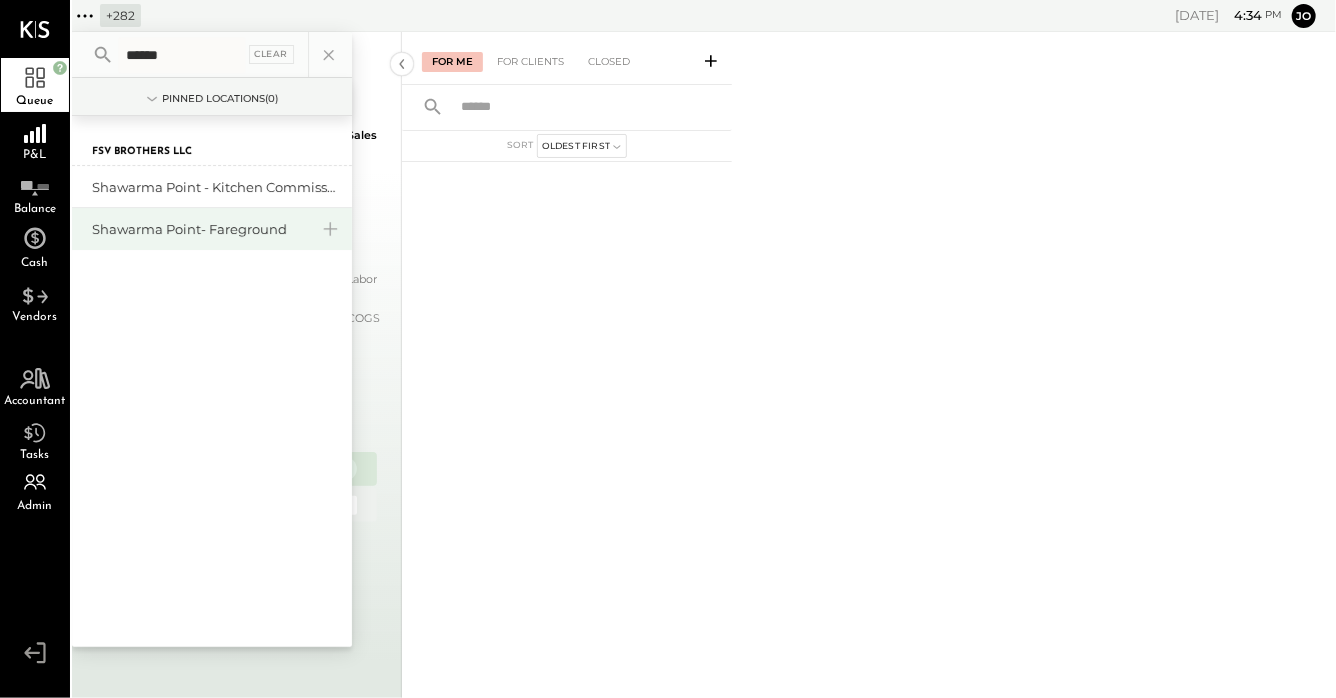 type on "******" 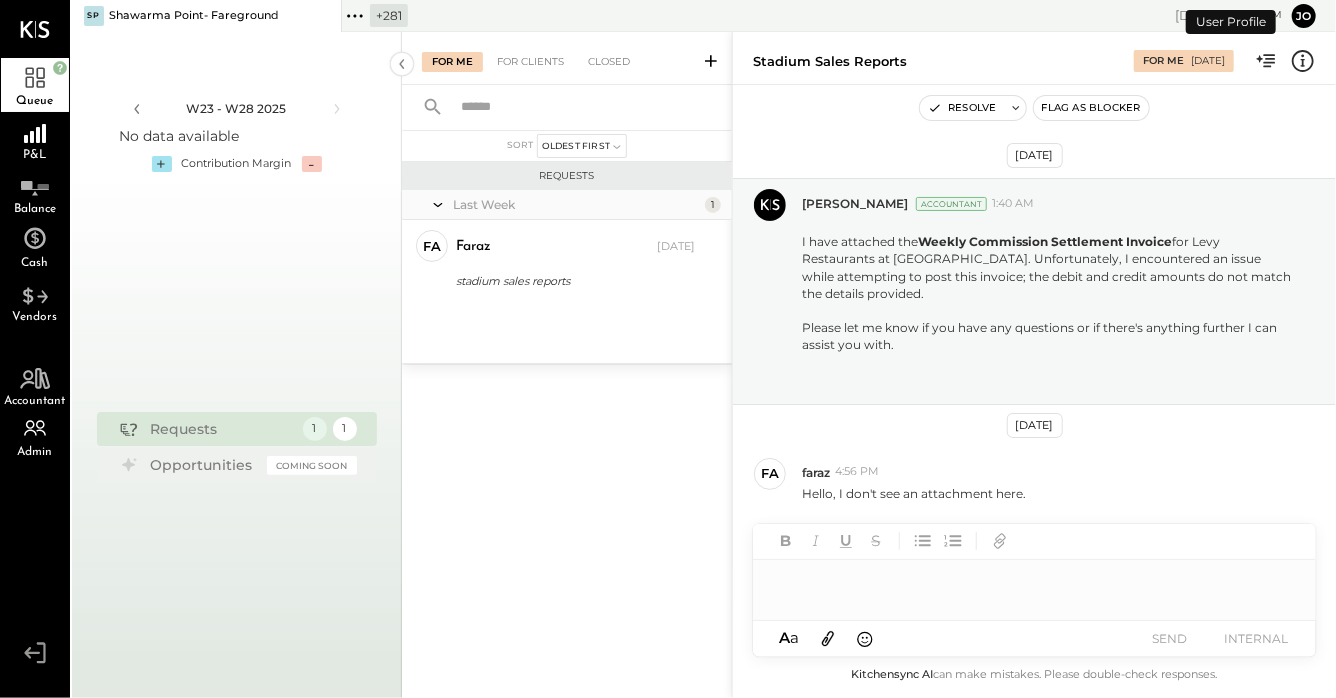 scroll, scrollTop: 36, scrollLeft: 0, axis: vertical 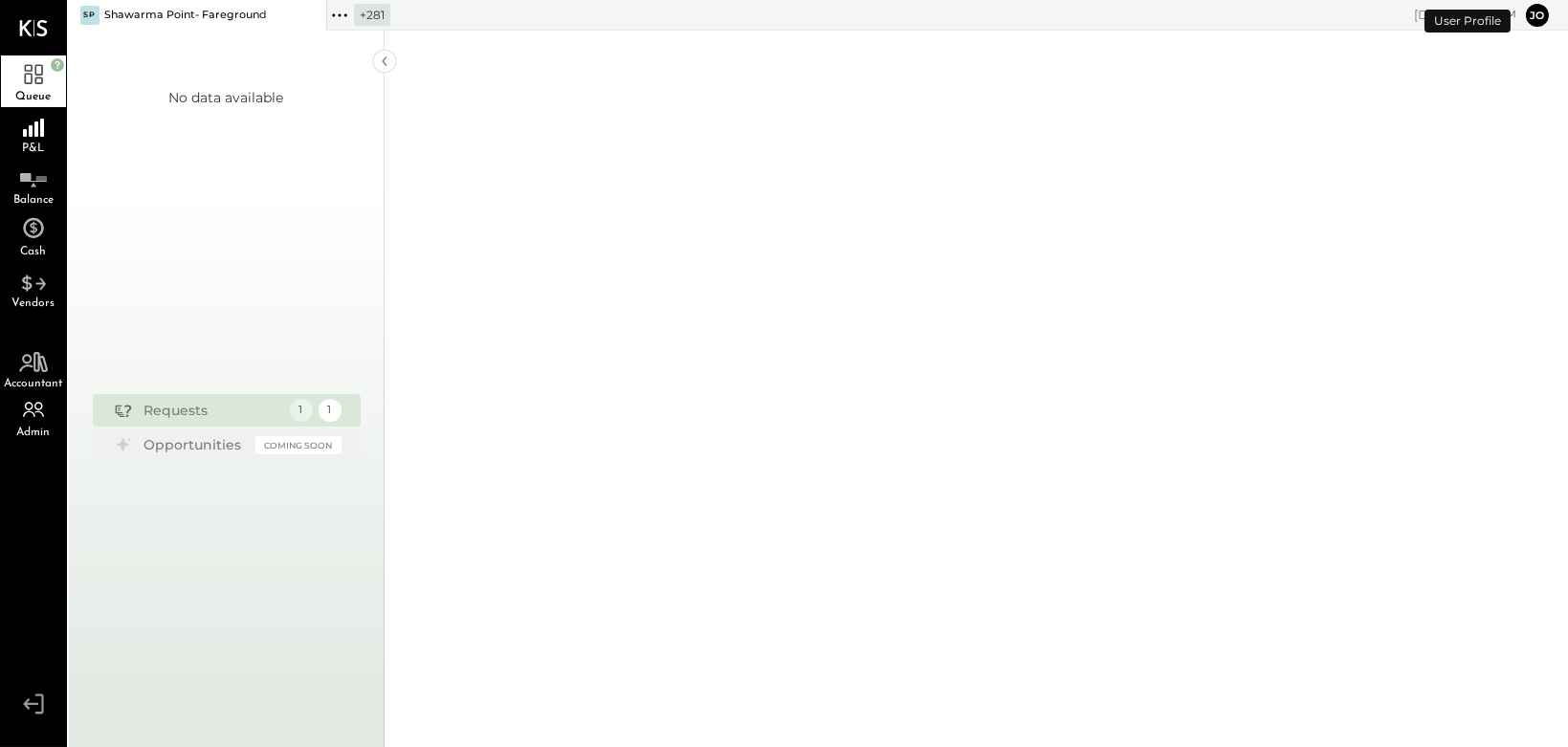 click 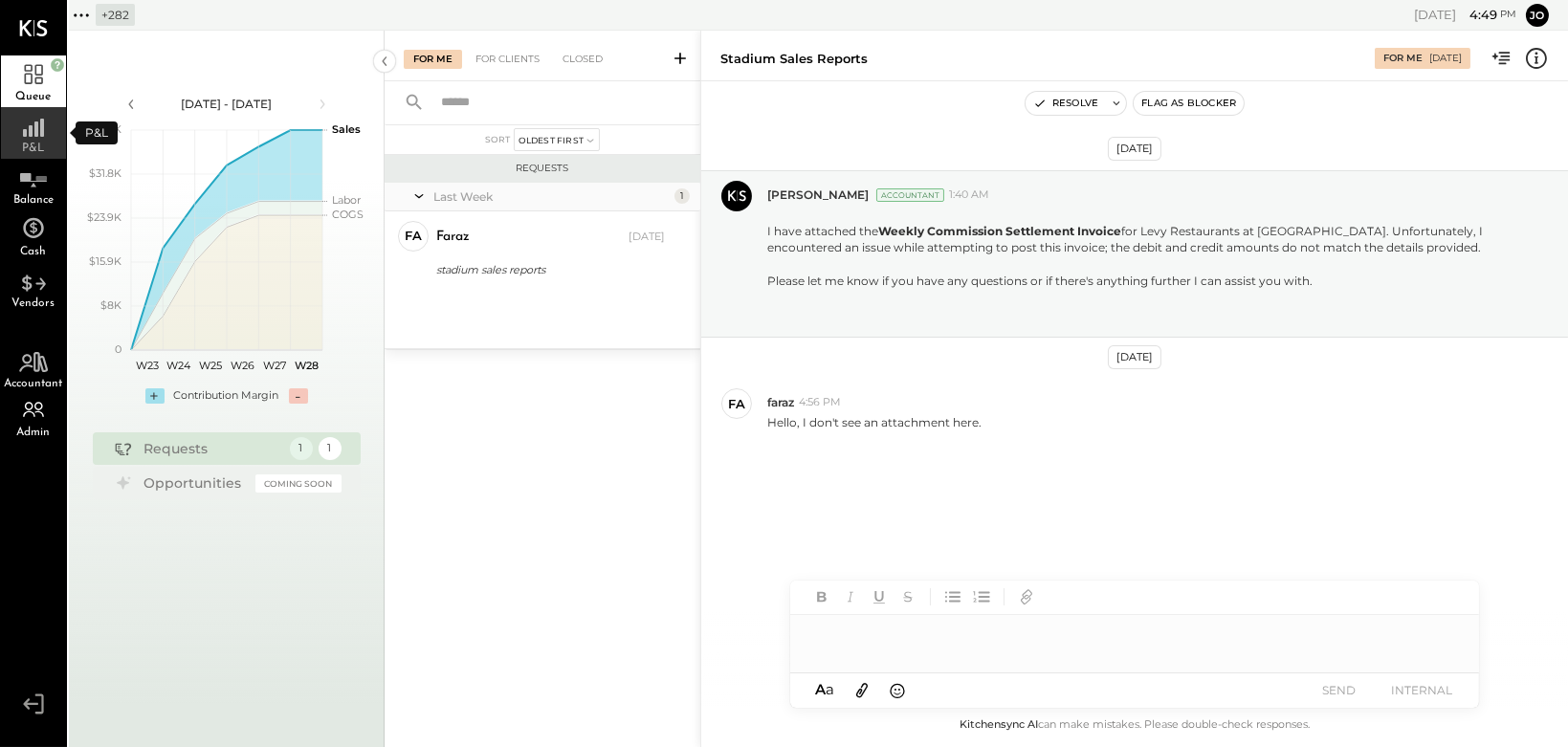 click on "P&L" at bounding box center [33, 133] 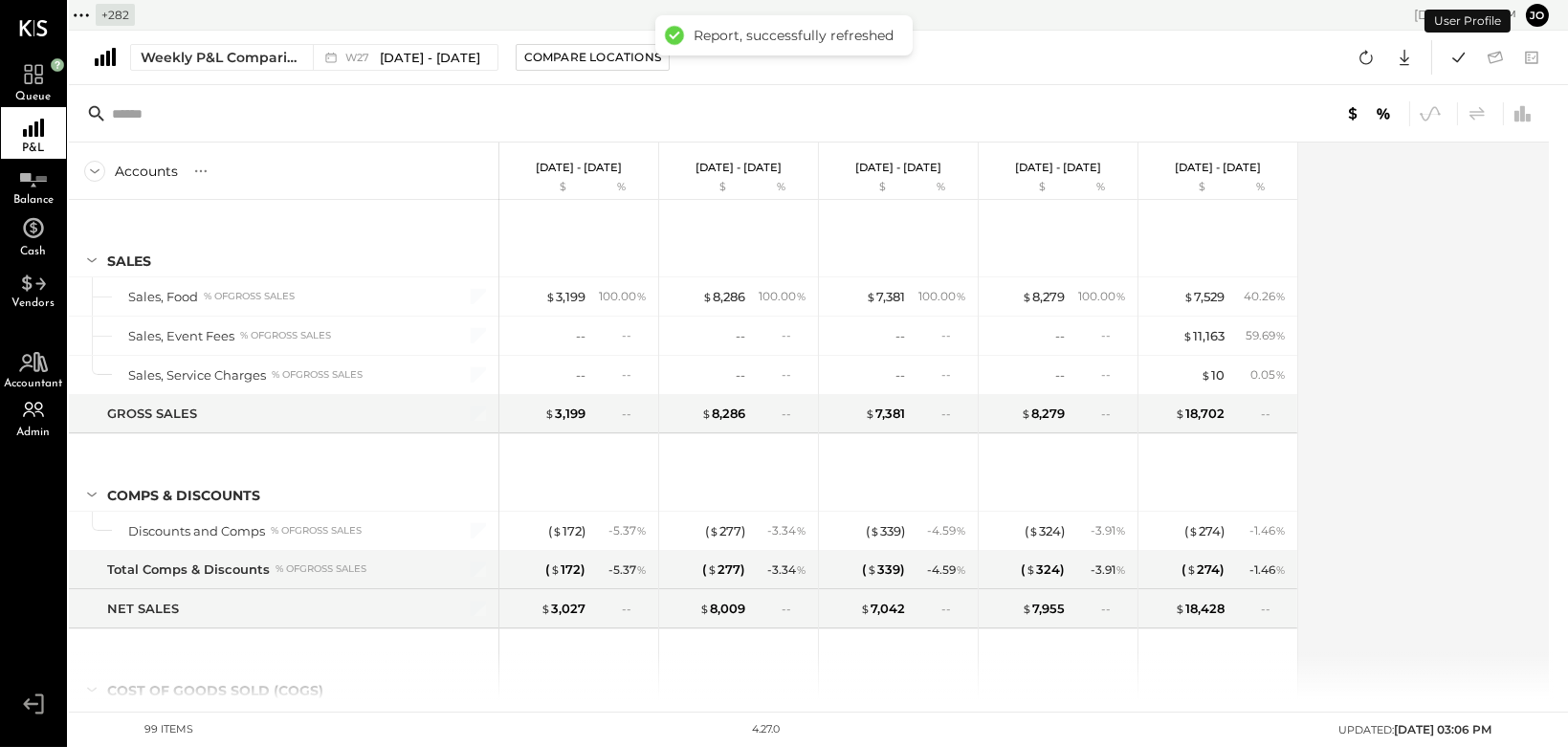 click 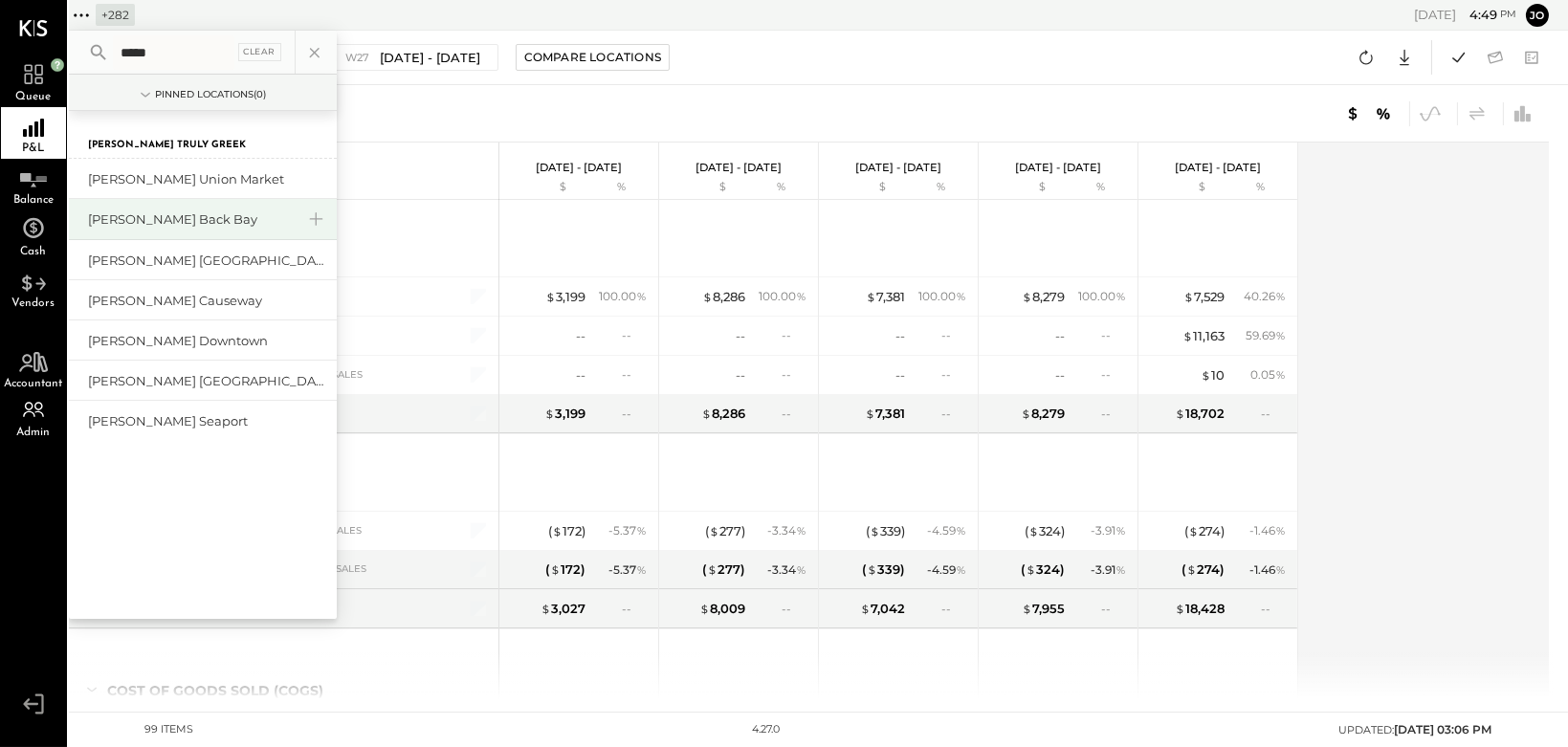 type on "*****" 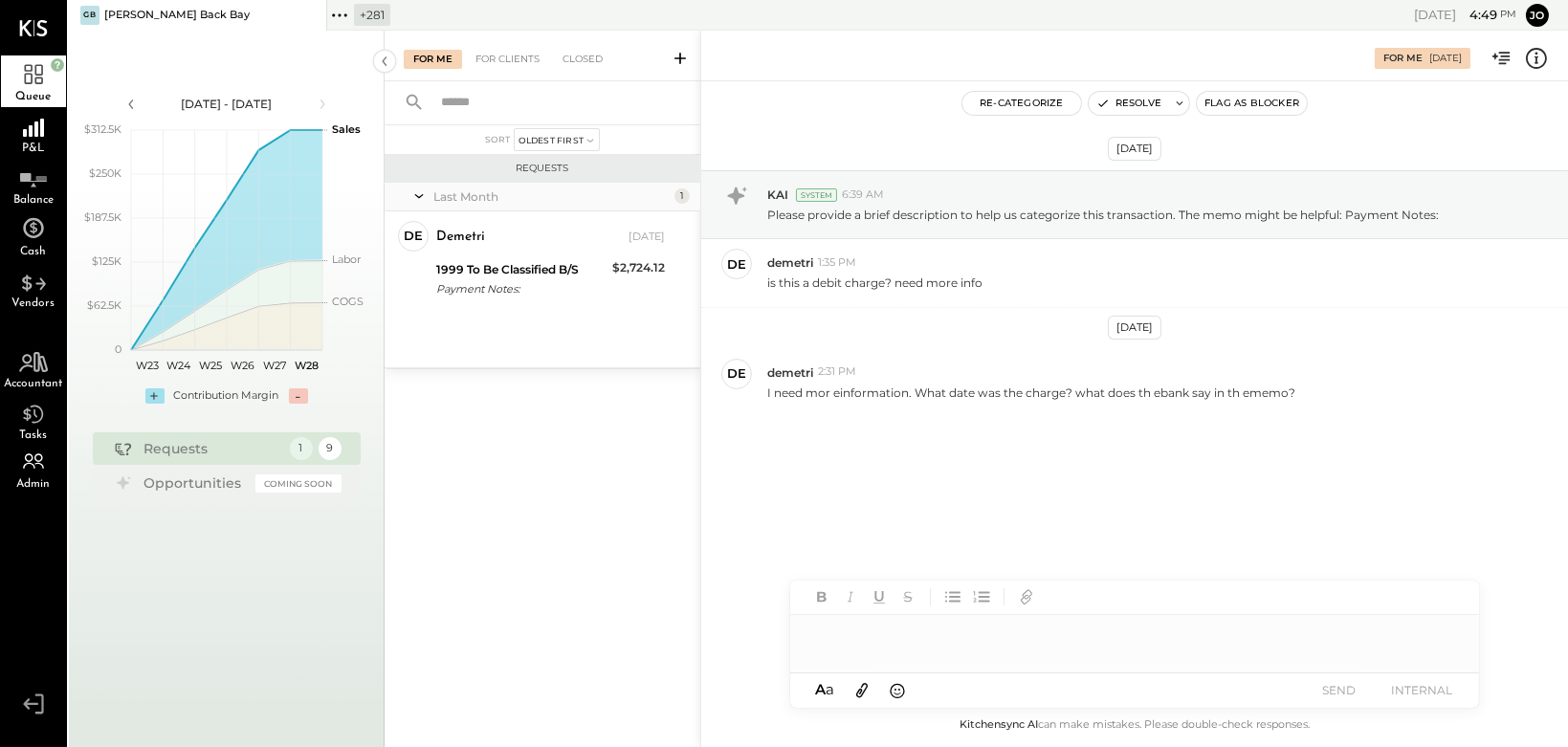 click on "Last Month 1 de demetri Owner demetri [DATE] 1999 To Be Classified B/S Payment Notes: $2,724.12 I need mor einformation. What date was the charge? what does th ebank say in th ememo?" at bounding box center (542, 275) 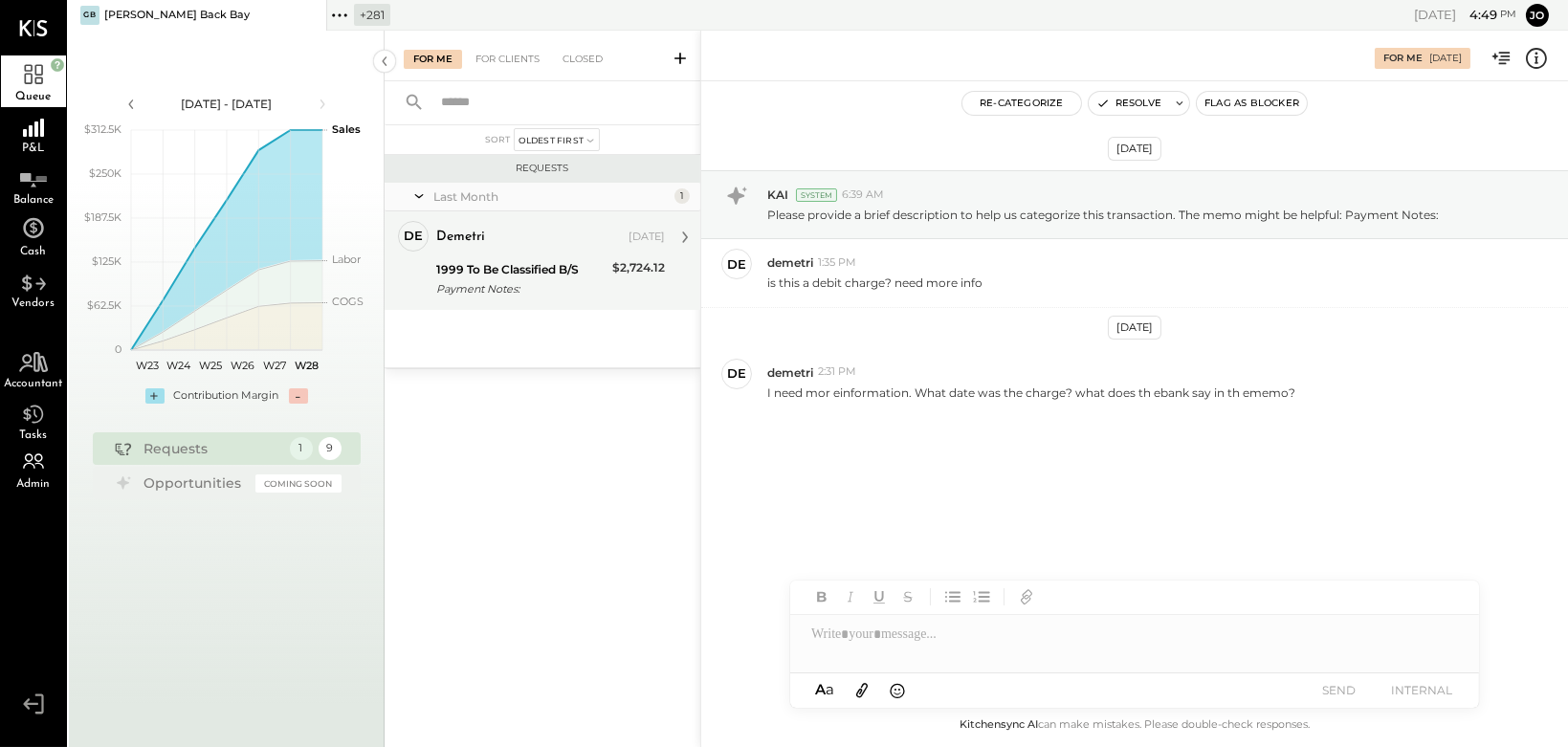 click on "1999 To Be Classified B/S" at bounding box center [521, 270] 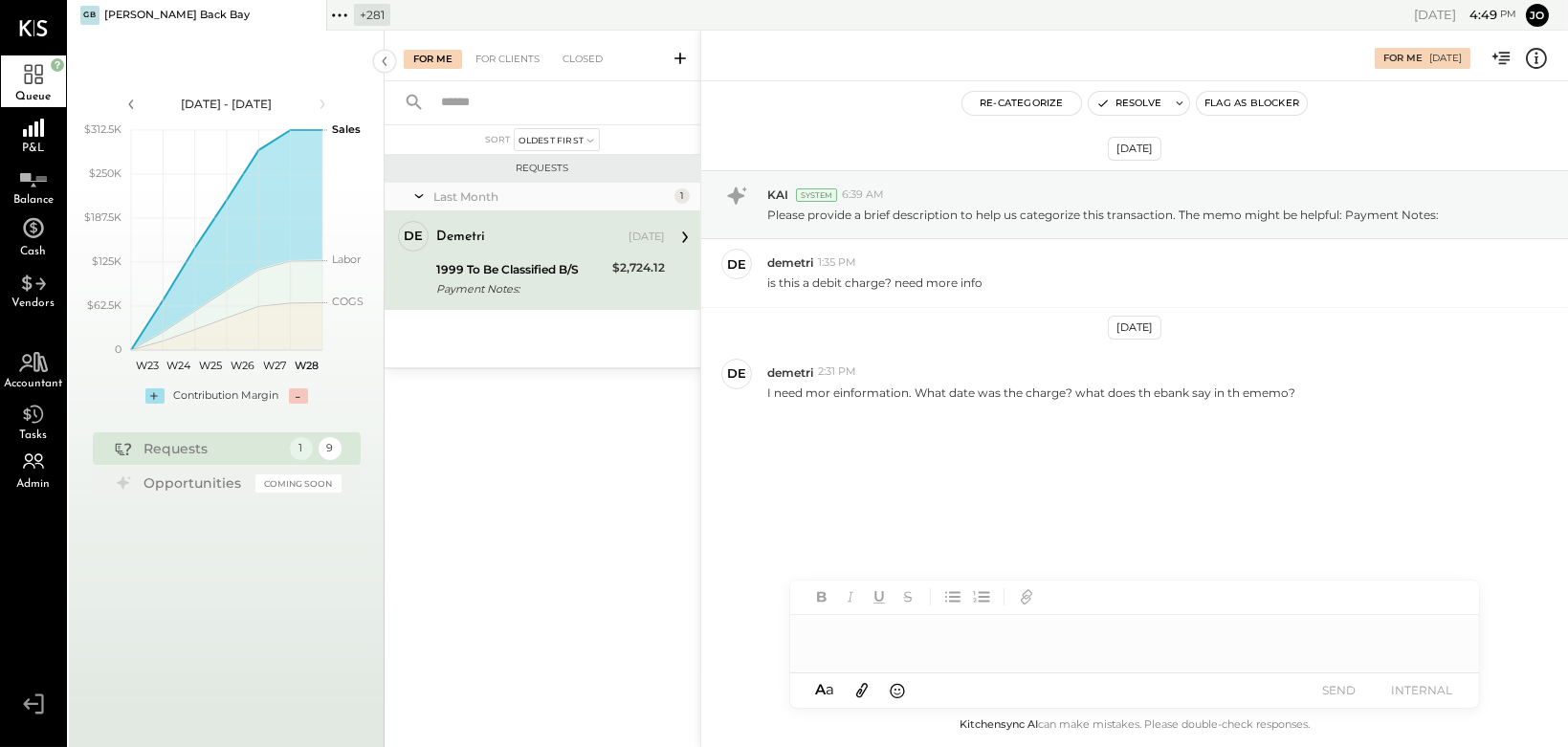 click 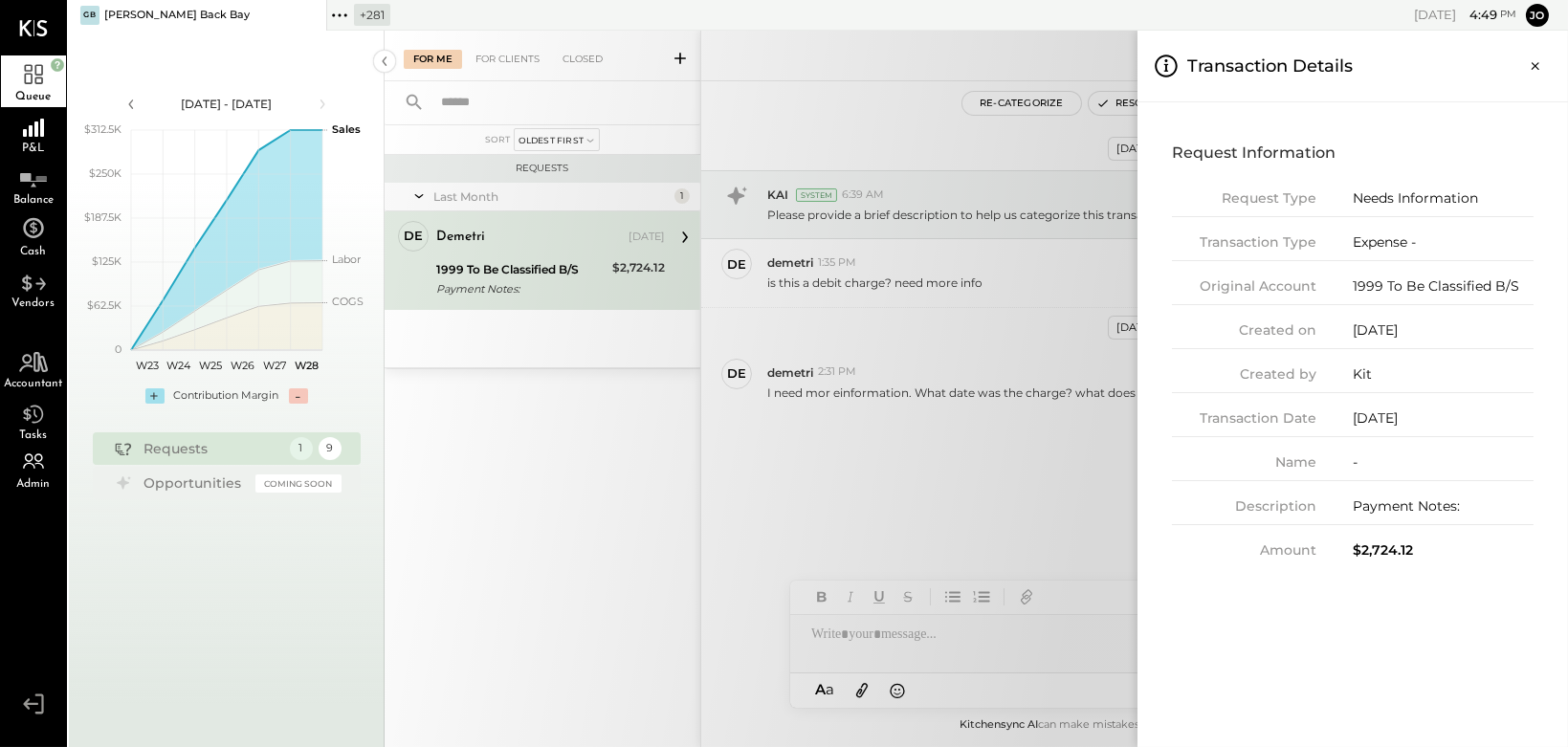 click on "For Me For Clients Closed sort Oldest First Oldest First Newest First Requests Last Month 1 de demetri Owner demetri [DATE] 1999 To Be Classified B/S Payment Notes: $2,724.12 I need mor einformation. What date was the charge? what does th ebank say in th ememo? For Me [DATE] Re-Categorize Resolve Flag as Blocker [DATE] KAI System 6:39 AM Please provide a brief description to help us categorize this transaction. The memo might be helpful: Payment Notes: de demetri 1:35 PM is this a debit charge? need more info  [DATE] de demetri 2:31 PM I need mor einformation. What date was the charge? what does th ebank say in th ememo? MESSAGE SUGGESTION Rephrasing A a   Use    Shift + Return    to send the message SEND INTERNAL Kitchensync AI  can make mistakes. Please double-check responses. Transaction Details Request Information Request Type Needs Information Transaction Type Expense -  Original Account 1999 To Be Classified B/S Created on [DATE] Created by Kit Transaction Date [DATE]" at bounding box center (976, 388) 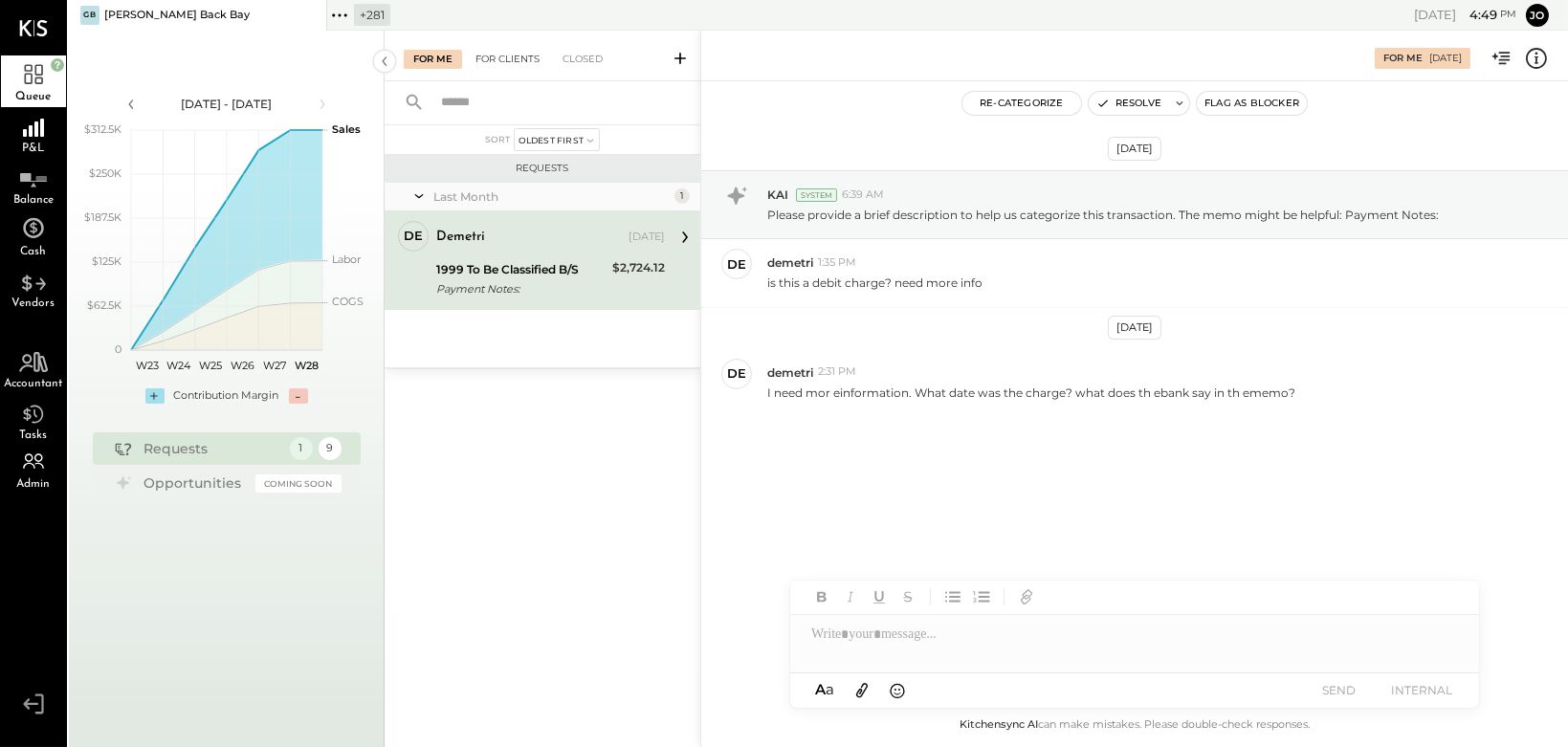 click on "For Clients" at bounding box center [507, 59] 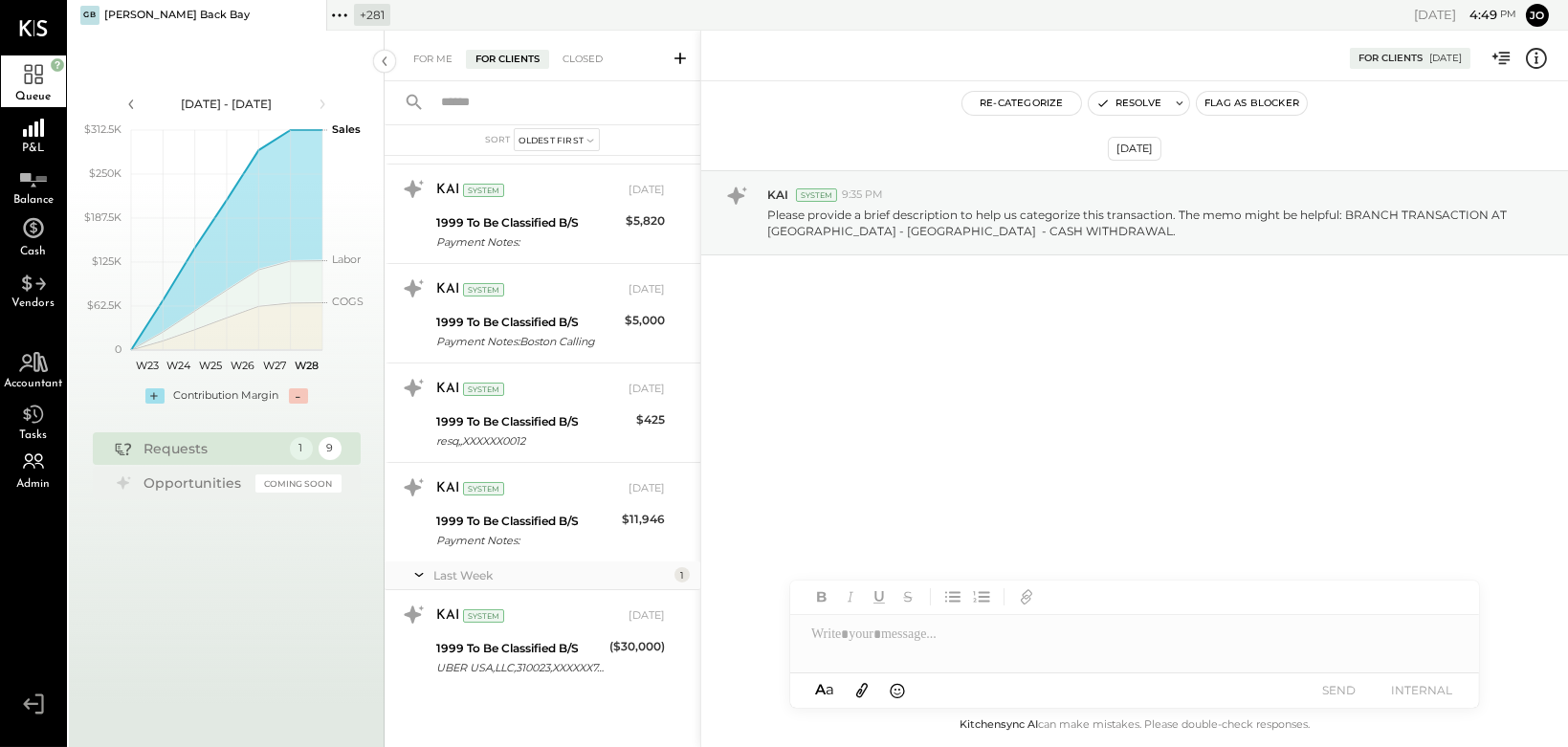 scroll, scrollTop: 0, scrollLeft: 0, axis: both 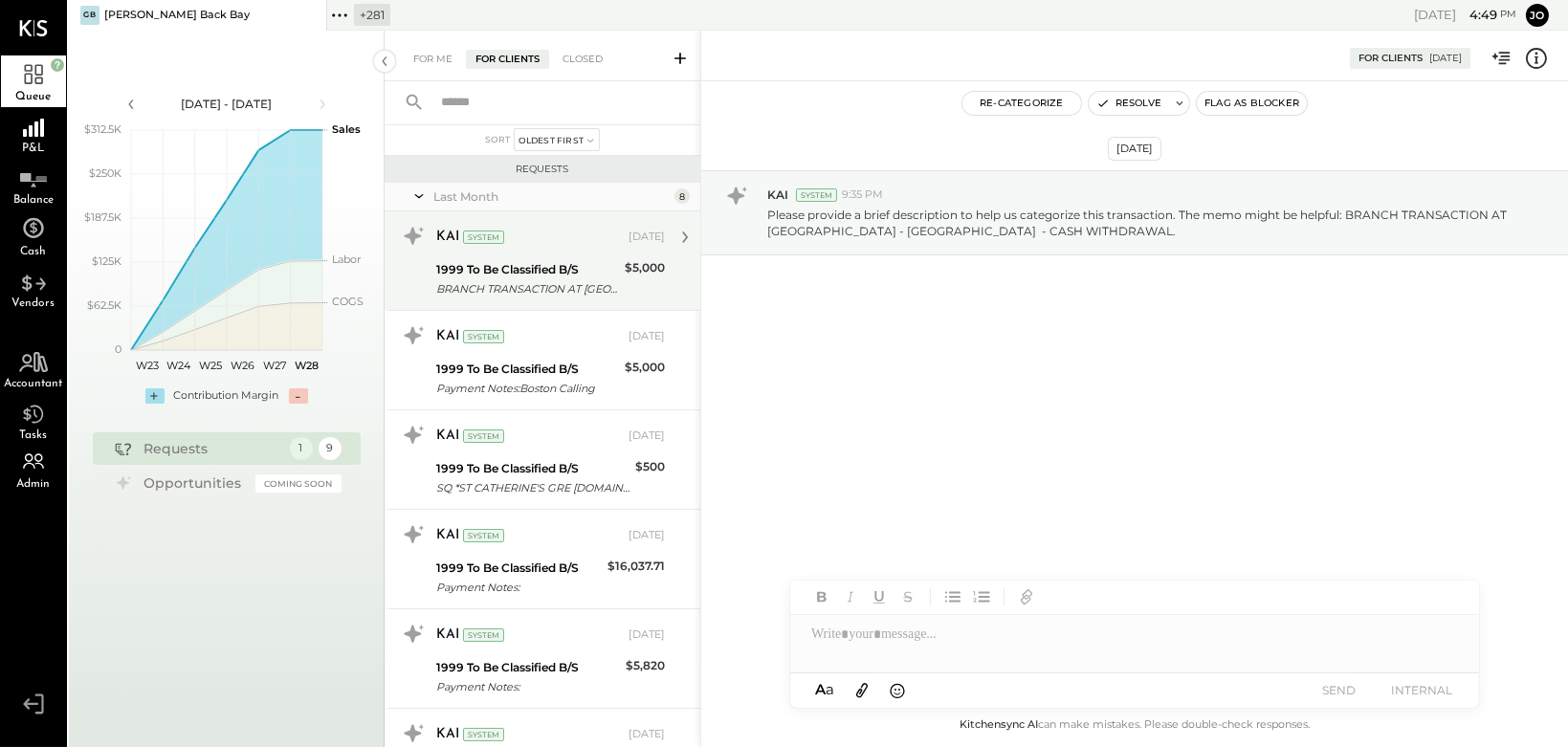 click on "KAI System" at bounding box center (530, 237) 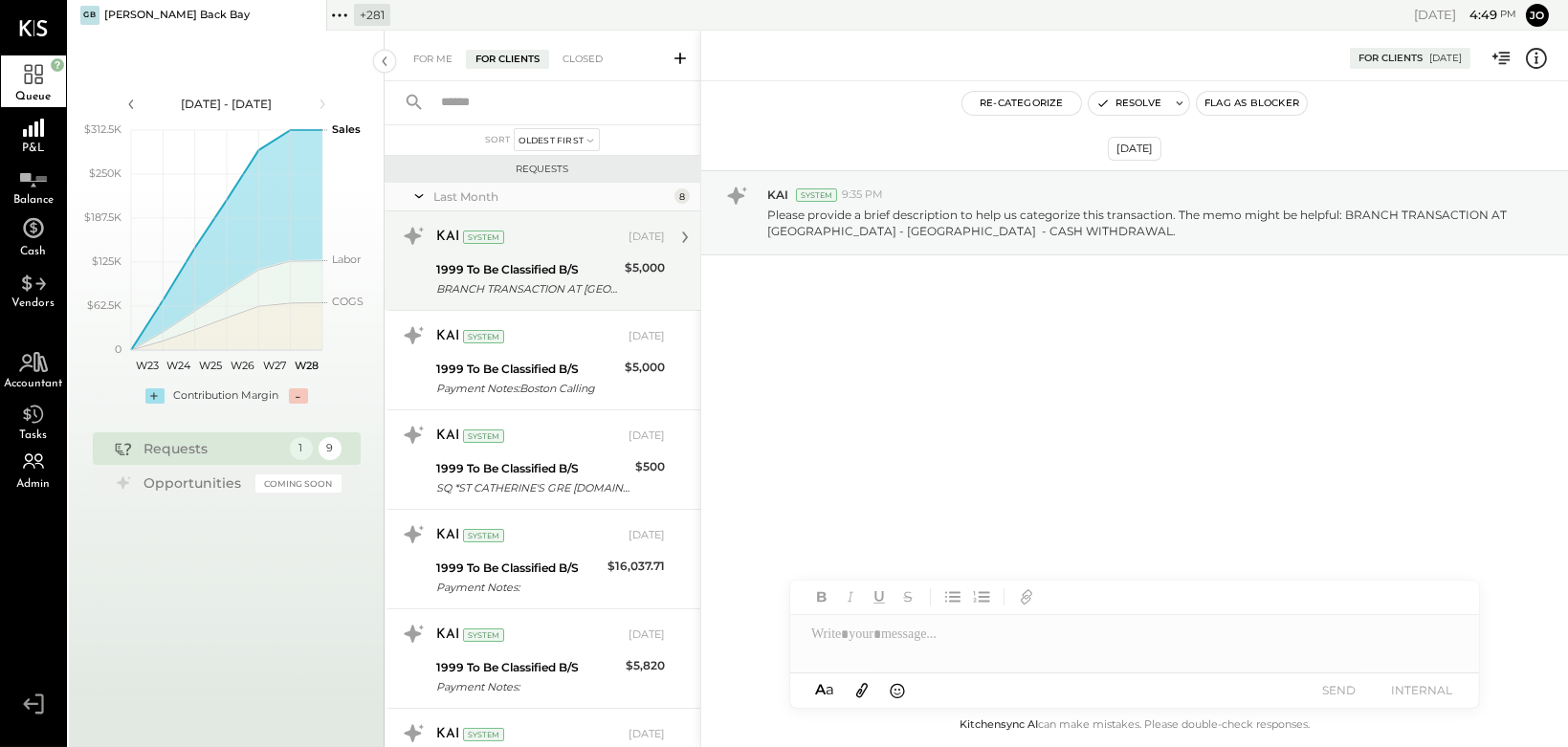 click on "BRANCH TRANSACTION AT [GEOGRAPHIC_DATA] - [GEOGRAPHIC_DATA]  - CASH WITHDRAWAL." at bounding box center [527, 289] 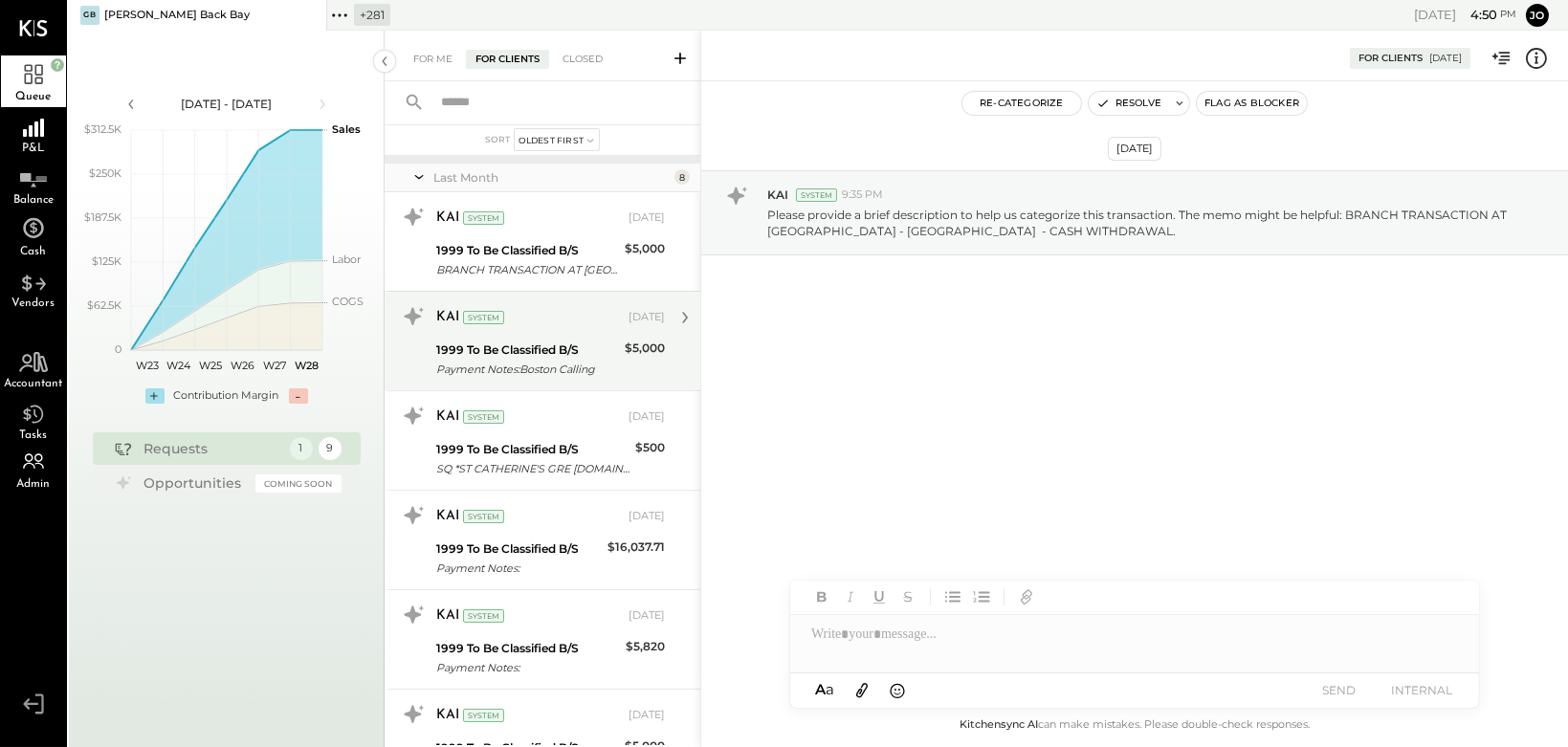 click on "KAI System [DATE]" at bounding box center (550, 318) 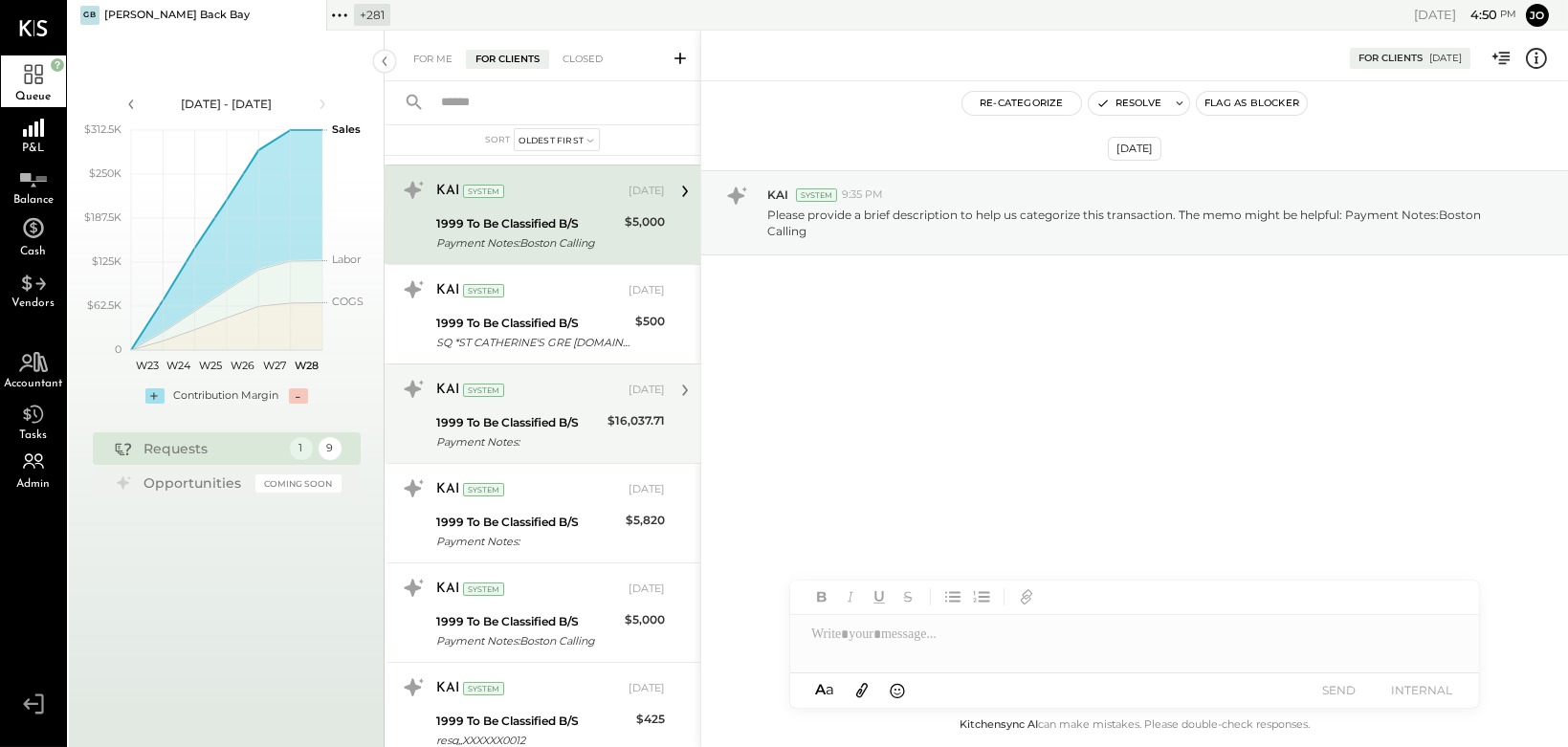 scroll, scrollTop: 187, scrollLeft: 0, axis: vertical 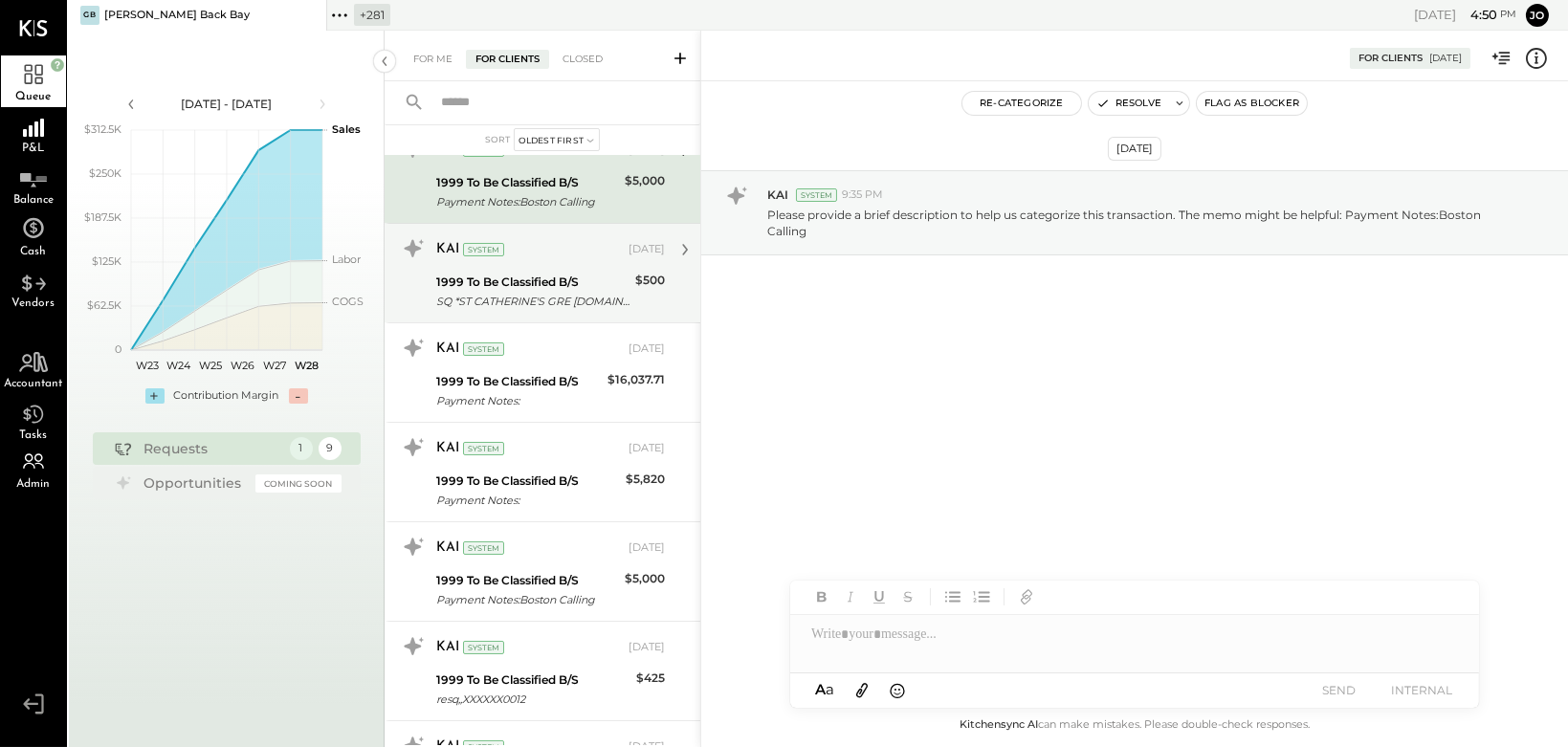 click on "1999 To Be Classified B/S" at bounding box center (533, 282) 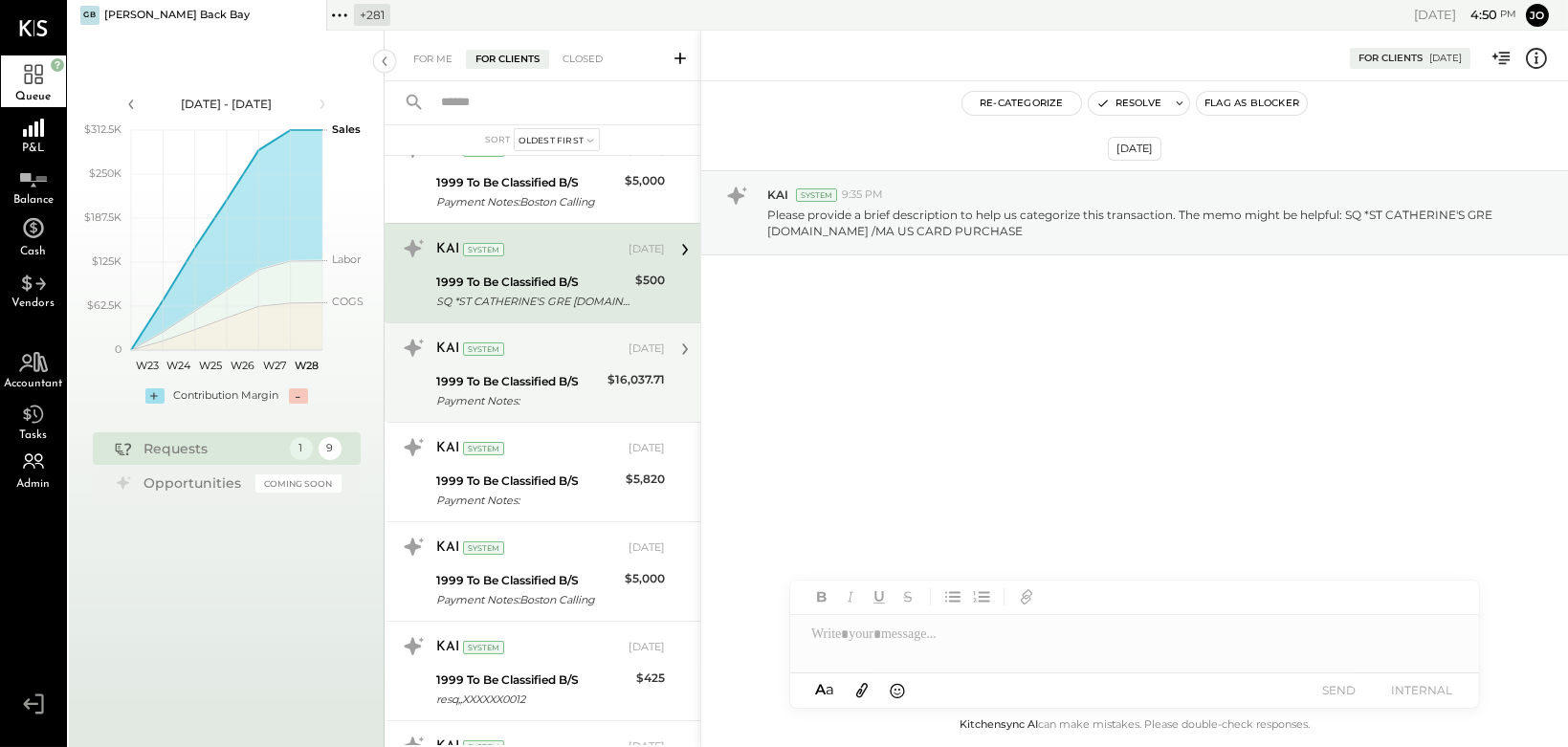 click on "1999 To Be Classified B/S" at bounding box center [519, 382] 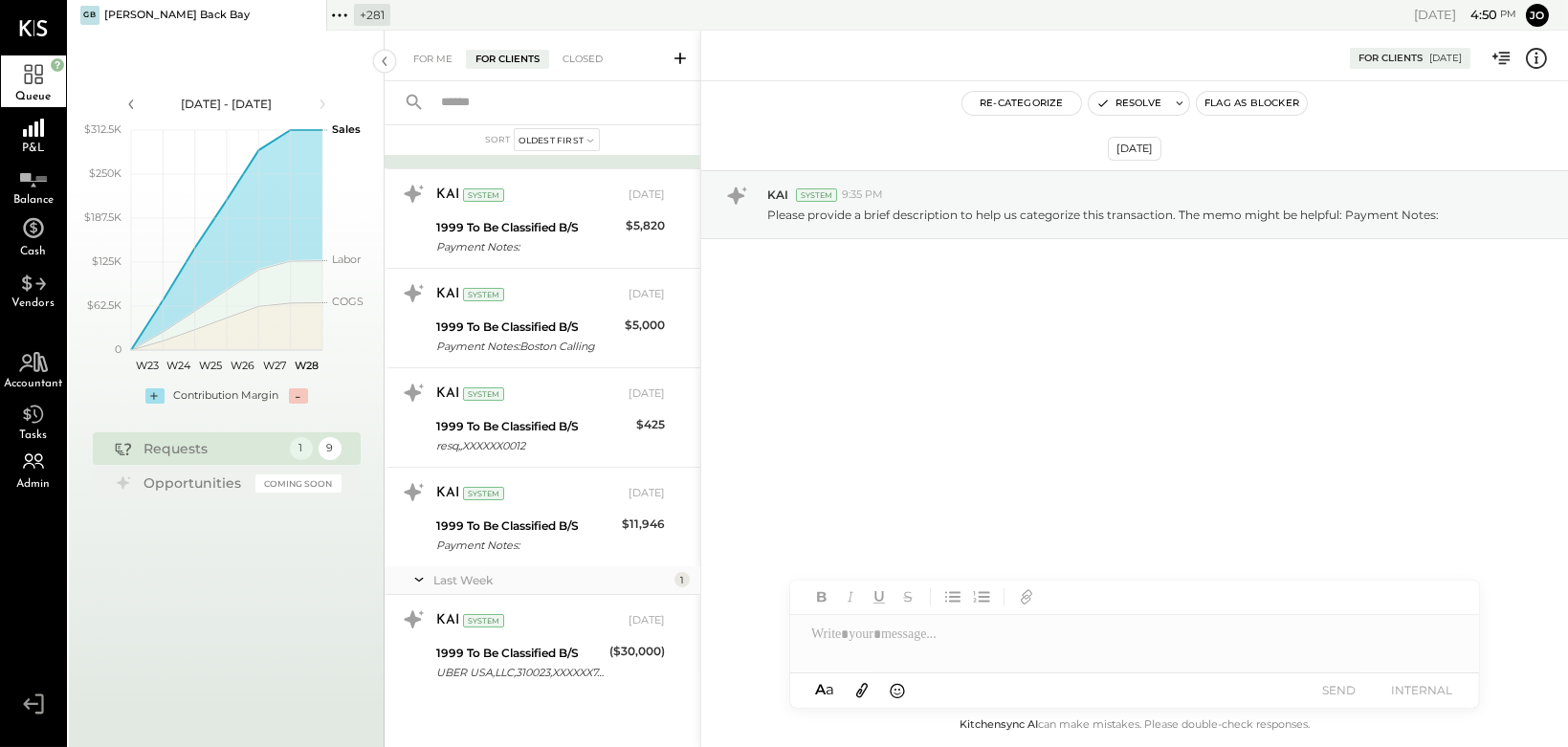 scroll, scrollTop: 445, scrollLeft: 0, axis: vertical 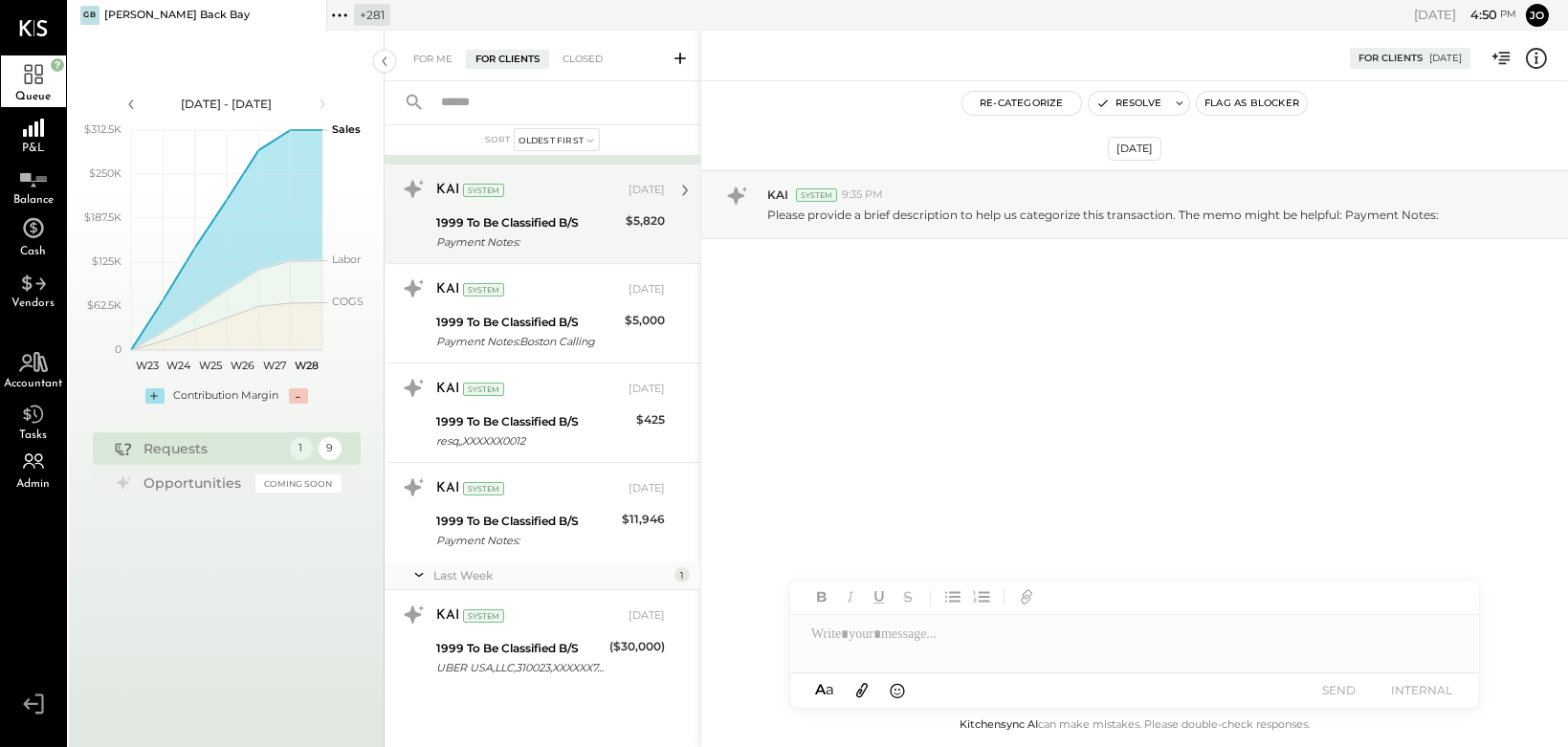 click on "KAI System [DATE] 1999 To Be Classified B/S Payment Notes: $5,820 Please provide a brief description to help us categorize this transaction. The memo might be helpful: Payment Notes:" at bounding box center [542, 213] 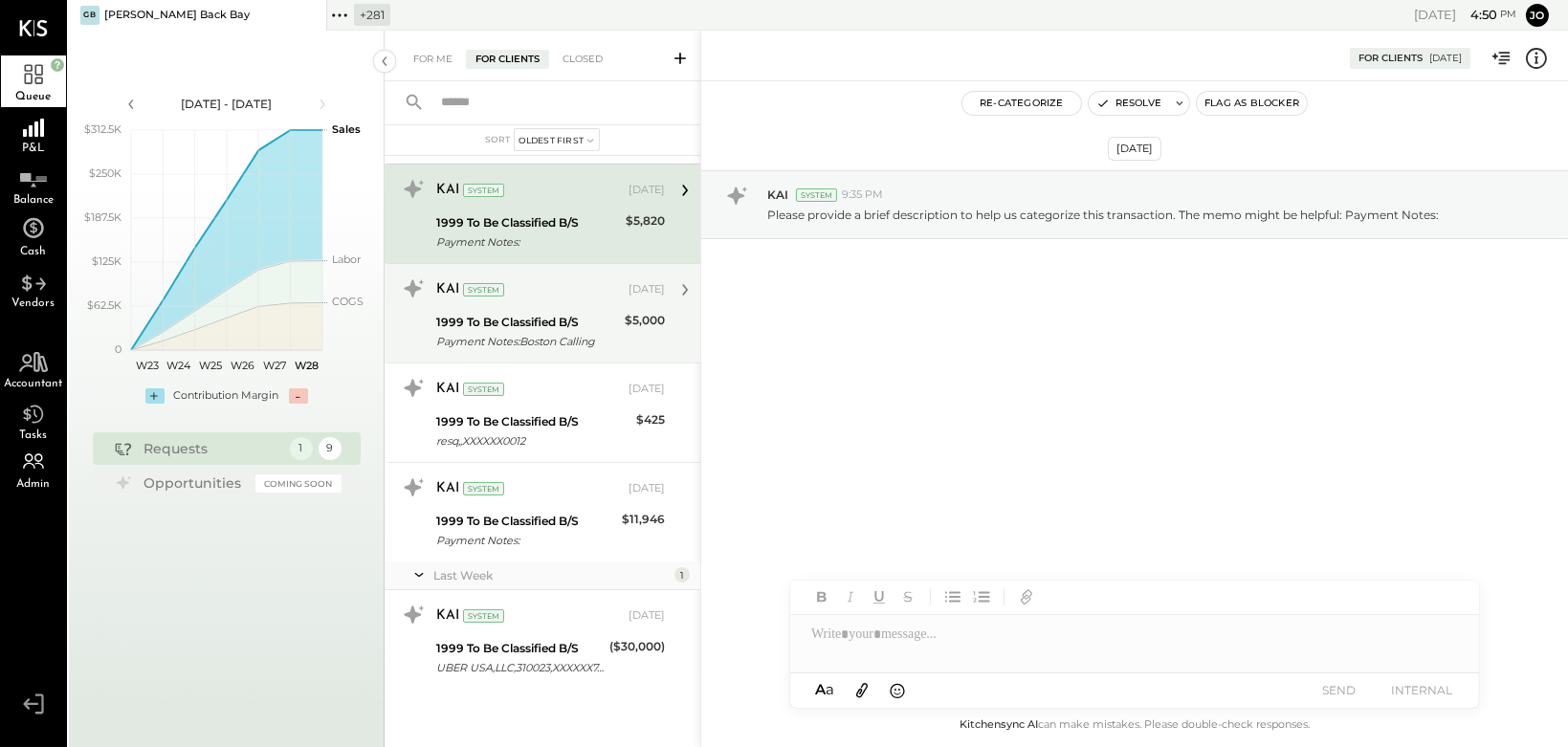 click on "1999 To Be Classified B/S" at bounding box center (527, 322) 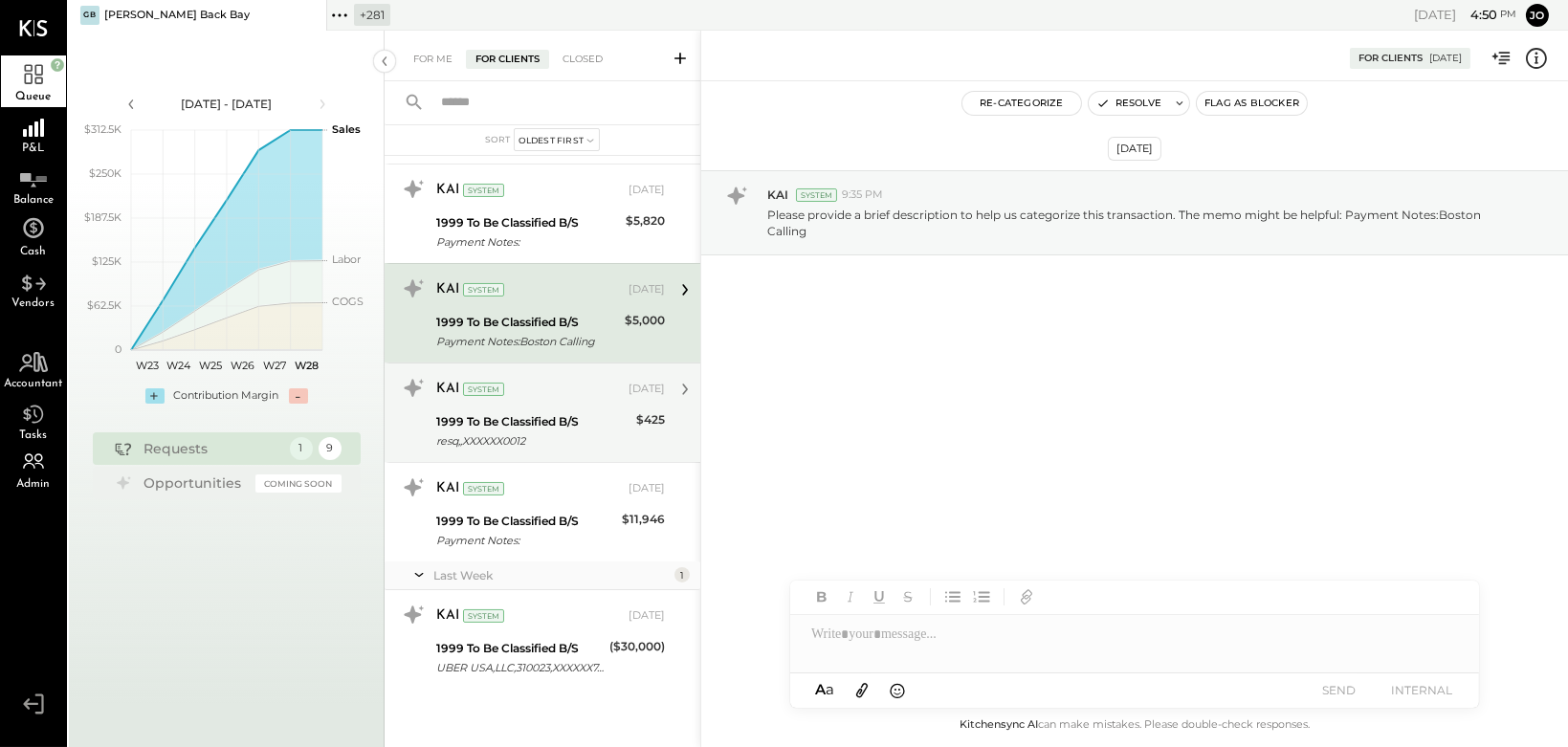 click on "1999 To Be Classified B/S" at bounding box center [533, 422] 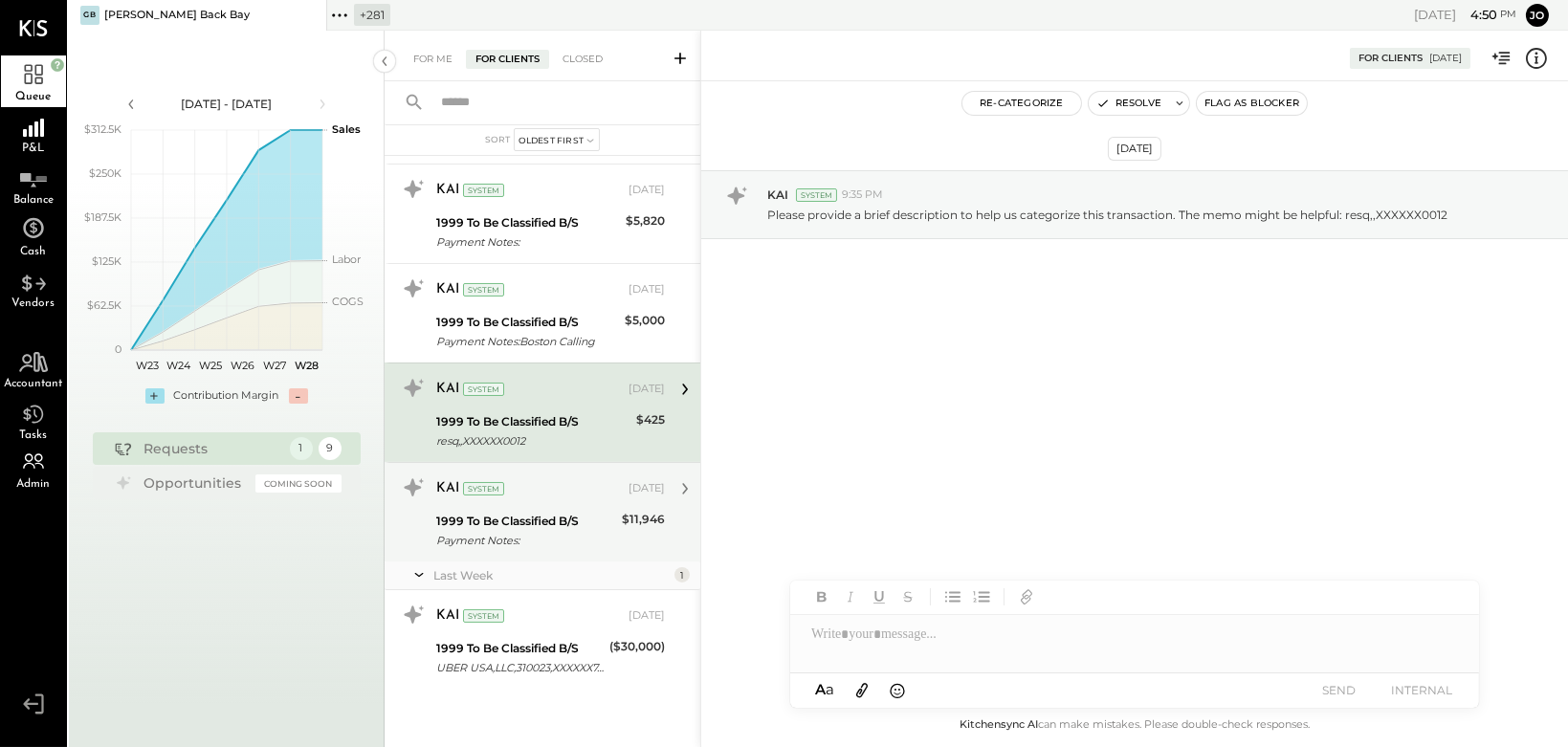 click on "1999 To Be Classified B/S" at bounding box center (526, 521) 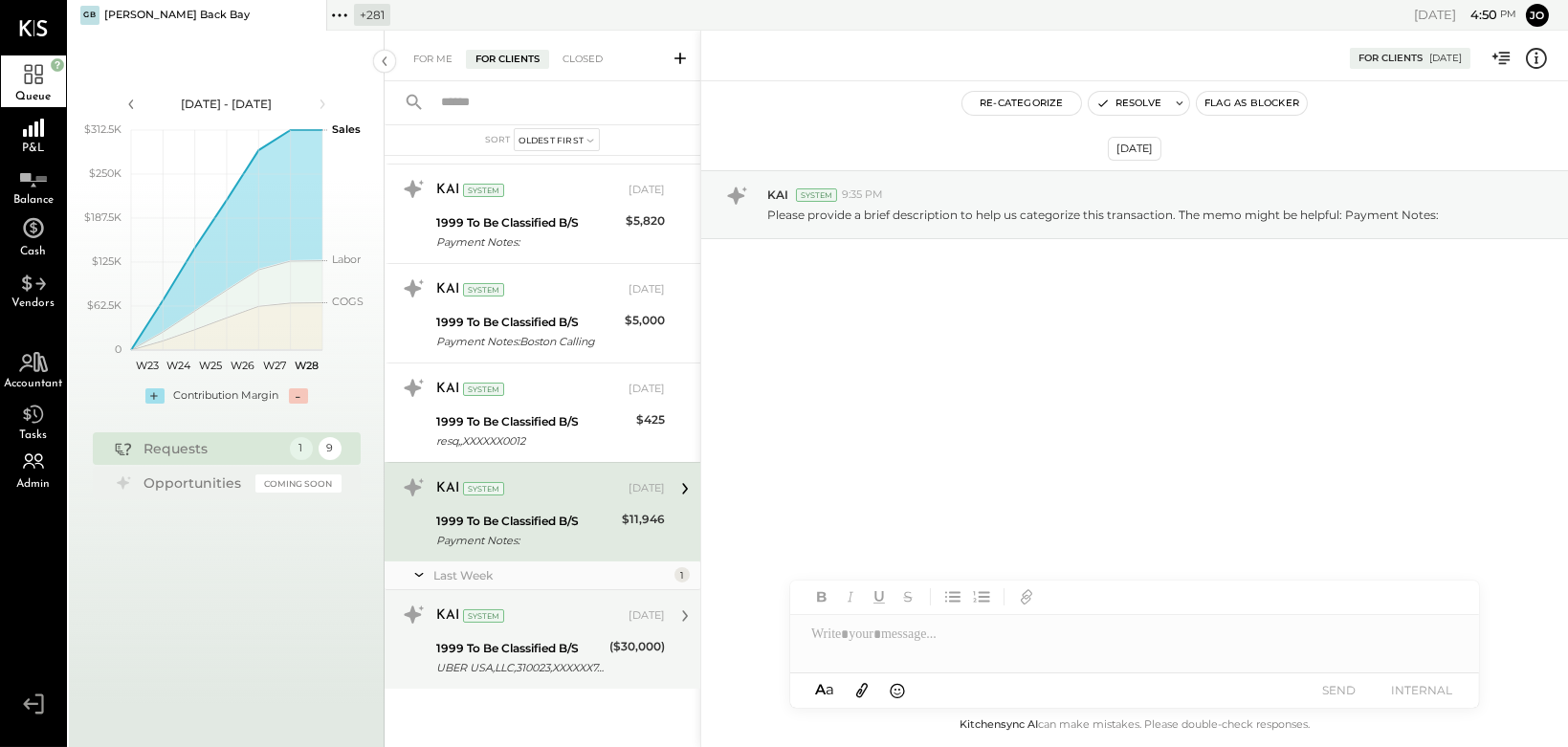 click on "1999 To Be Classified B/S" at bounding box center (519, 648) 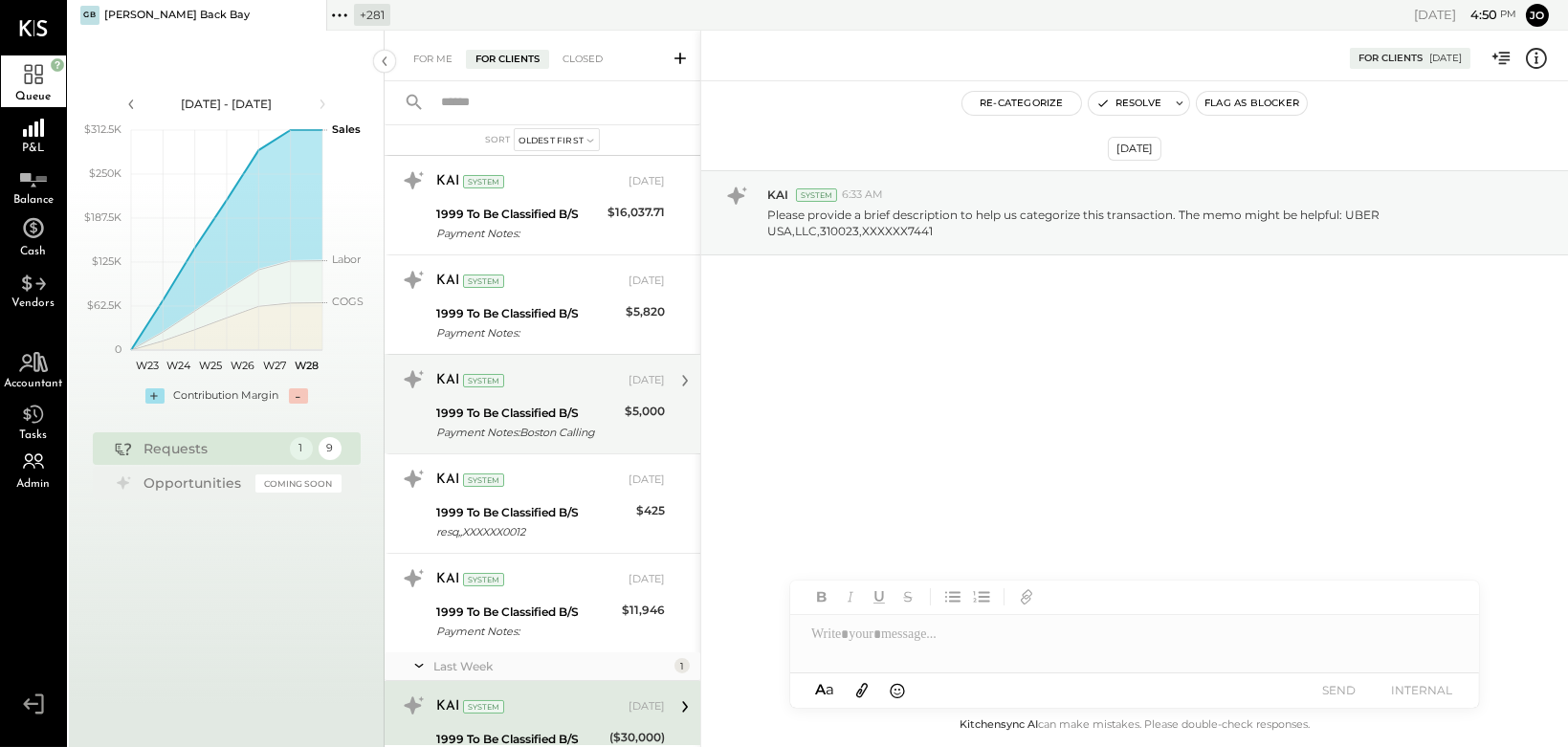 click on "Payment Notes:Boston Calling" at bounding box center (527, 432) 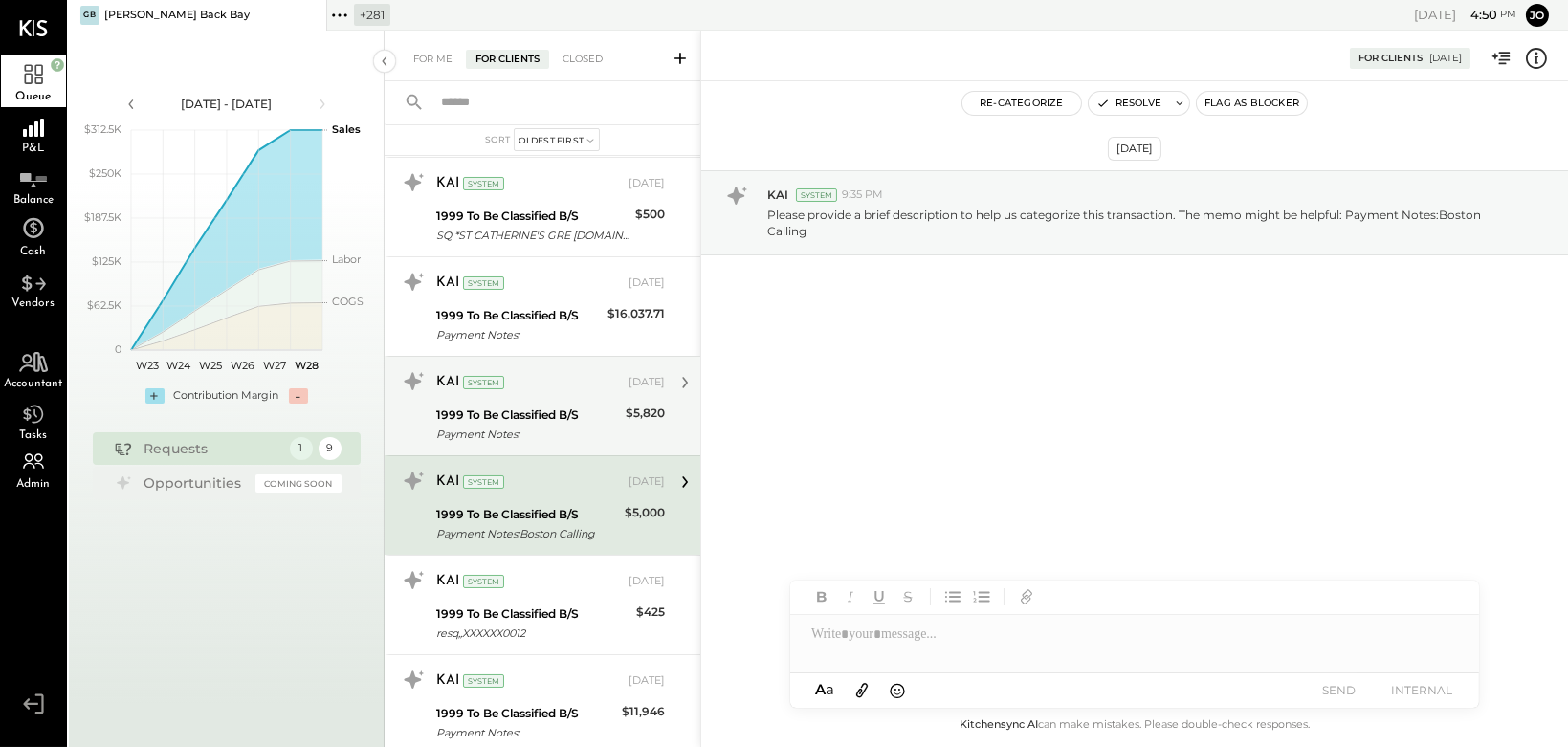 click on "1999 To Be Classified B/S" at bounding box center [528, 415] 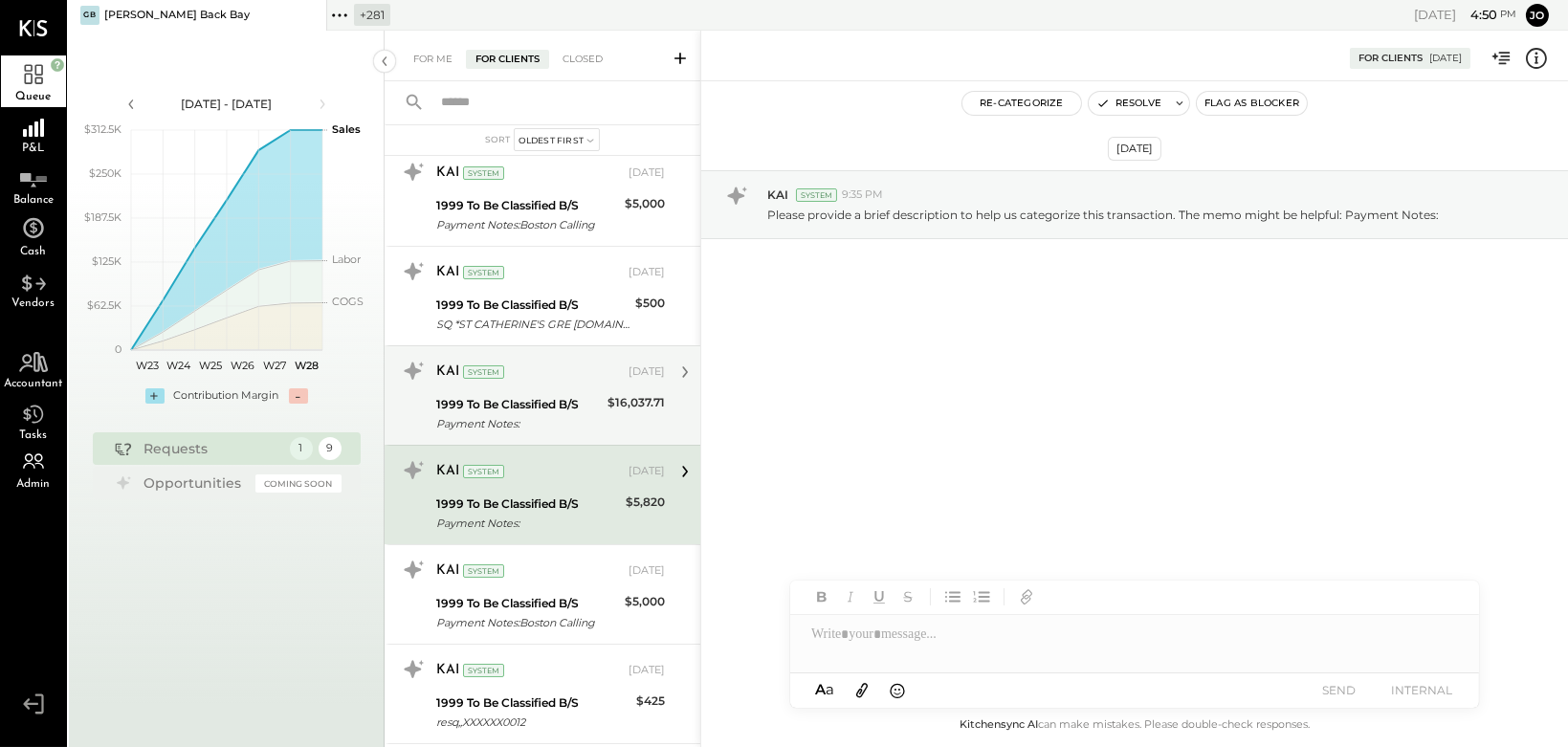 click on "Payment Notes:" at bounding box center [519, 424] 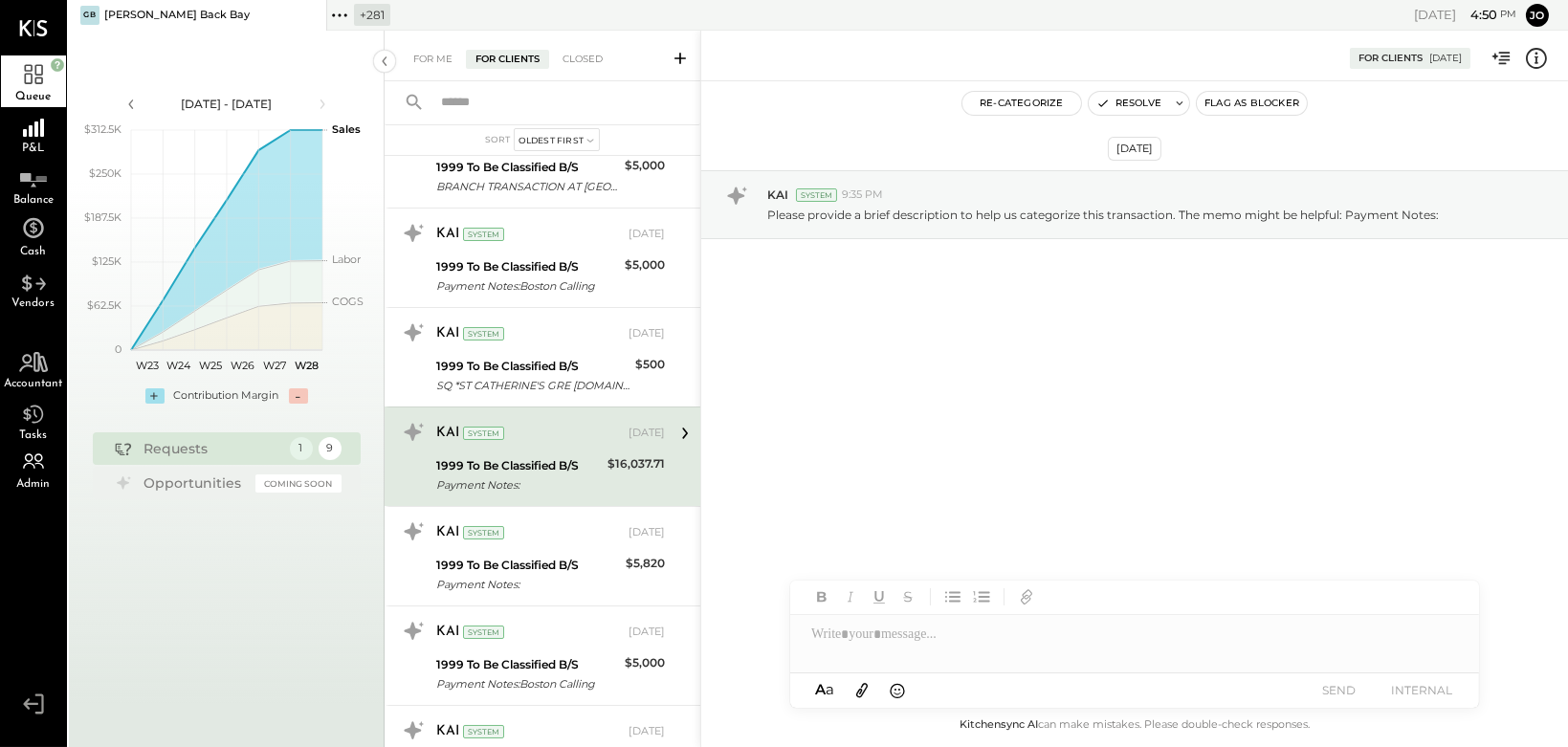 scroll, scrollTop: 77, scrollLeft: 0, axis: vertical 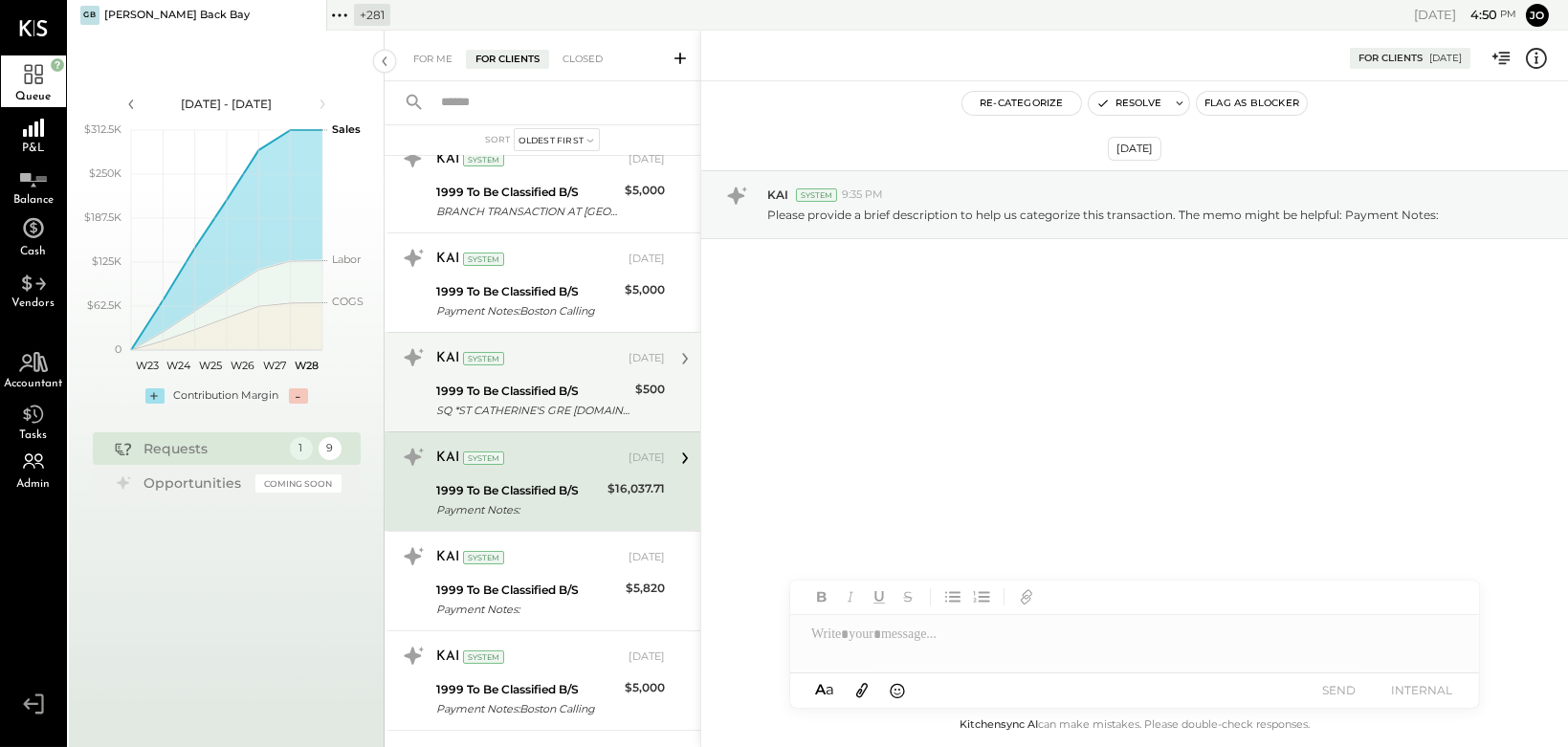 click on "1999 To Be Classified B/S" at bounding box center [533, 391] 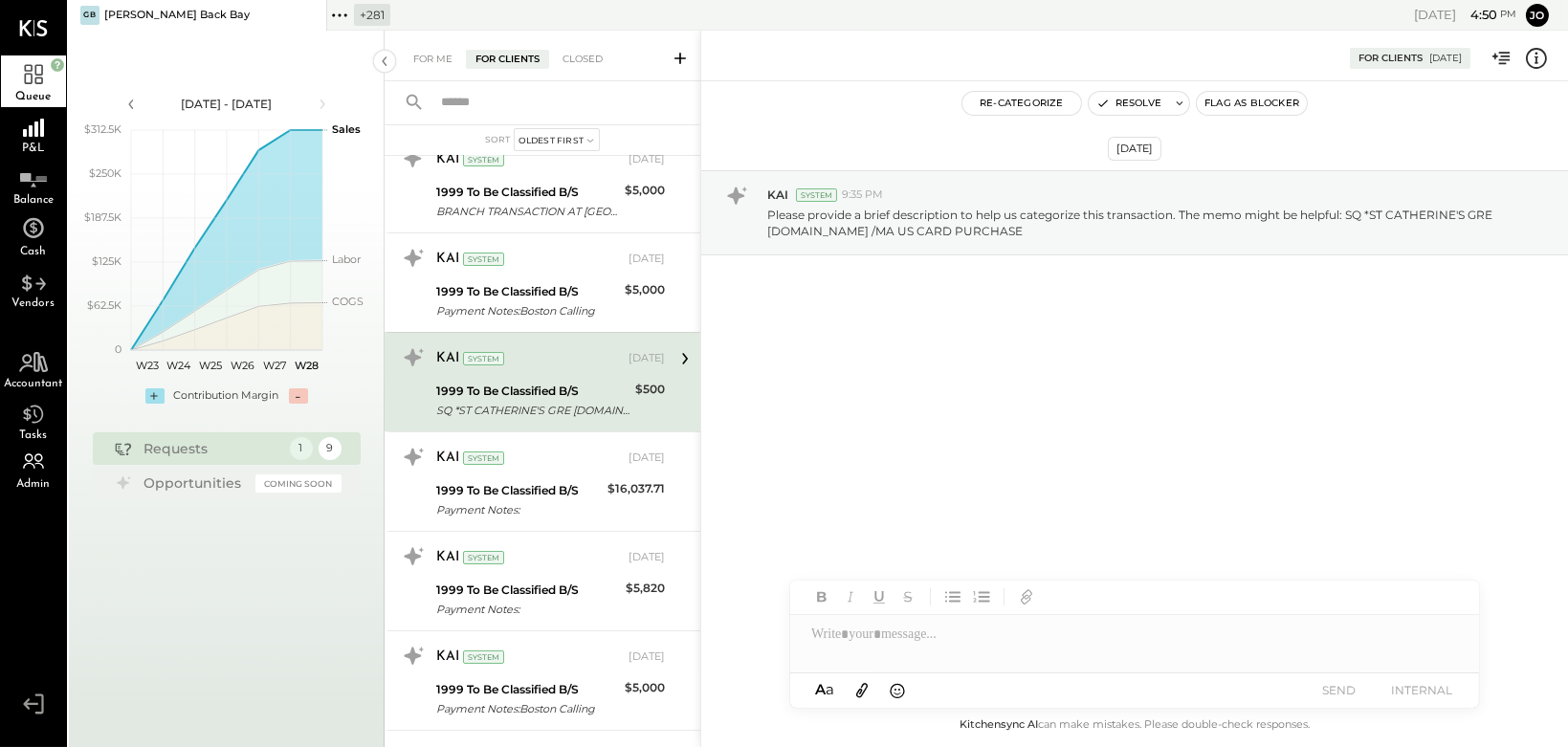 scroll, scrollTop: 0, scrollLeft: 0, axis: both 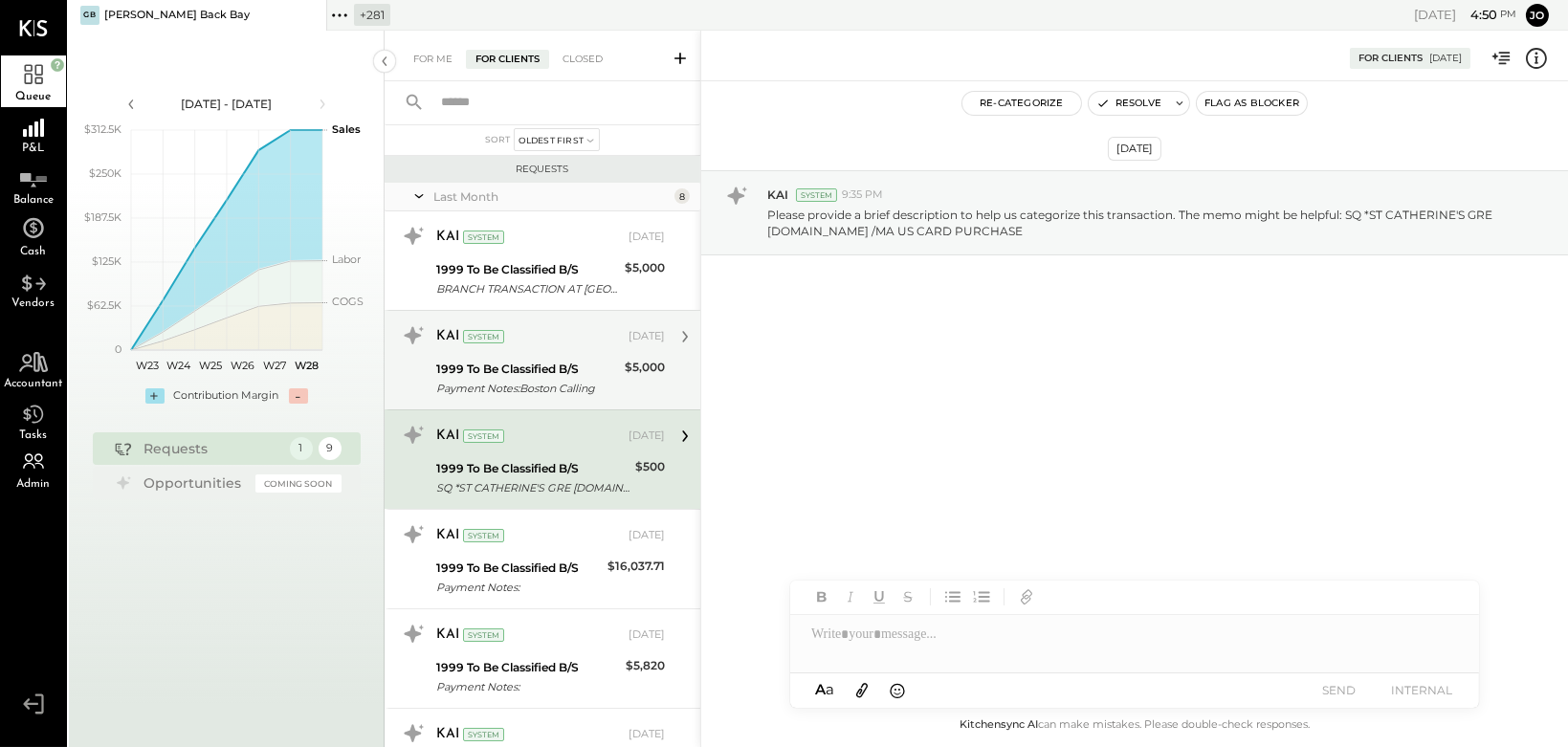 click on "1999 To Be Classified B/S" at bounding box center [527, 369] 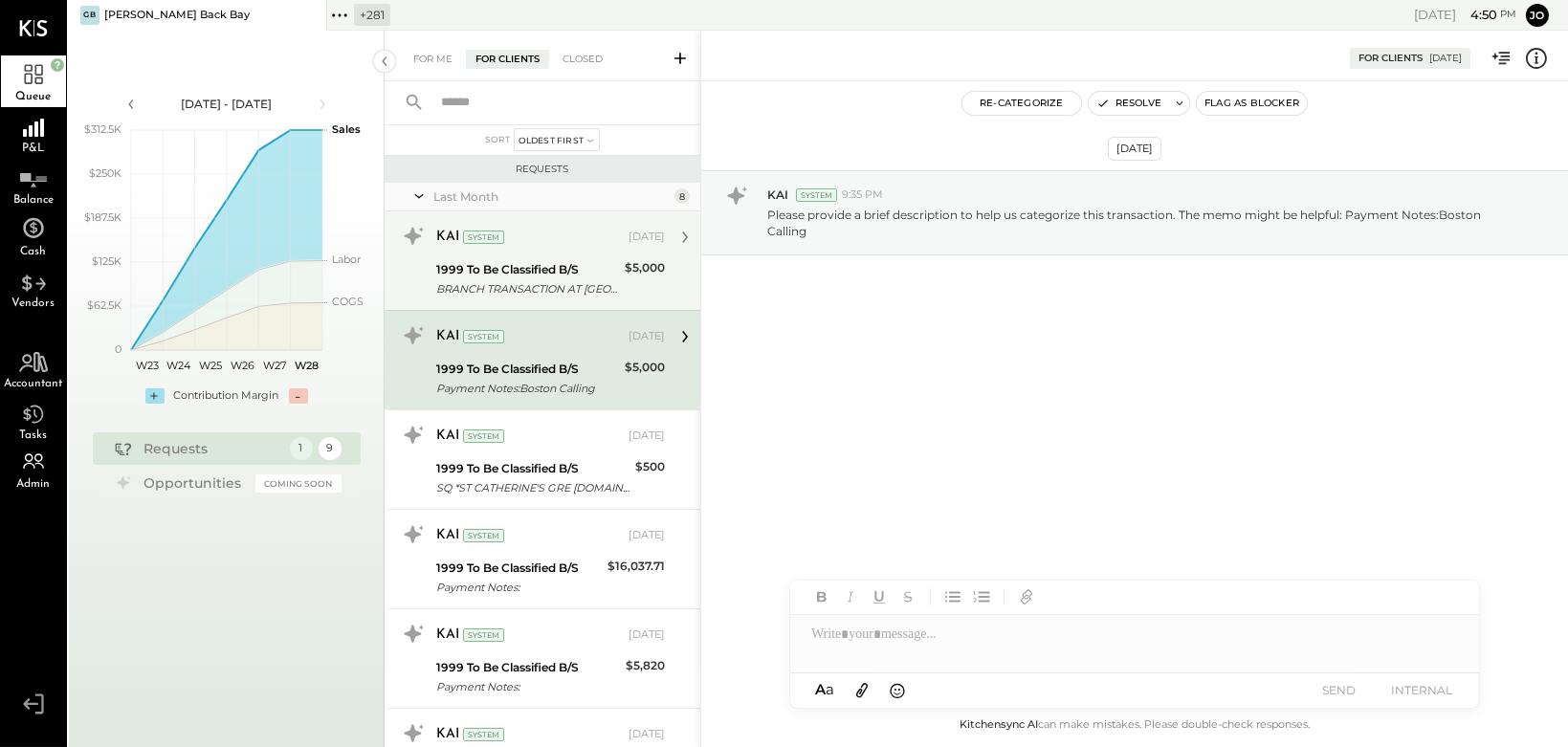 click on "KAI System [DATE] 1999 To Be Classified B/S BRANCH TRANSACTION AT [GEOGRAPHIC_DATA]  - CASH WITHDRAWAL. $5,000 Please provide a brief description to help us categorize this transaction. The memo might be helpful: BRANCH TRANSACTION AT [GEOGRAPHIC_DATA] - [GEOGRAPHIC_DATA]  - CASH WITHDRAWAL." at bounding box center (542, 260) 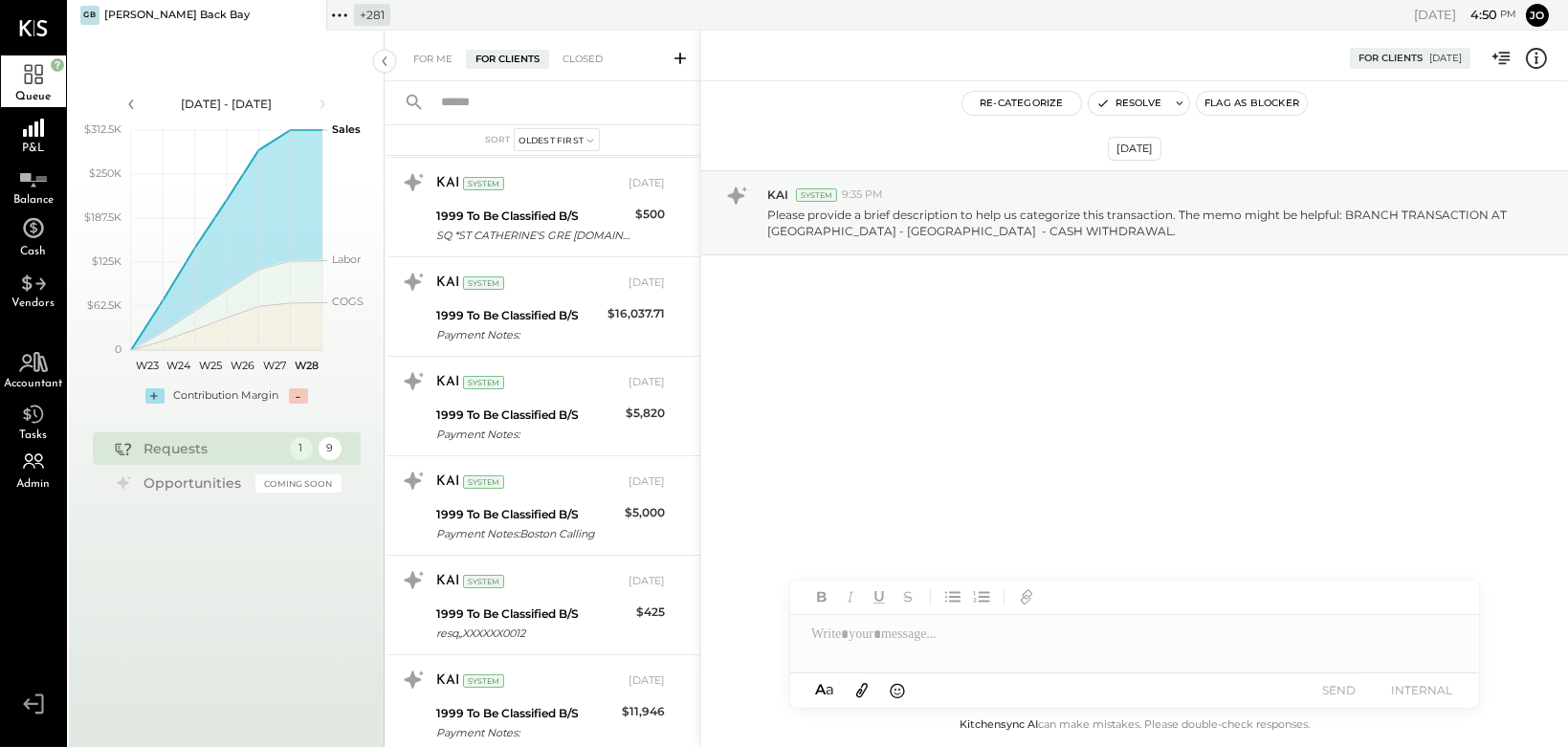 scroll, scrollTop: 445, scrollLeft: 0, axis: vertical 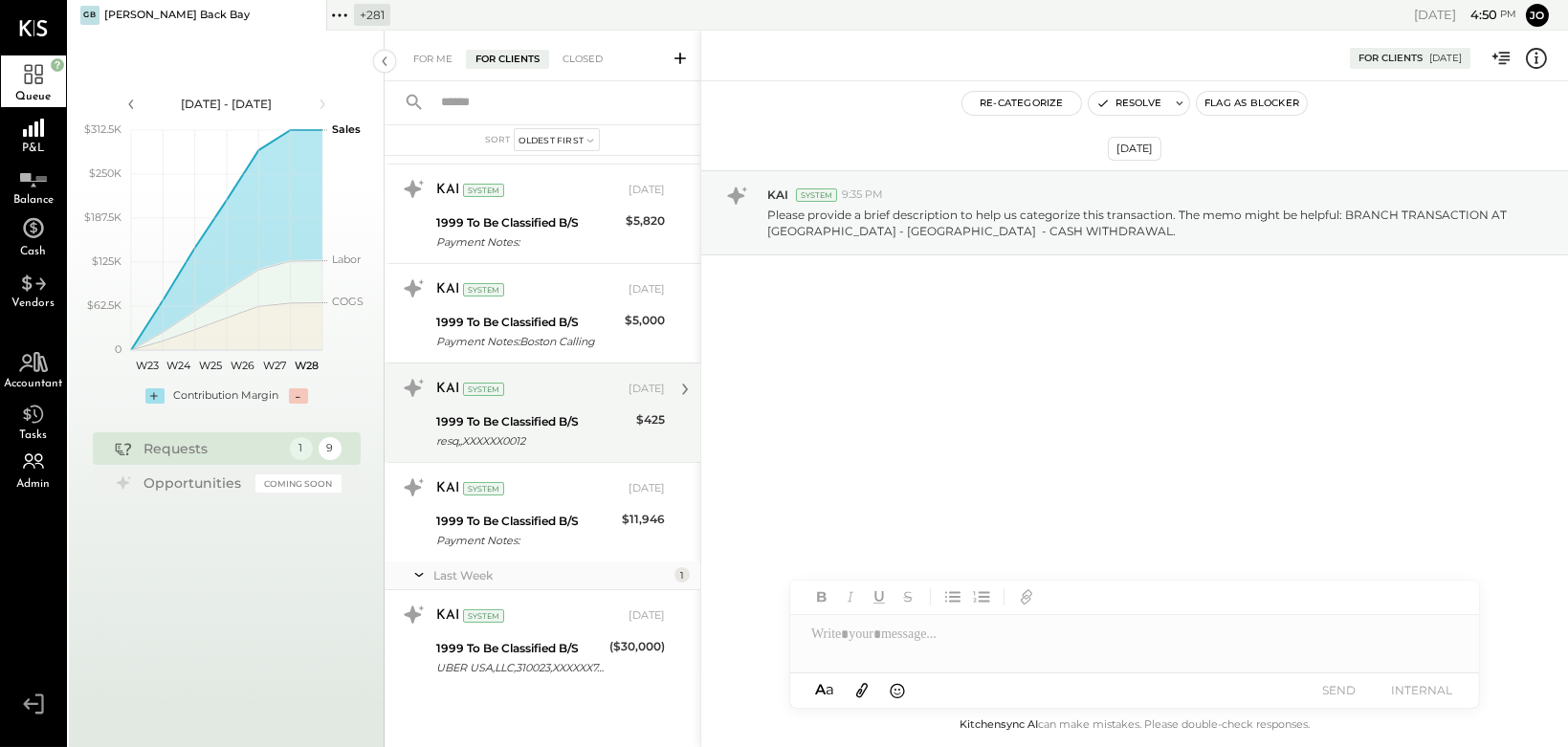 click on "1999 To Be Classified B/S" at bounding box center (533, 422) 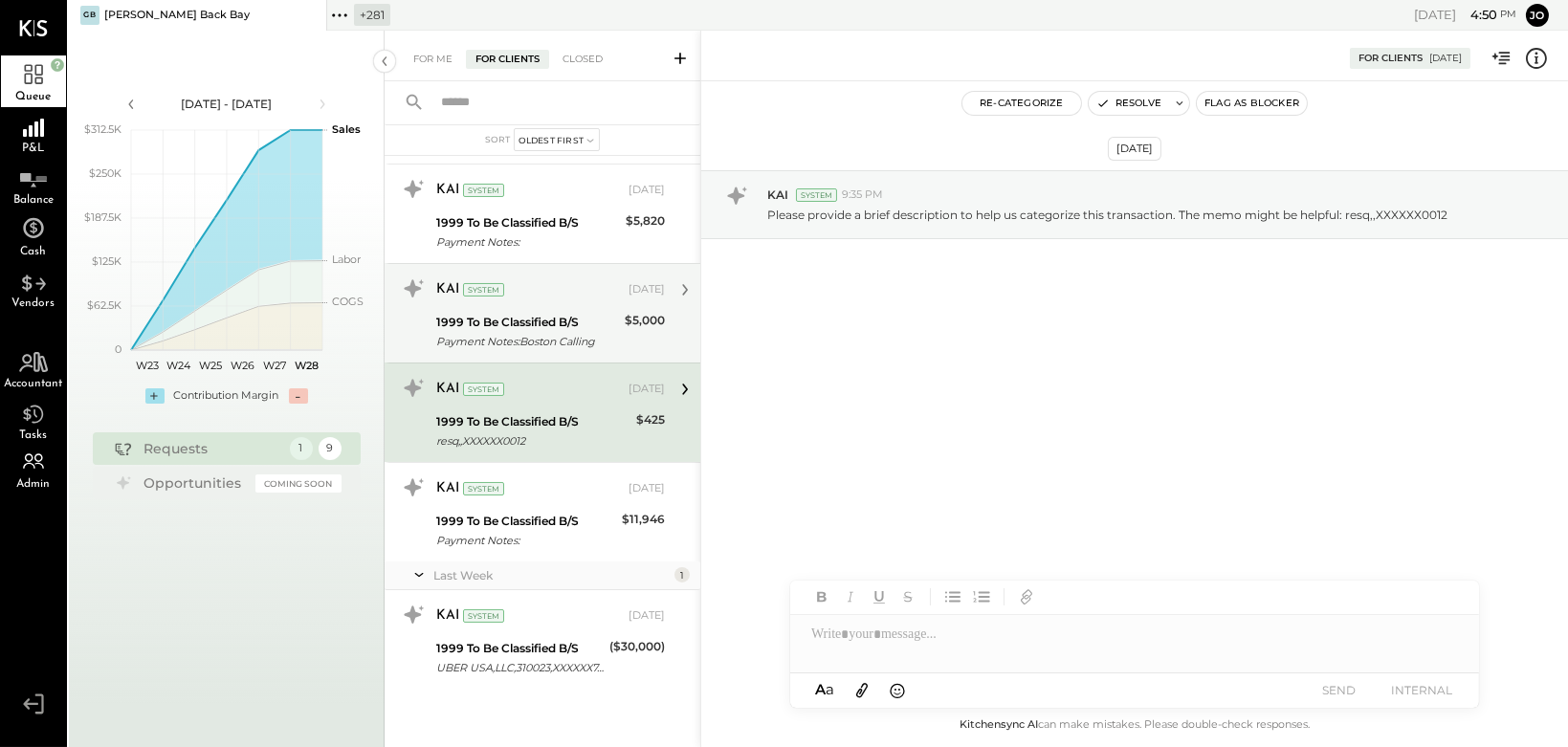 click on "Payment Notes:Boston Calling" at bounding box center (527, 341) 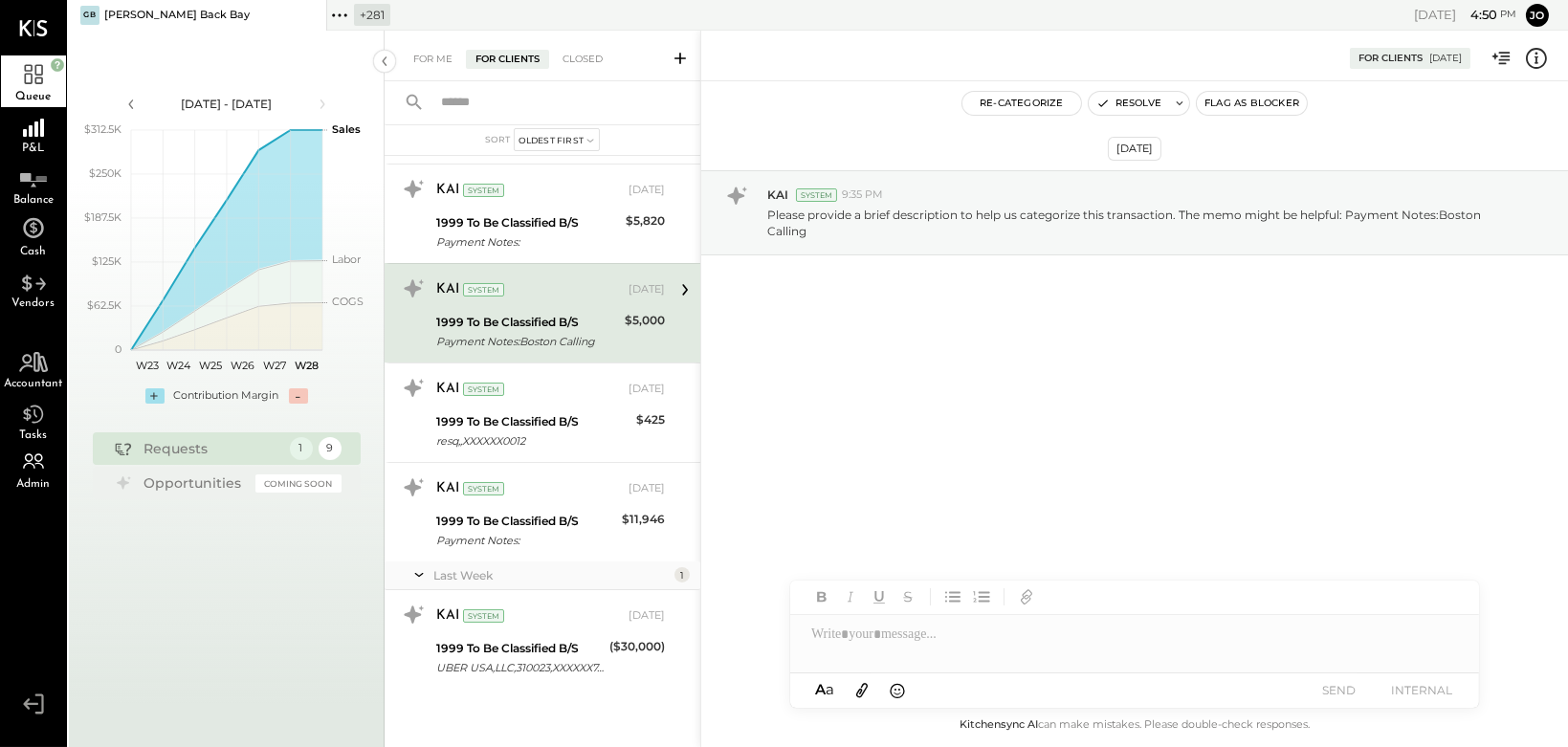 click 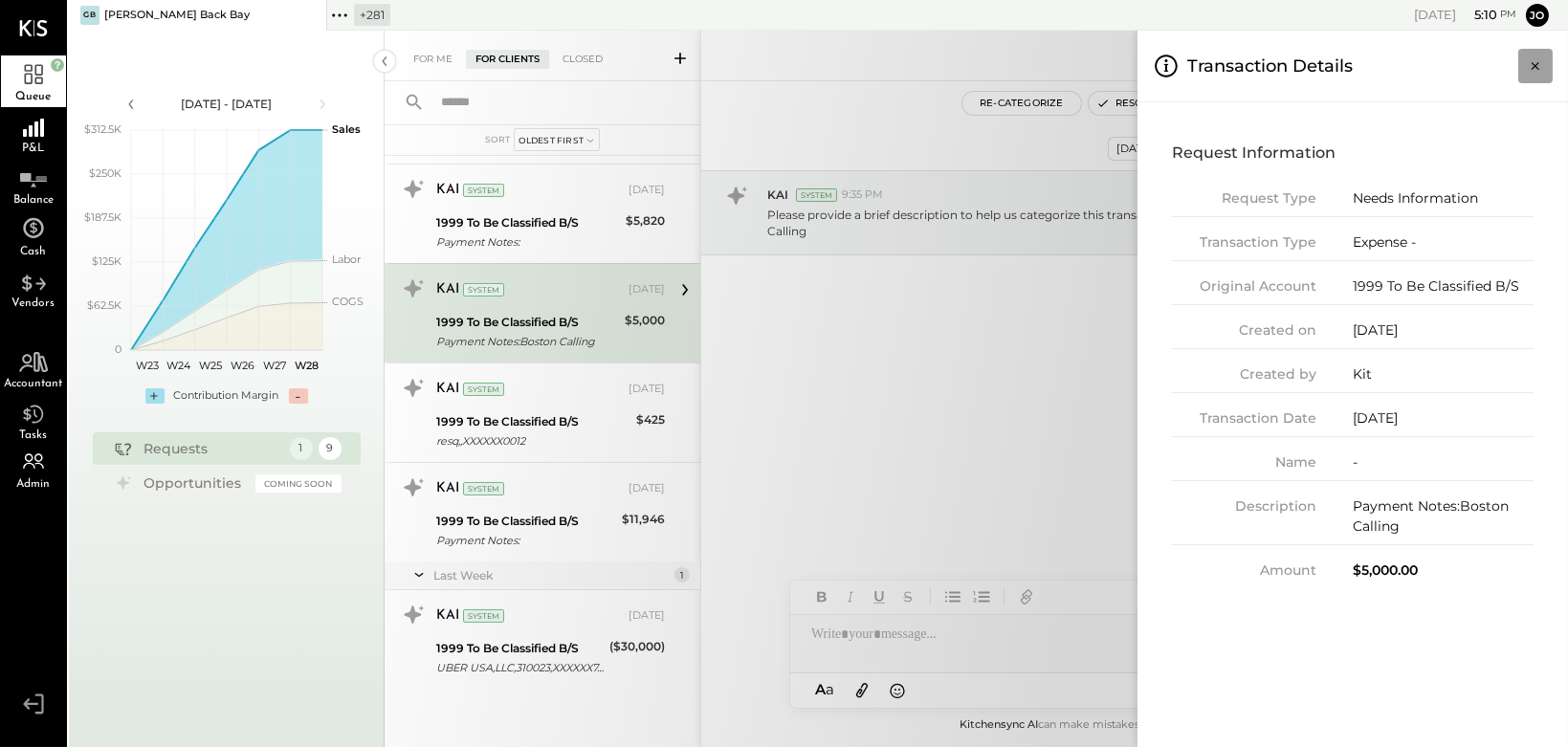 click 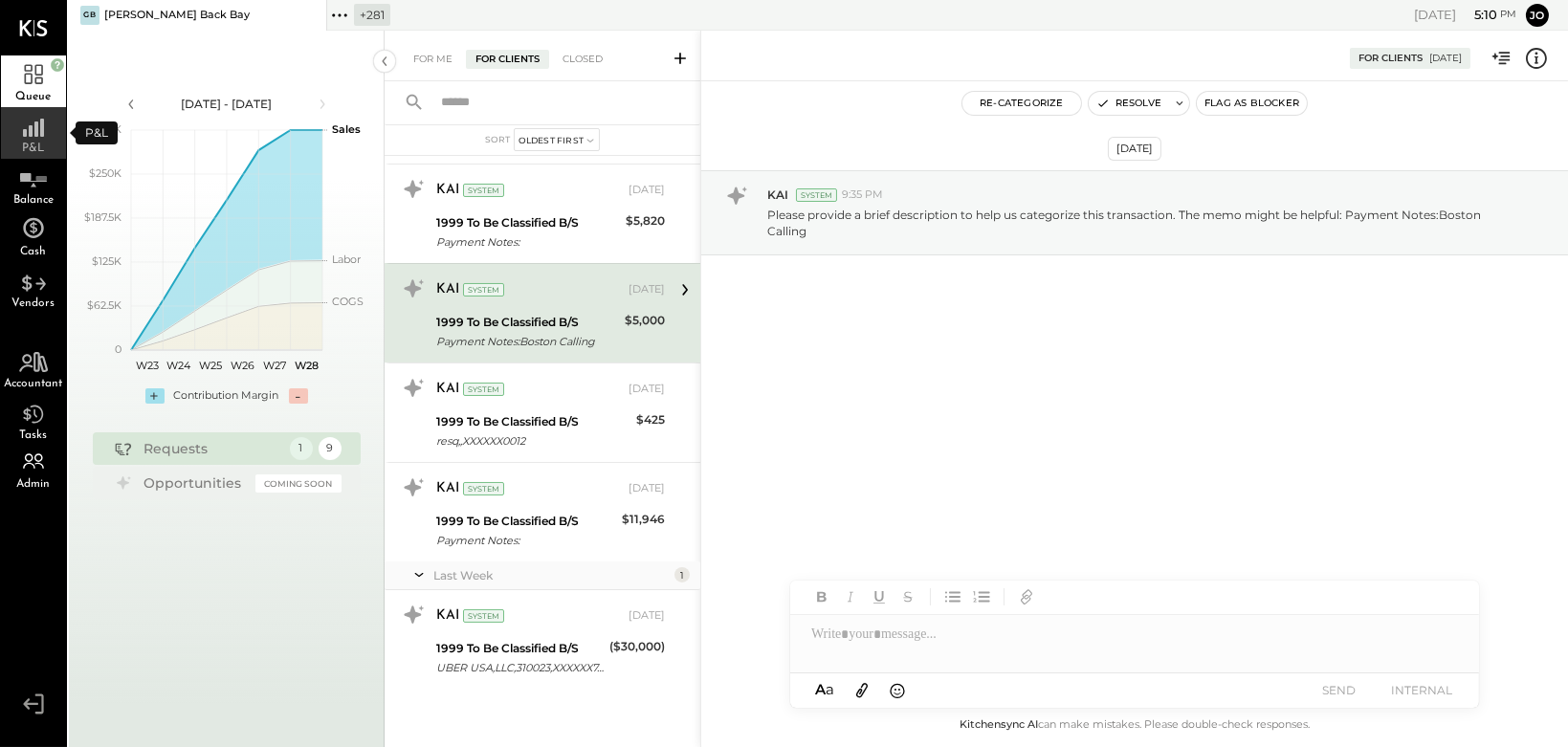 click on "P&L" at bounding box center [33, 133] 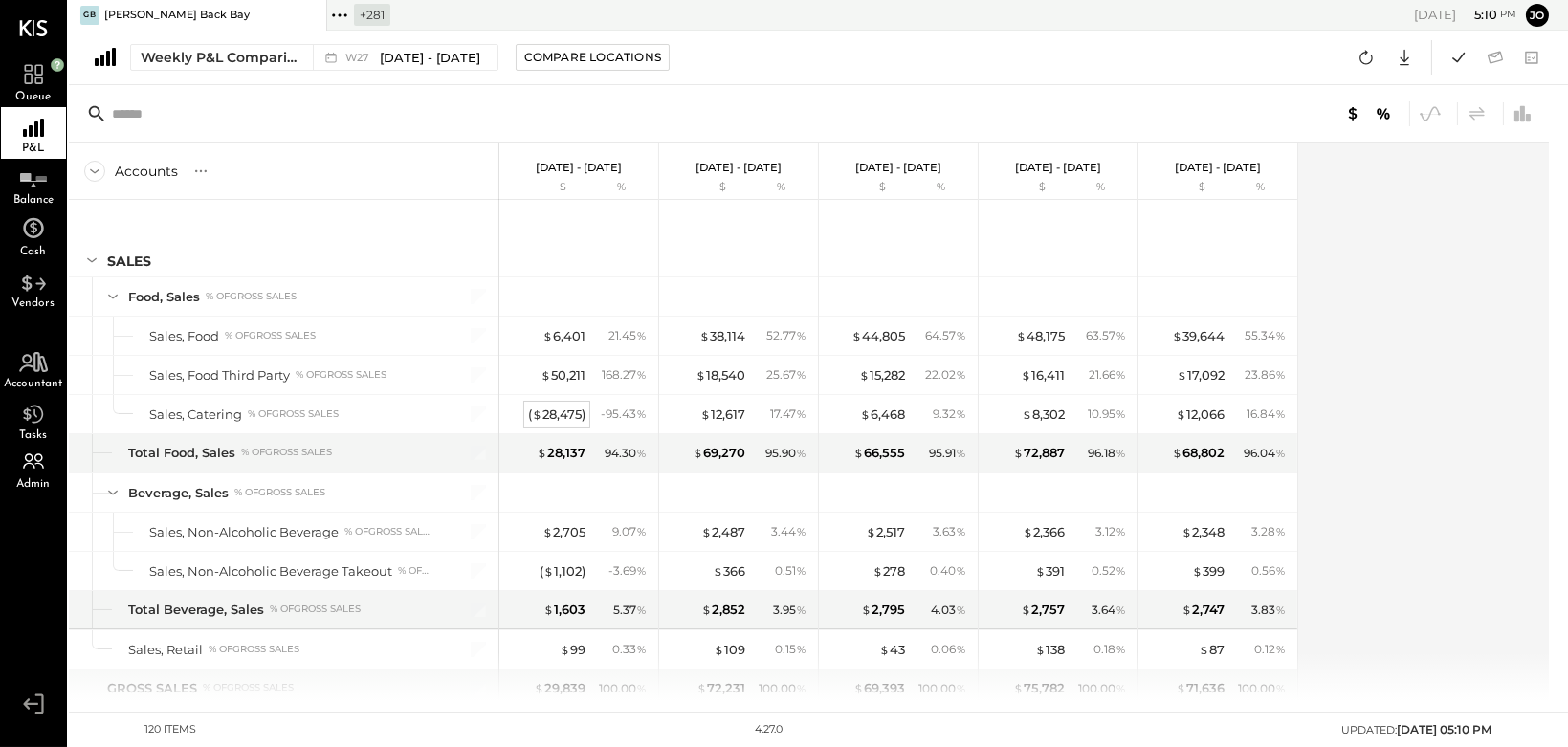 click on "( $ 28,475 )" at bounding box center [557, 414] 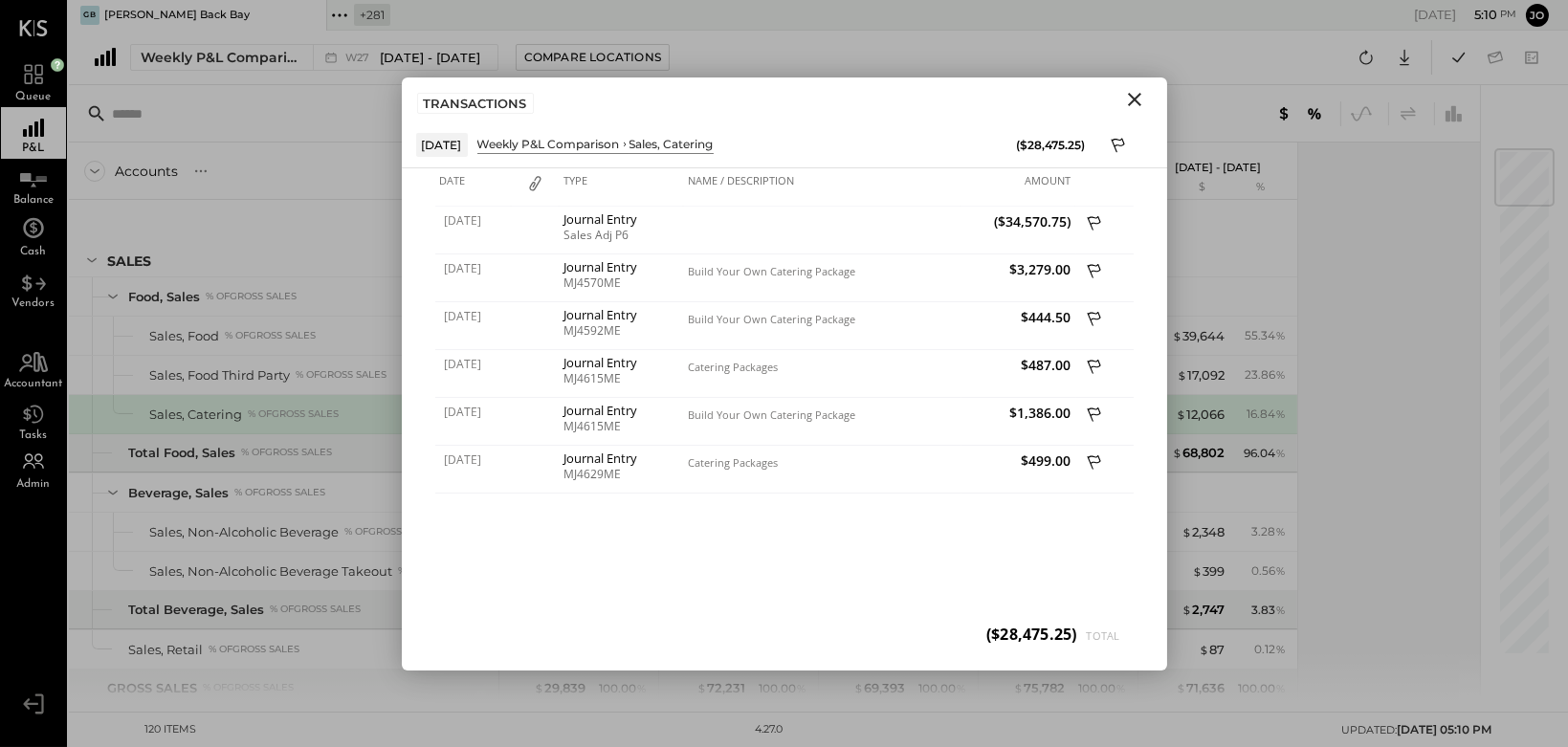 click 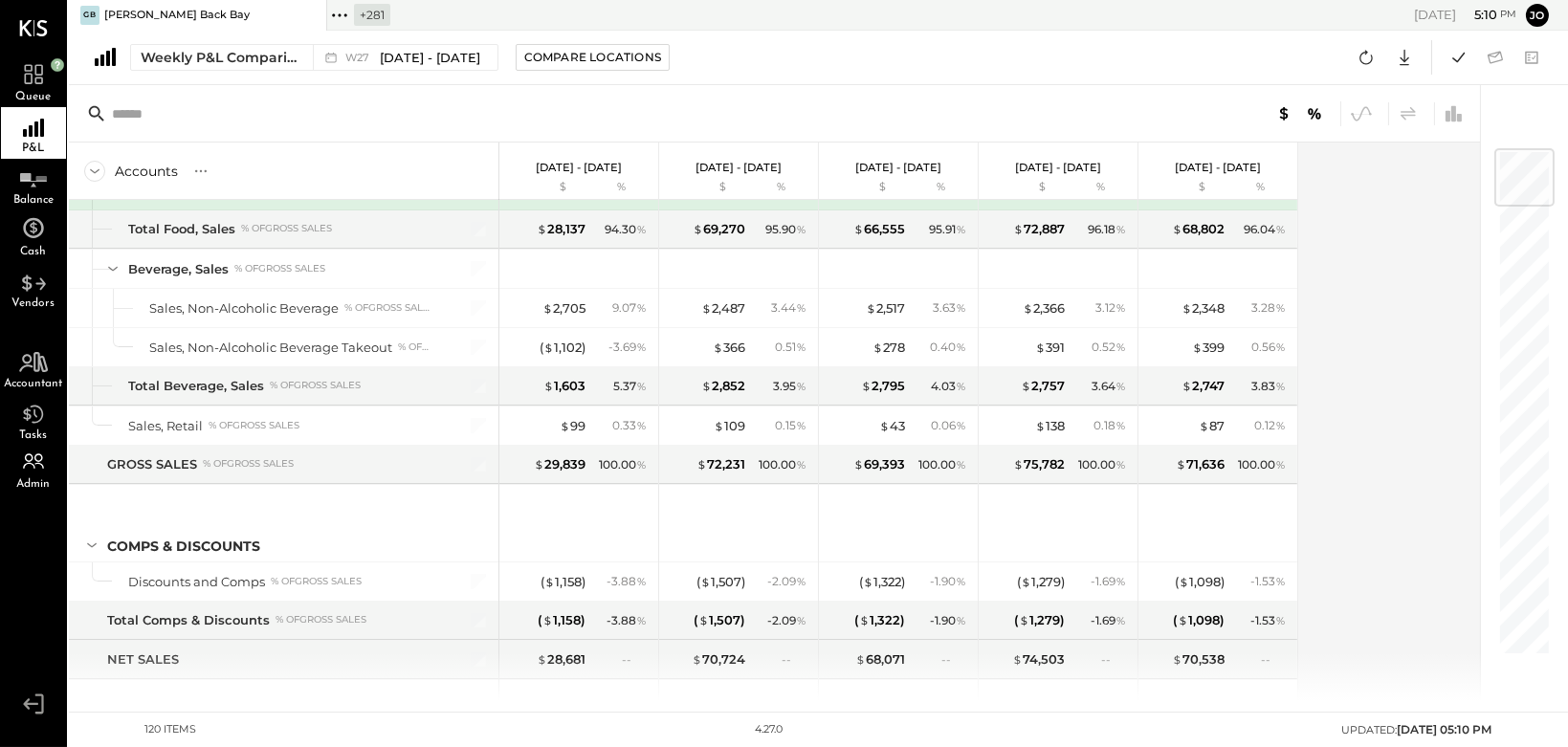 scroll, scrollTop: 0, scrollLeft: 0, axis: both 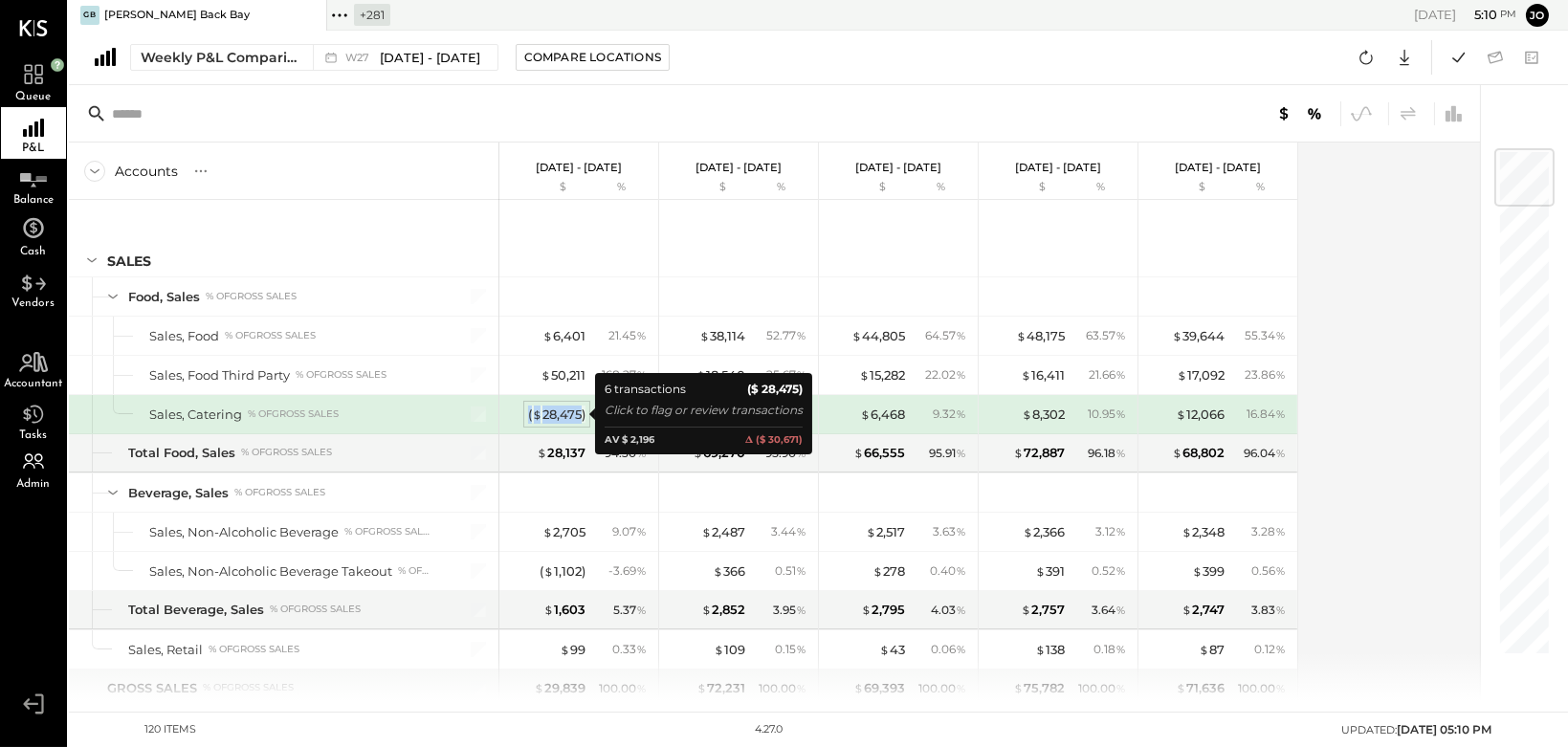 drag, startPoint x: 518, startPoint y: 414, endPoint x: 583, endPoint y: 414, distance: 65 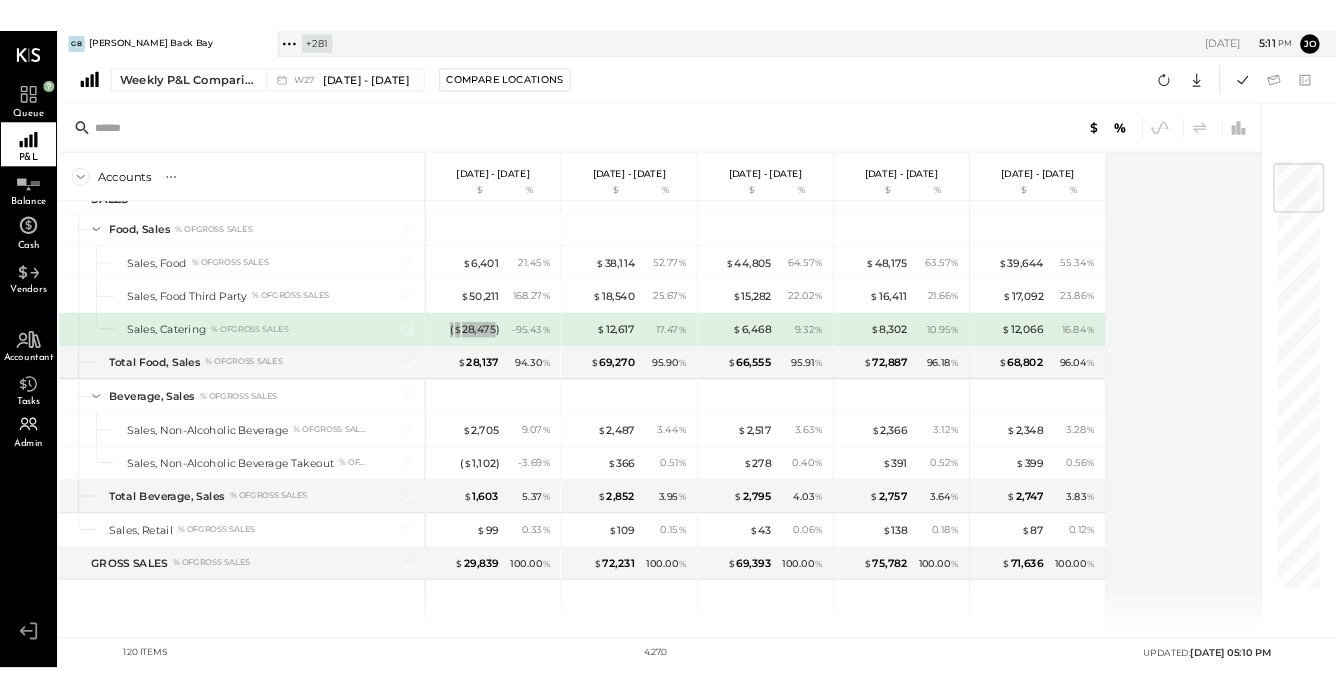 scroll, scrollTop: 49, scrollLeft: 0, axis: vertical 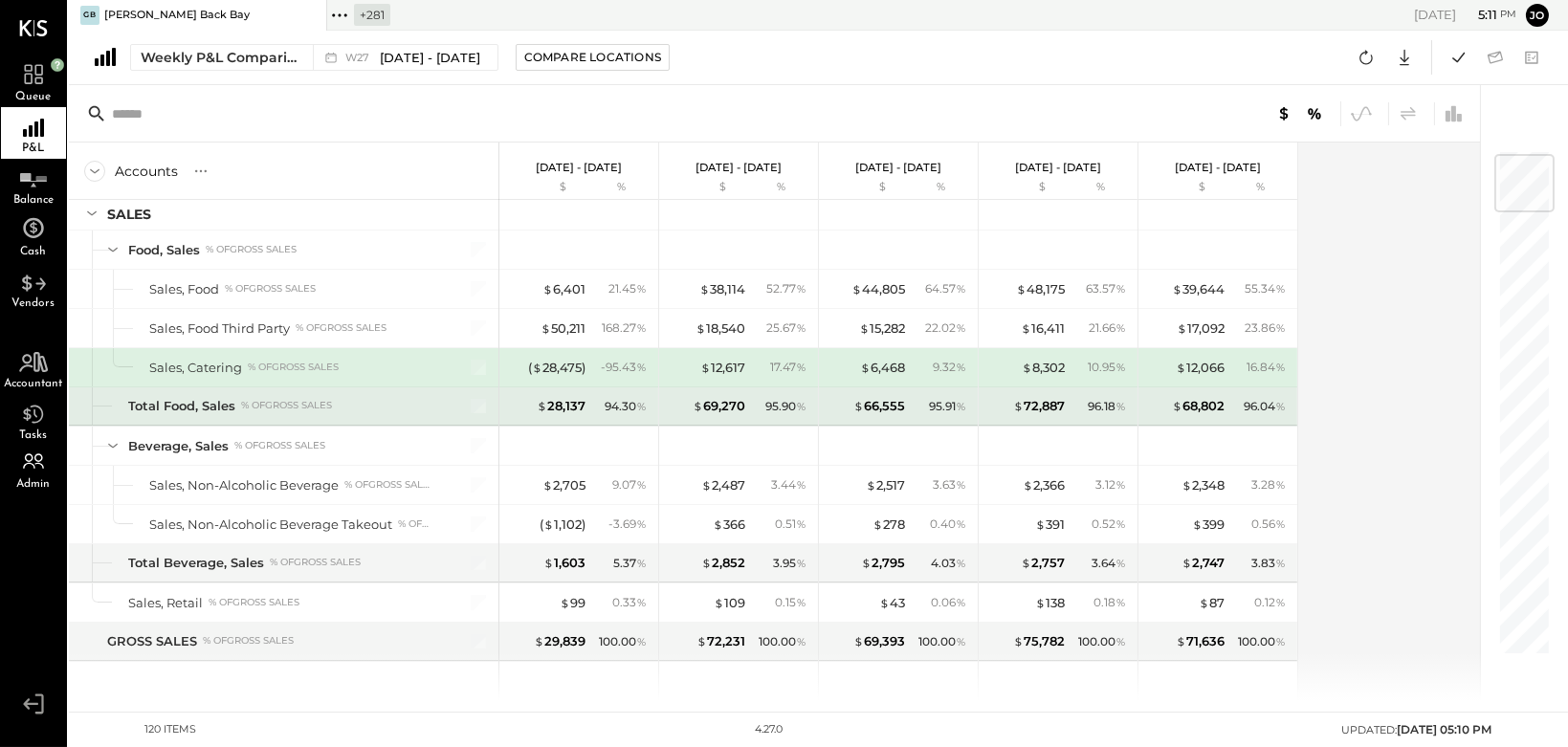 click on "$ 28,137 94.30 %" at bounding box center (579, 406) 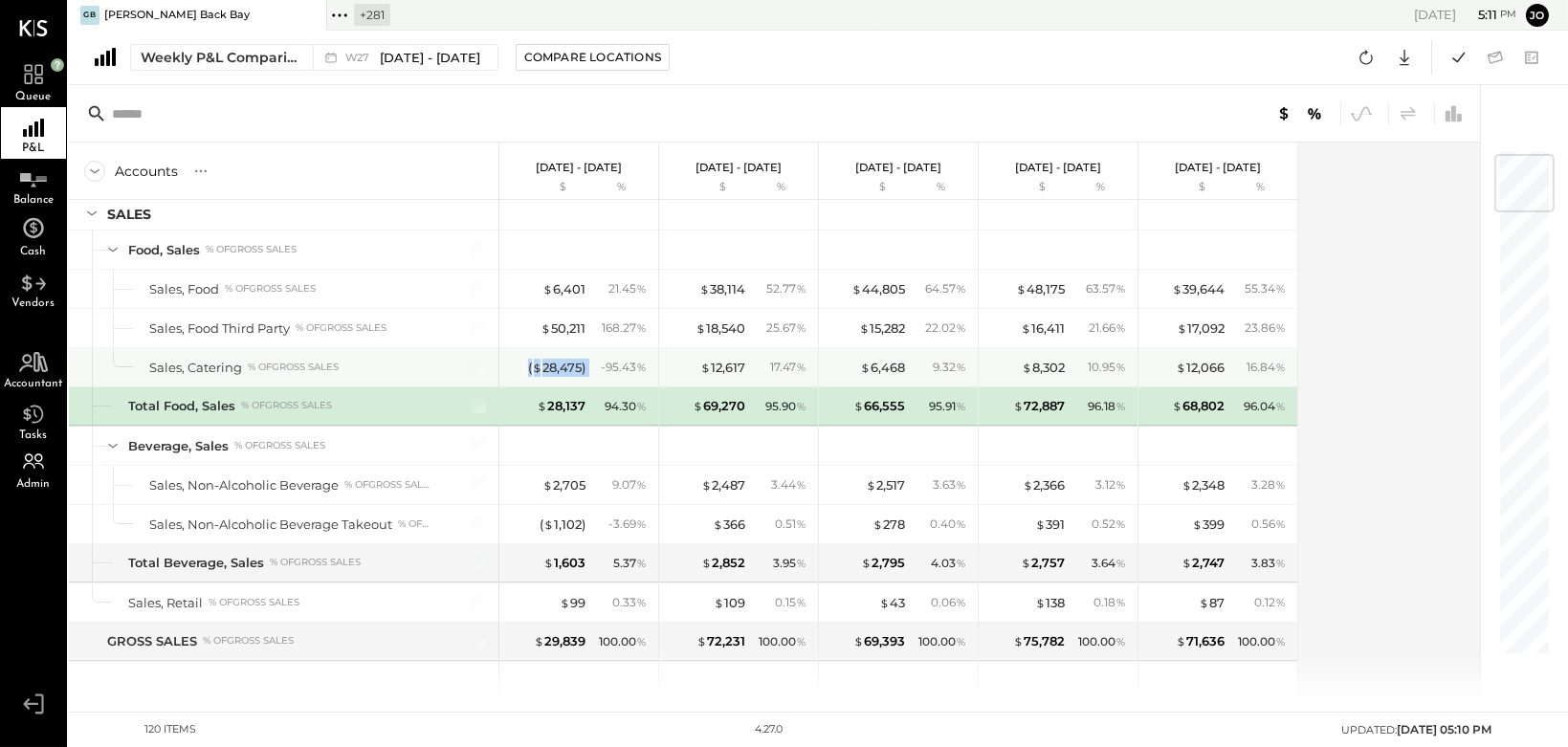 drag, startPoint x: 516, startPoint y: 369, endPoint x: 615, endPoint y: 369, distance: 99 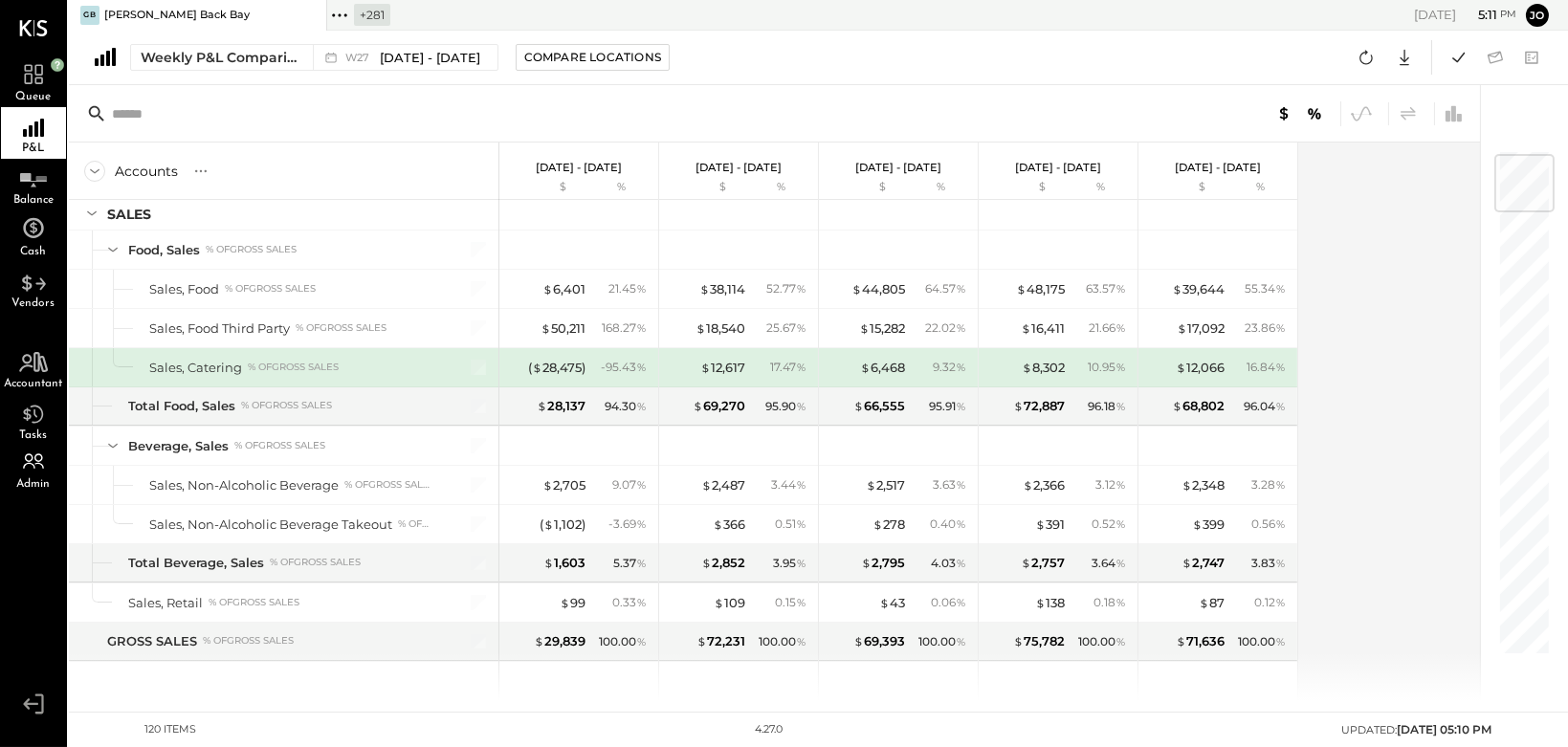 click on "Accounts S % GL [DATE] - [DATE] $ % [DATE] - [DATE] $ % [DATE] - [DATE] $ % [DATE] - [DATE] $ % [DATE] - [DATE] $ % SALES Food, Sales % of  GROSS SALES Sales, Food % of  GROSS SALES Sales, Food Third Party % of  GROSS SALES Sales, Catering % of  GROSS SALES Total Food, Sales % of  GROSS SALES Beverage, Sales % of  GROSS SALES Sales, Non-Alcoholic Beverage % of  GROSS SALES Sales, Non-Alcoholic Beverage Takeout % of  GROSS SALES Total Beverage, Sales % of  GROSS SALES Sales, Retail % of  GROSS SALES GROSS SALES % of  GROSS SALES Comps & Discounts Discounts and Comps % of  GROSS SALES Total Comps & Discounts % of  GROSS SALES NET SALES COST OF GOODS SOLD (COGS) COGS, Food % of  Total Food, Sales COGS, Meat & Poultry % of  Total Food, Sales COGS, Bakery % of  Total Food, Sales COGS, Dairy % of  Total Food, Sales COGS, Grocery % of  Total Food, Sales COGS, Produce % of  Total Food, Sales Total COGS, Food % of  Total Food, Sales COGS, Non-Alcoholic % of  Total Beverage, Sales TOTAL COGS % of  GROSS SALES" at bounding box center [776, 421] 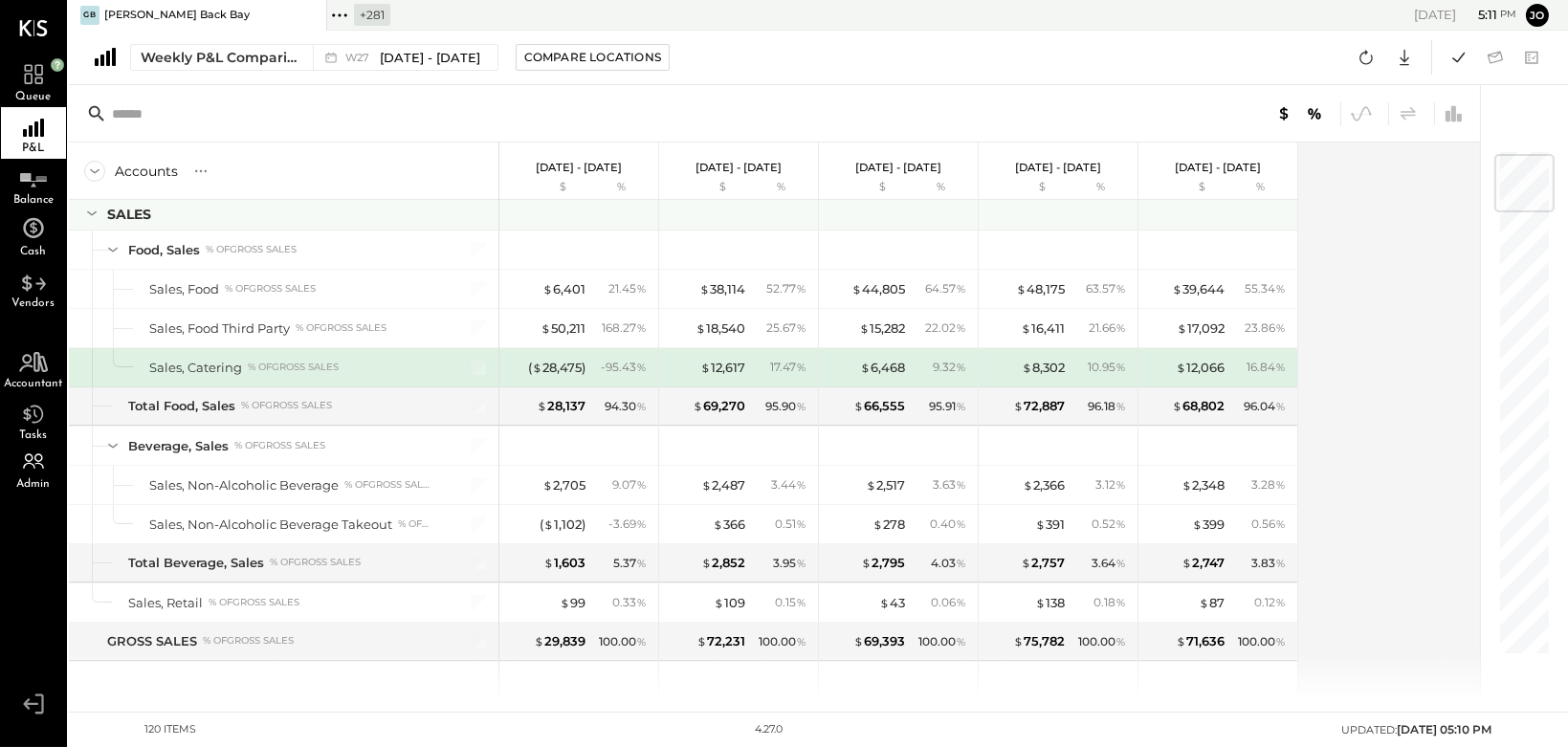 click at bounding box center [581, 188] 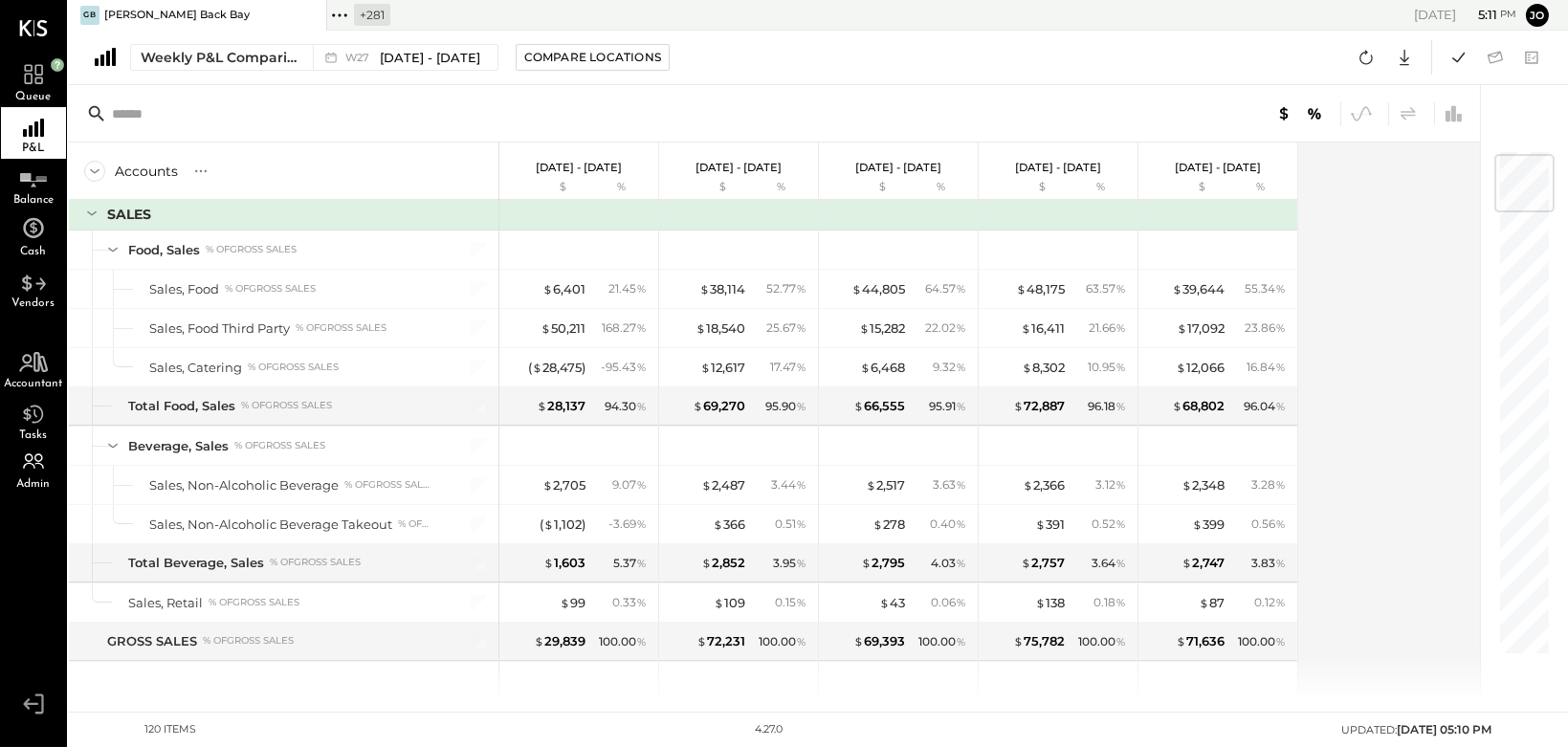 click on "Accounts S % GL [DATE] - [DATE] $ % [DATE] - [DATE] $ % [DATE] - [DATE] $ % [DATE] - [DATE] $ % [DATE] - [DATE] $ % SALES Food, Sales % of  GROSS SALES Sales, Food % of  GROSS SALES Sales, Food Third Party % of  GROSS SALES Sales, Catering % of  GROSS SALES Total Food, Sales % of  GROSS SALES Beverage, Sales % of  GROSS SALES Sales, Non-Alcoholic Beverage % of  GROSS SALES Sales, Non-Alcoholic Beverage Takeout % of  GROSS SALES Total Beverage, Sales % of  GROSS SALES Sales, Retail % of  GROSS SALES GROSS SALES % of  GROSS SALES Comps & Discounts Discounts and Comps % of  GROSS SALES Total Comps & Discounts % of  GROSS SALES NET SALES COST OF GOODS SOLD (COGS) COGS, Food % of  Total Food, Sales COGS, Meat & Poultry % of  Total Food, Sales COGS, Bakery % of  Total Food, Sales COGS, Dairy % of  Total Food, Sales COGS, Grocery % of  Total Food, Sales COGS, Produce % of  Total Food, Sales Total COGS, Food % of  Total Food, Sales COGS, Non-Alcoholic % of  Total Beverage, Sales TOTAL COGS % of  GROSS SALES" at bounding box center [776, 421] 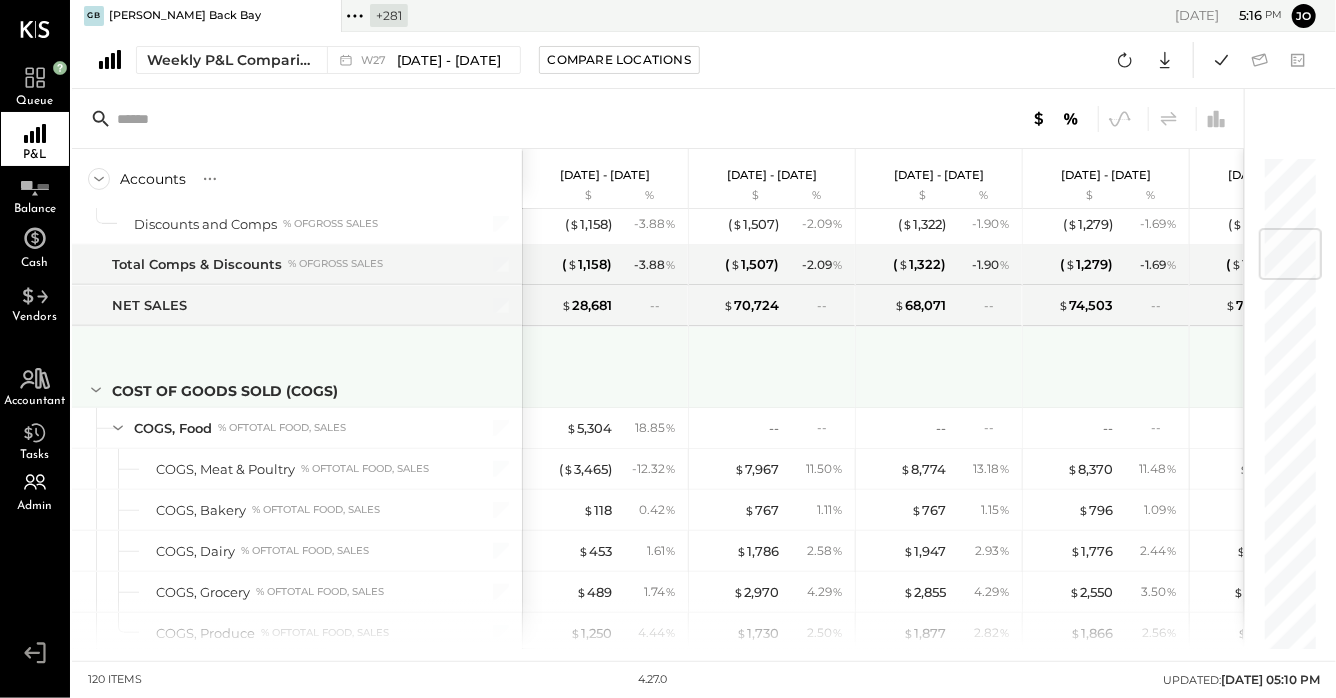 scroll, scrollTop: 714, scrollLeft: 0, axis: vertical 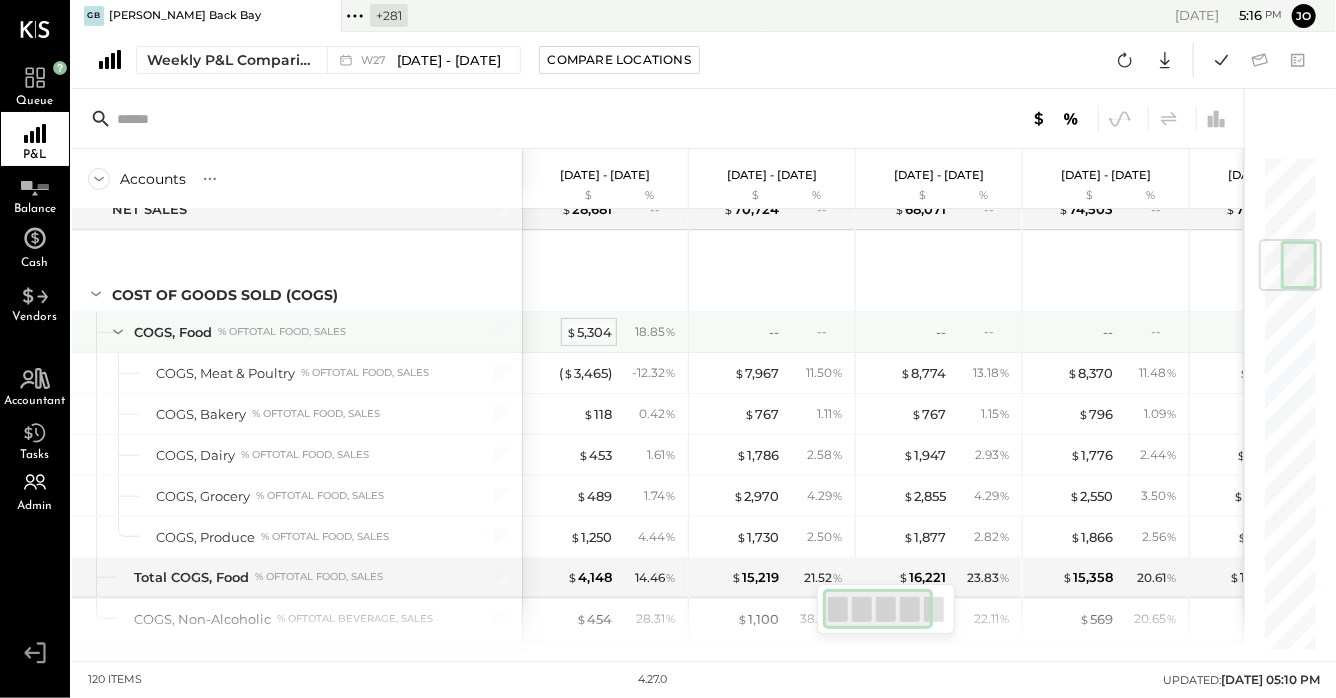 click on "$ 5,304" at bounding box center [589, 332] 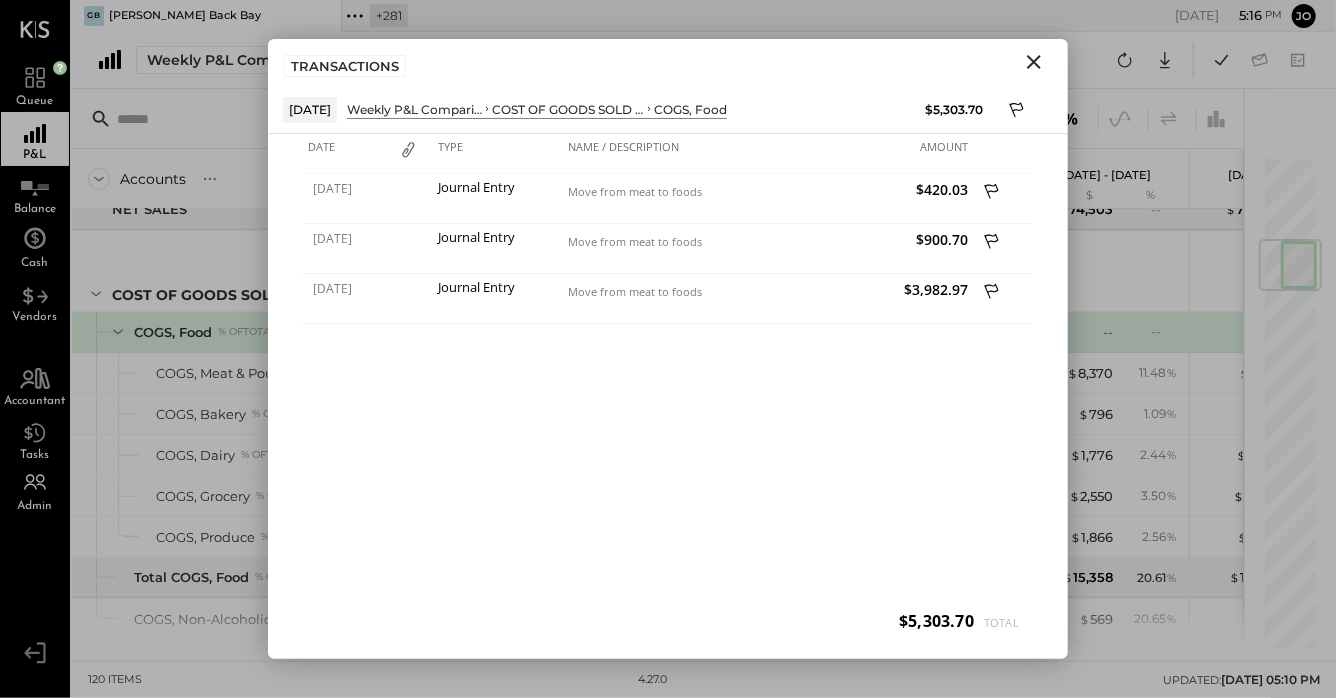click 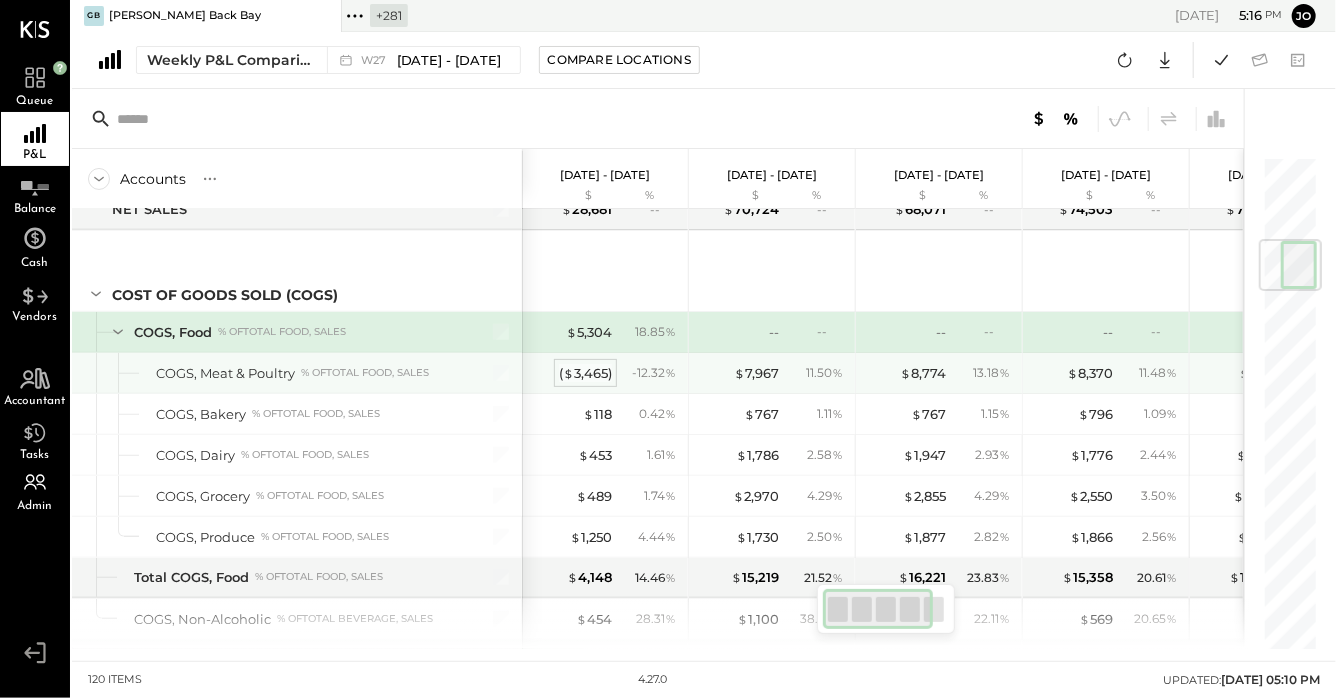 click on "( $ 3,465 )" at bounding box center (585, 373) 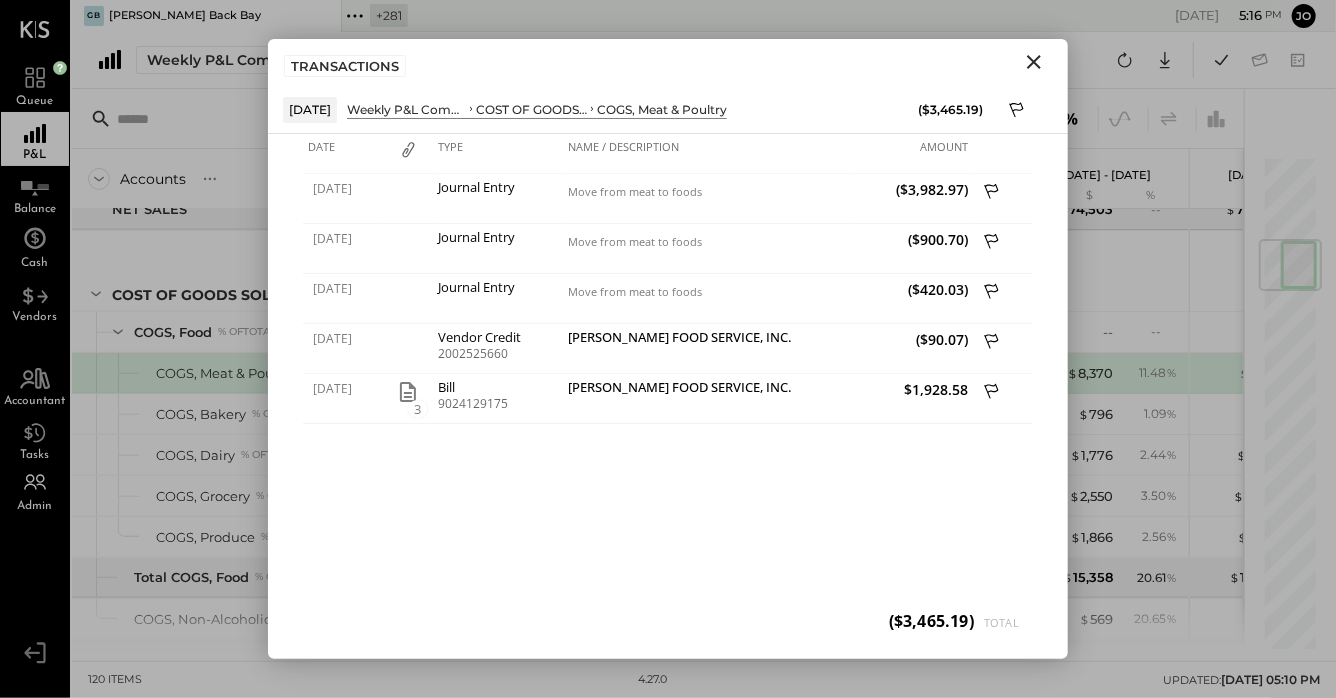click 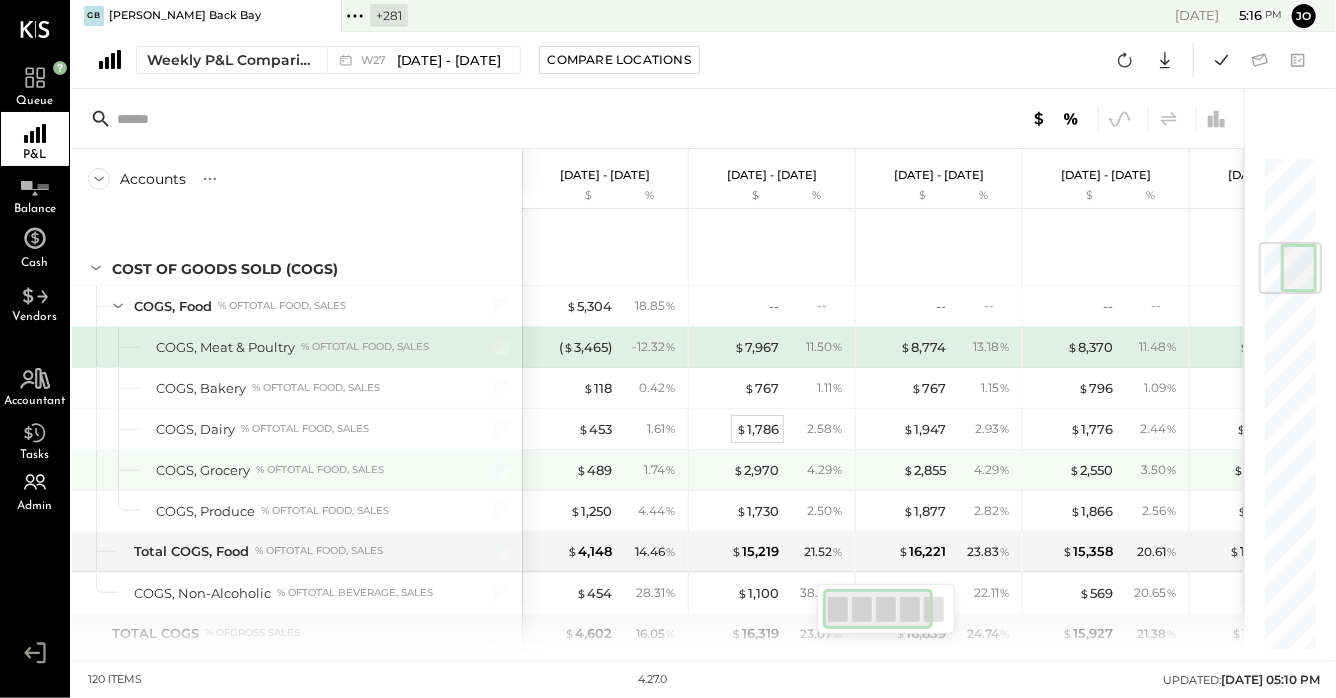 scroll, scrollTop: 743, scrollLeft: 0, axis: vertical 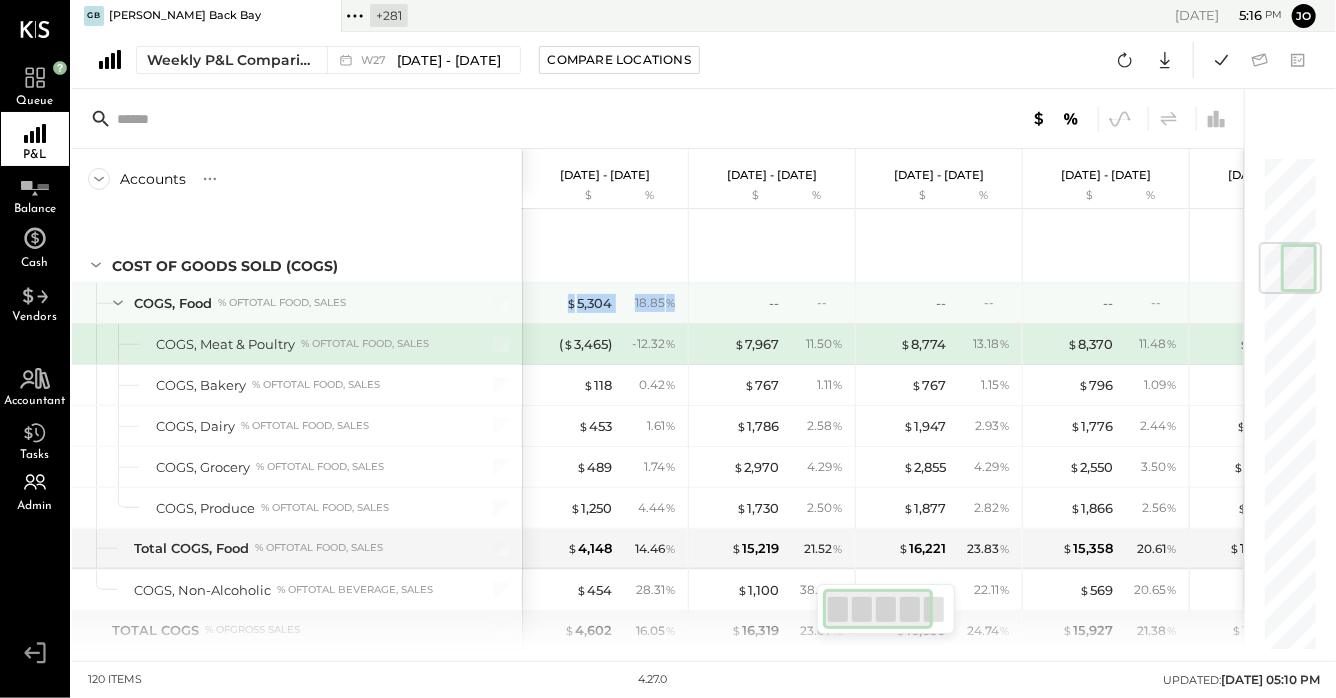 drag, startPoint x: 562, startPoint y: 299, endPoint x: 670, endPoint y: 297, distance: 108.01852 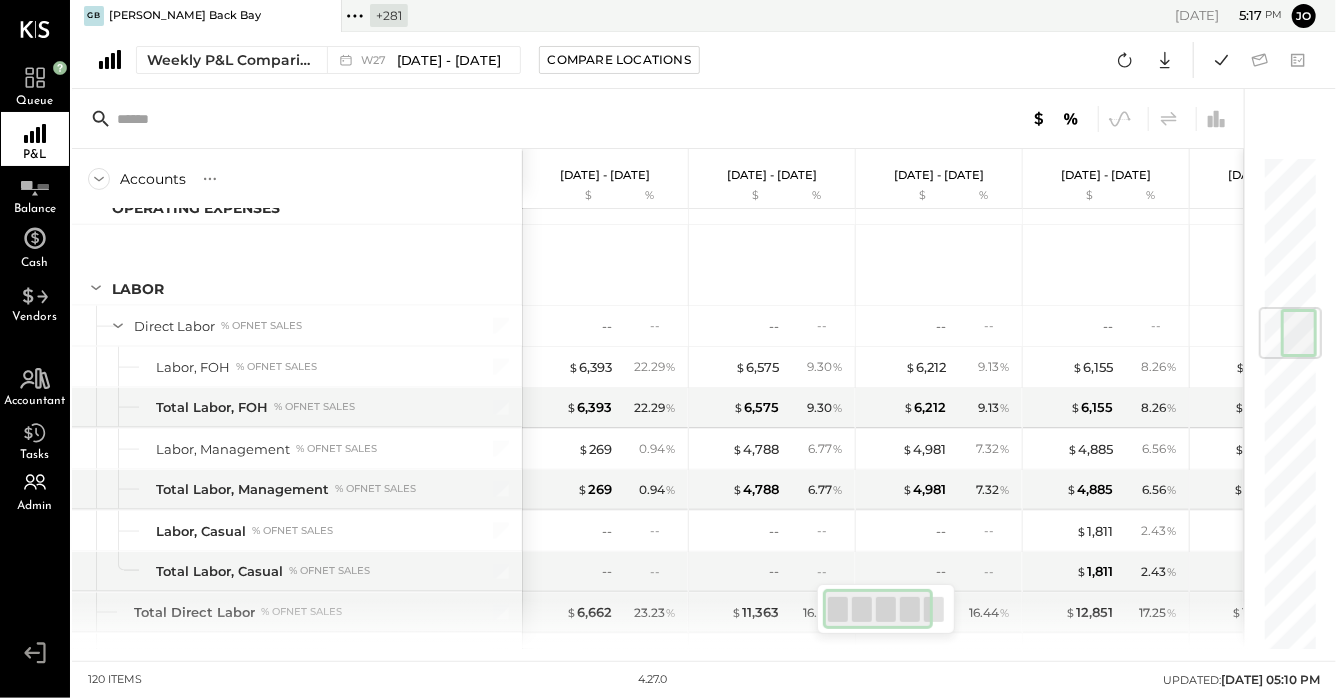 scroll, scrollTop: 1293, scrollLeft: 0, axis: vertical 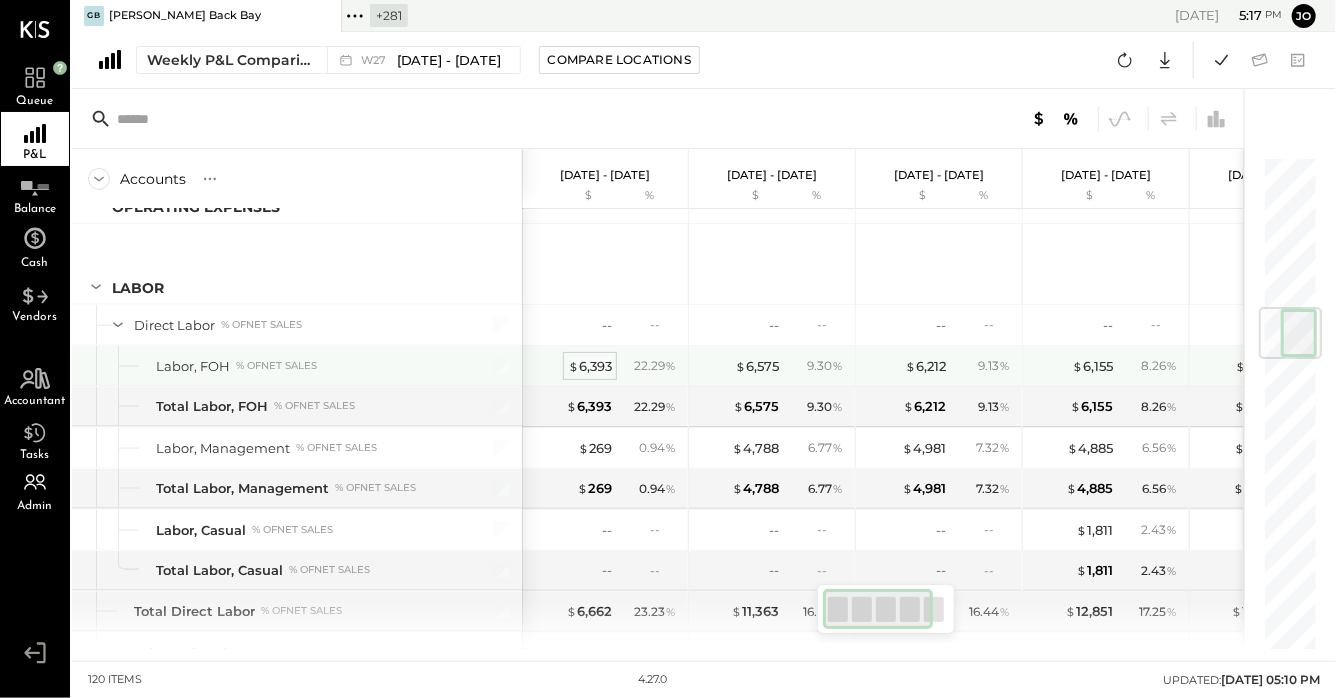 click on "$ 6,393" at bounding box center (590, 366) 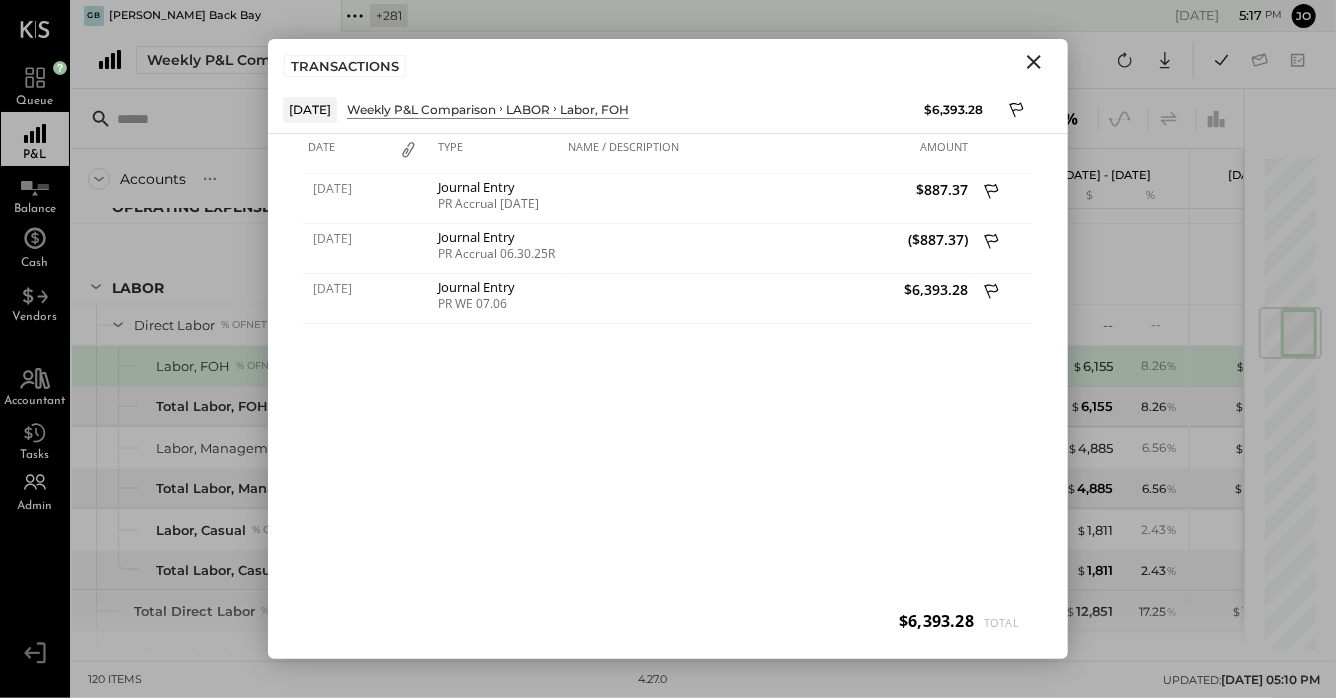 click 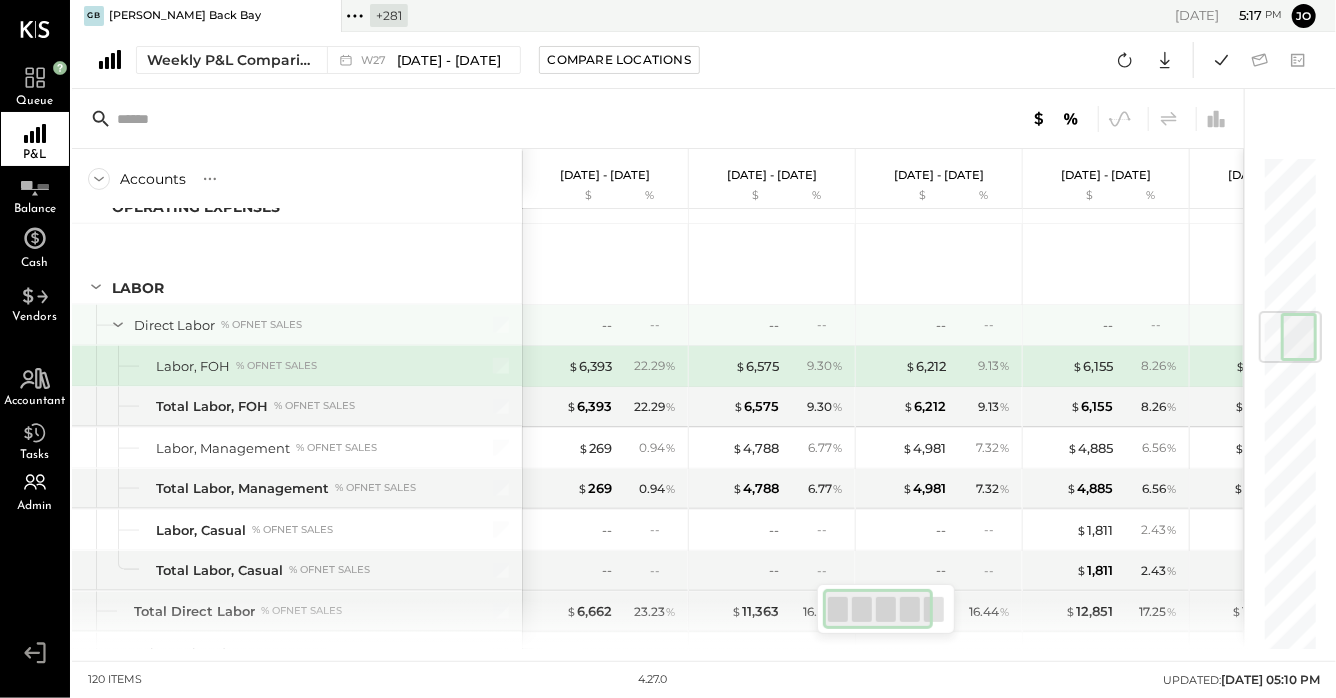 scroll, scrollTop: 1365, scrollLeft: 0, axis: vertical 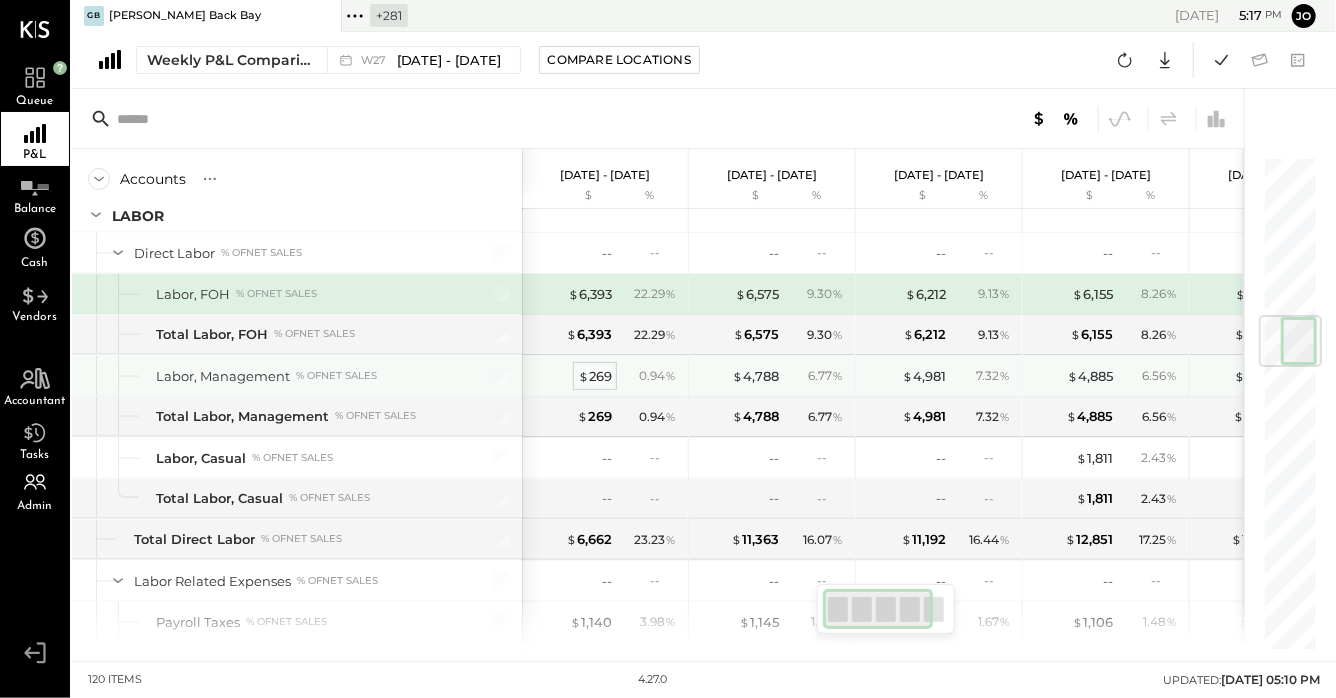 click on "$ 269" at bounding box center (595, 376) 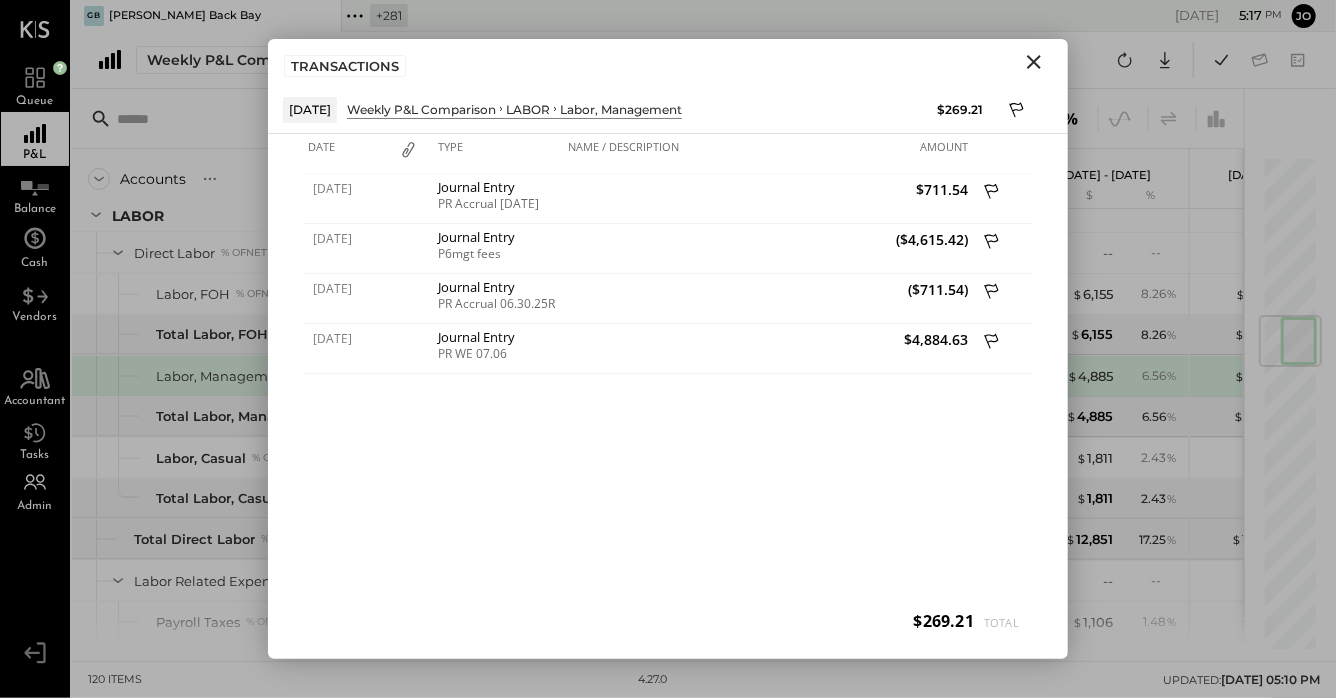 click 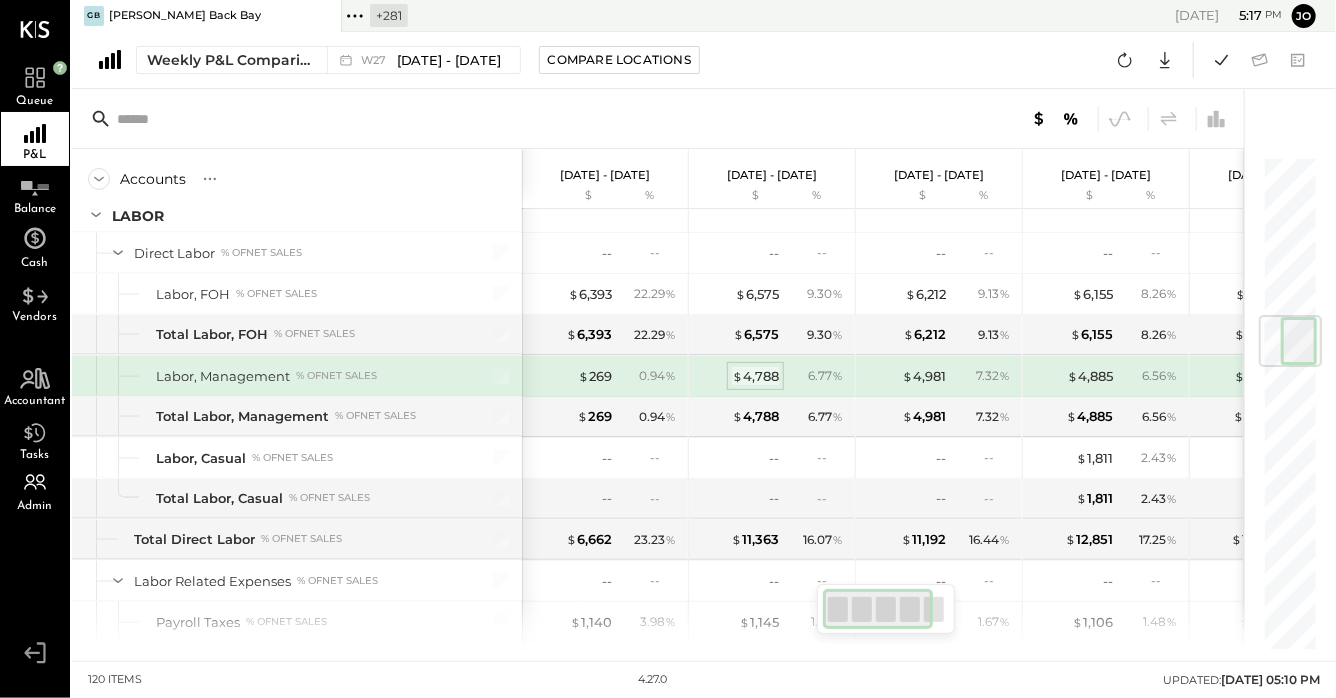 click on "$ 4,788" at bounding box center (755, 376) 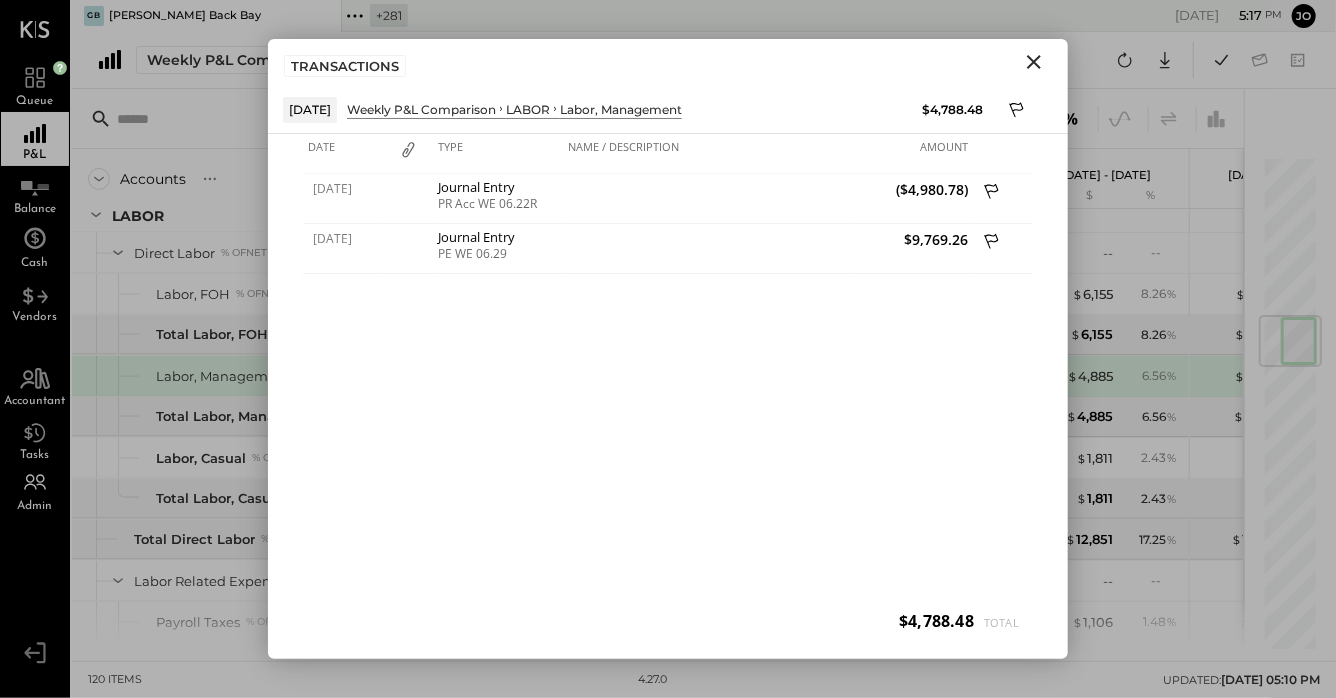 click 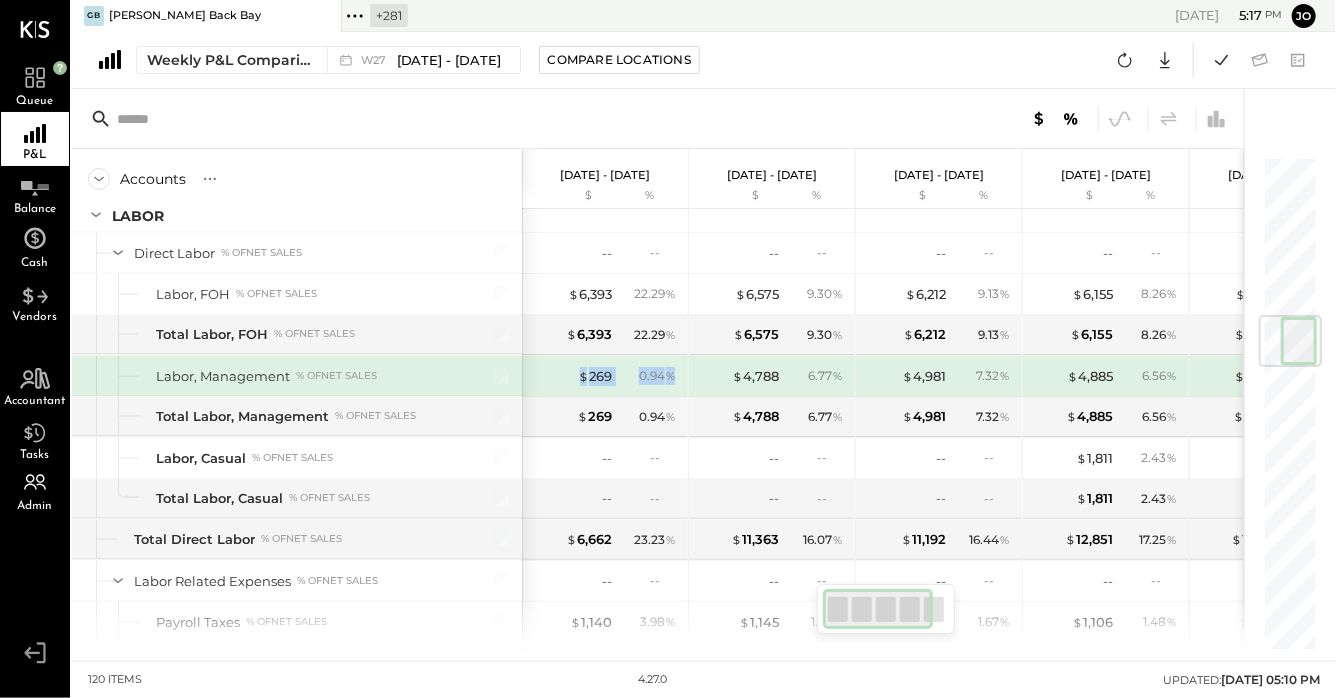 drag, startPoint x: 575, startPoint y: 374, endPoint x: 671, endPoint y: 374, distance: 96 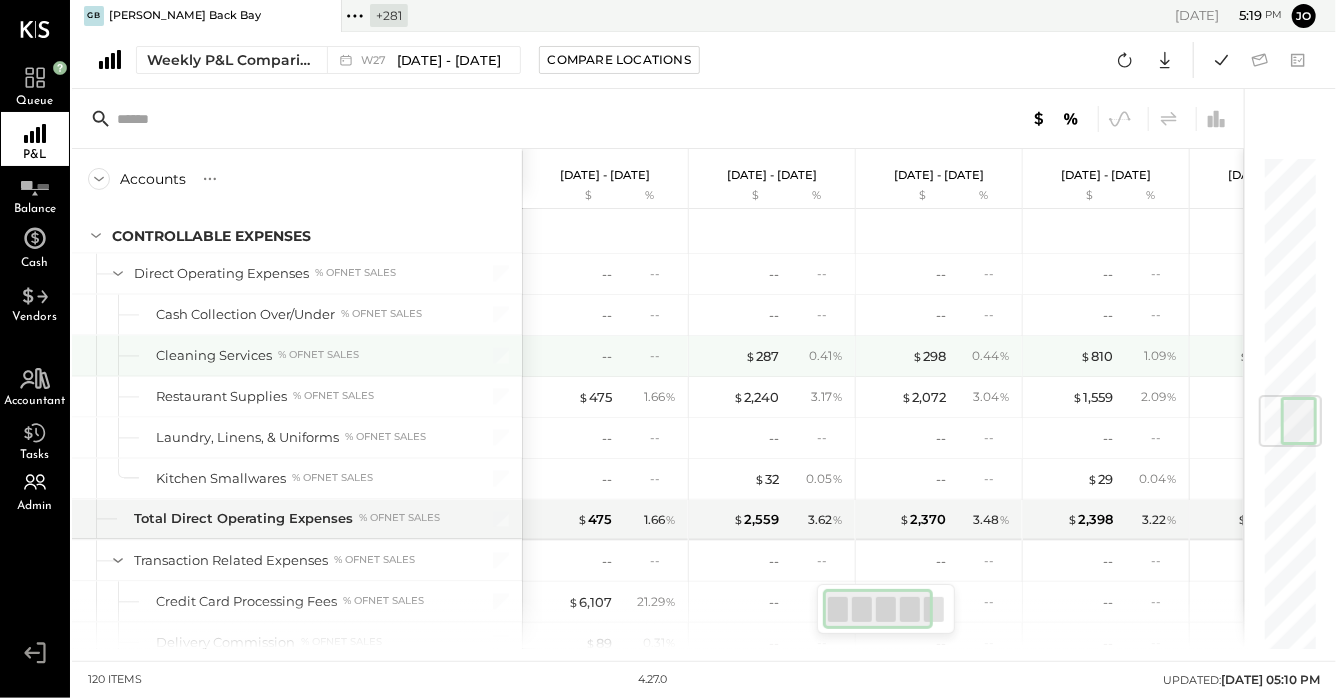 scroll, scrollTop: 2220, scrollLeft: 0, axis: vertical 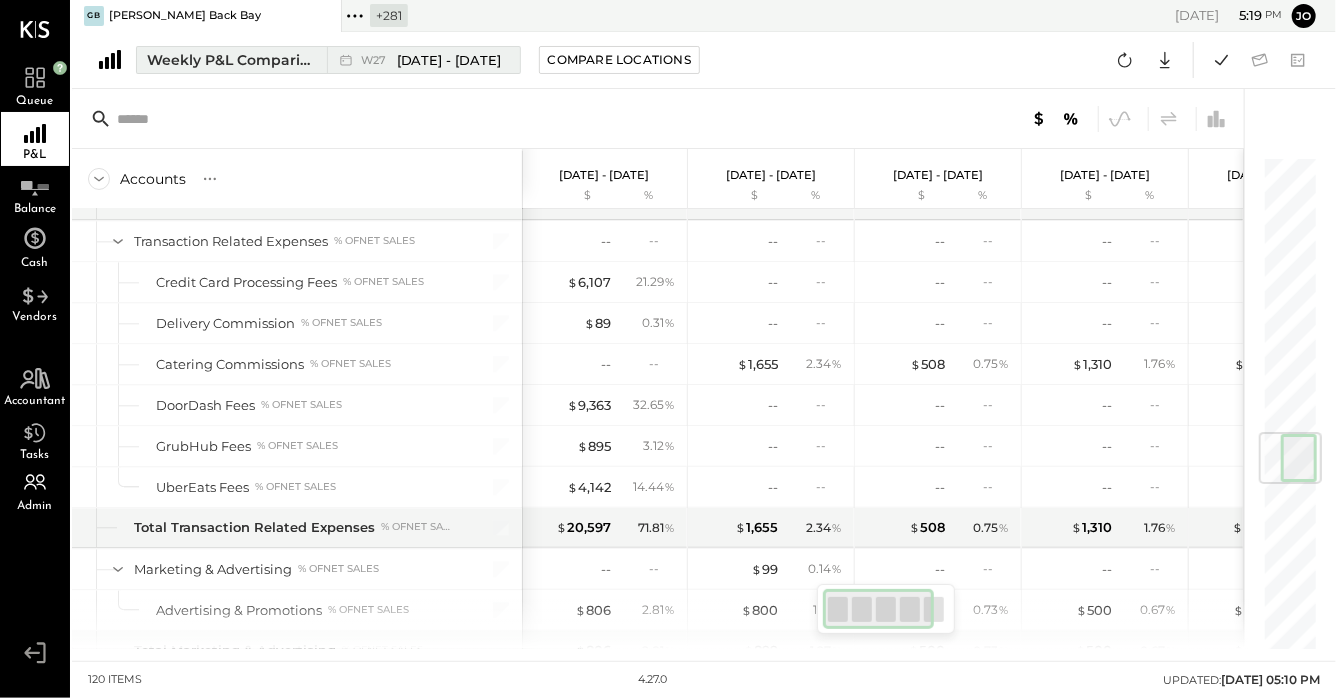 click on "W27 [DATE] - [DATE]" at bounding box center [418, 60] 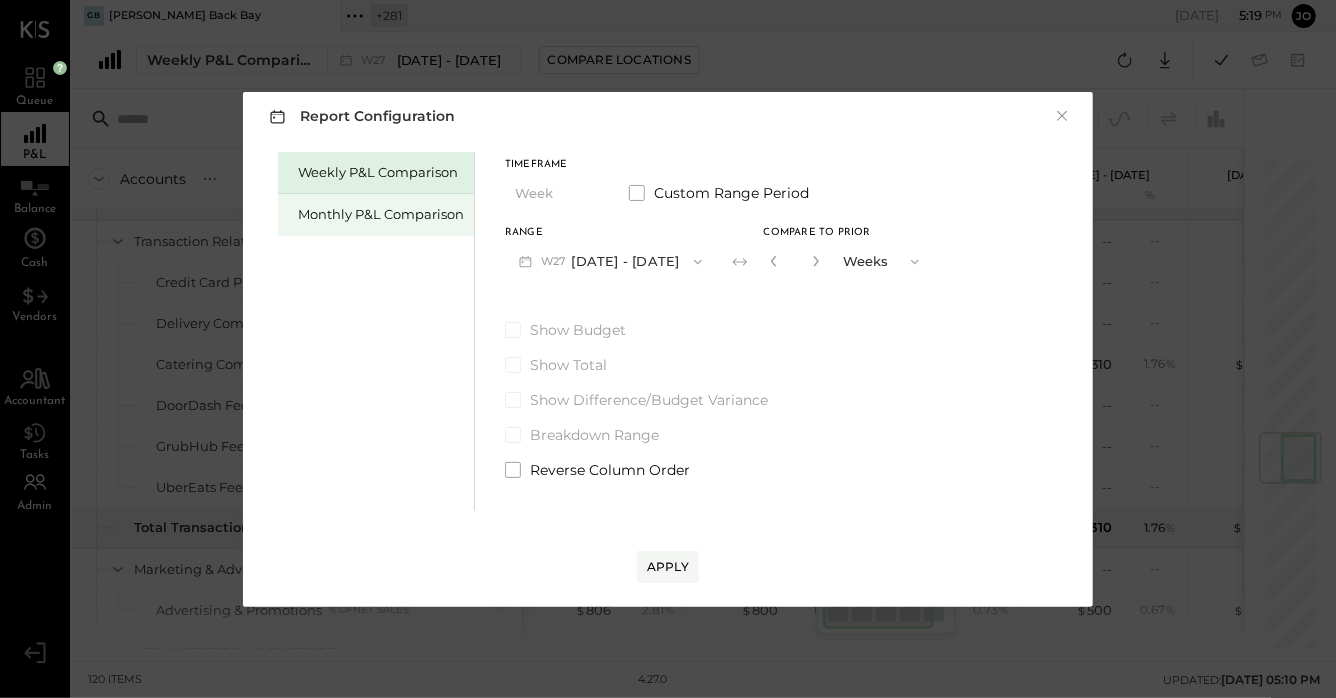 click on "Monthly P&L Comparison" at bounding box center [381, 214] 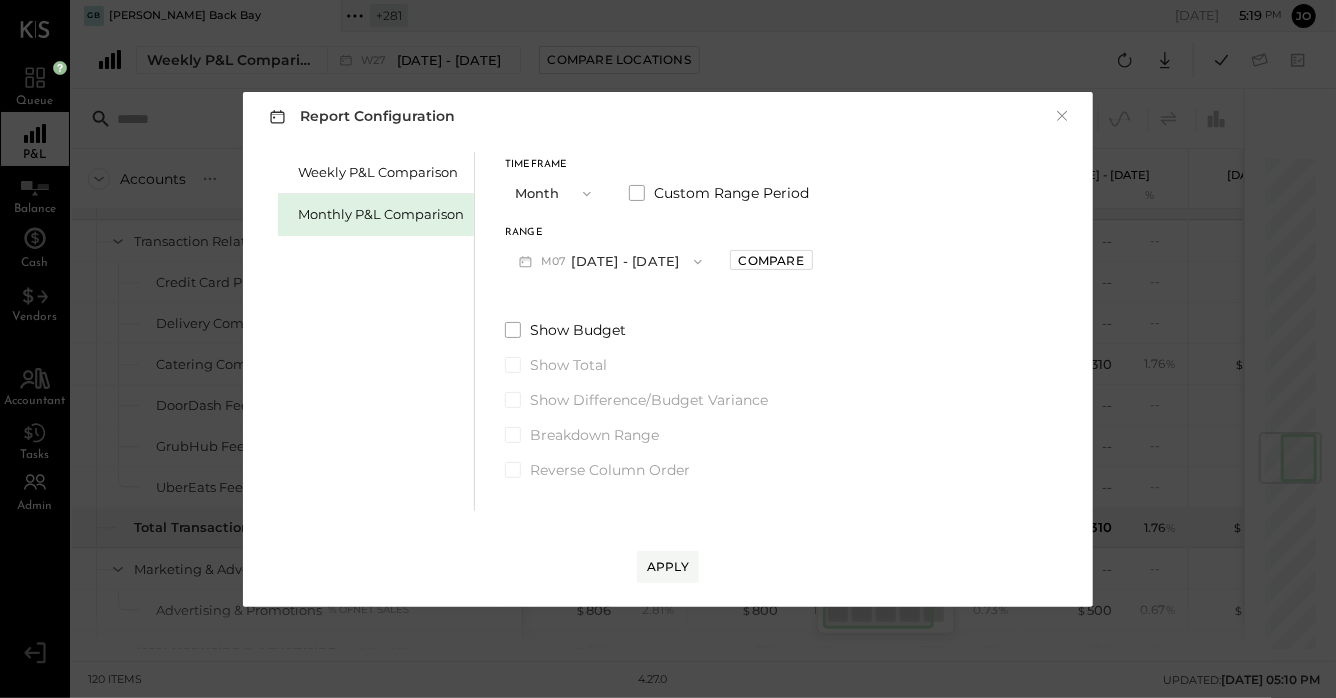 click on "M07 [DATE] - [DATE]" at bounding box center (610, 261) 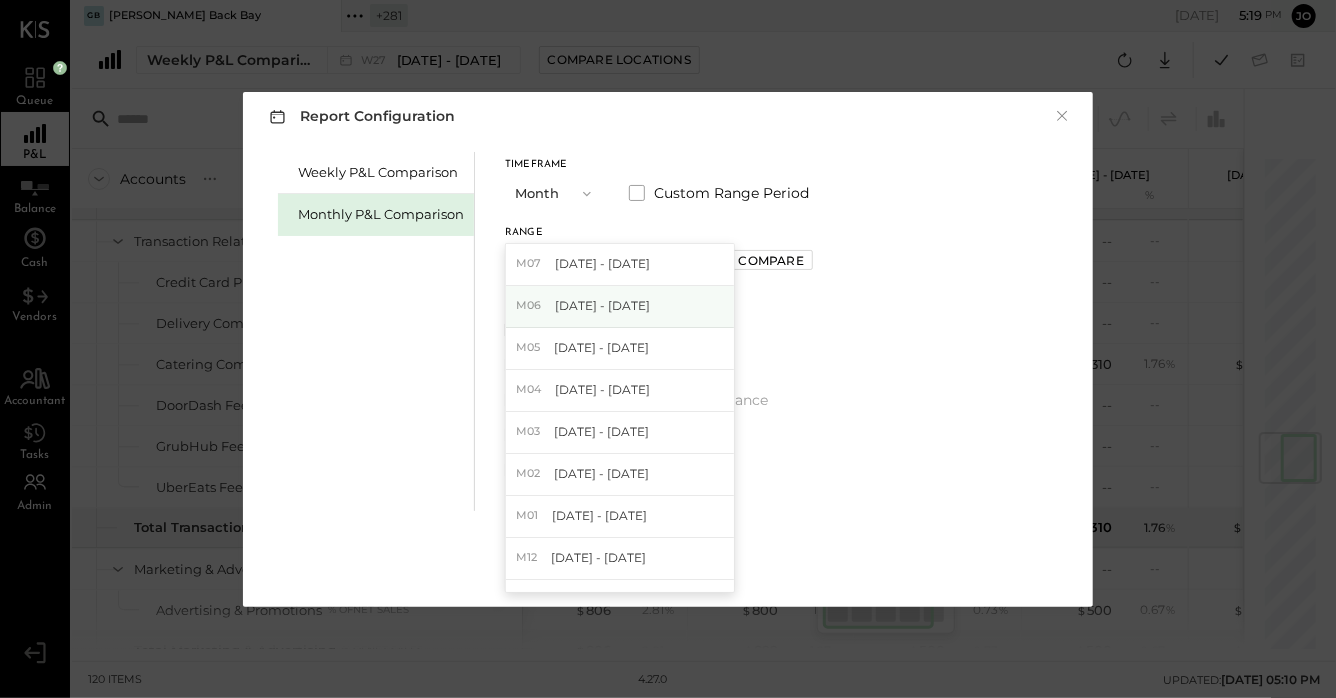 click on "M06   [DATE] - [DATE]" at bounding box center (620, 307) 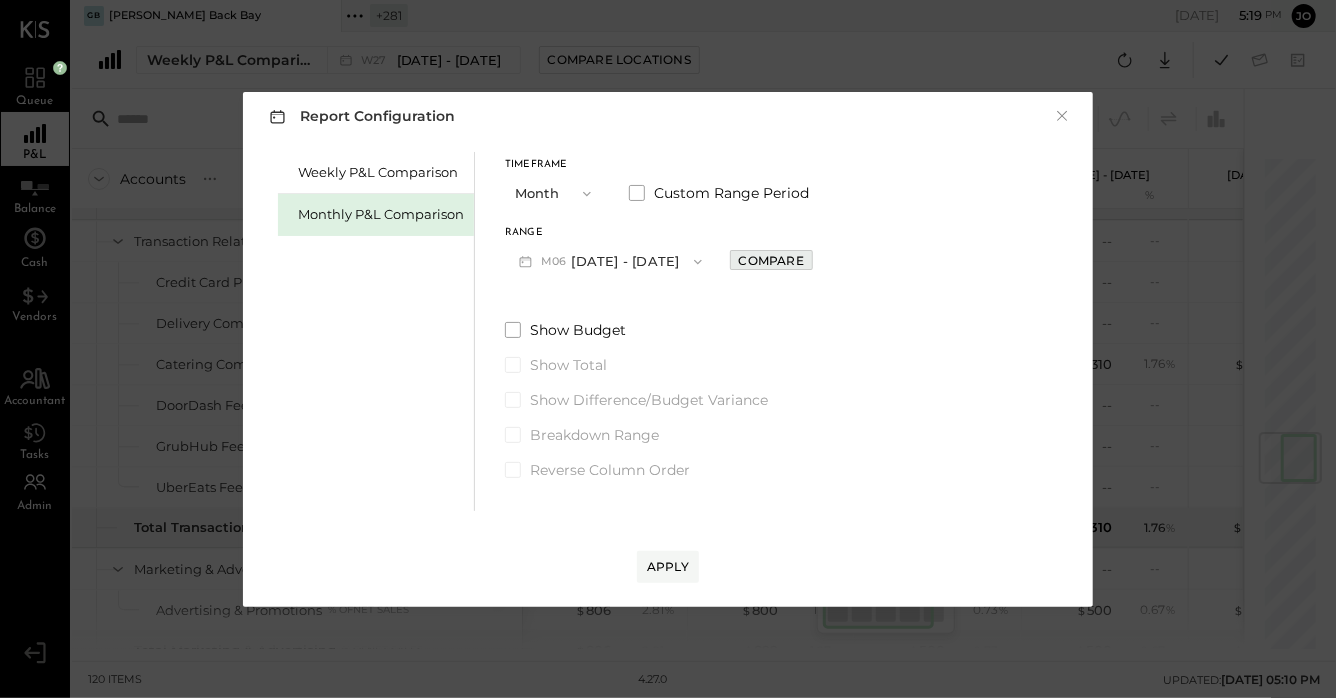 click on "Compare" at bounding box center [771, 260] 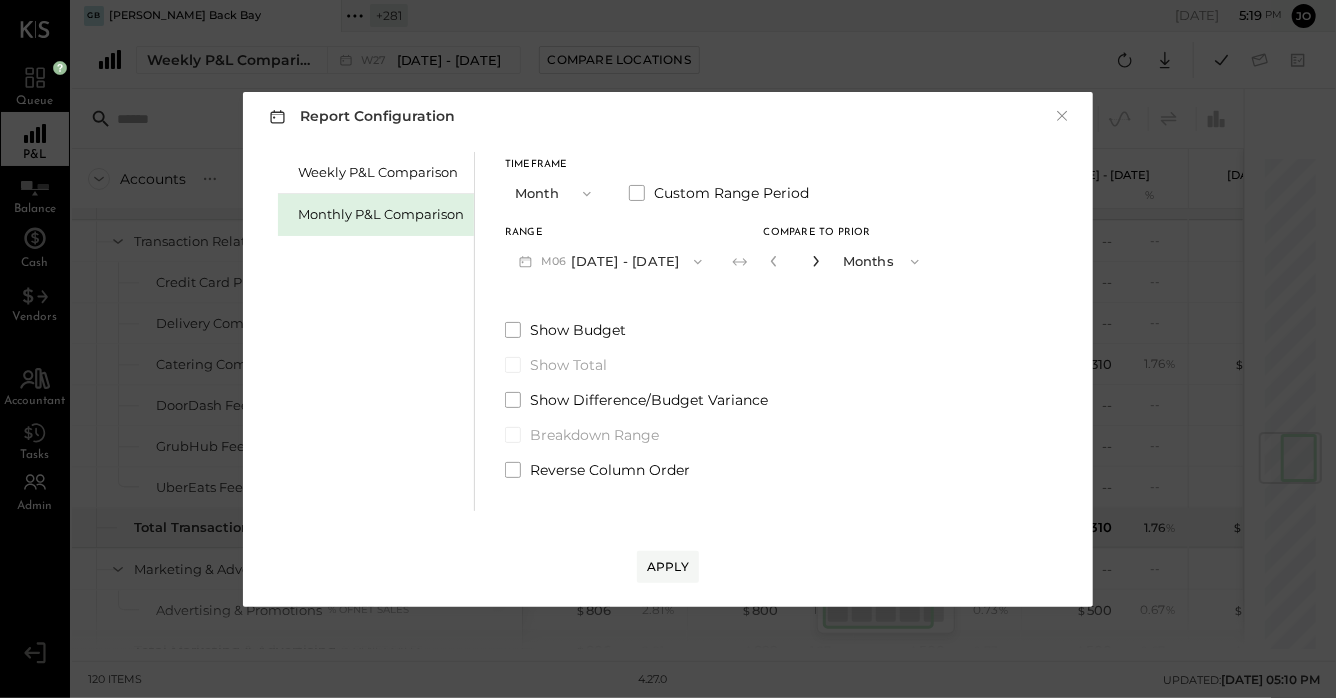 click 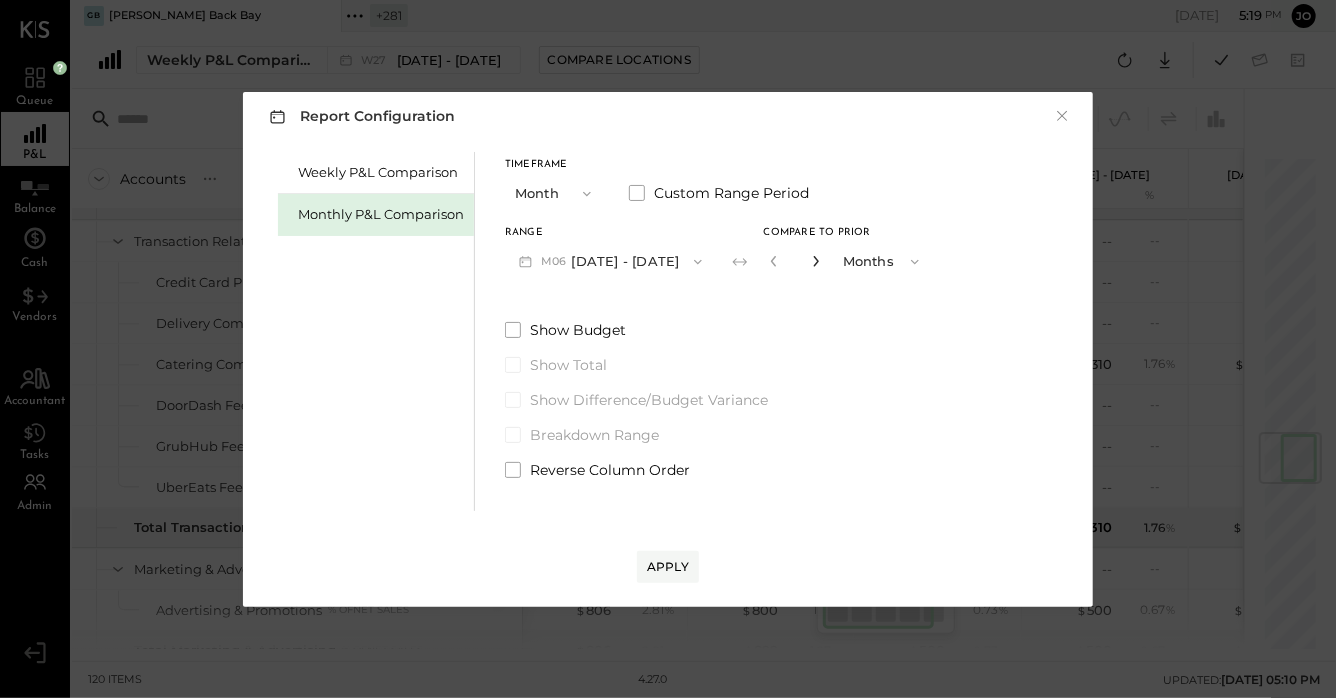 click 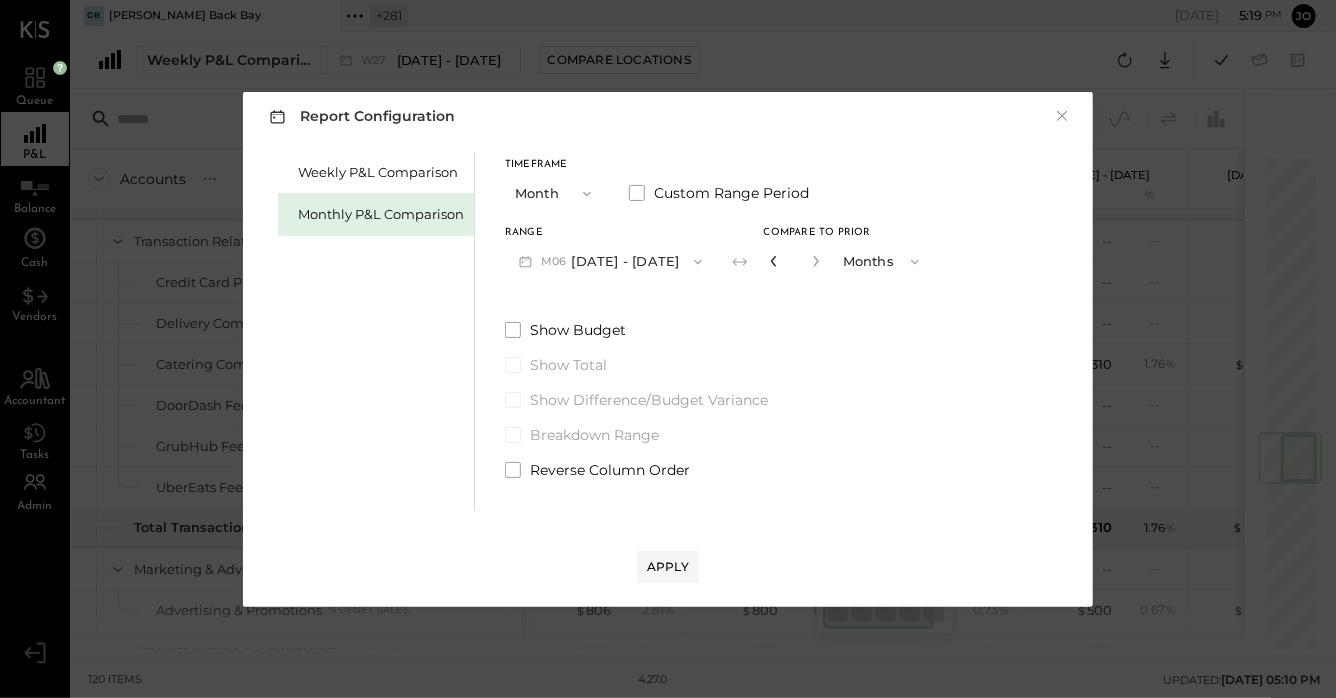 click 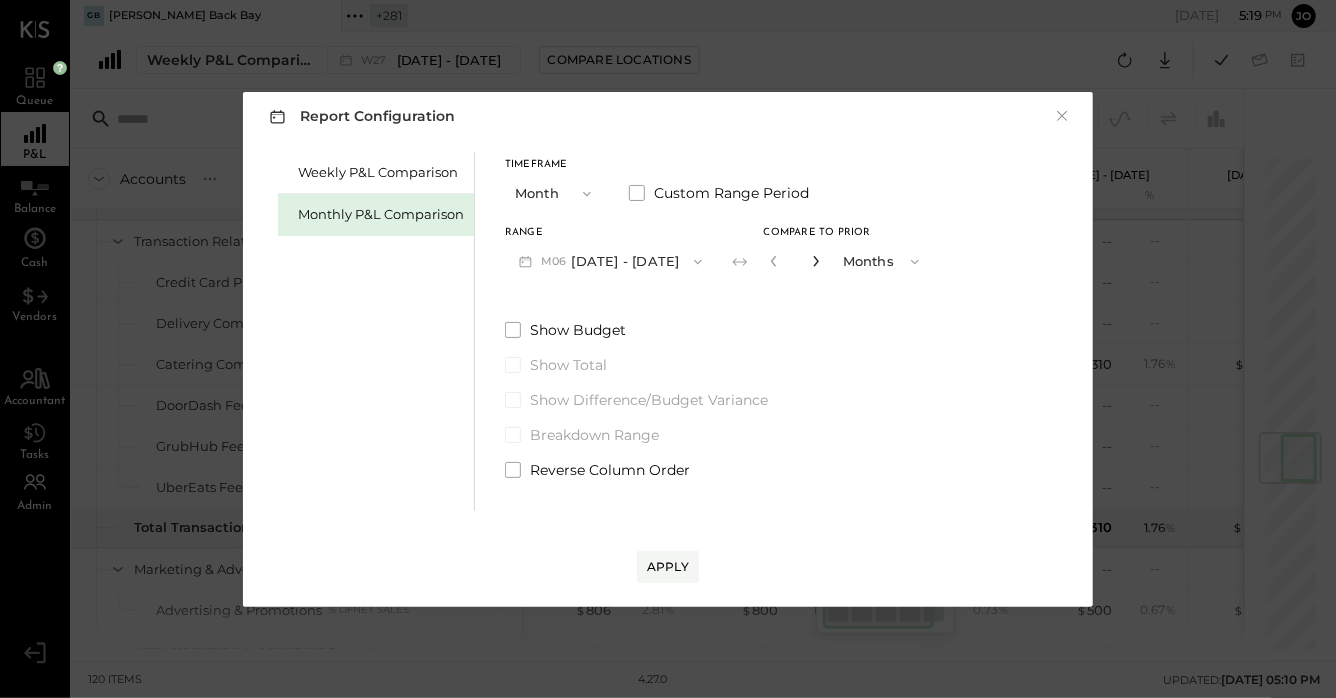 click 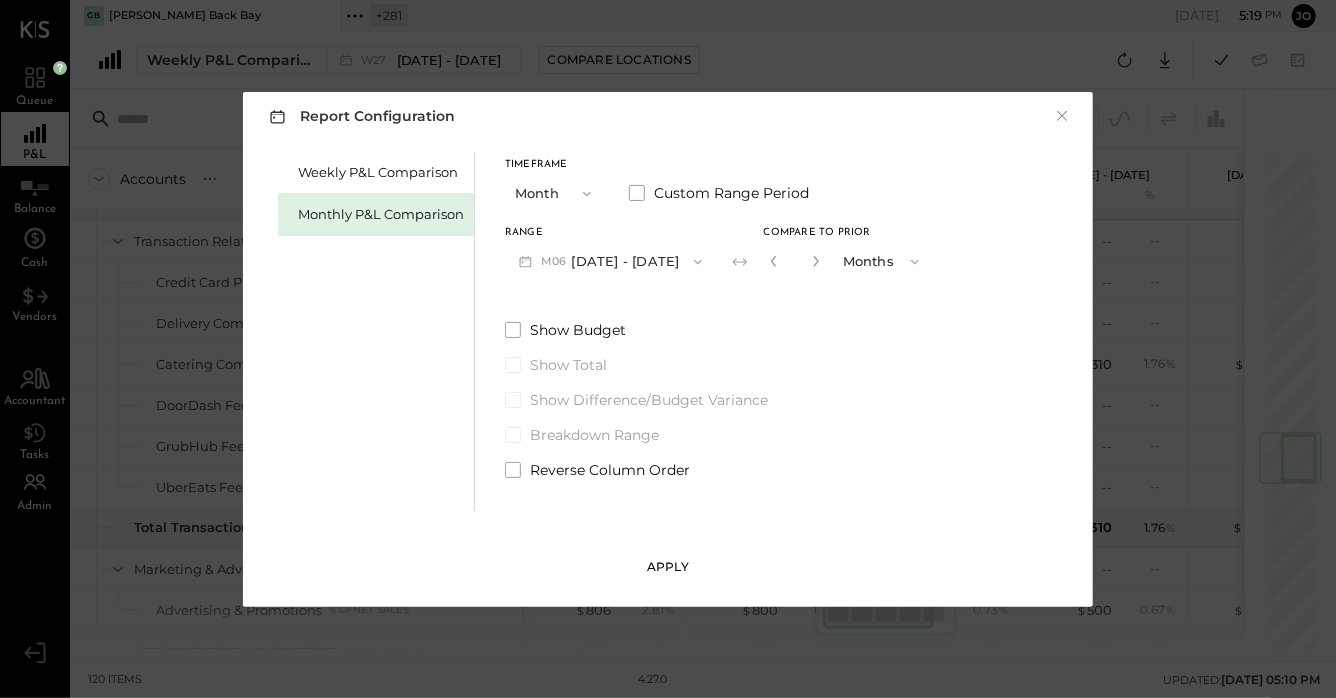 click on "Apply" at bounding box center [668, 566] 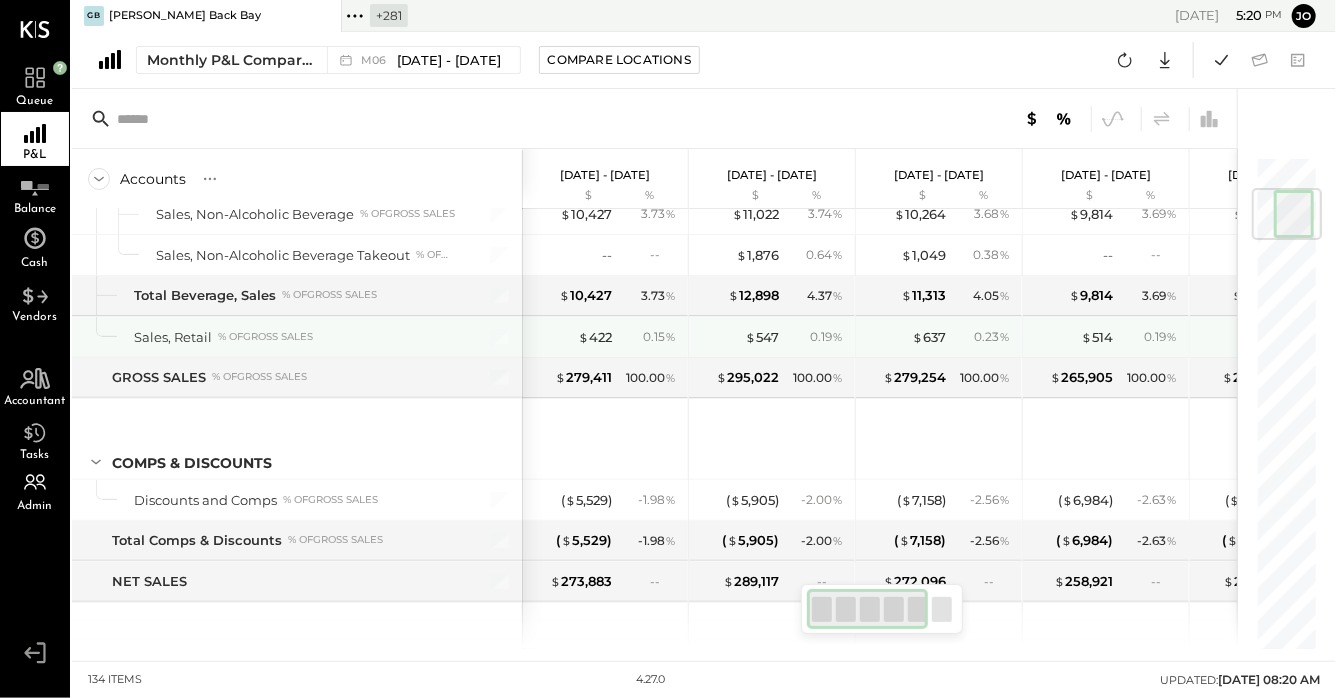 scroll, scrollTop: 350, scrollLeft: 0, axis: vertical 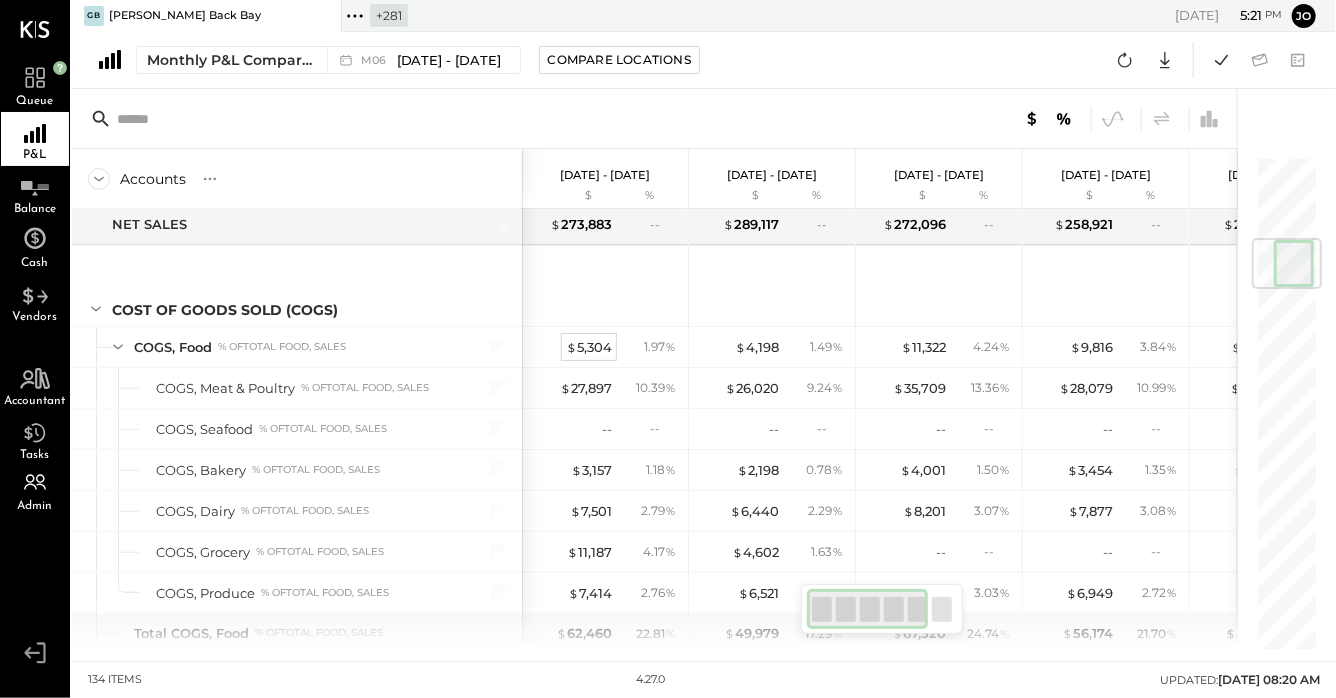 click on "$ 5,304" at bounding box center (589, 347) 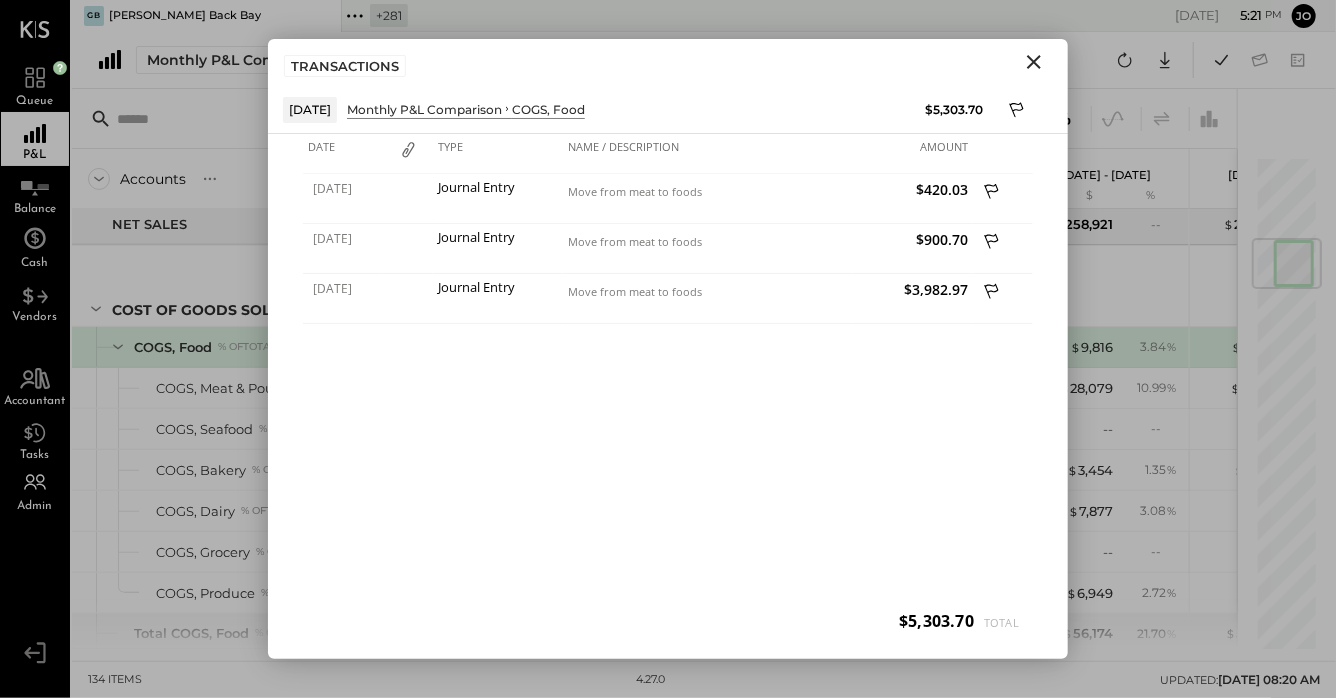 click at bounding box center (1034, 62) 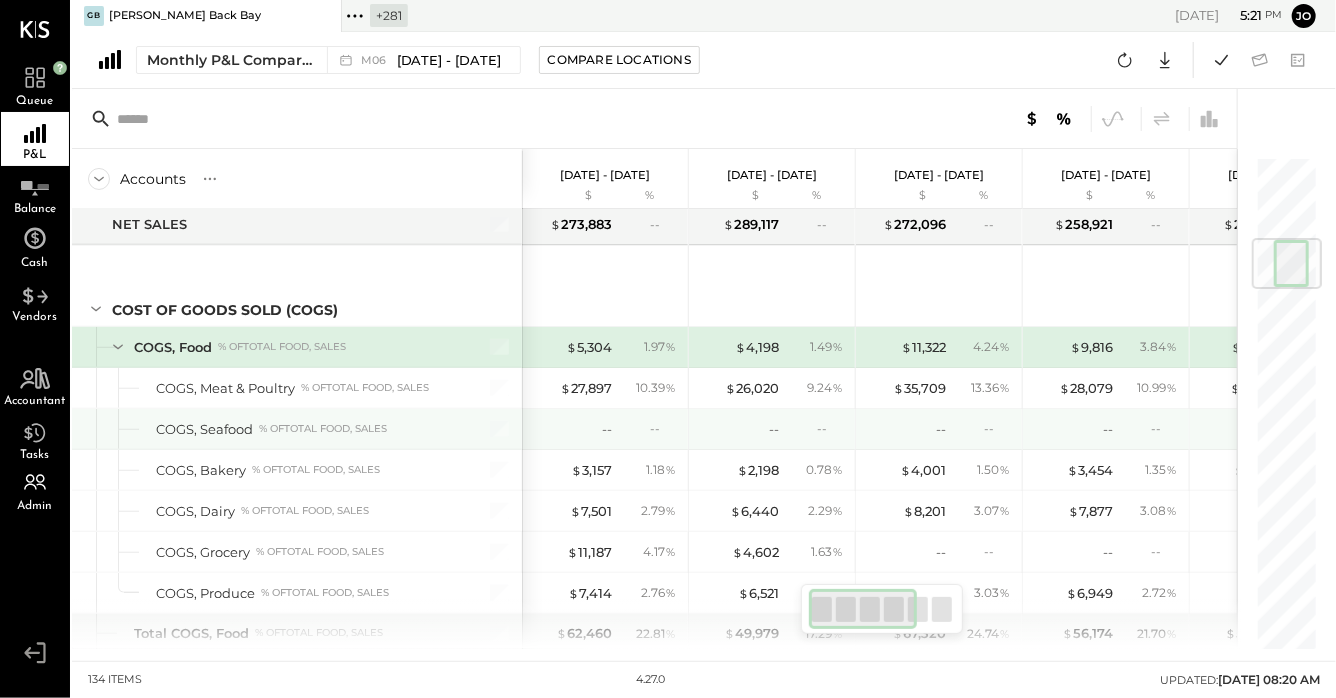 scroll, scrollTop: 0, scrollLeft: 223, axis: horizontal 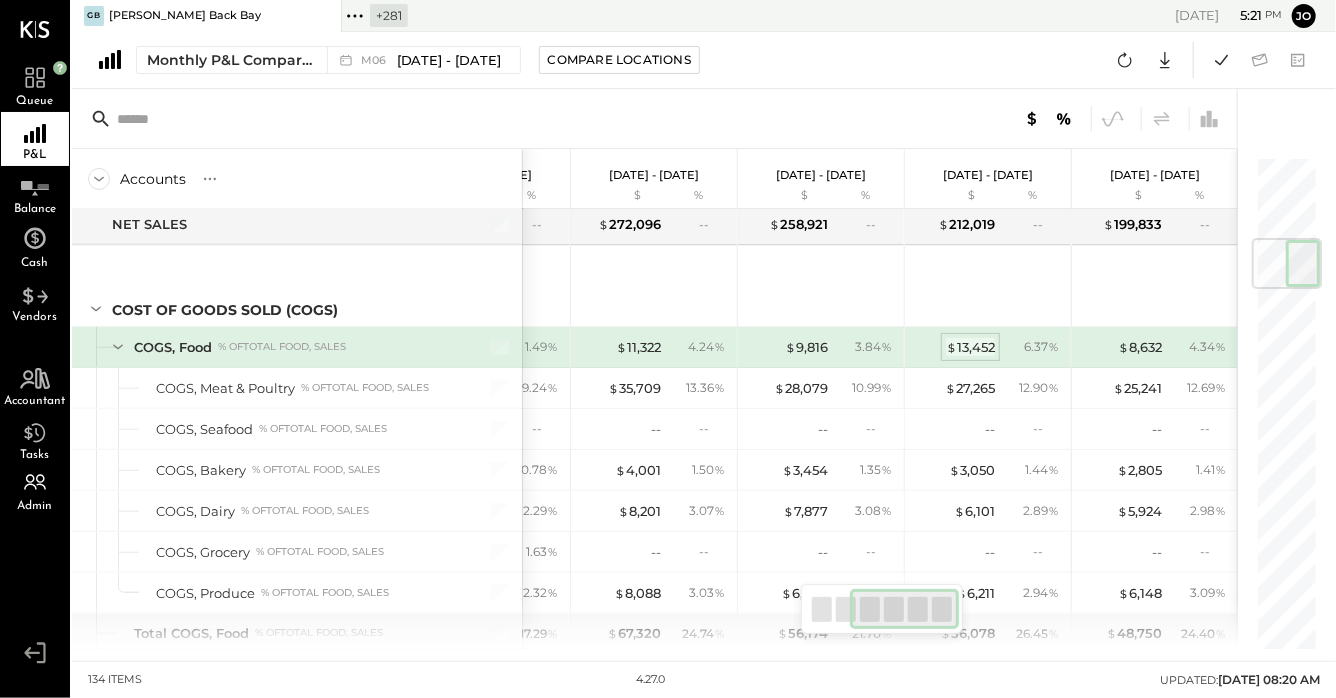 click on "$ 13,452" at bounding box center (970, 347) 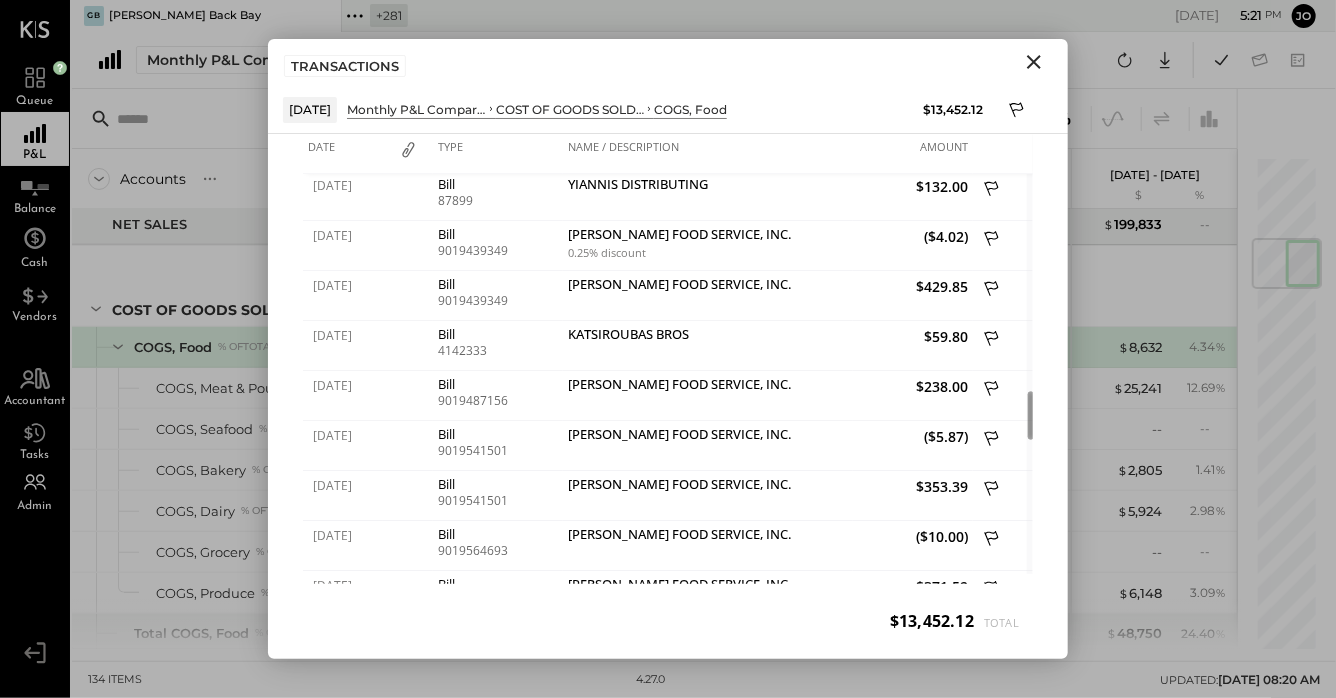 click 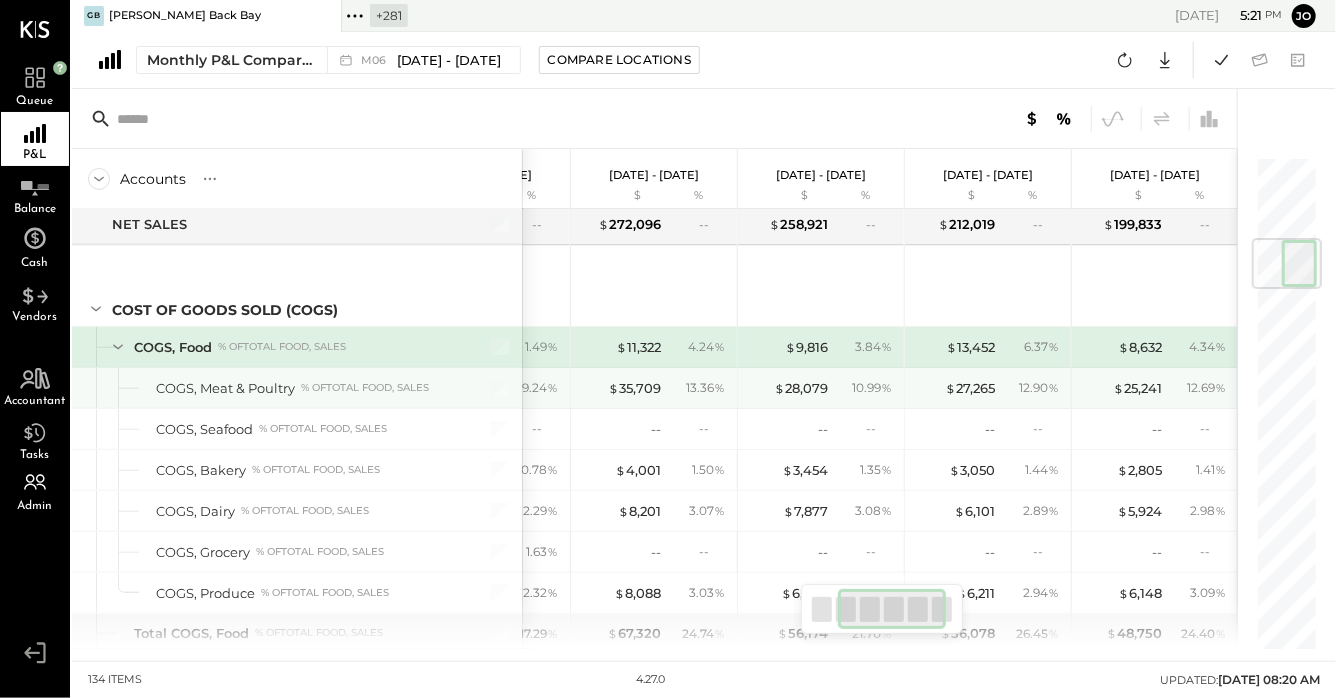 scroll, scrollTop: 0, scrollLeft: 0, axis: both 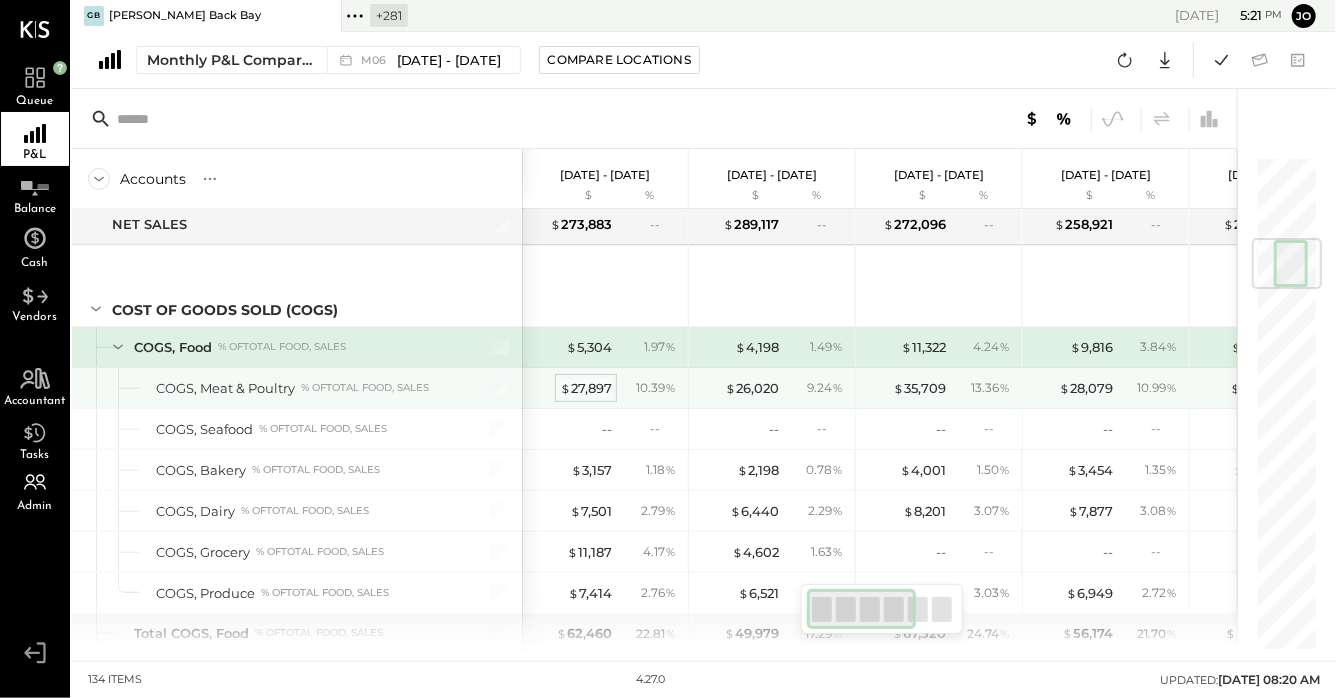 click on "$ 27,897" at bounding box center [586, 388] 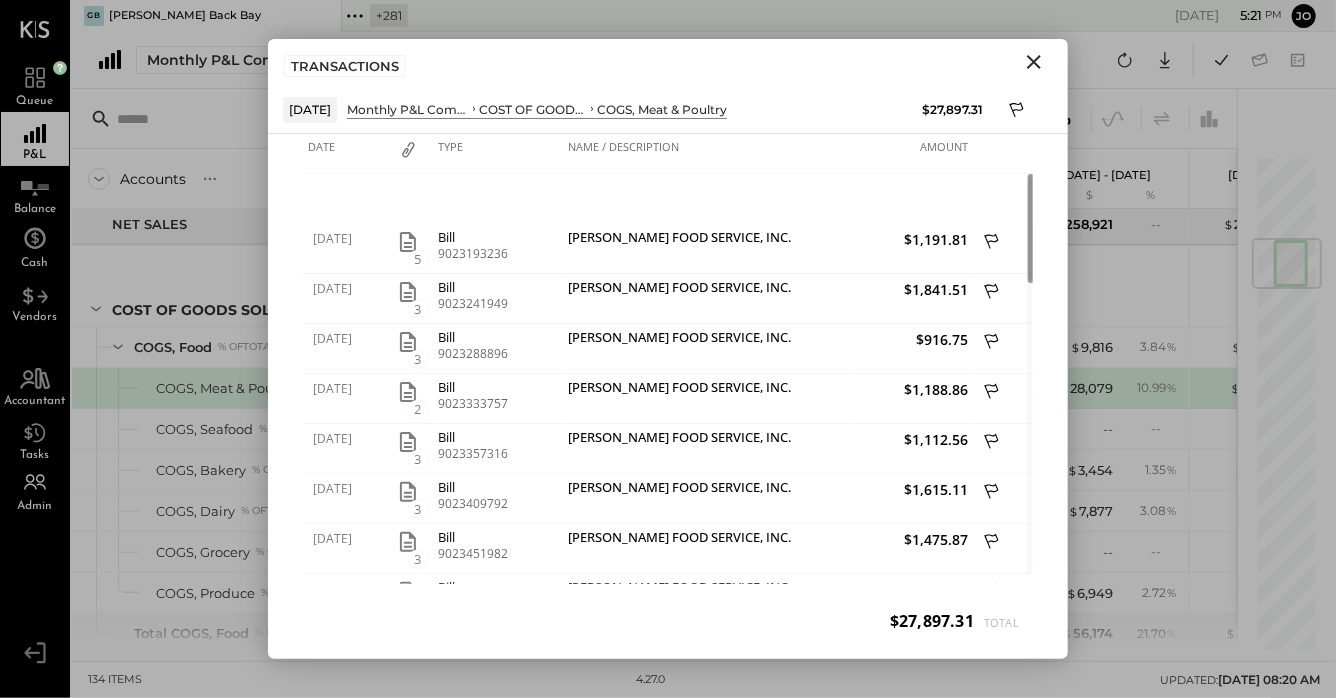 click 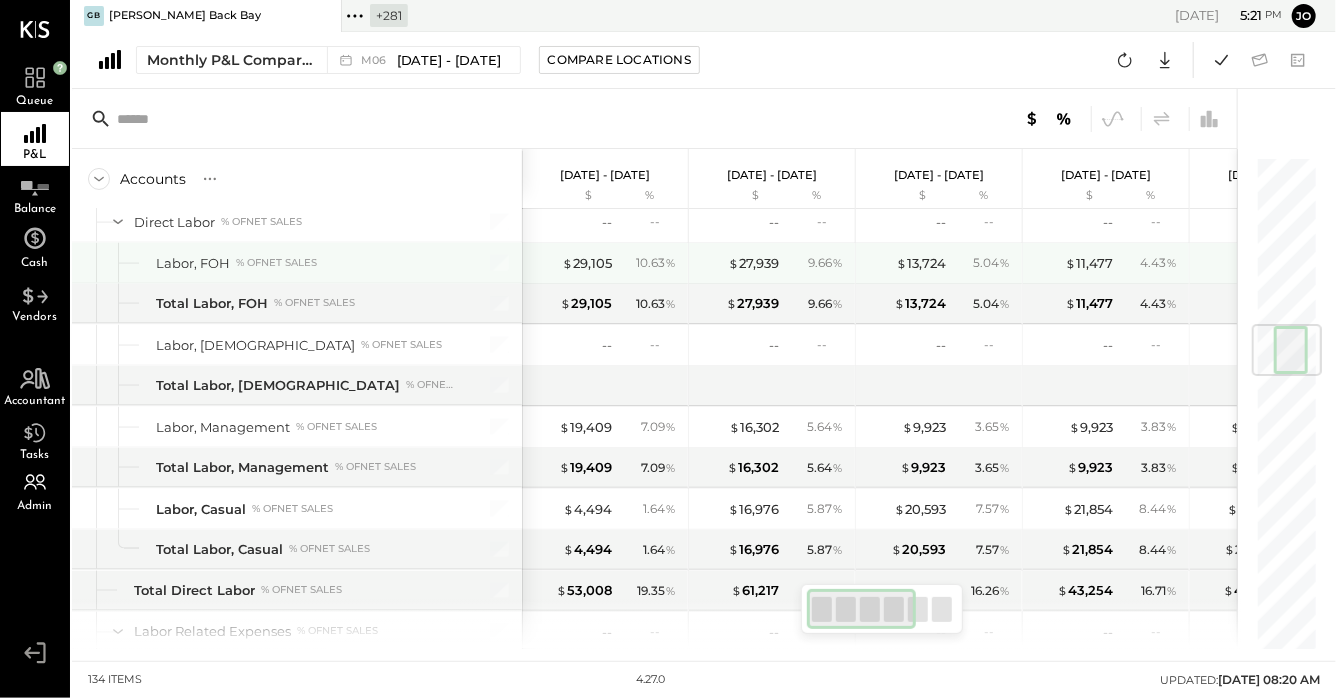 scroll, scrollTop: 1423, scrollLeft: 0, axis: vertical 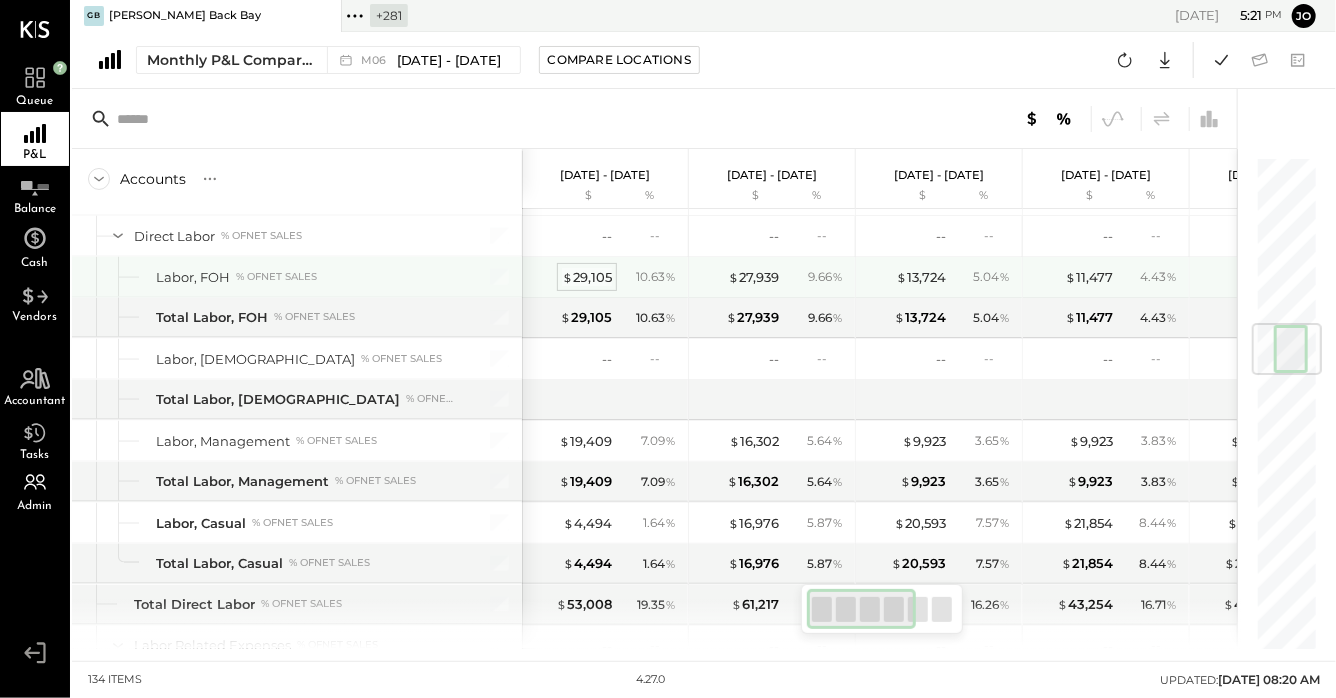 click on "$ 29,105" at bounding box center [587, 277] 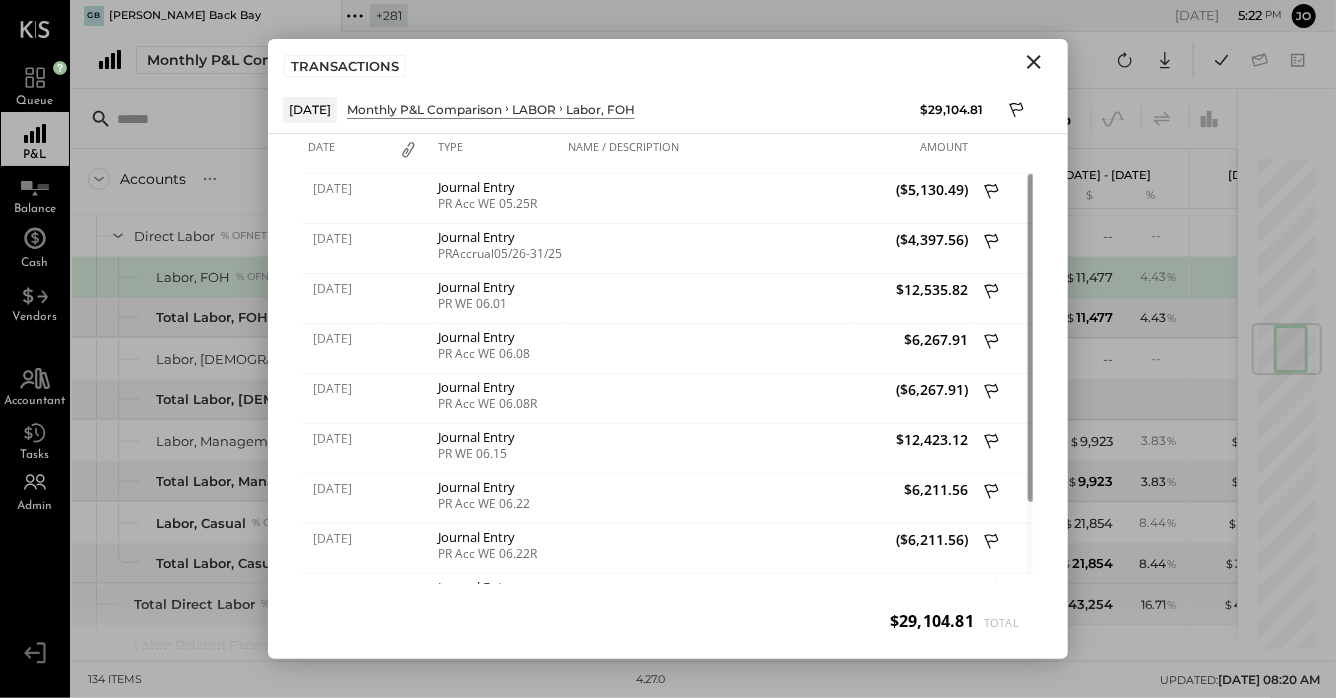 click 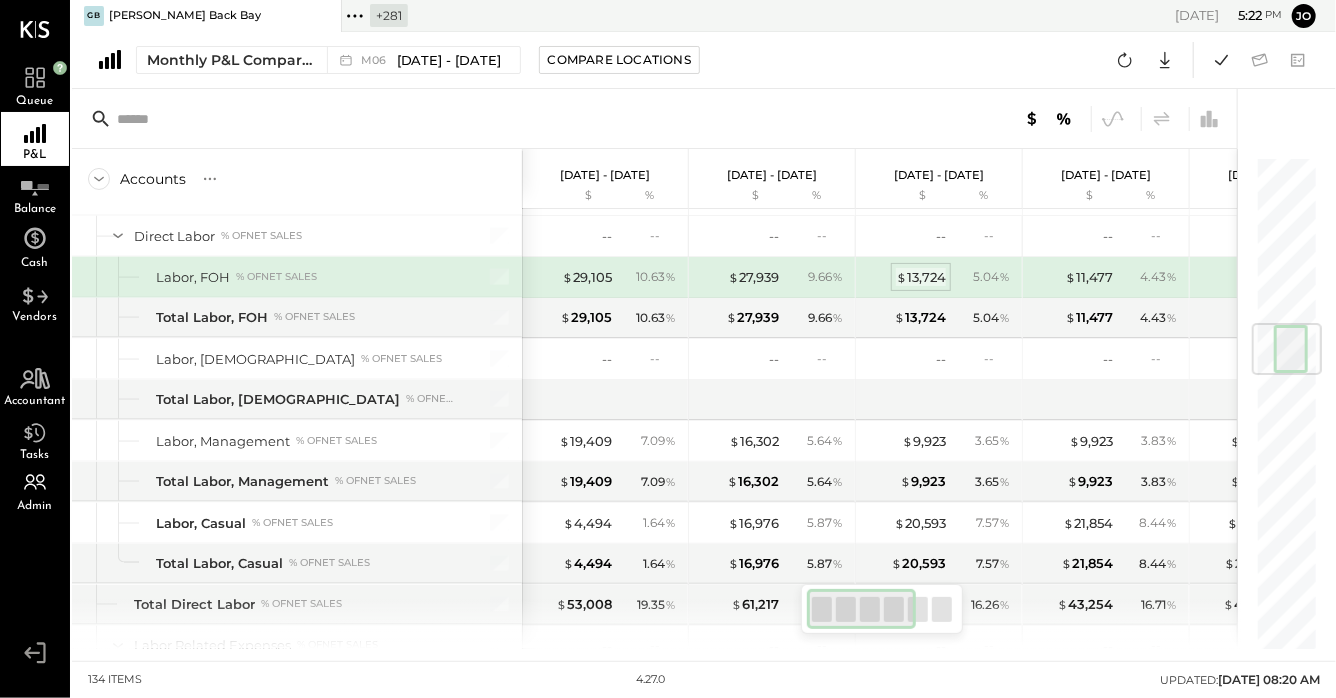 click on "$ 13,724" at bounding box center (921, 277) 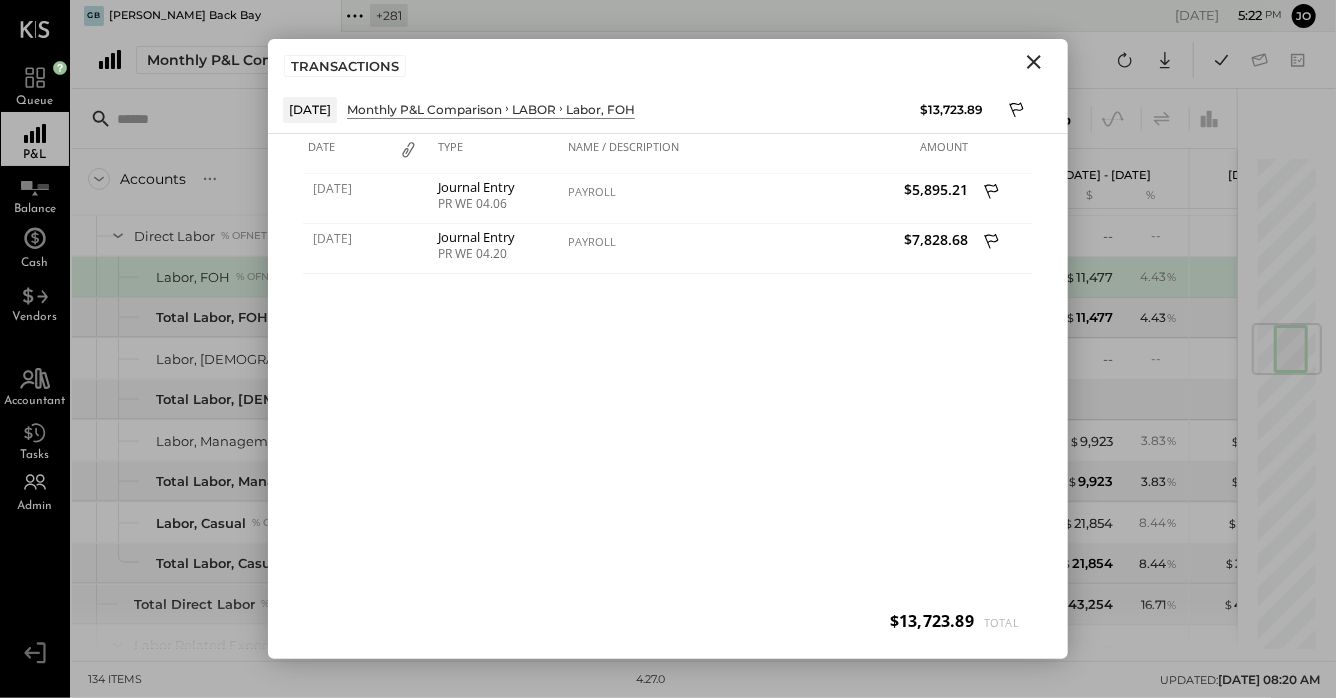 click 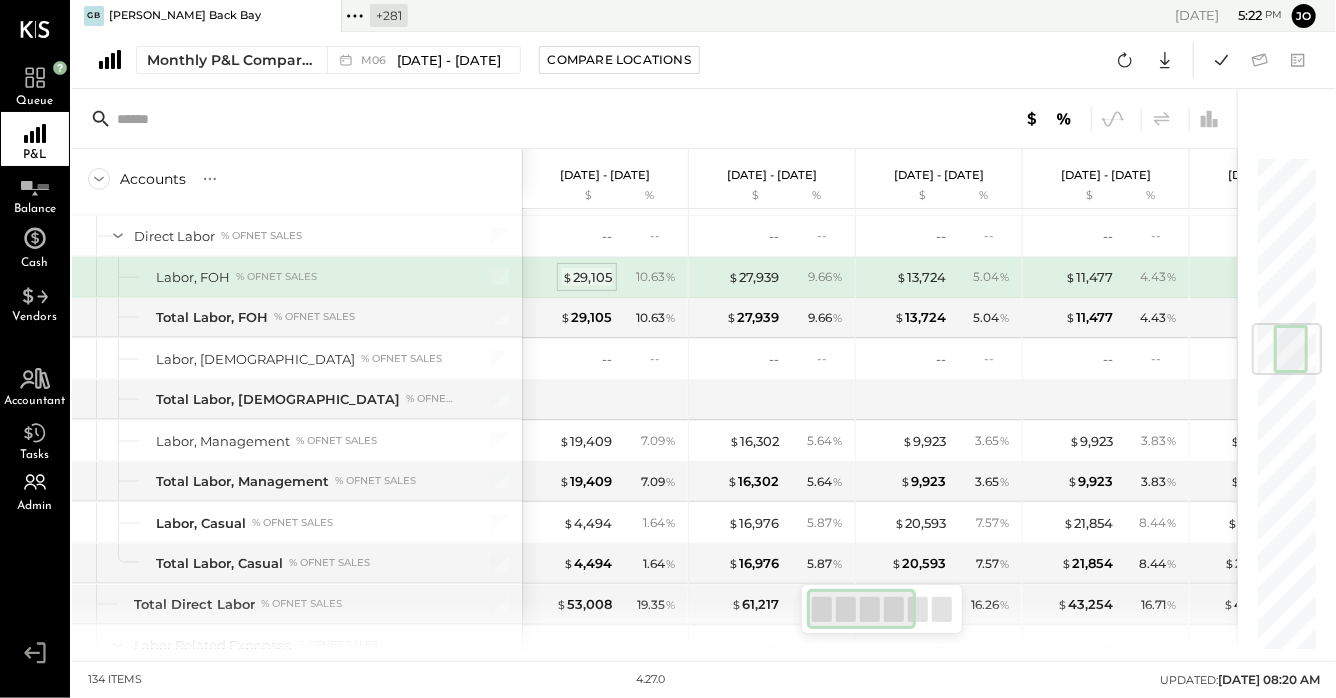 click on "$ 29,105" at bounding box center (587, 277) 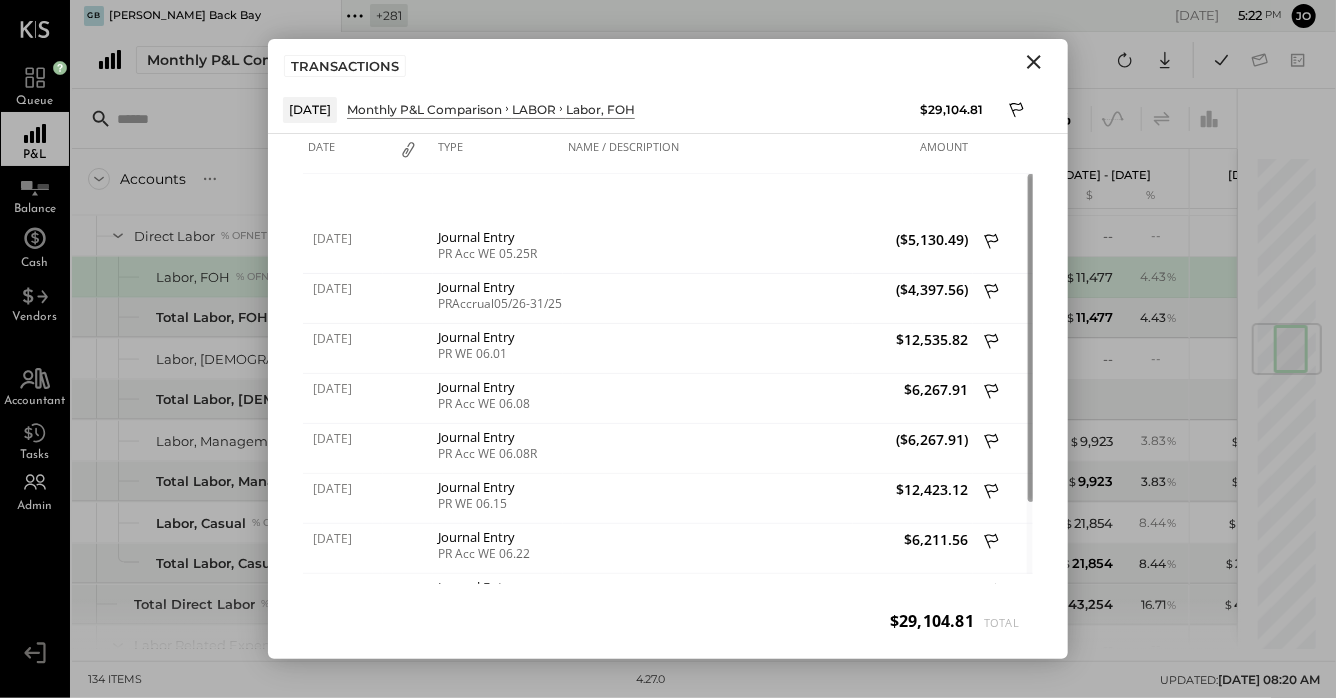 click 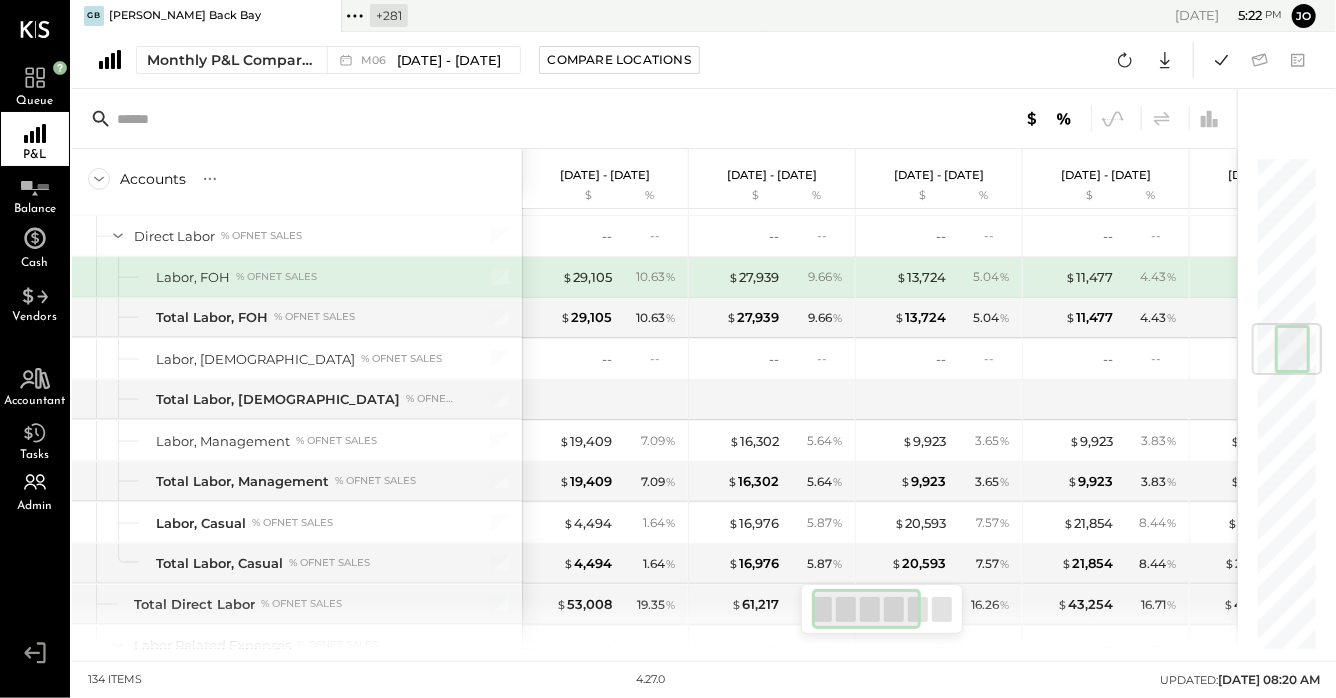 scroll, scrollTop: 0, scrollLeft: 132, axis: horizontal 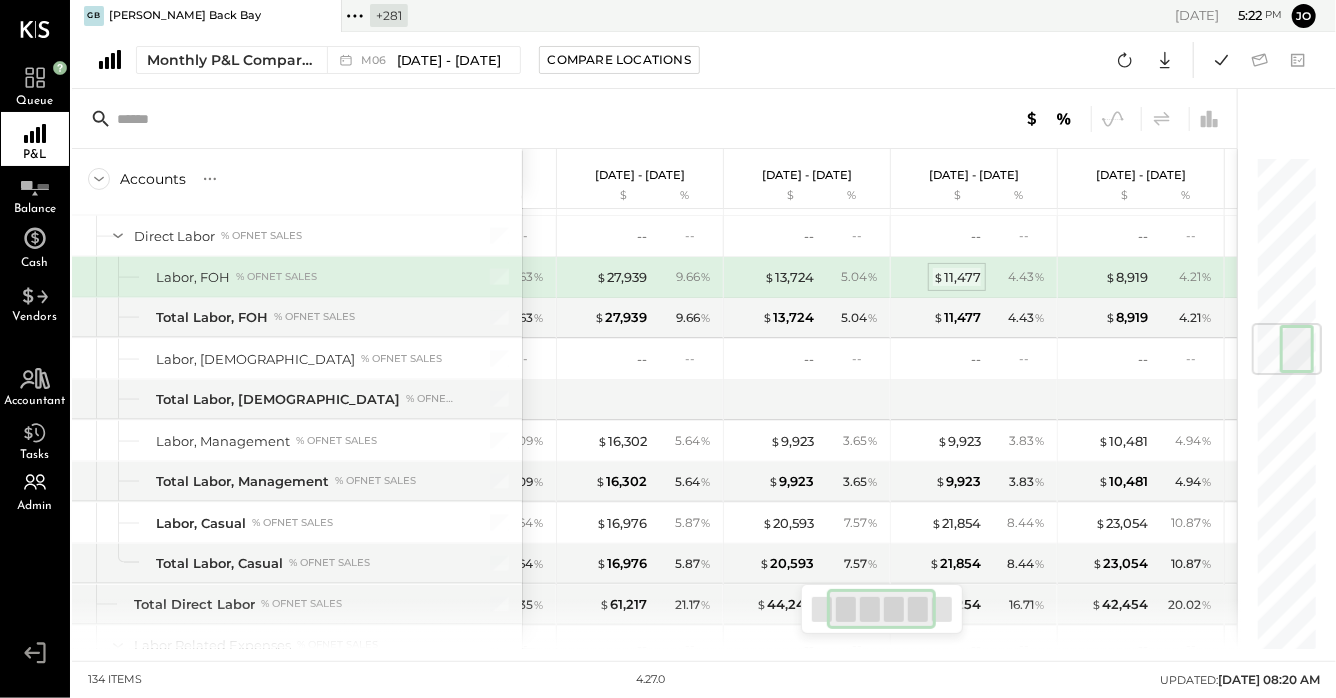 click on "$ 11,477" at bounding box center [957, 277] 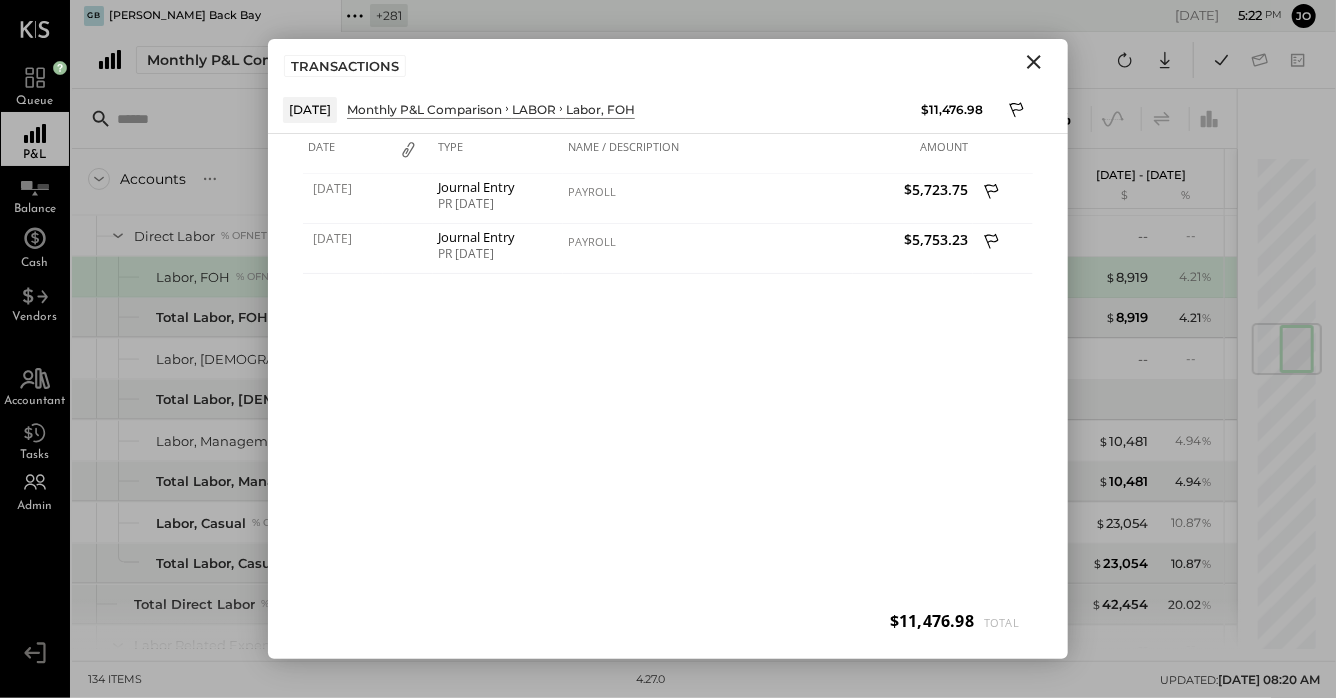 click 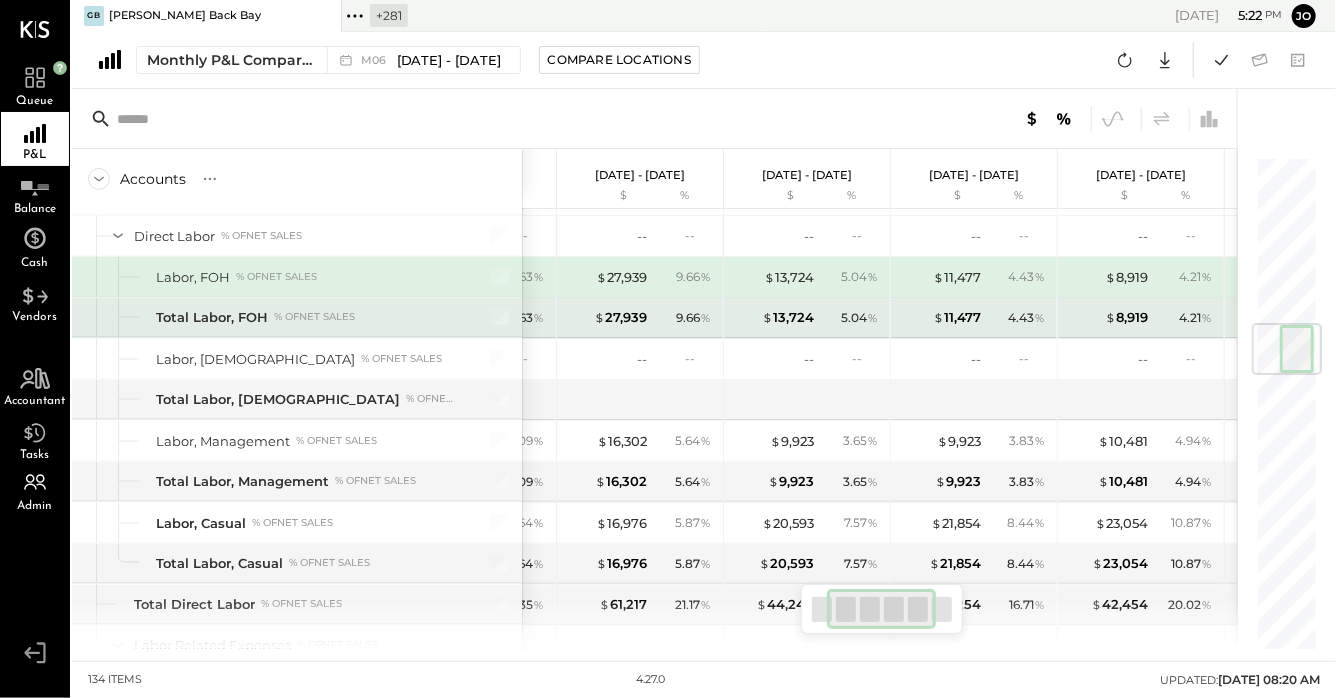 scroll, scrollTop: 0, scrollLeft: 36, axis: horizontal 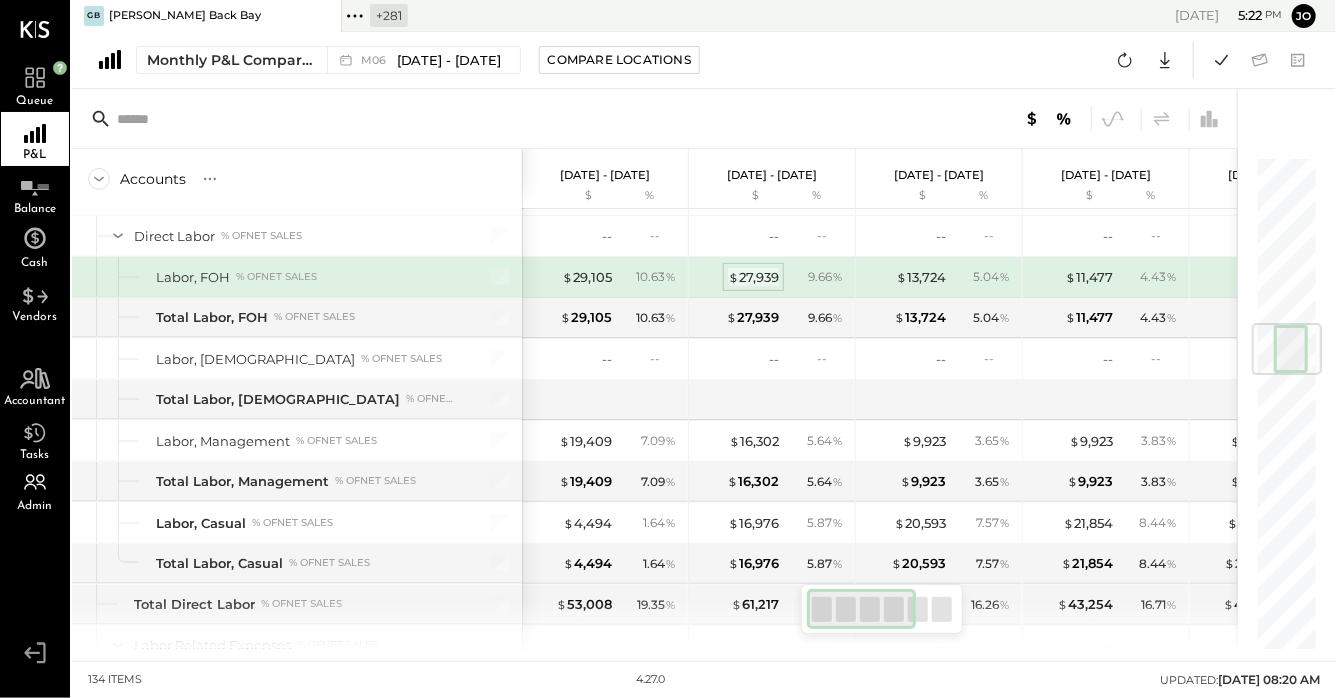 click on "$ 27,939" at bounding box center [753, 277] 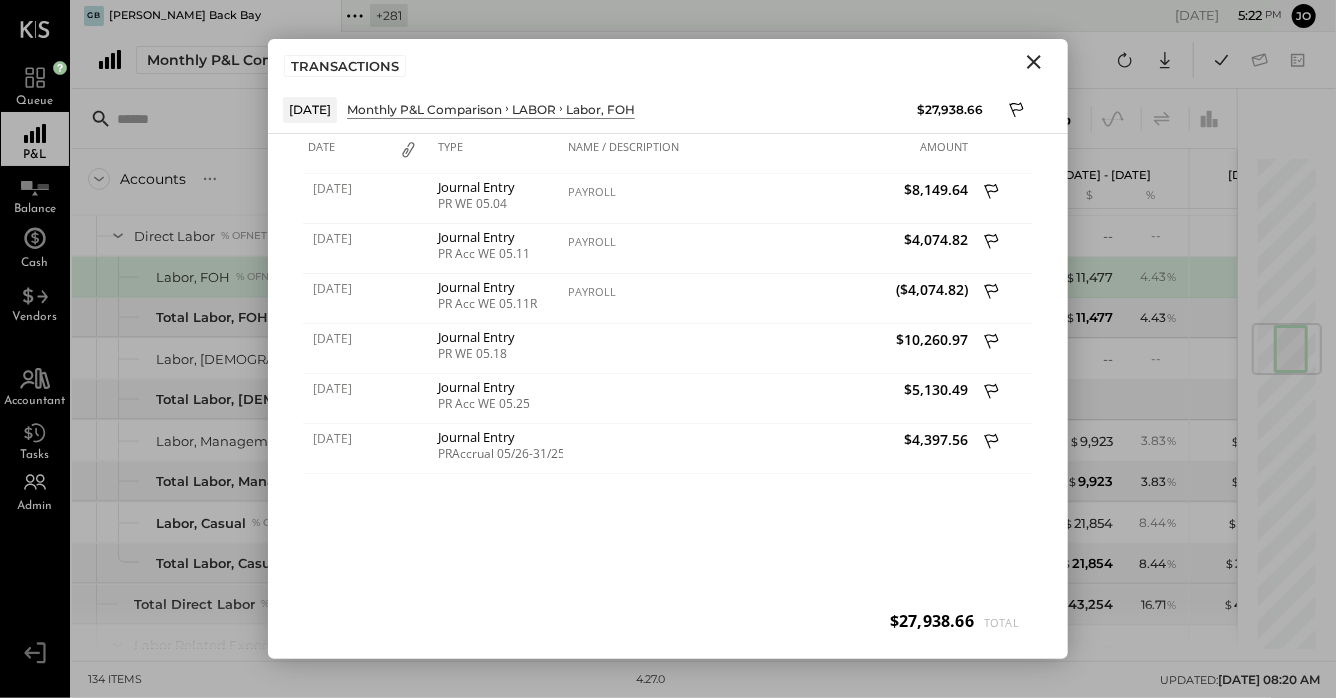 click 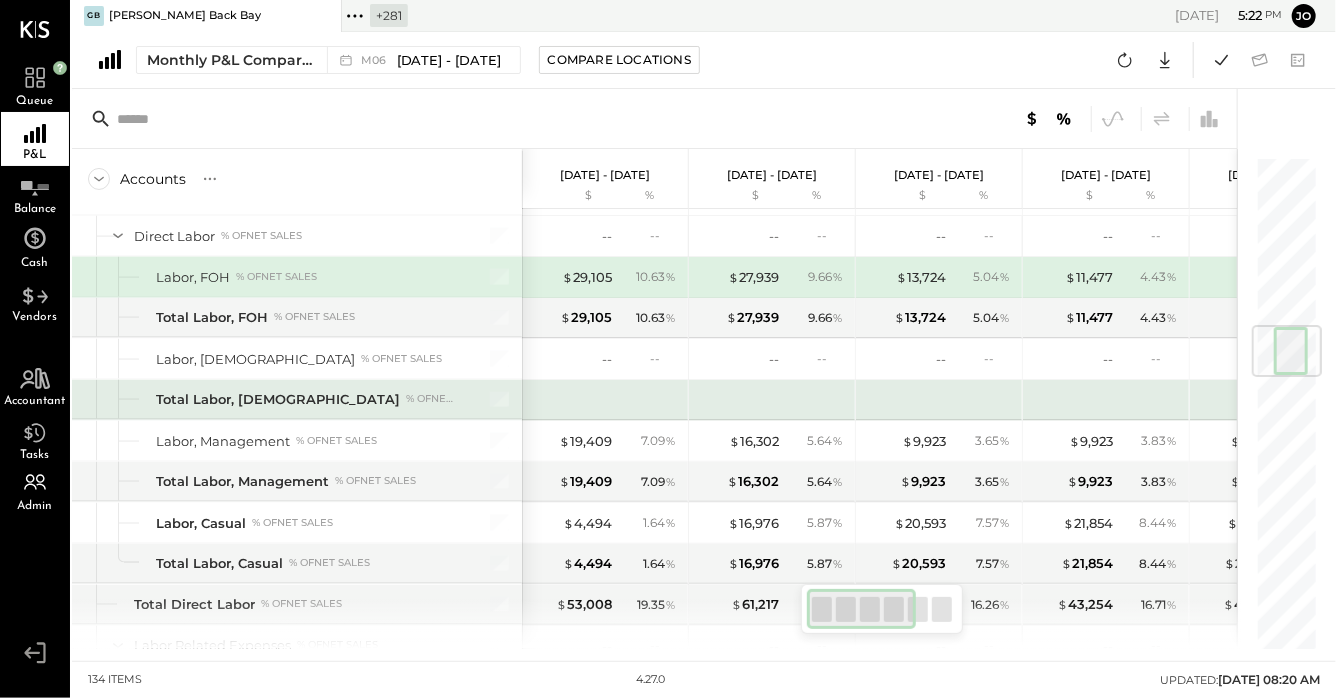 scroll, scrollTop: 1460, scrollLeft: 0, axis: vertical 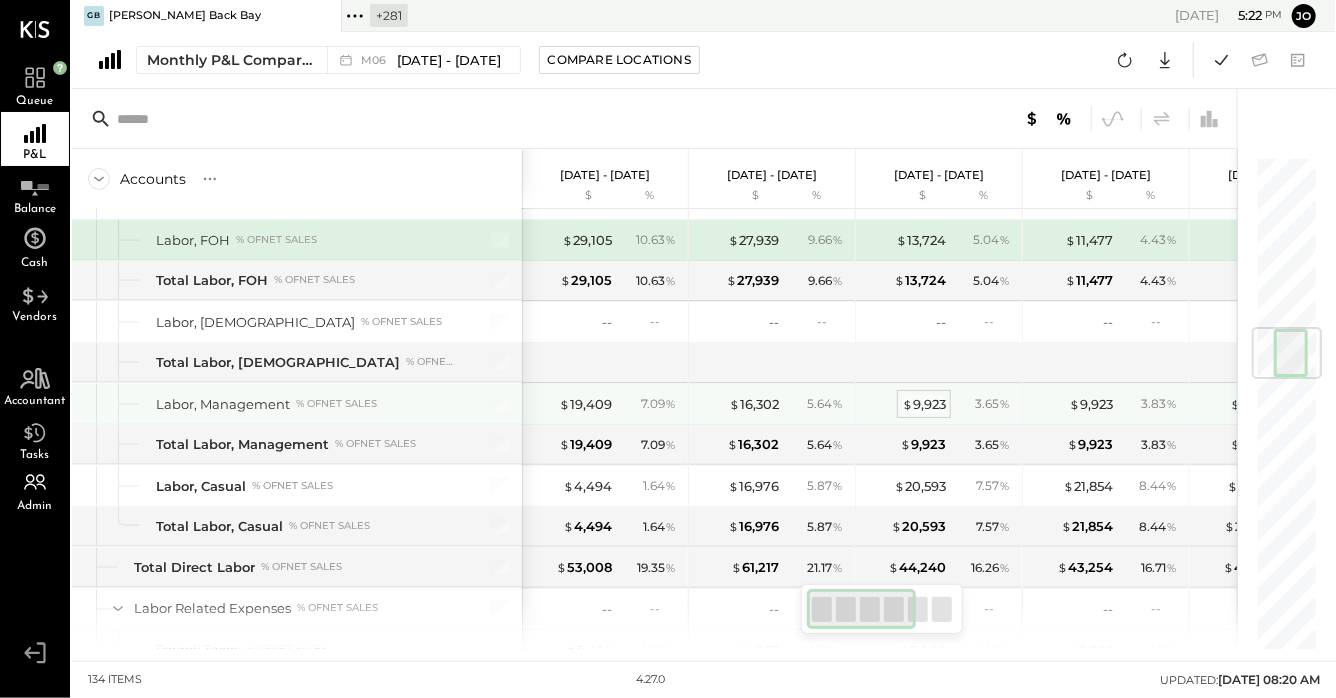 click on "$ 9,923" at bounding box center [924, 404] 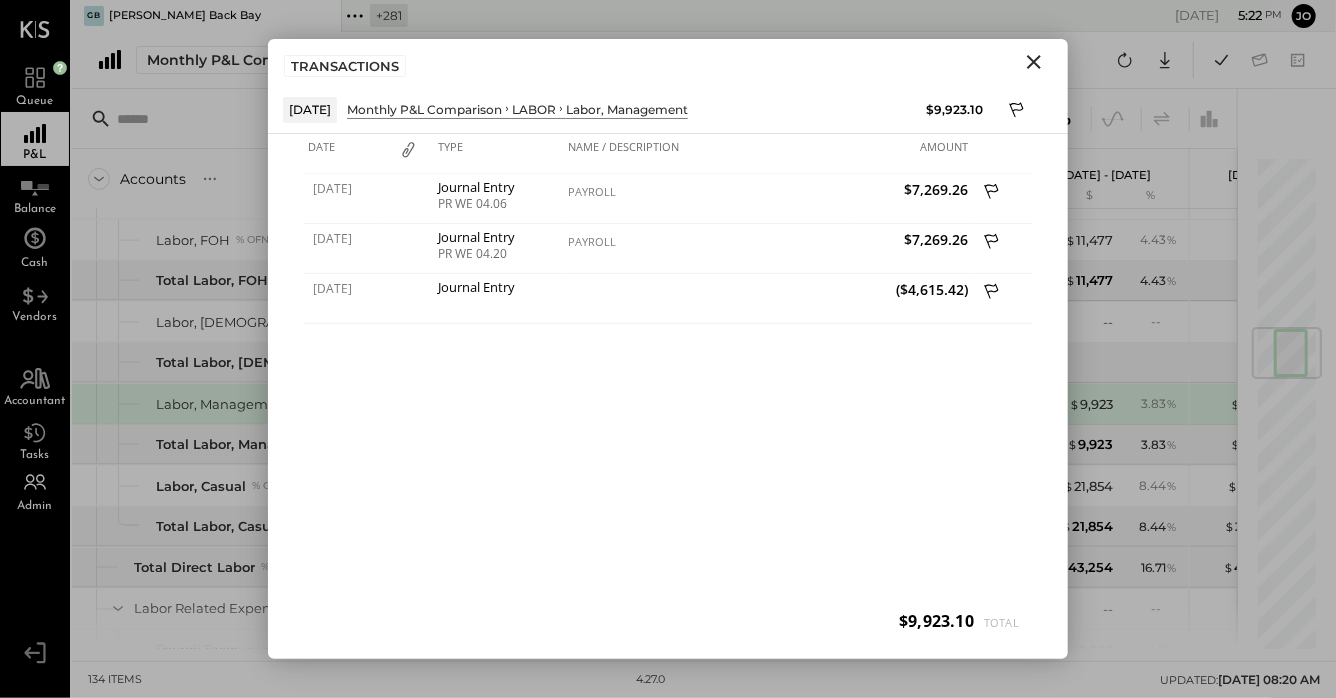click 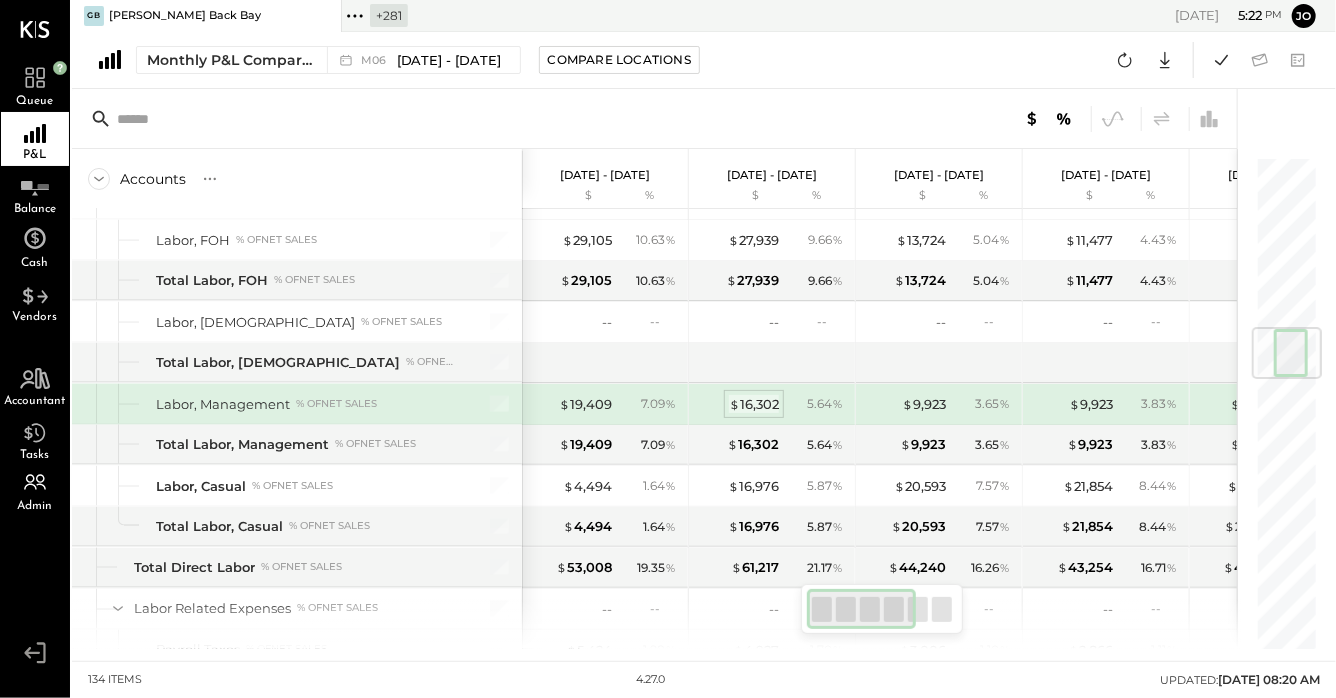 click on "$ 16,302" at bounding box center (754, 404) 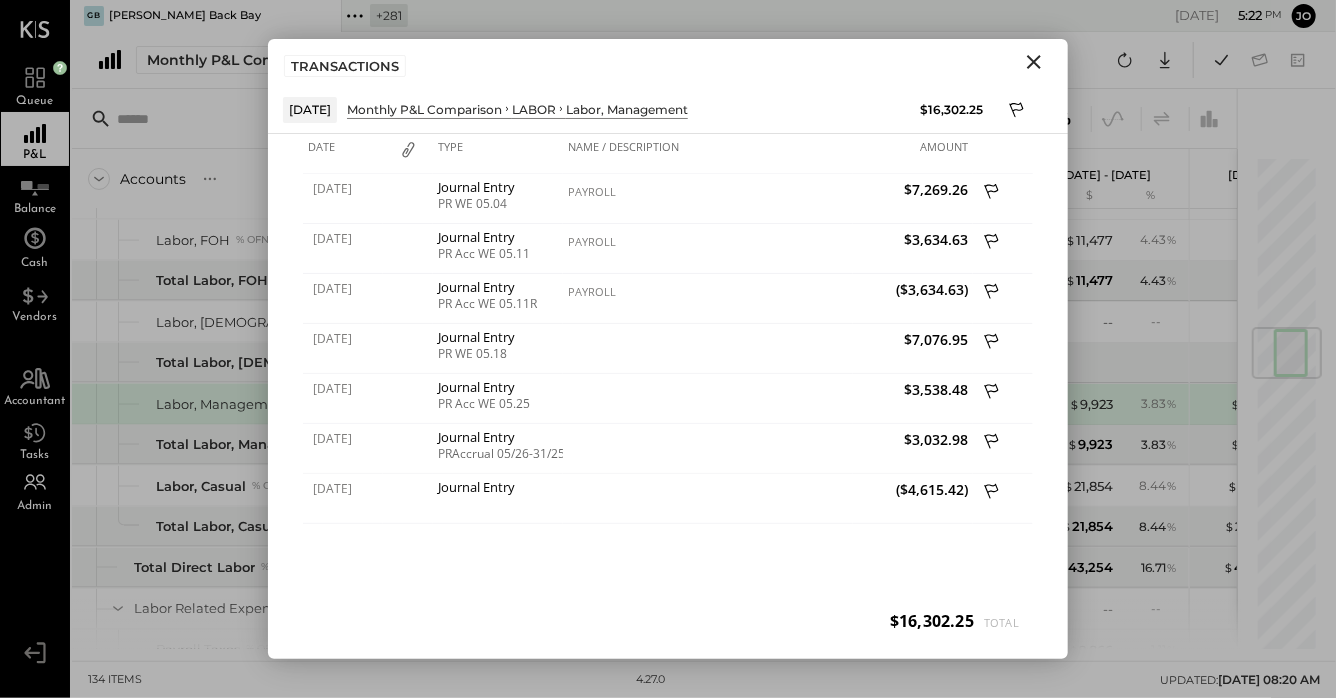click 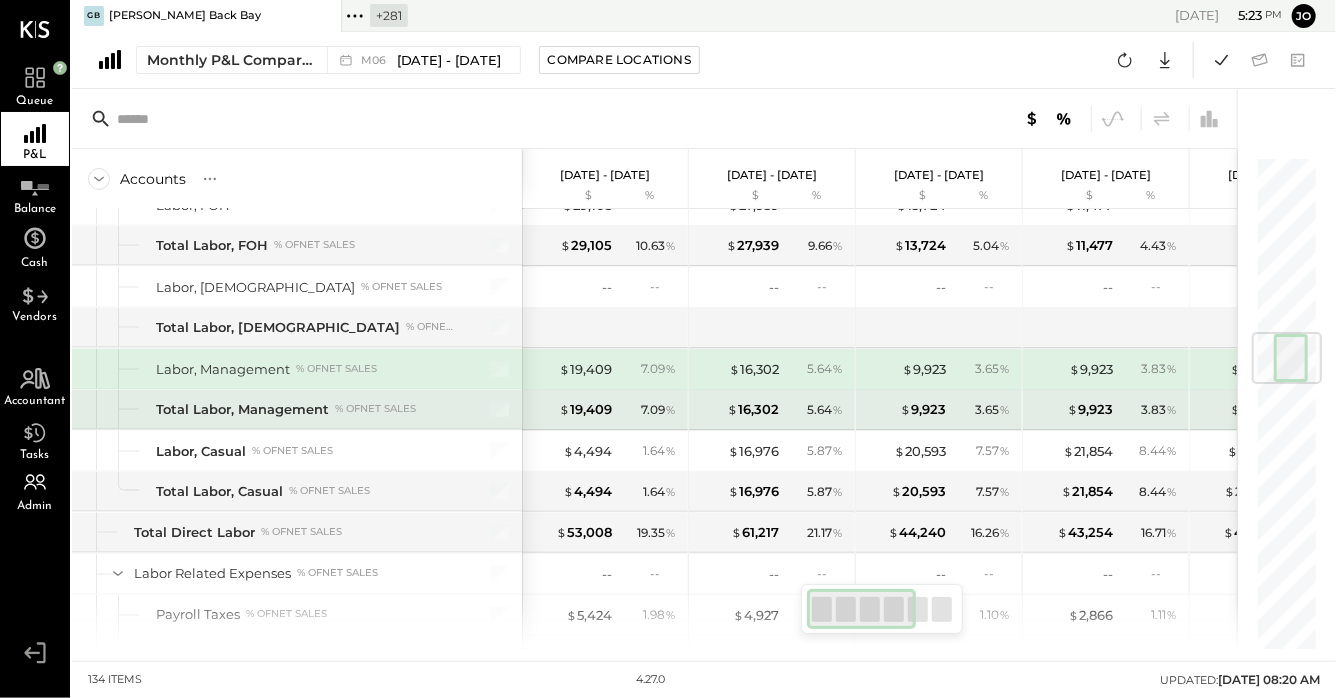scroll, scrollTop: 1500, scrollLeft: 0, axis: vertical 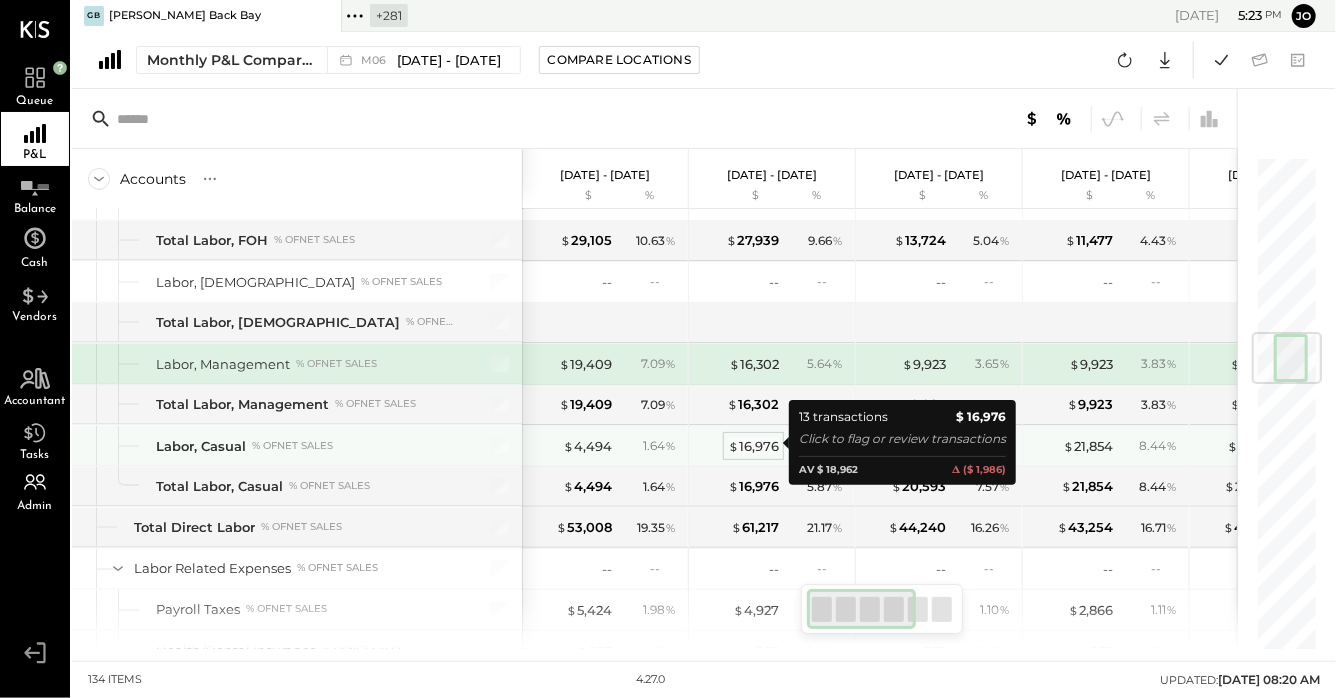 click on "$ 16,976" at bounding box center [753, 446] 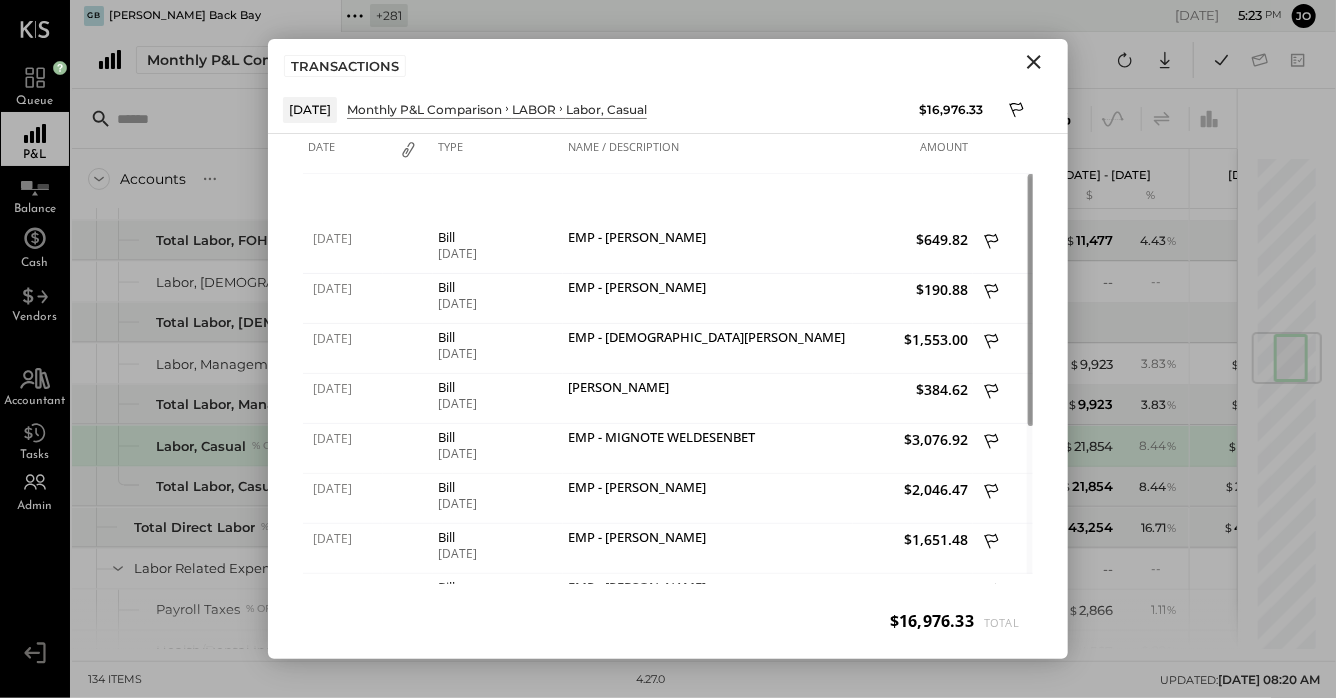 click 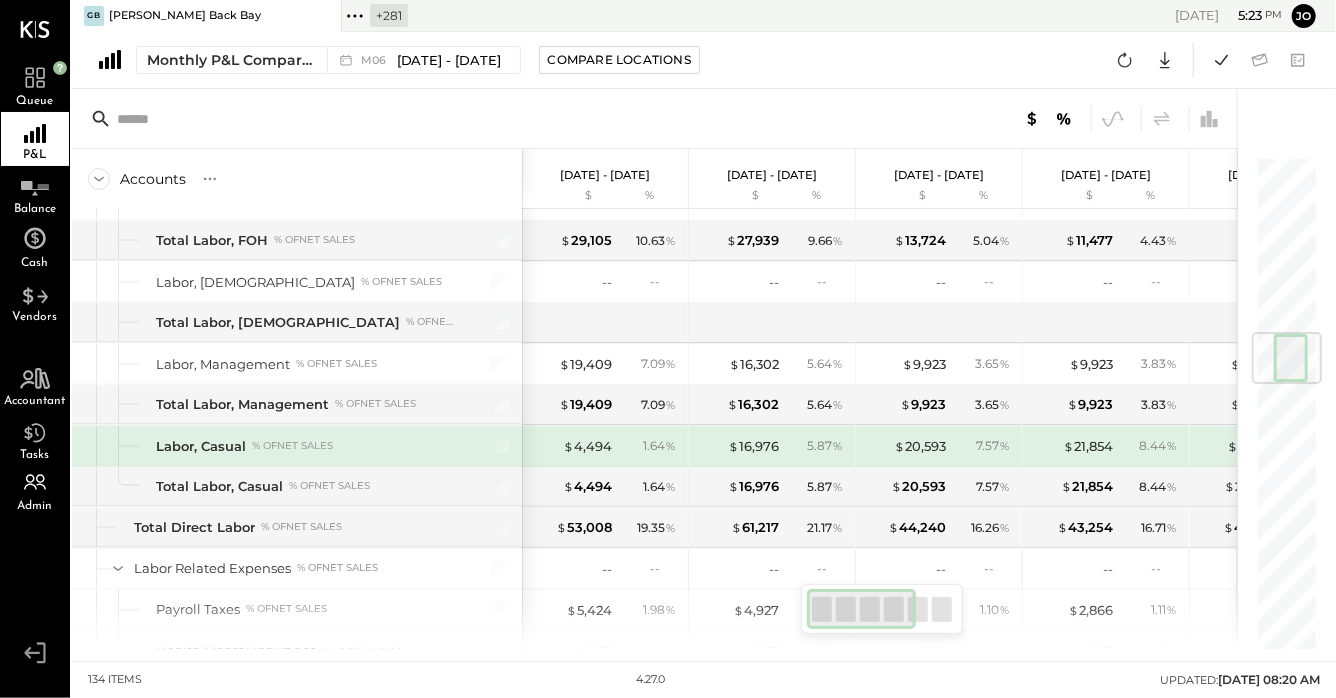 click on "$ 4,494 1.64 %" at bounding box center (607, 446) 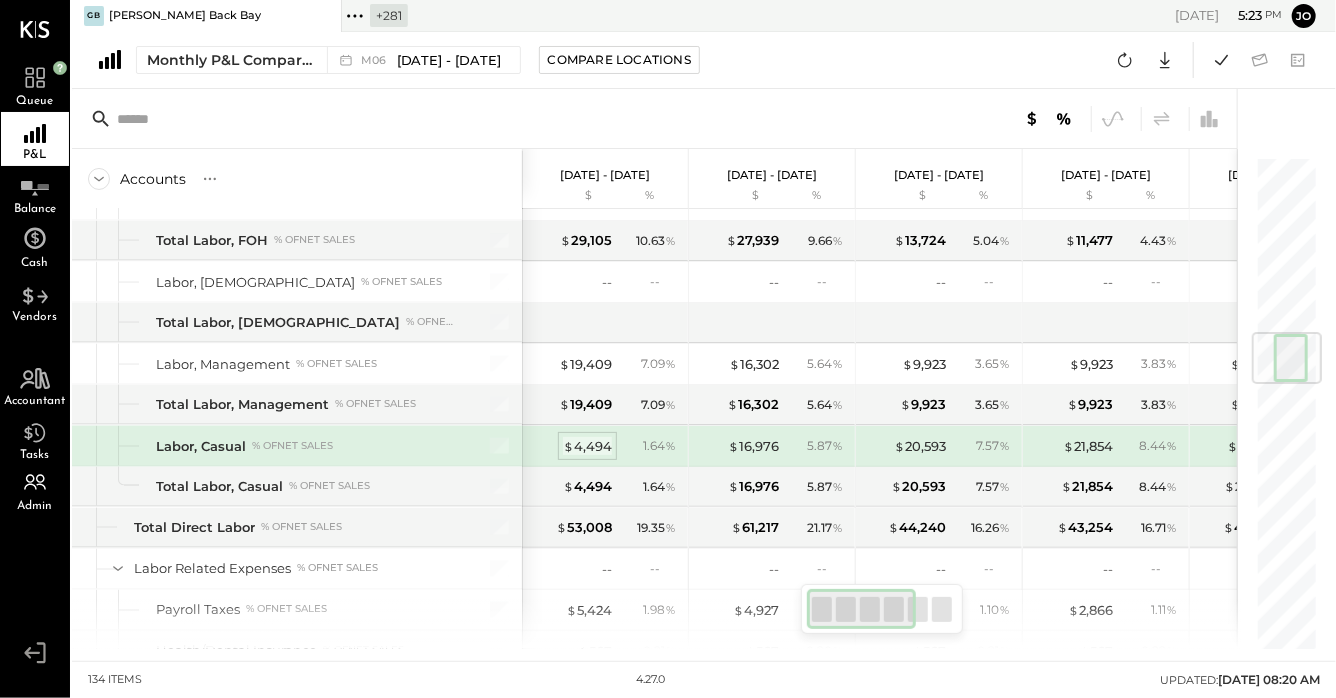 click on "$ 4,494" at bounding box center (587, 446) 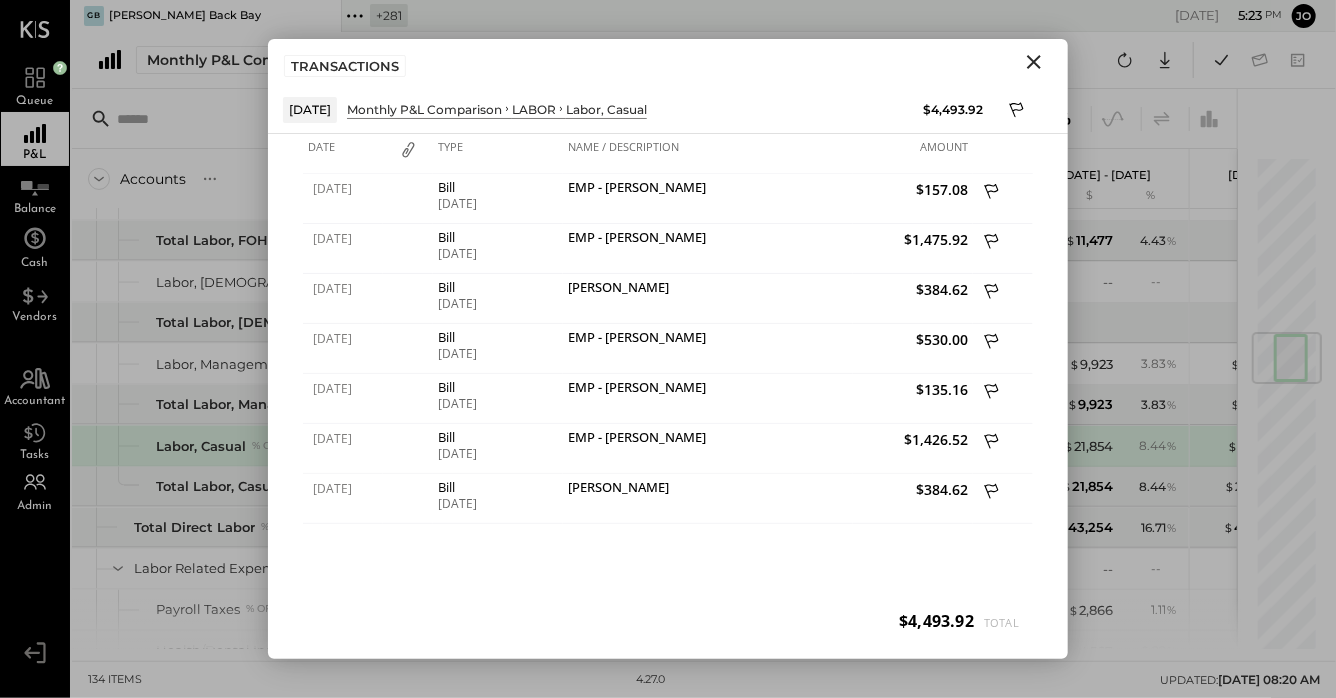 click 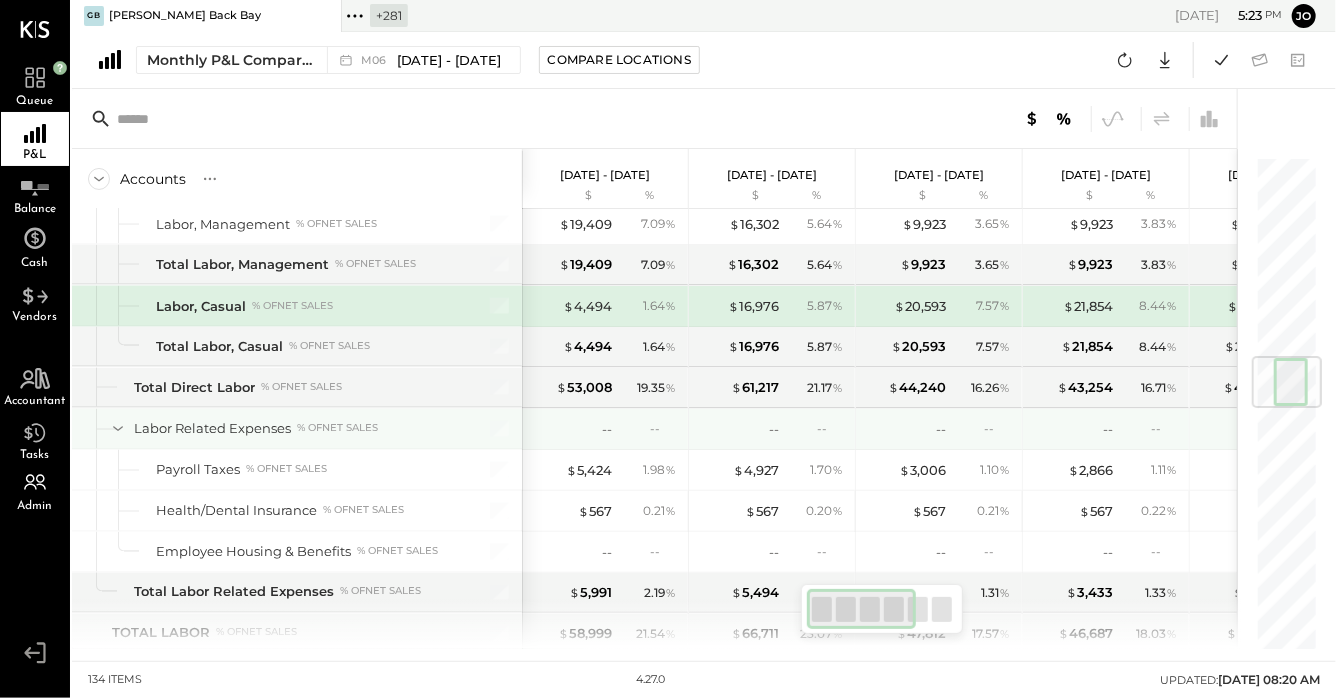 scroll, scrollTop: 1767, scrollLeft: 0, axis: vertical 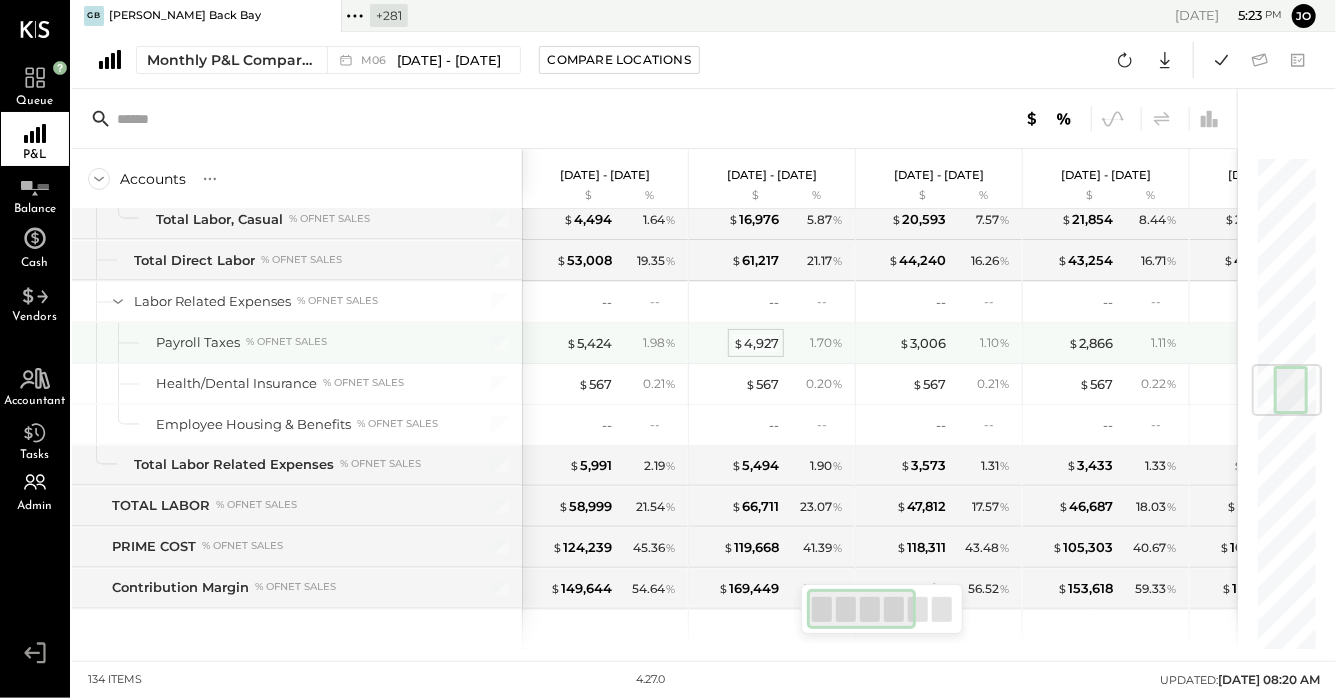 click on "$ 4,927" at bounding box center (756, 343) 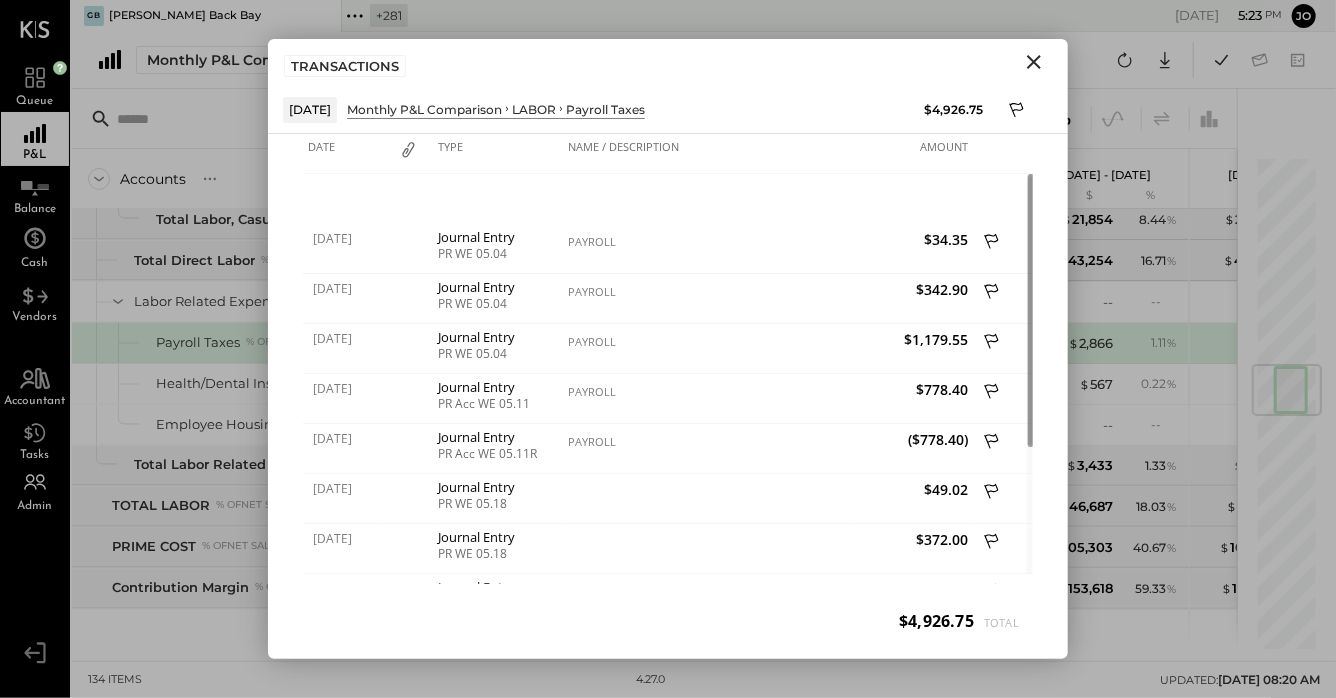 click 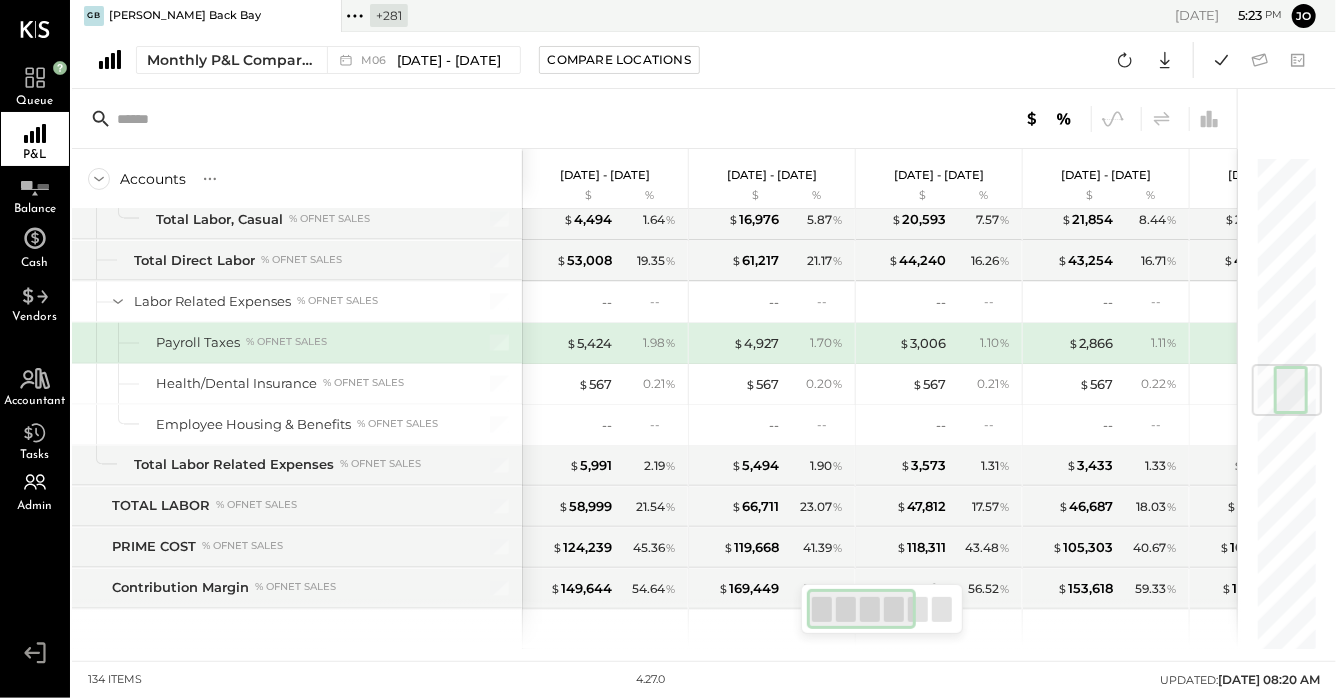 click on "$ 5,424 1.98 %" at bounding box center [607, 343] 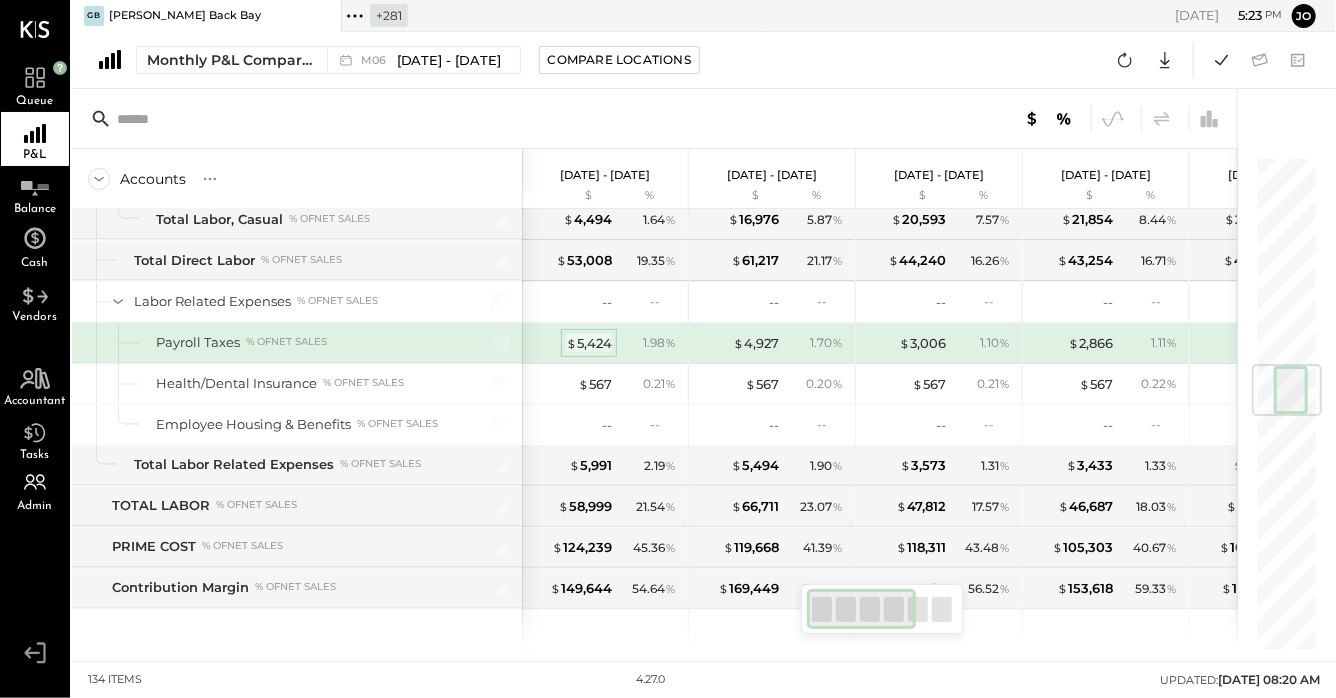 click on "$ 5,424" at bounding box center [589, 343] 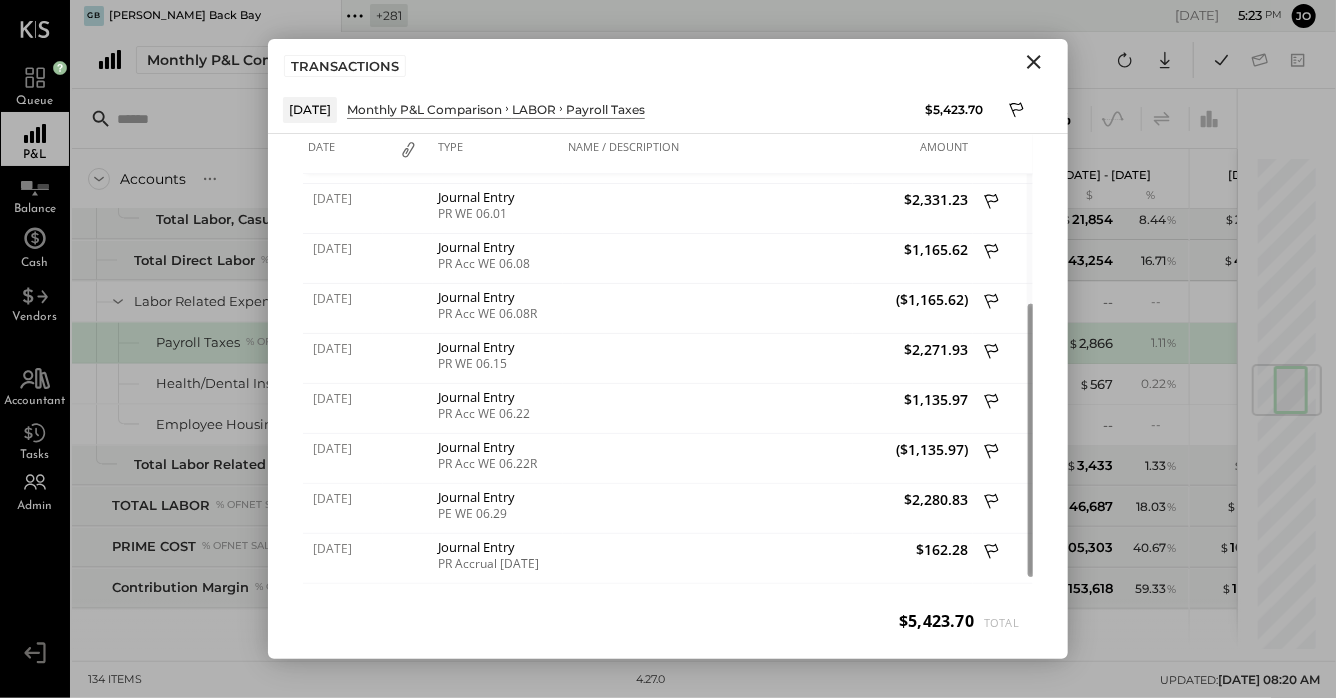click 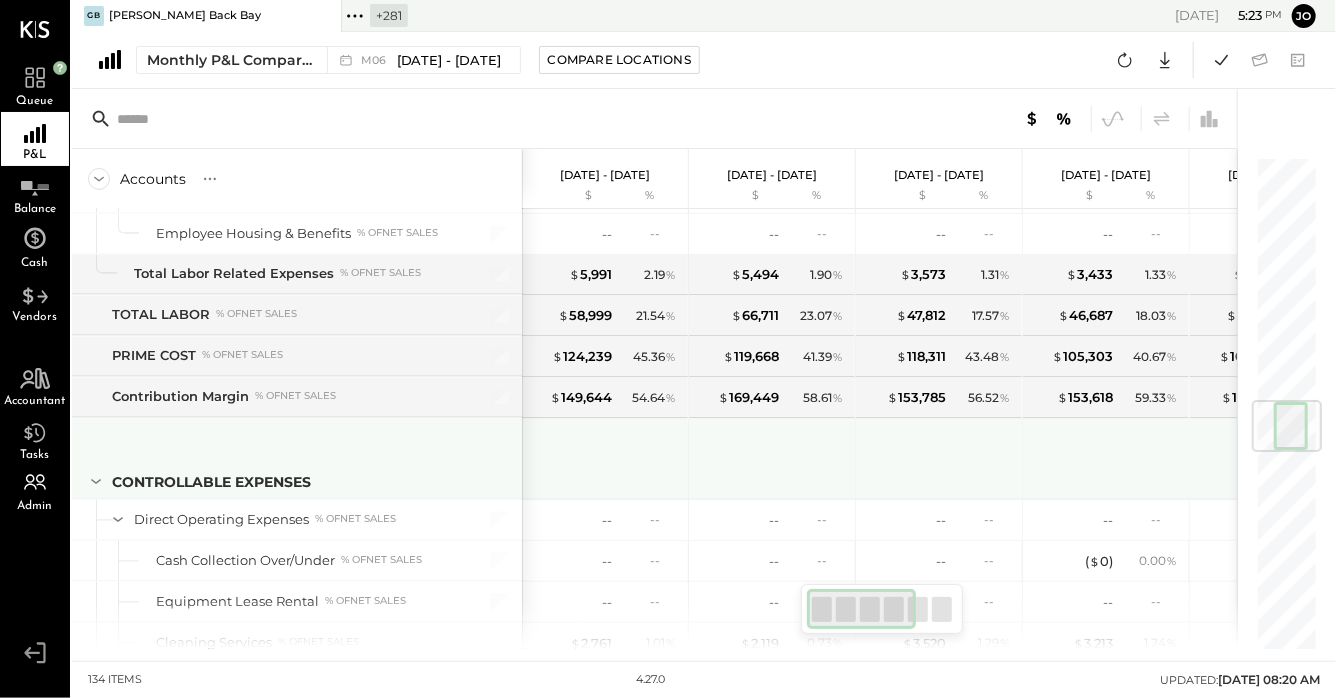 scroll, scrollTop: 2165, scrollLeft: 0, axis: vertical 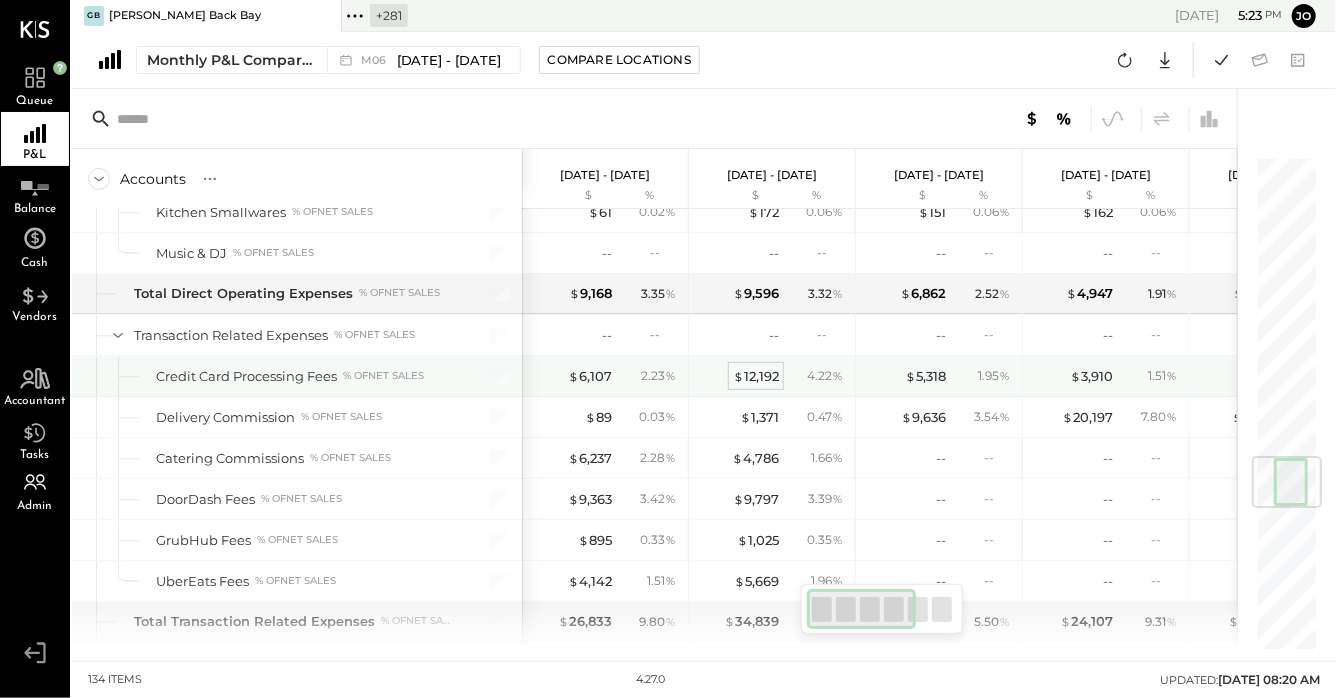 click on "$ 12,192" at bounding box center (756, 376) 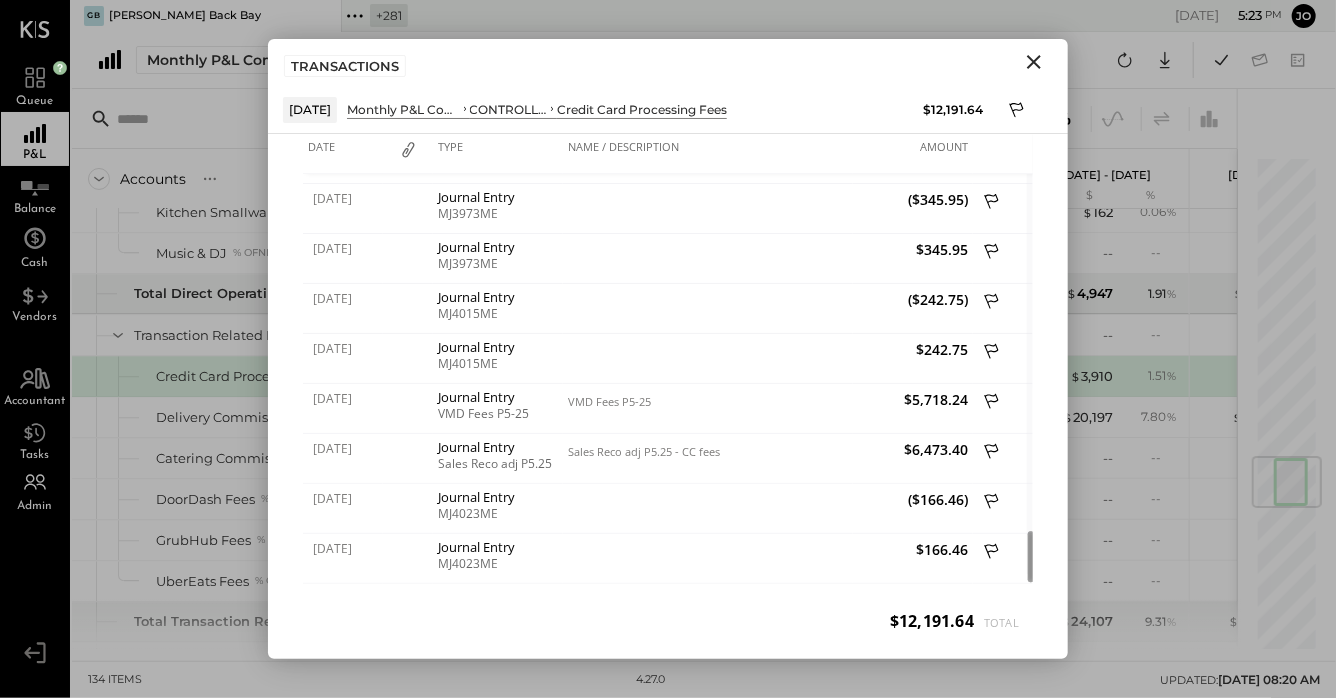 click 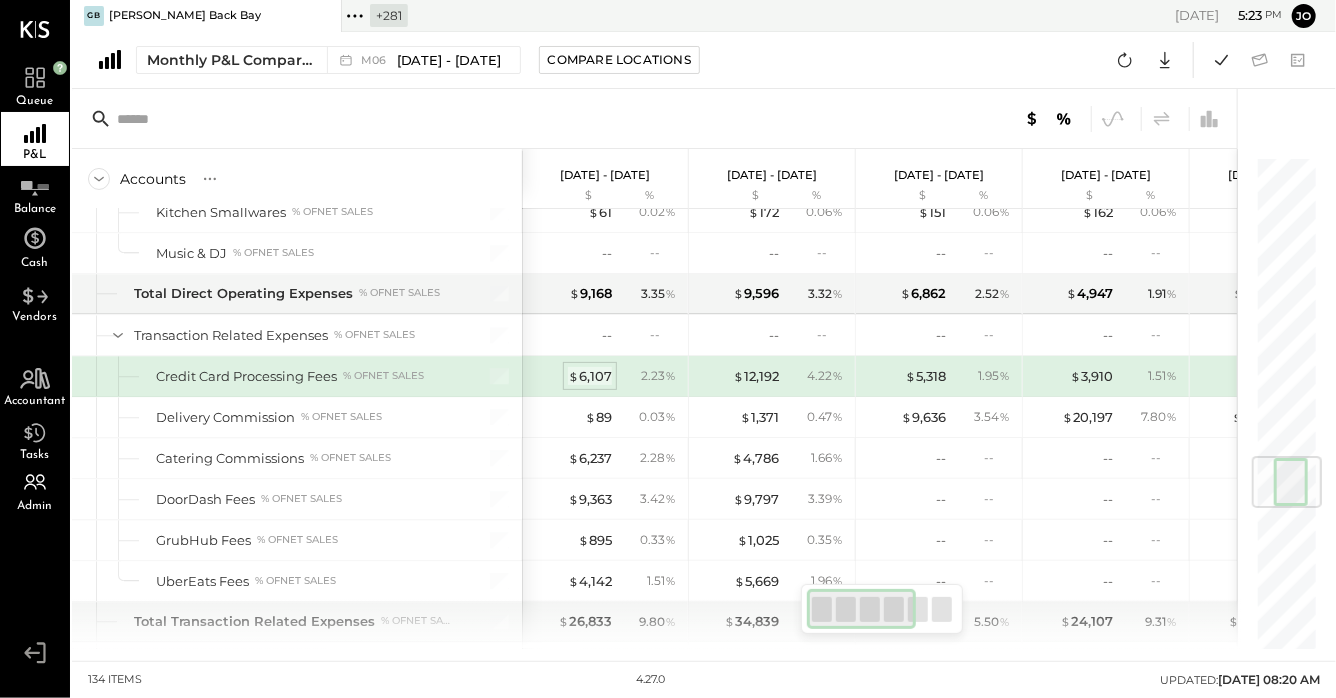 click on "$ 6,107" at bounding box center [590, 376] 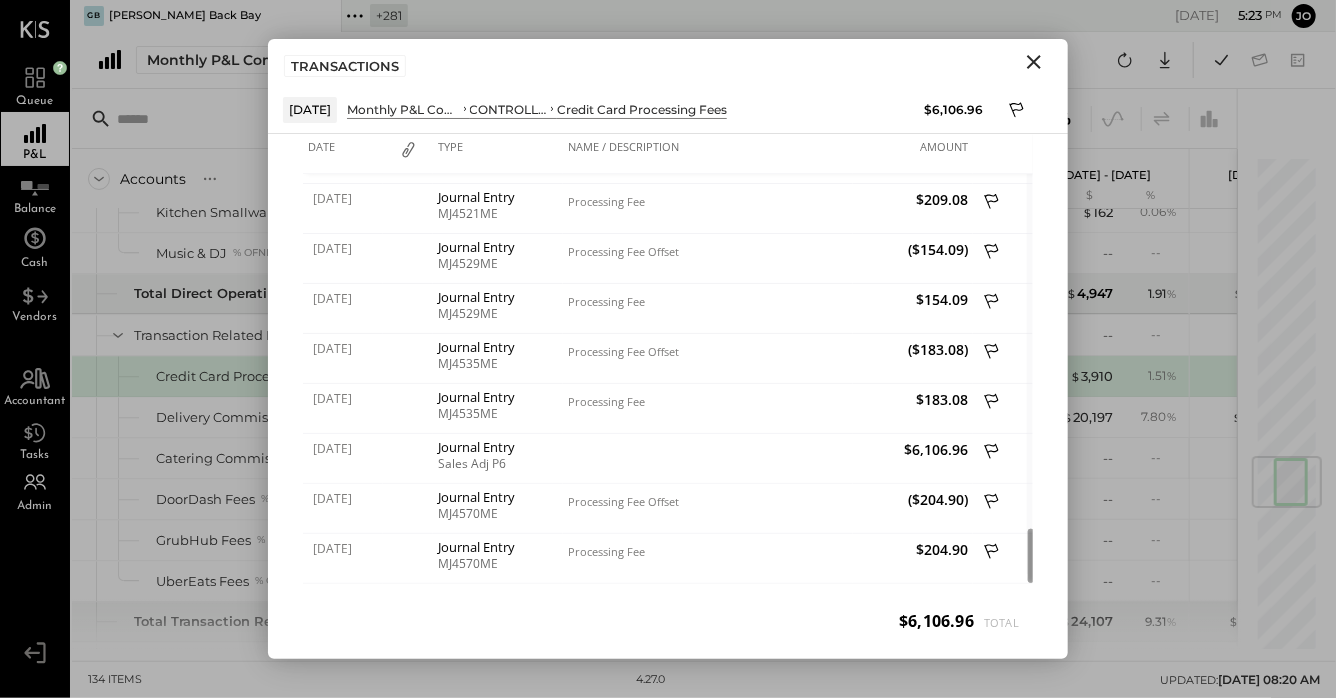 click 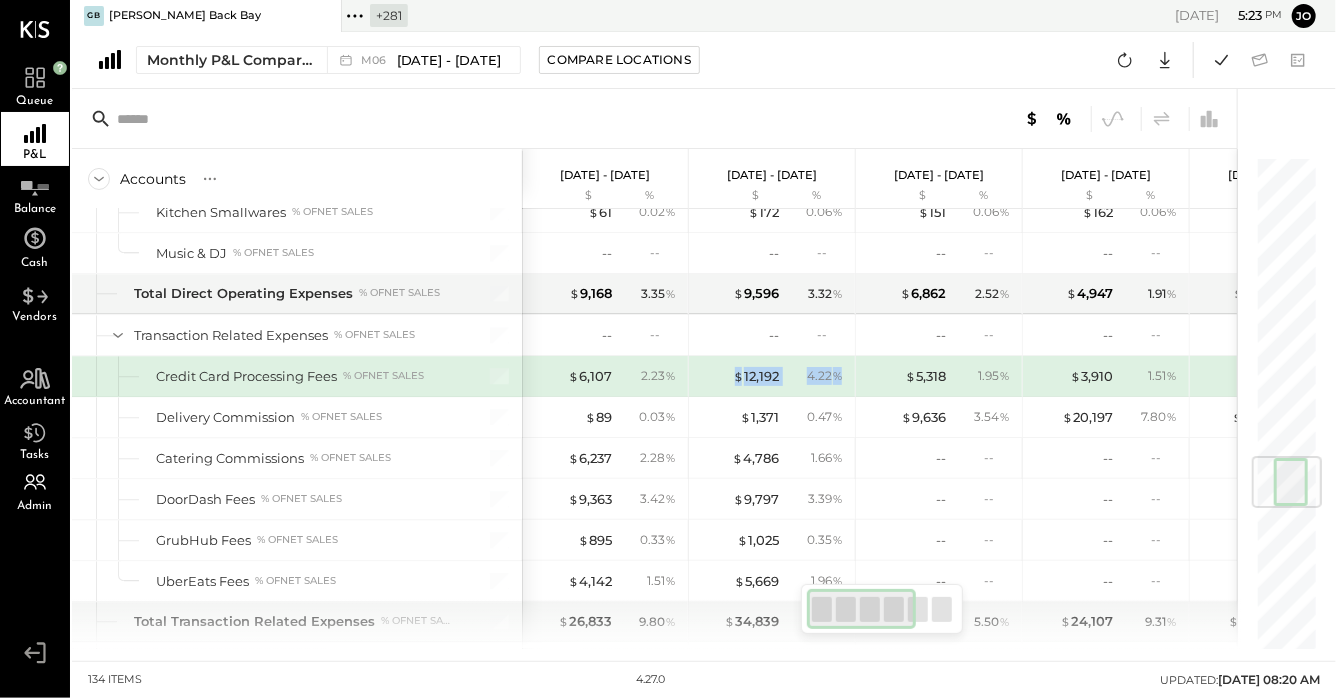 drag, startPoint x: 729, startPoint y: 373, endPoint x: 838, endPoint y: 370, distance: 109.041275 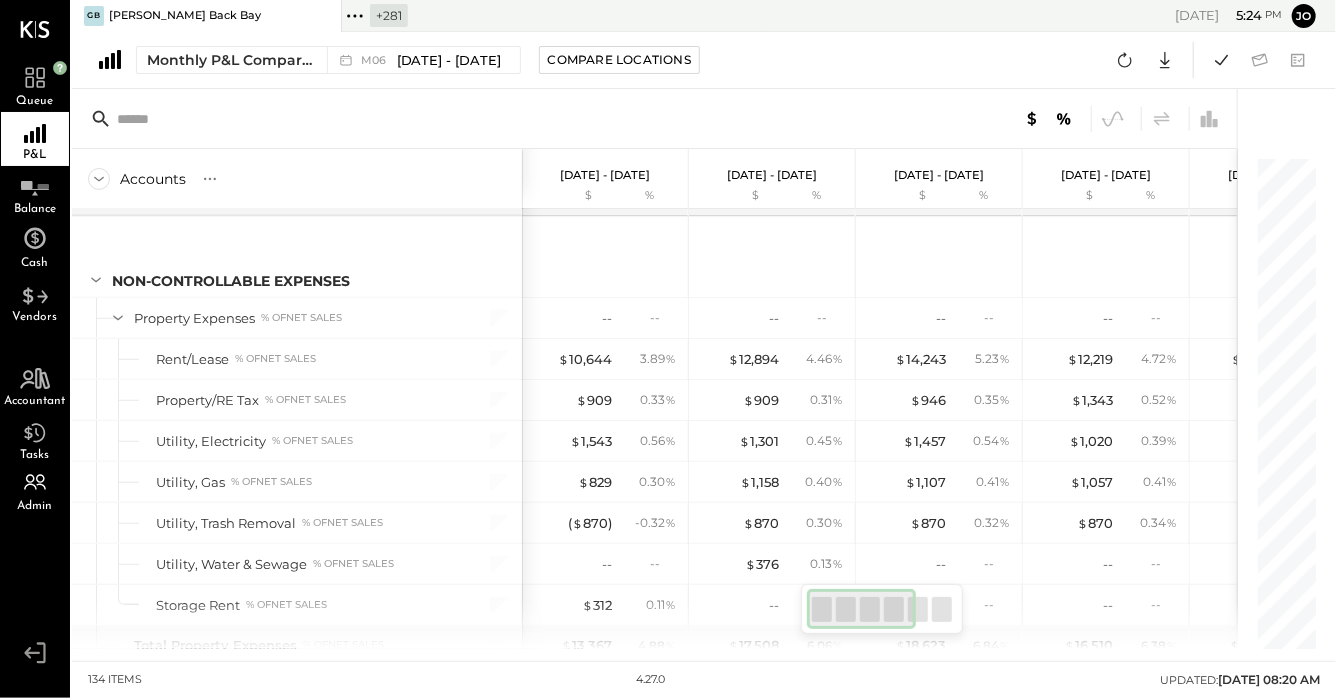 scroll, scrollTop: 4249, scrollLeft: 0, axis: vertical 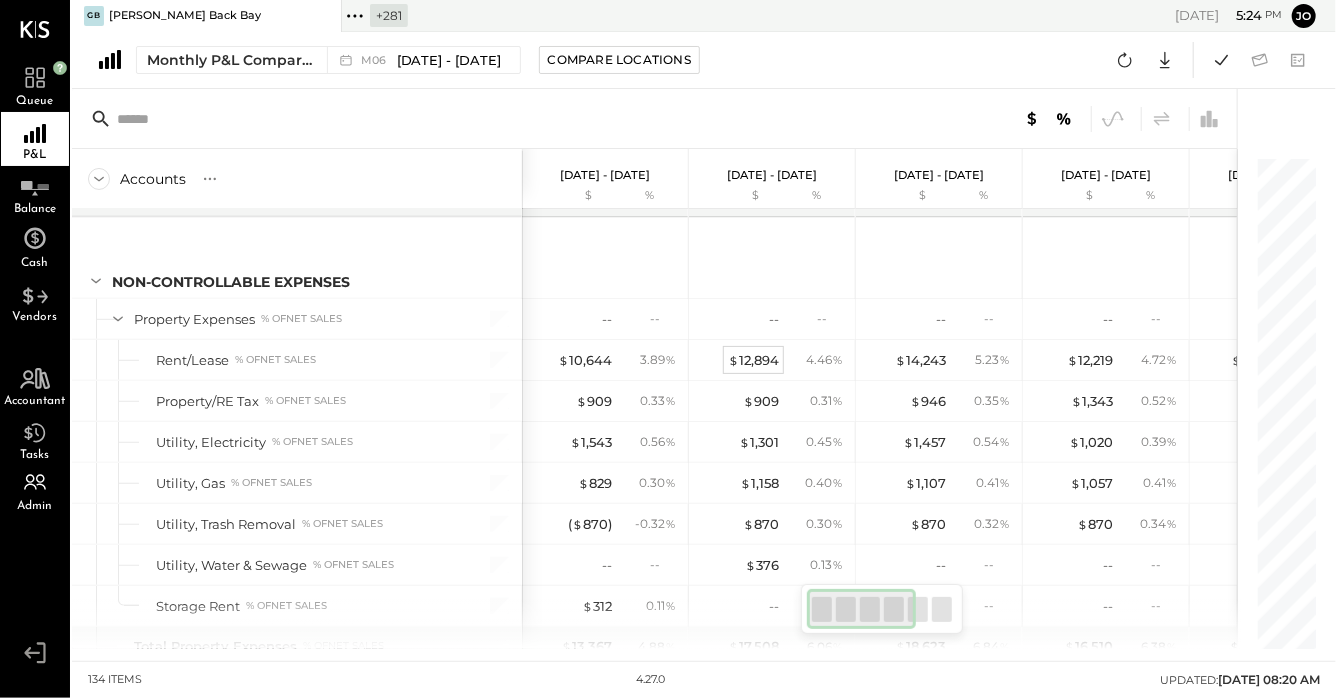 click on "$ 12,894" at bounding box center [753, 360] 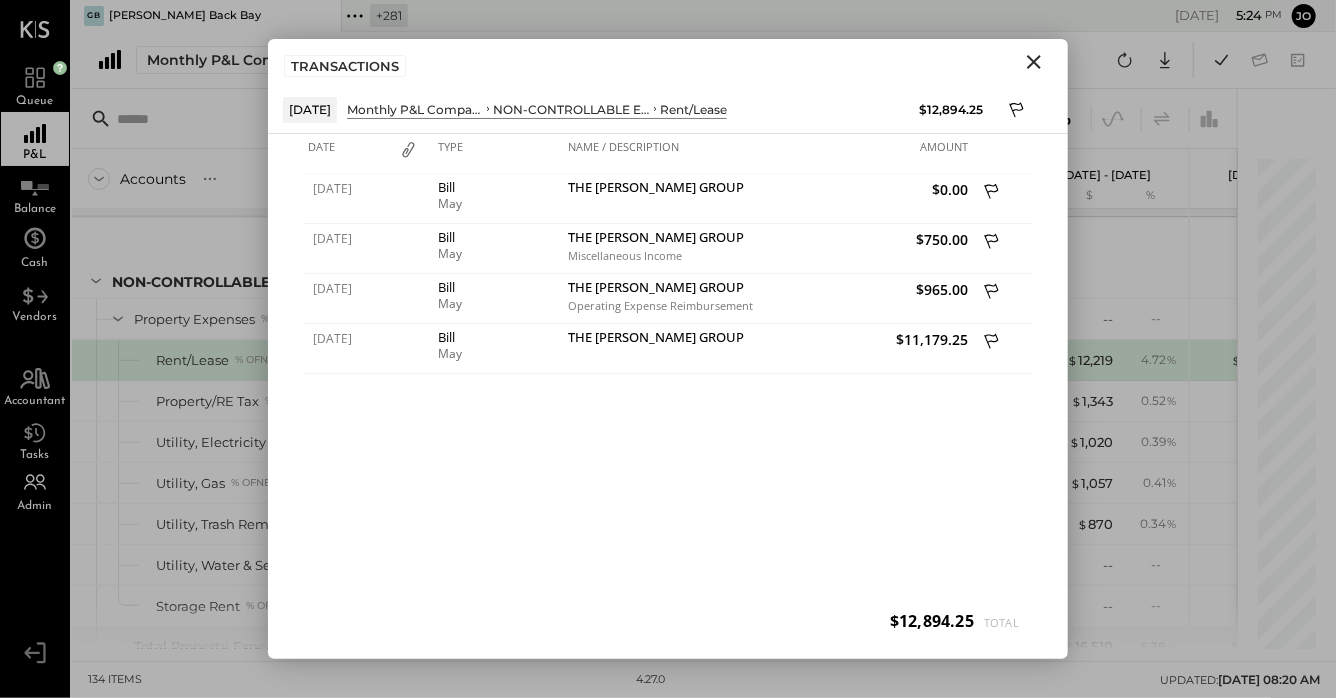 click 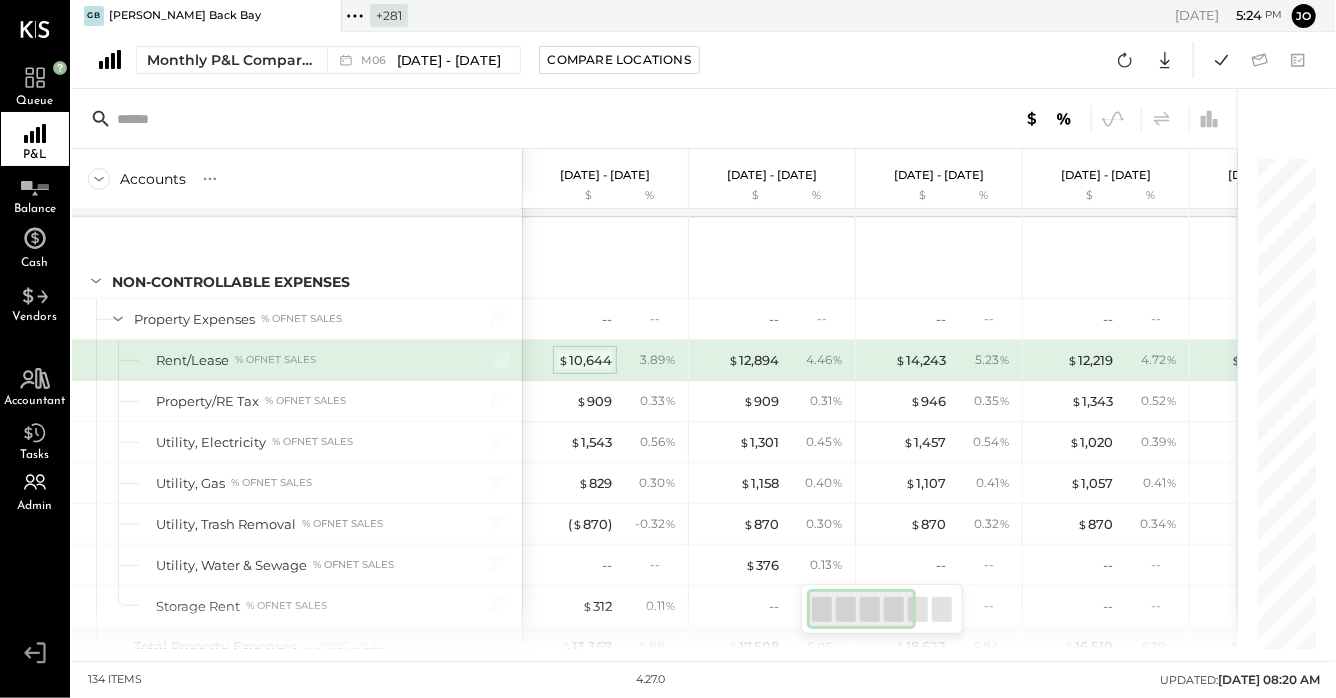 click on "$ 10,644" at bounding box center [585, 360] 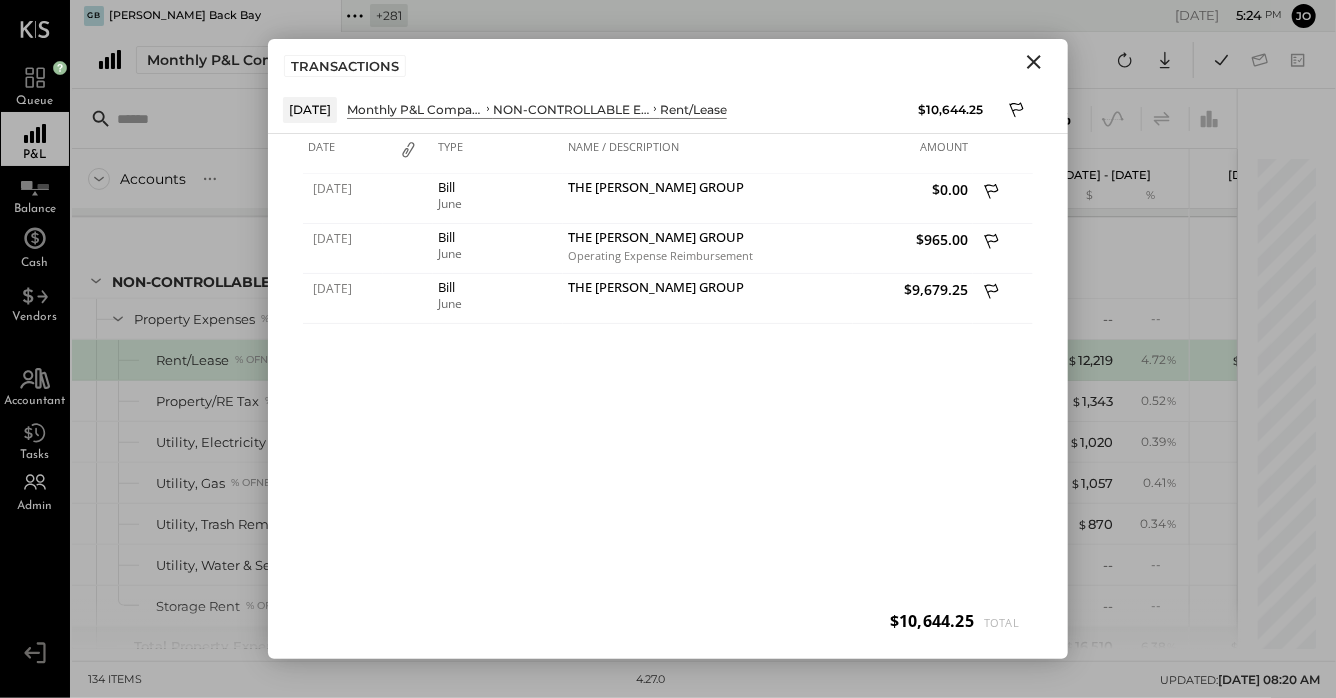 click 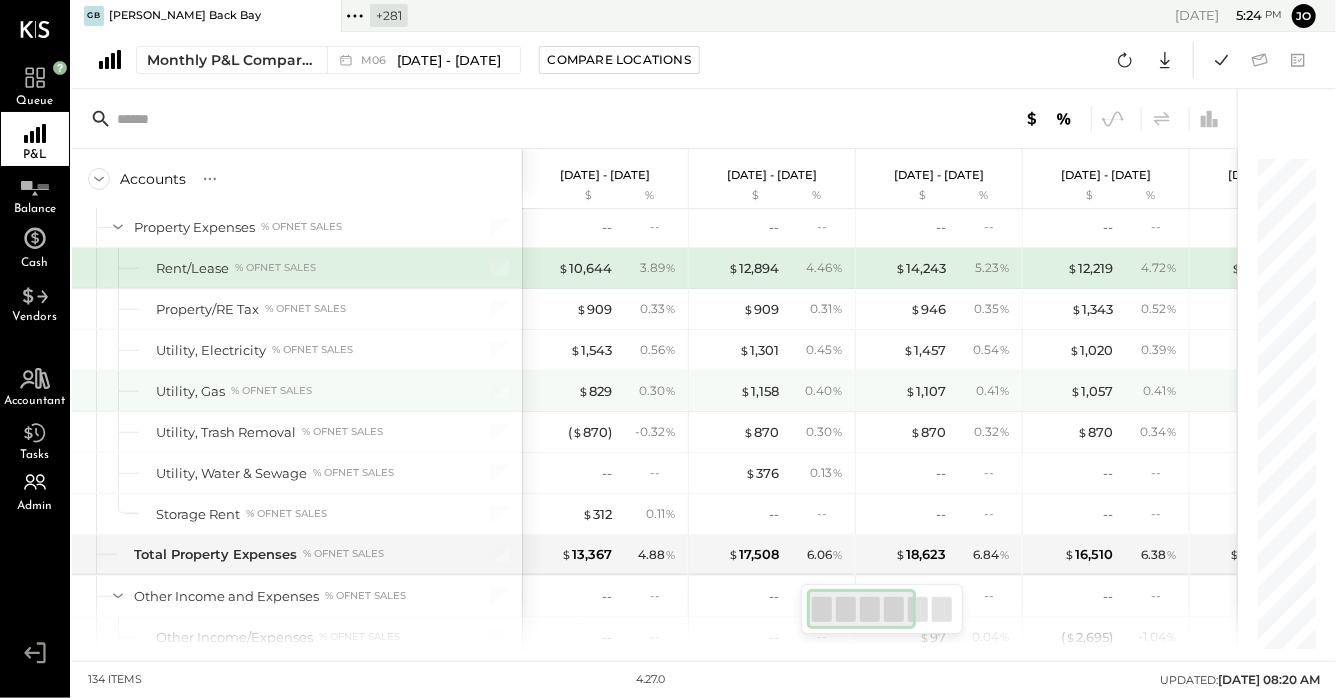 scroll, scrollTop: 4349, scrollLeft: 0, axis: vertical 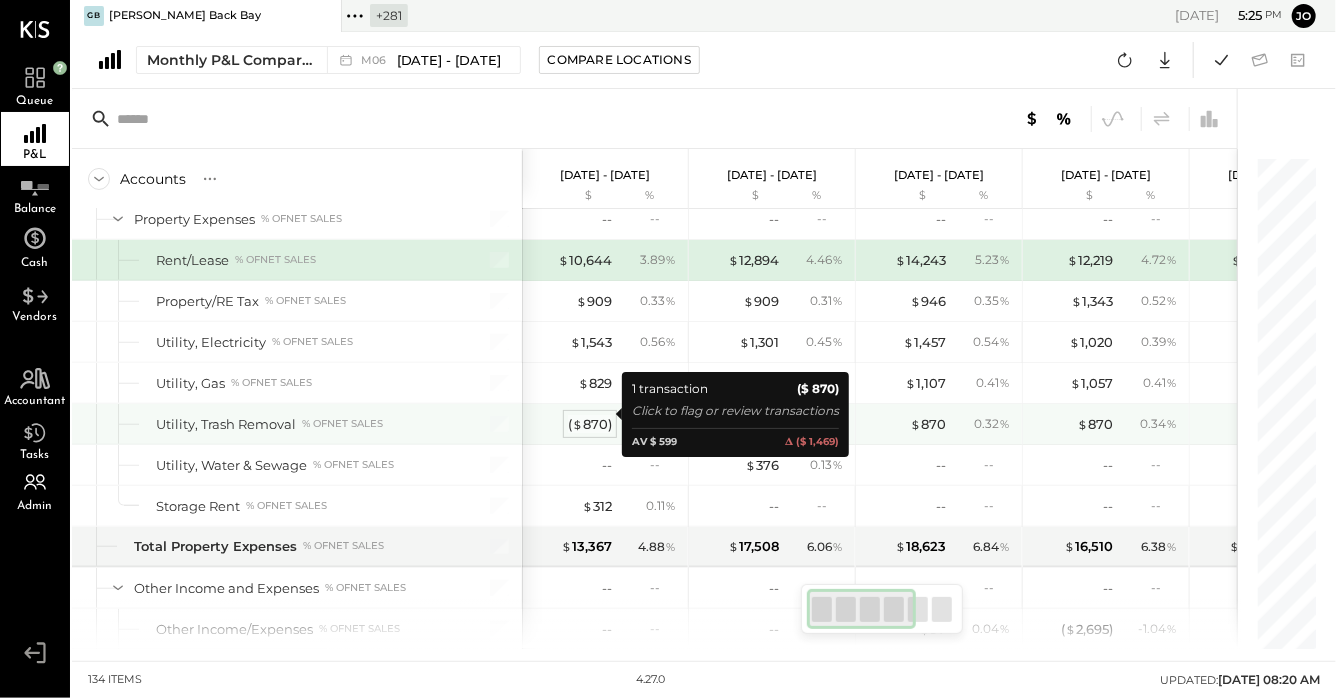 click on "( $ 870 )" at bounding box center [590, 424] 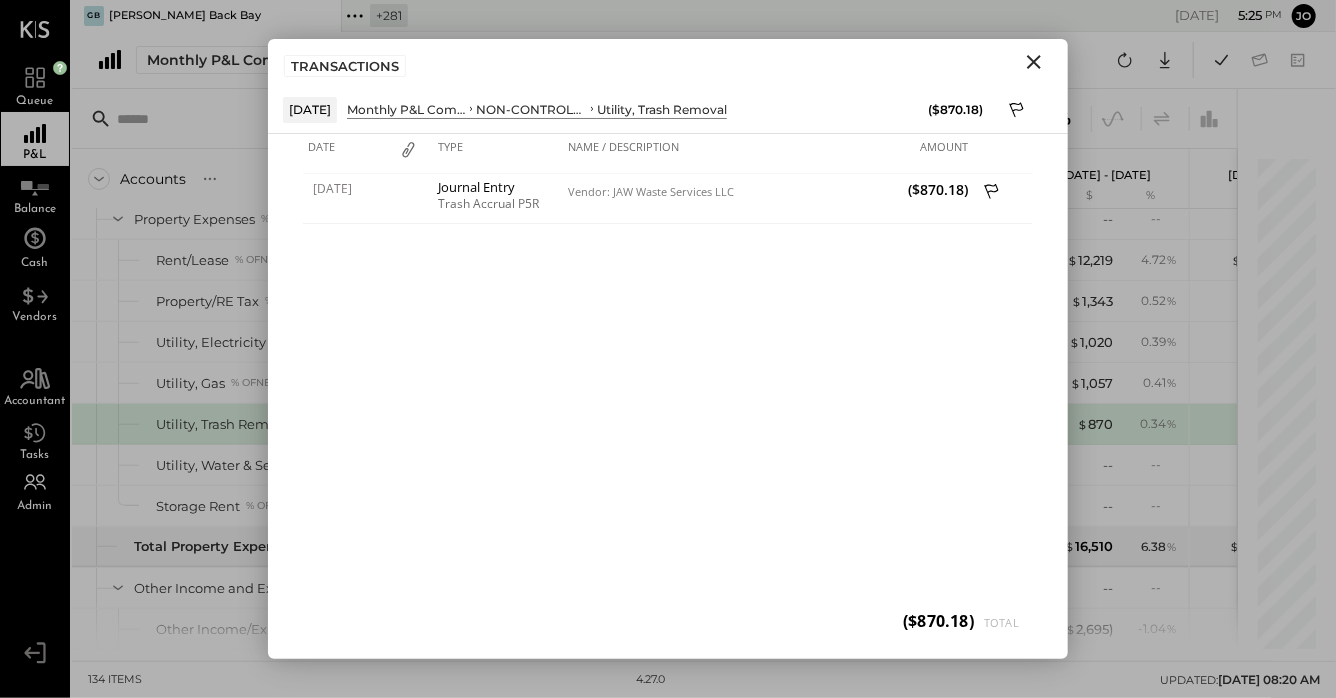 click at bounding box center (1034, 62) 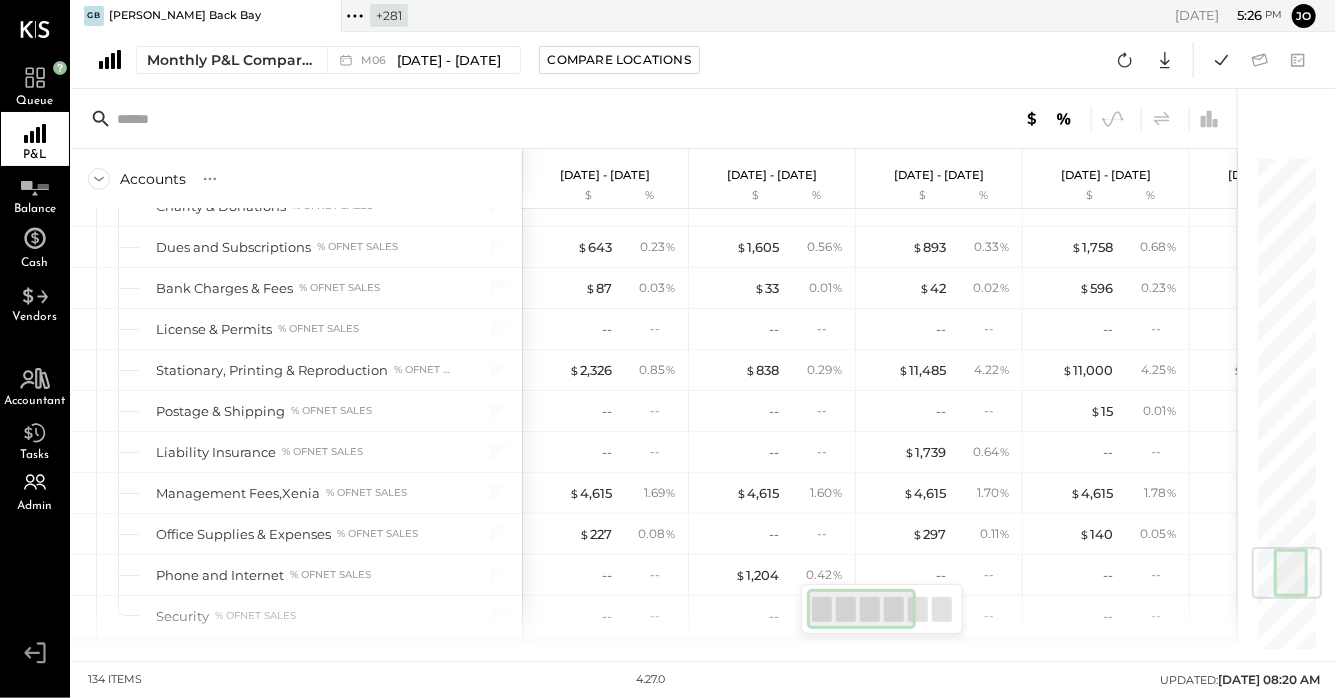 scroll, scrollTop: 3238, scrollLeft: 0, axis: vertical 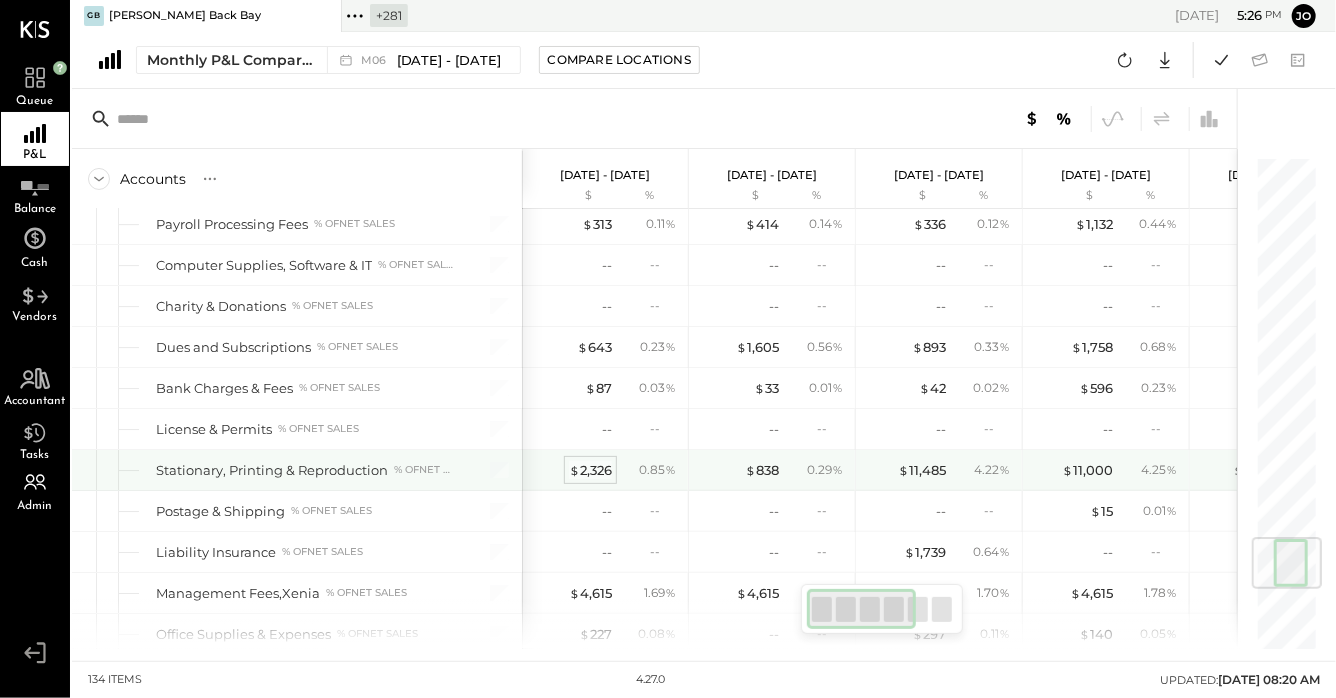click on "$ 2,326" at bounding box center [590, 470] 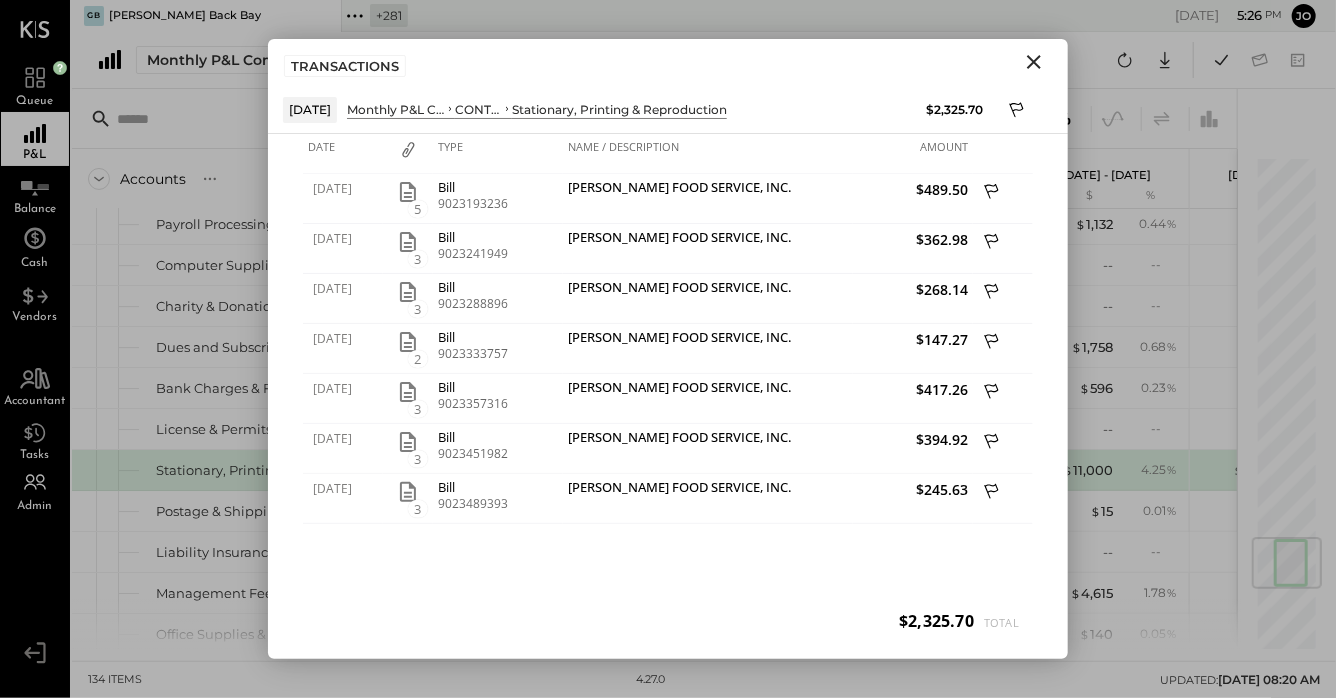 click 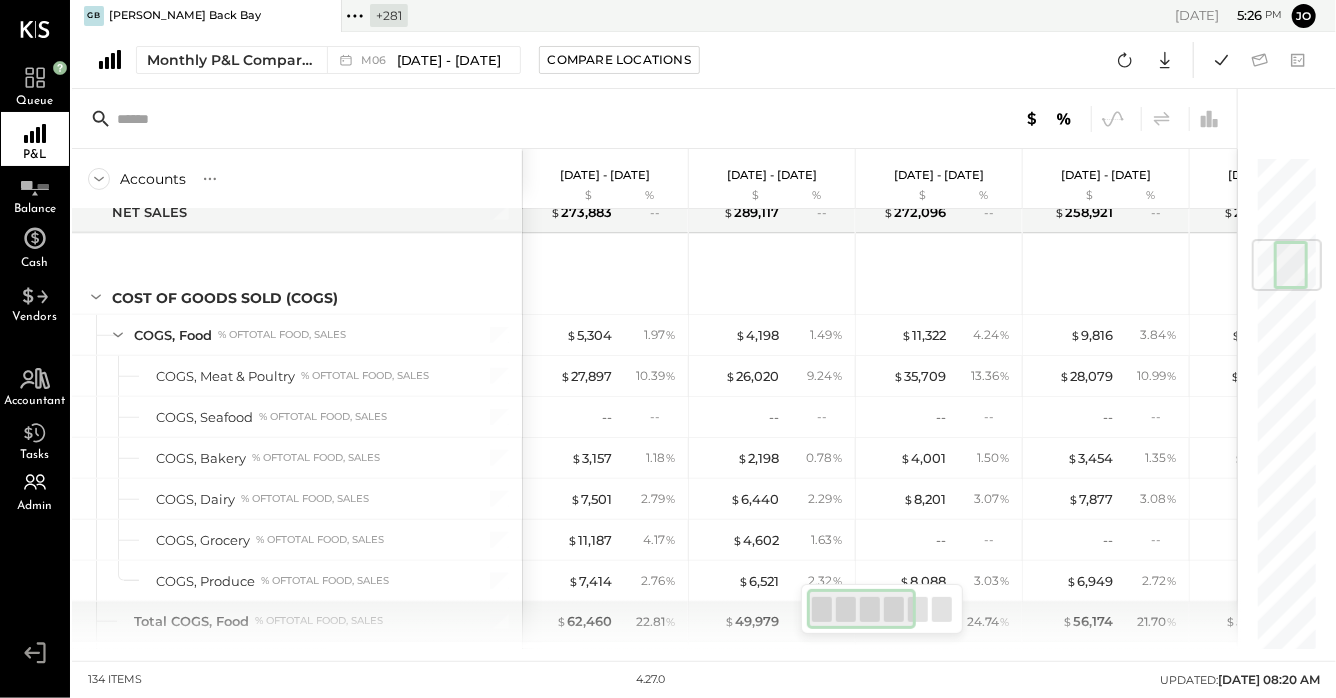 scroll, scrollTop: 706, scrollLeft: 0, axis: vertical 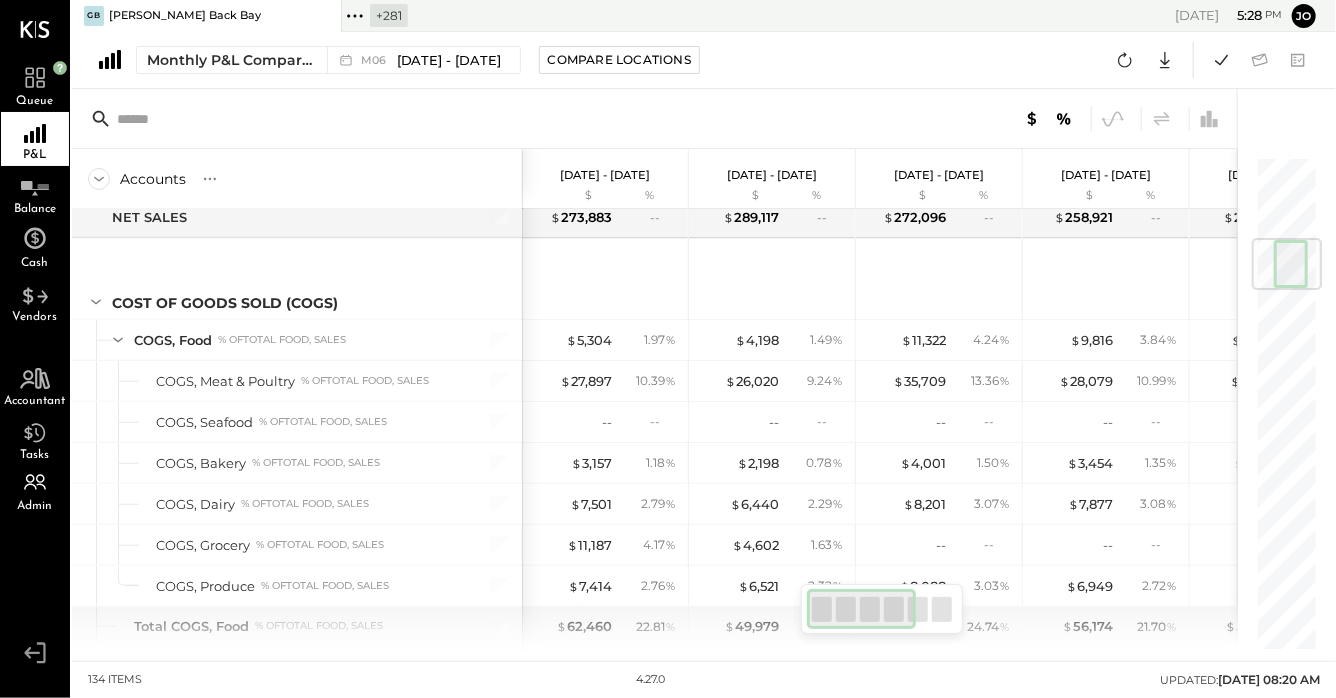 click 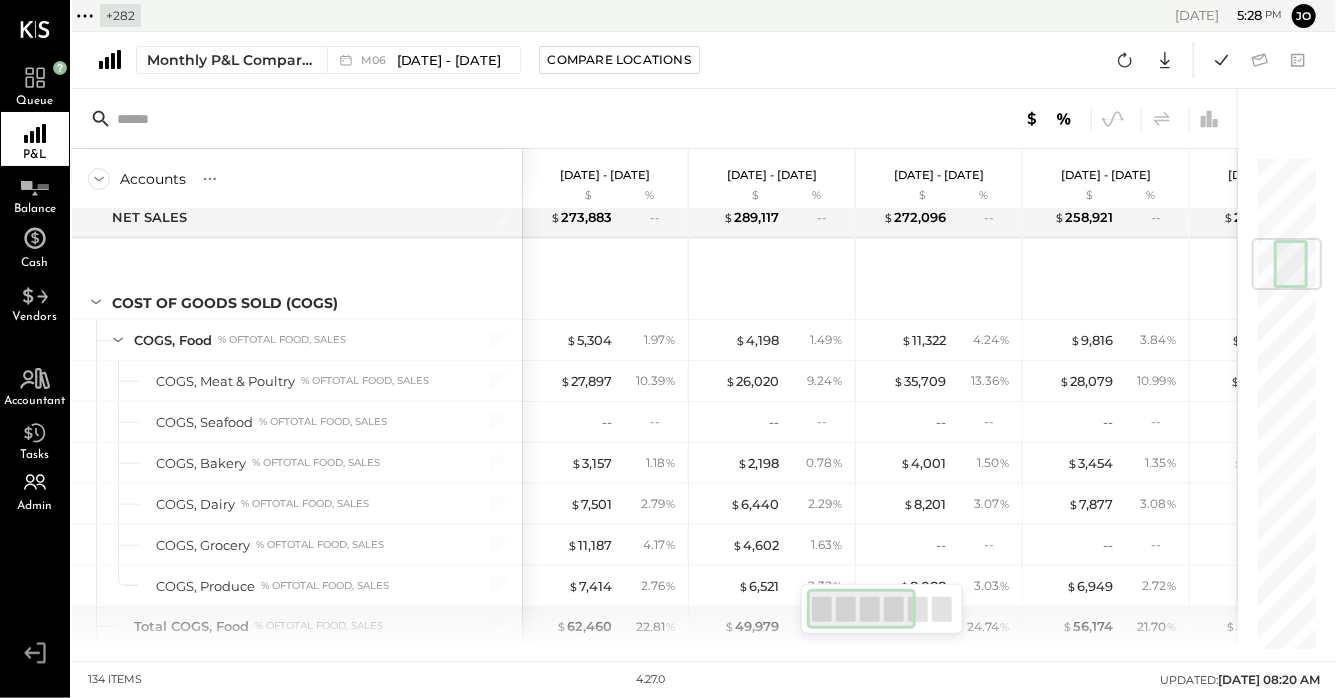 click 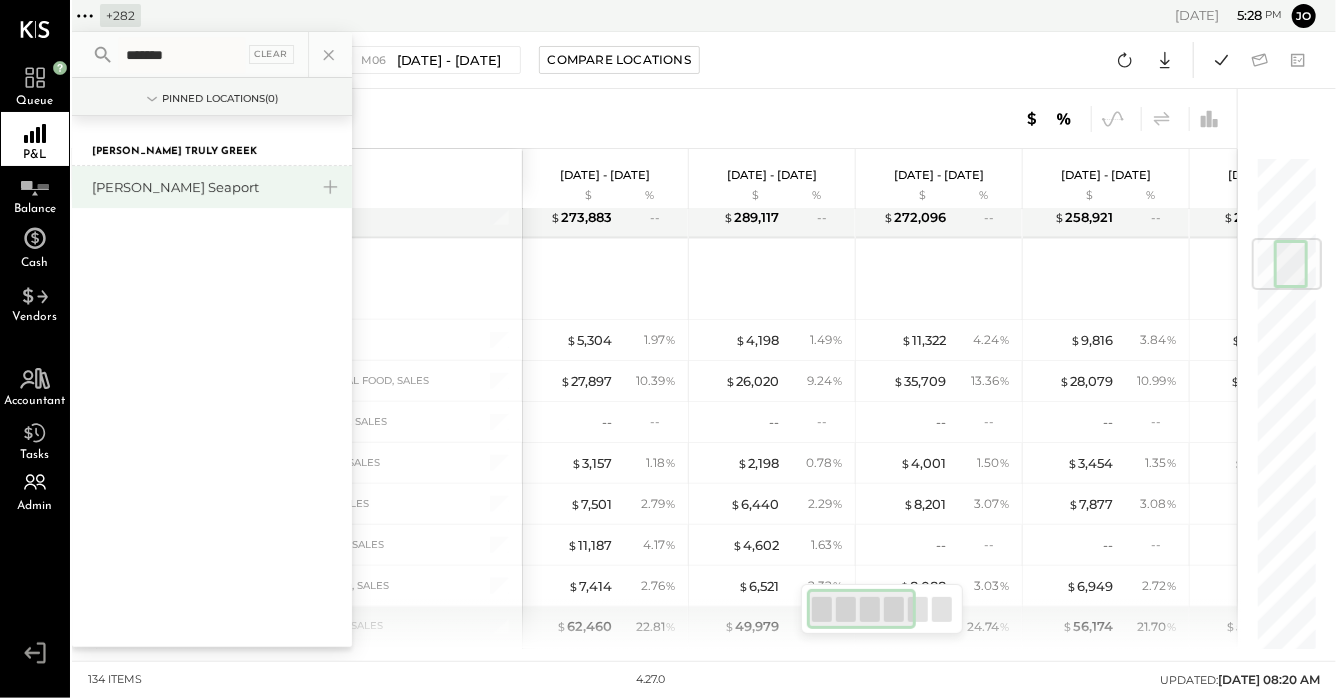 type on "*******" 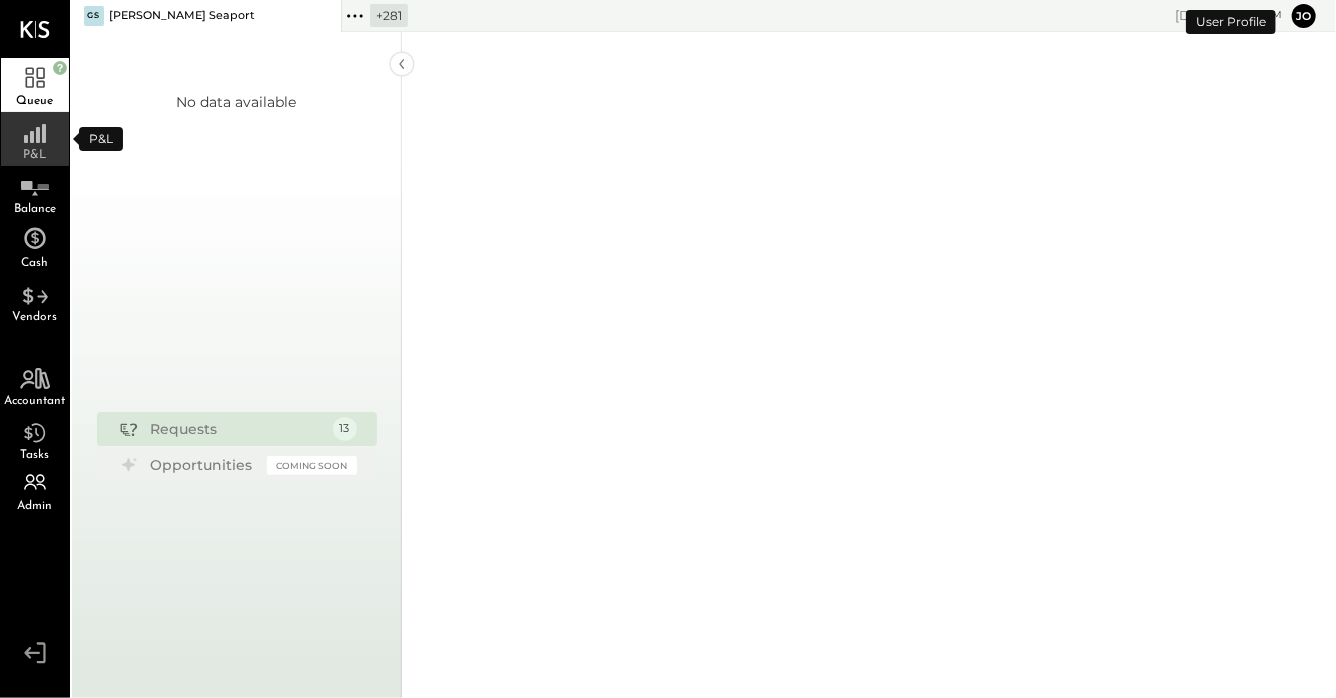 click on "P&L" at bounding box center (35, 139) 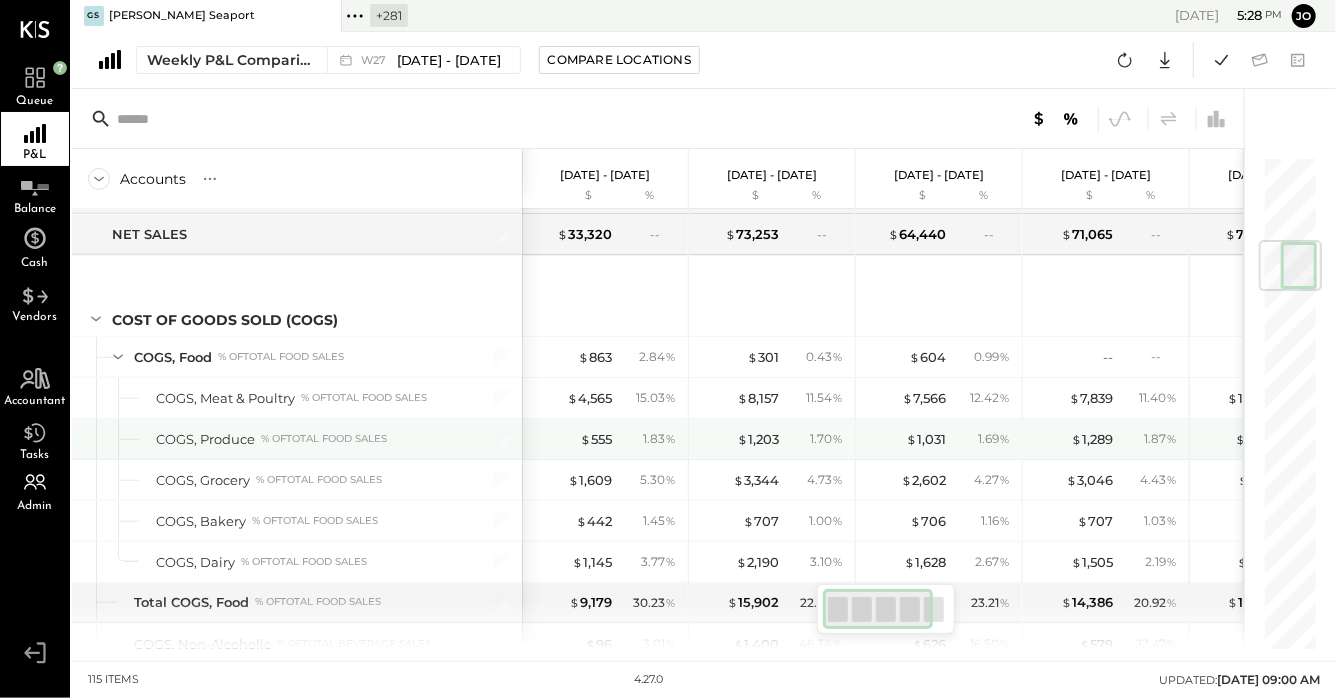 scroll, scrollTop: 842, scrollLeft: 0, axis: vertical 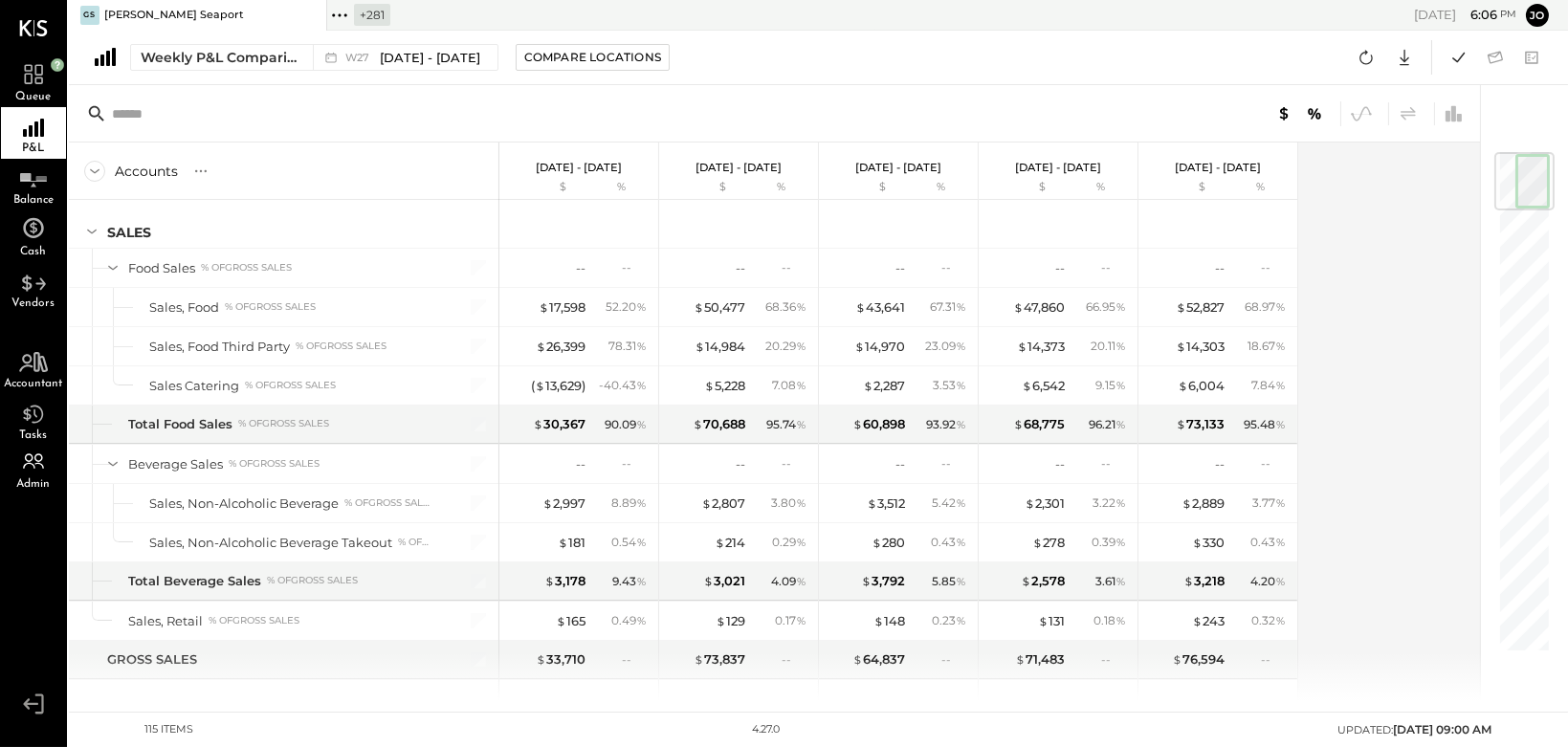 click 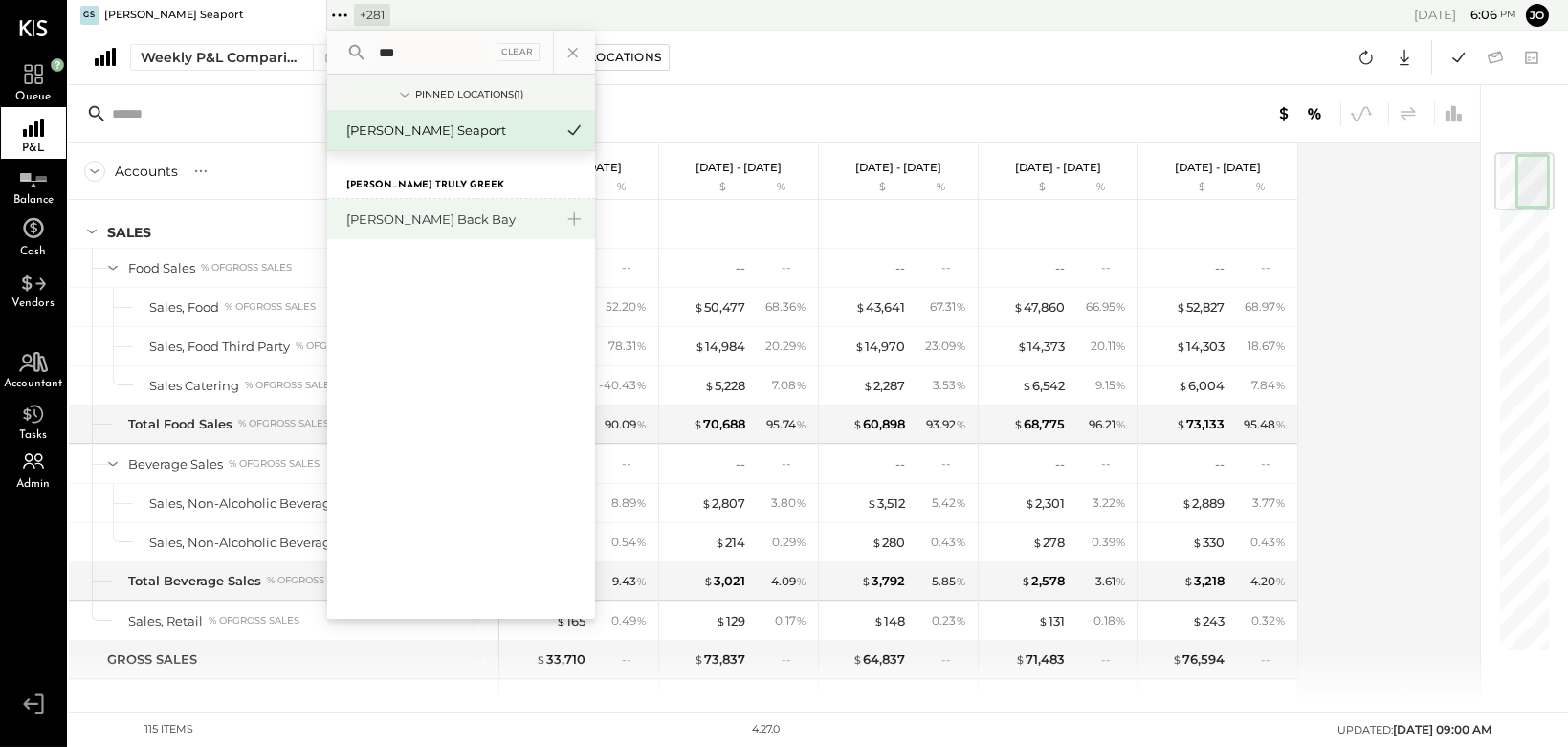 type on "***" 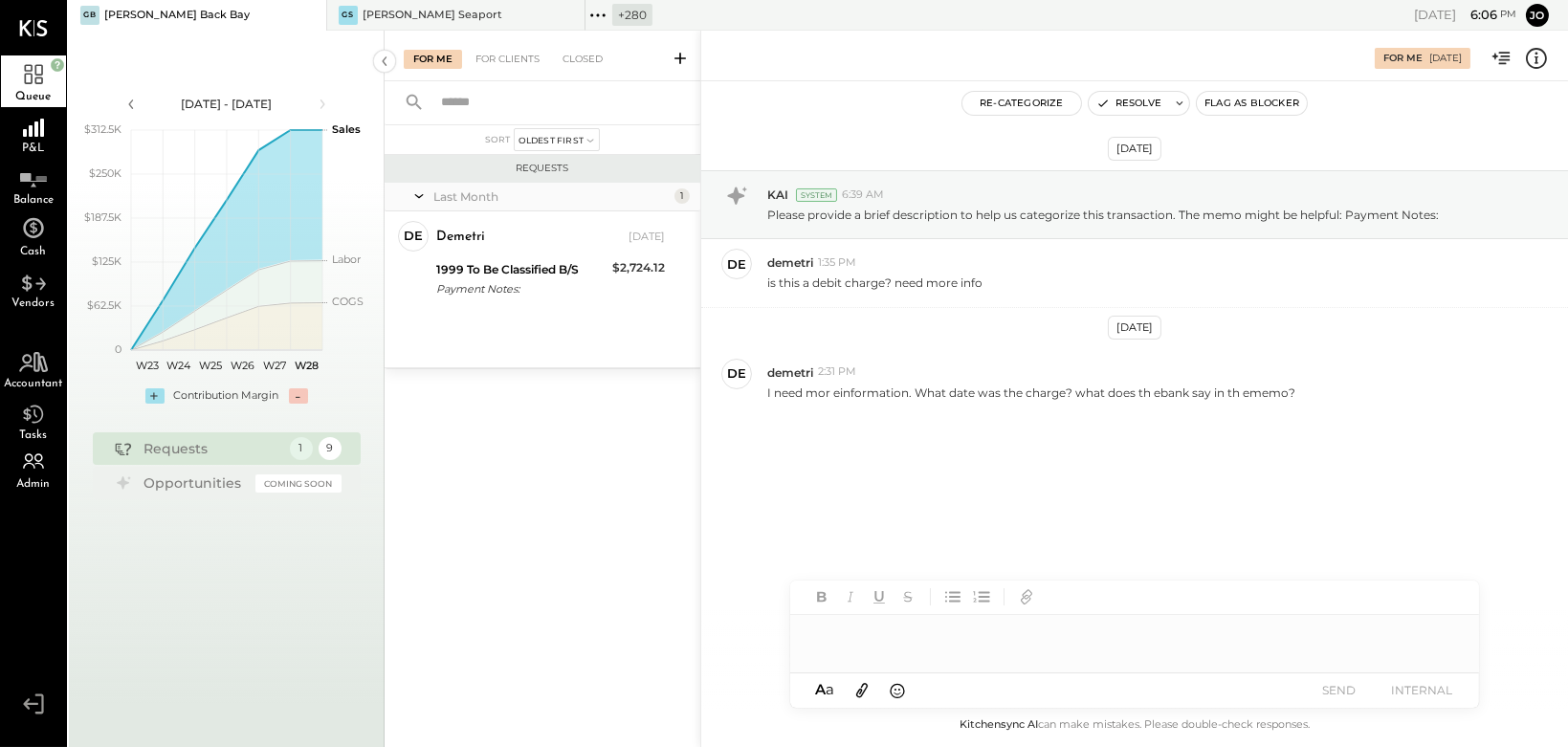 click at bounding box center [680, 57] 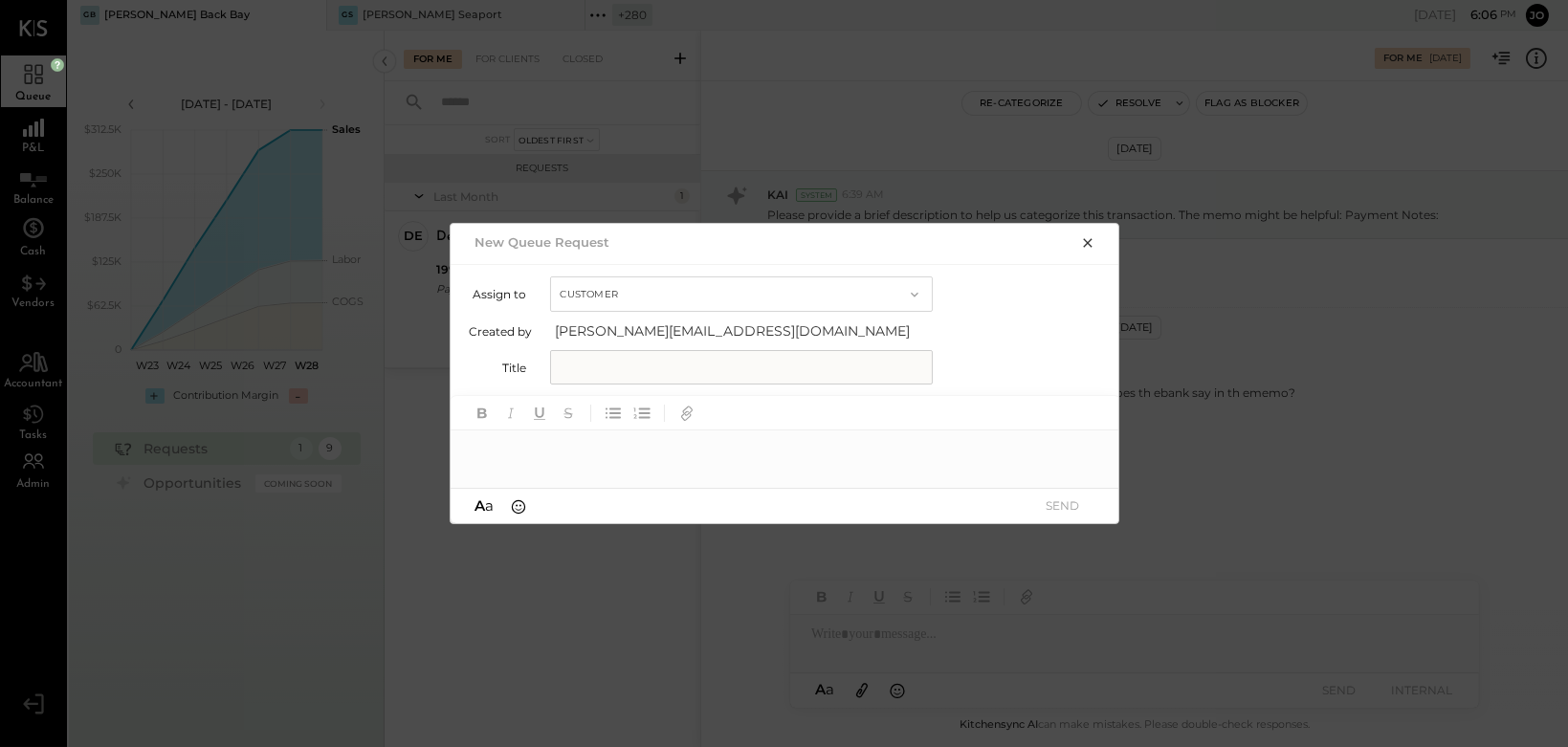 click at bounding box center [741, 367] 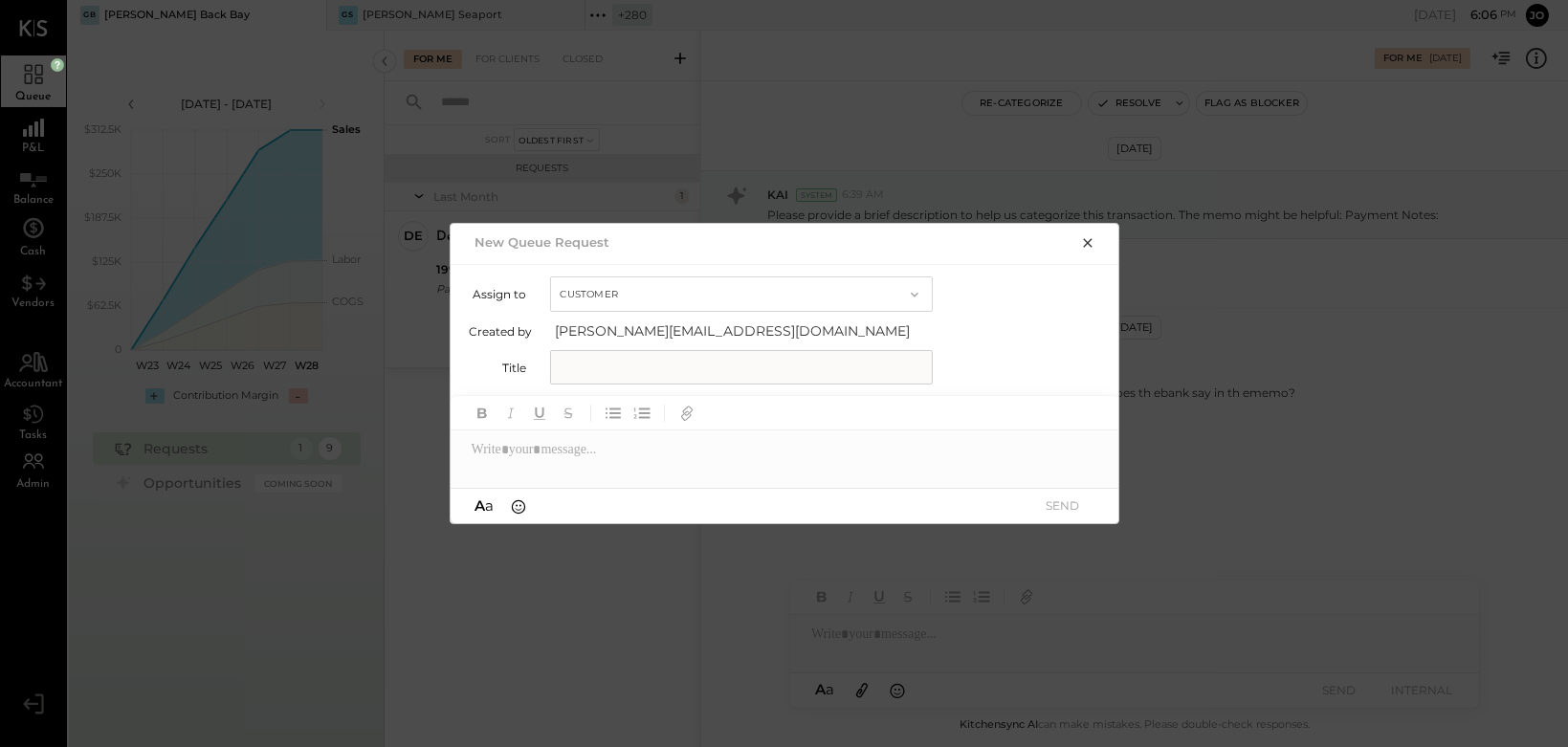 click on "Customer" at bounding box center [741, 294] 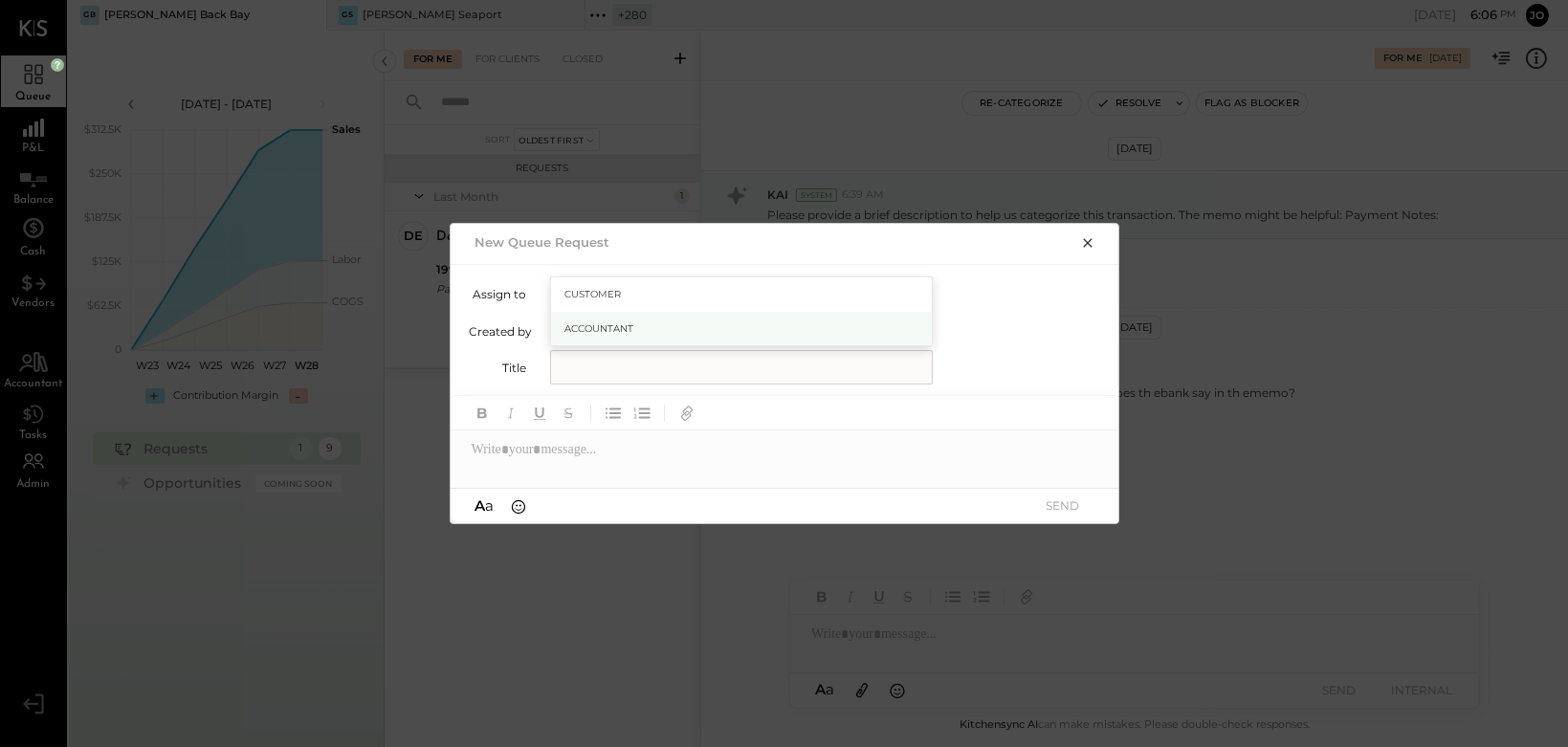 click on "Accountant" at bounding box center (741, 329) 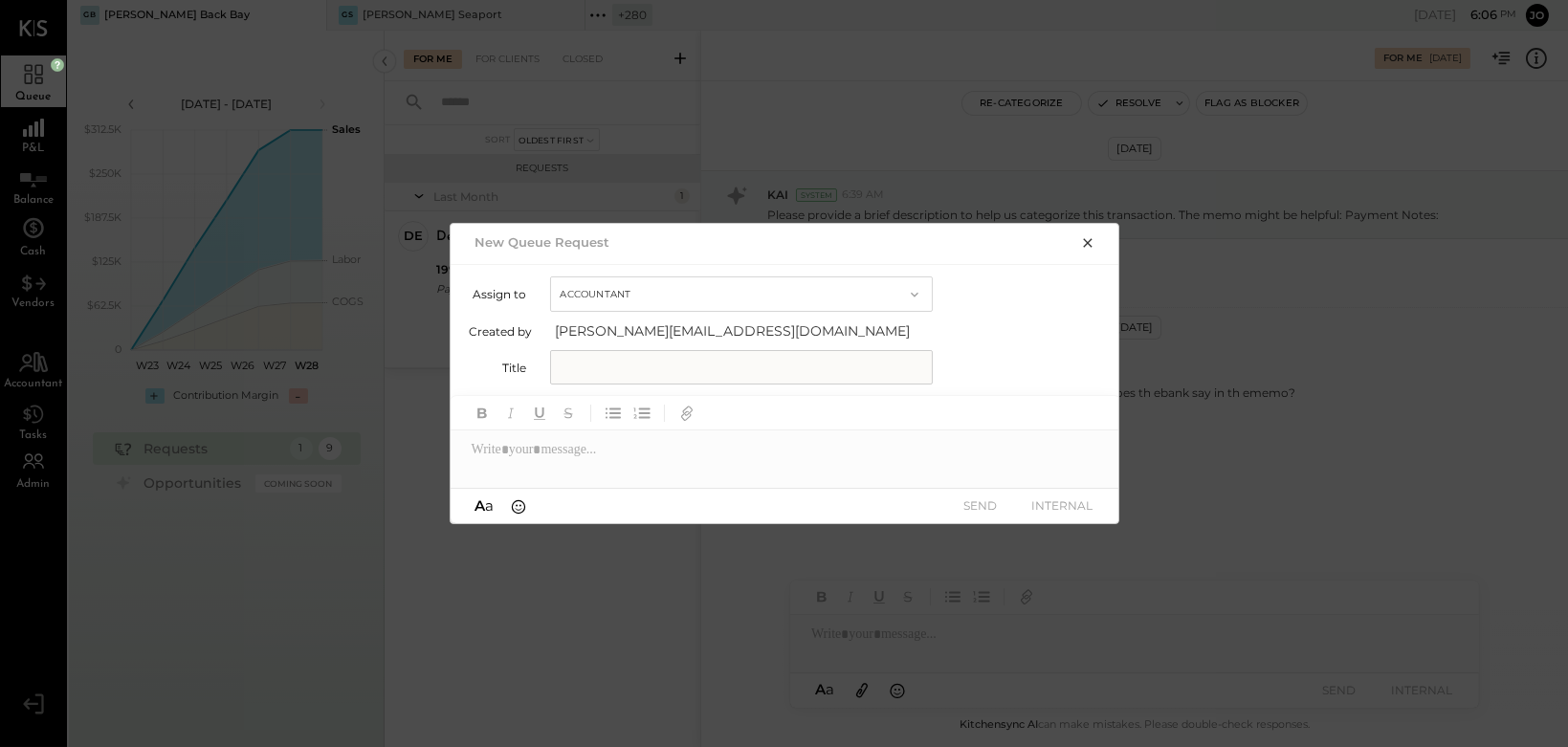 click at bounding box center (741, 367) 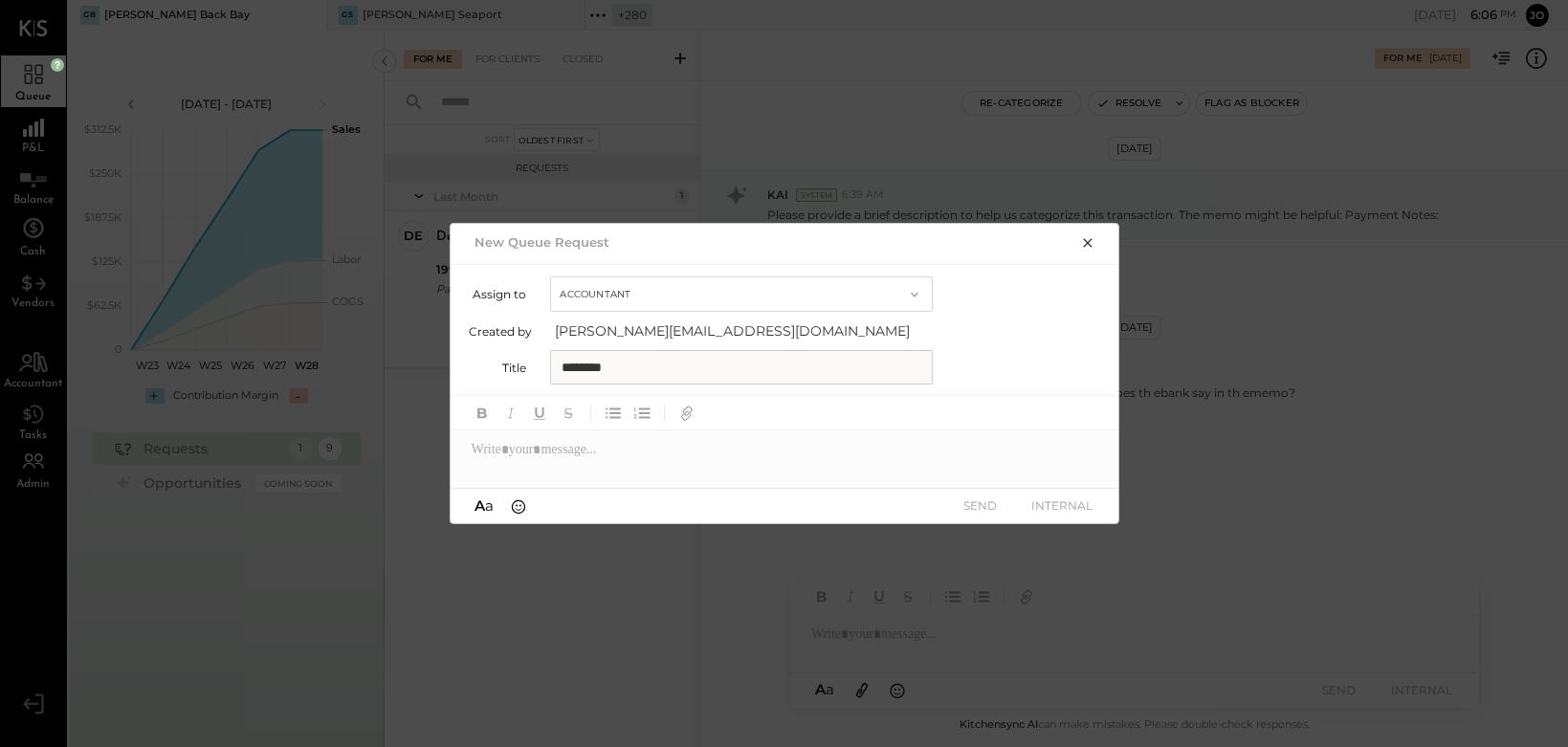 type on "********" 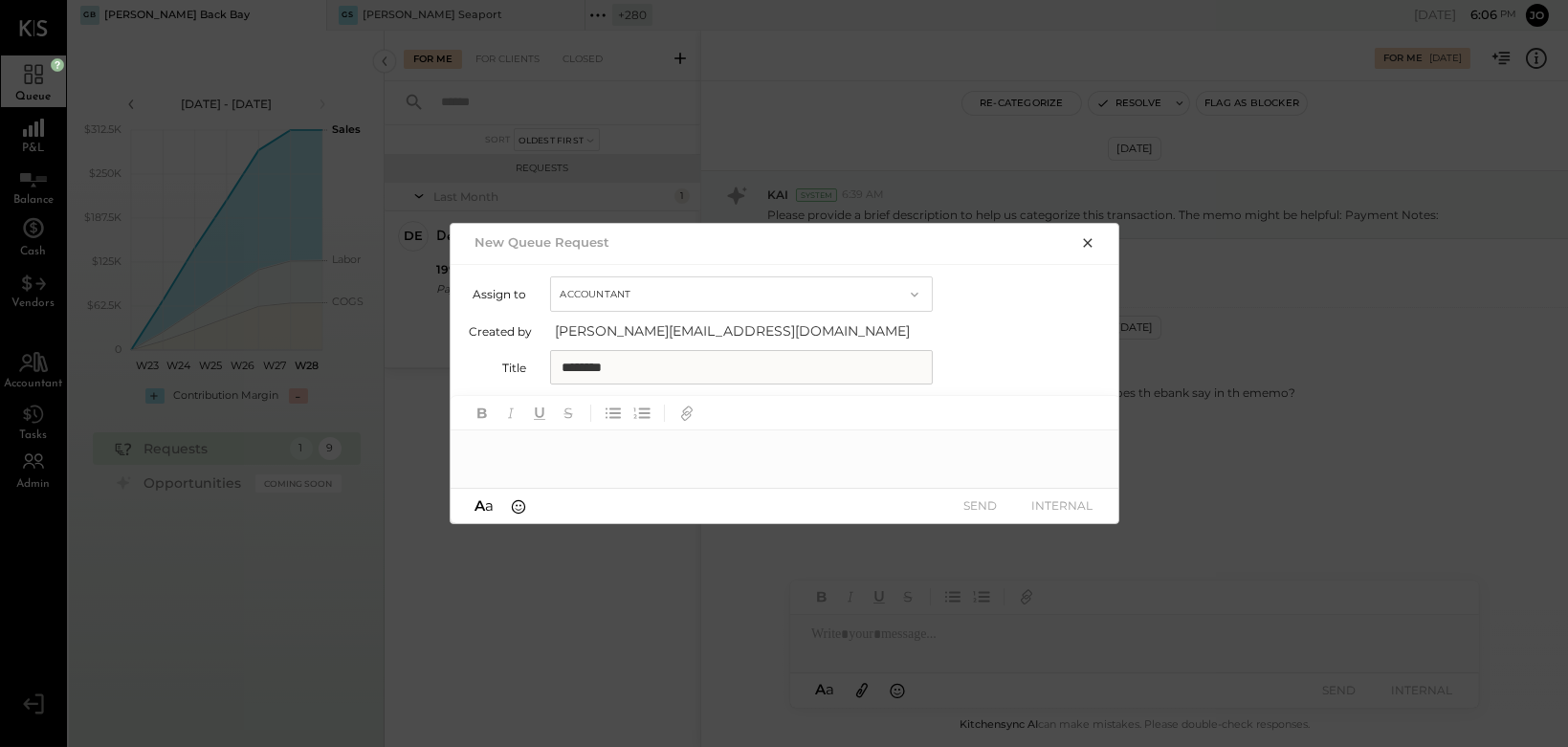 paste 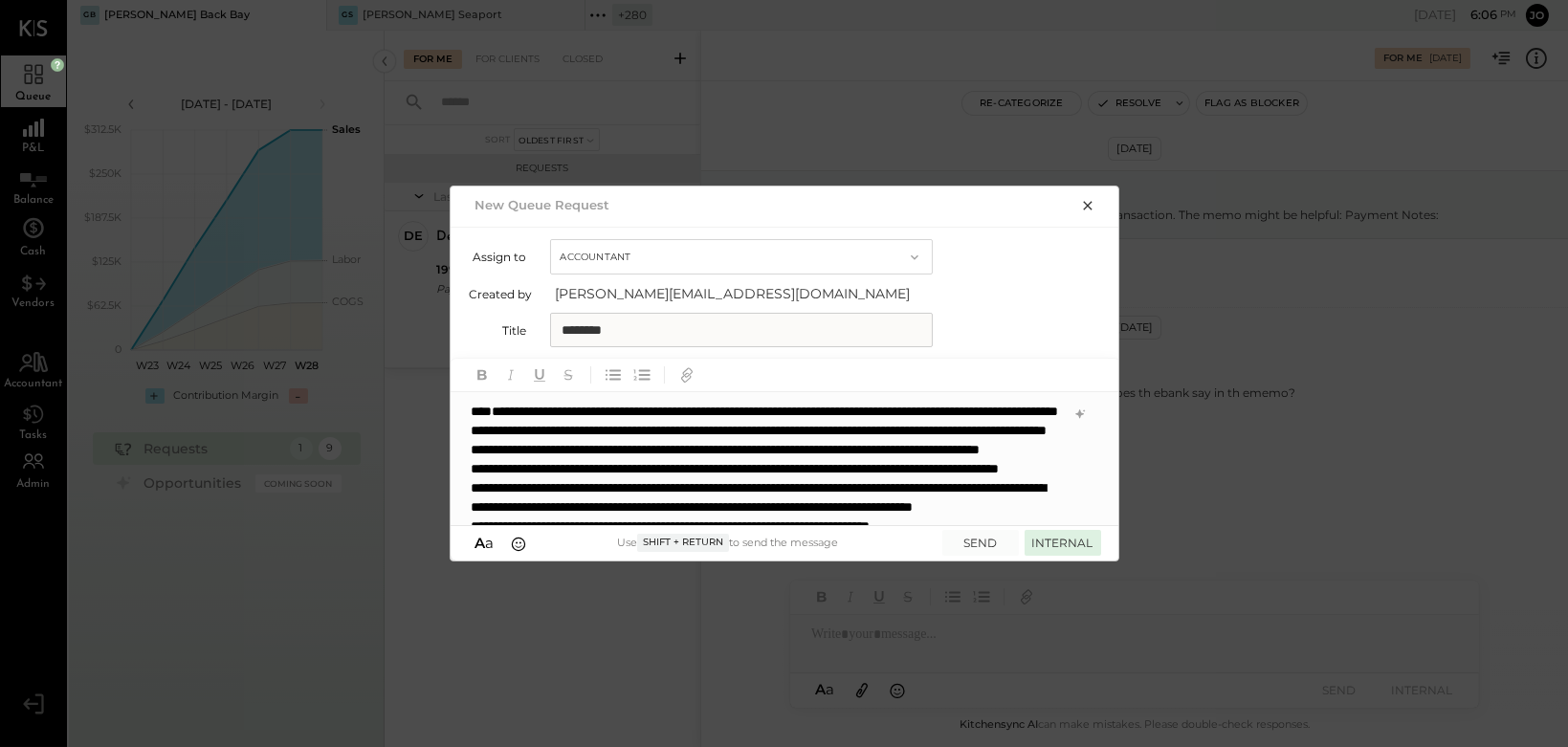 click on "INTERNAL" at bounding box center [1063, 542] 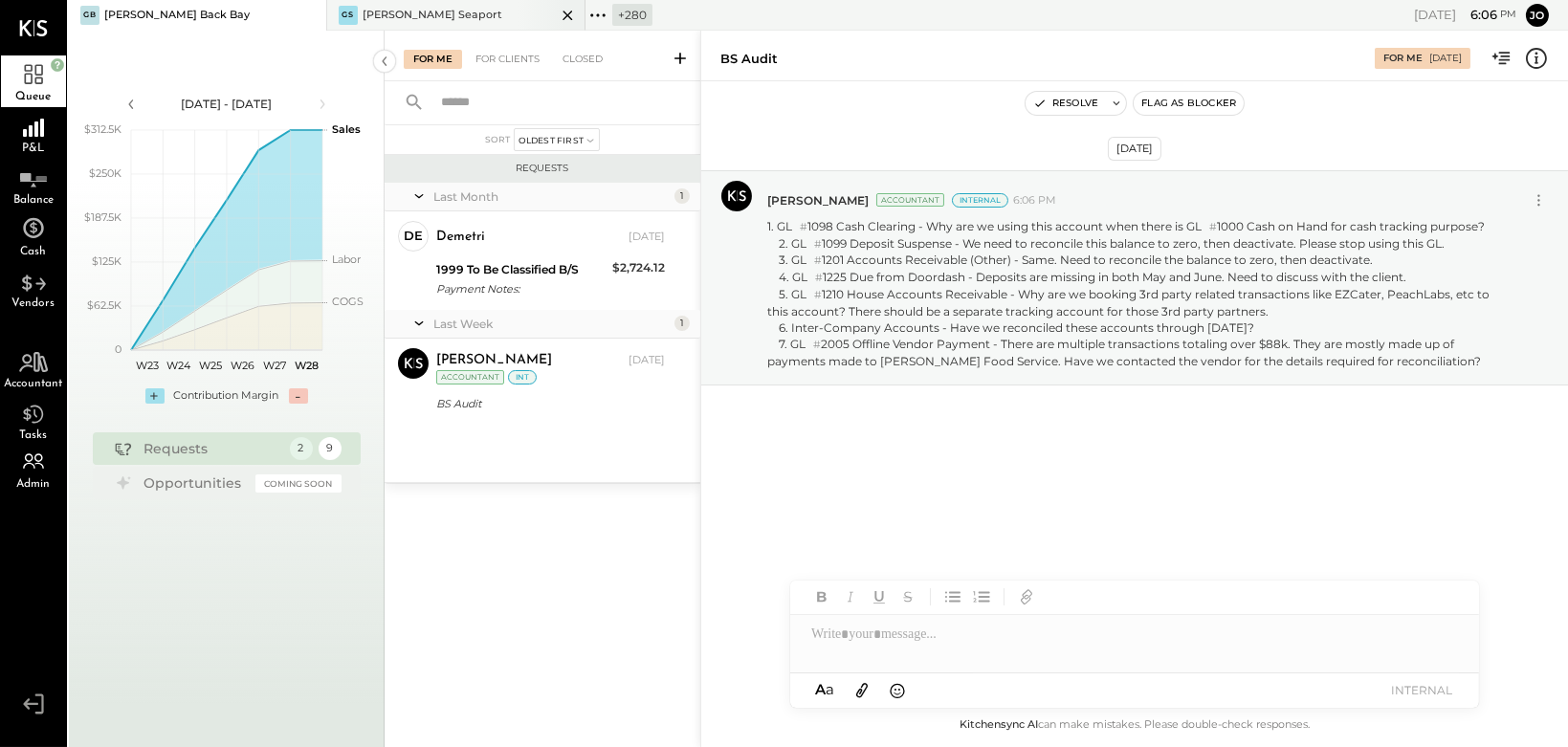 click on "GS Greco Seaport" at bounding box center [441, 15] 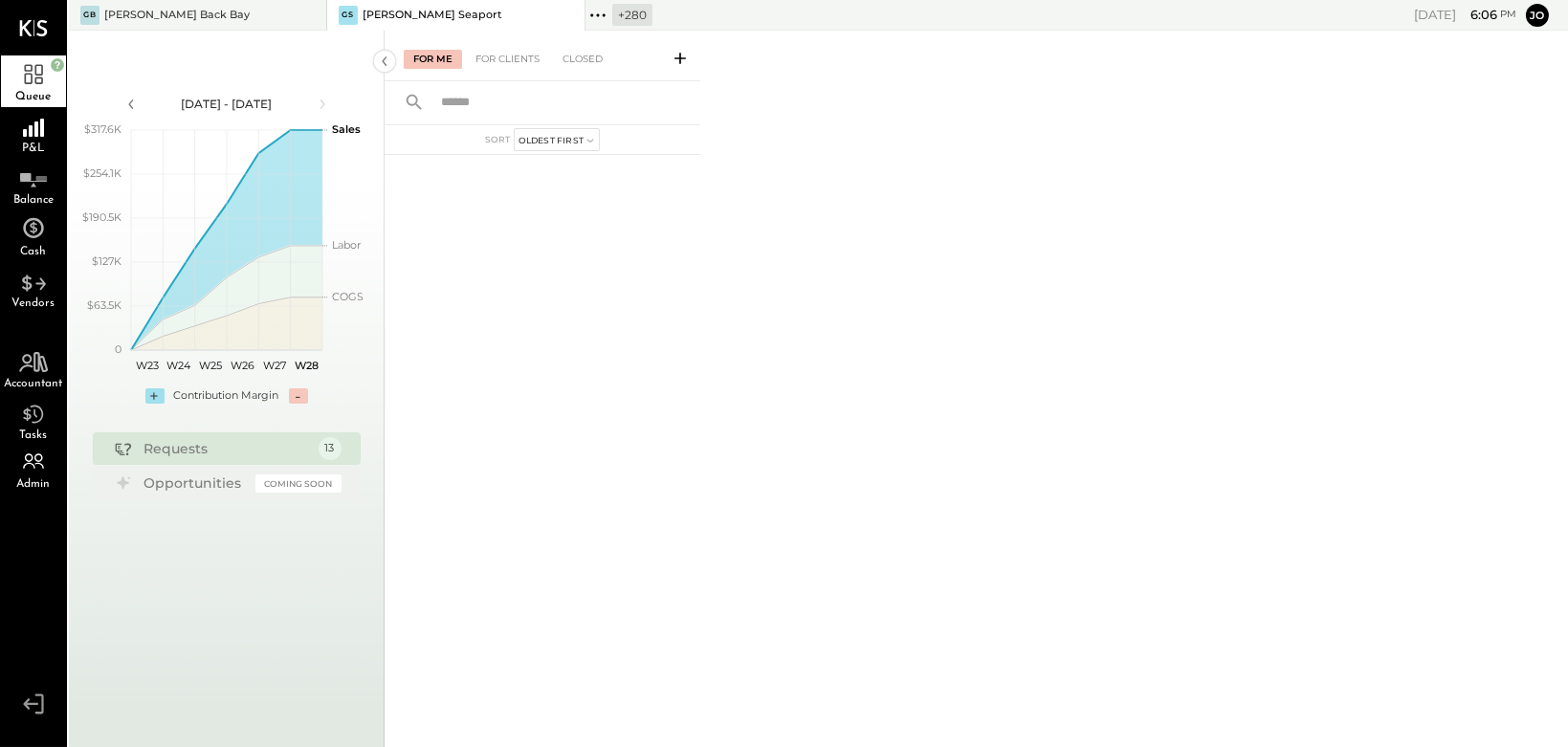 click 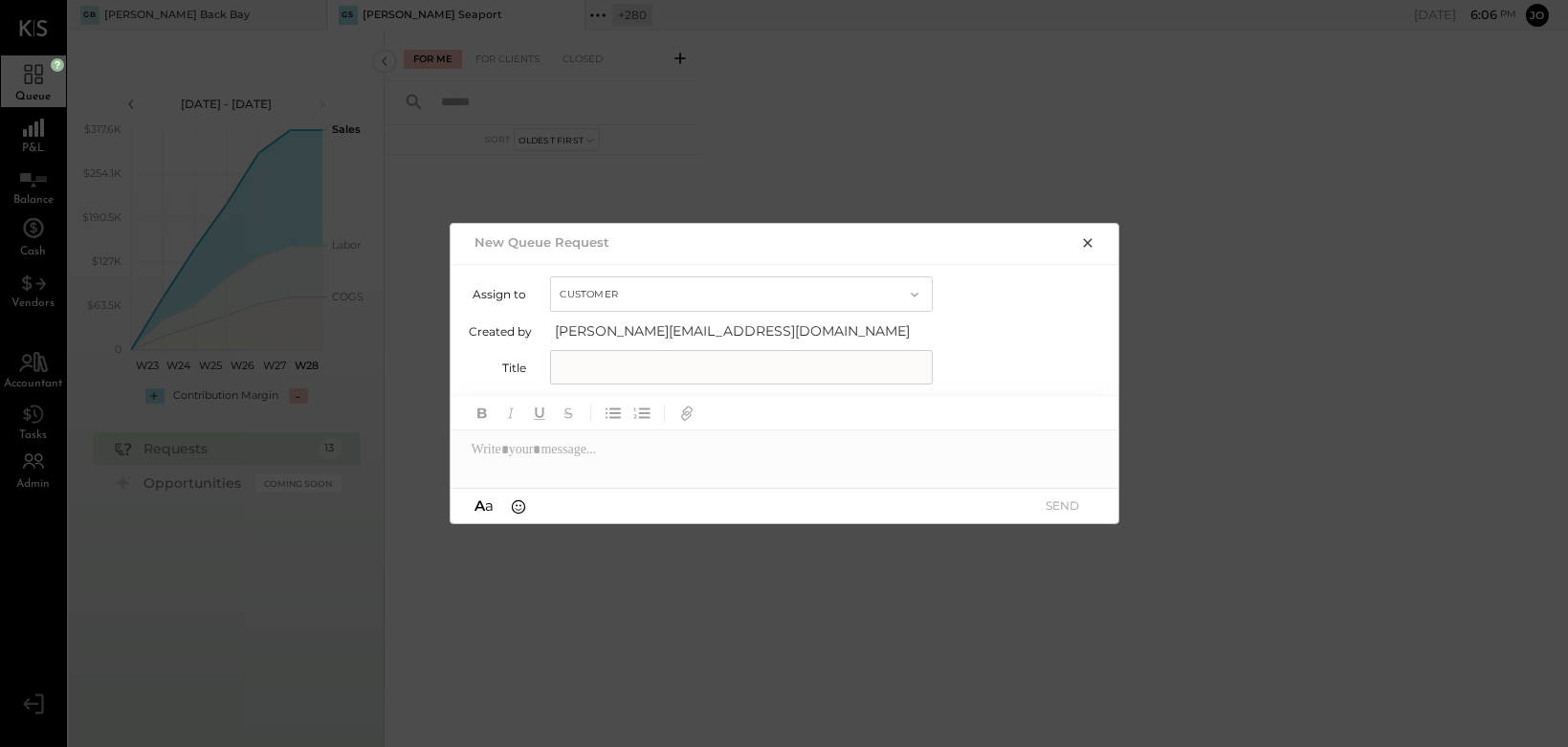 click on "Customer" at bounding box center (741, 294) 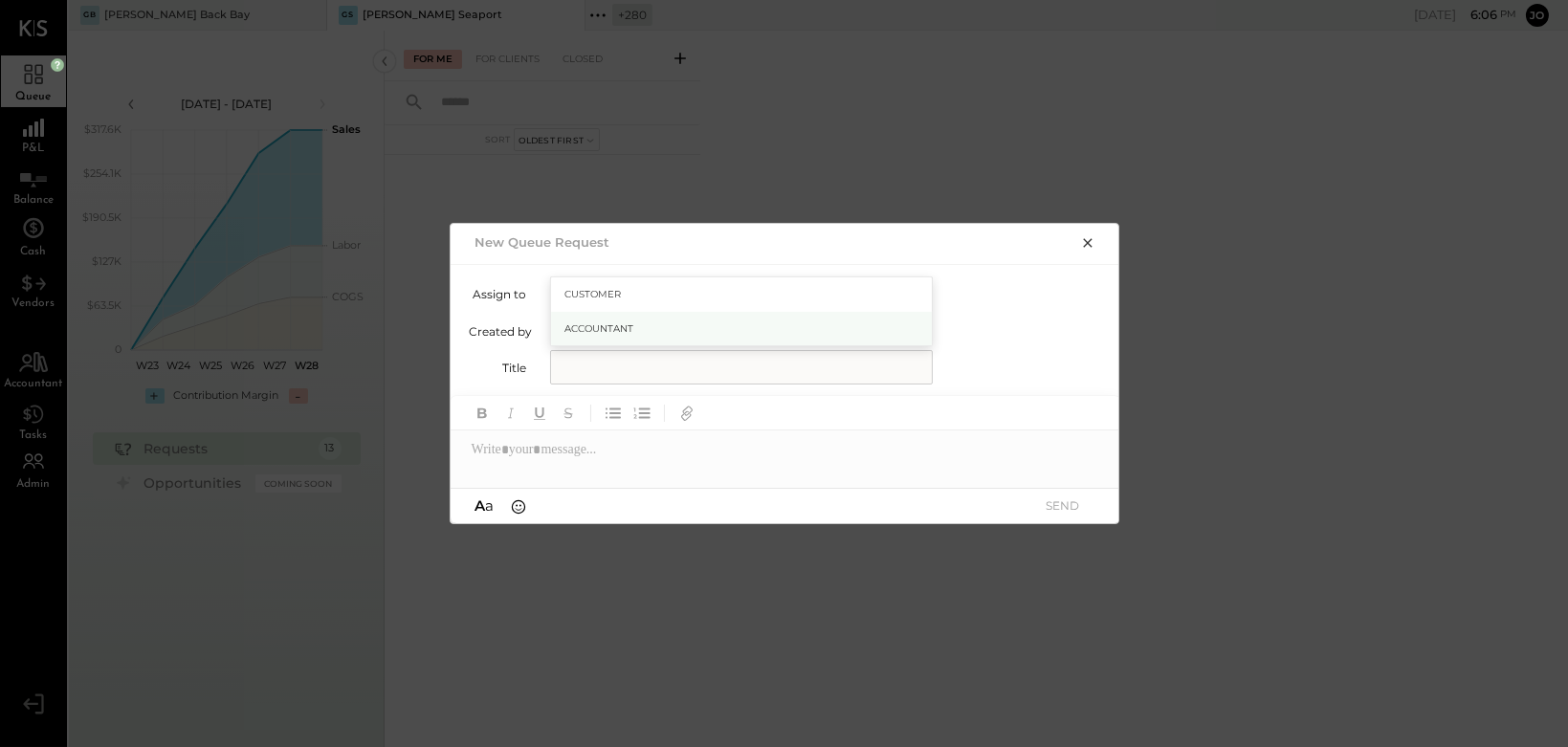click on "Accountant" at bounding box center (741, 329) 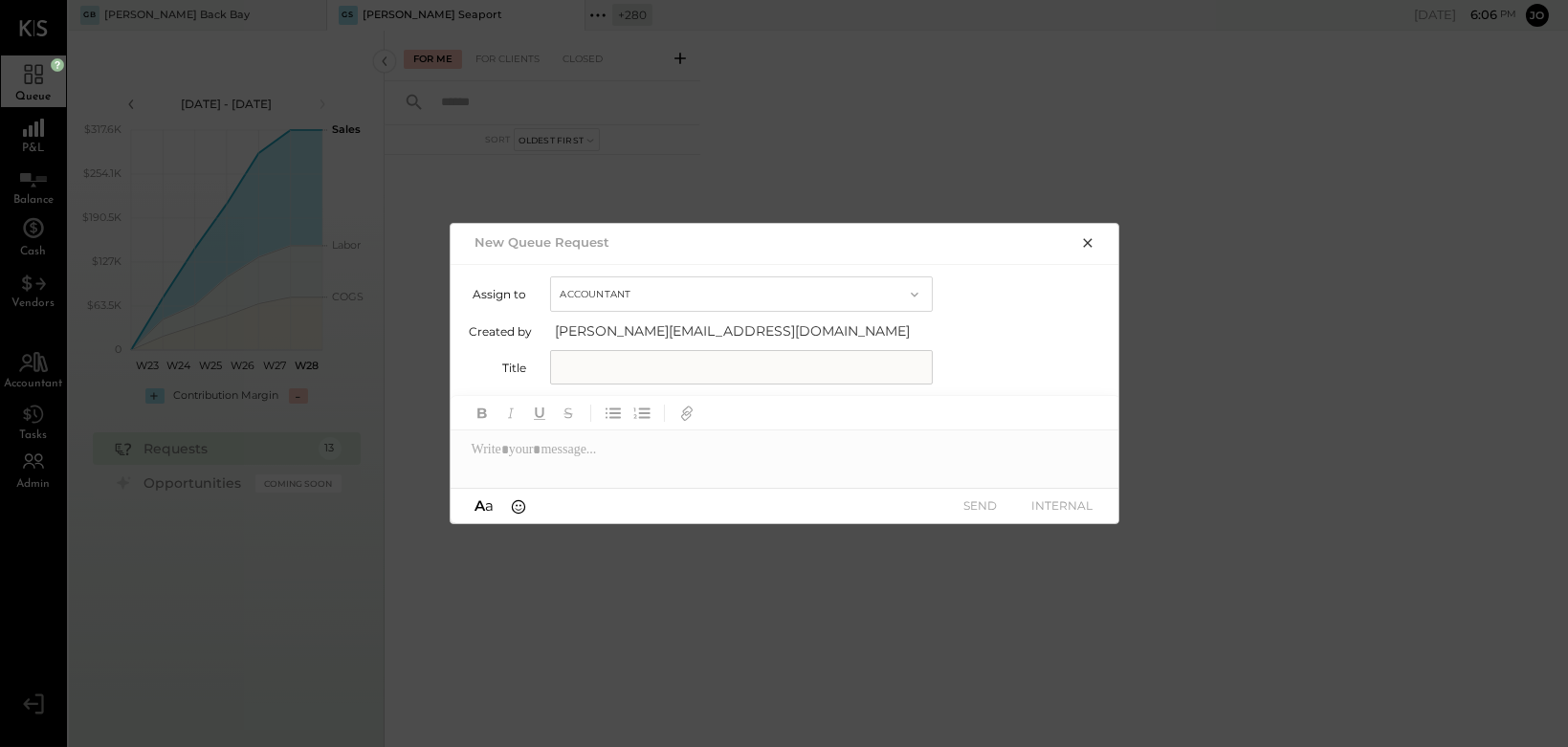 click at bounding box center (741, 367) 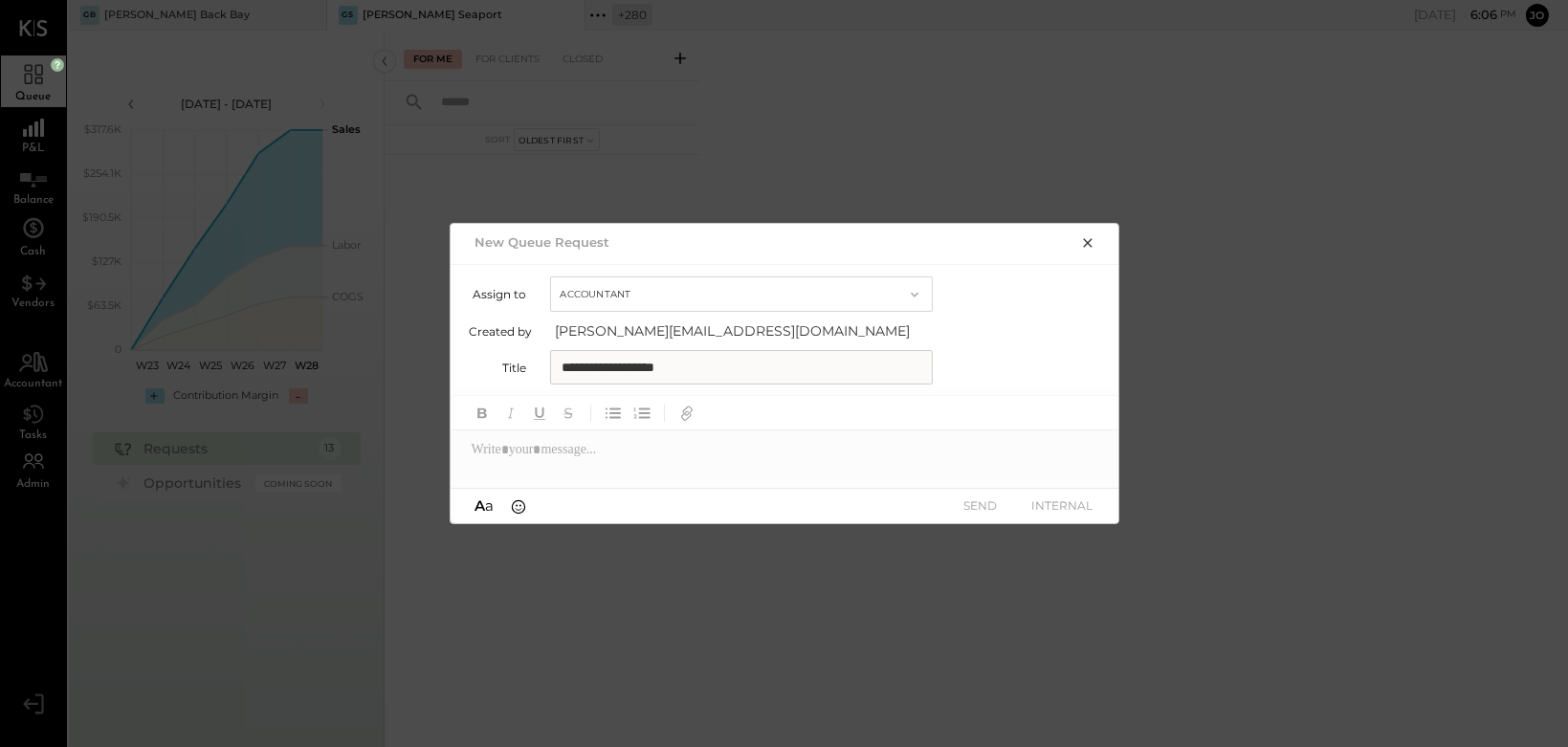 type on "**********" 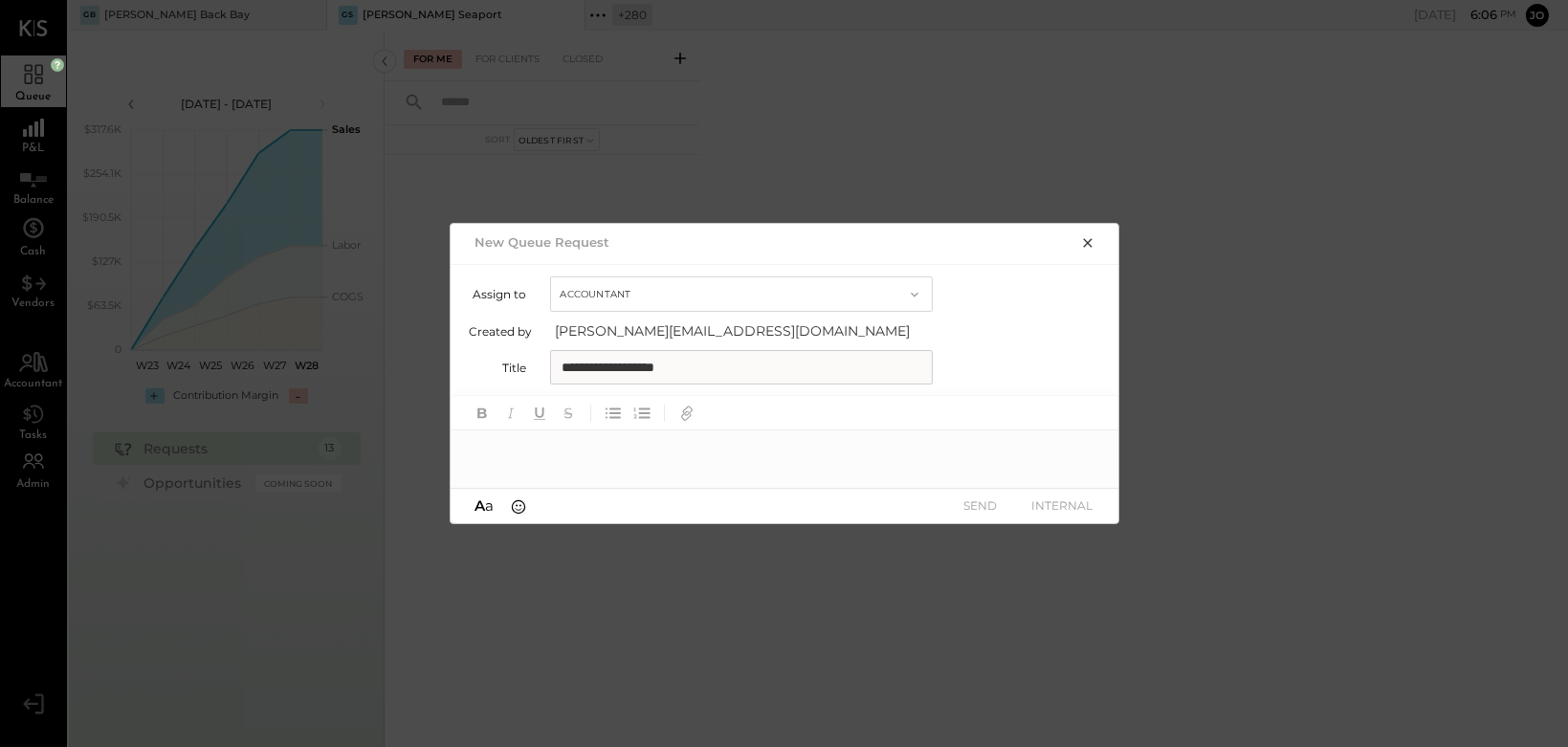 click at bounding box center [785, 442] 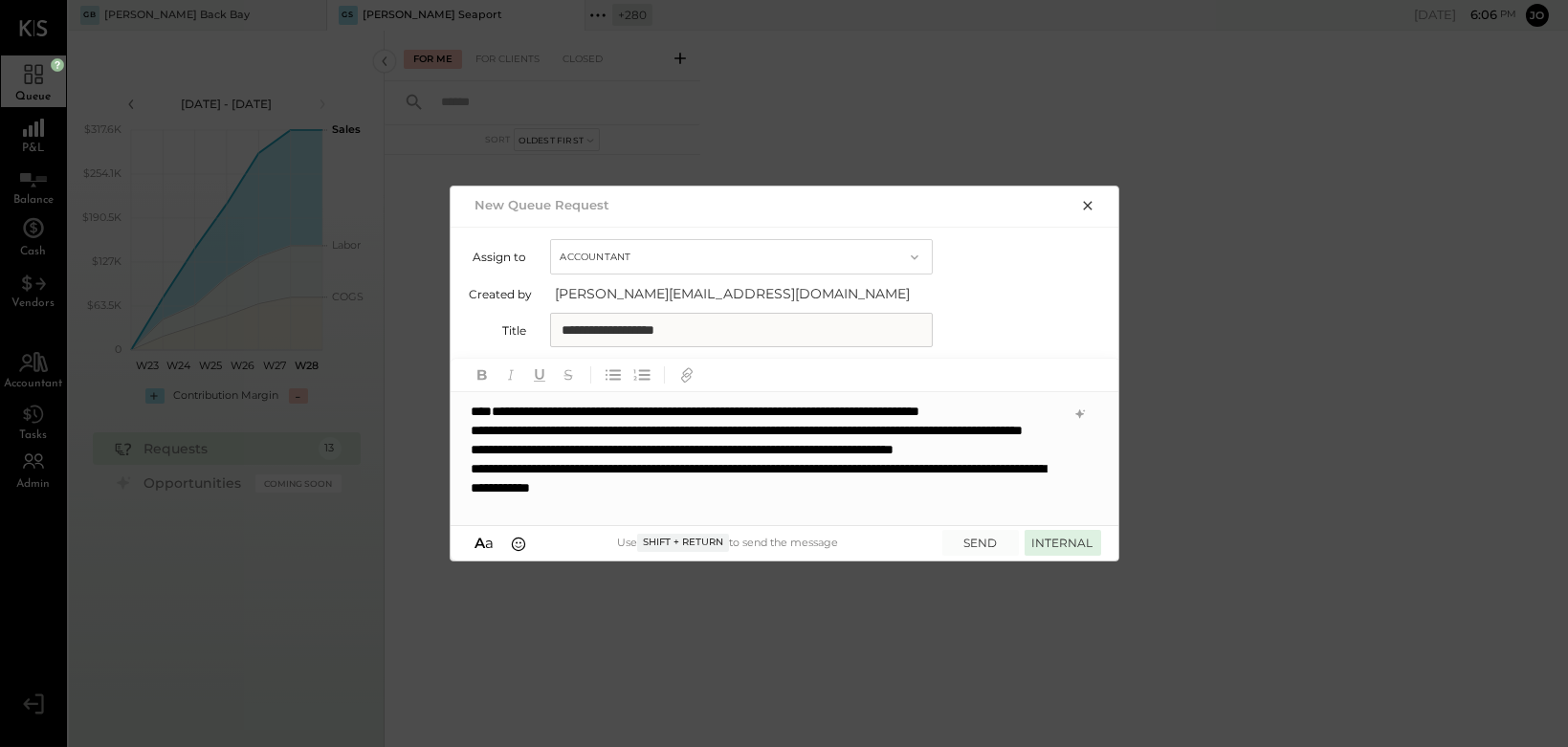 click on "INTERNAL" at bounding box center [1063, 542] 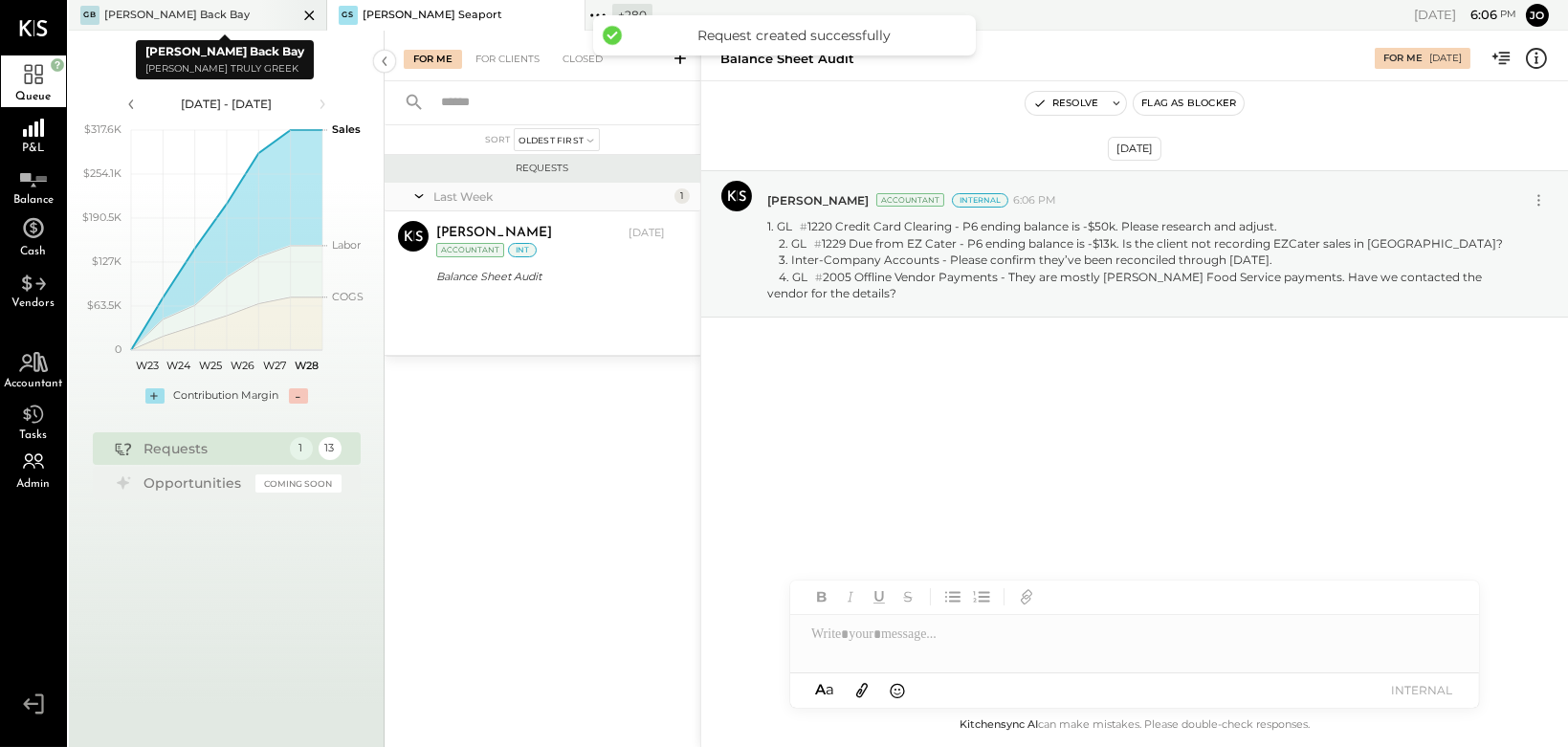 click on "GB Greco Back Bay" at bounding box center [183, 15] 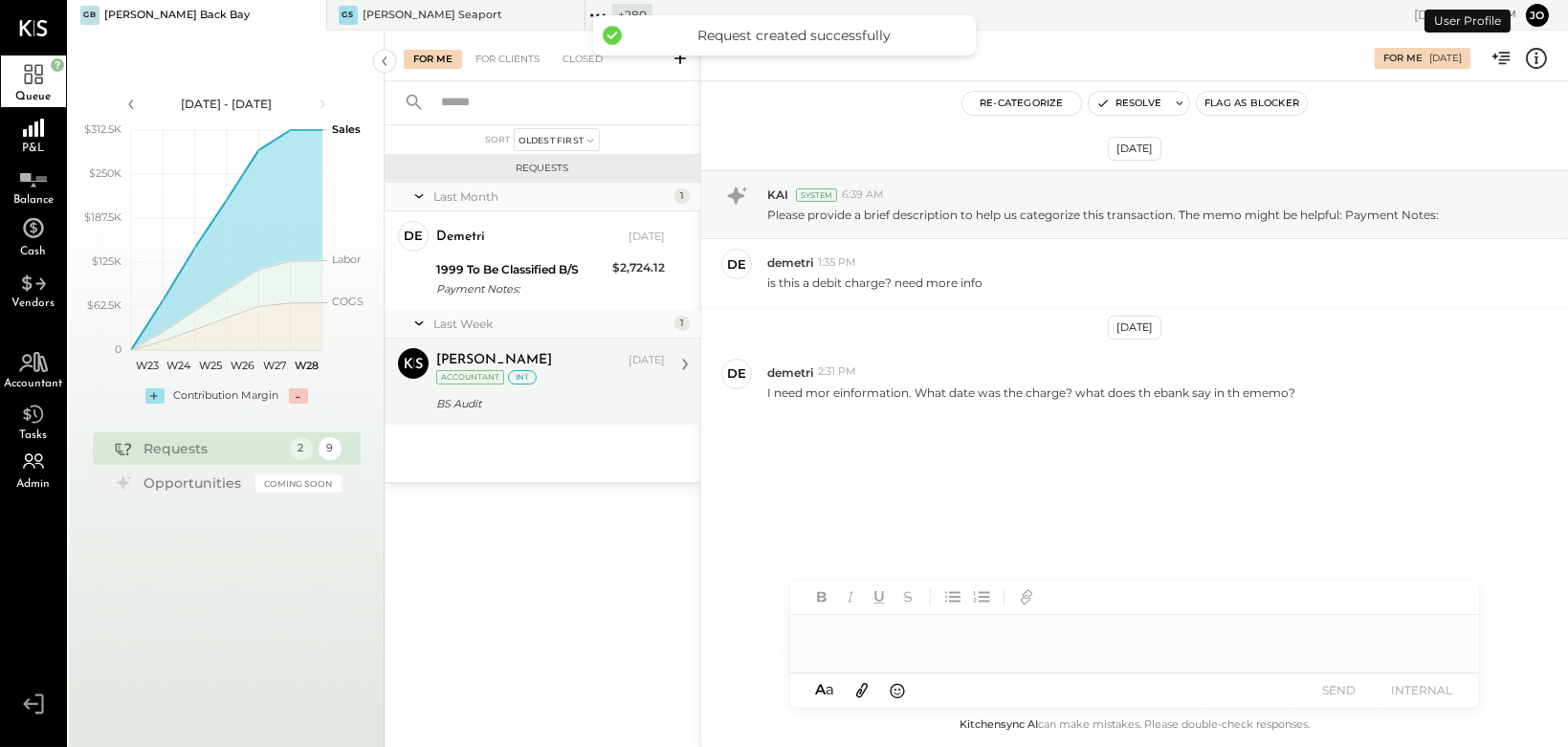 click on "Joseph Shin Jul 09, 2025 Accountant int" at bounding box center [550, 367] 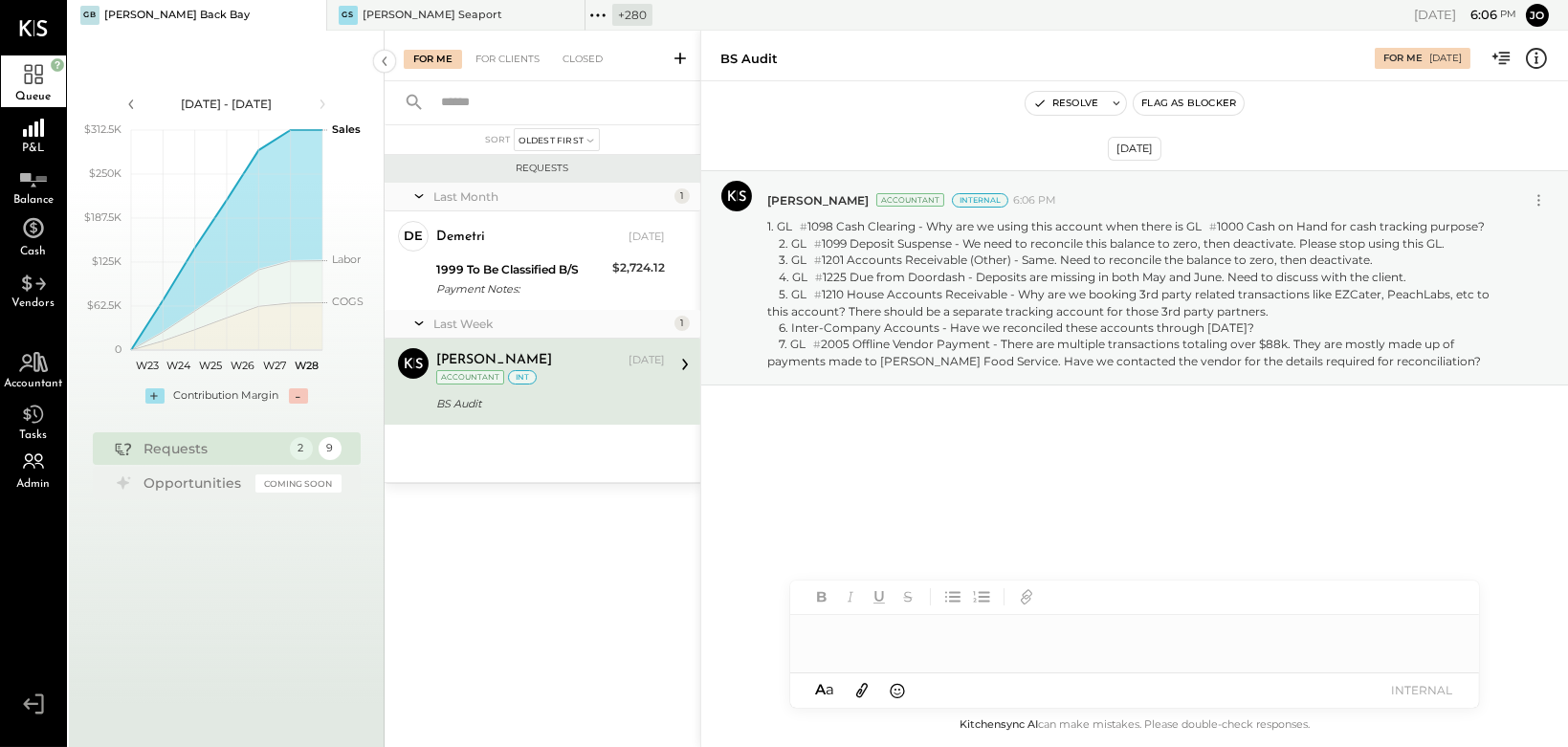 click 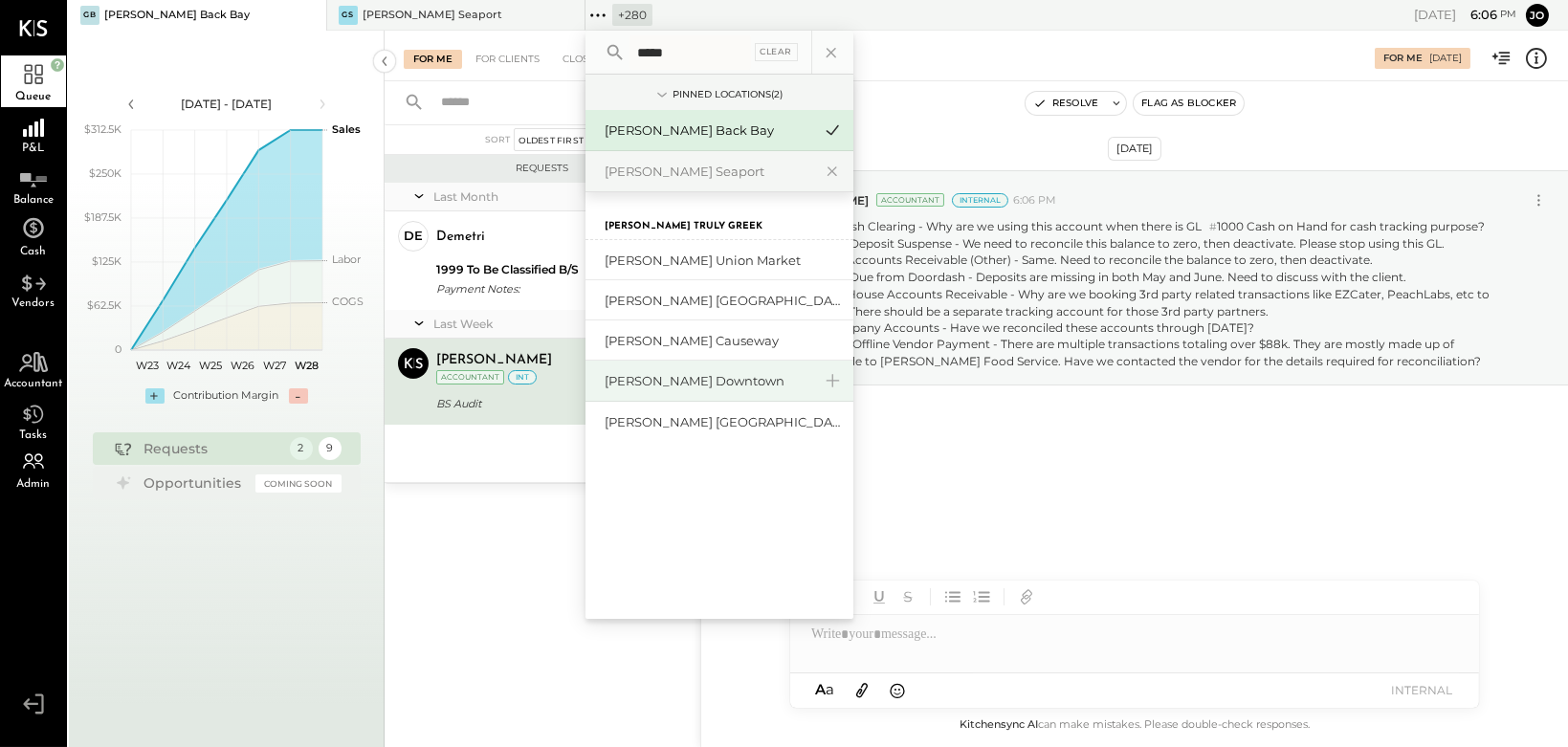 type on "*****" 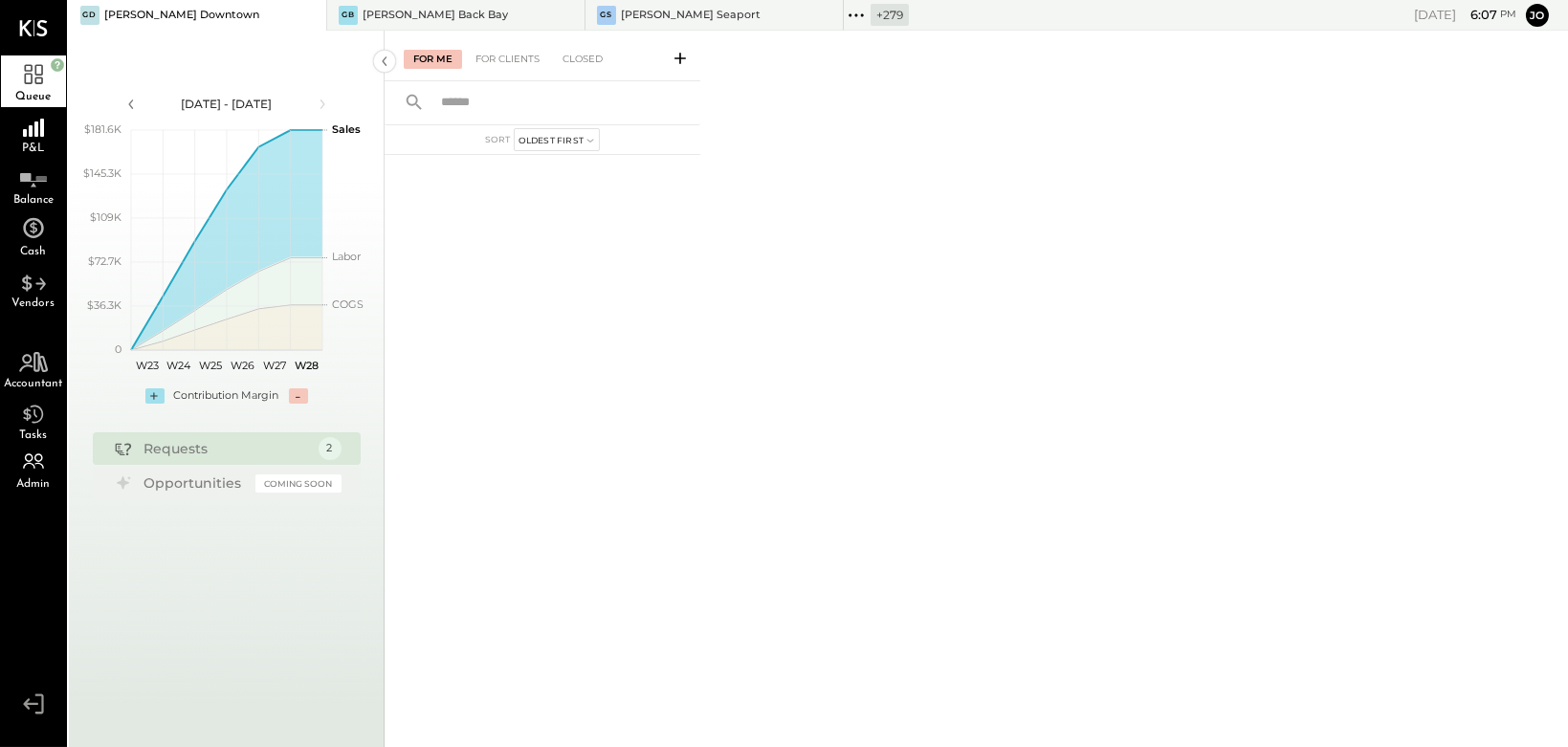 click at bounding box center (680, 57) 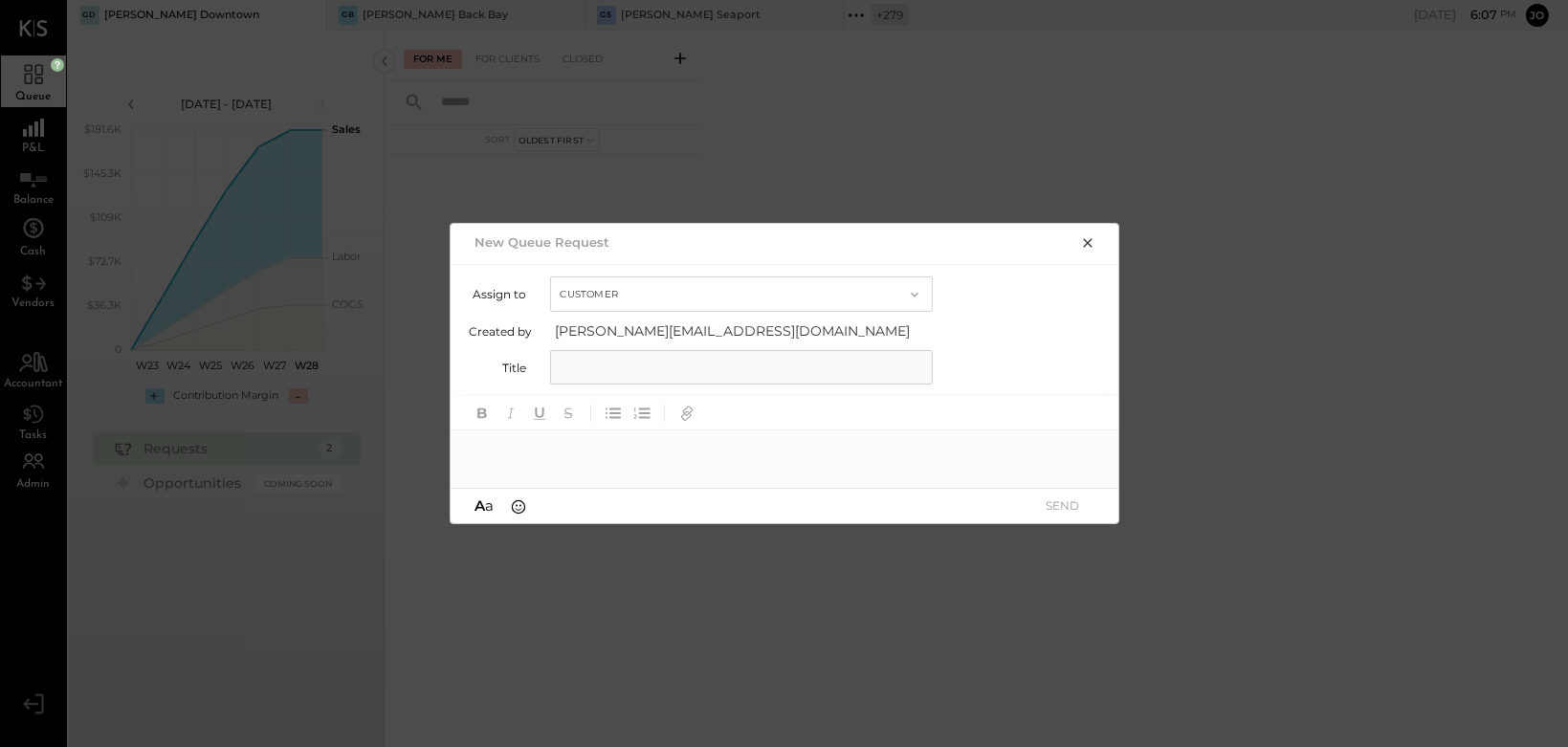 click on "Customer" at bounding box center (741, 294) 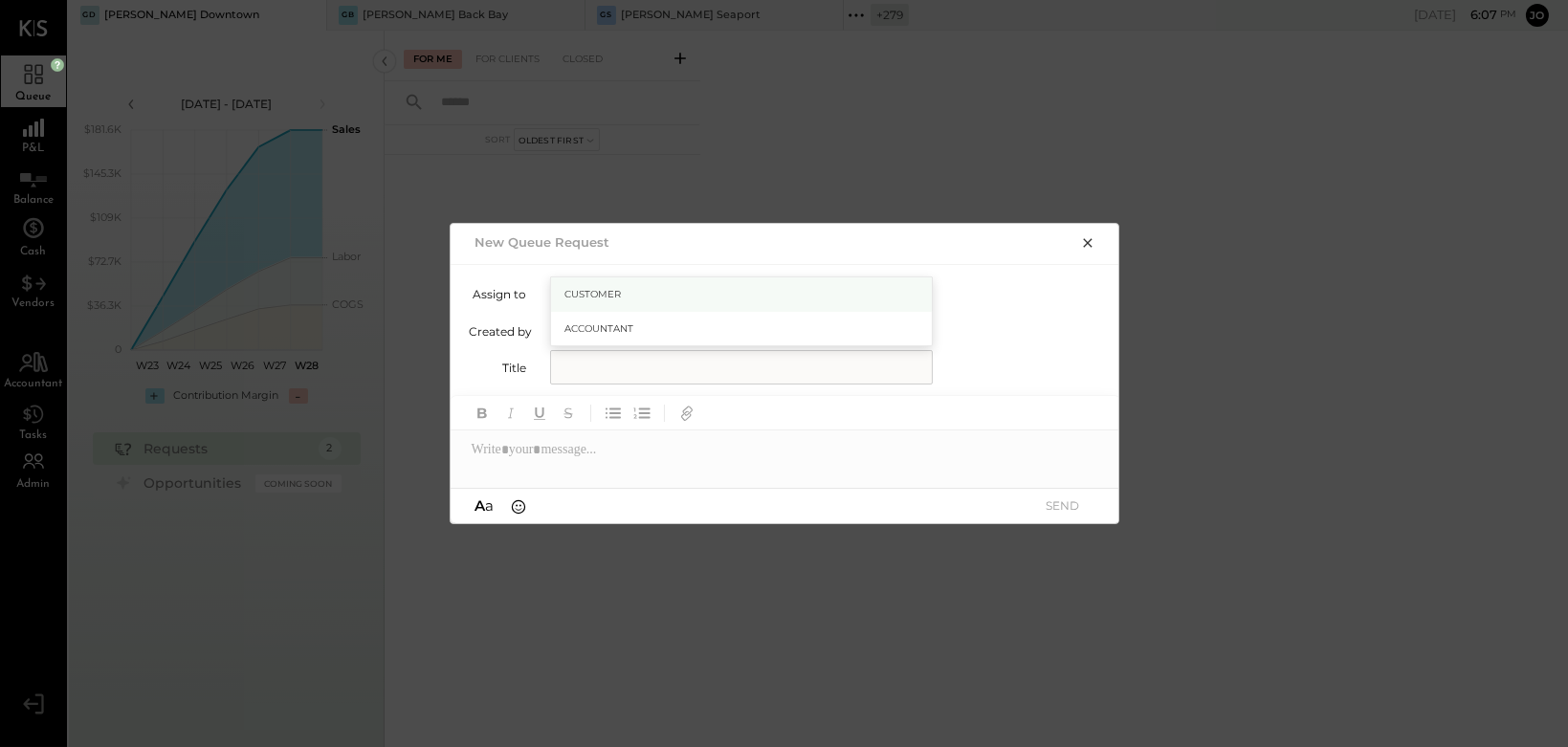 click on "Customer" at bounding box center (741, 295) 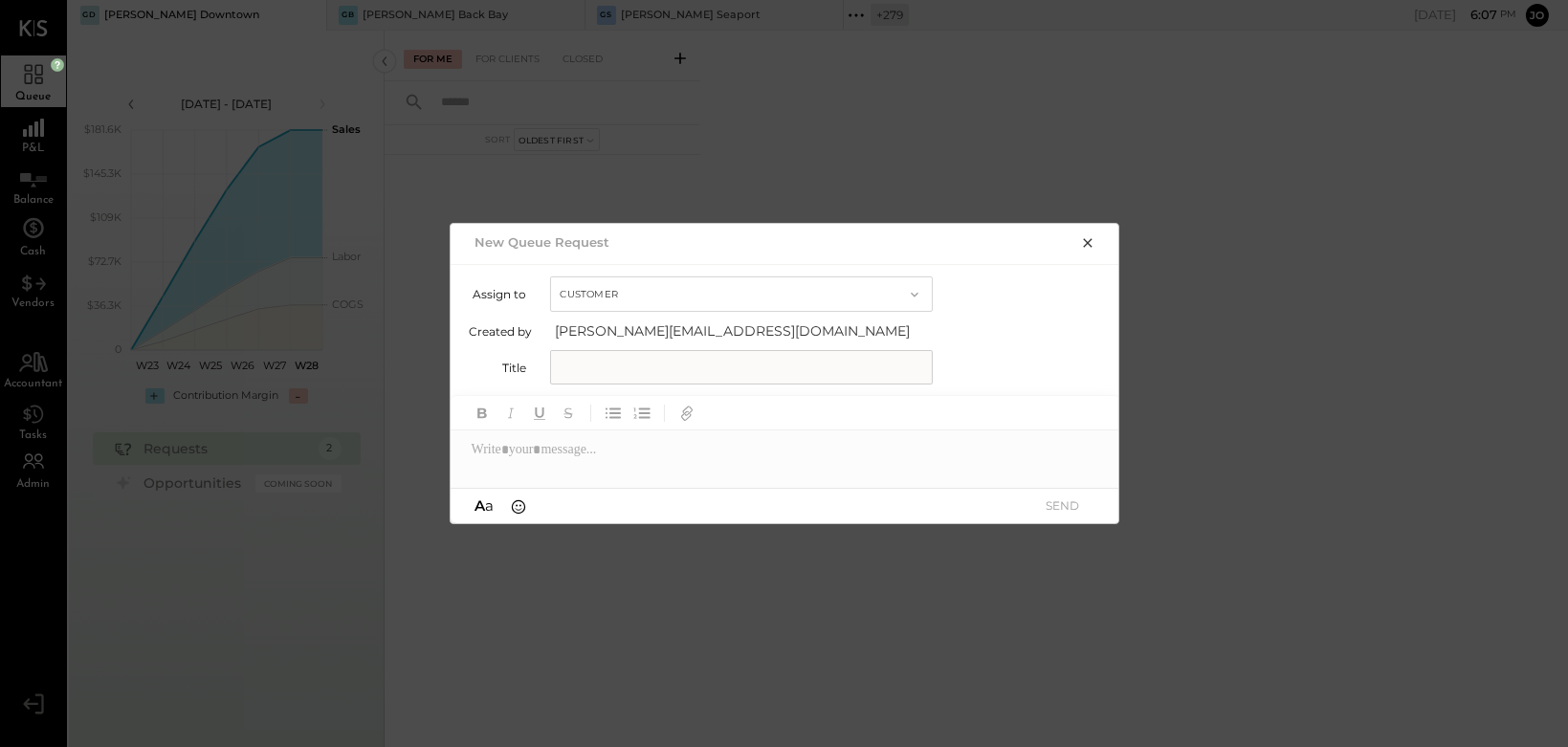 click on "Customer" at bounding box center (741, 294) 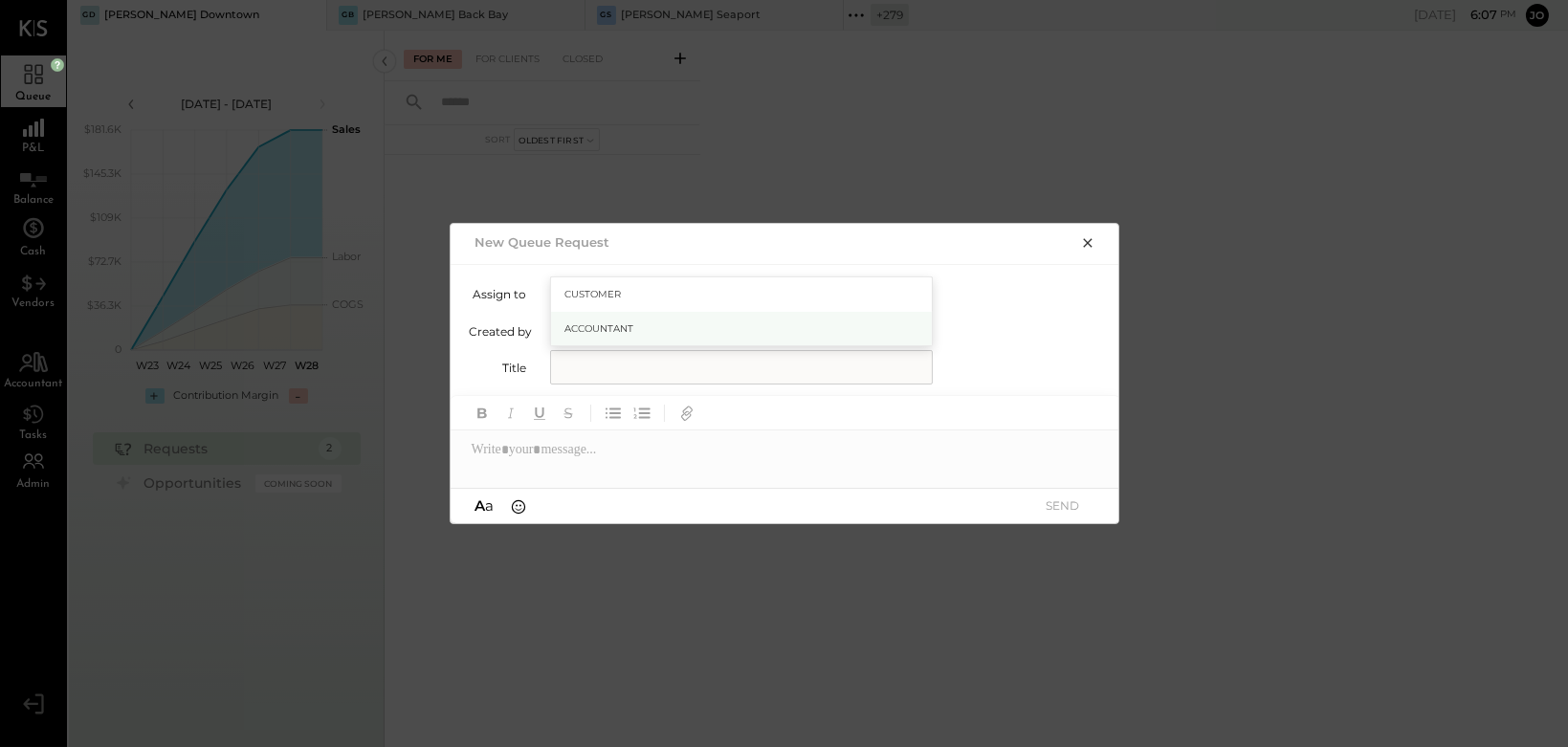 click on "Accountant" at bounding box center [741, 329] 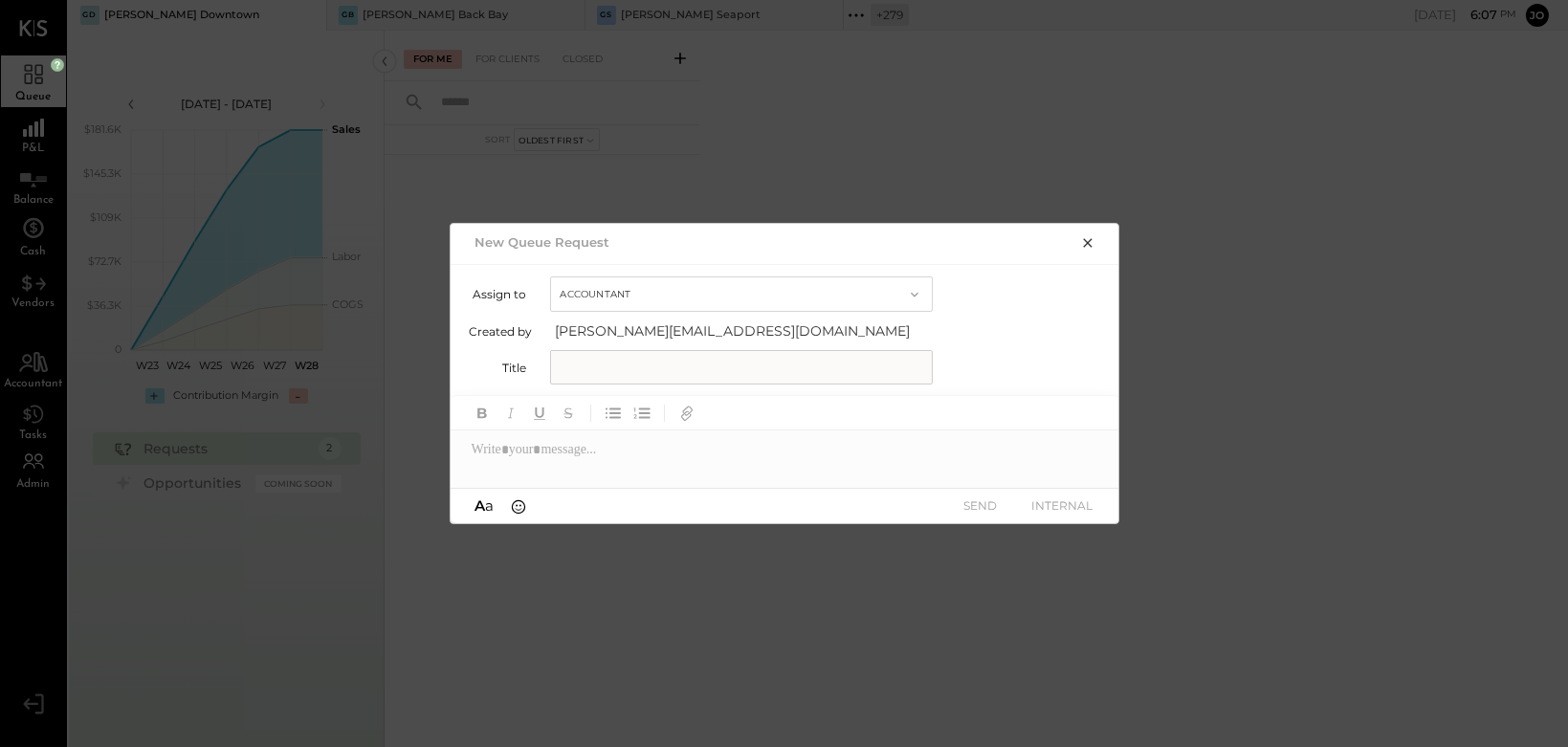 click at bounding box center (741, 367) 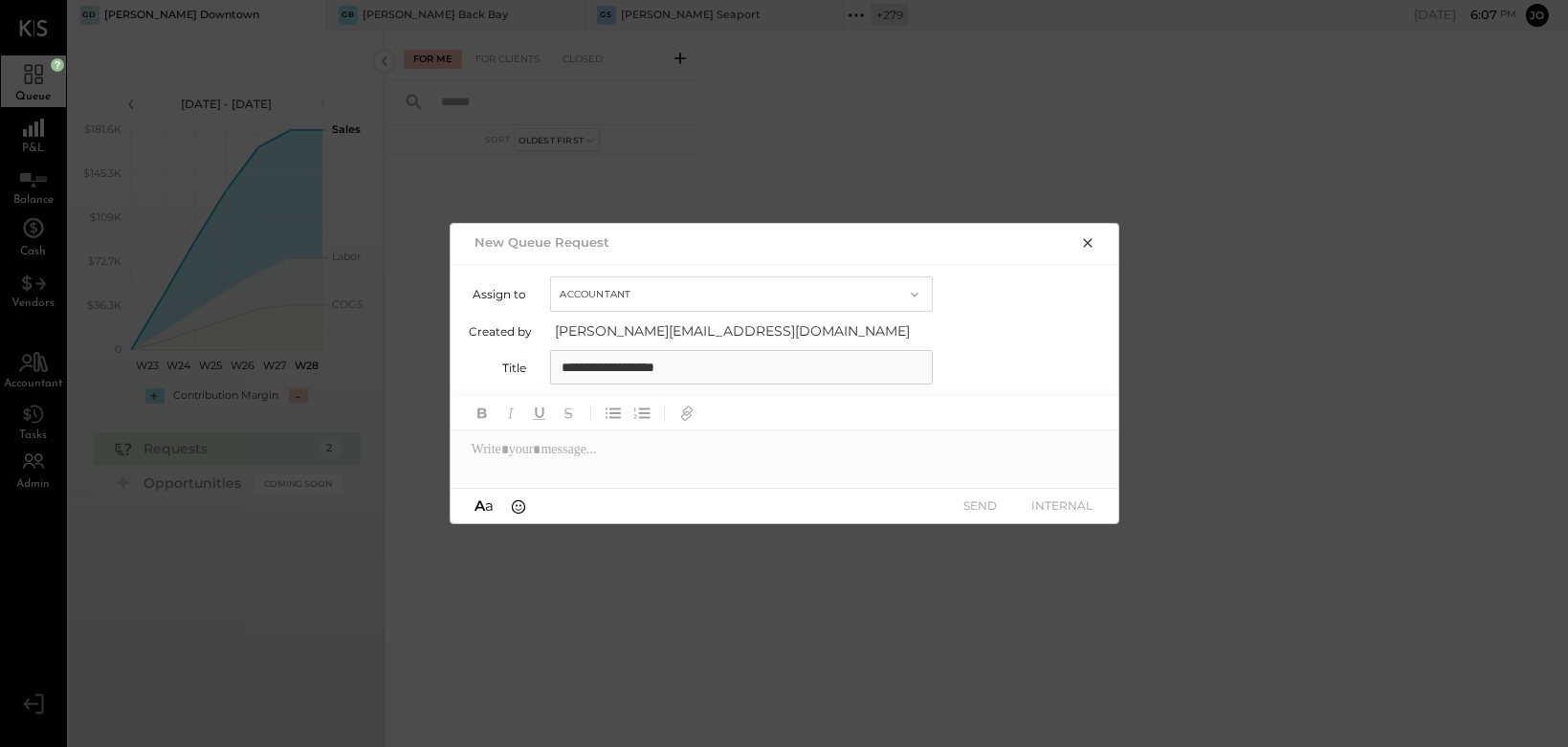type on "**********" 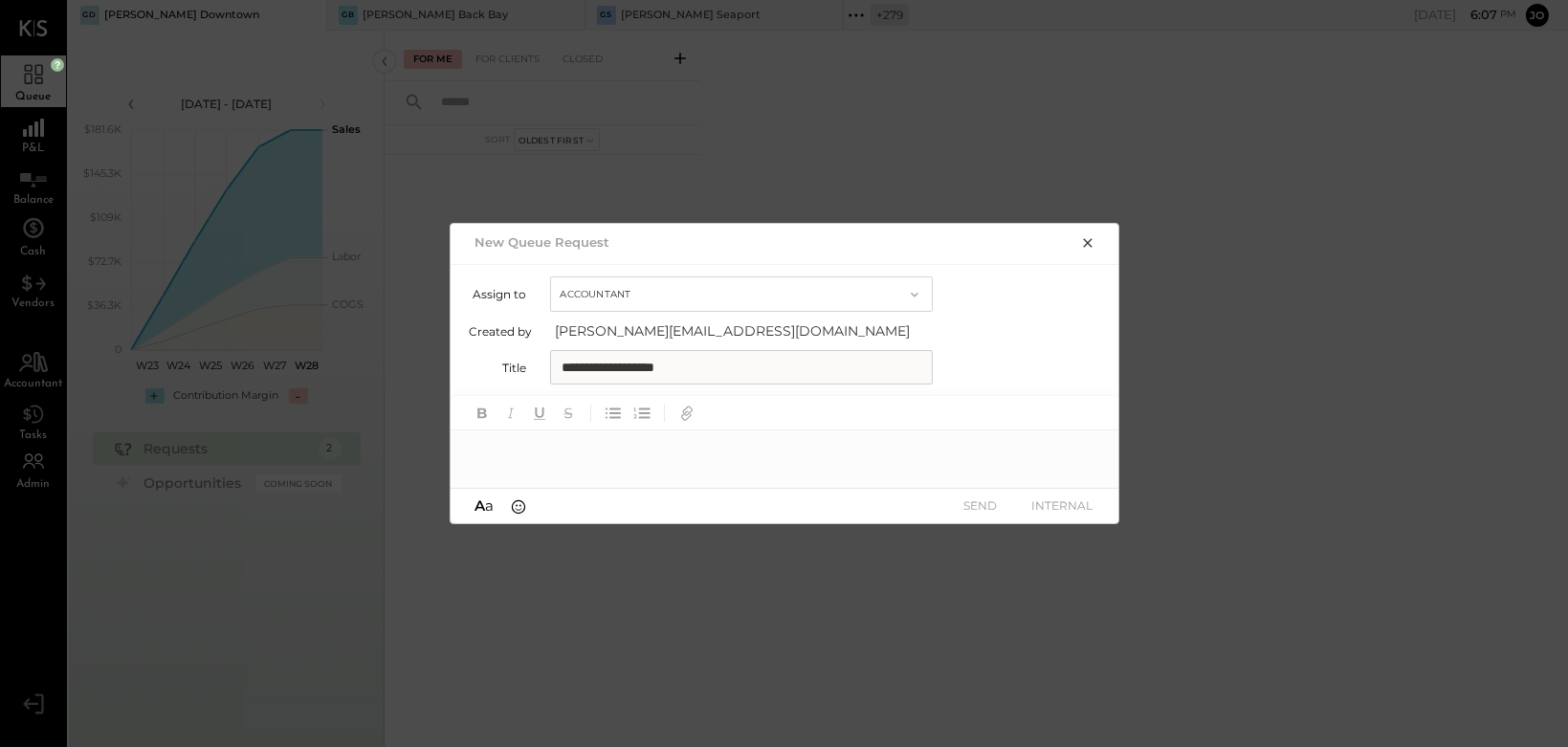 click at bounding box center (785, 450) 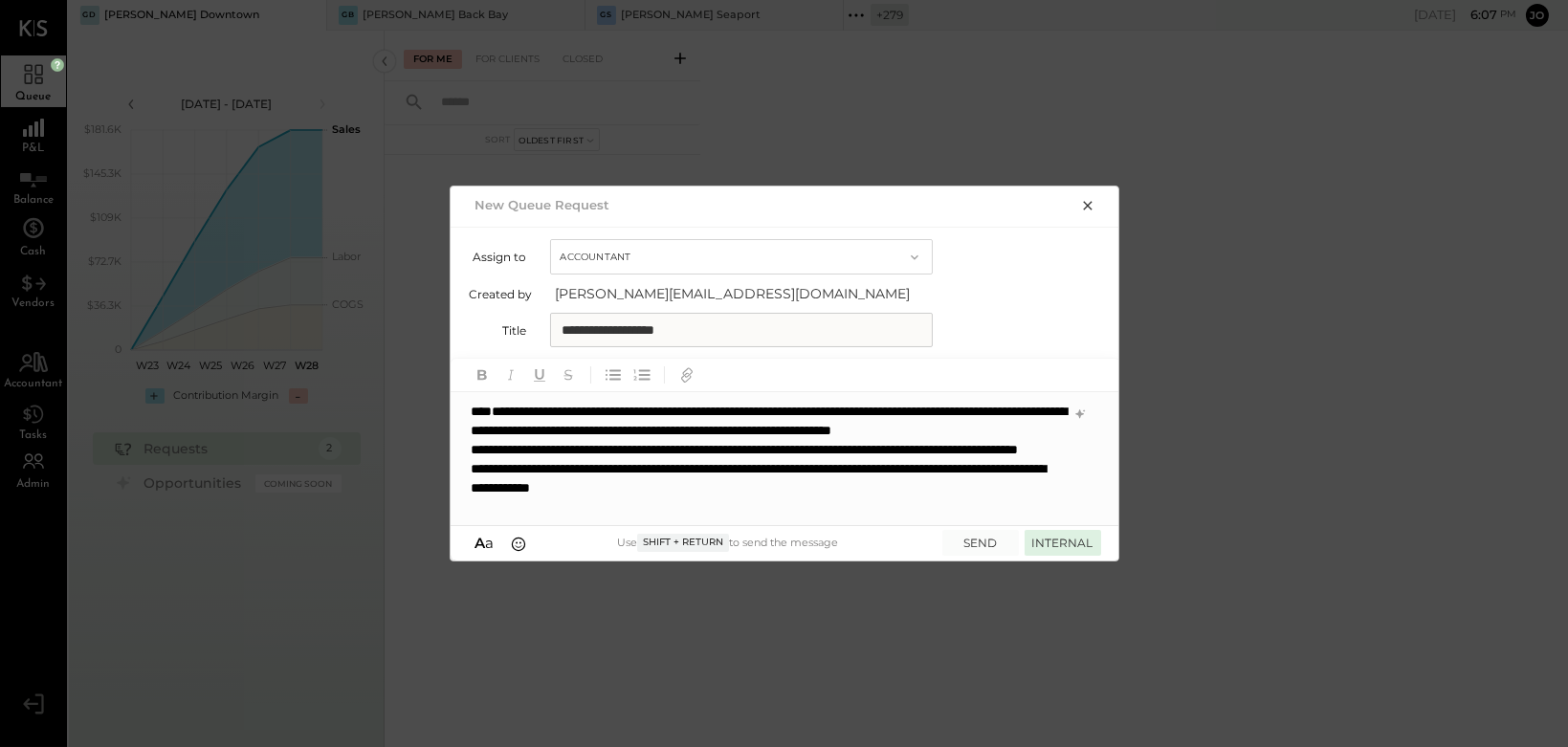 click on "INTERNAL" at bounding box center [1063, 542] 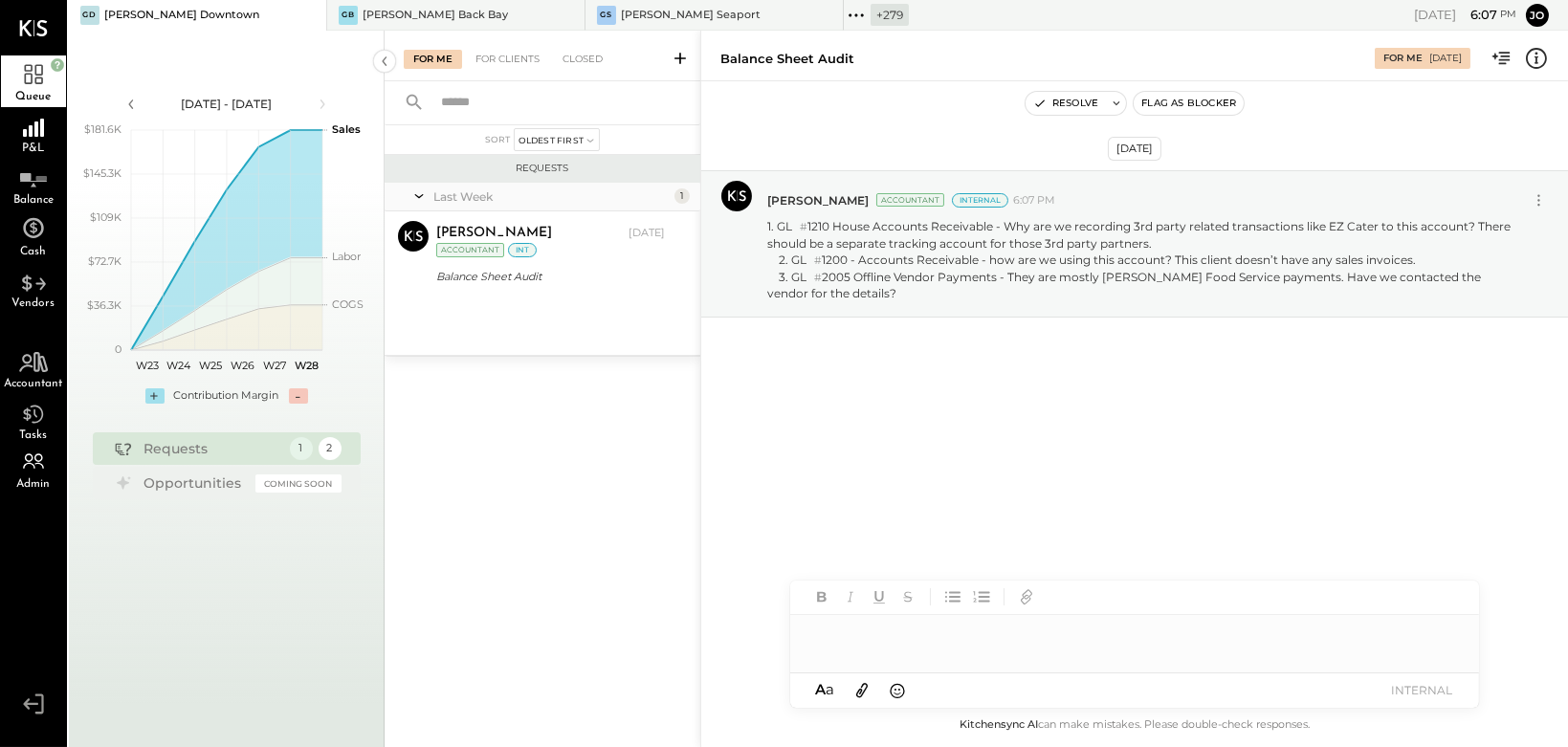 click 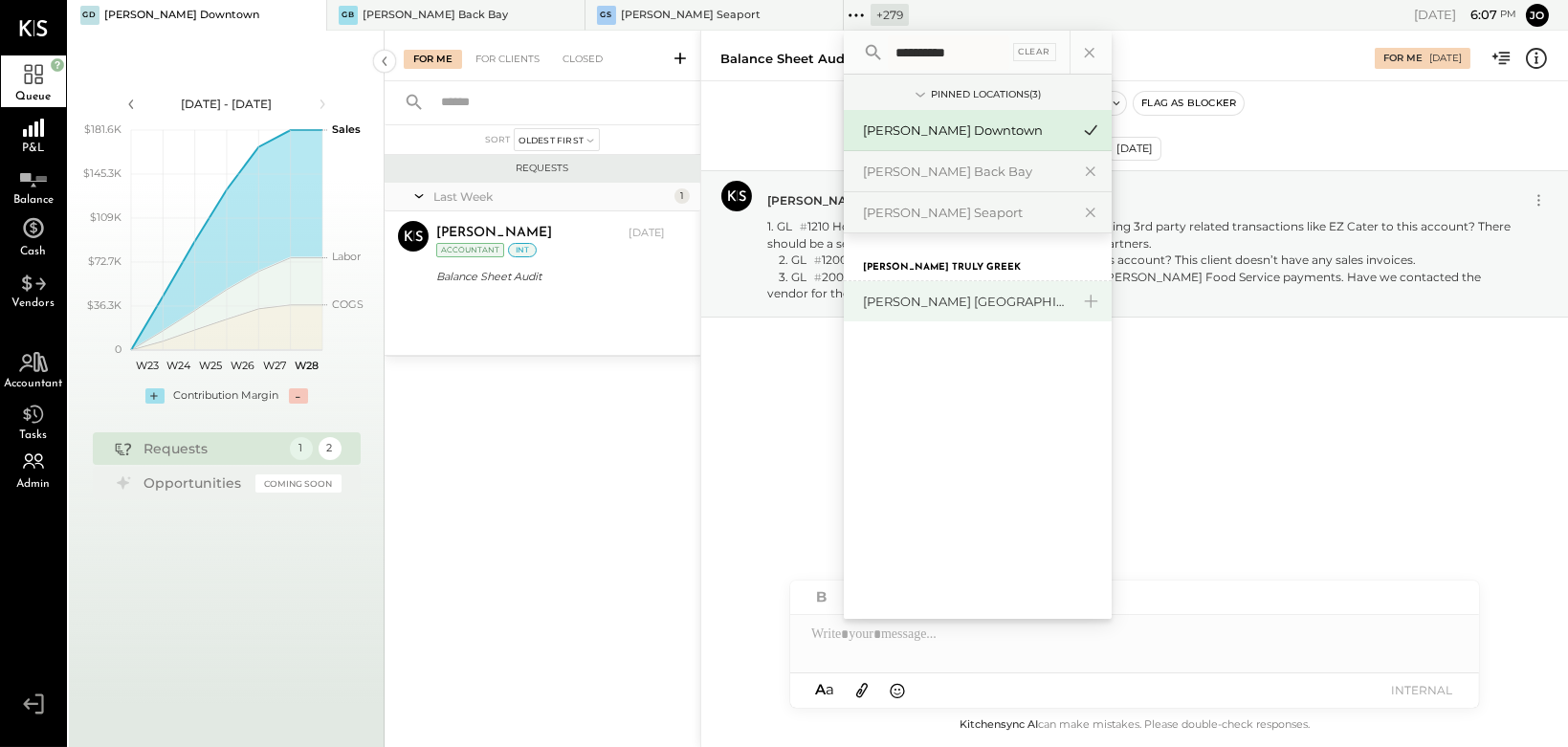 type on "**********" 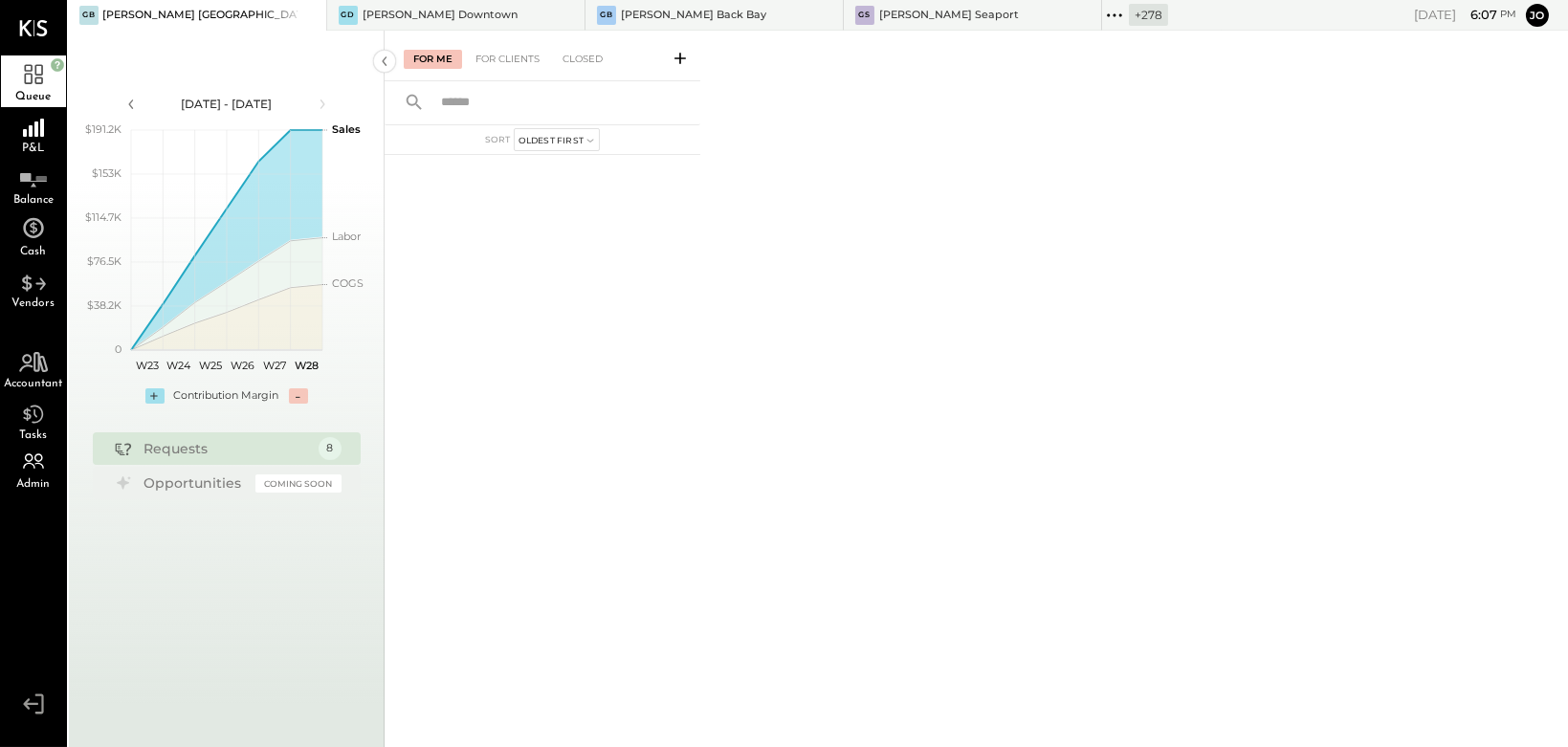 click 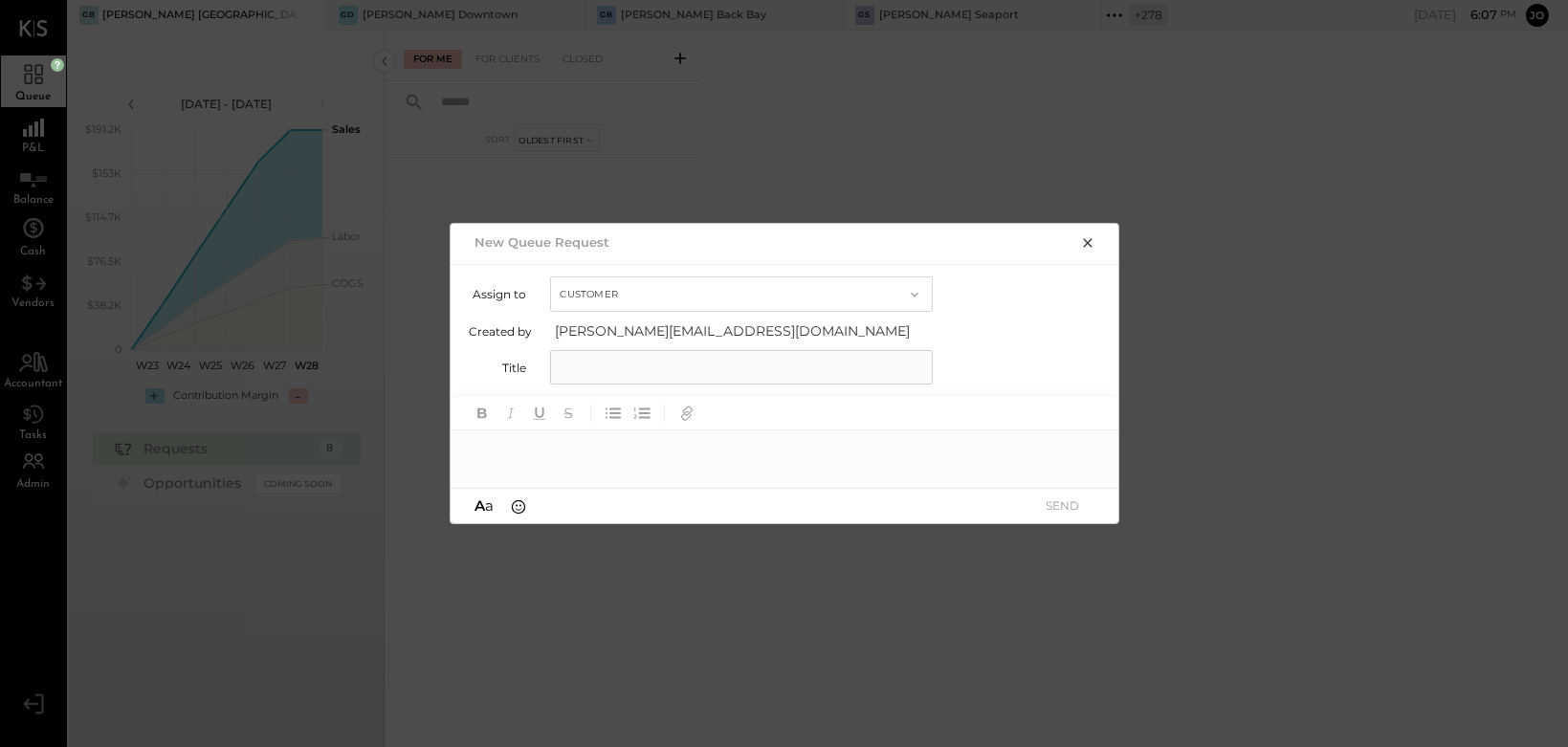 click on "Customer" at bounding box center (741, 294) 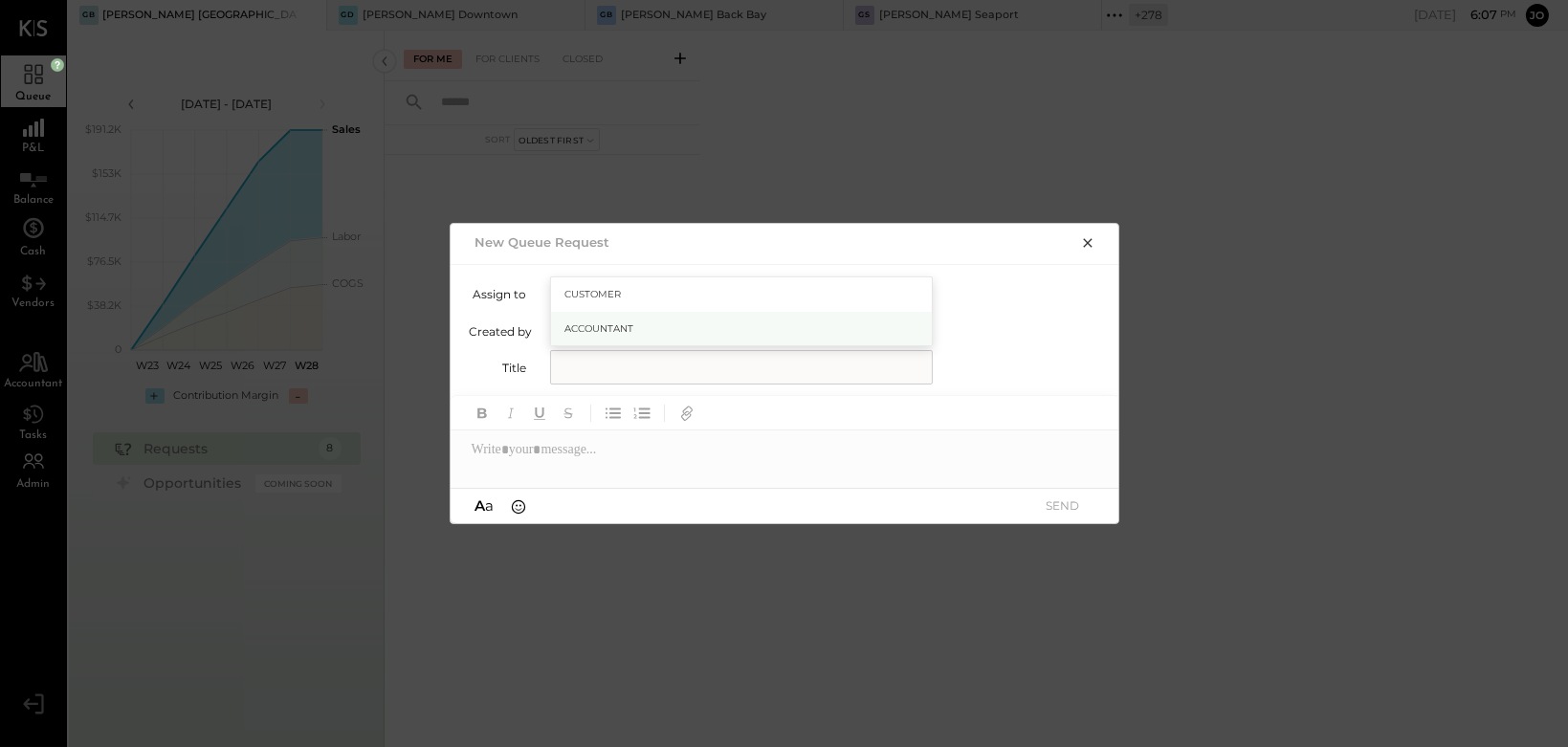 click on "Accountant" at bounding box center [741, 329] 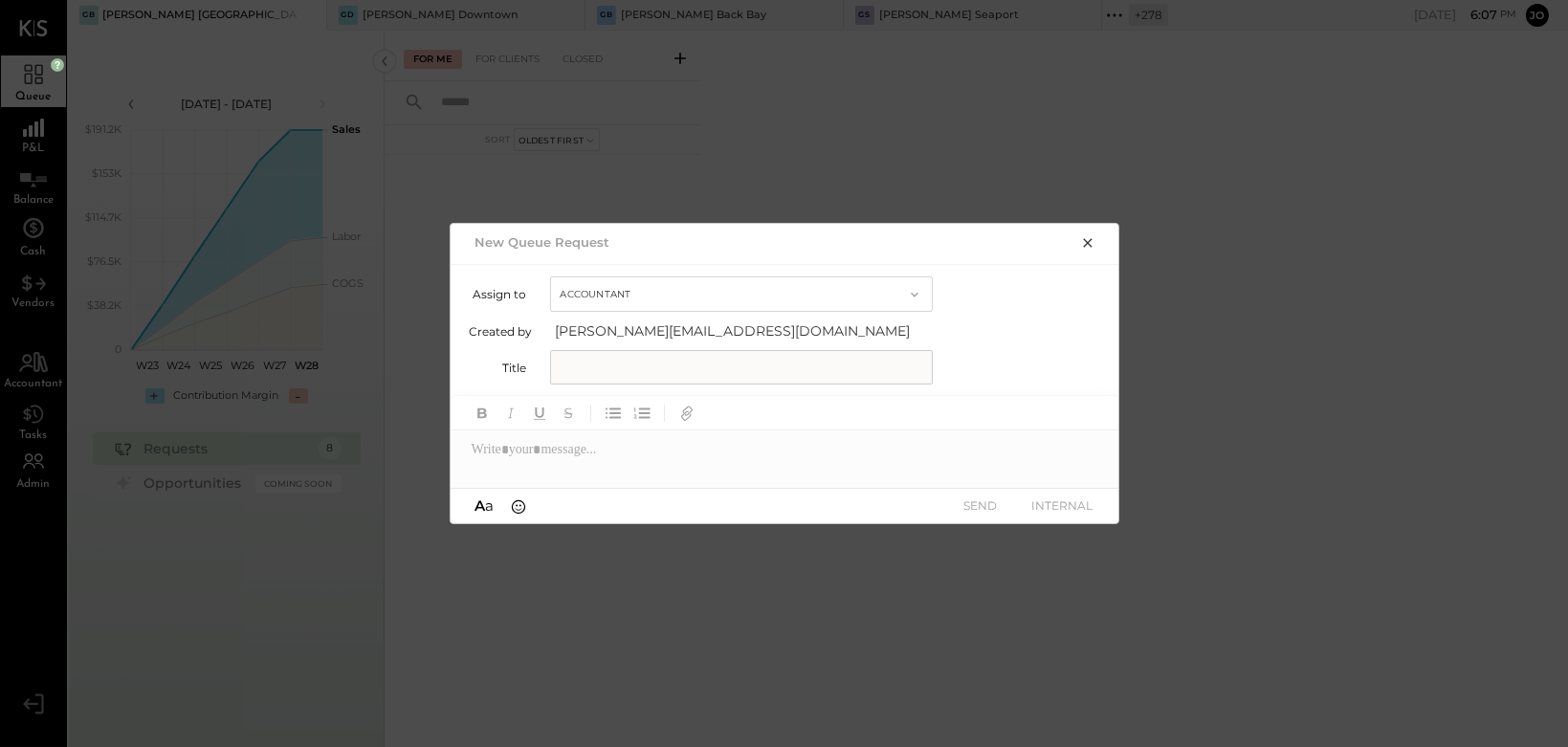 click at bounding box center [741, 367] 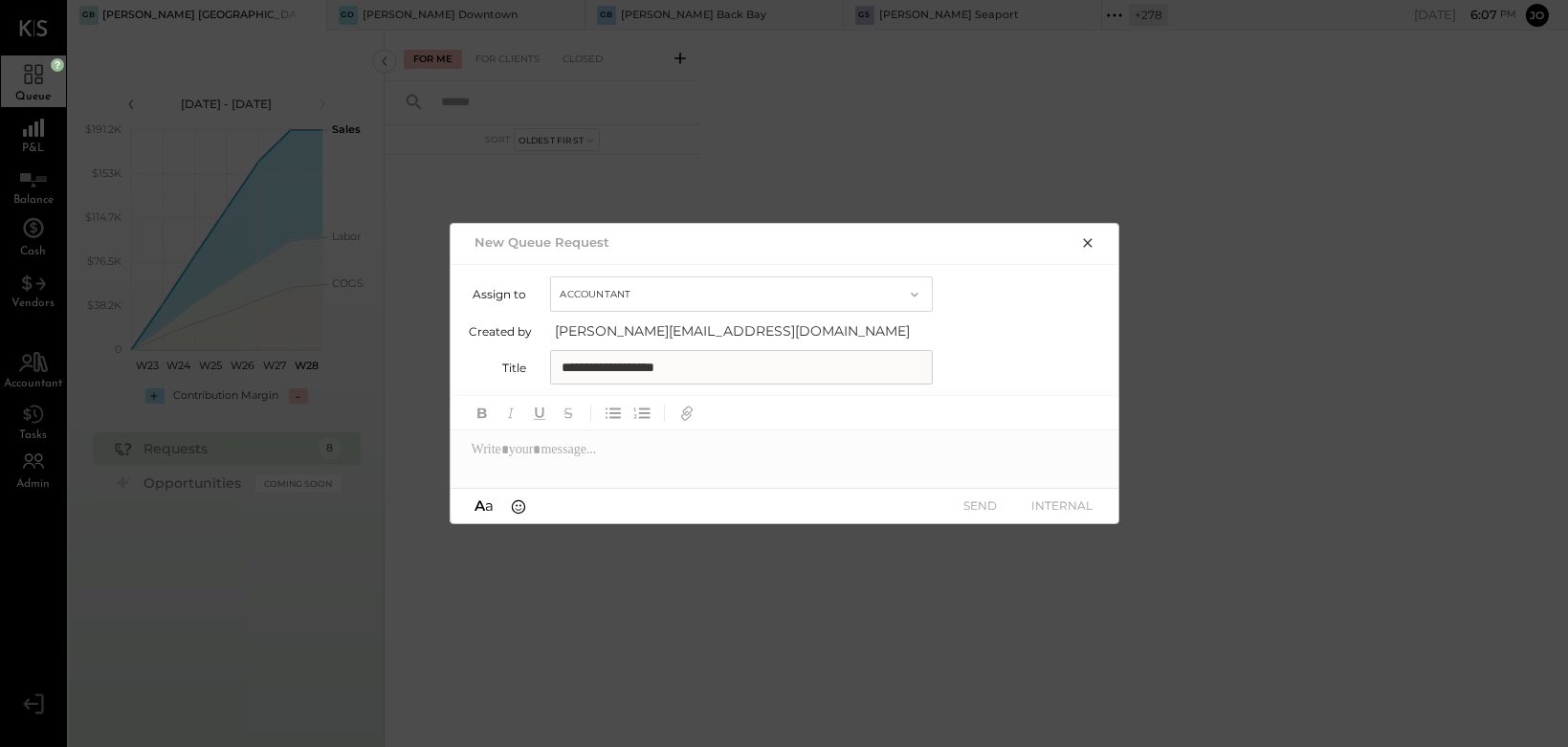 type on "**********" 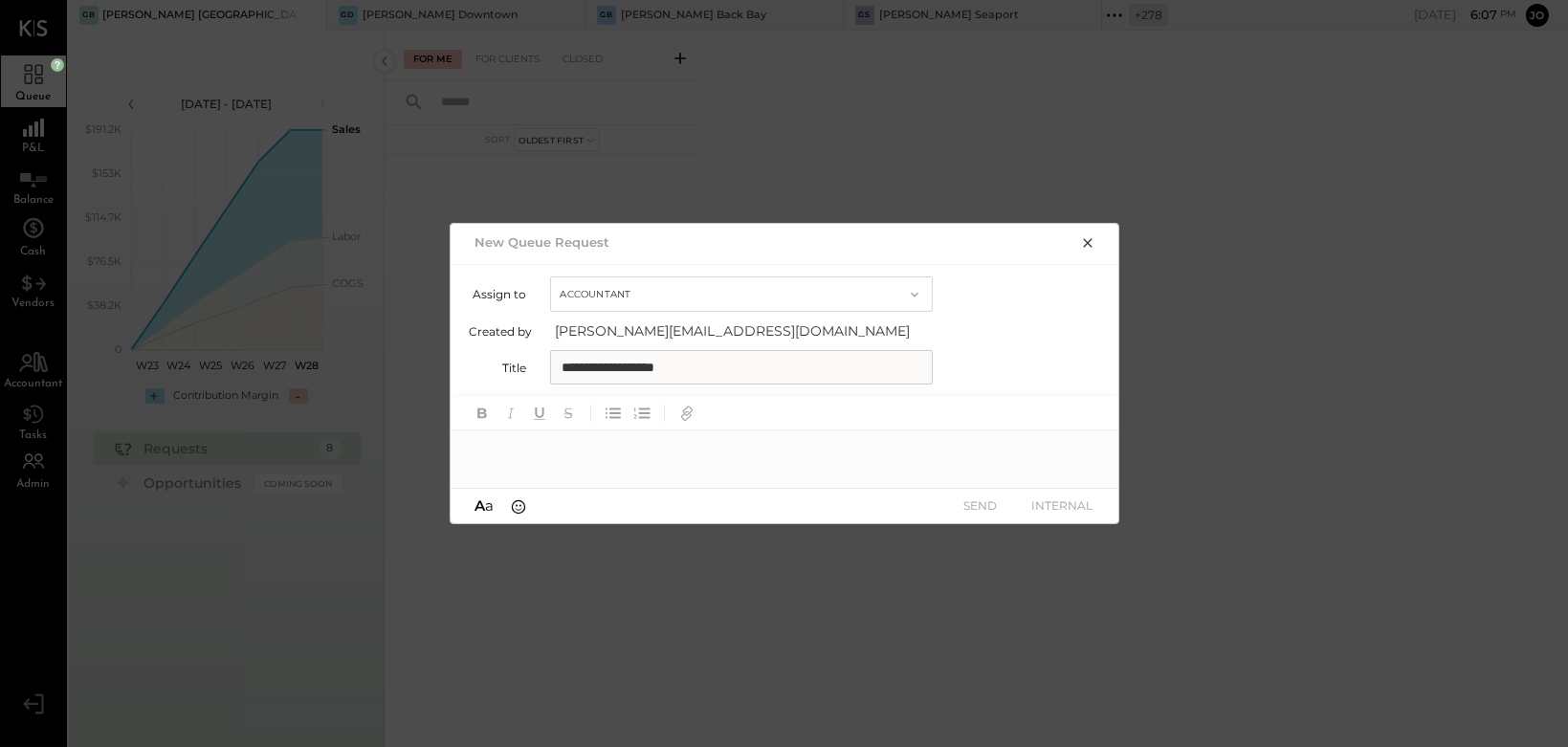 paste 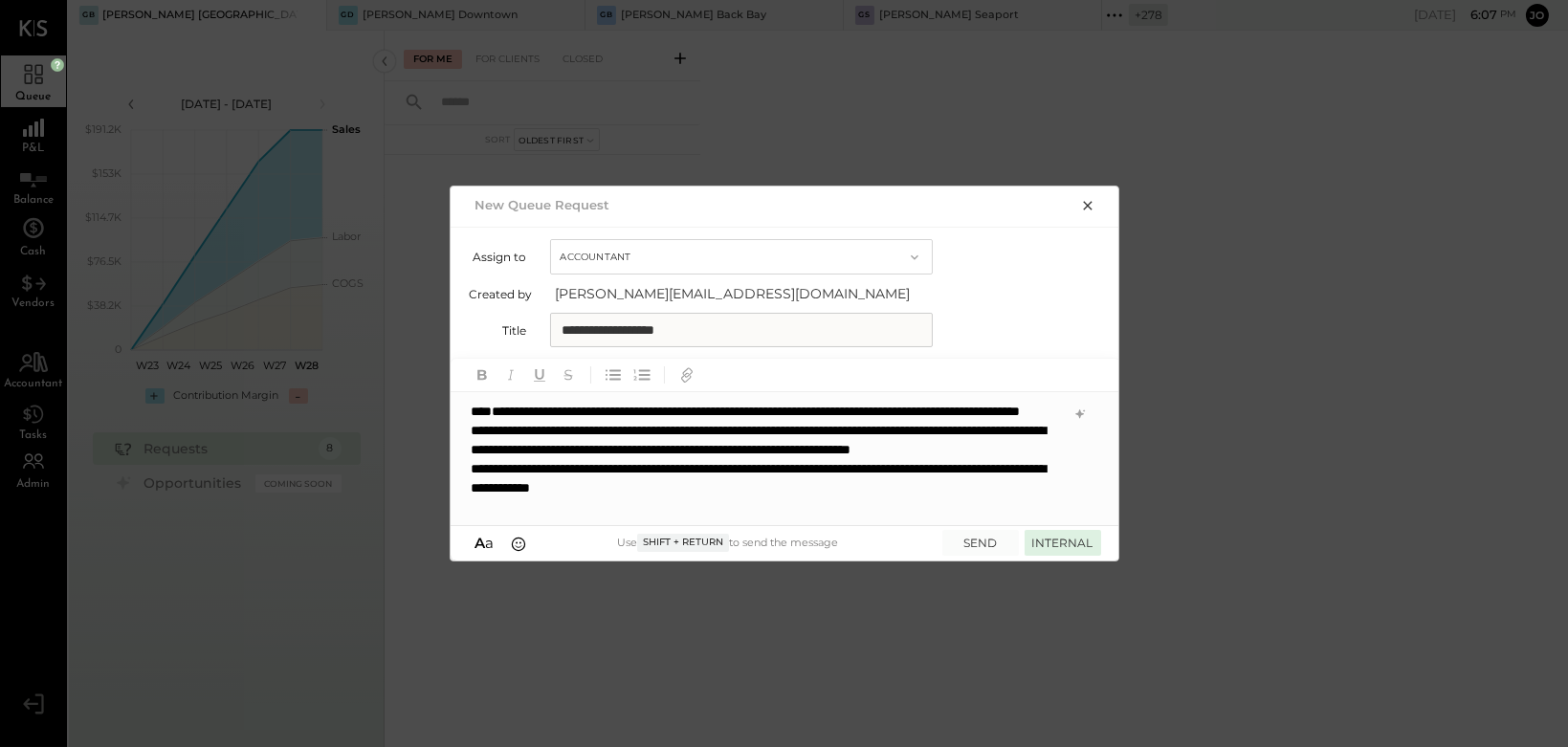 click on "INTERNAL" at bounding box center (1063, 542) 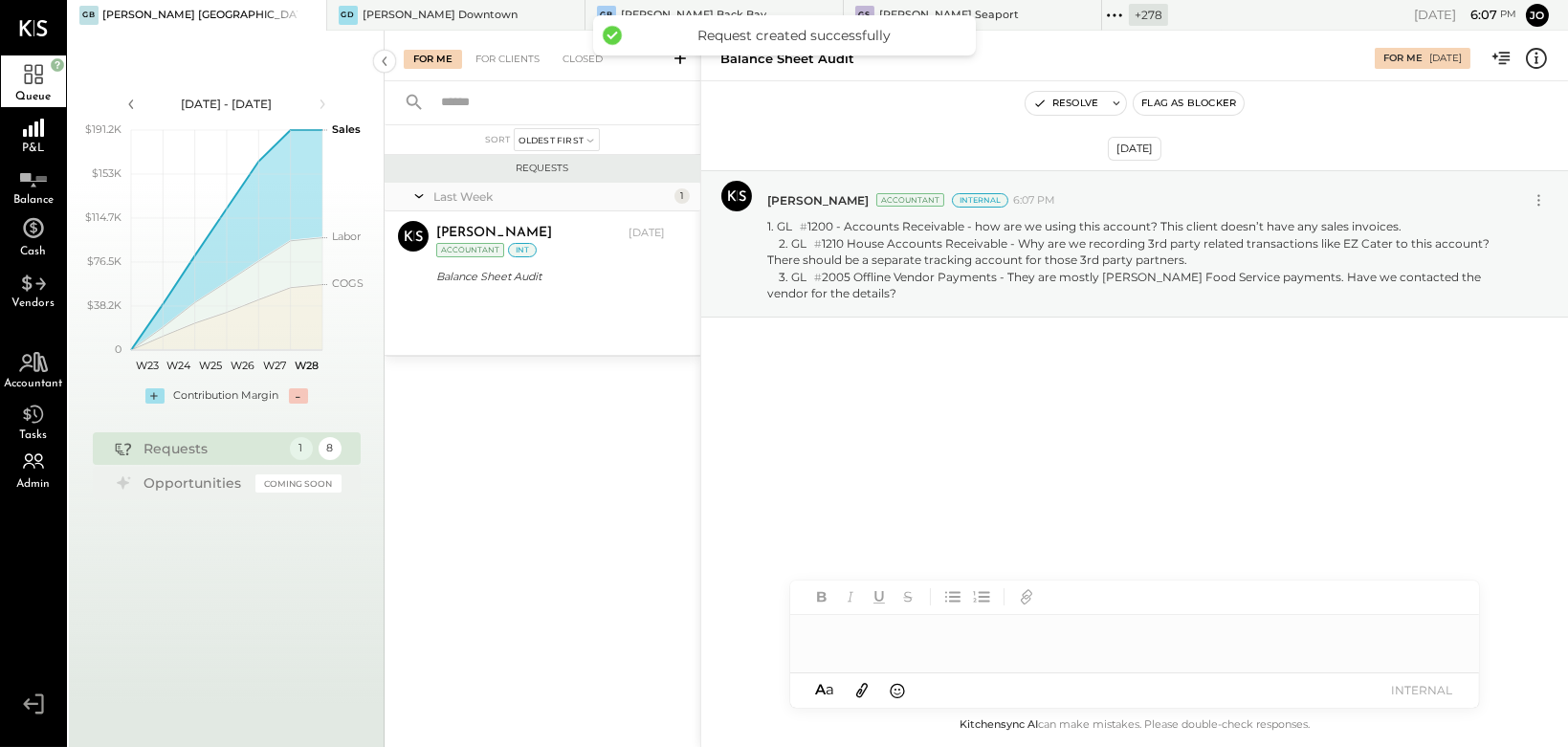 click 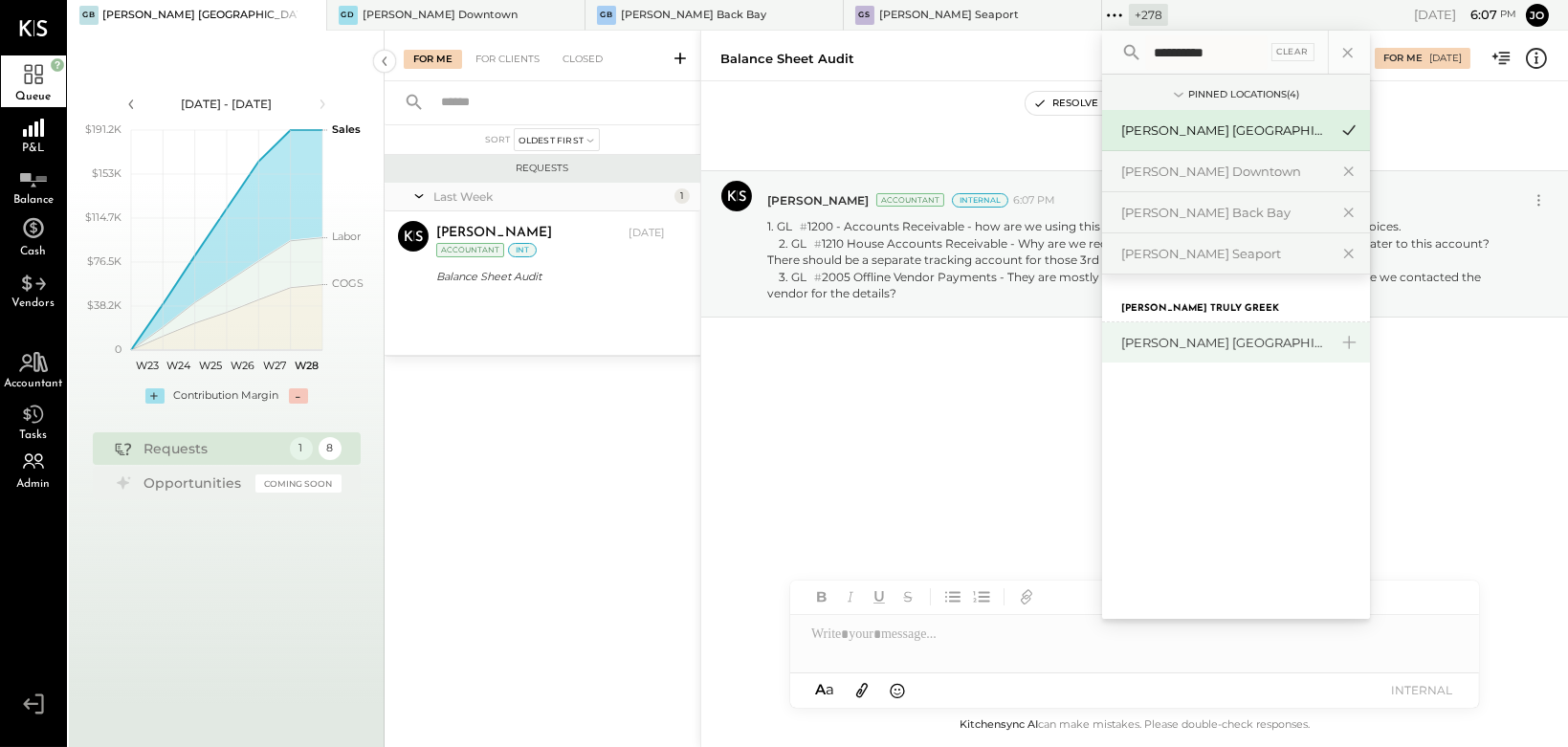 type on "**********" 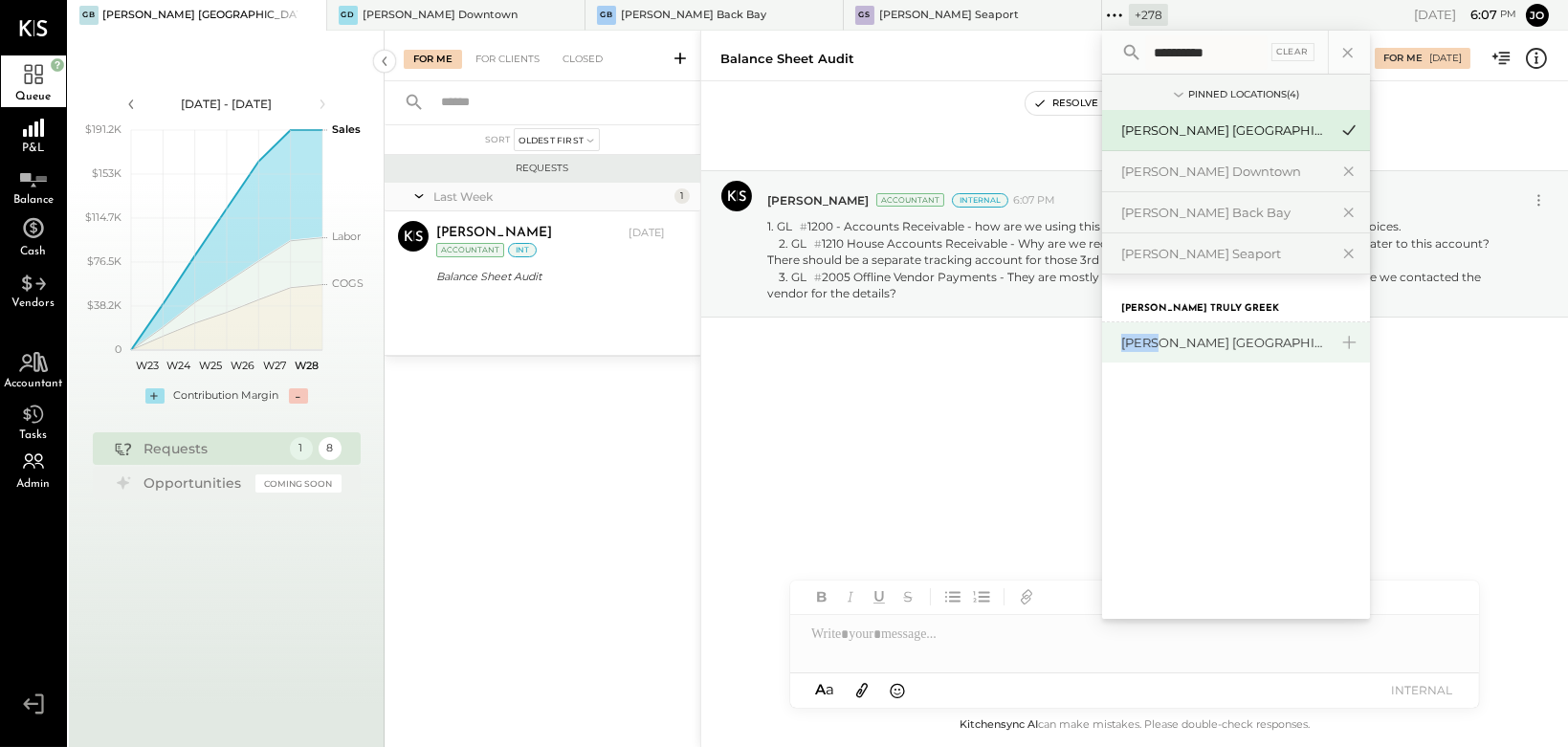 click on "[PERSON_NAME] [GEOGRAPHIC_DATA]" at bounding box center [1225, 342] 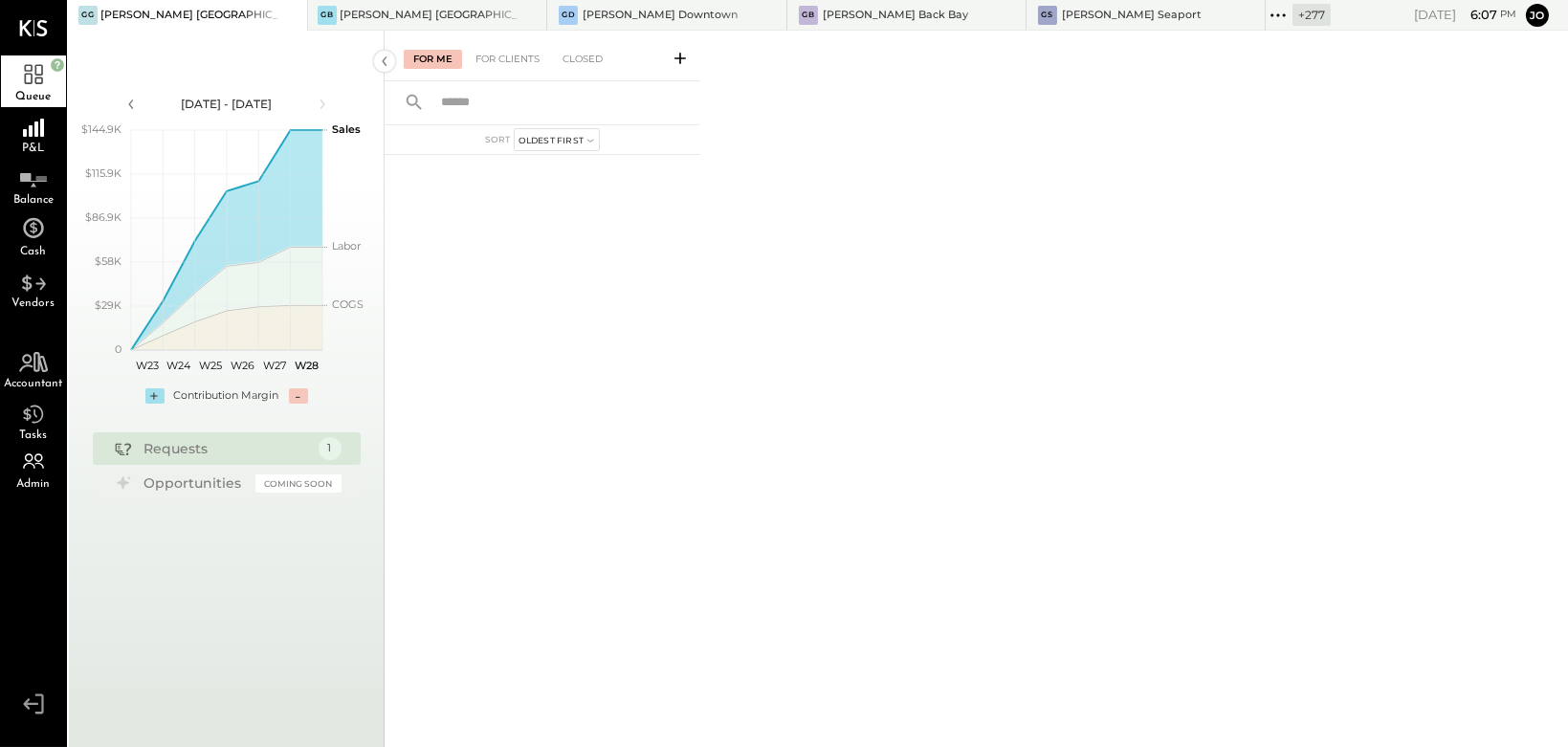 click 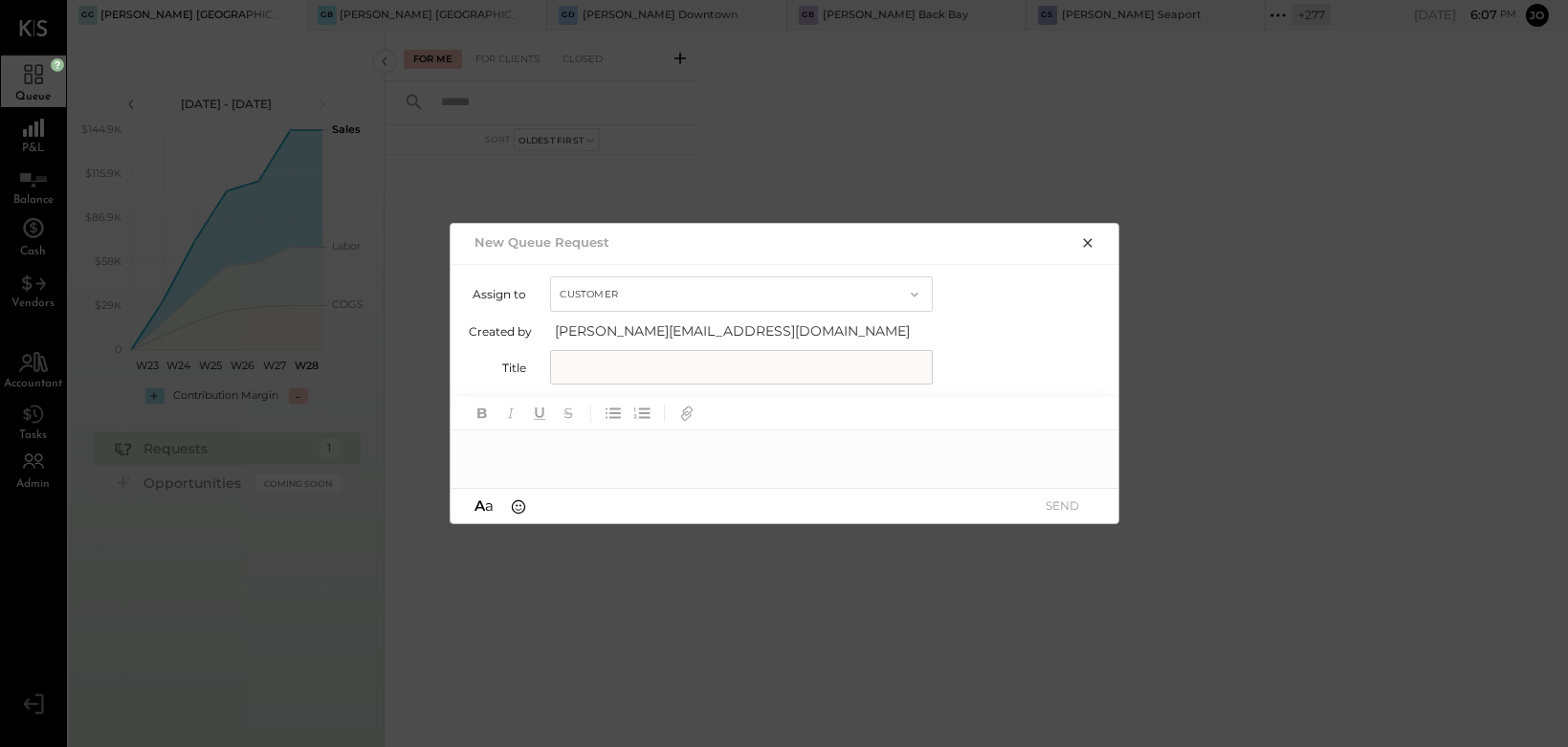 click on "Customer" at bounding box center (741, 294) 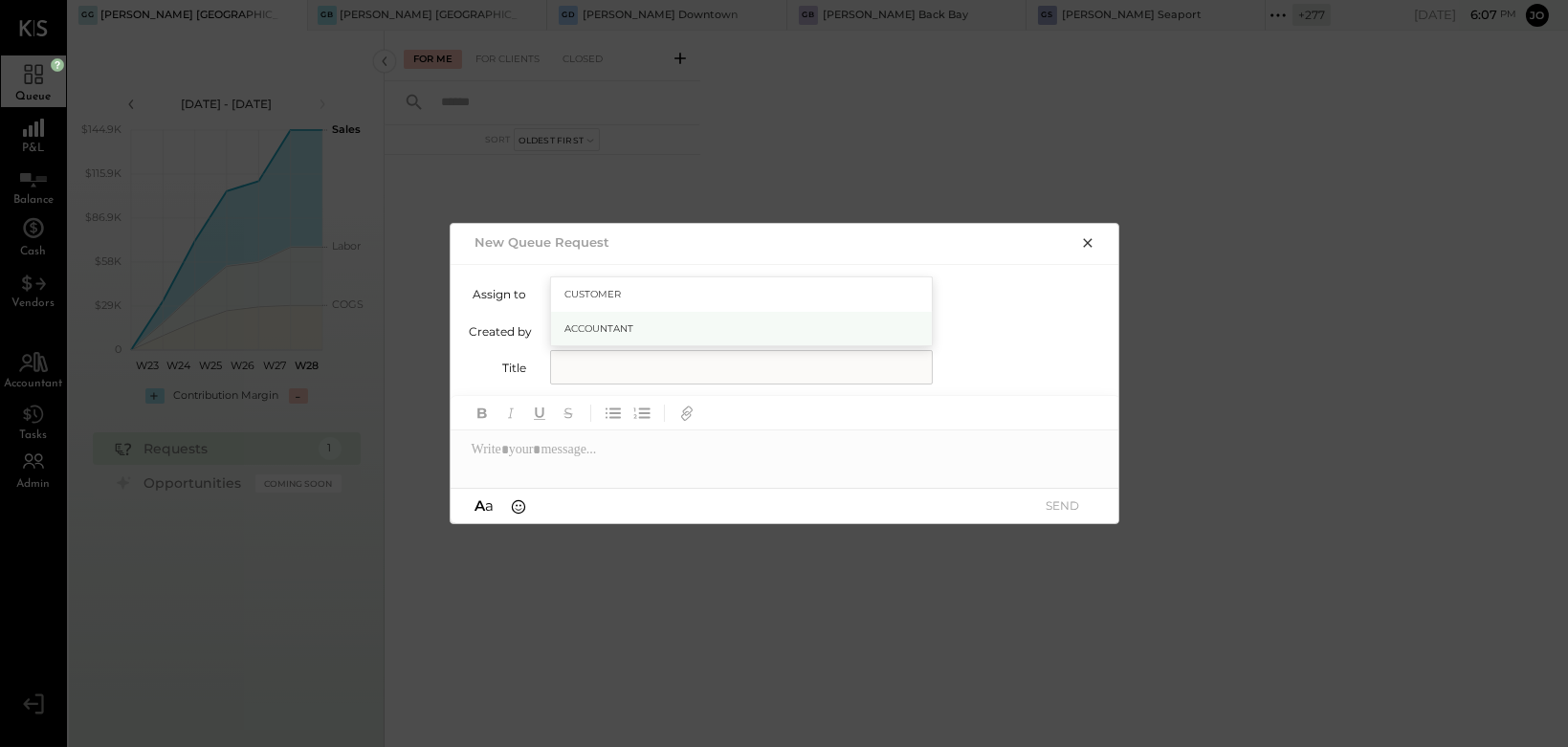 click on "Accountant" at bounding box center [741, 329] 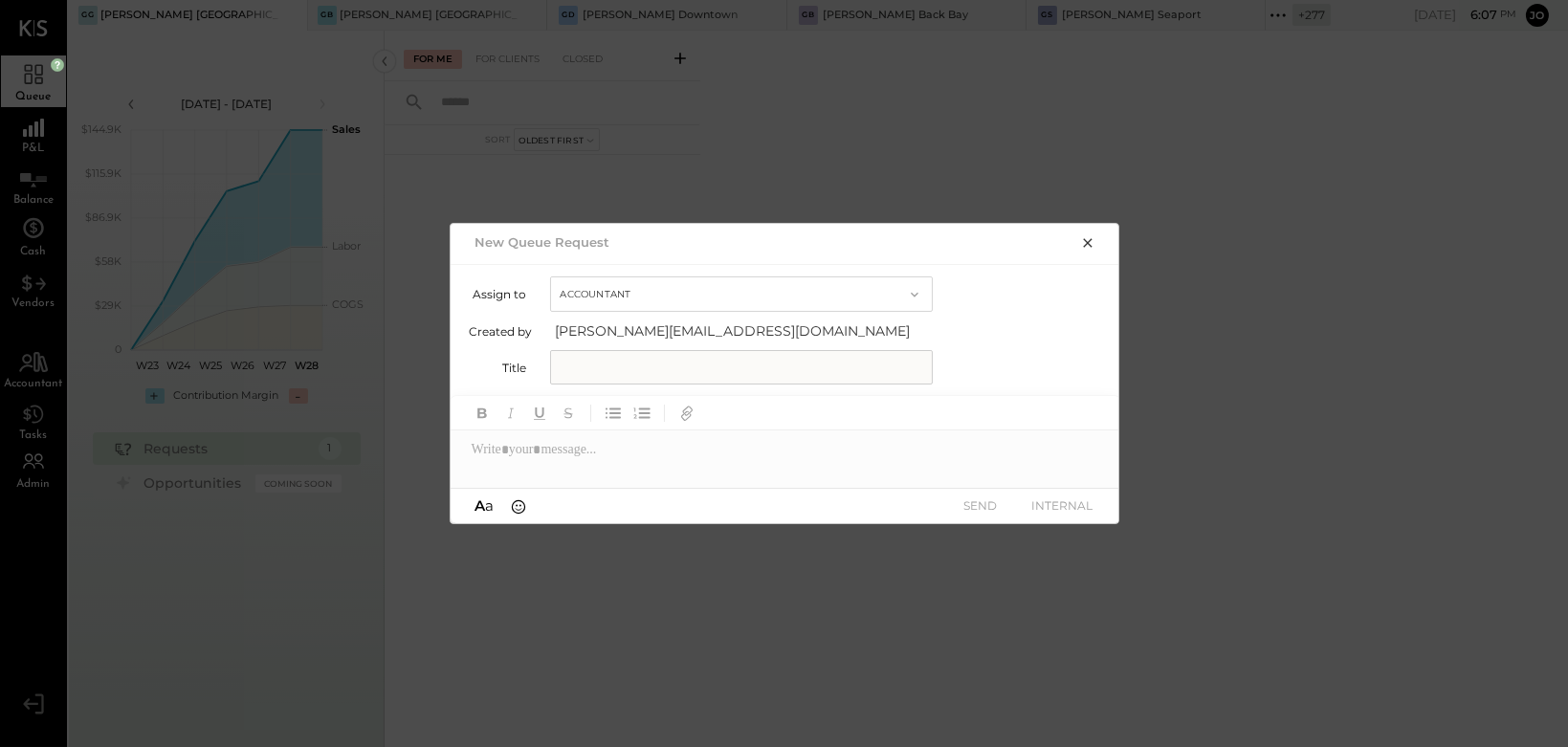 click at bounding box center (741, 367) 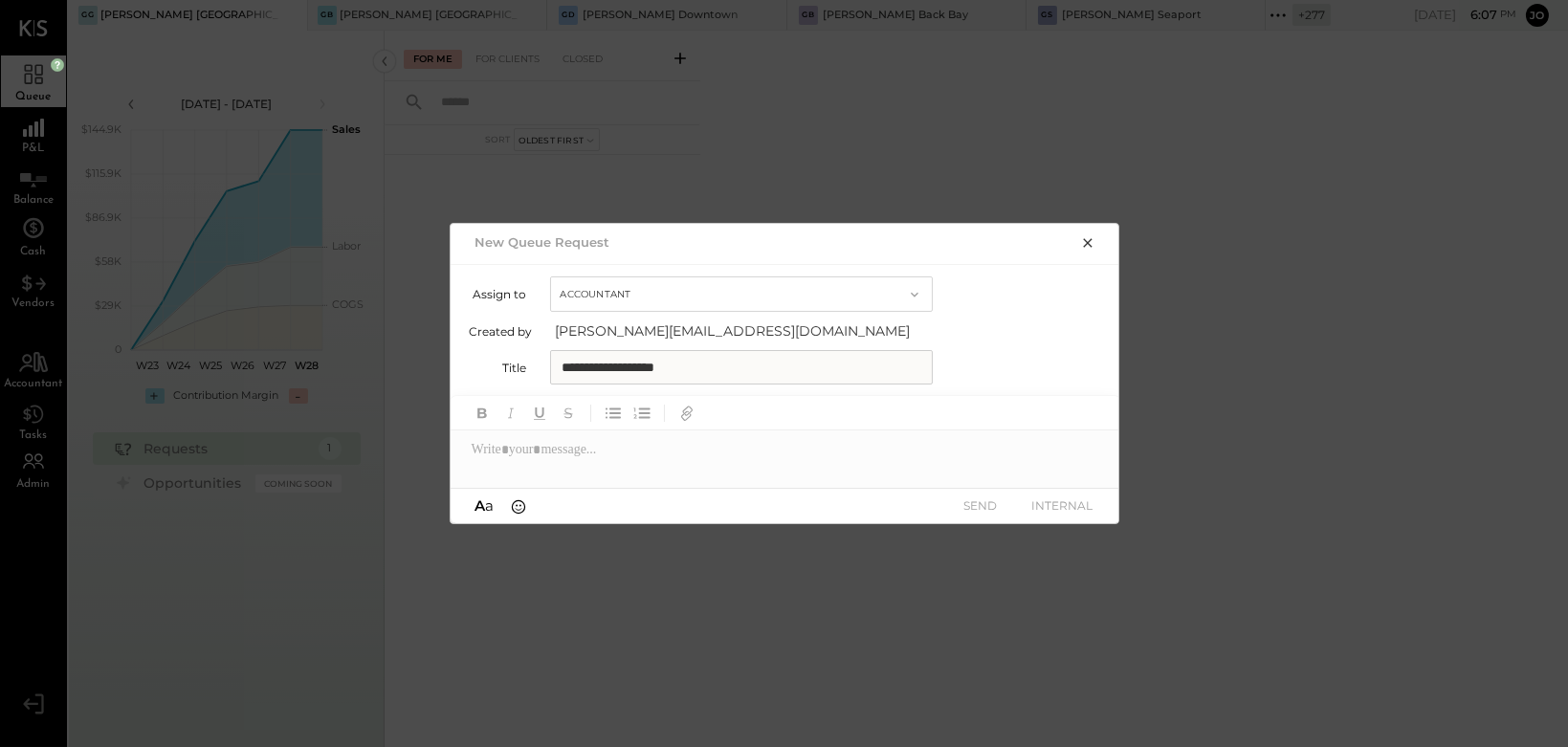 type on "**********" 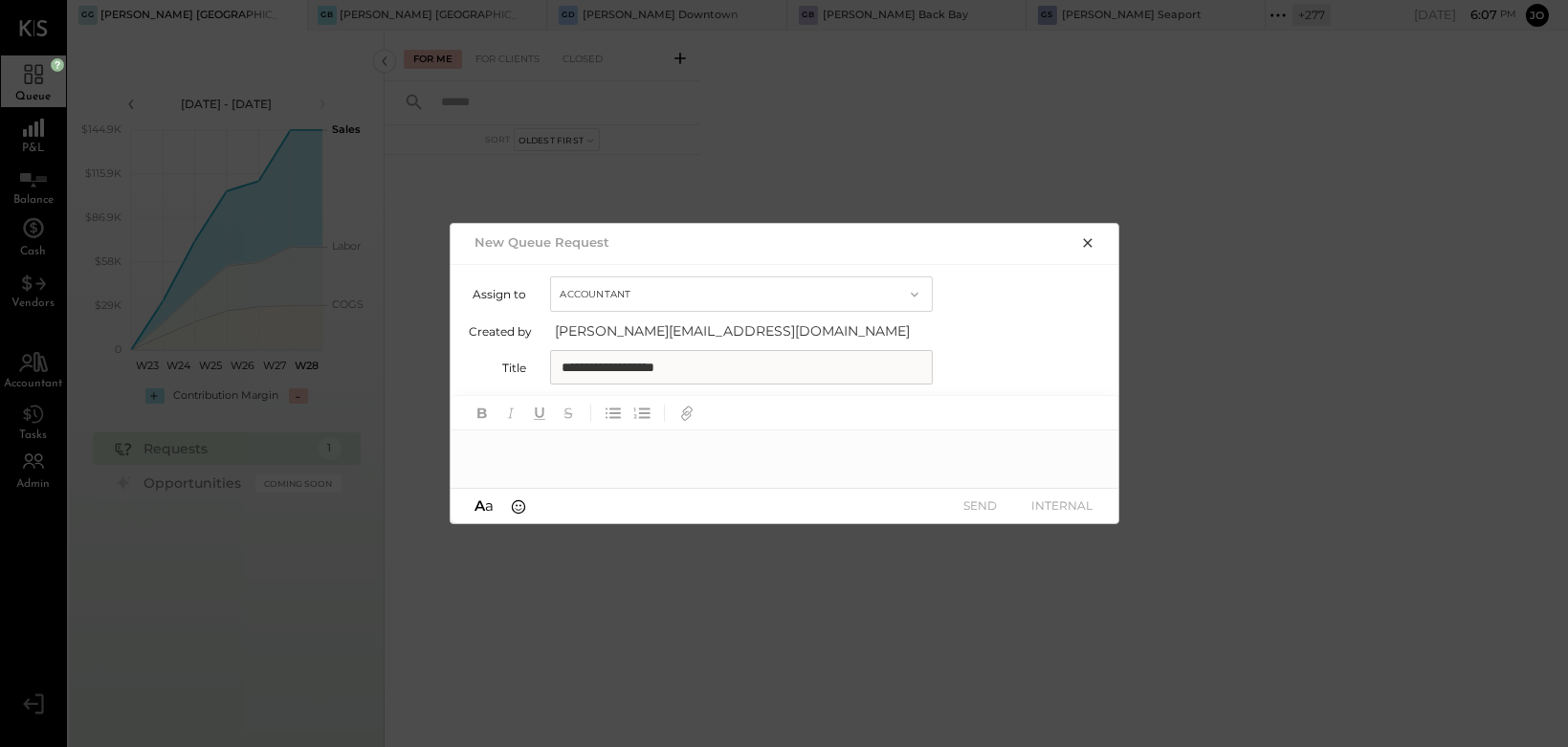 click at bounding box center (785, 450) 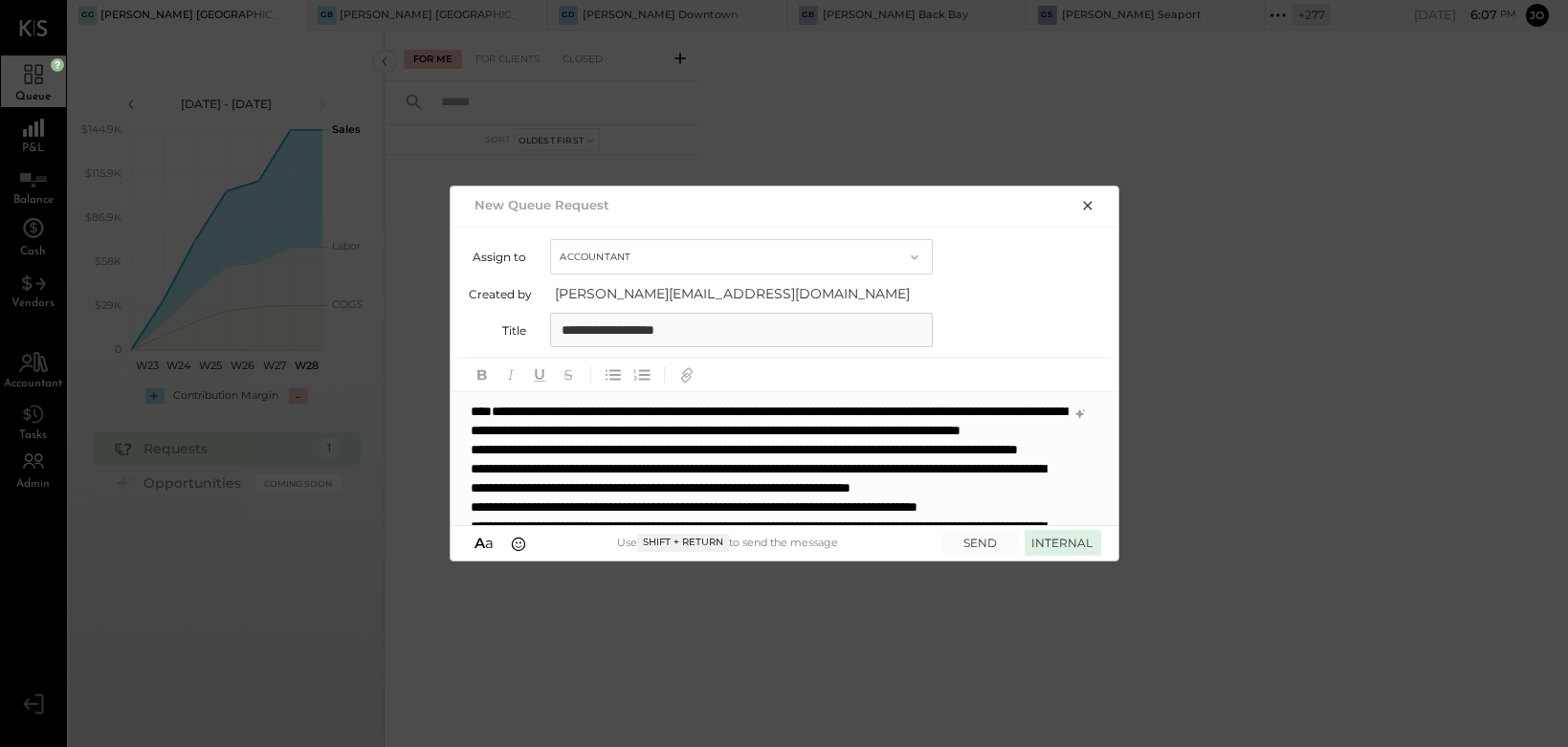 click on "INTERNAL" at bounding box center (1063, 542) 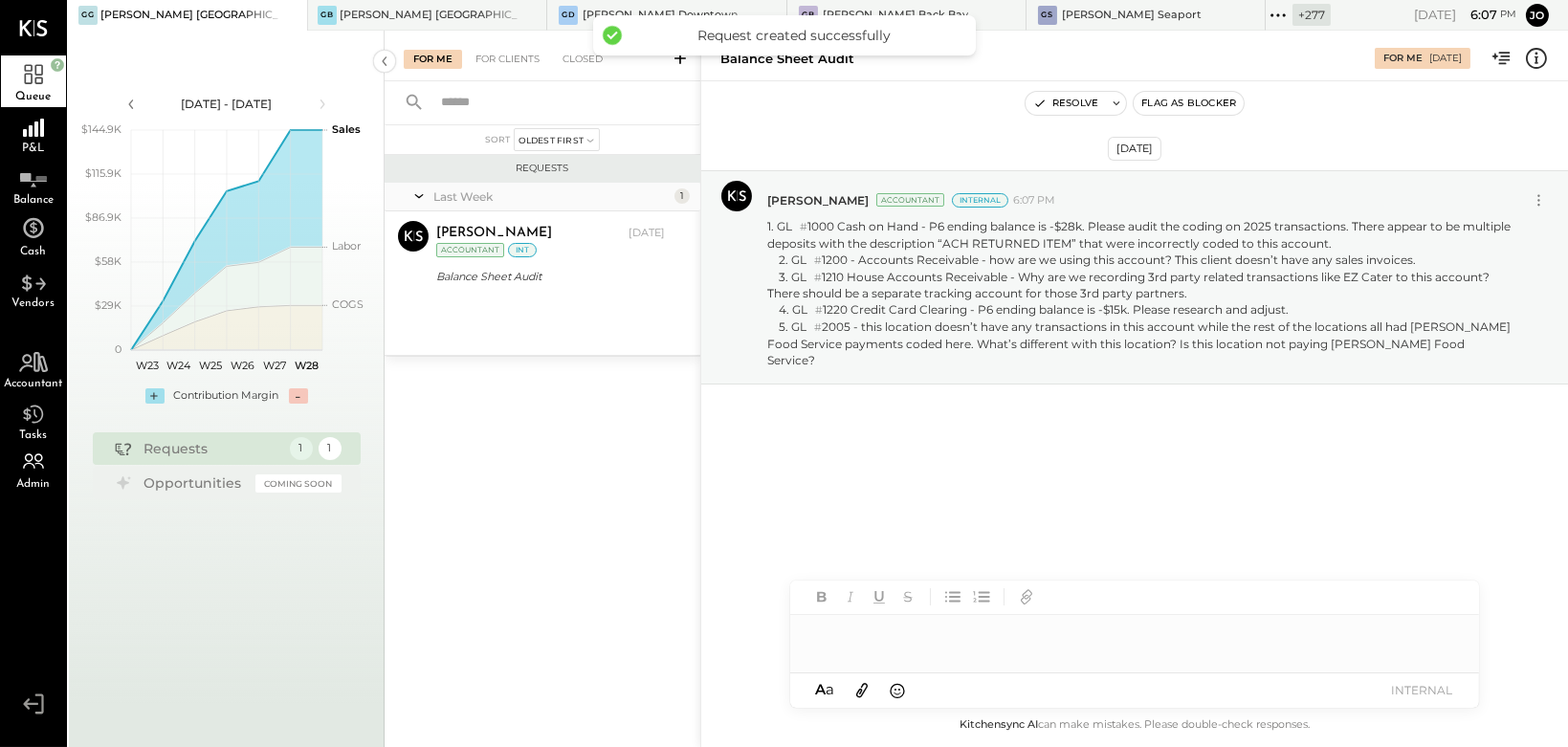 click 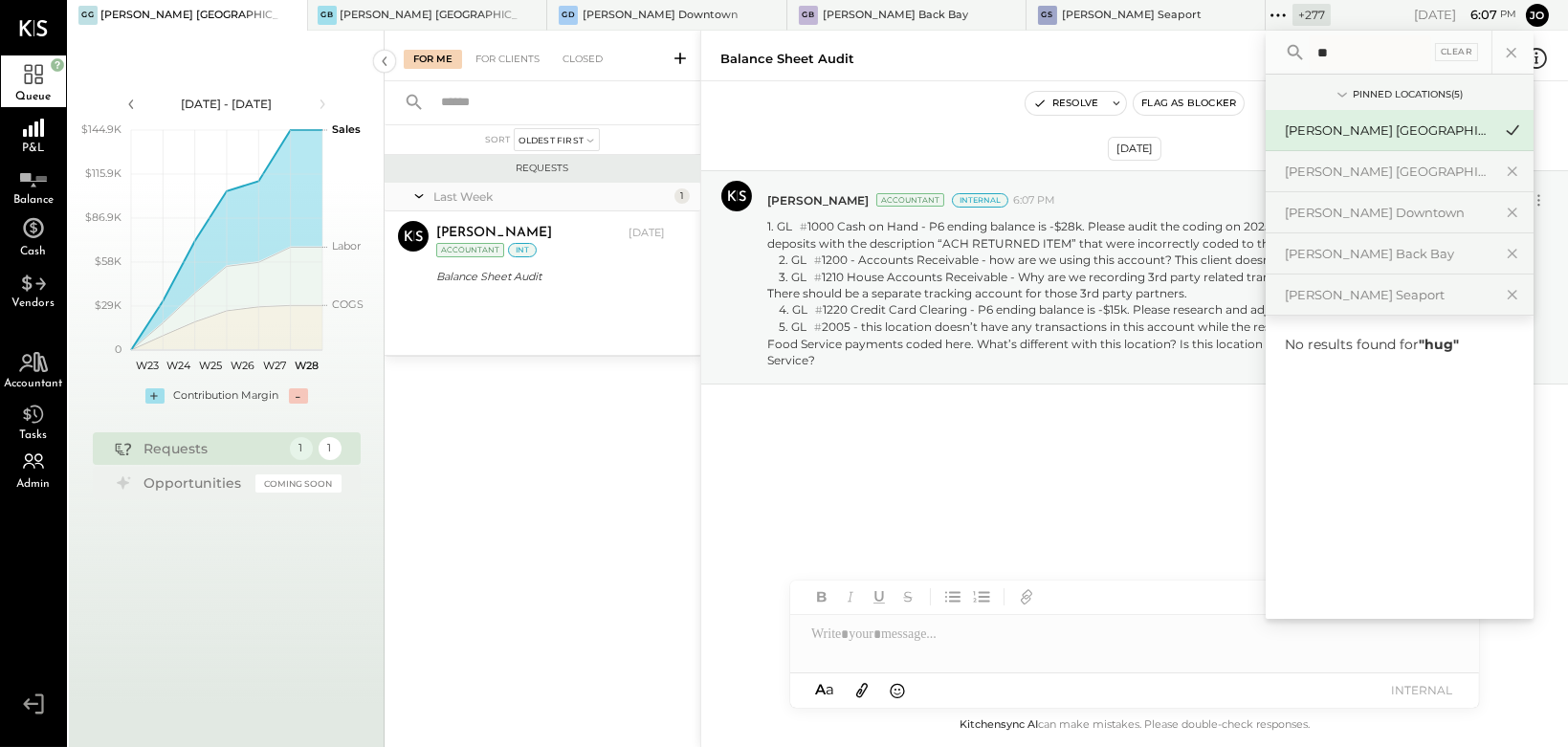 type on "***" 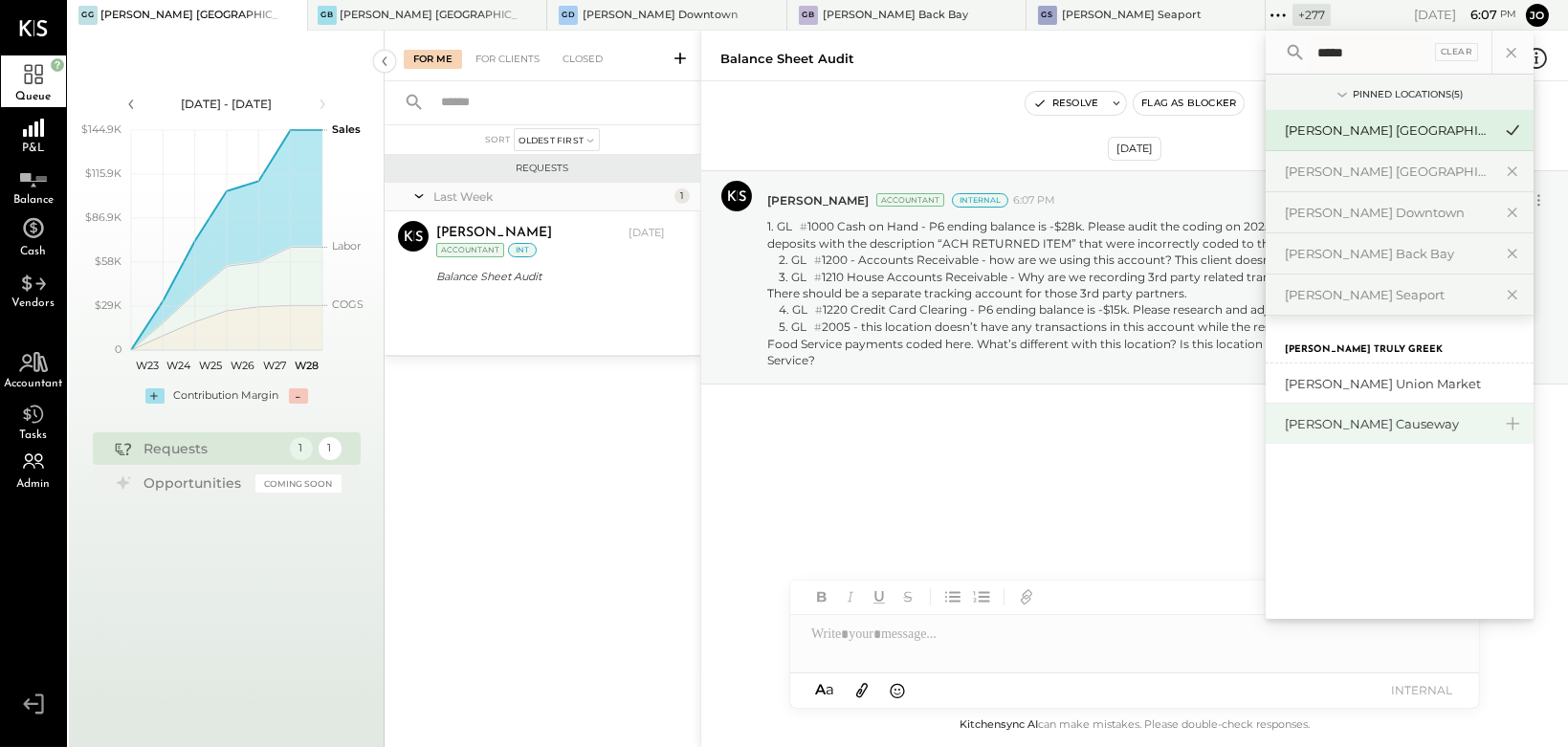 type on "*****" 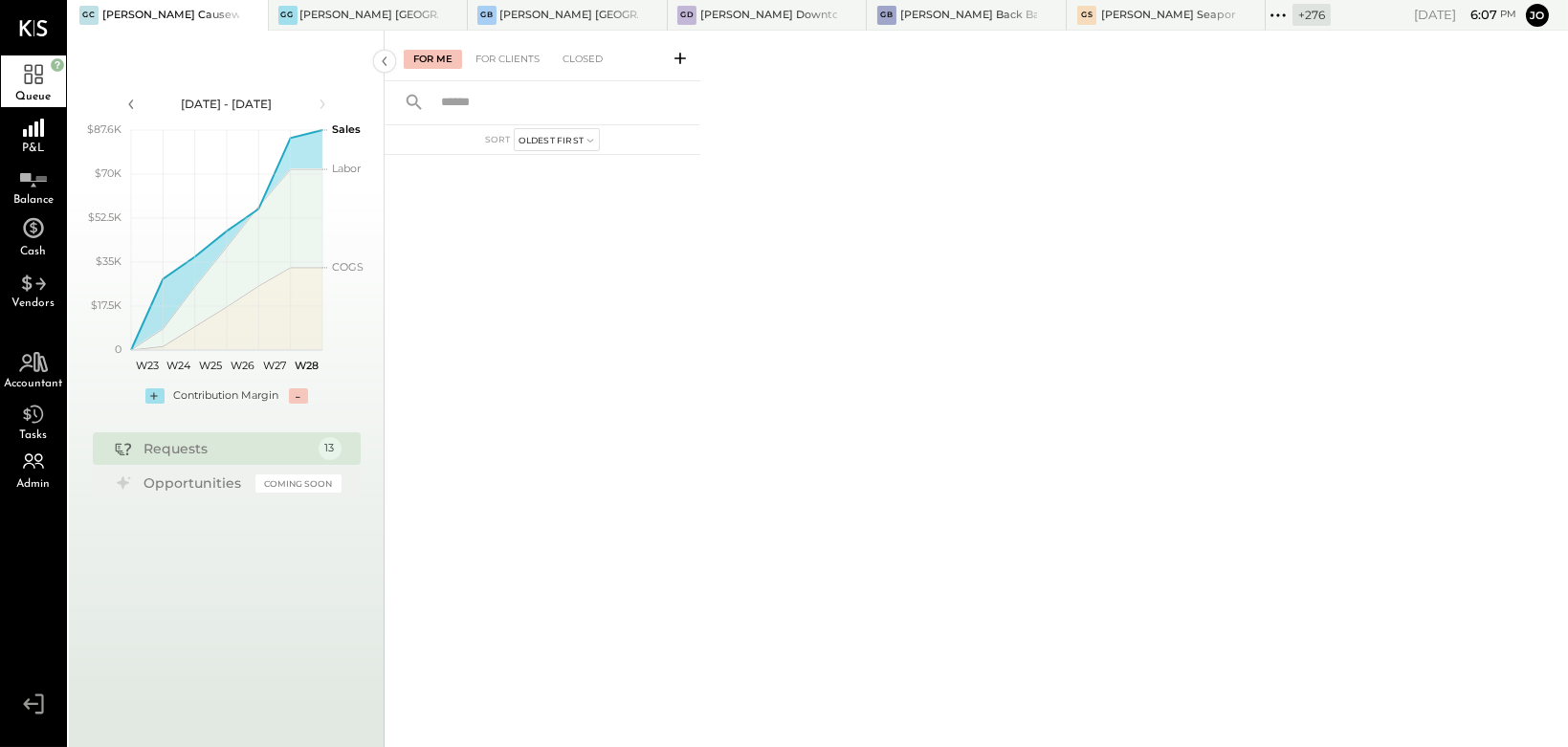 click 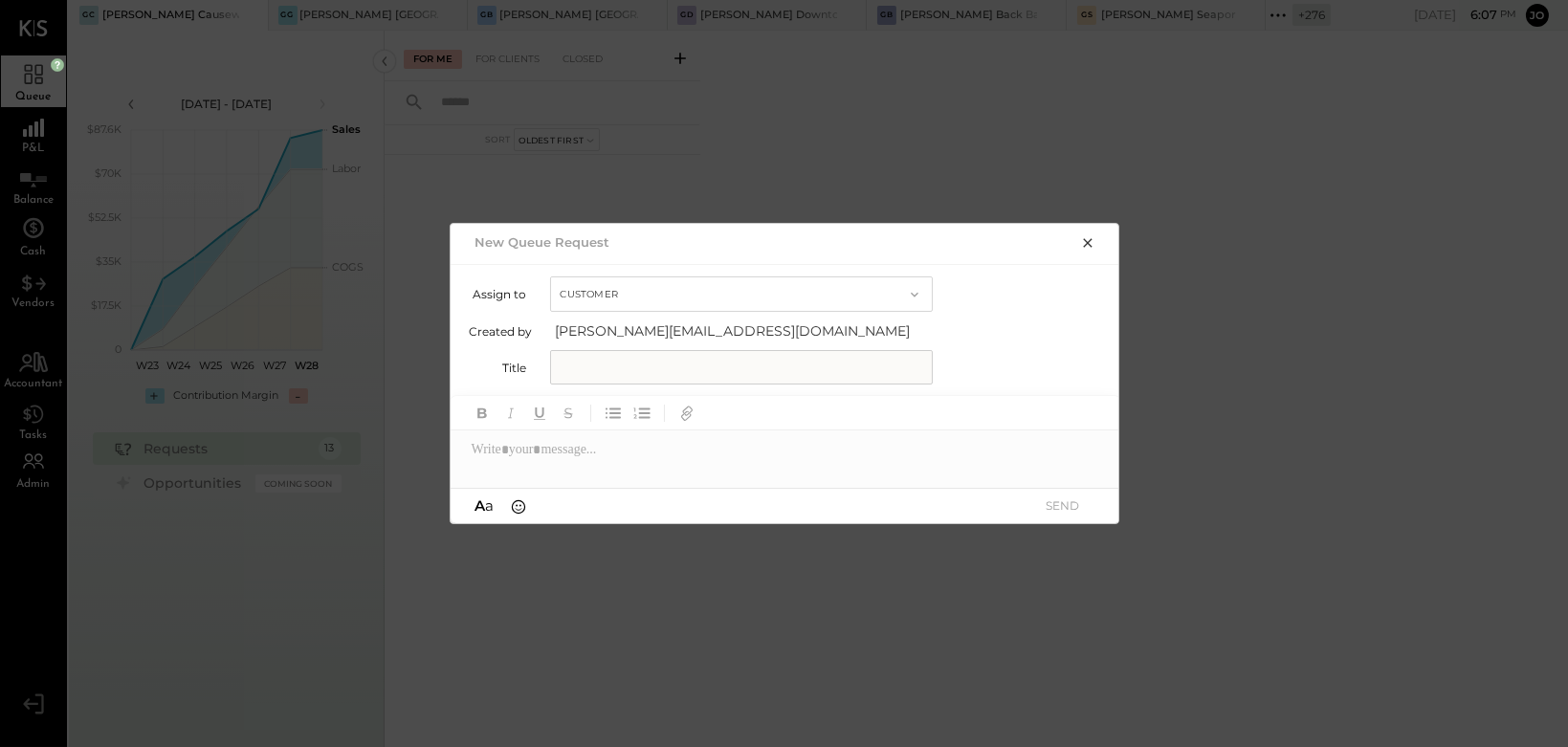 click on "Customer" at bounding box center (741, 294) 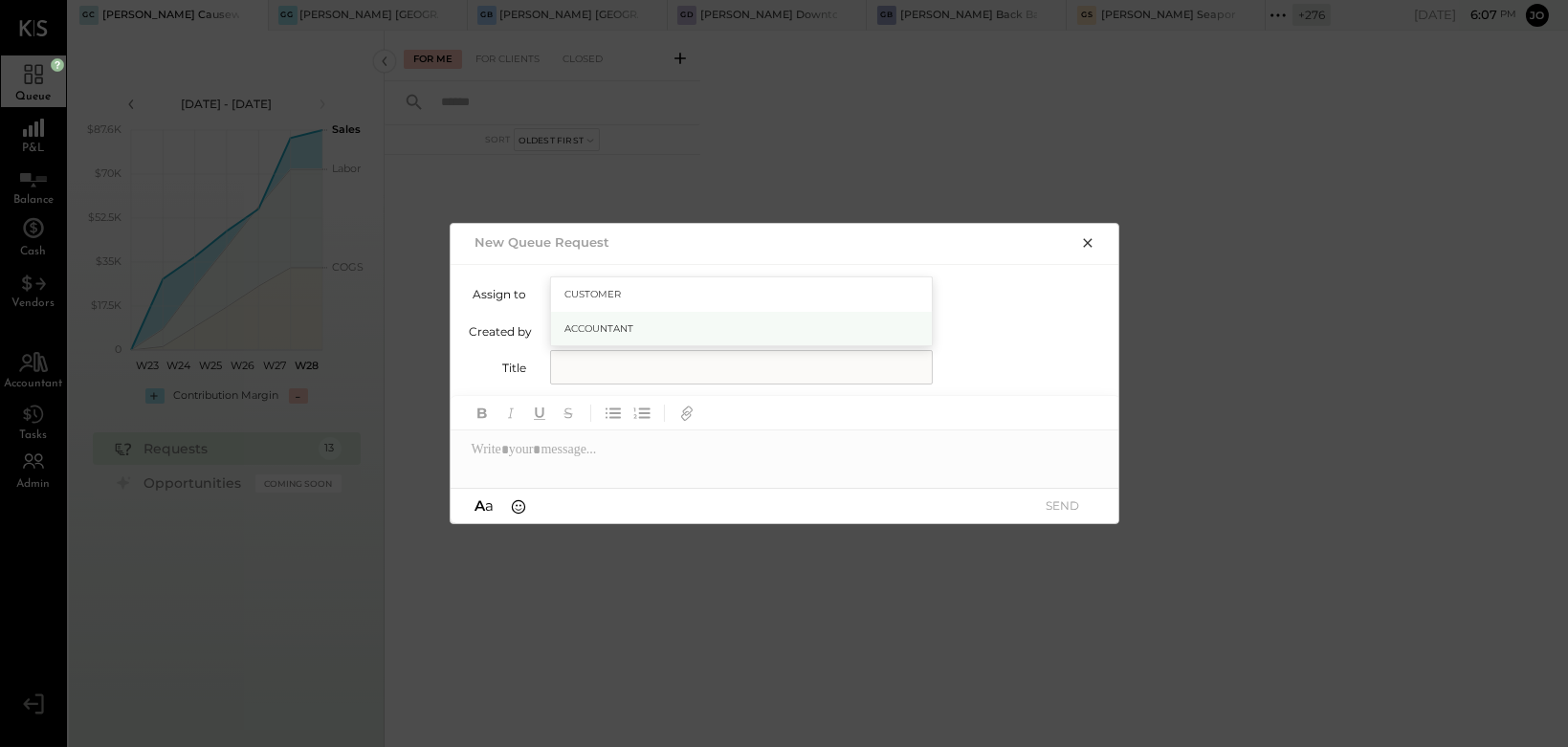 click on "Accountant" at bounding box center [741, 329] 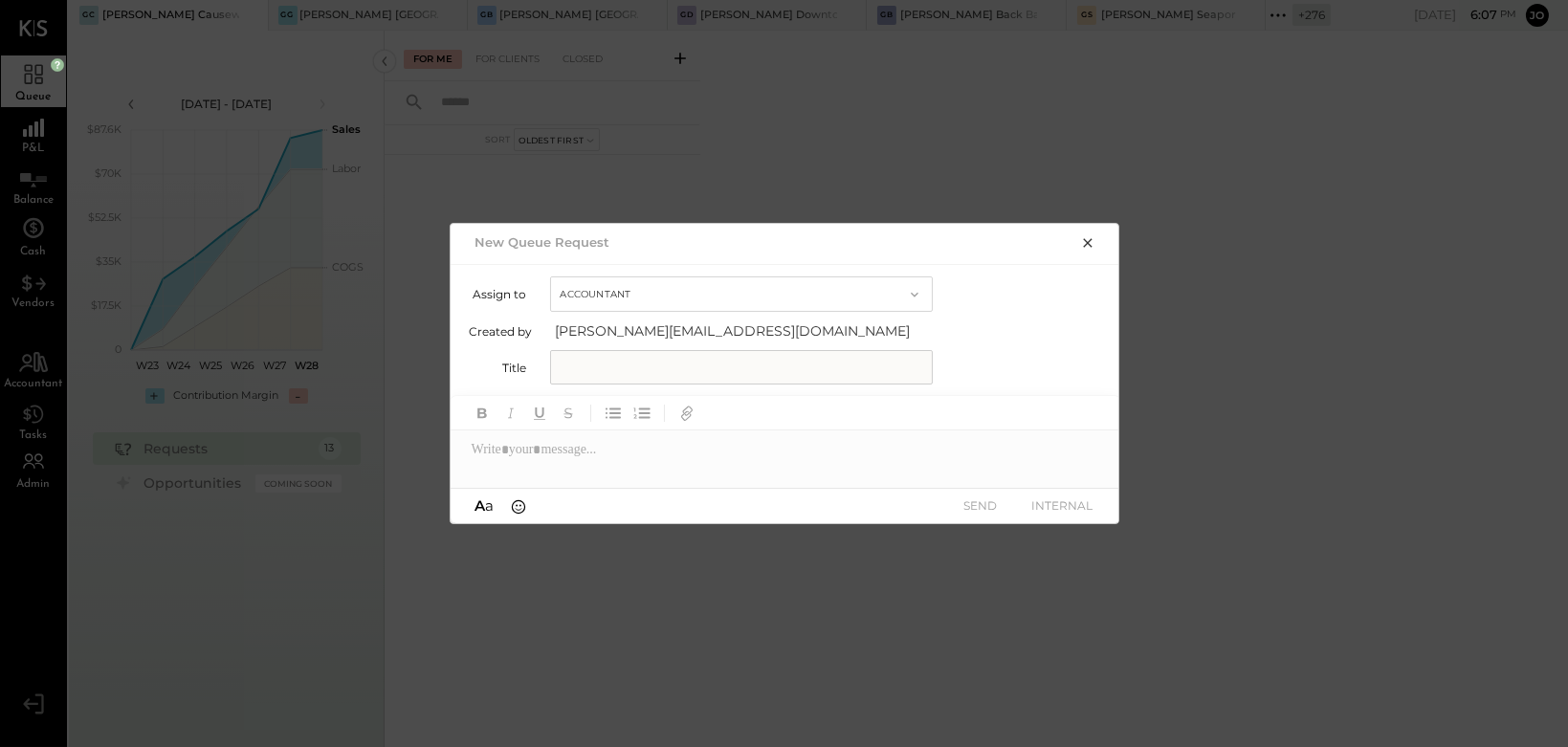 click at bounding box center (741, 367) 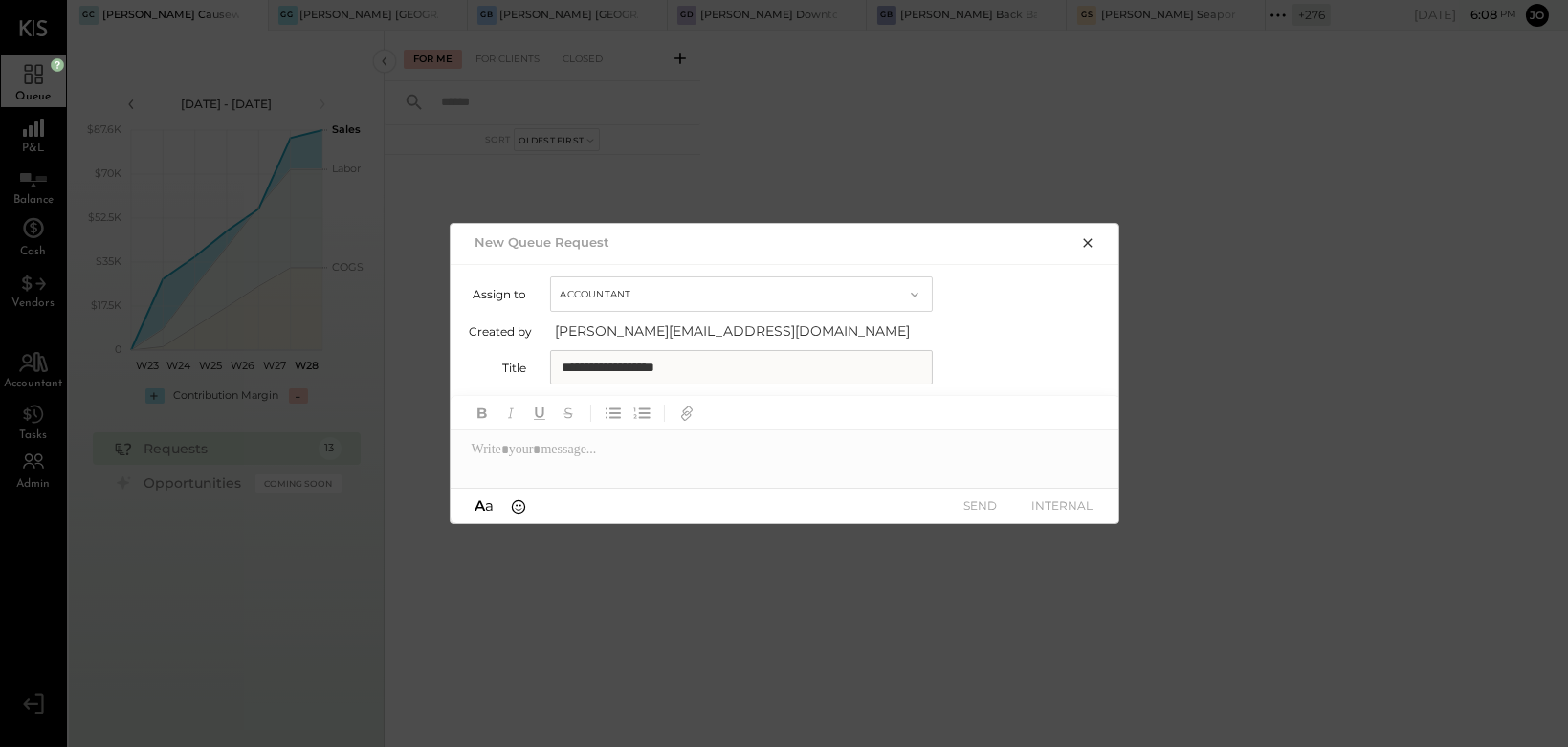 type on "**********" 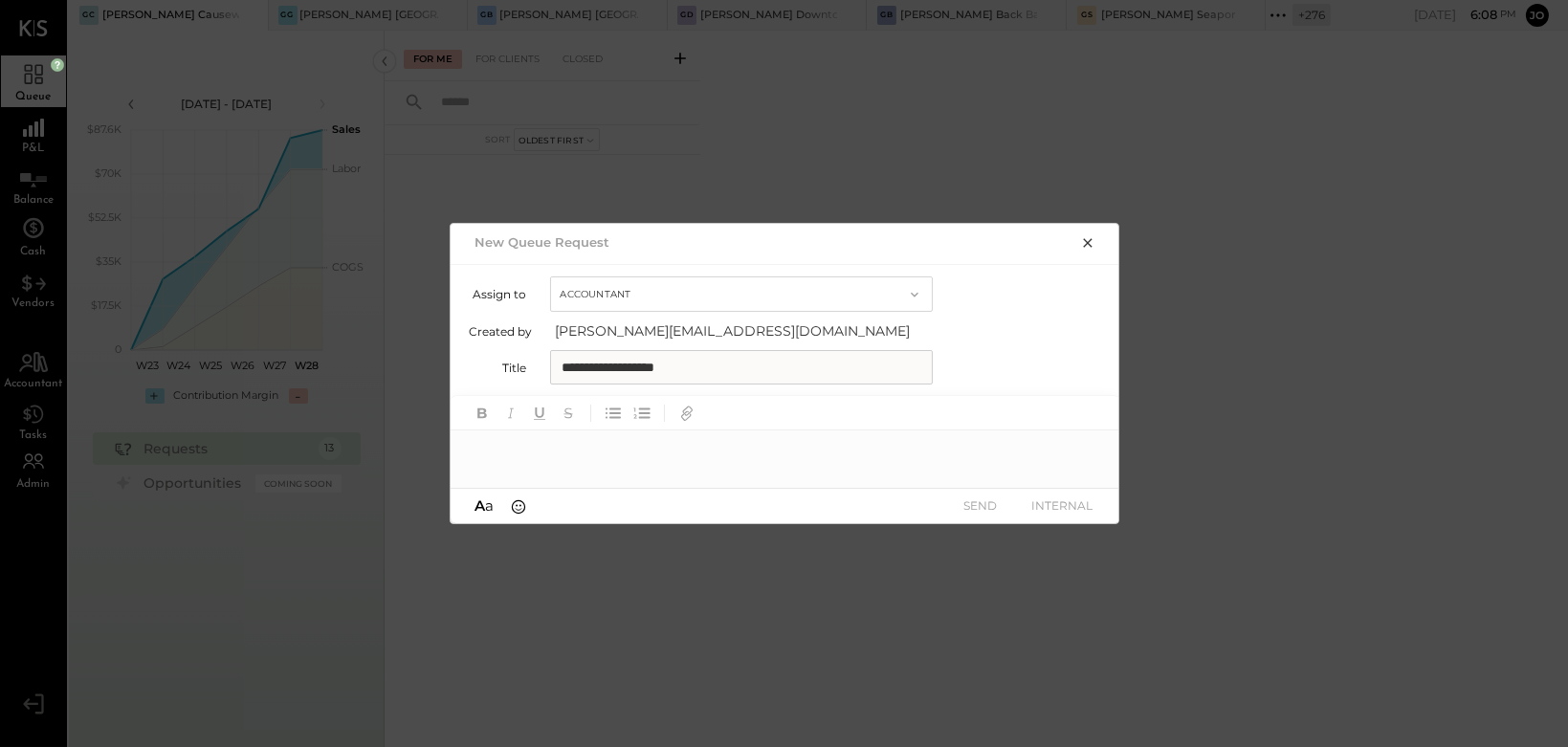 paste 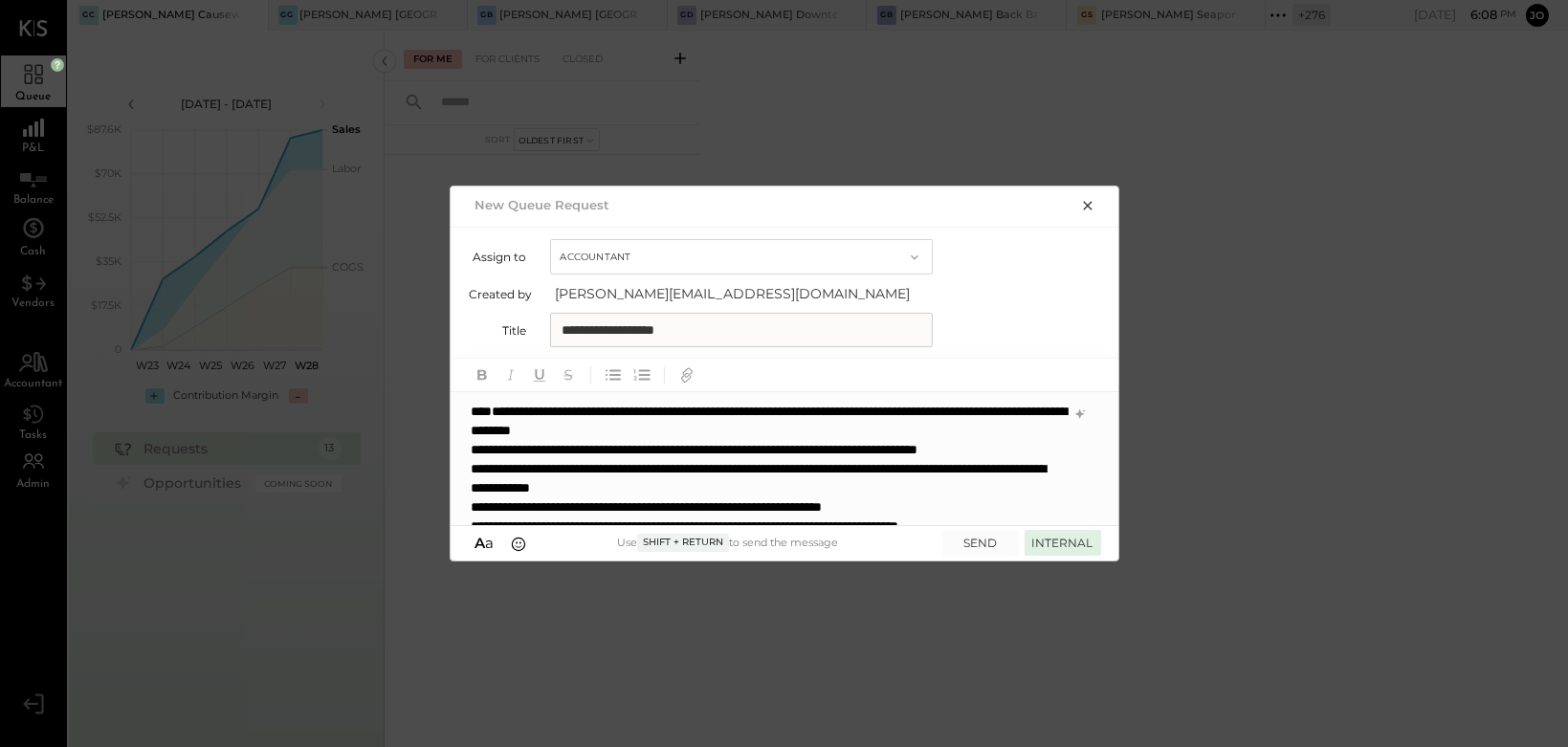 click on "INTERNAL" at bounding box center (1063, 542) 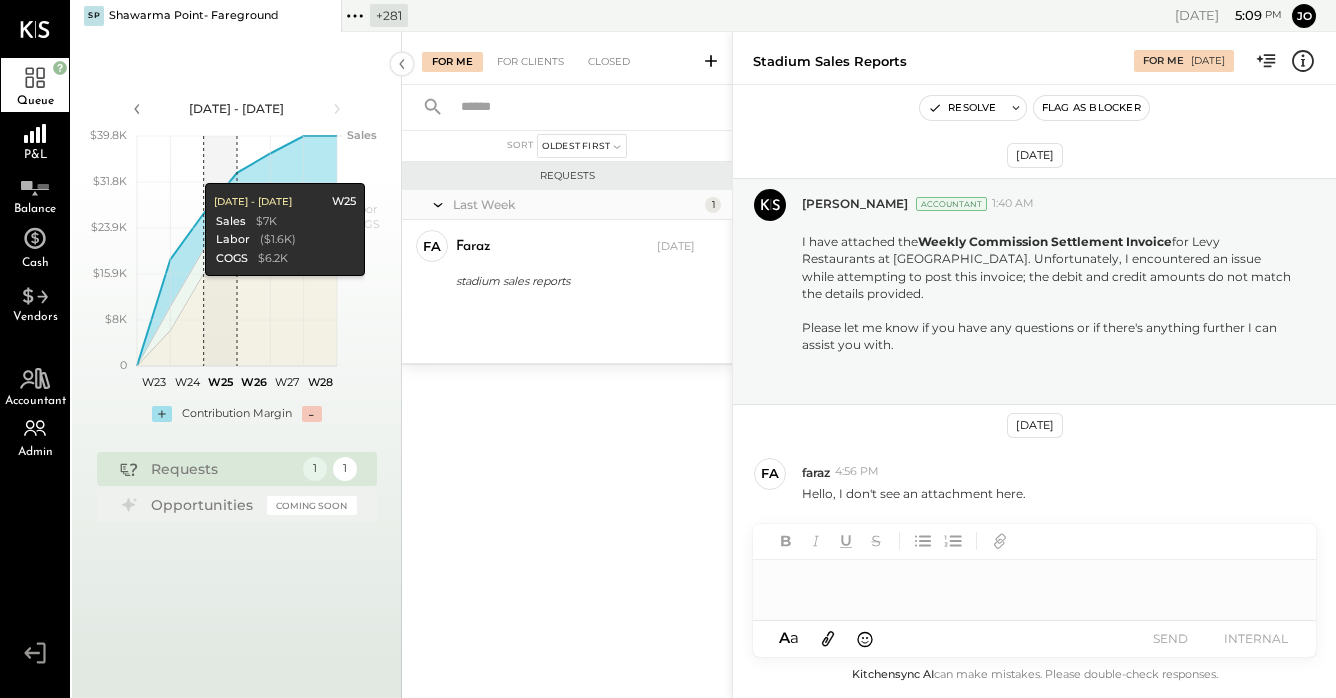 scroll, scrollTop: 0, scrollLeft: 0, axis: both 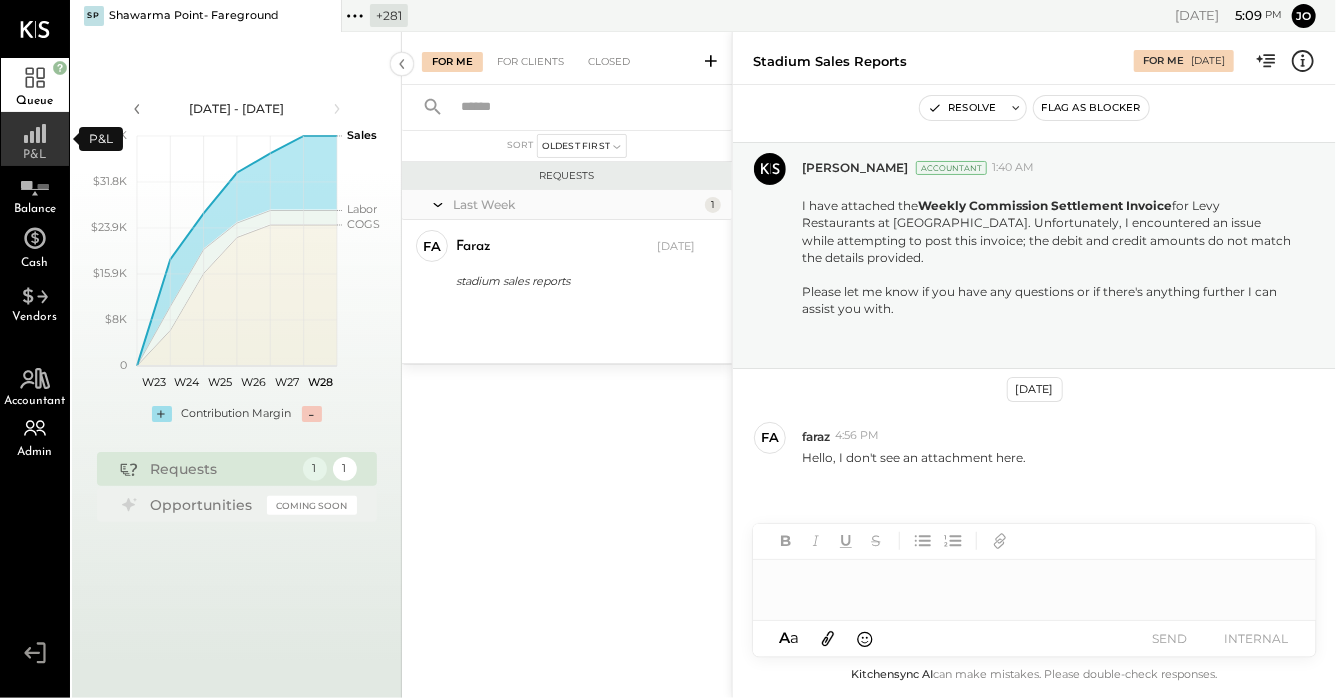 click 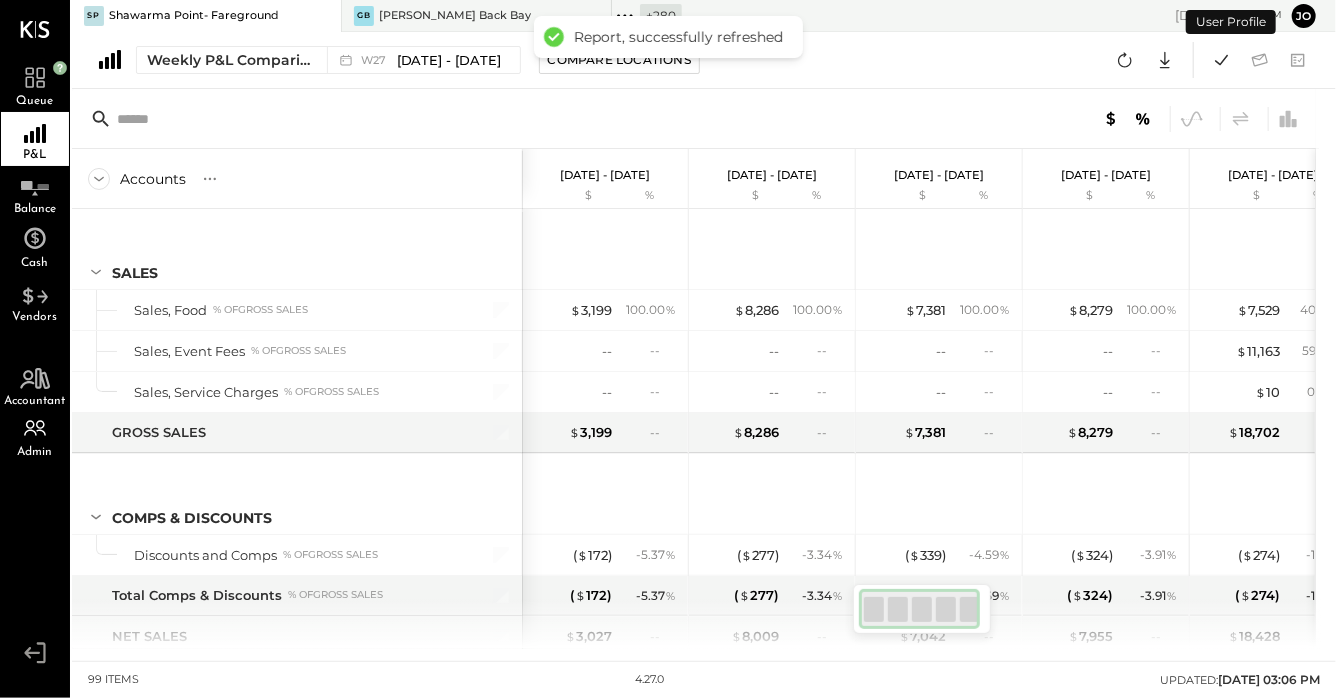 click 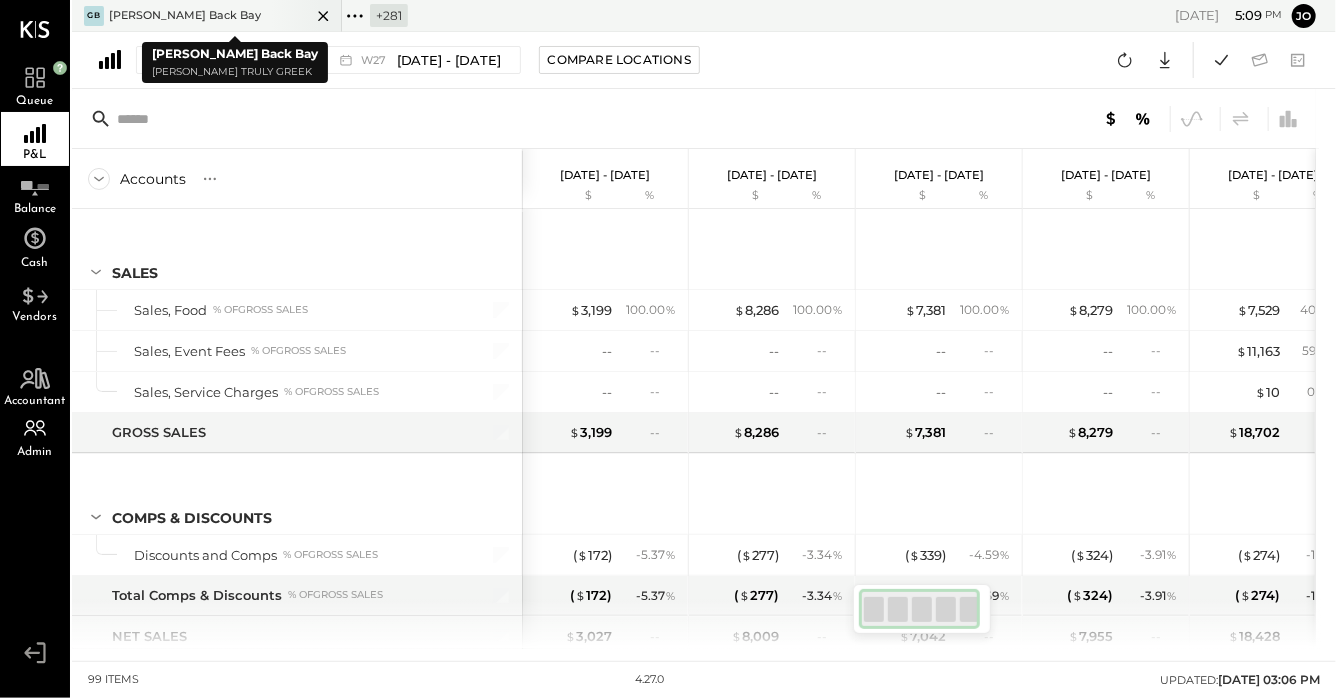 click at bounding box center (306, 15) 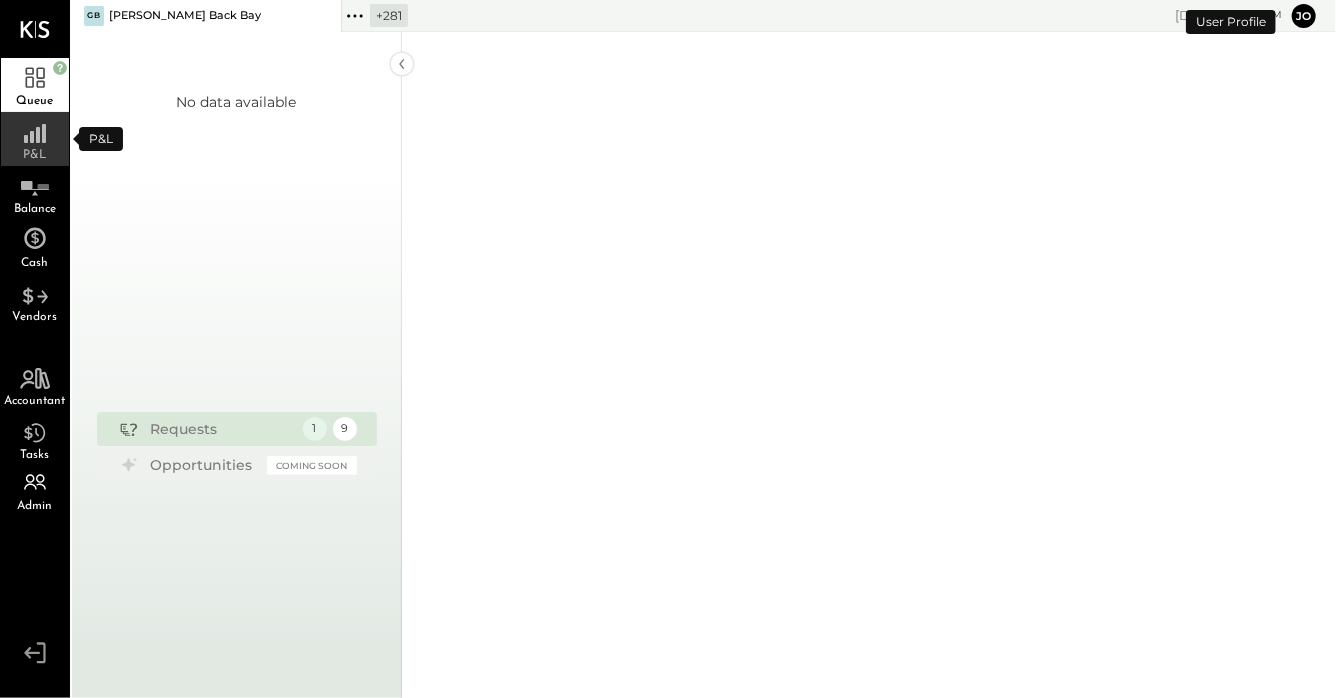 click 